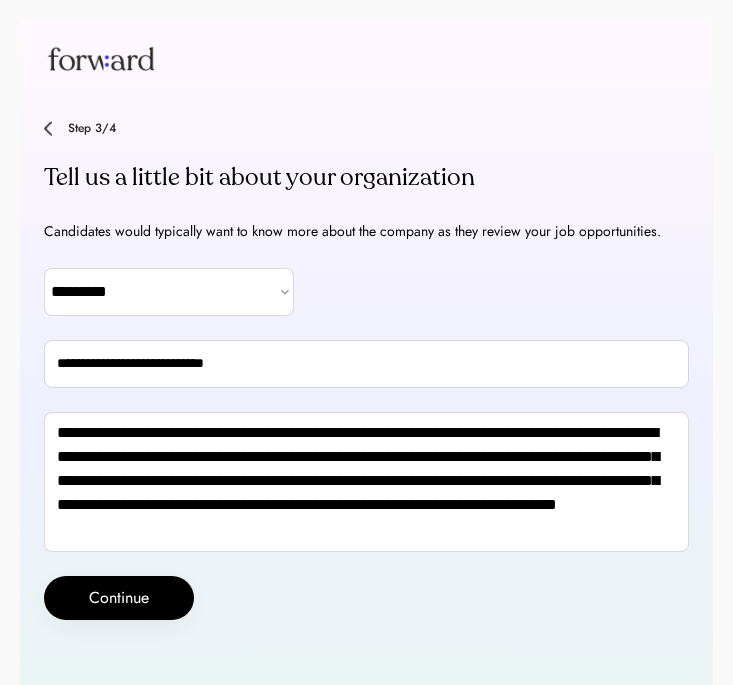 select on "**********" 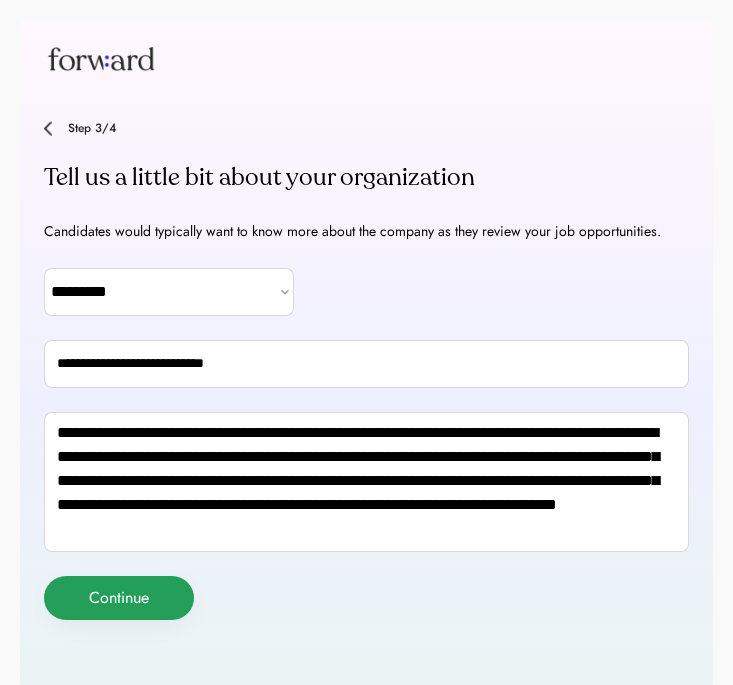 click on "Continue" at bounding box center (119, 598) 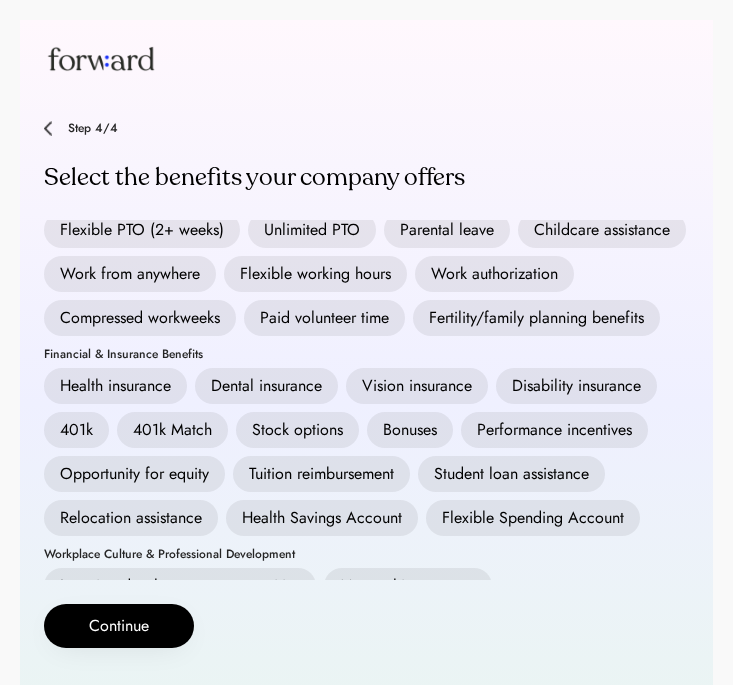 scroll, scrollTop: 0, scrollLeft: 0, axis: both 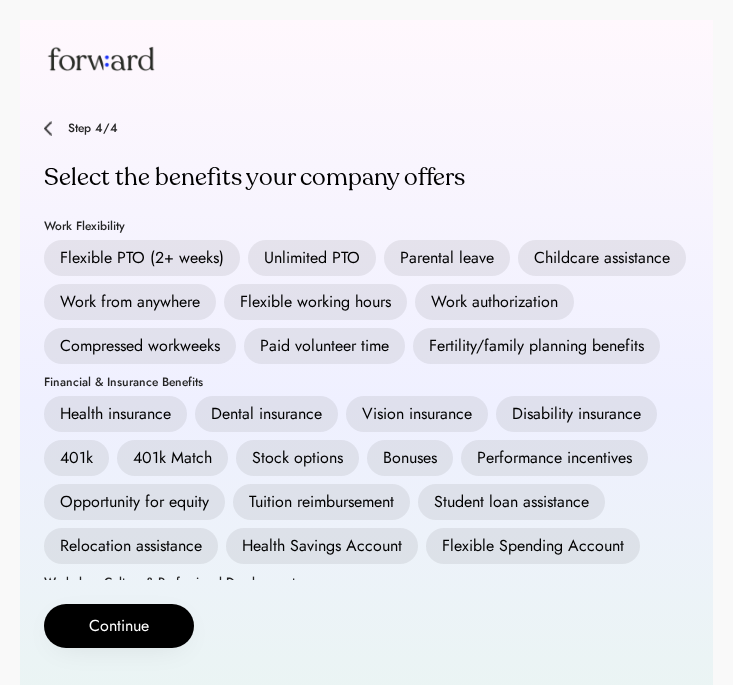 click on "Health insurance" at bounding box center (115, 414) 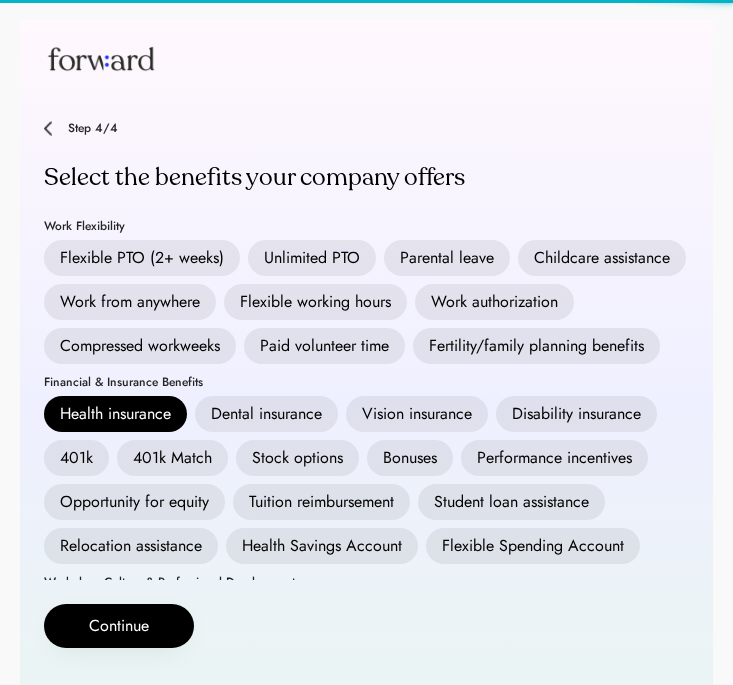 click on "Dental insurance" at bounding box center (266, 414) 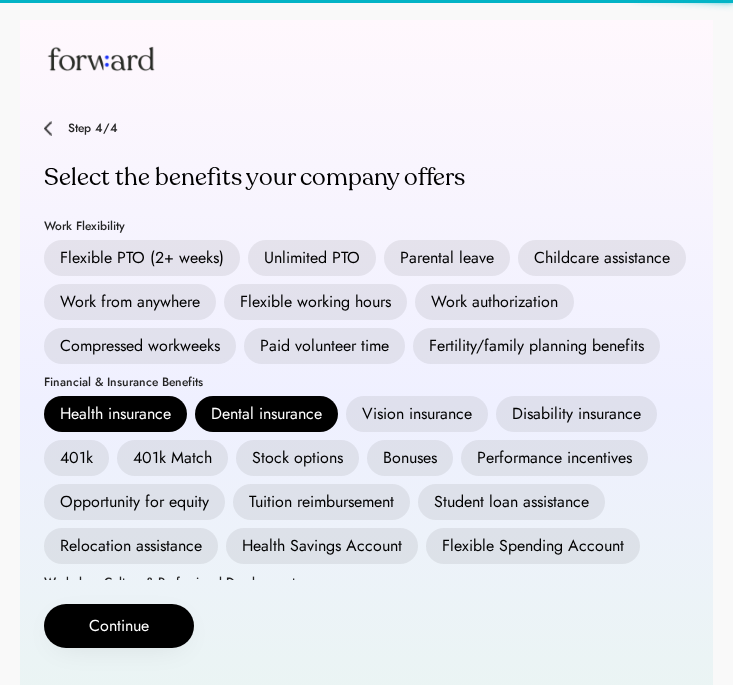 scroll, scrollTop: 84, scrollLeft: 0, axis: vertical 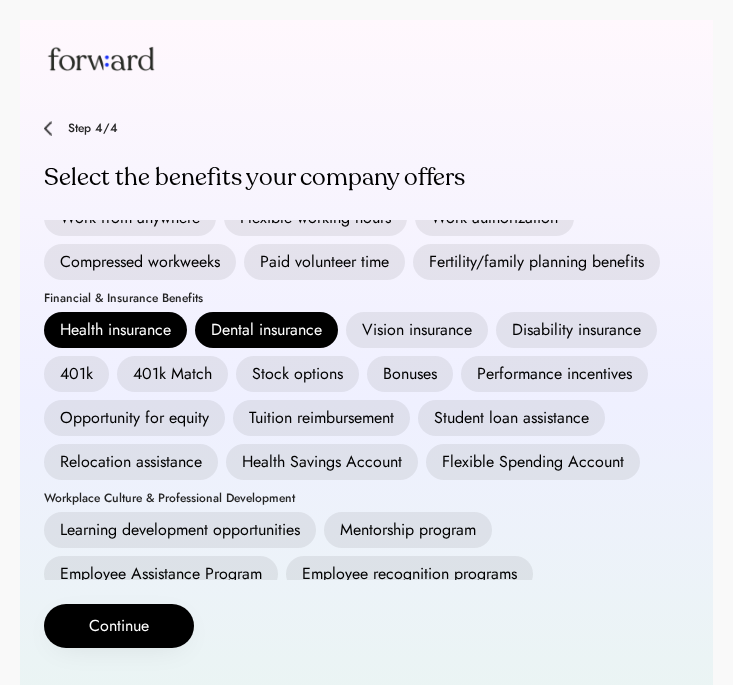 click on "Flexible Spending Account" at bounding box center [533, 462] 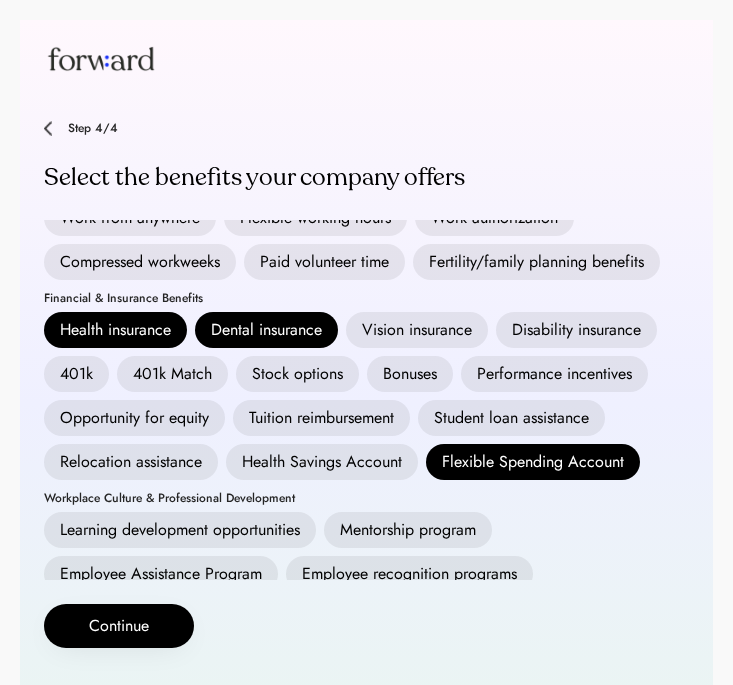click on "Vision insurance" at bounding box center [417, 330] 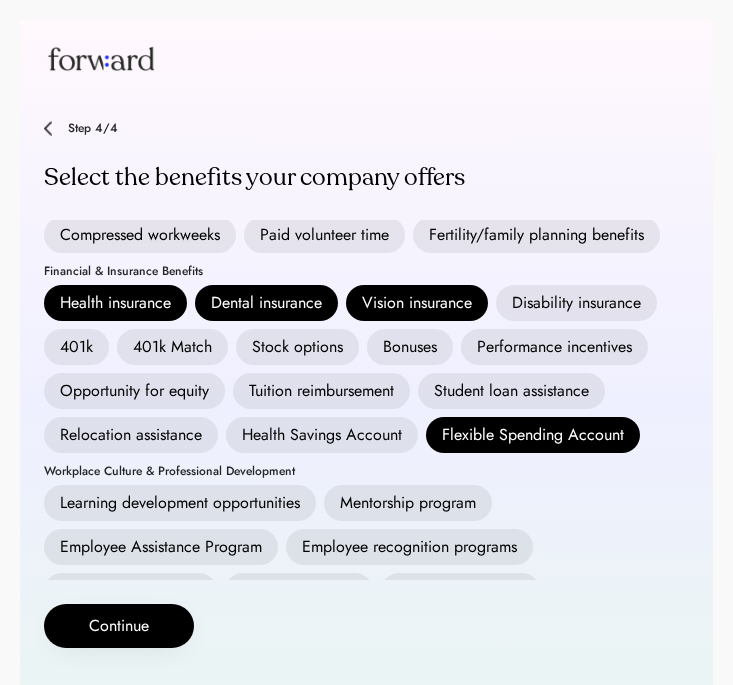 scroll, scrollTop: 99, scrollLeft: 0, axis: vertical 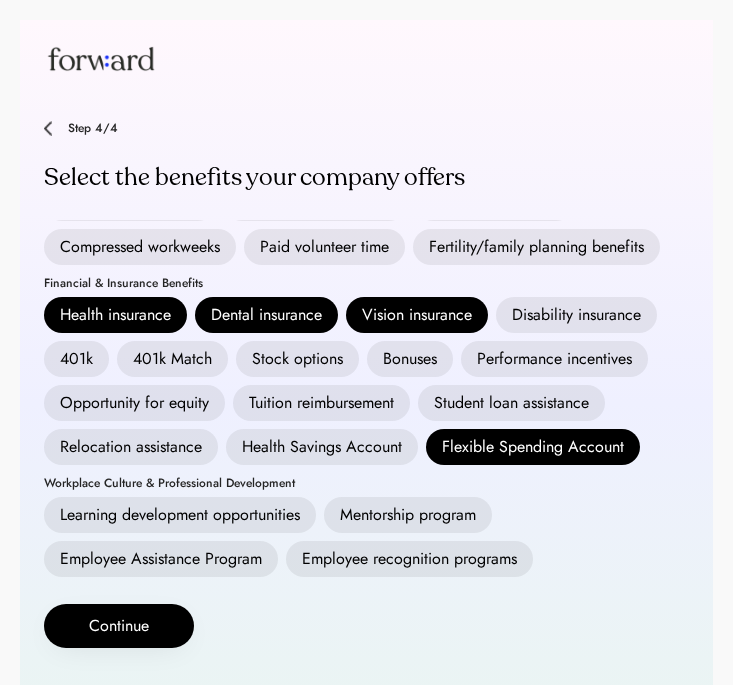 click on "Health Savings Account" at bounding box center [322, 447] 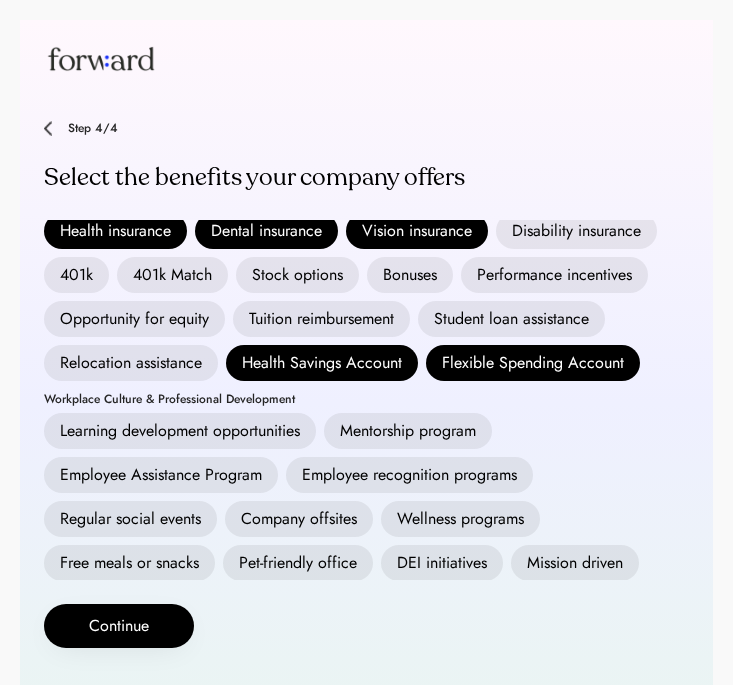 scroll, scrollTop: 175, scrollLeft: 0, axis: vertical 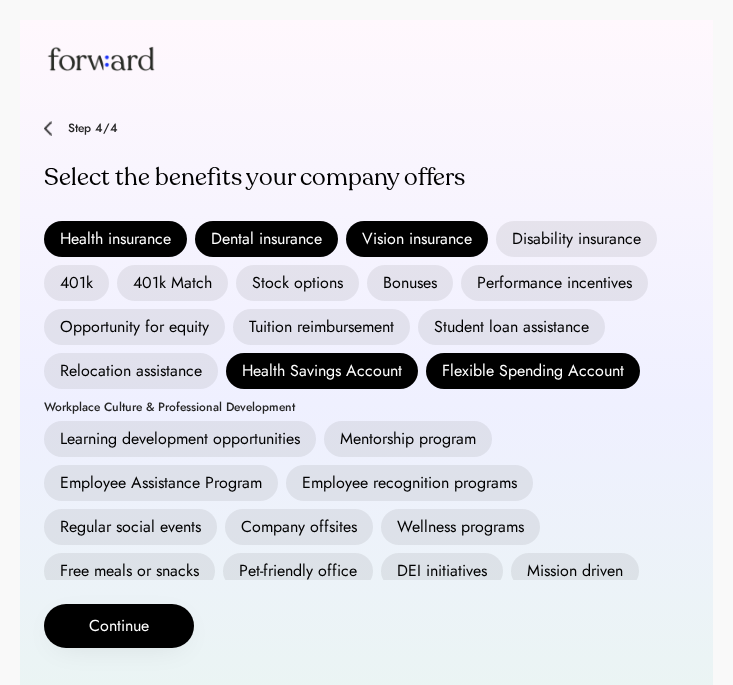 click on "401k" at bounding box center (76, 283) 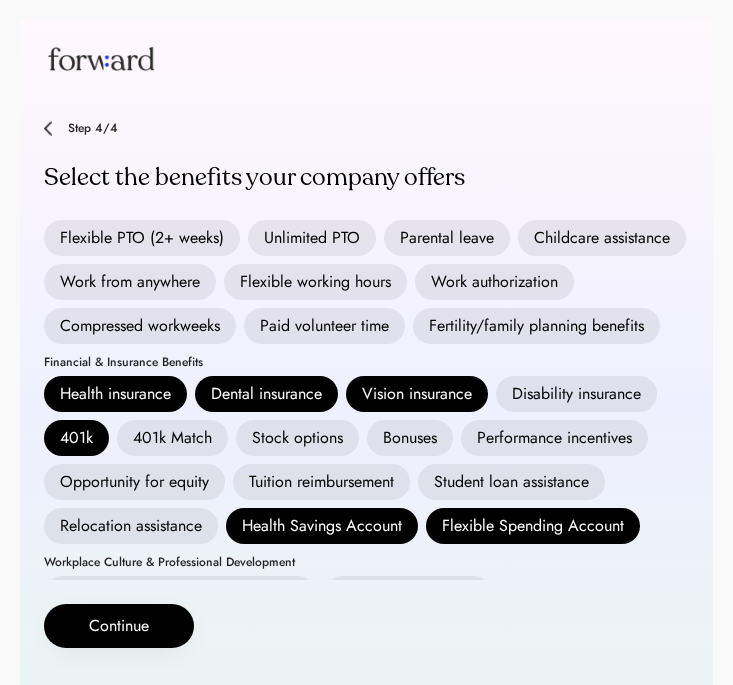 scroll, scrollTop: 0, scrollLeft: 0, axis: both 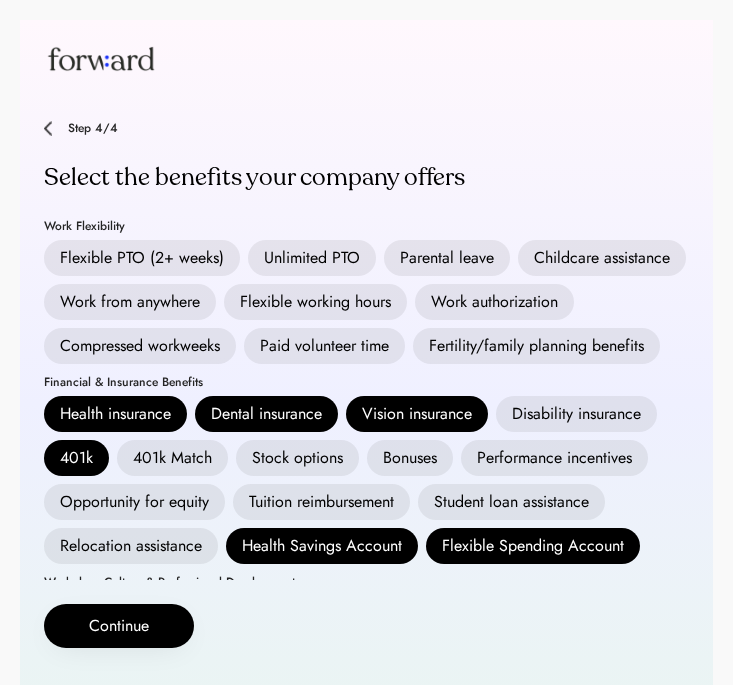 click on "Parental leave" at bounding box center (447, 258) 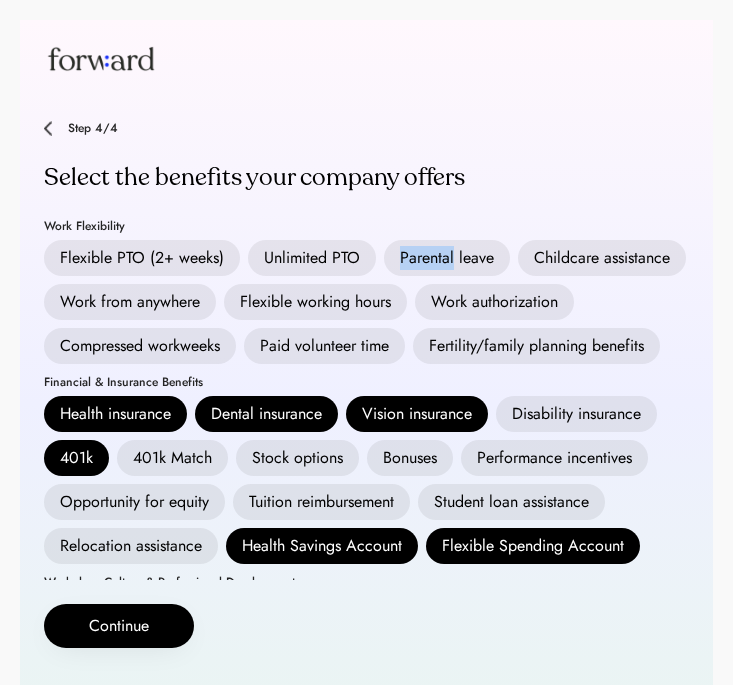 click on "Parental leave" at bounding box center (447, 258) 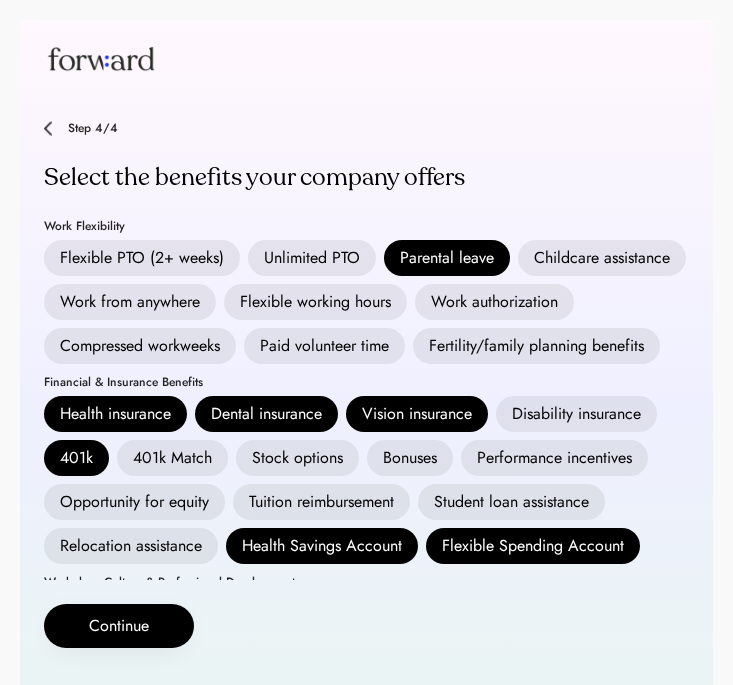 click on "Work Flexibility Flexible PTO (2+ weeks) Unlimited PTO Parental leave Childcare assistance Work from anywhere Flexible working hours Work authorization Compressed workweeks Paid volunteer time Fertility/family planning benefits" at bounding box center (366, 292) 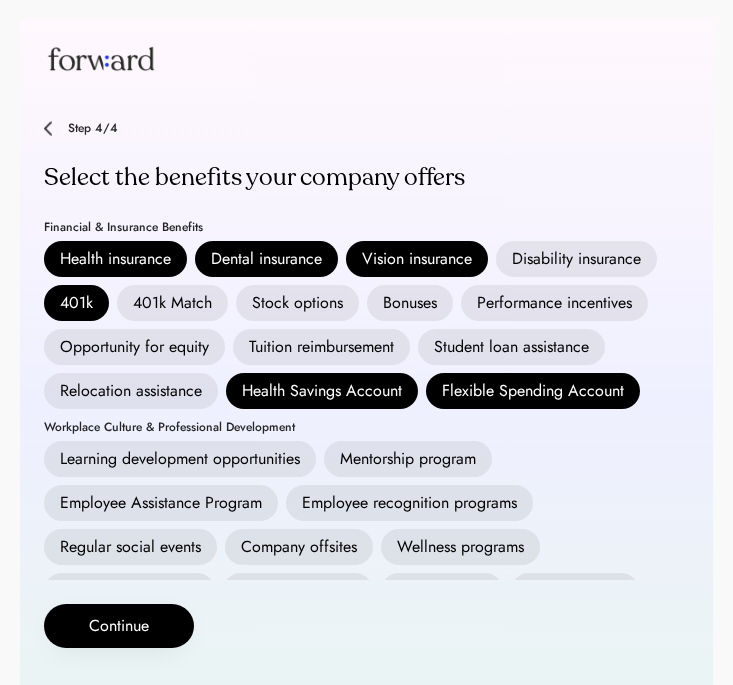 scroll, scrollTop: 0, scrollLeft: 0, axis: both 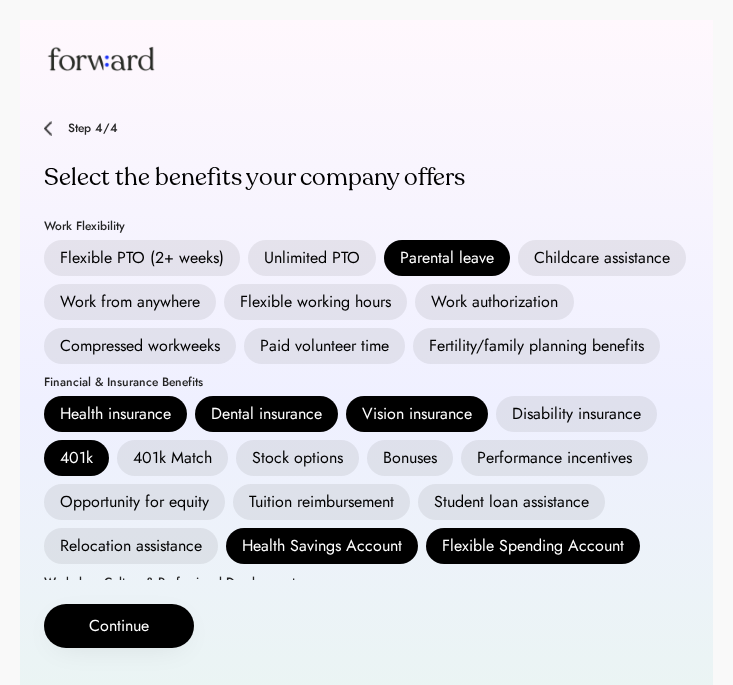 click on "Flexible working hours" at bounding box center (315, 302) 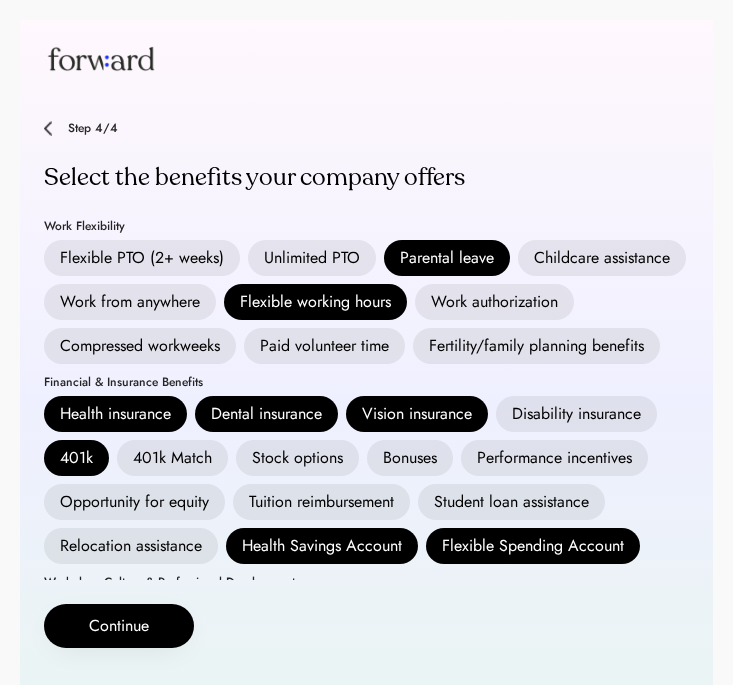 scroll, scrollTop: 102, scrollLeft: 0, axis: vertical 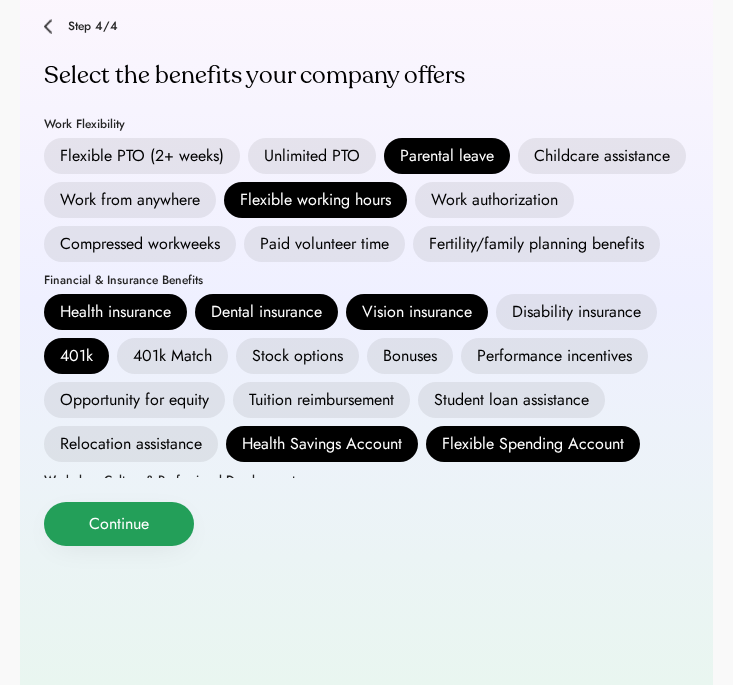click on "Continue" at bounding box center (119, 524) 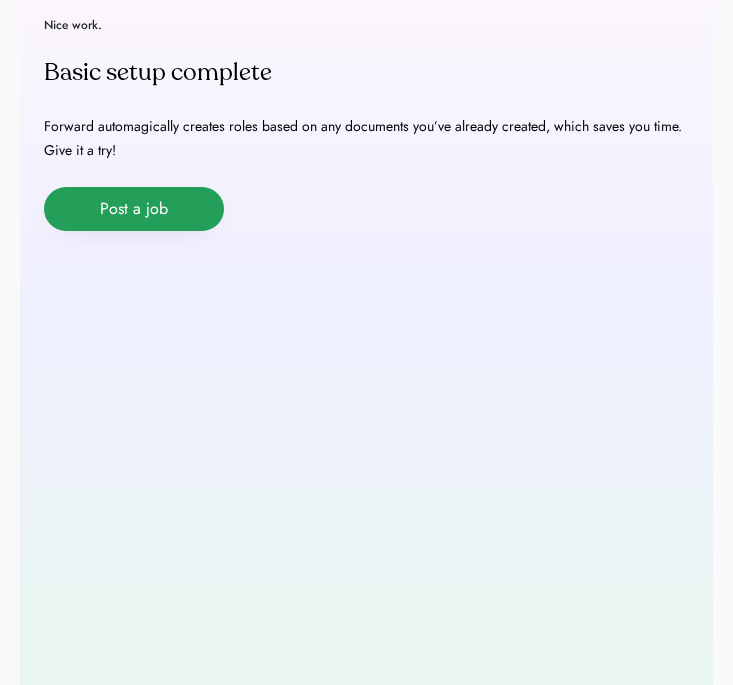 click on "Post a job" at bounding box center (134, 209) 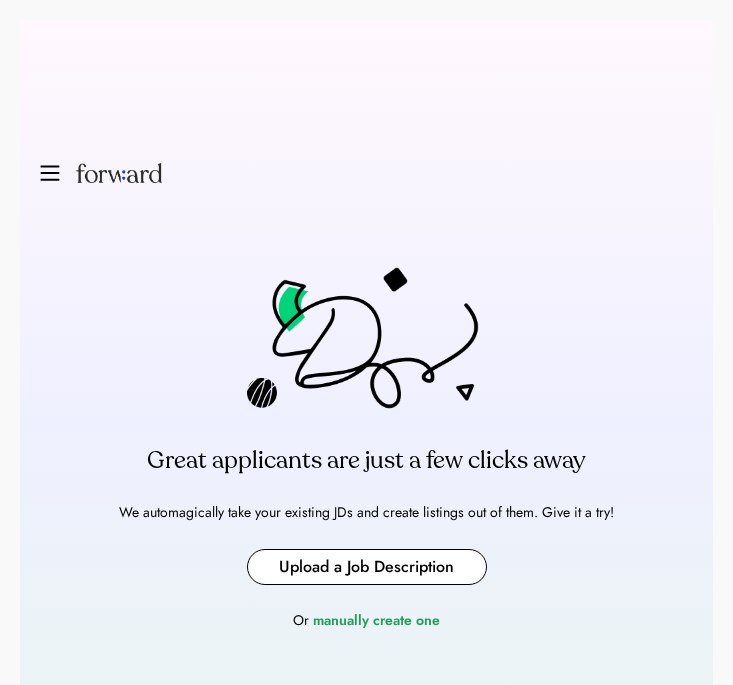 scroll, scrollTop: 0, scrollLeft: 0, axis: both 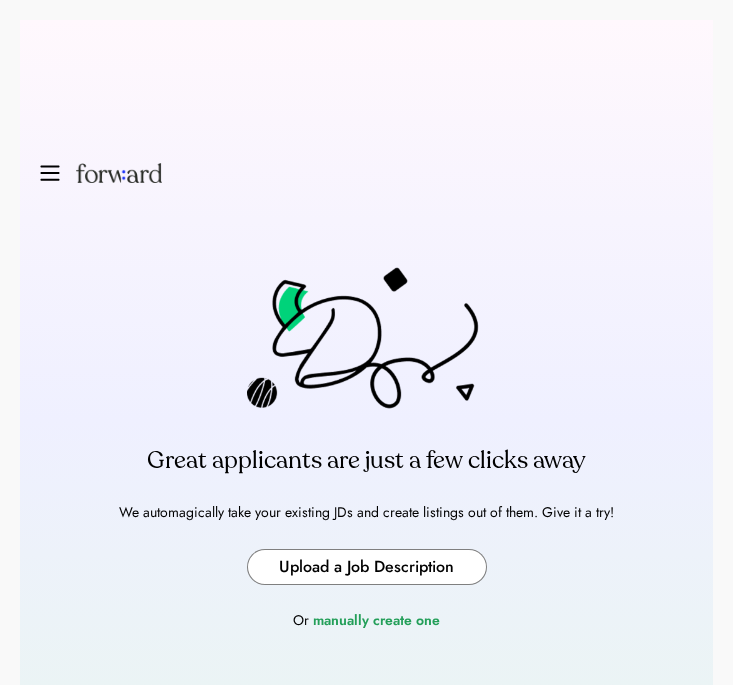 click at bounding box center [367, 567] 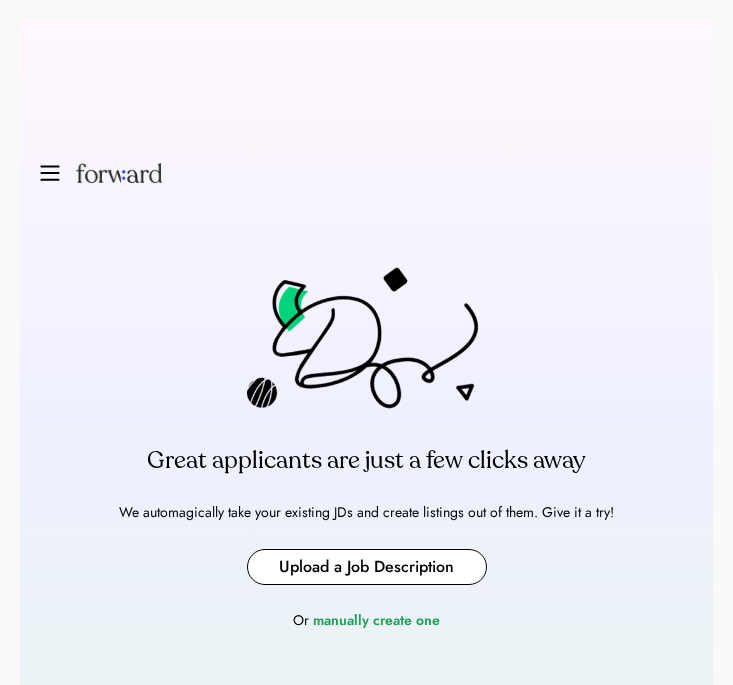 type on "**********" 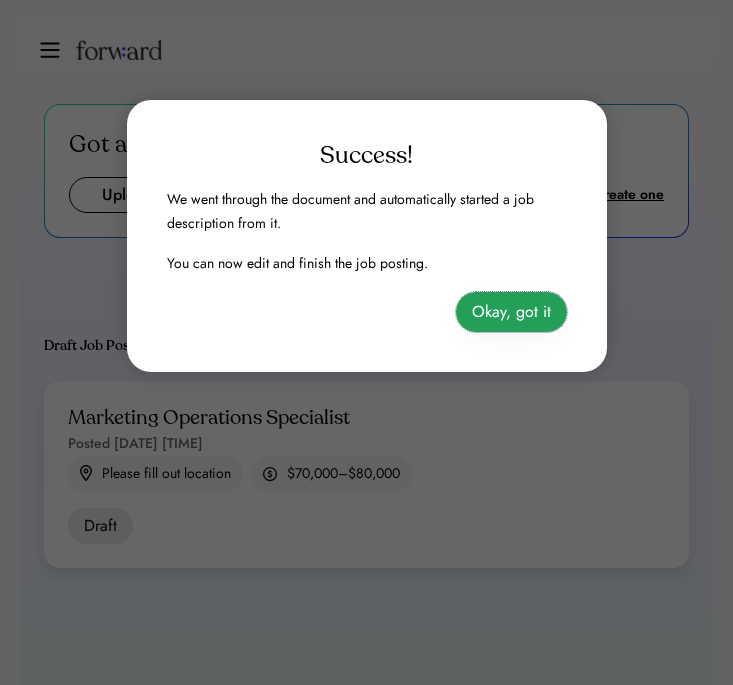 click on "Okay, got it" at bounding box center (511, 312) 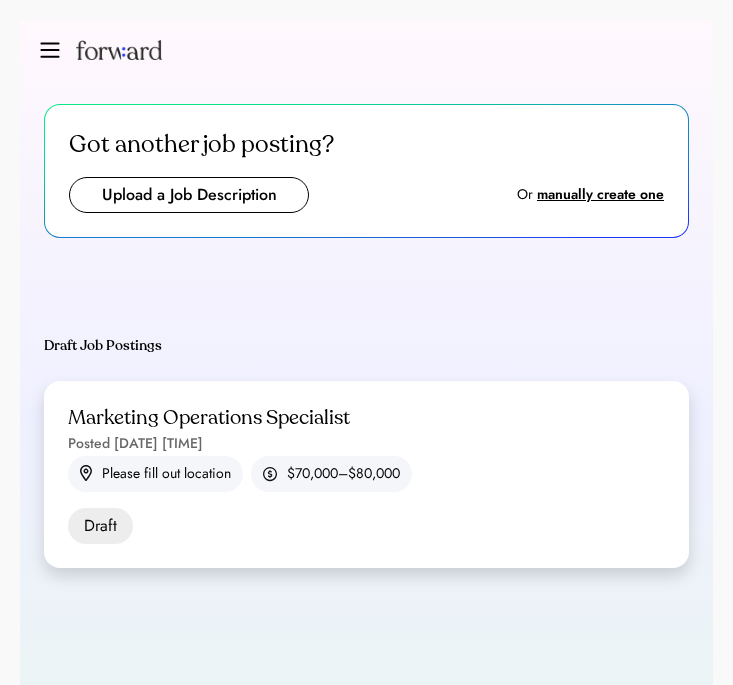 click on "Marketing Operations Specialist" at bounding box center [209, 418] 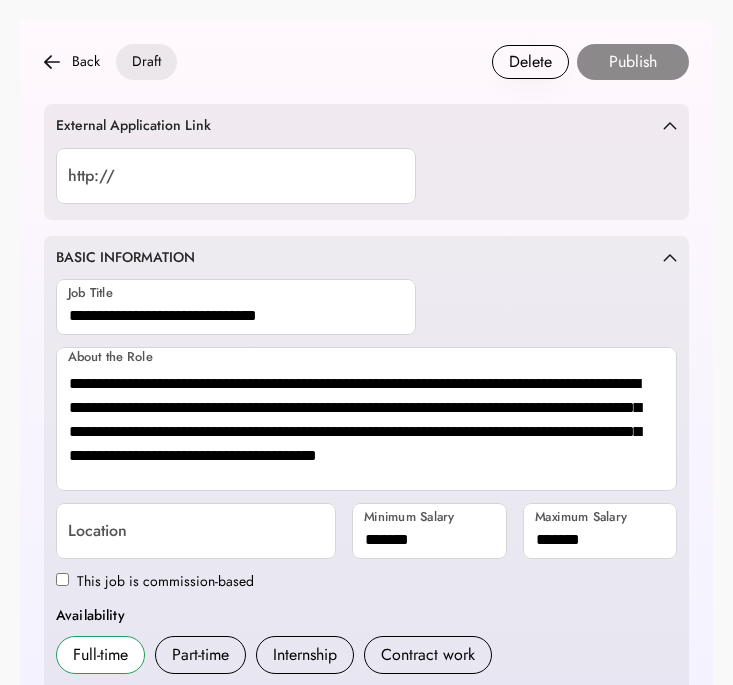 scroll, scrollTop: 0, scrollLeft: 0, axis: both 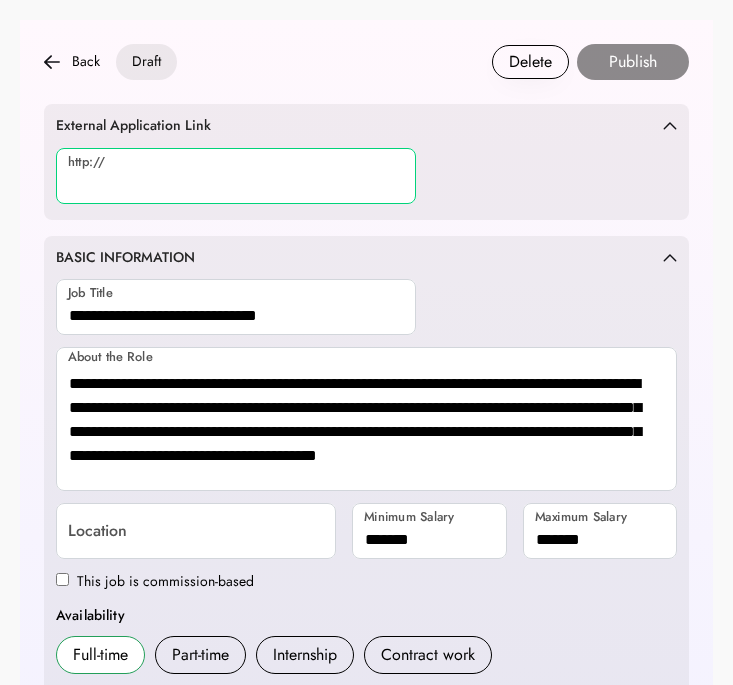 click at bounding box center [236, 176] 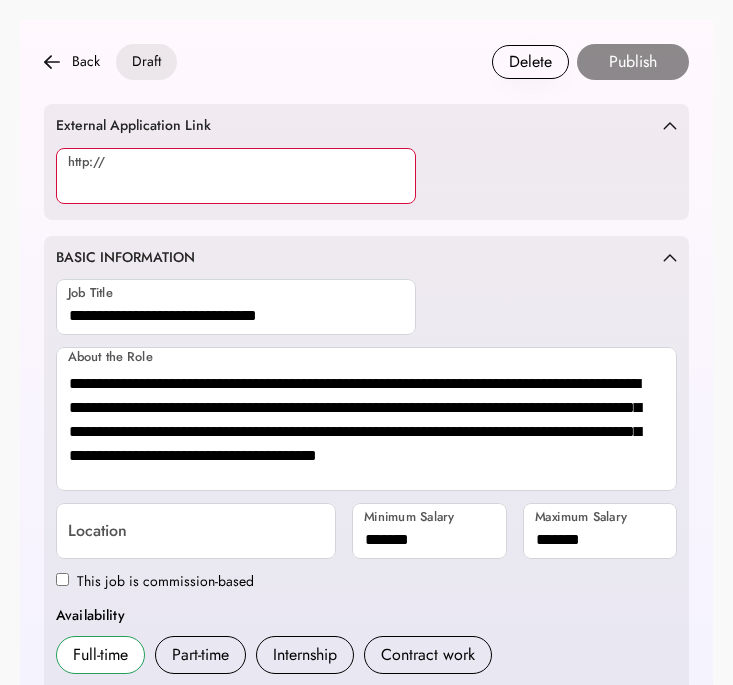 paste on "**********" 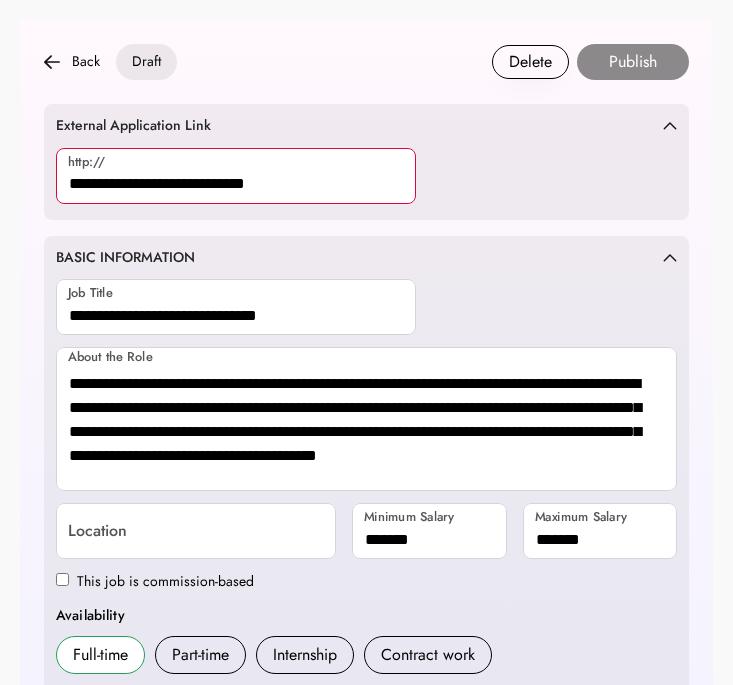 type on "**********" 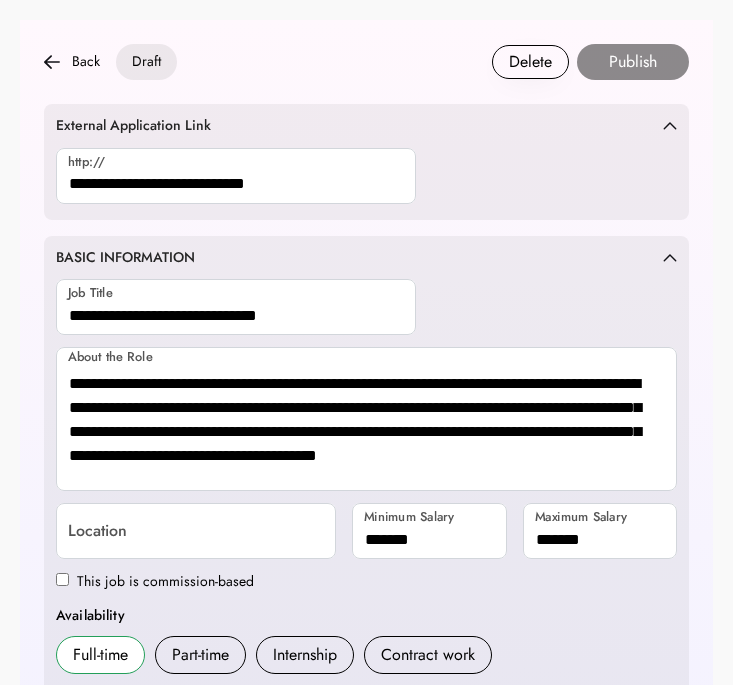 click on "http://" at bounding box center (366, 178) 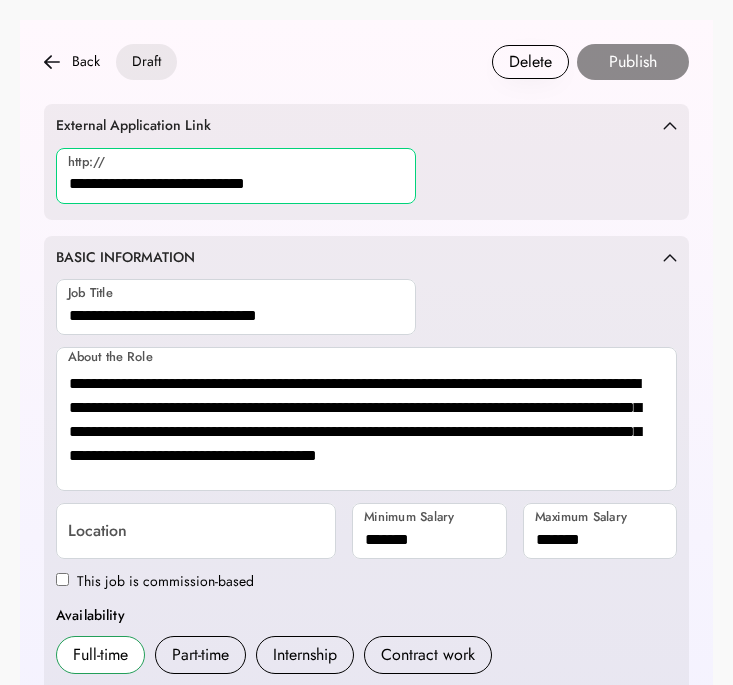 drag, startPoint x: 371, startPoint y: 197, endPoint x: 3, endPoint y: 171, distance: 368.91733 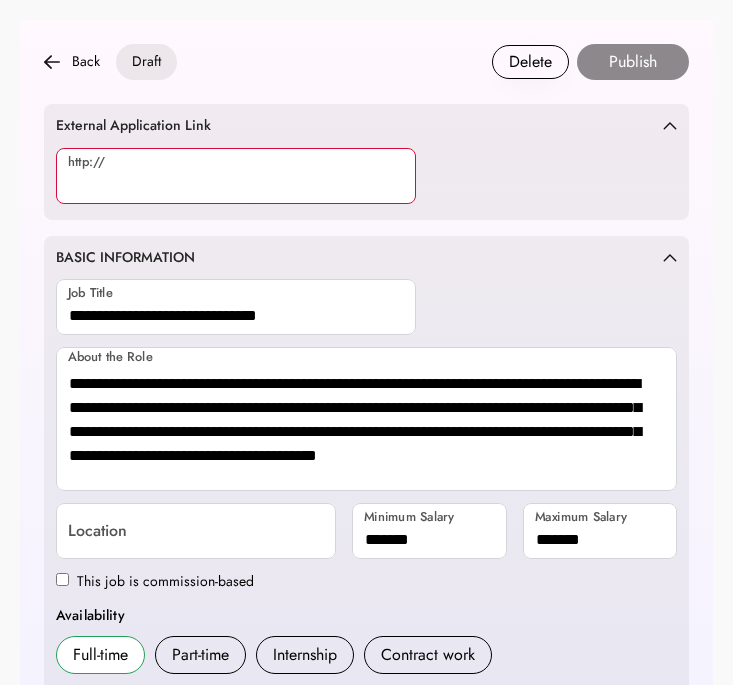 click at bounding box center [236, 176] 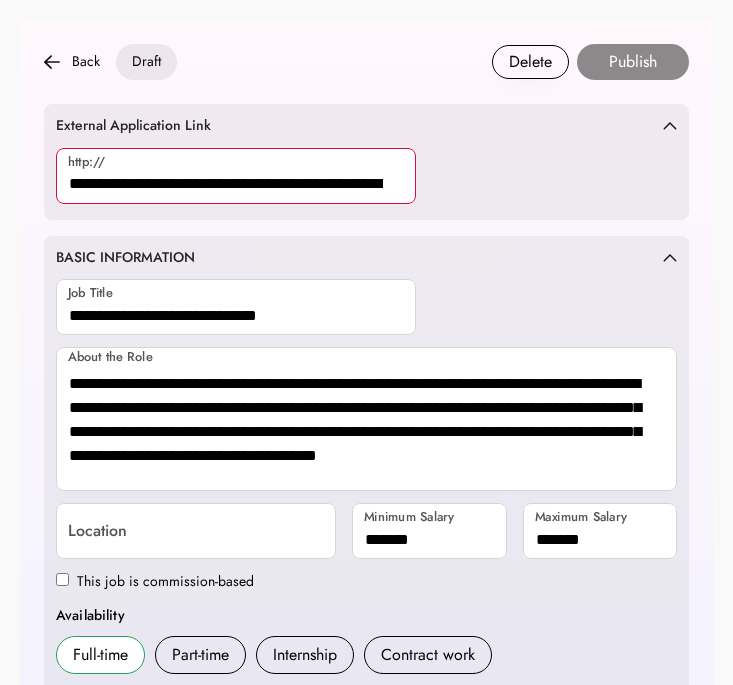 scroll, scrollTop: 0, scrollLeft: 163, axis: horizontal 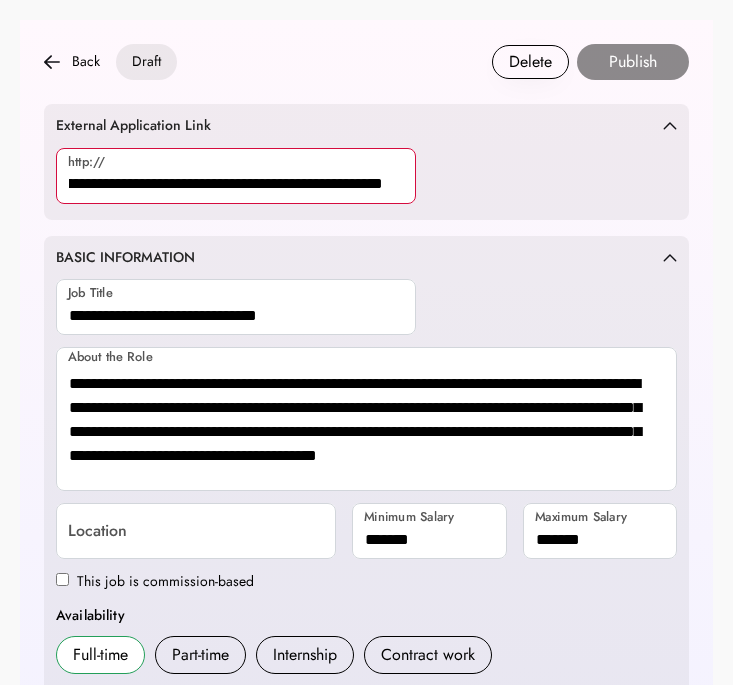 type on "**********" 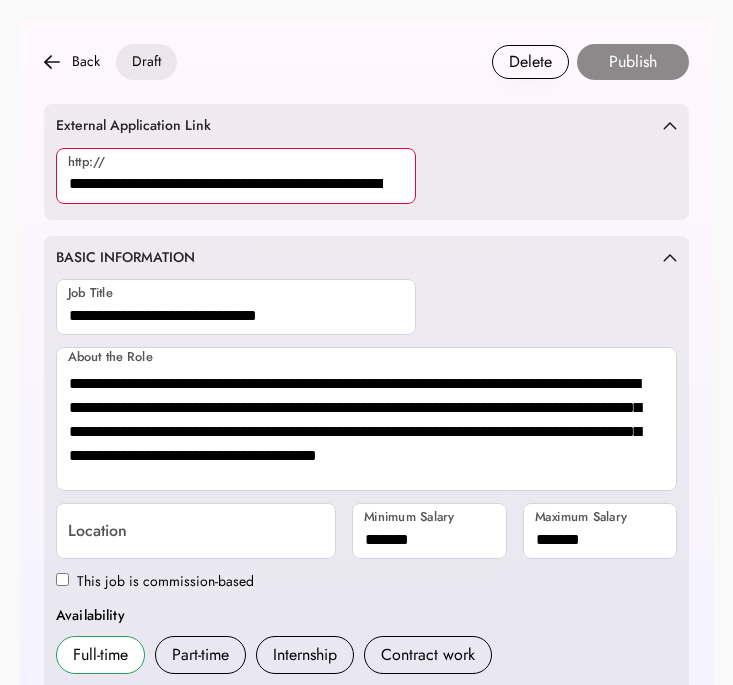 click on "BASIC INFORMATION" at bounding box center (125, 258) 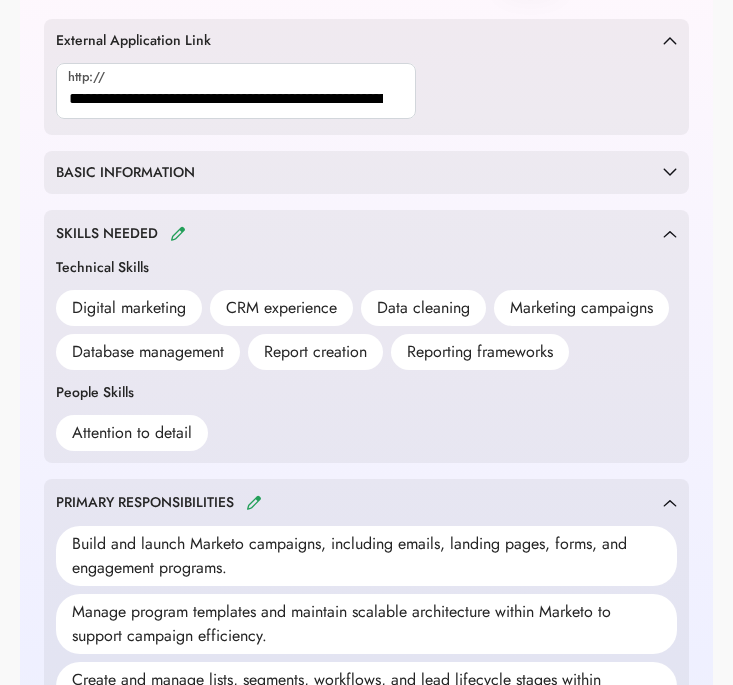 scroll, scrollTop: 204, scrollLeft: 0, axis: vertical 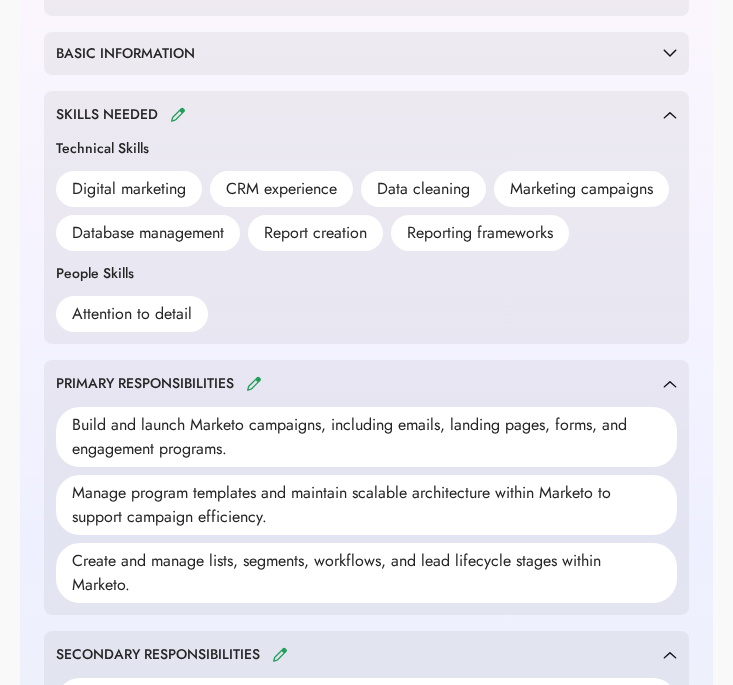 click on "SKILLS NEEDED" at bounding box center [123, 114] 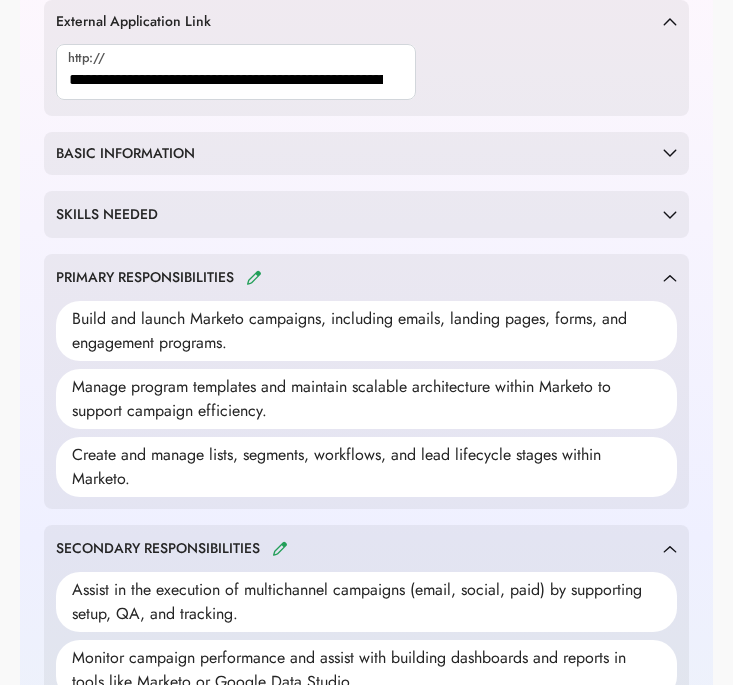 scroll, scrollTop: 0, scrollLeft: 0, axis: both 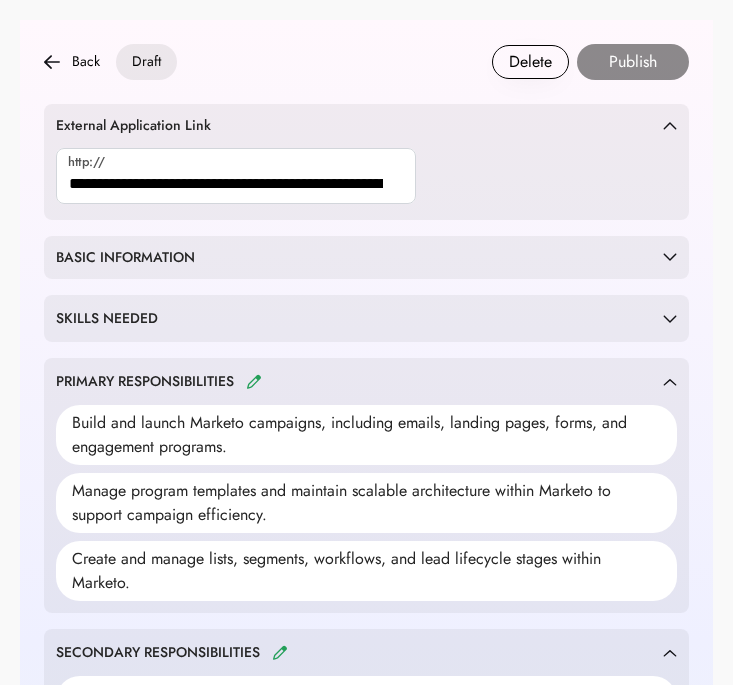 click on "SKILLS NEEDED" at bounding box center (366, 318) 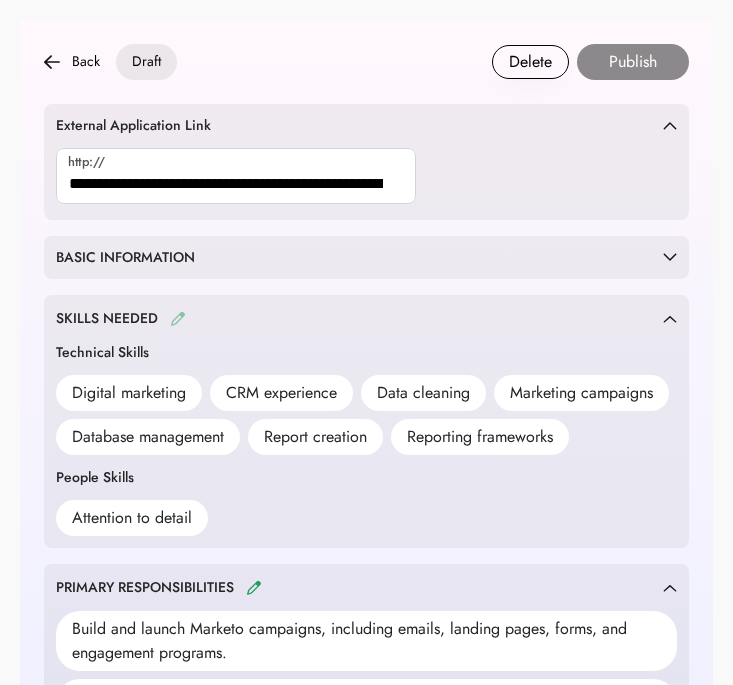 click at bounding box center (178, 318) 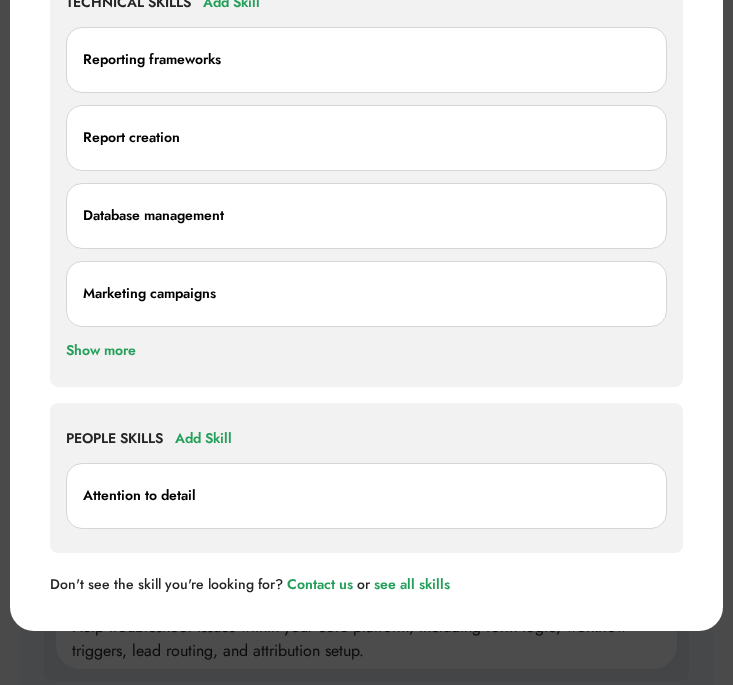 scroll, scrollTop: 555, scrollLeft: 0, axis: vertical 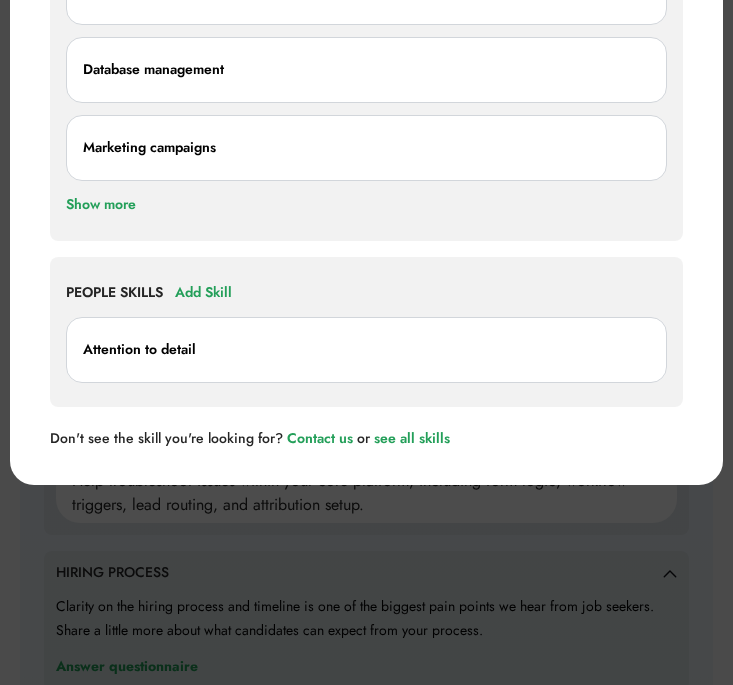 click on "PEOPLE SKILLS Add Skill Attention to detail" at bounding box center [366, 332] 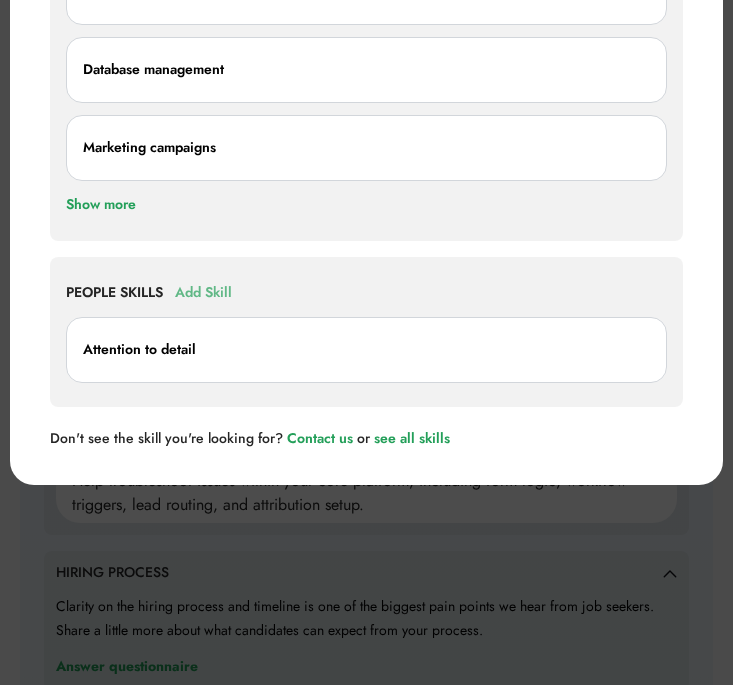 click on "Add Skill" at bounding box center (203, 293) 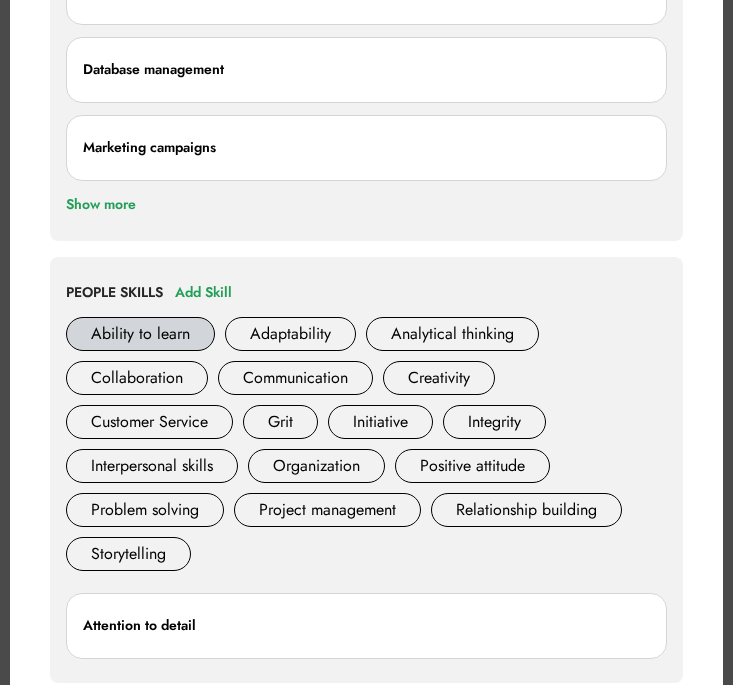 click on "Ability to learn" at bounding box center [140, 334] 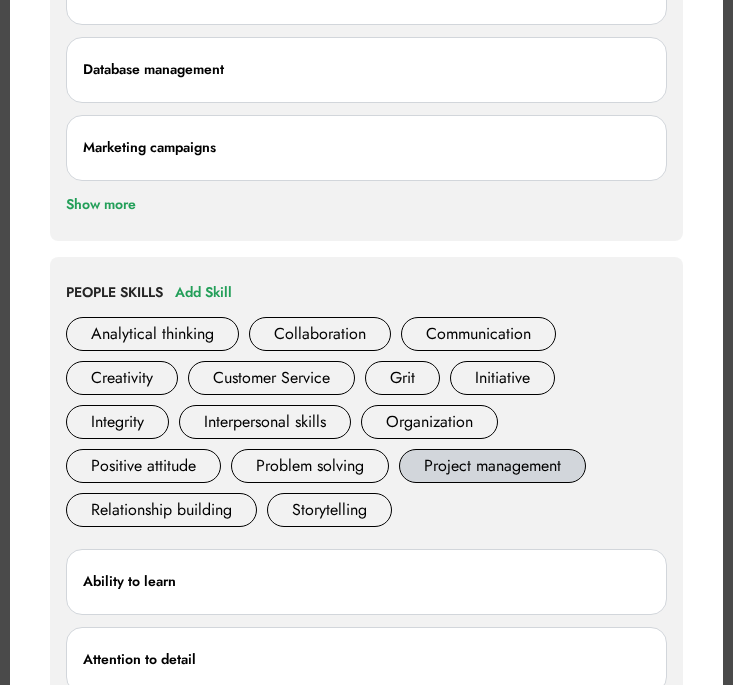 click on "Project management" at bounding box center (492, 466) 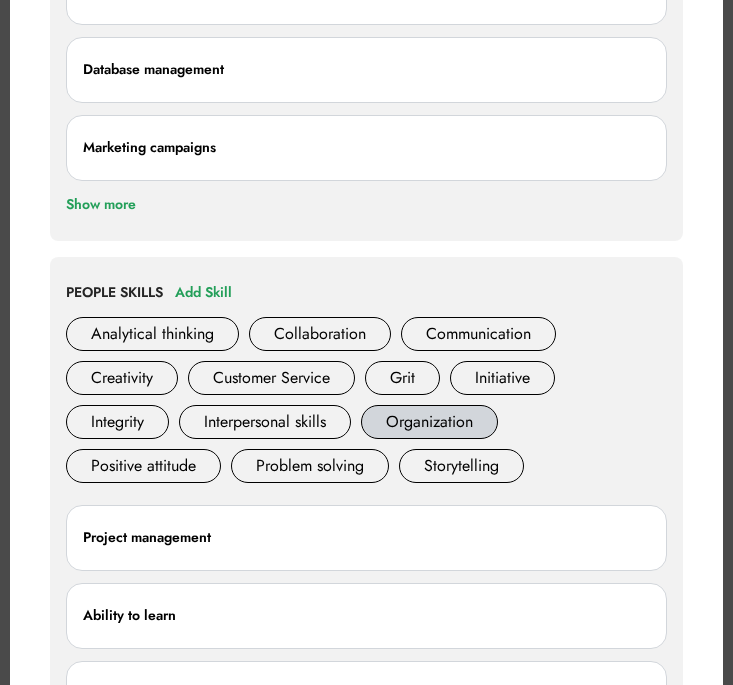 click on "Organization" at bounding box center [429, 422] 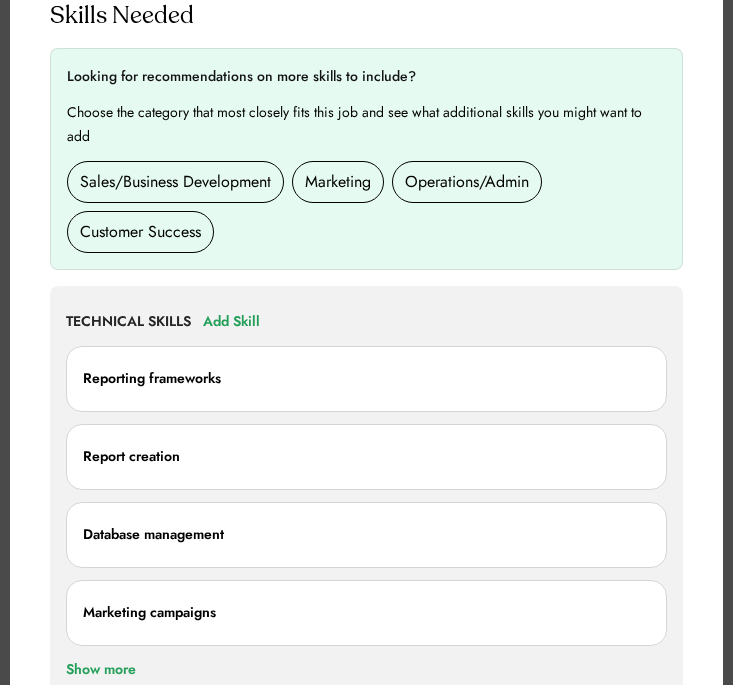 scroll, scrollTop: 0, scrollLeft: 0, axis: both 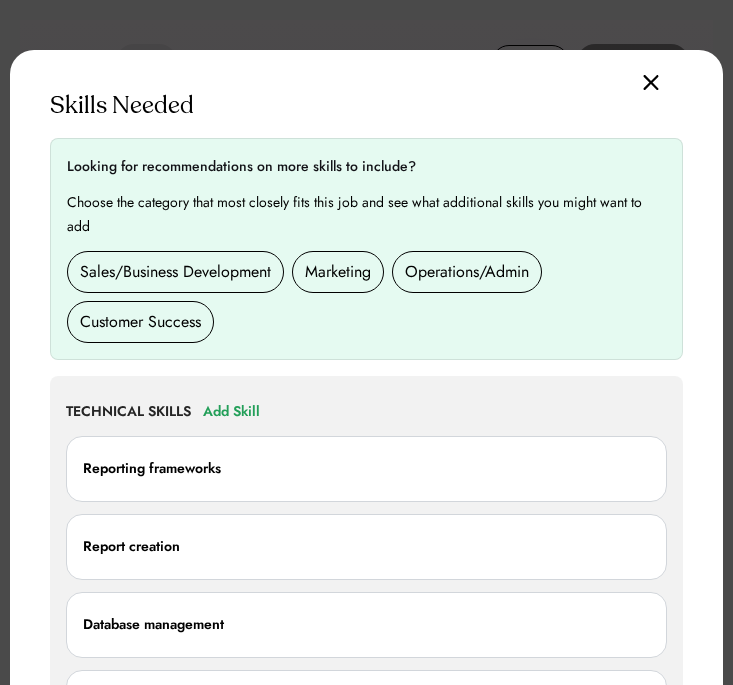 click at bounding box center (366, 342) 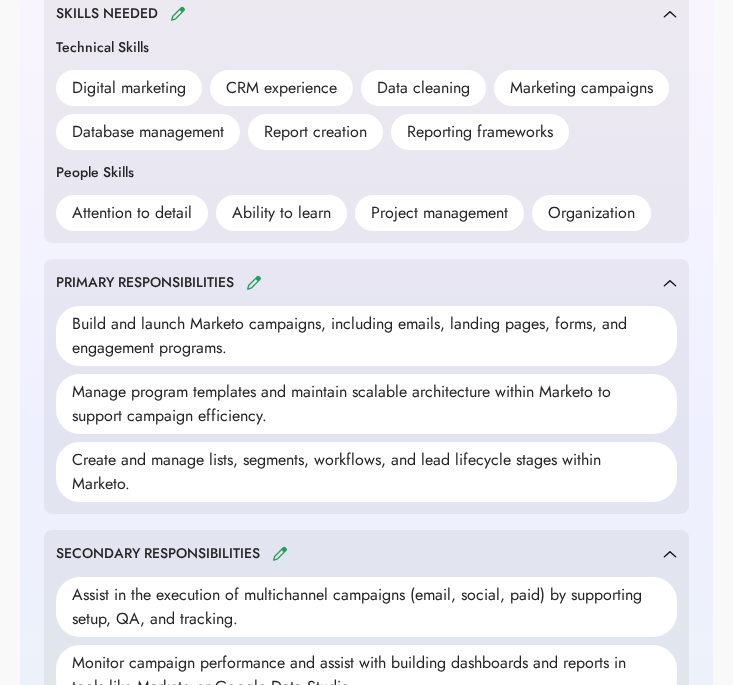 scroll, scrollTop: 0, scrollLeft: 0, axis: both 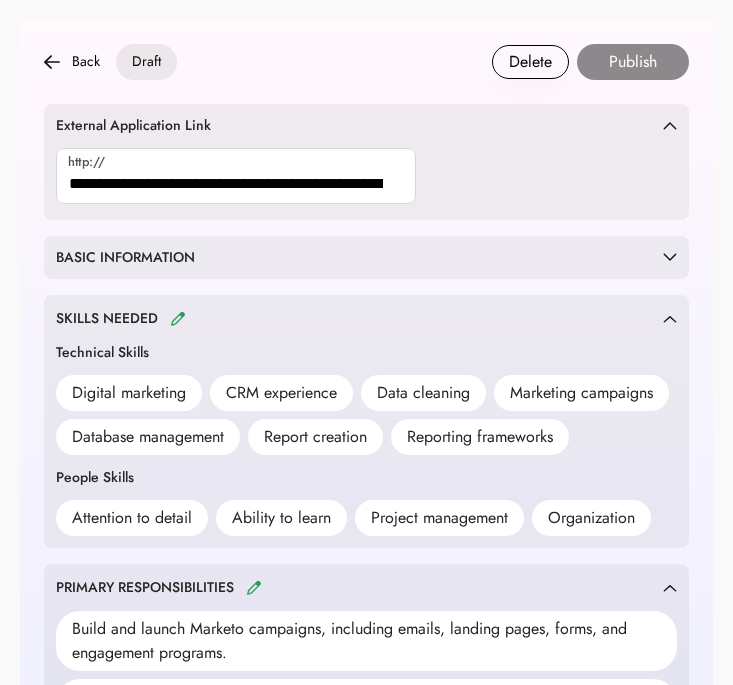 click on "**********" at bounding box center [366, 258] 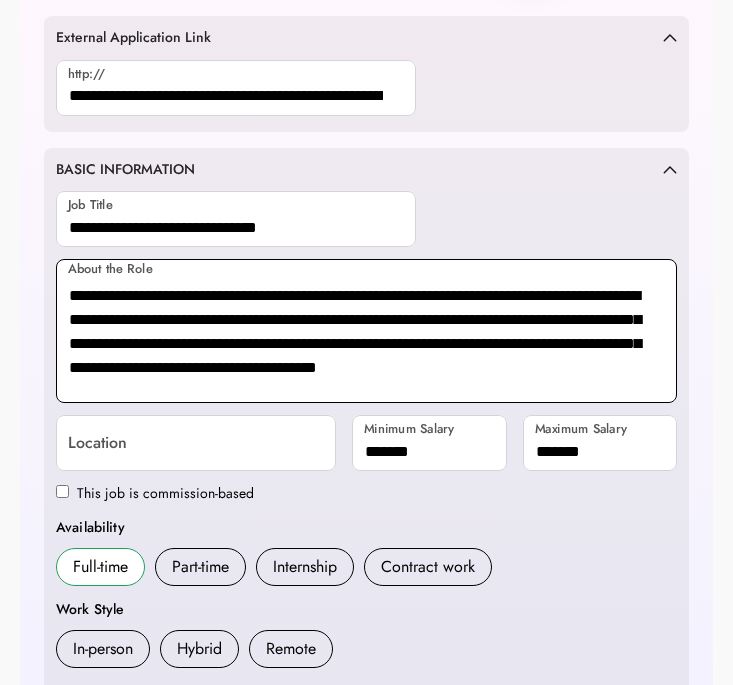 scroll, scrollTop: 256, scrollLeft: 0, axis: vertical 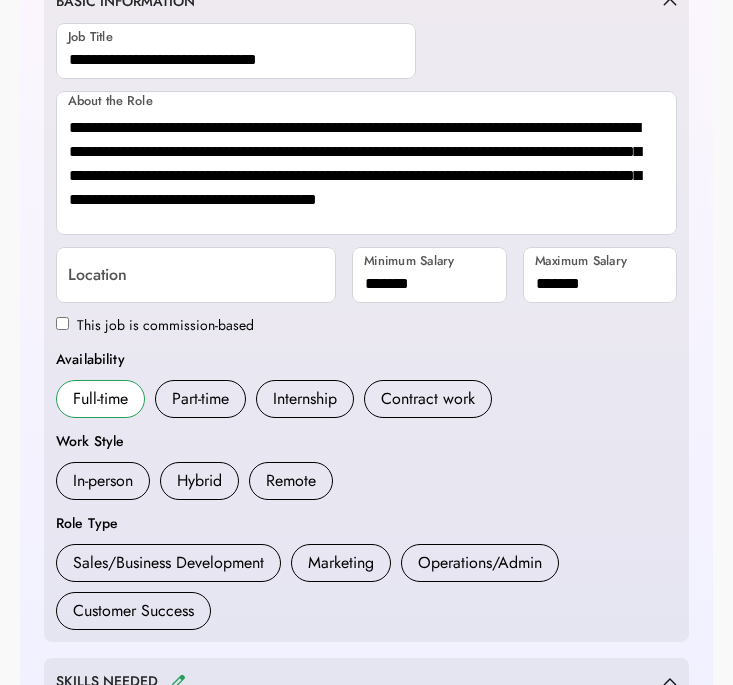 click on "Work Style In-person Hybrid Remote" at bounding box center (366, 465) 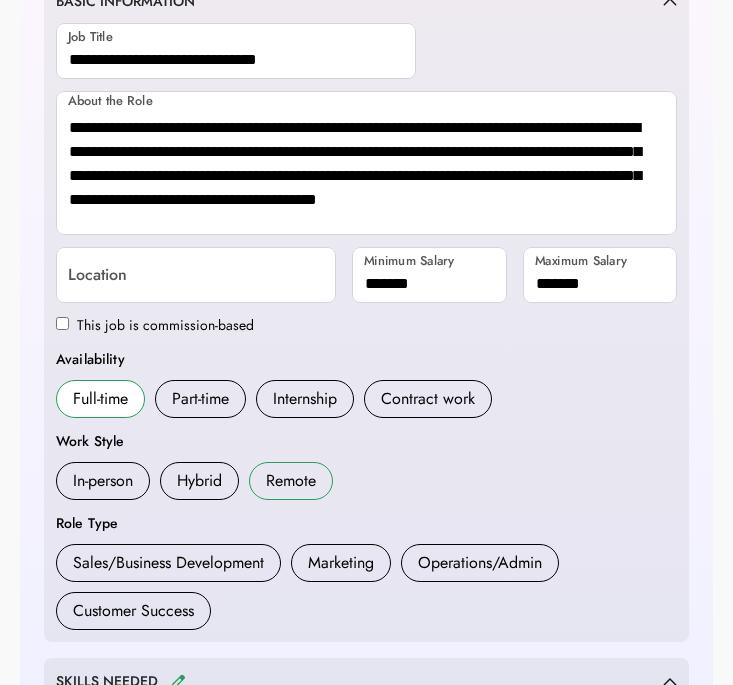 click on "Remote" at bounding box center [291, 481] 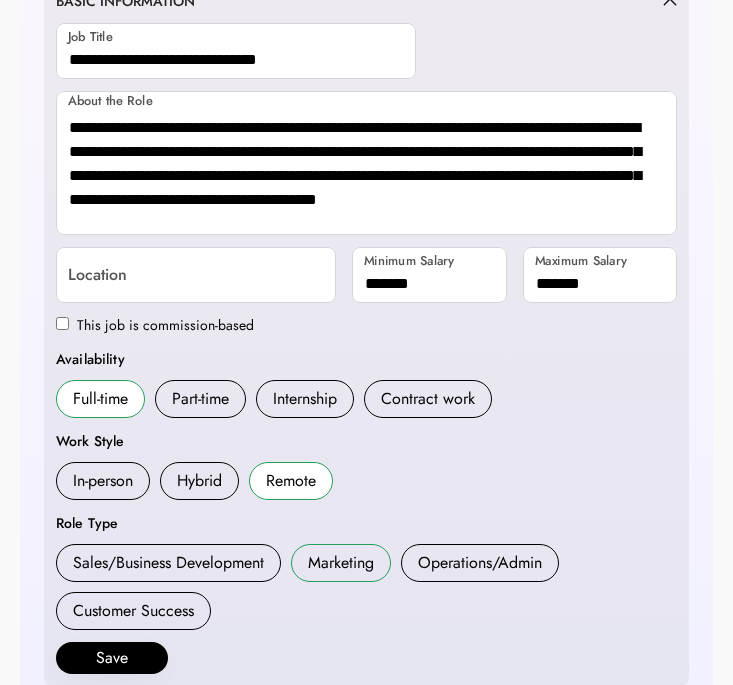 click on "Marketing" at bounding box center (341, 563) 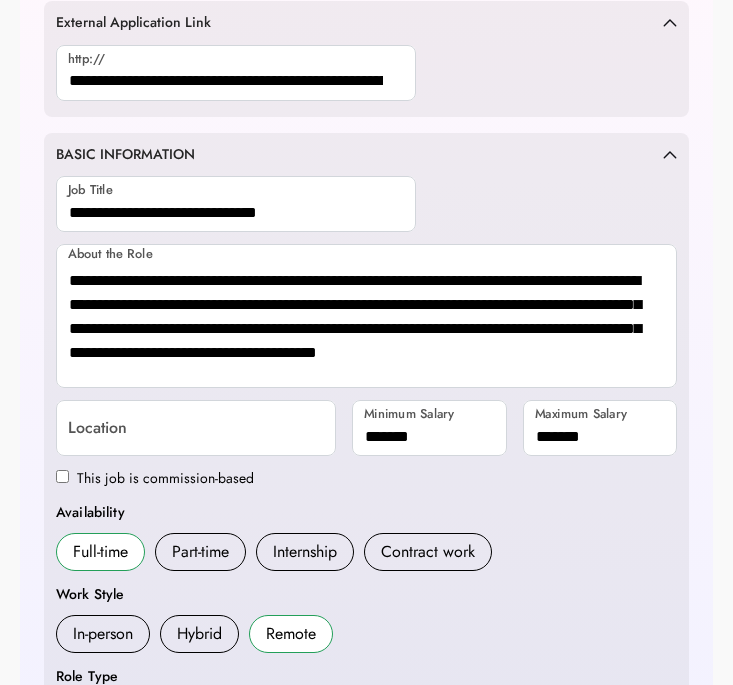 scroll, scrollTop: 0, scrollLeft: 0, axis: both 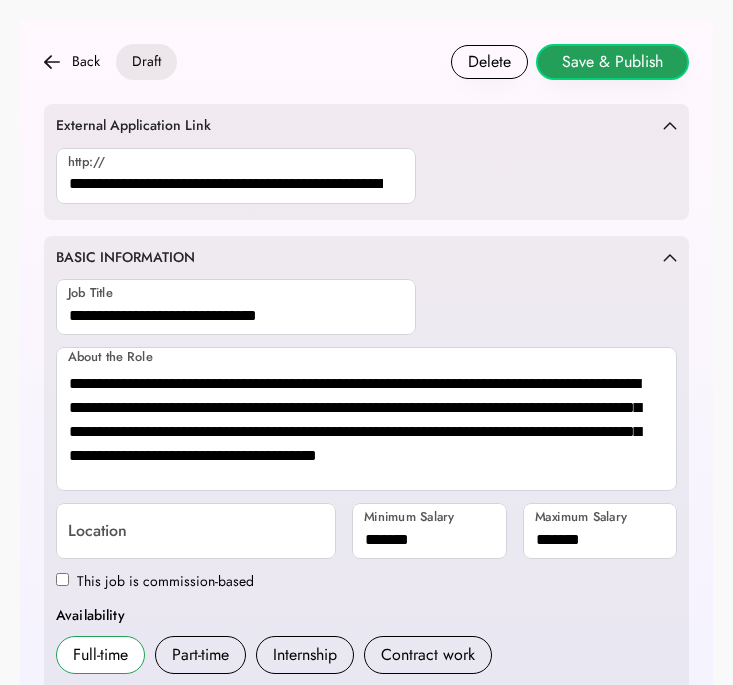 click on "Save & Publish" at bounding box center [612, 62] 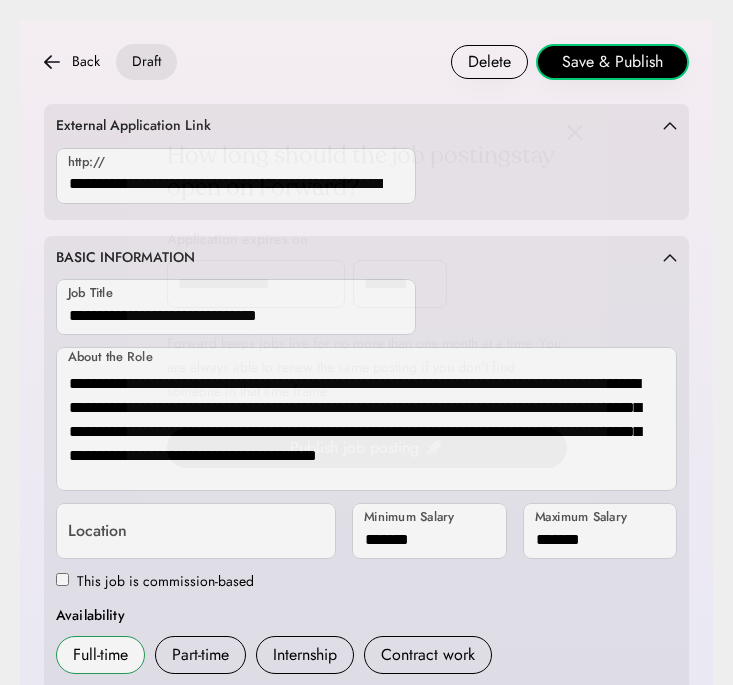 scroll, scrollTop: 89, scrollLeft: 0, axis: vertical 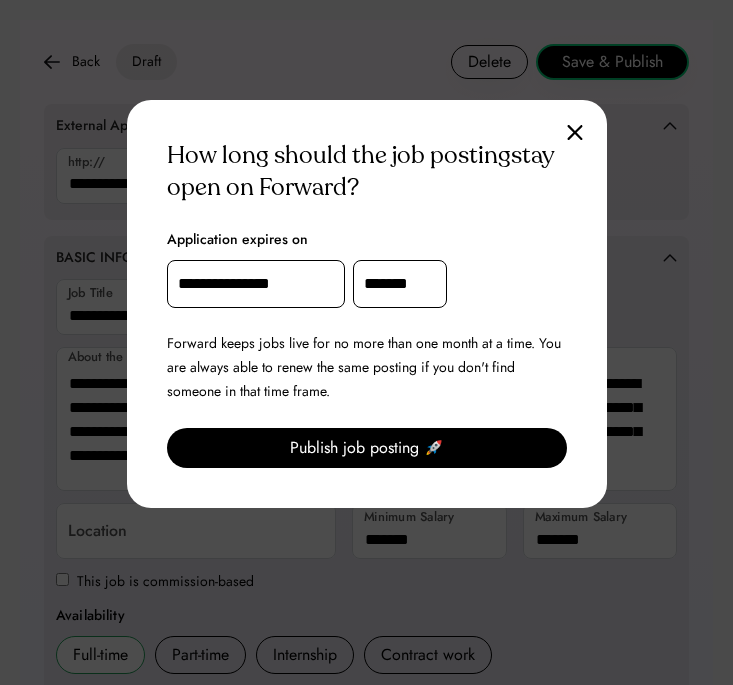 click on "**********" at bounding box center (256, 284) 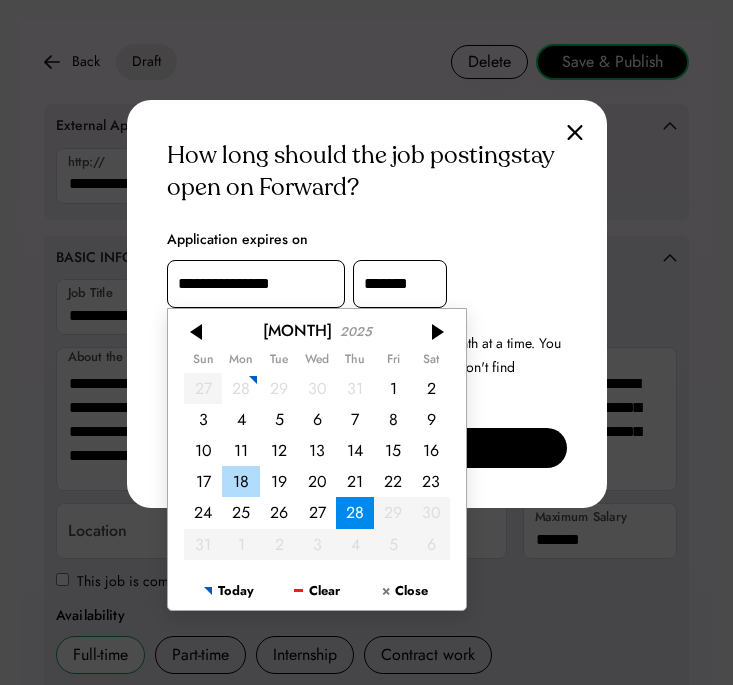 click on "18" at bounding box center [241, 481] 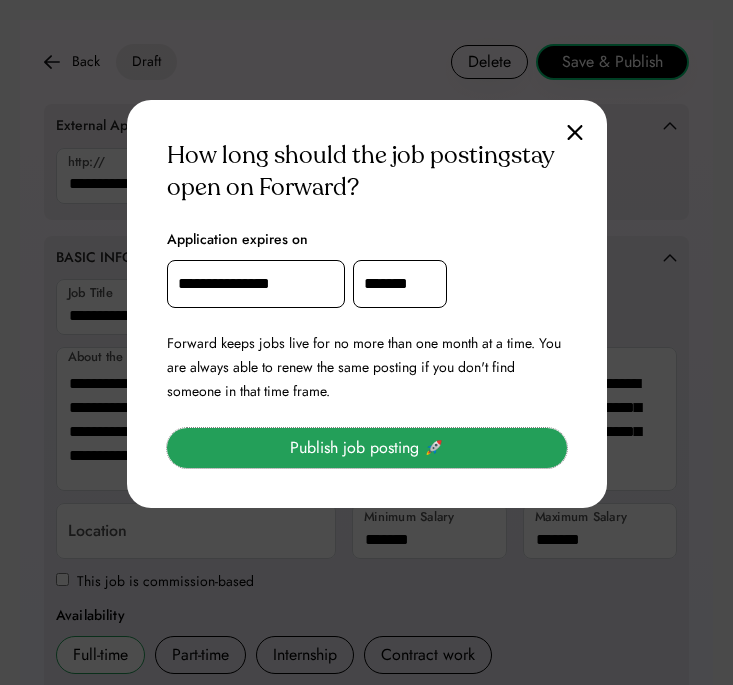 click on "Publish job posting 🚀" at bounding box center (367, 448) 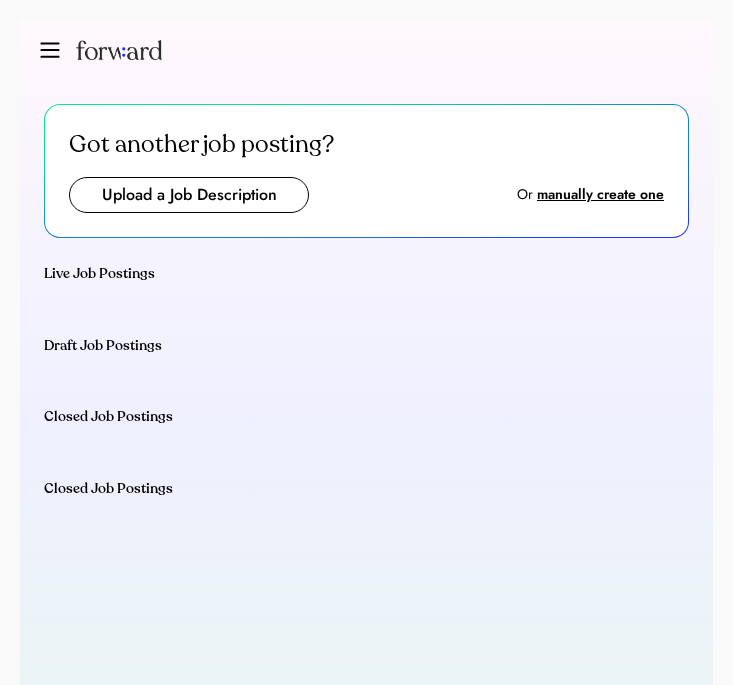 scroll, scrollTop: 0, scrollLeft: 0, axis: both 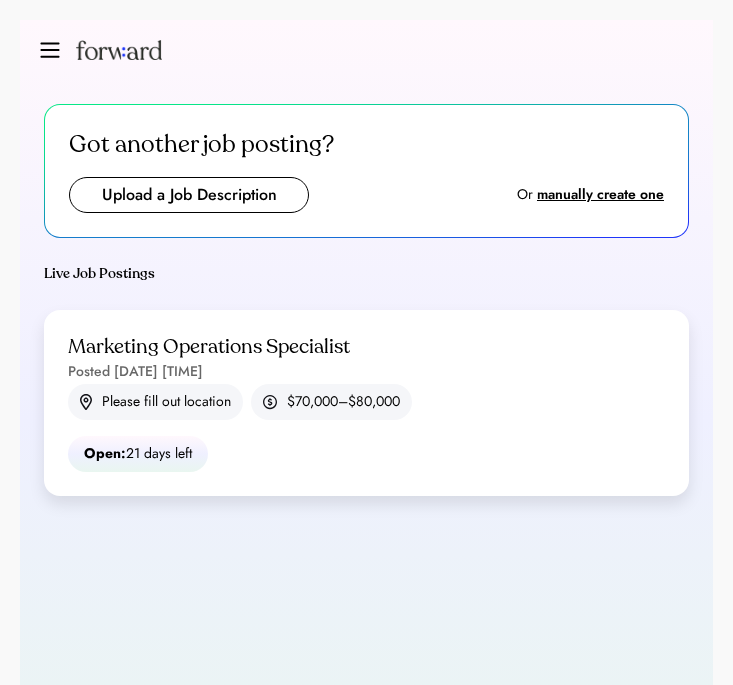 click at bounding box center (50, 50) 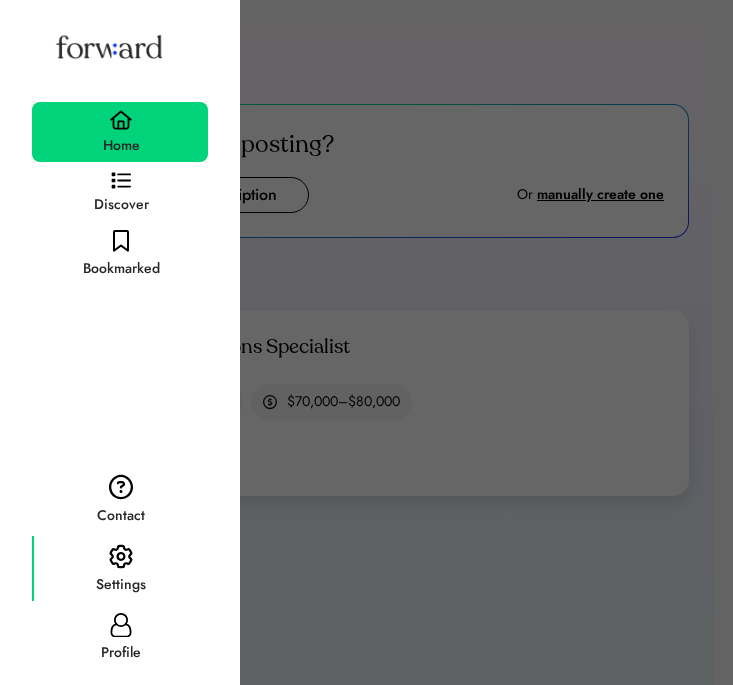 click on "Settings" at bounding box center [120, 568] 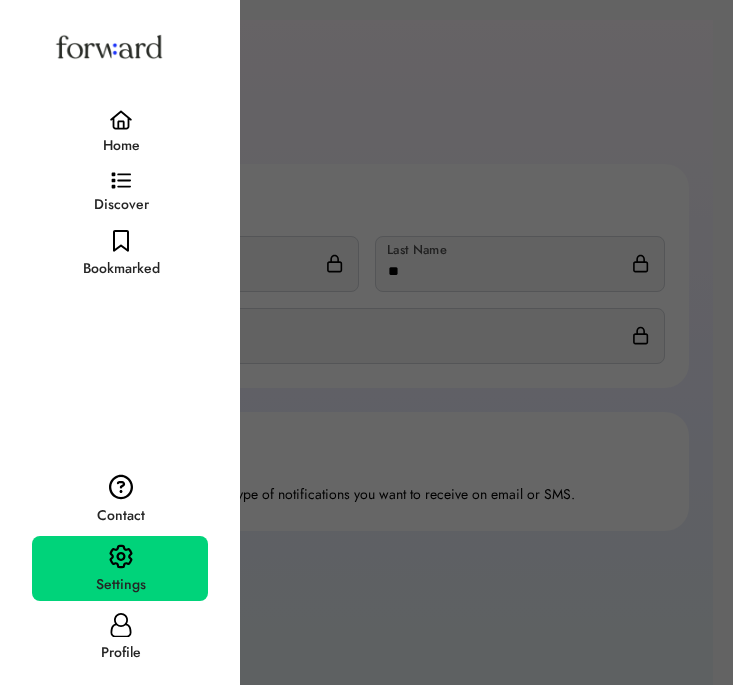 click at bounding box center (366, 342) 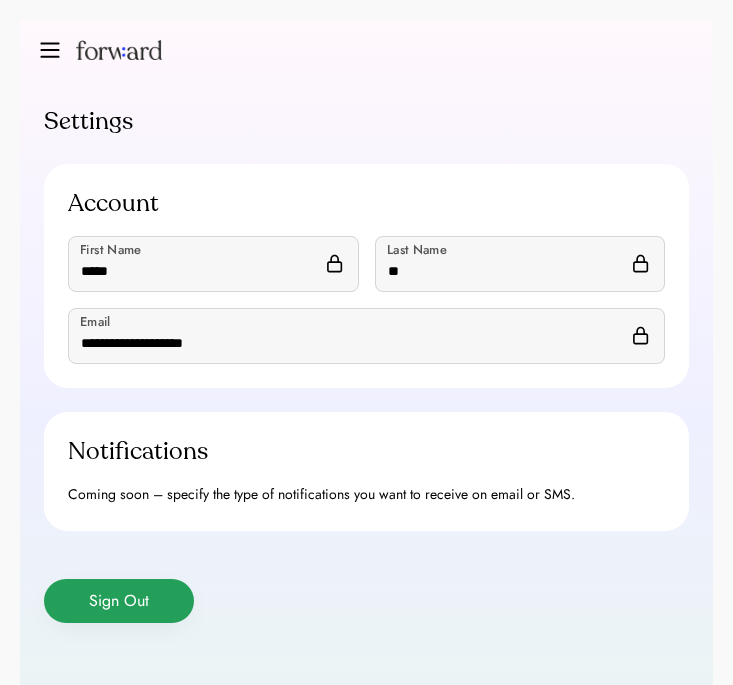 click on "Sign Out" at bounding box center [119, 601] 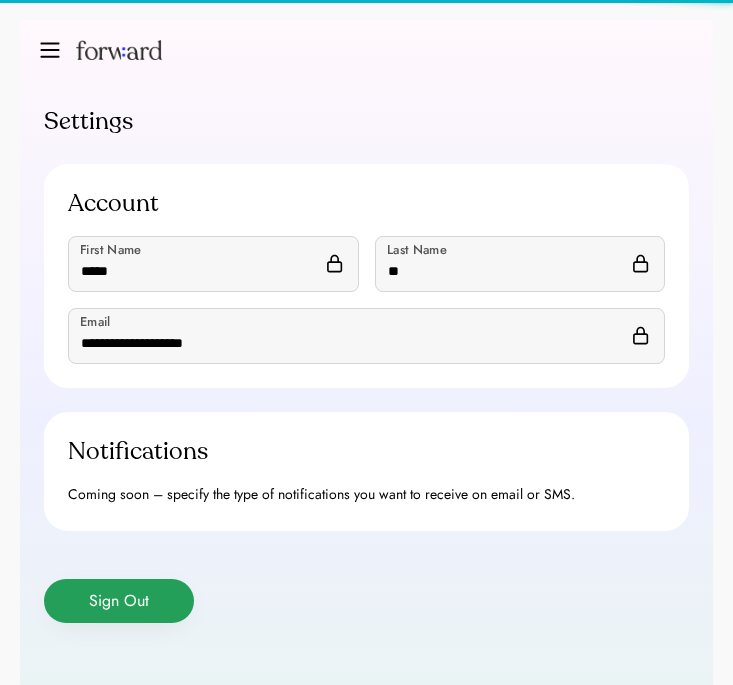 type 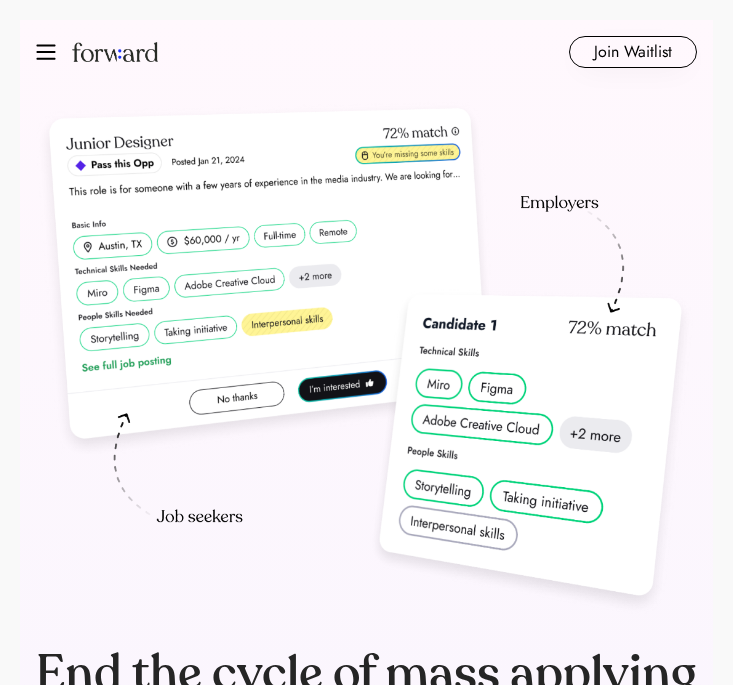 scroll, scrollTop: 0, scrollLeft: 0, axis: both 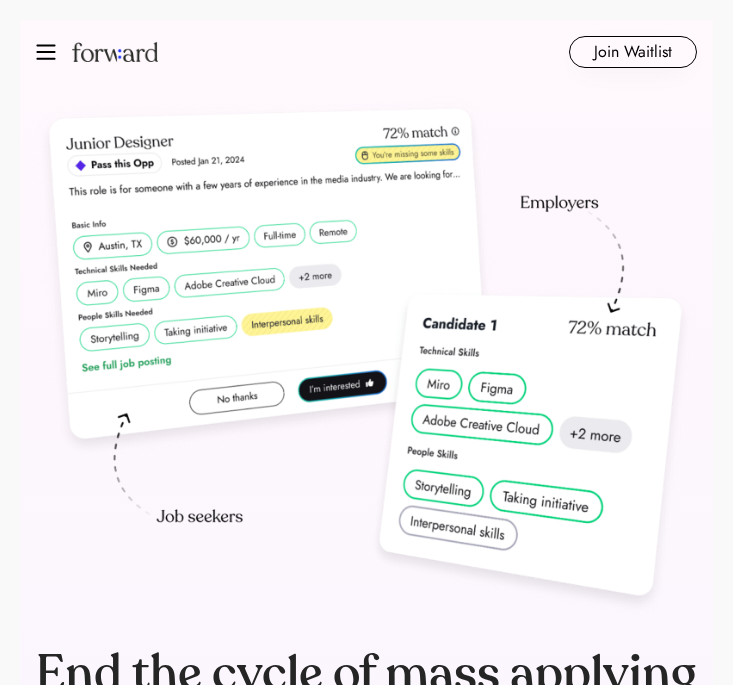 click at bounding box center (46, 52) 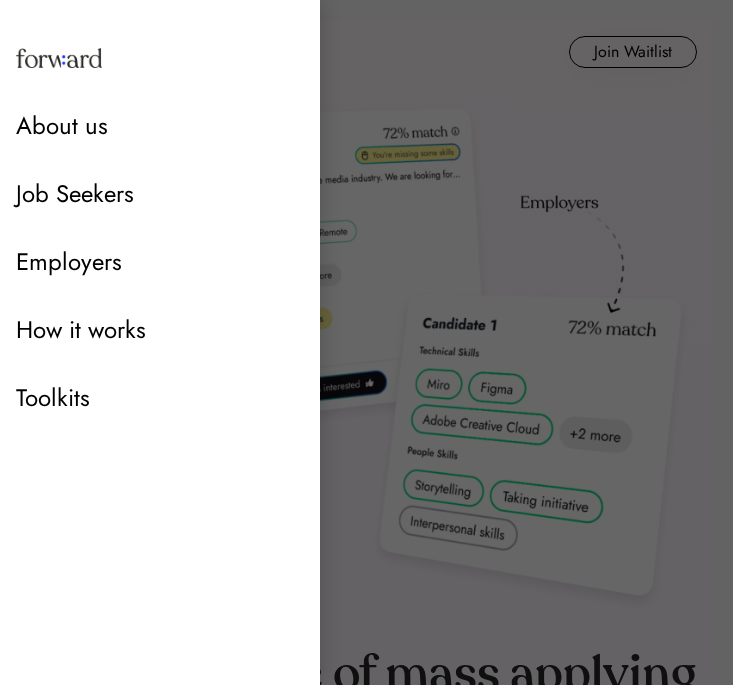 click at bounding box center [366, 342] 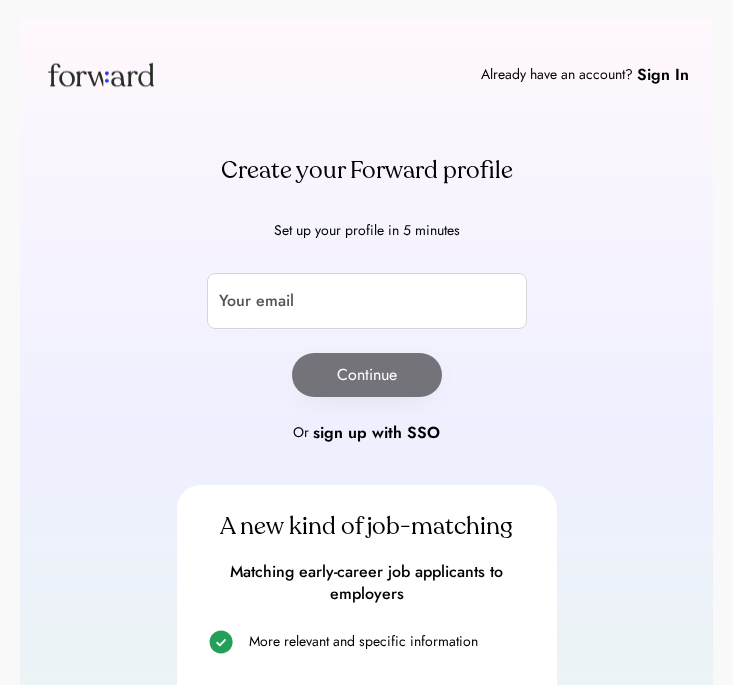 scroll, scrollTop: 0, scrollLeft: 0, axis: both 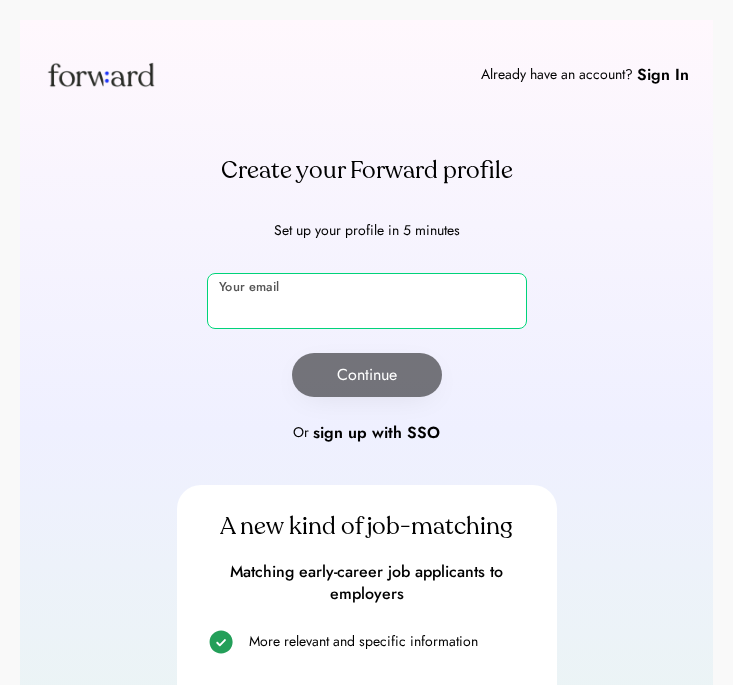 click at bounding box center [367, 301] 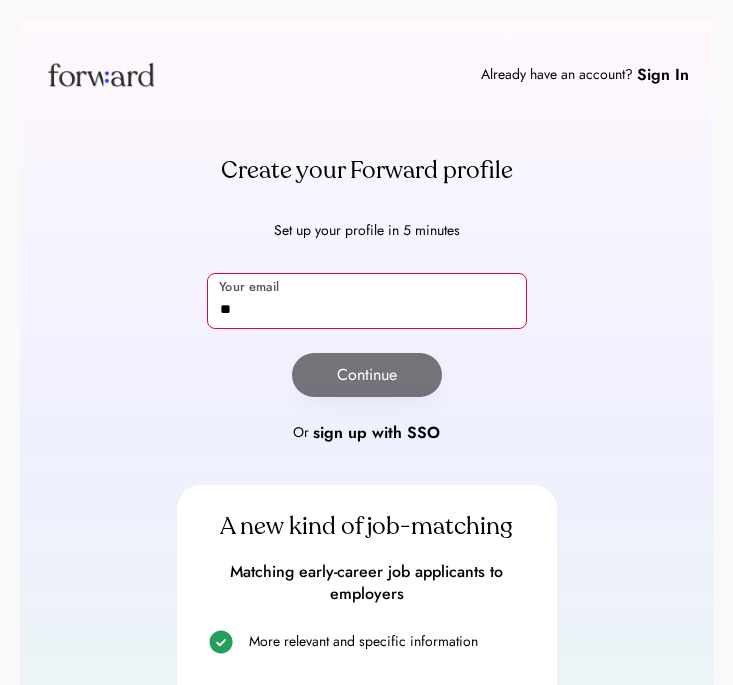type on "*" 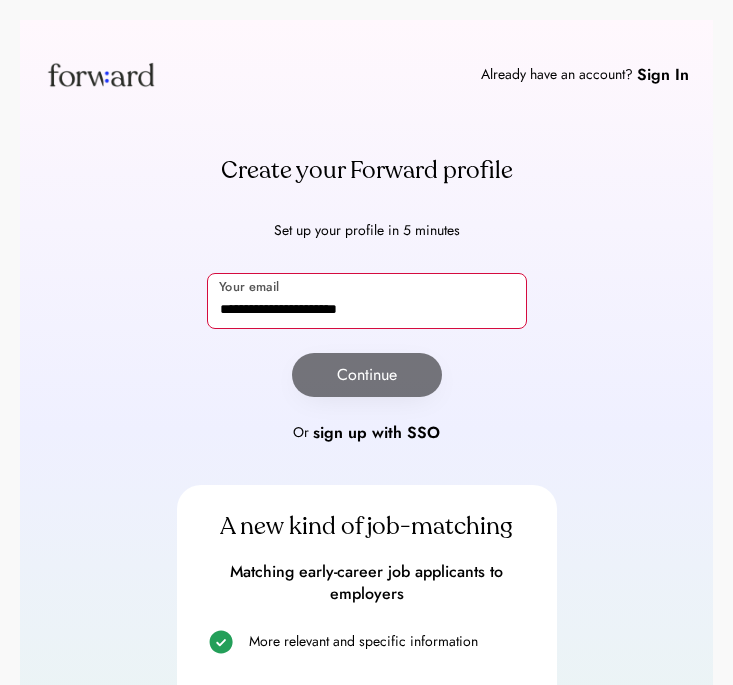 type on "**********" 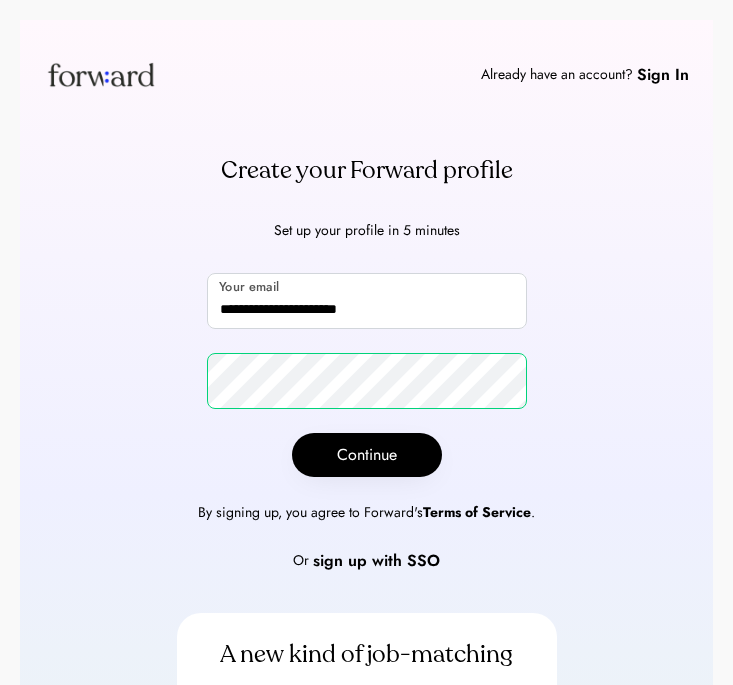 click on "**********" at bounding box center (366, 363) 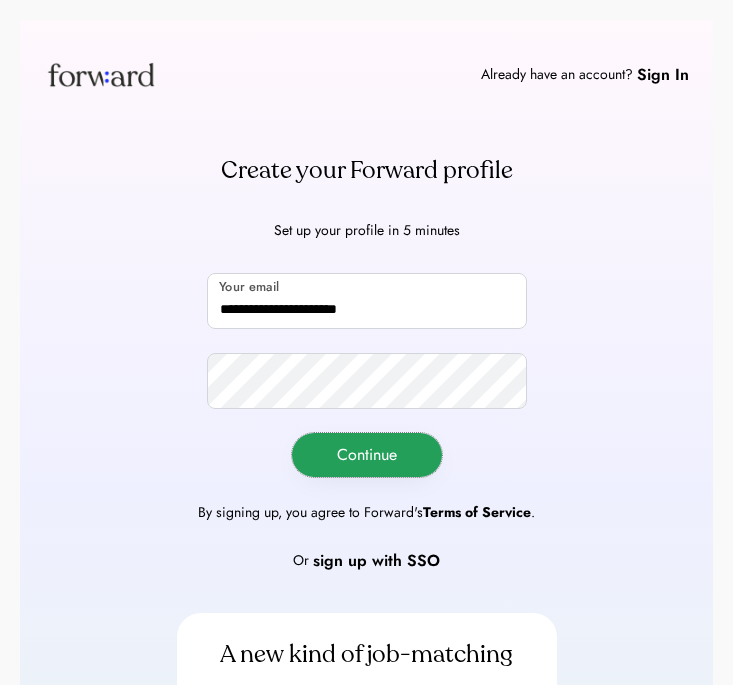 click on "Continue" at bounding box center [367, 455] 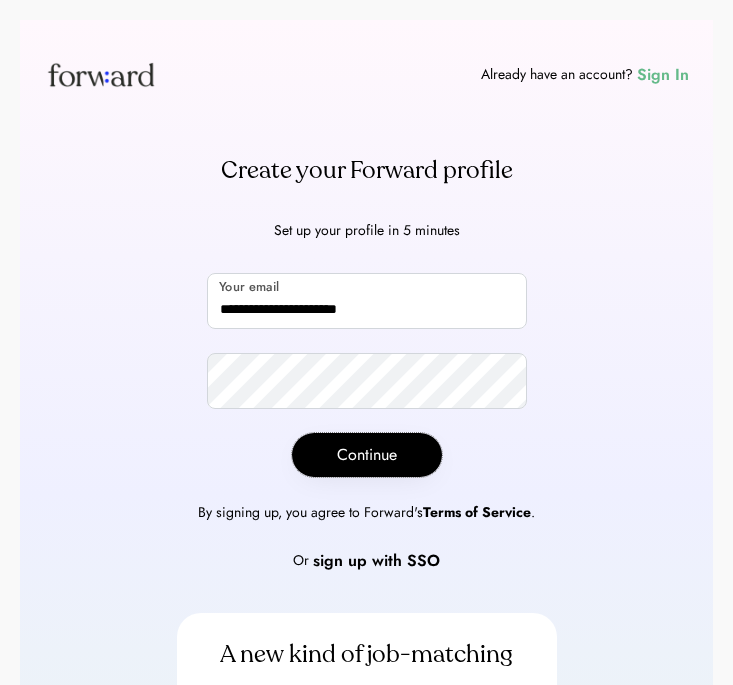click on "Sign In" at bounding box center (663, 75) 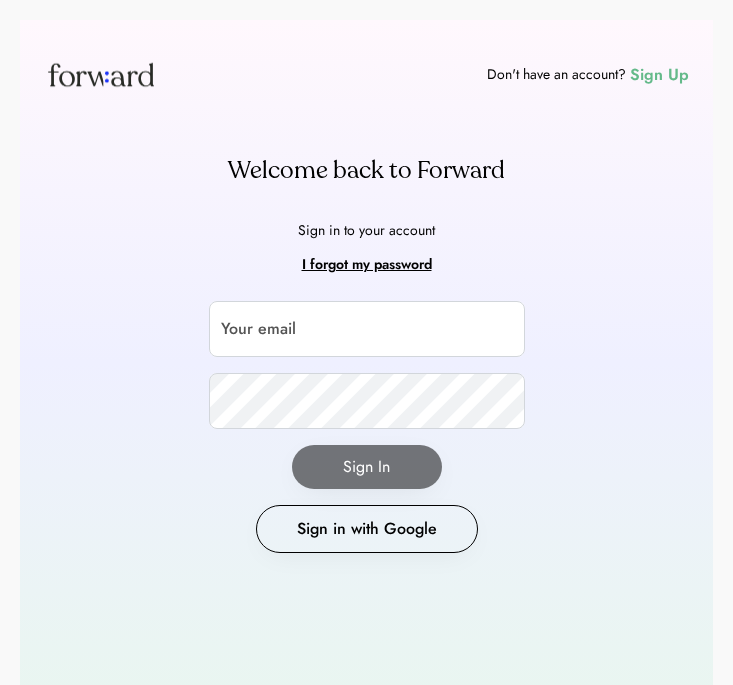 scroll, scrollTop: 0, scrollLeft: 0, axis: both 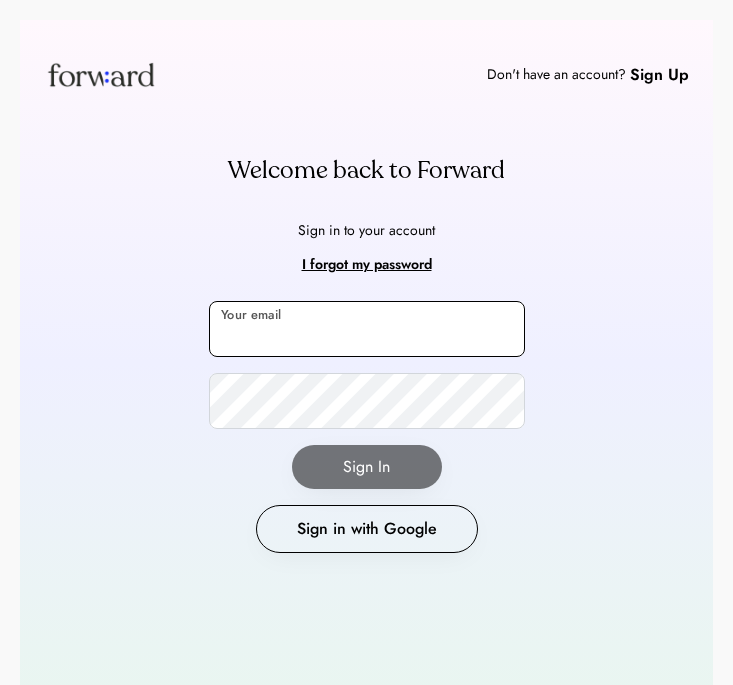 click at bounding box center (367, 329) 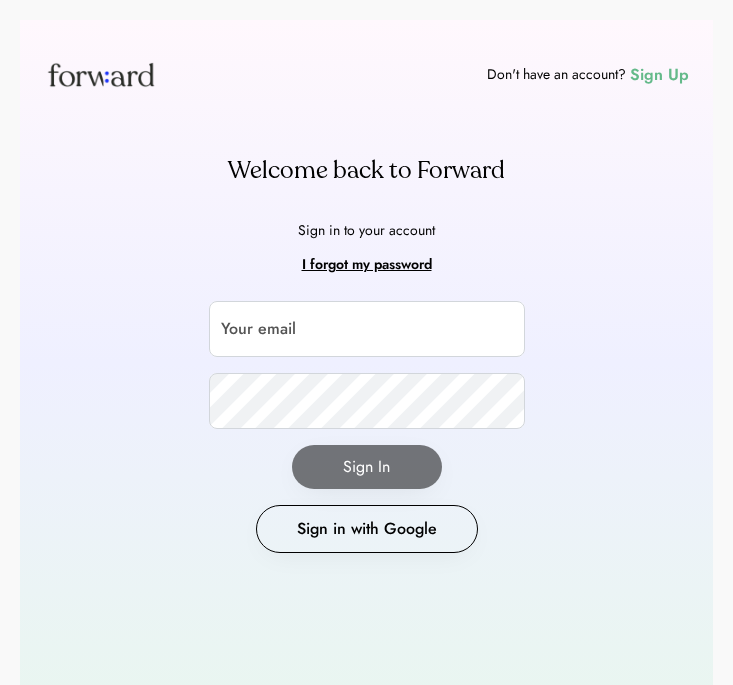 click on "Sign Up" at bounding box center (659, 75) 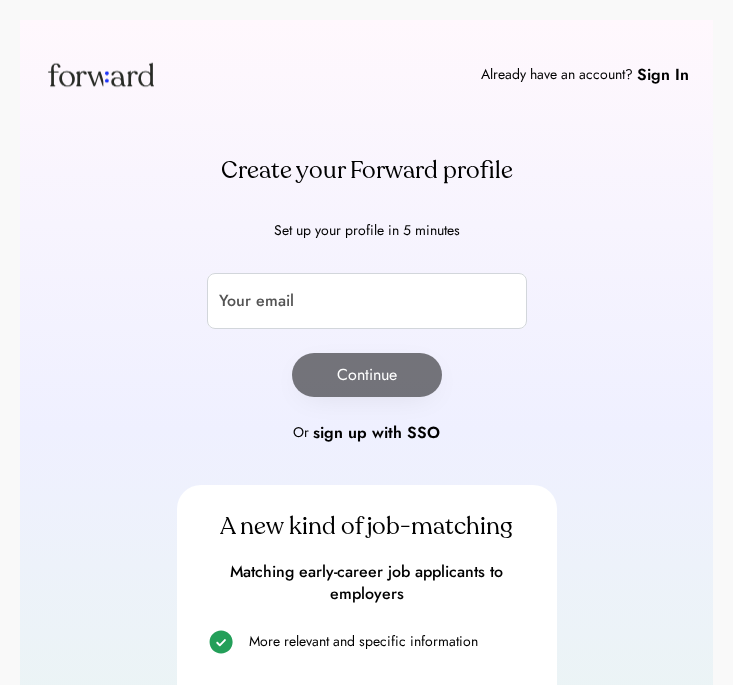 scroll, scrollTop: 0, scrollLeft: 0, axis: both 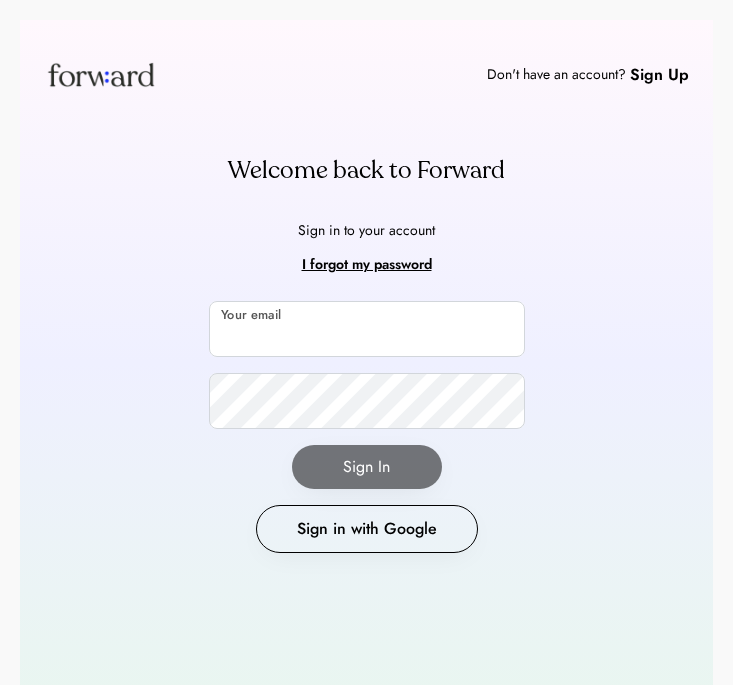 click at bounding box center (367, 329) 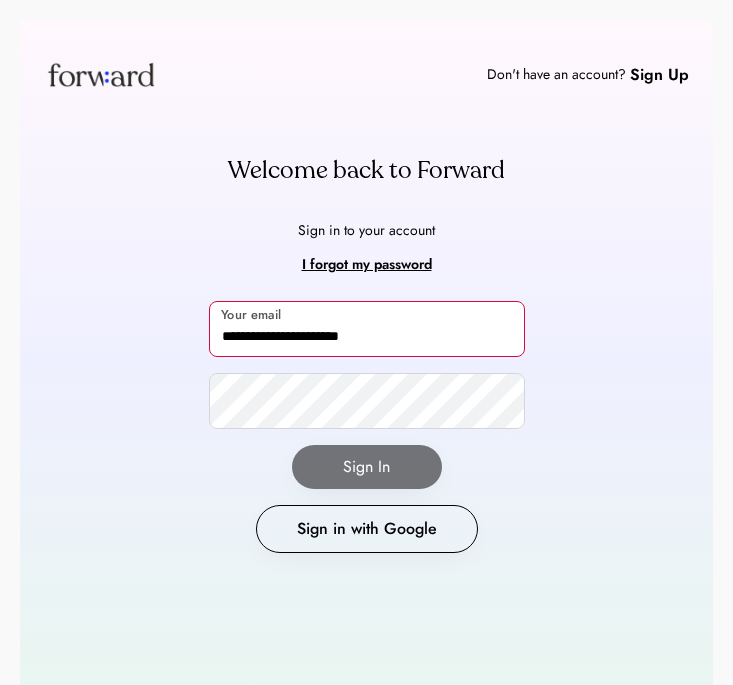 type on "**********" 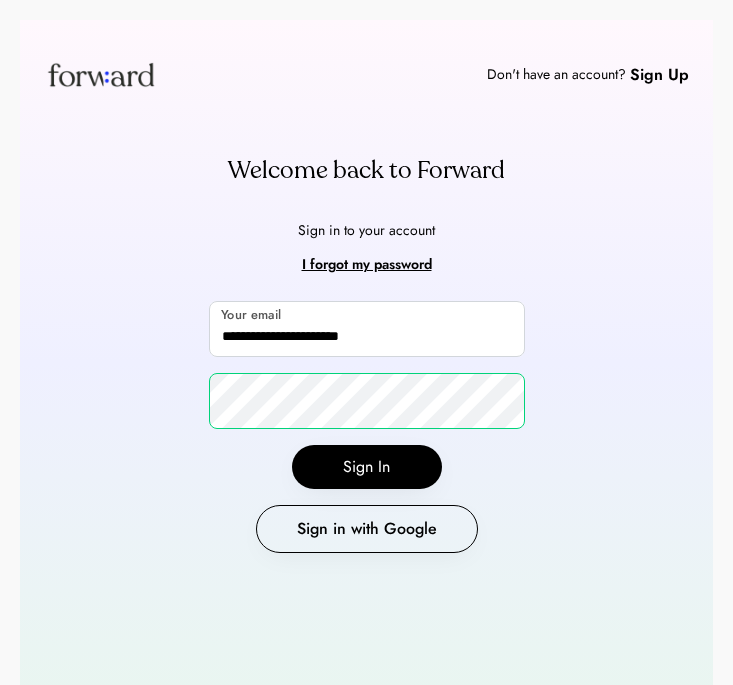 click on "**********" at bounding box center (367, 427) 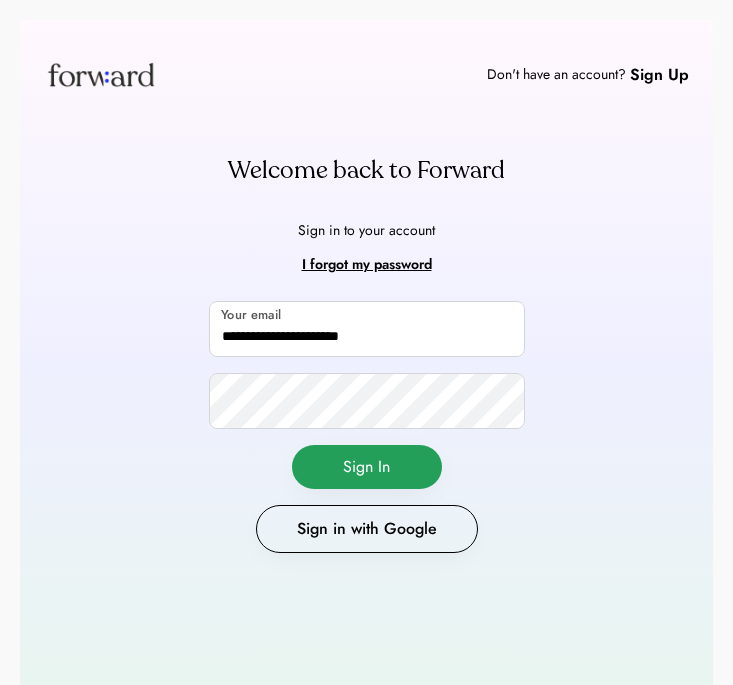 click on "Sign In" at bounding box center (367, 467) 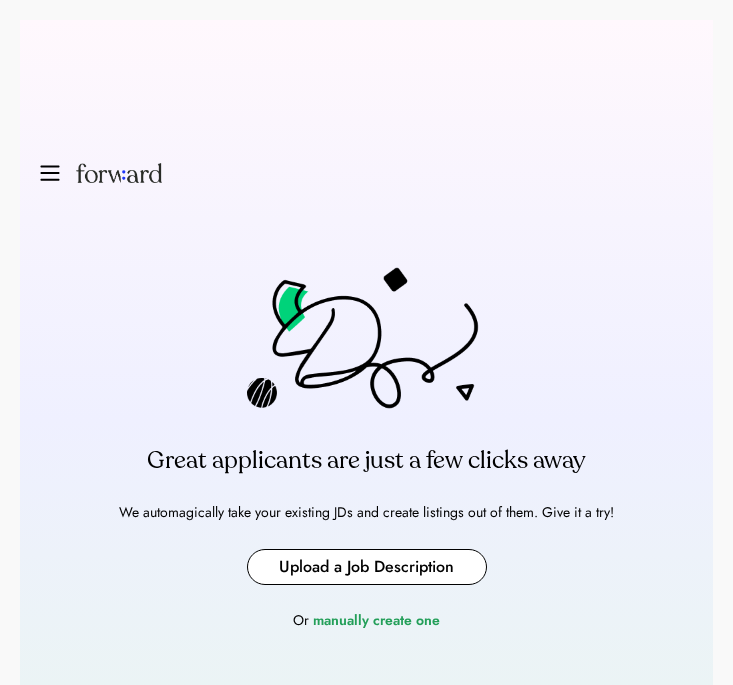 scroll, scrollTop: 0, scrollLeft: 0, axis: both 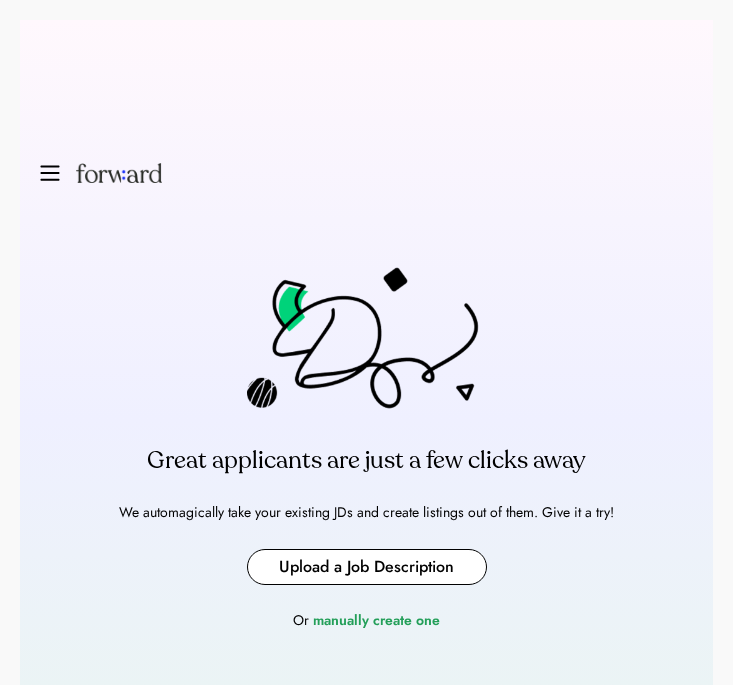 click on "Great applicants are just a few clicks away We automagically take your existing JDs and create listings out of them. Give it a try! Upload a Job Description Or manually create one" at bounding box center [366, 450] 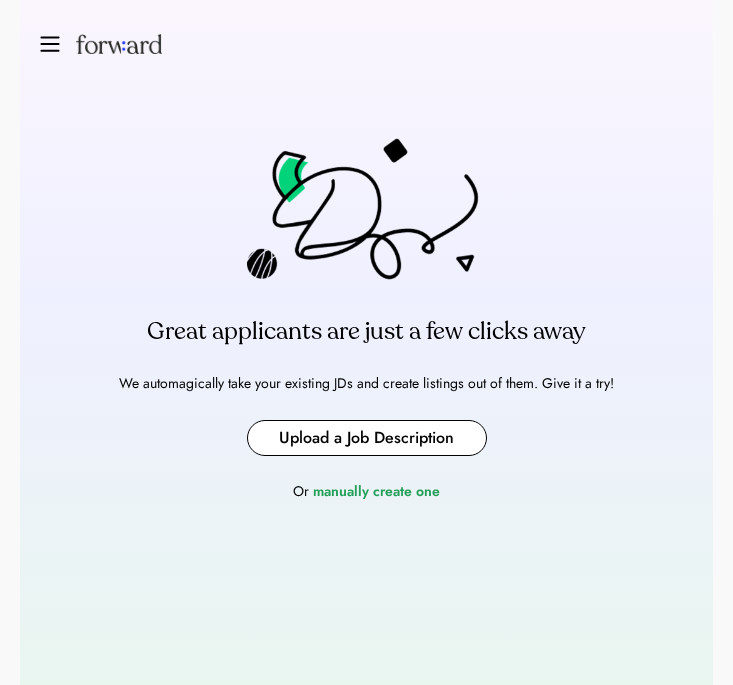 scroll, scrollTop: 135, scrollLeft: 0, axis: vertical 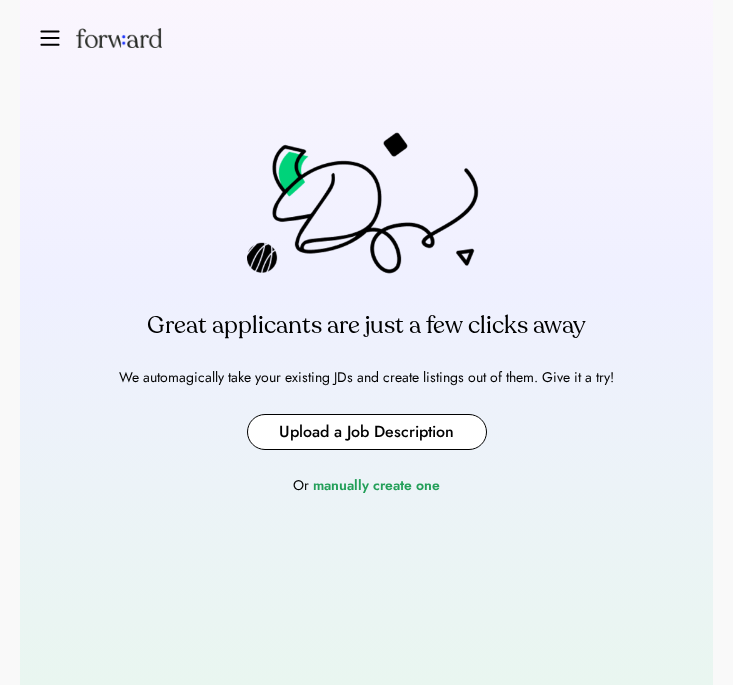 click at bounding box center (50, 38) 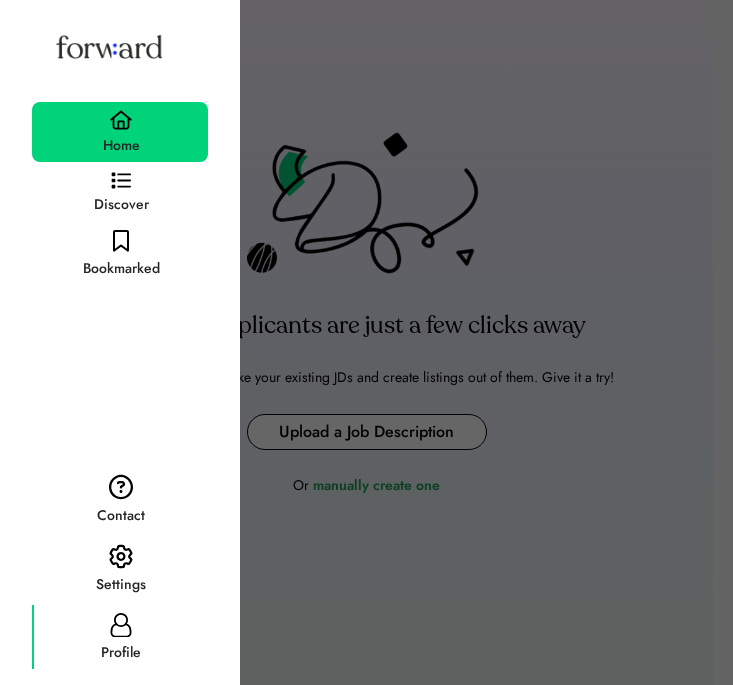 click on "Profile" at bounding box center [121, 653] 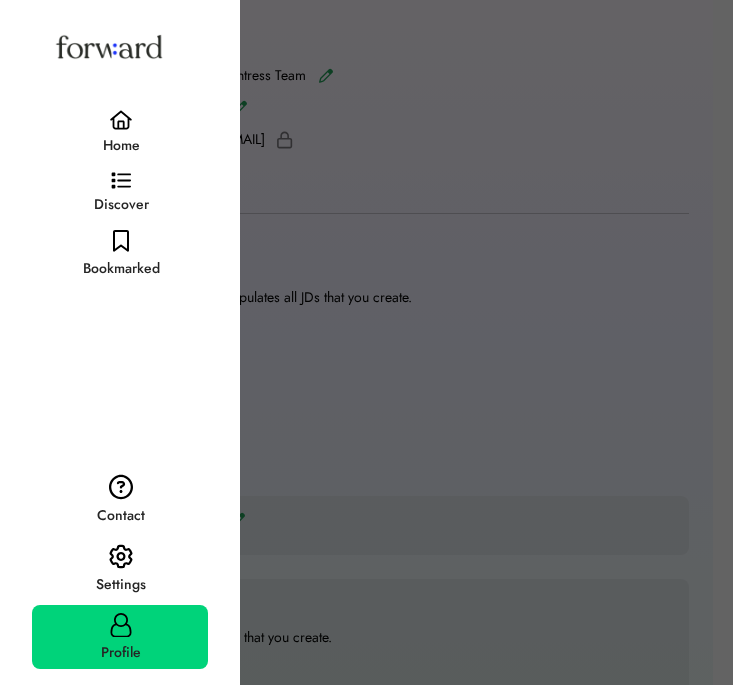 scroll, scrollTop: 12, scrollLeft: 0, axis: vertical 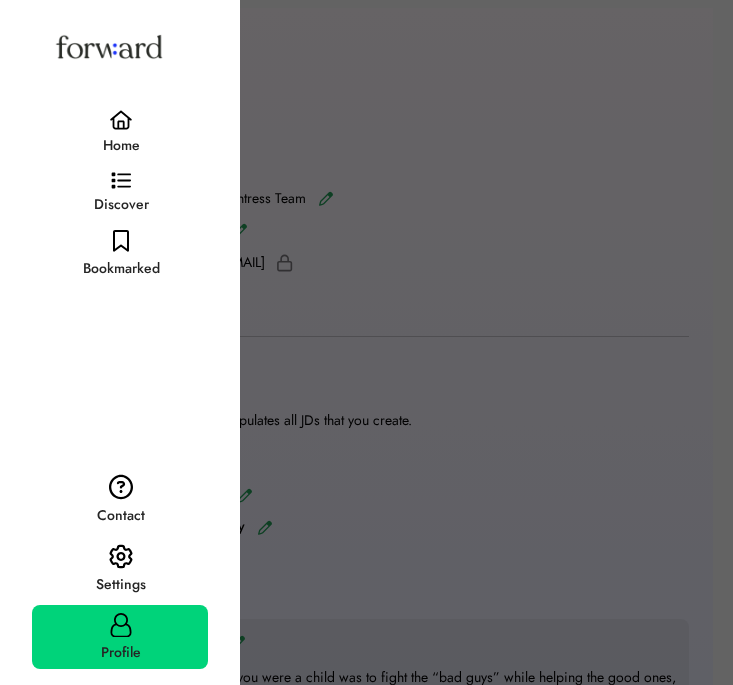 click at bounding box center [366, 342] 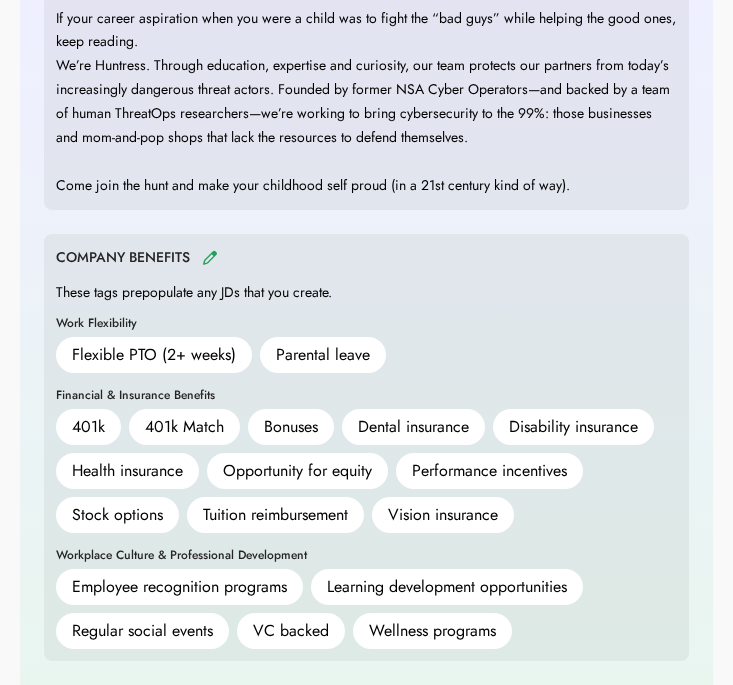 scroll, scrollTop: 0, scrollLeft: 0, axis: both 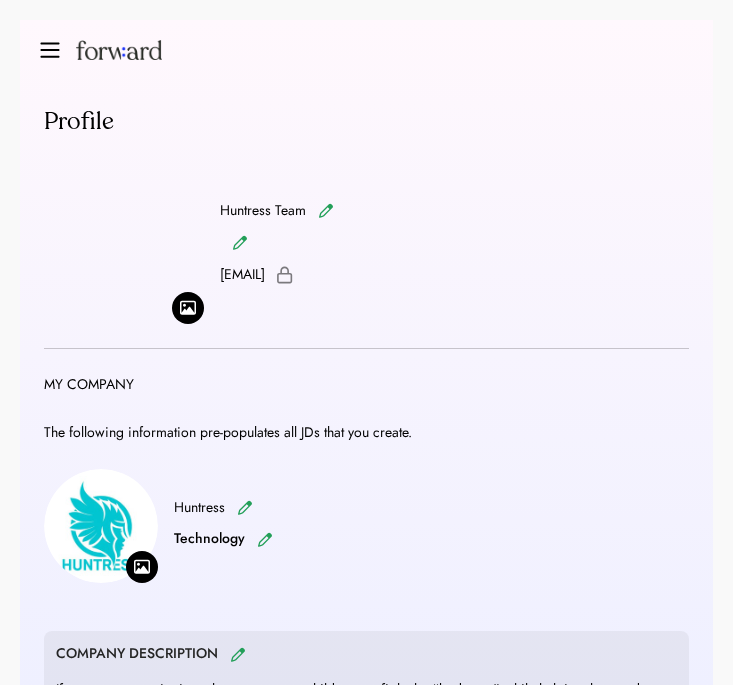 click at bounding box center [101, 50] 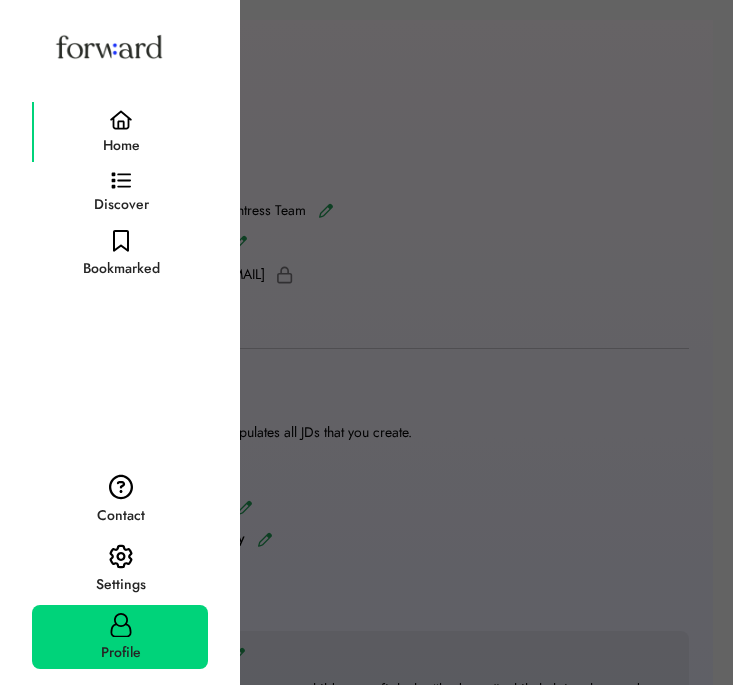 click on "Home" at bounding box center (120, 132) 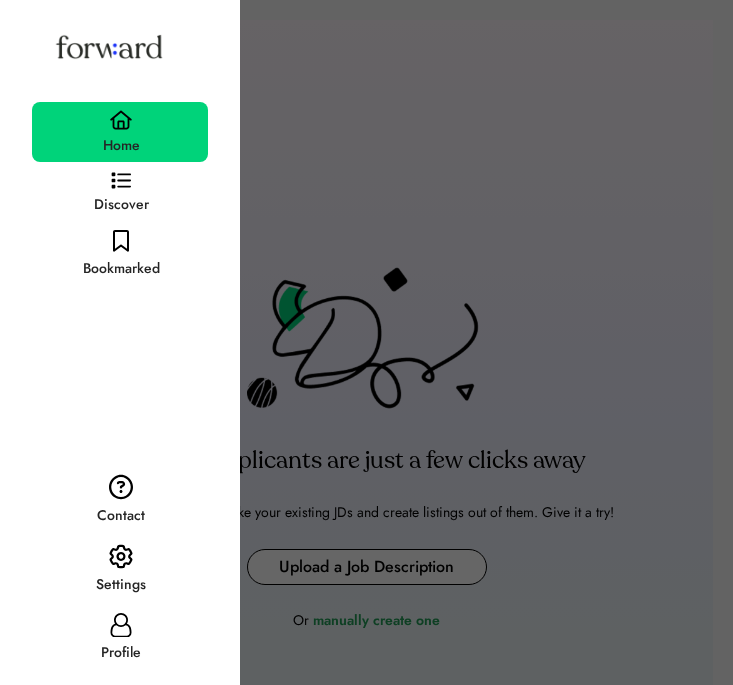 click at bounding box center (366, 342) 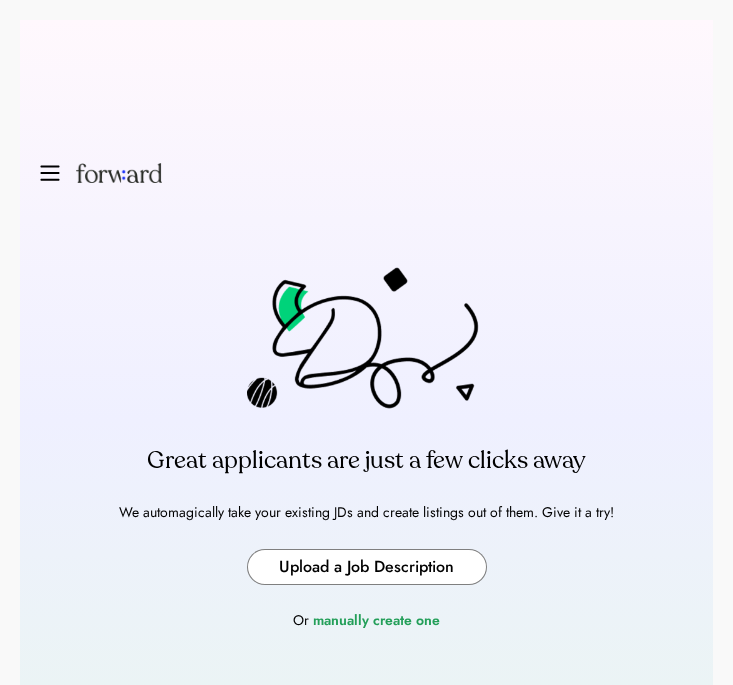 click at bounding box center (367, 567) 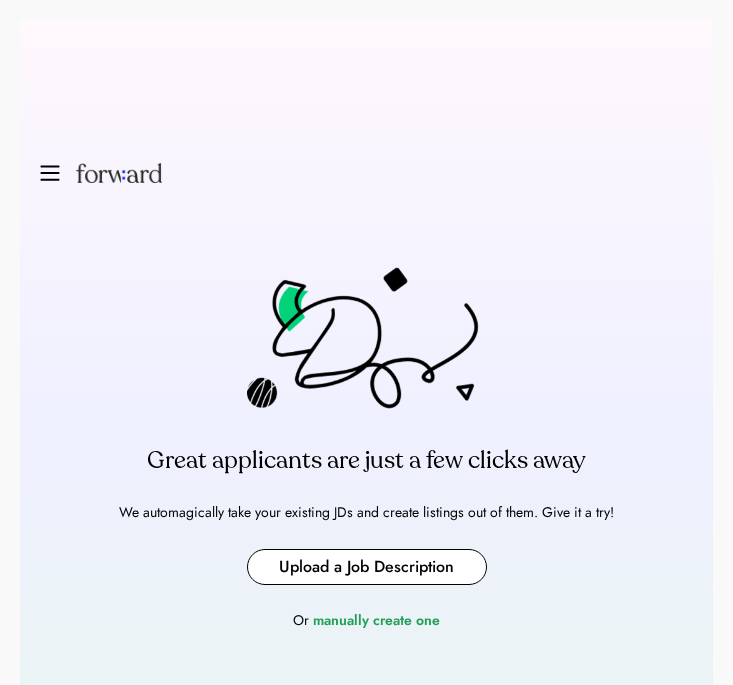 type on "**********" 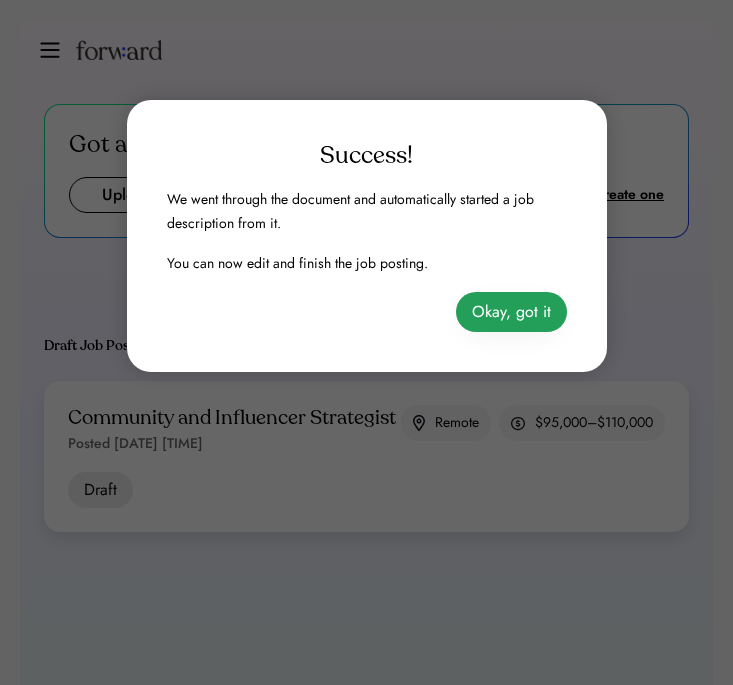 click on "Okay, got it" at bounding box center (511, 312) 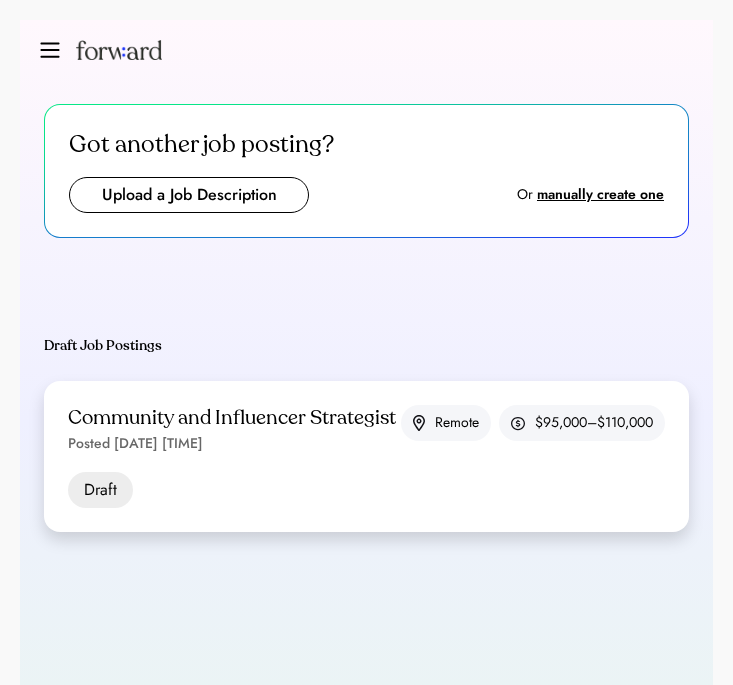 click on "Community and Influencer Strategist" at bounding box center [232, 418] 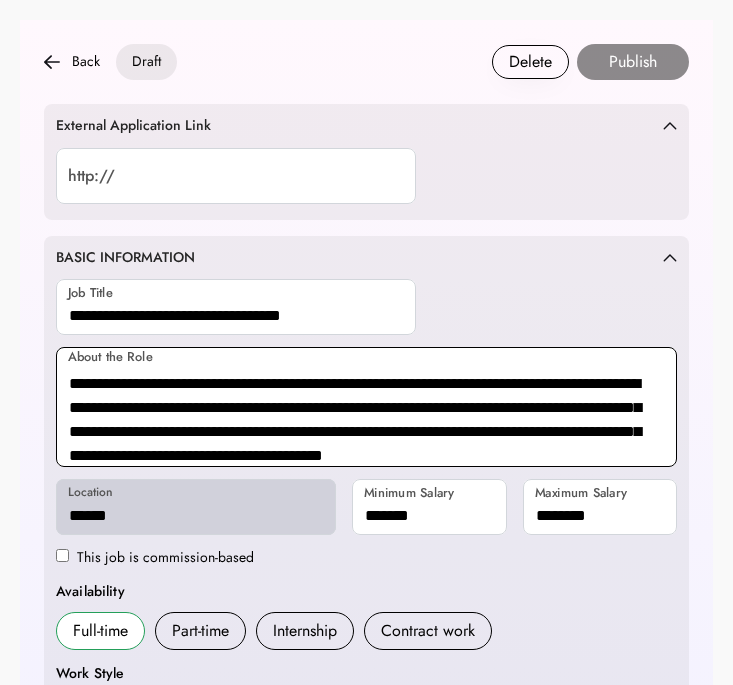 scroll, scrollTop: 0, scrollLeft: 0, axis: both 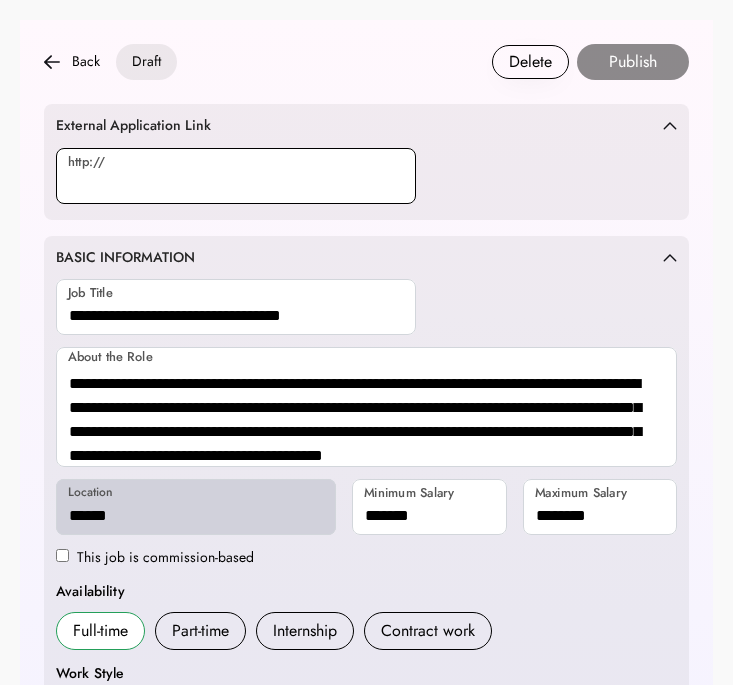 click at bounding box center [236, 176] 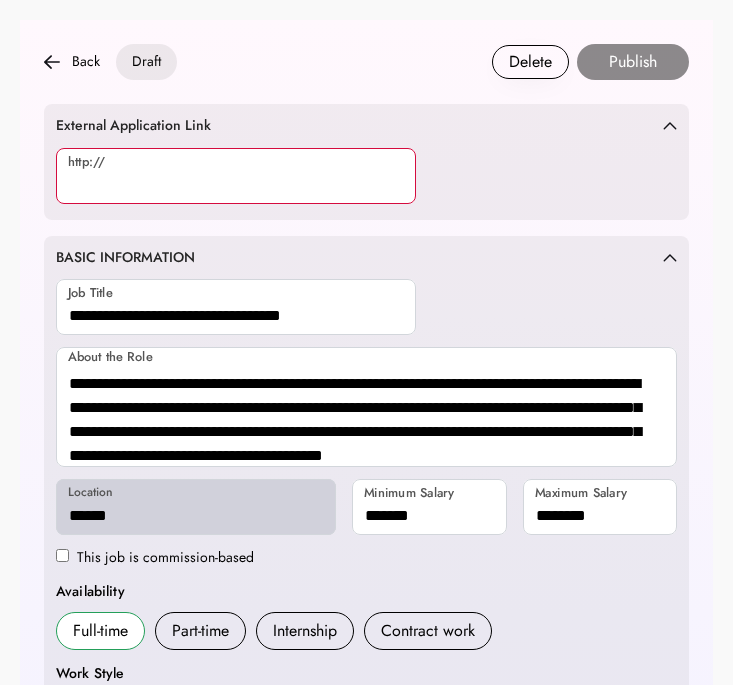 paste on "**********" 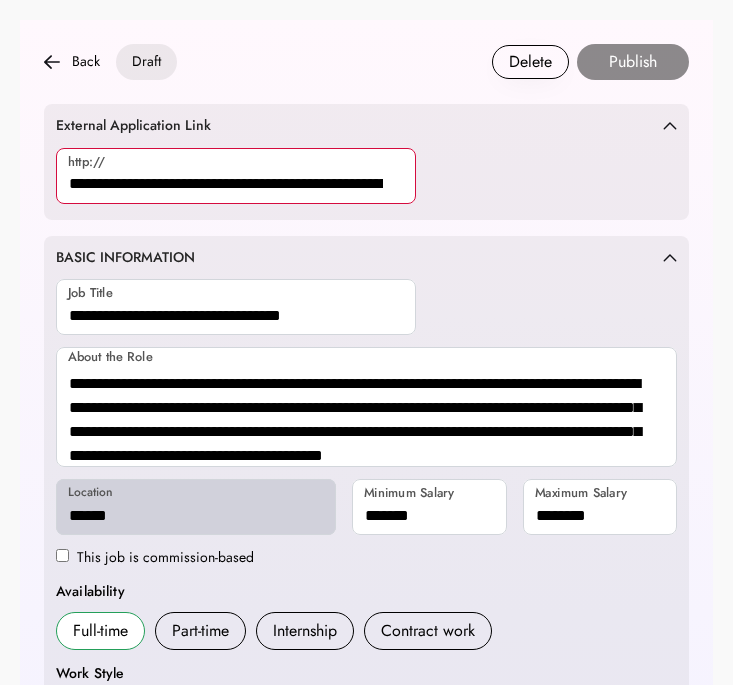 scroll, scrollTop: 0, scrollLeft: 109, axis: horizontal 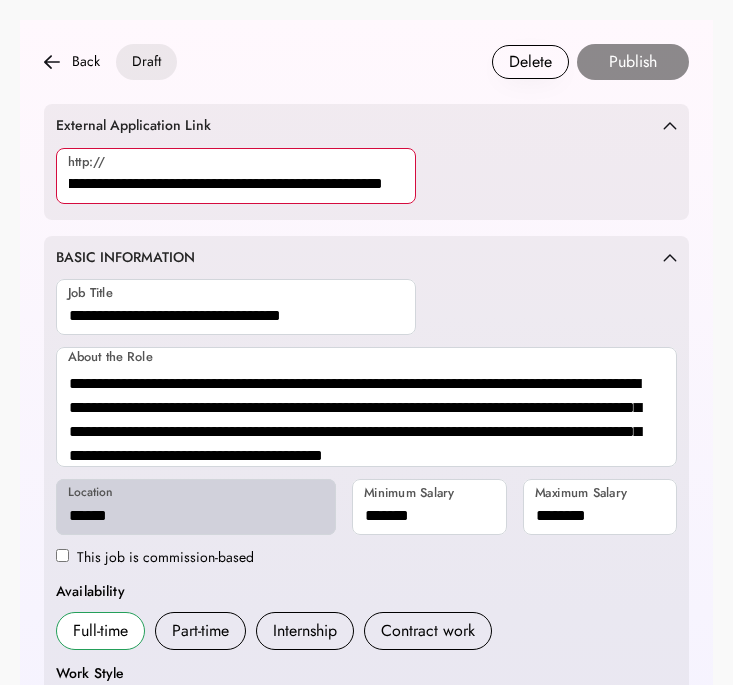 type on "**********" 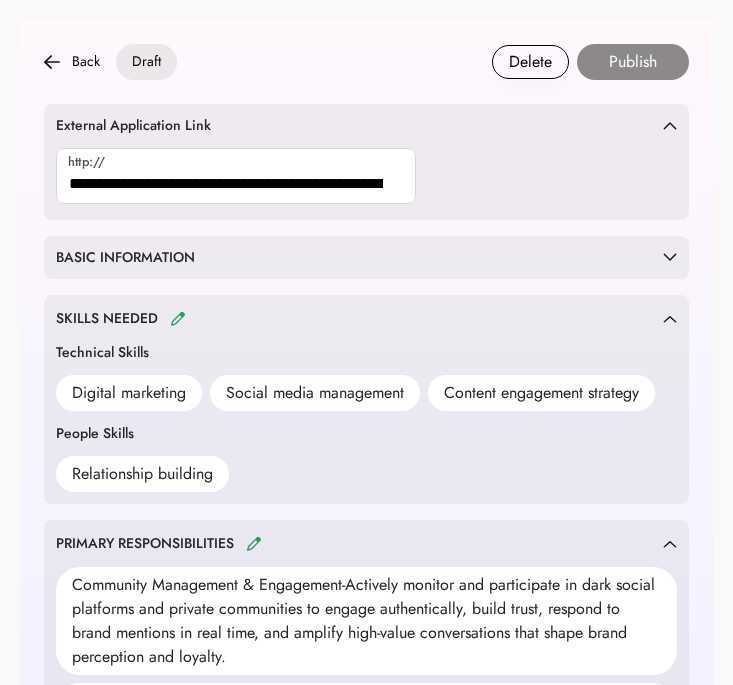 click on "**********" at bounding box center [366, 258] 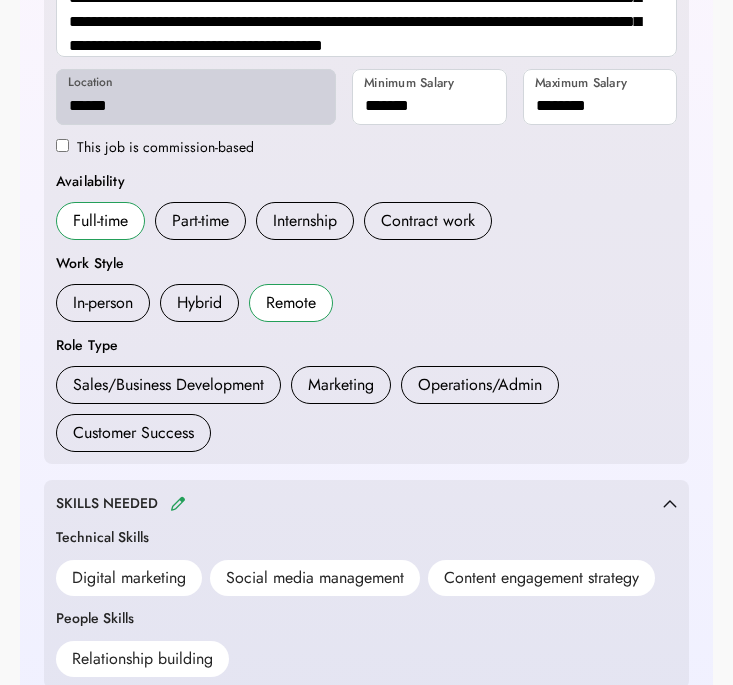 scroll, scrollTop: 459, scrollLeft: 0, axis: vertical 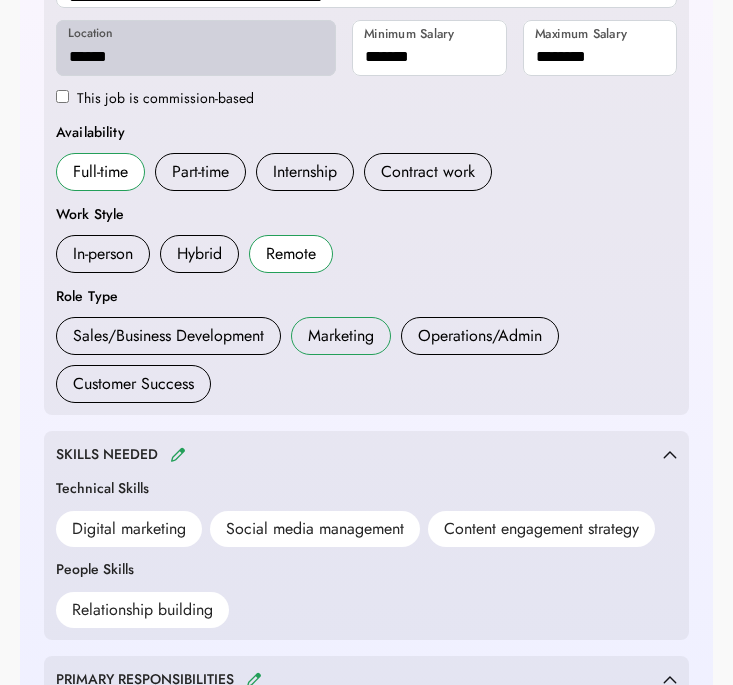 click on "Marketing" at bounding box center [341, 336] 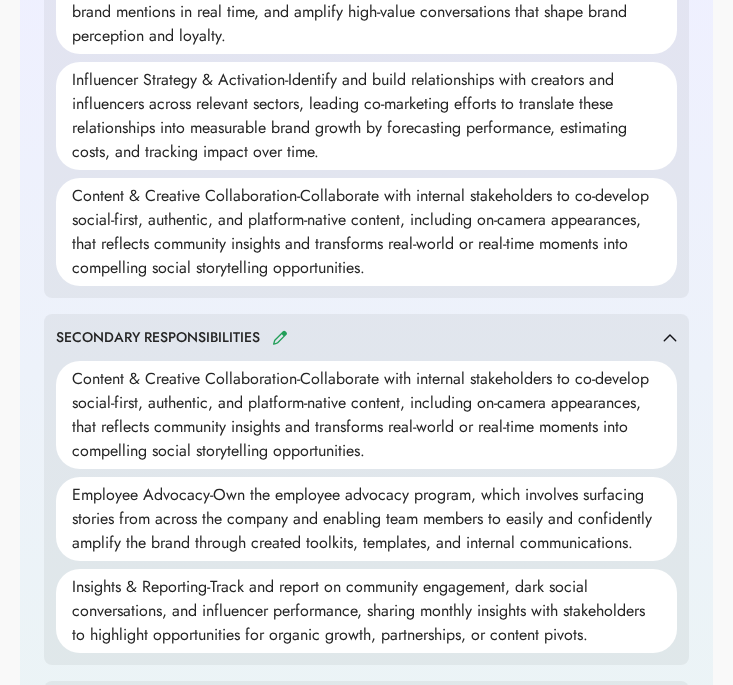 scroll, scrollTop: 1266, scrollLeft: 0, axis: vertical 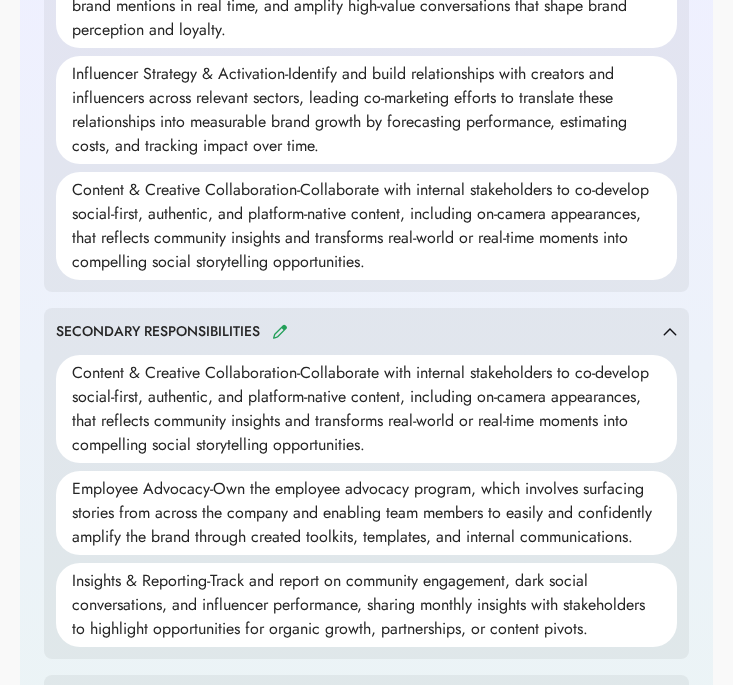 click on "SECONDARY RESPONSIBILITIES" at bounding box center [359, 331] 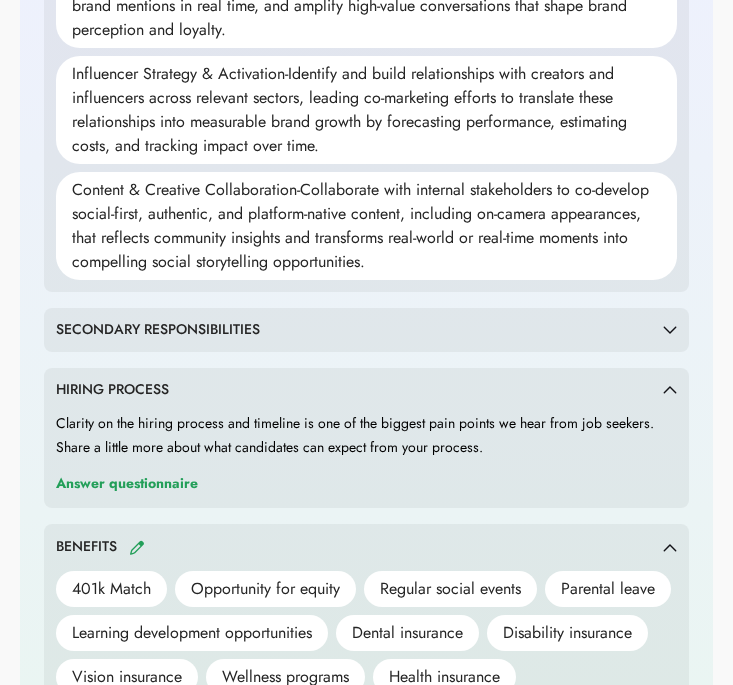 click on "SECONDARY RESPONSIBILITIES" at bounding box center [359, 330] 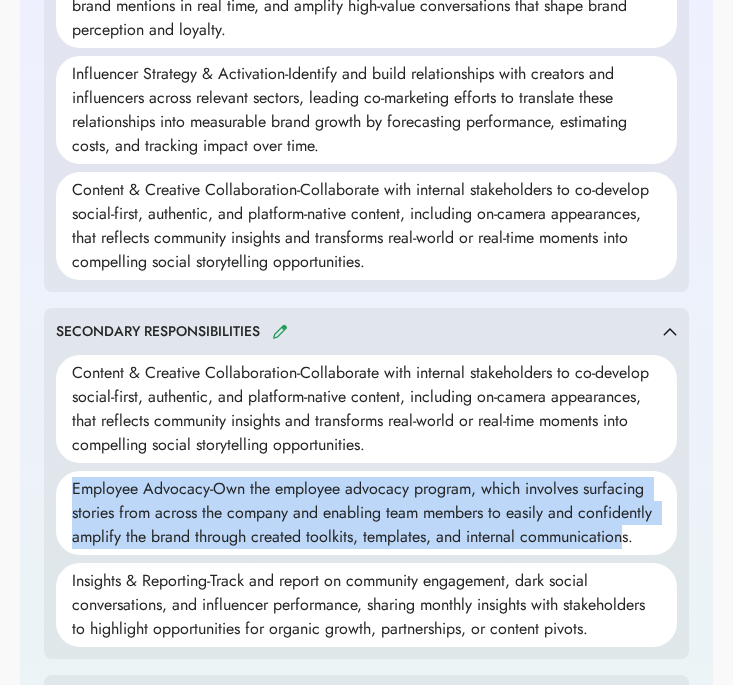 drag, startPoint x: 625, startPoint y: 535, endPoint x: 32, endPoint y: 467, distance: 596.8861 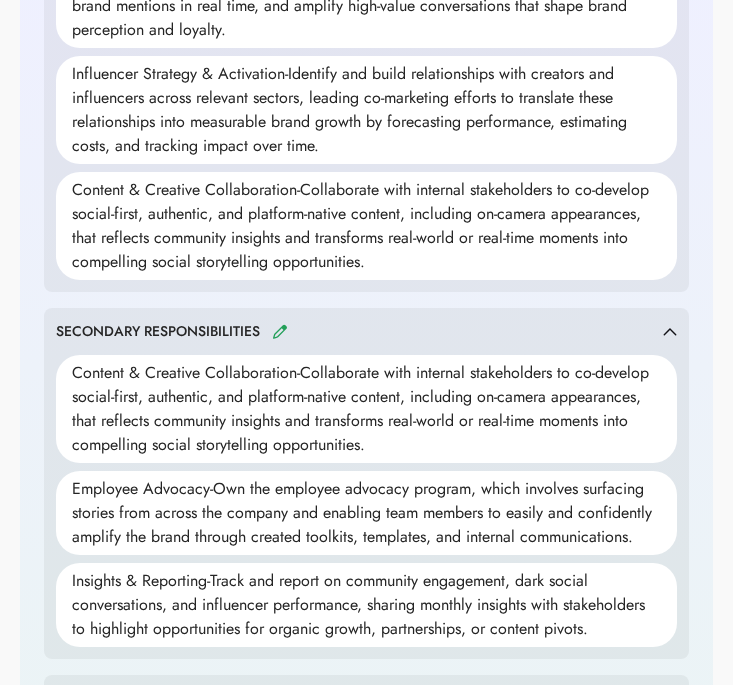 click on "Content & Creative Collaboration-Collaborate with internal stakeholders to co-develop social-first, authentic, and platform-native content, including on-camera appearances, that reflects community insights and transforms real-world or real-time moments into compelling social storytelling opportunities." at bounding box center (366, 409) 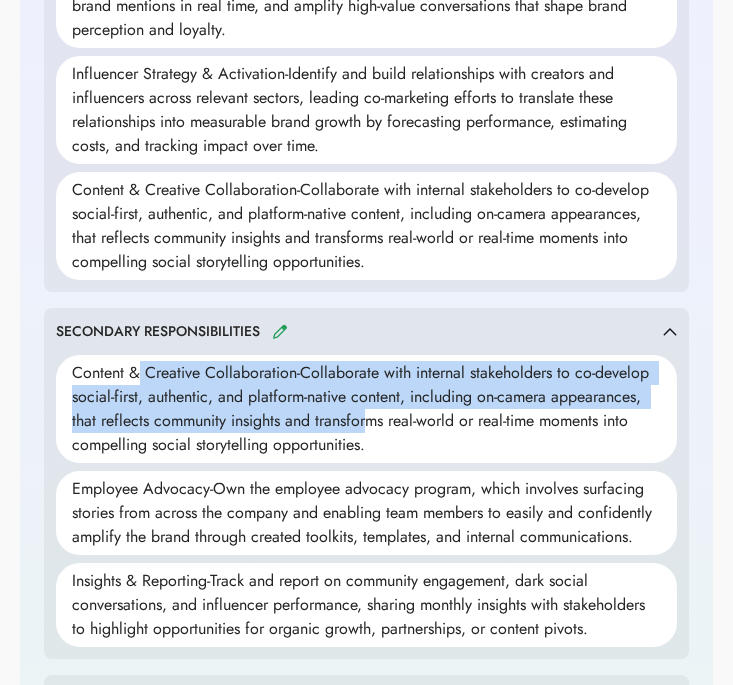 drag, startPoint x: 370, startPoint y: 431, endPoint x: 138, endPoint y: 372, distance: 239.38463 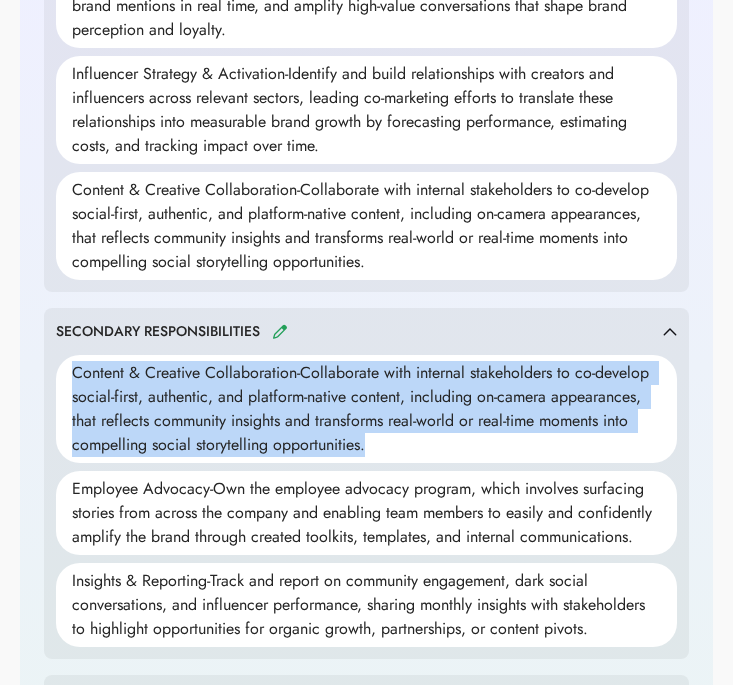 drag, startPoint x: 367, startPoint y: 446, endPoint x: 73, endPoint y: 377, distance: 301.9884 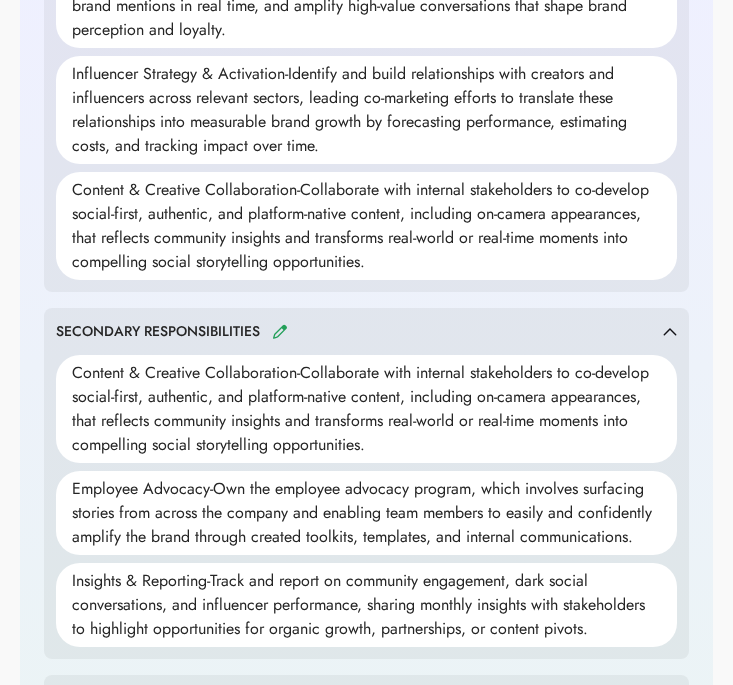 click on "Content & Creative Collaboration-Collaborate with internal stakeholders to co-develop social-first, authentic, and platform-native content, including on-camera appearances, that reflects community insights and transforms real-world or real-time moments into compelling social storytelling opportunities." at bounding box center (366, 409) 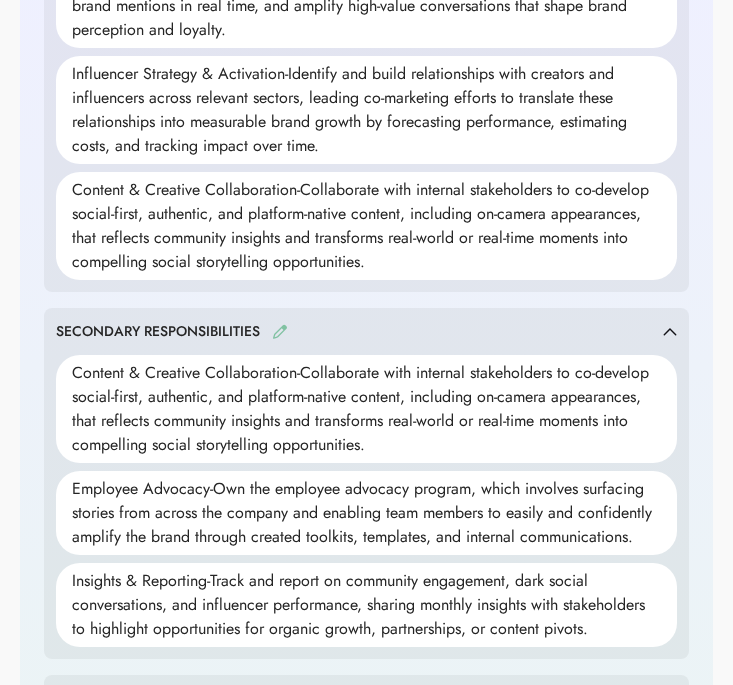 click at bounding box center (280, 331) 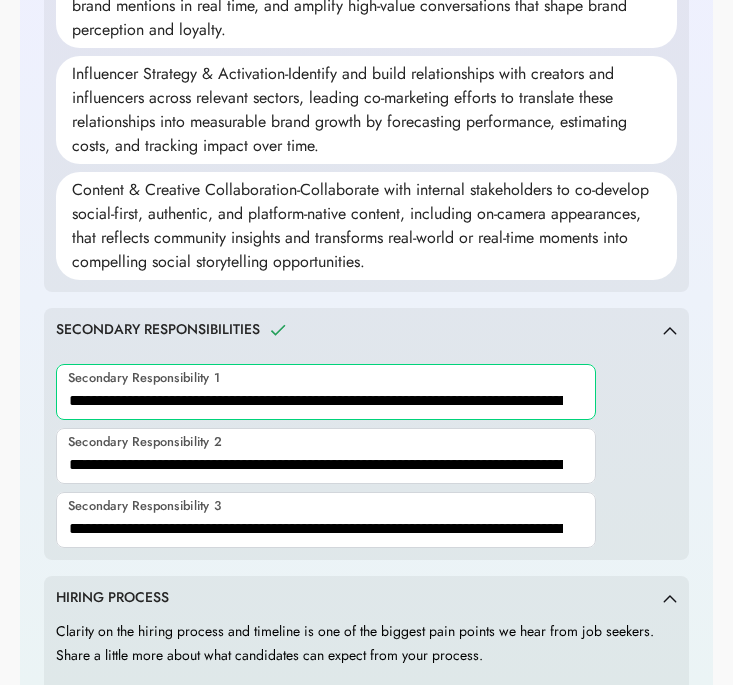 click at bounding box center (326, 392) 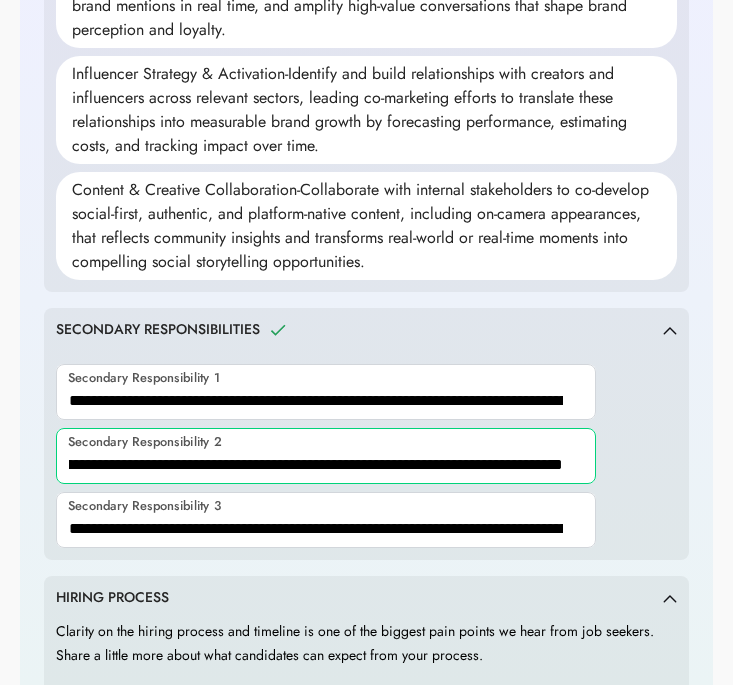 scroll, scrollTop: 0, scrollLeft: 1233, axis: horizontal 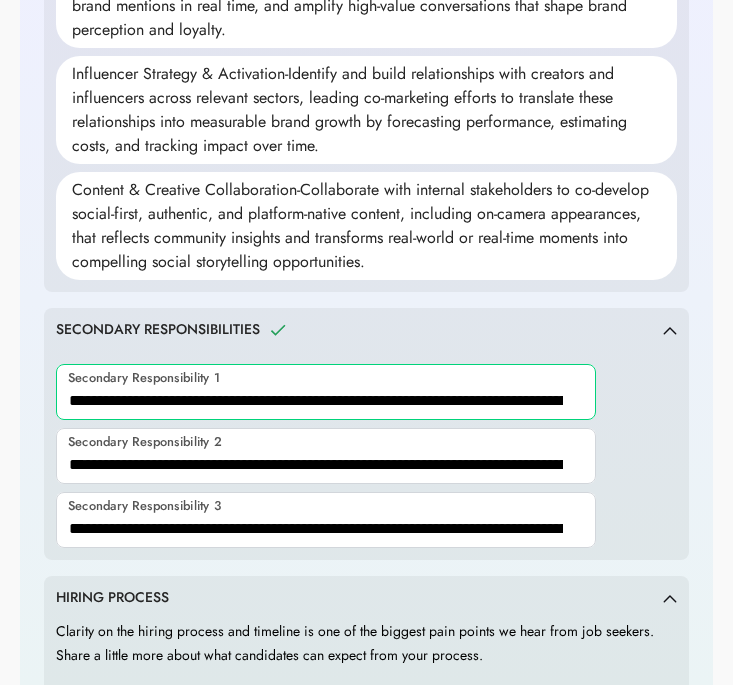 click at bounding box center (326, 392) 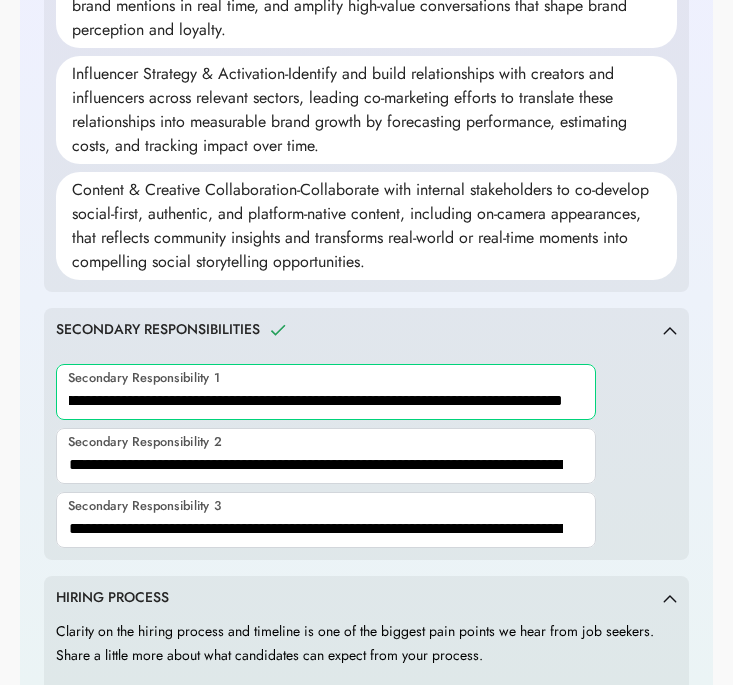 scroll, scrollTop: 0, scrollLeft: 1523, axis: horizontal 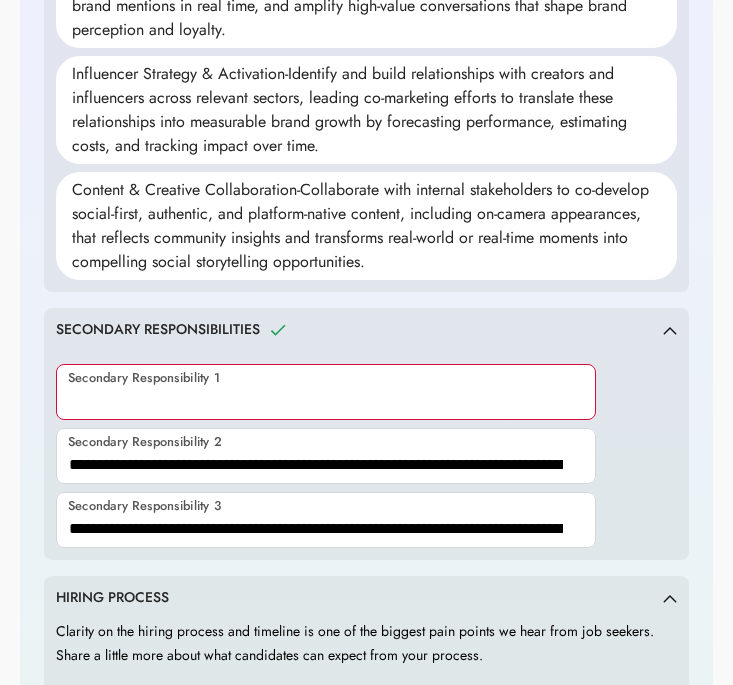 paste on "**********" 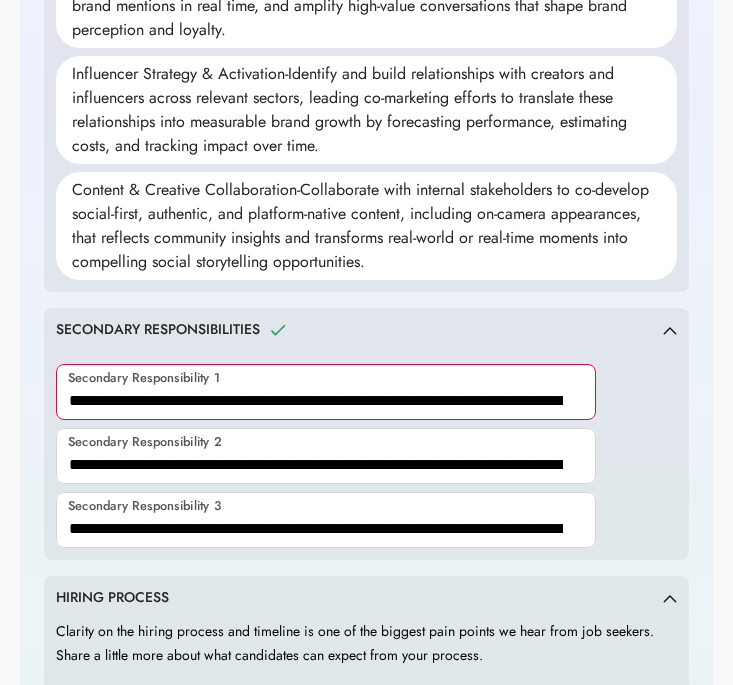 scroll, scrollTop: 0, scrollLeft: 1233, axis: horizontal 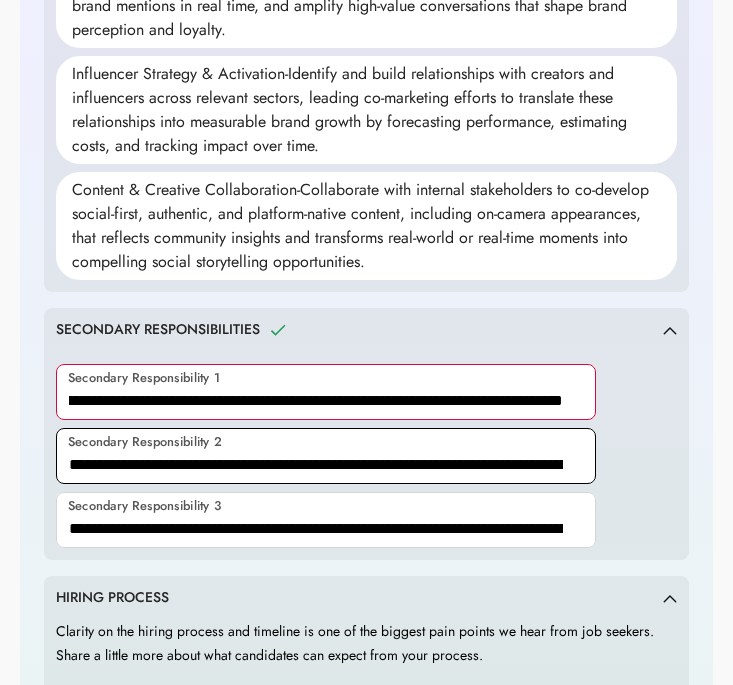 type on "**********" 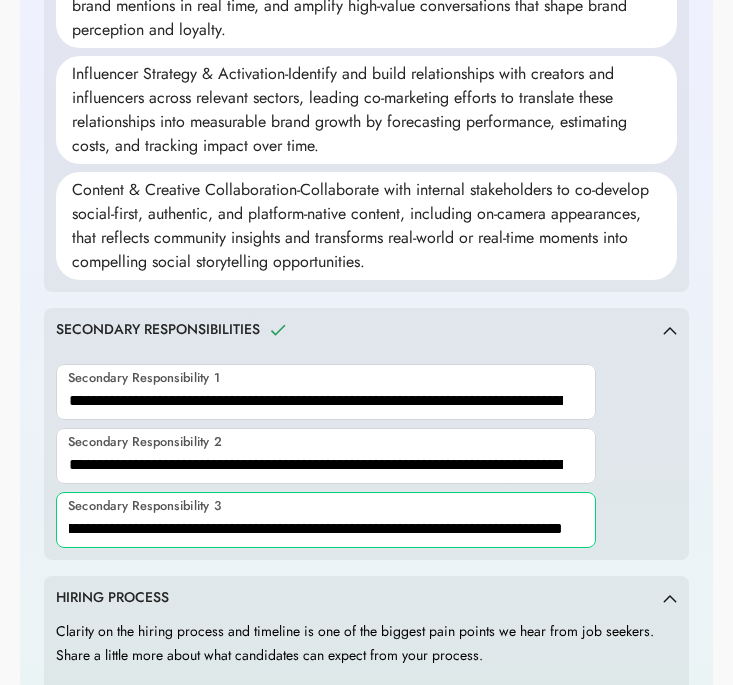 scroll, scrollTop: 0, scrollLeft: 1136, axis: horizontal 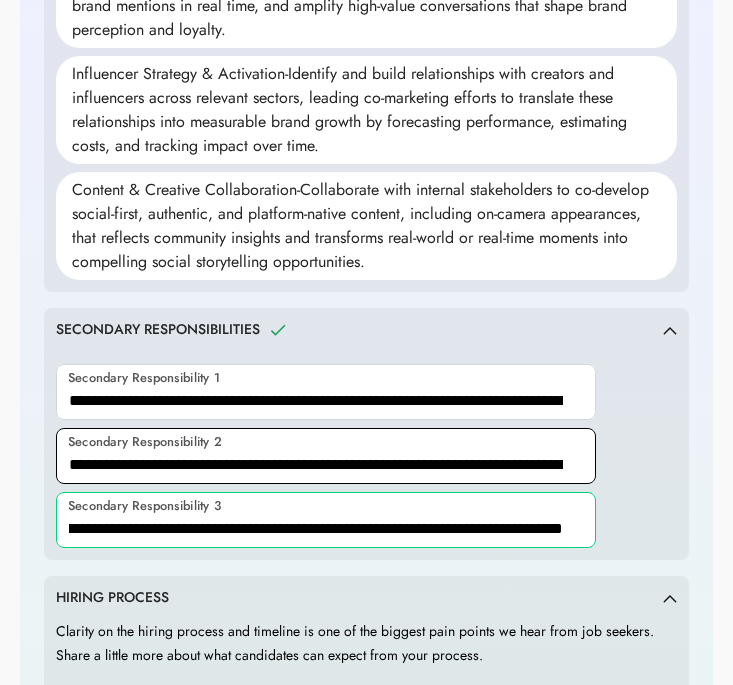 click at bounding box center [326, 456] 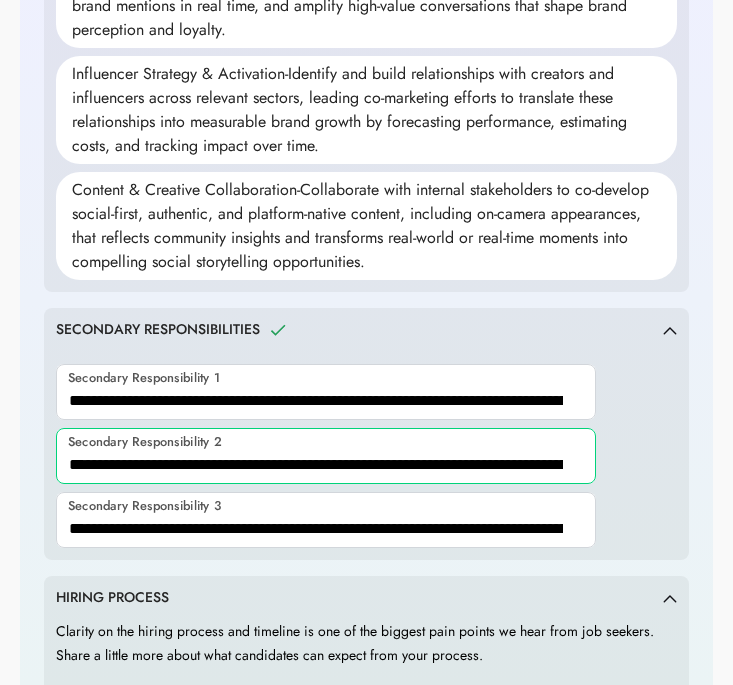 drag, startPoint x: 70, startPoint y: 466, endPoint x: 489, endPoint y: 462, distance: 419.0191 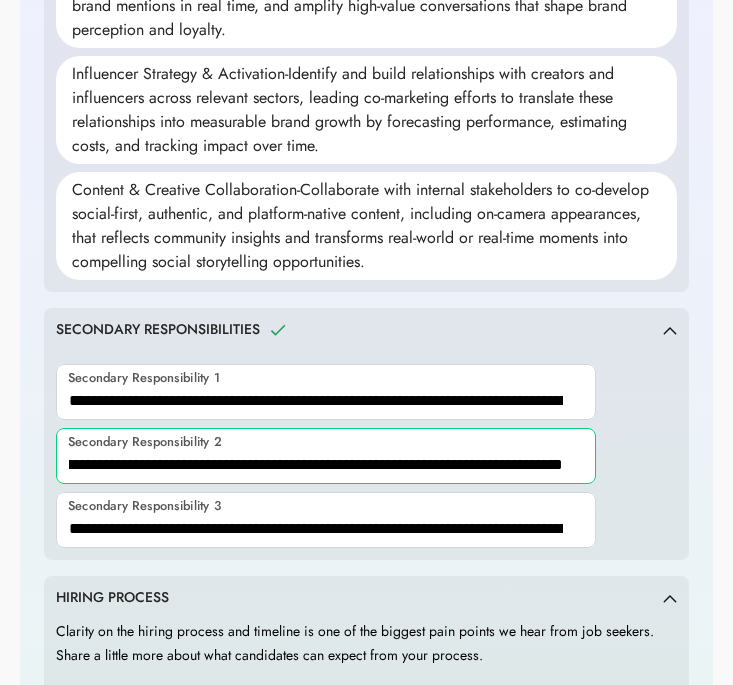 scroll, scrollTop: 0, scrollLeft: 816, axis: horizontal 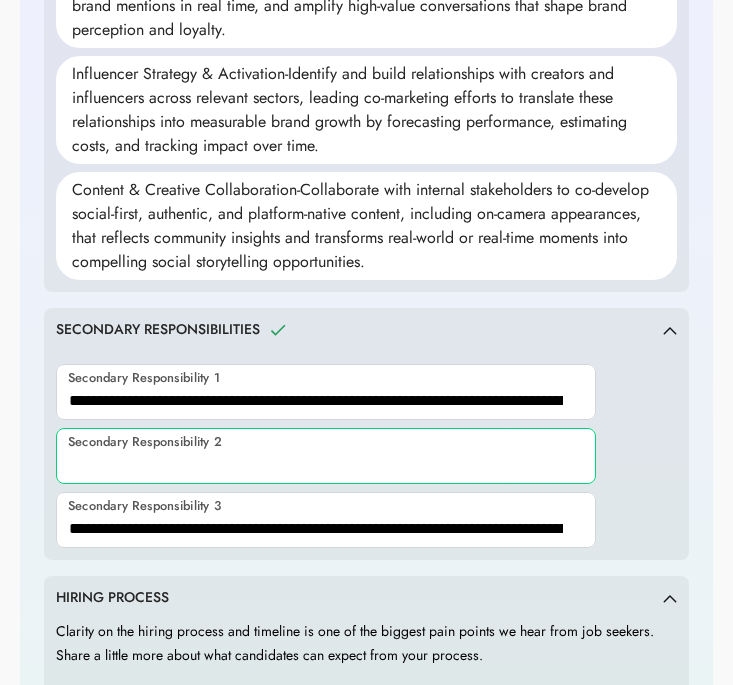 paste on "**********" 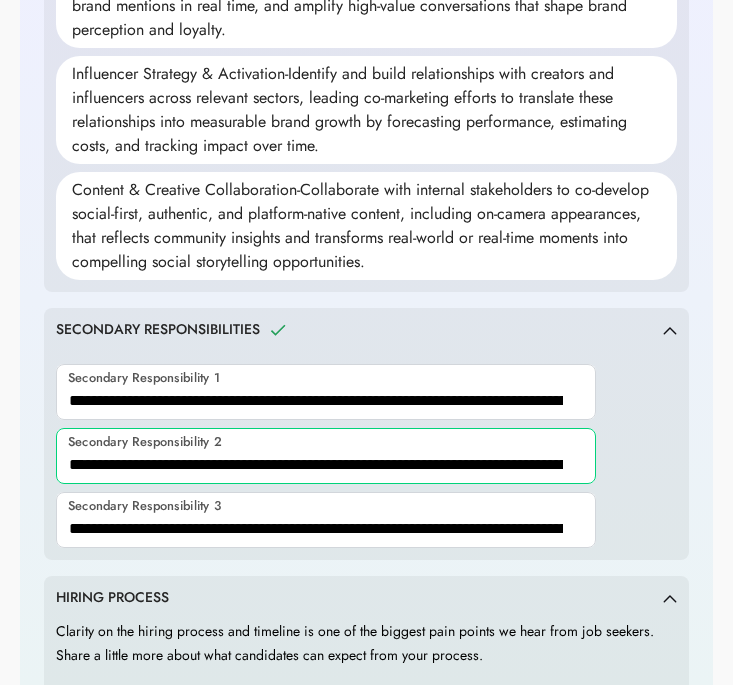 scroll, scrollTop: 0, scrollLeft: 1136, axis: horizontal 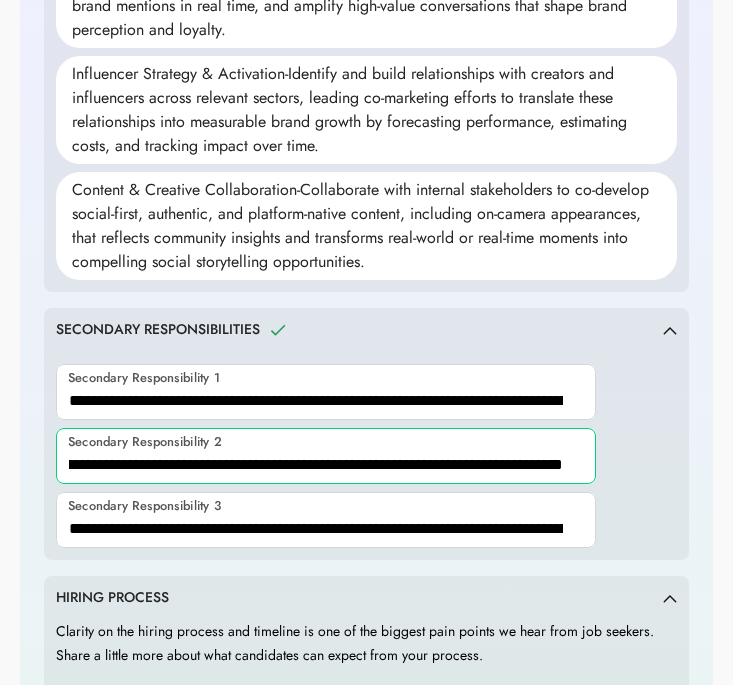 type on "**********" 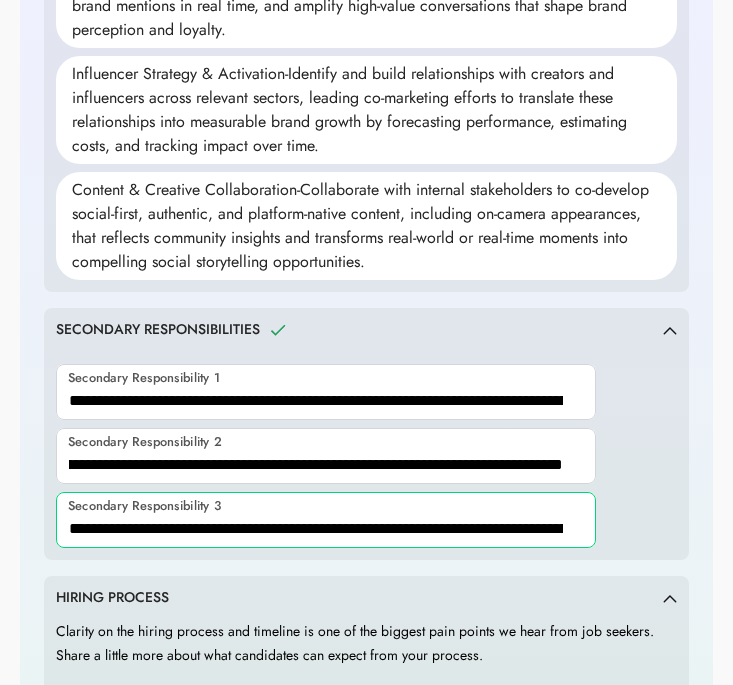 scroll, scrollTop: 0, scrollLeft: 0, axis: both 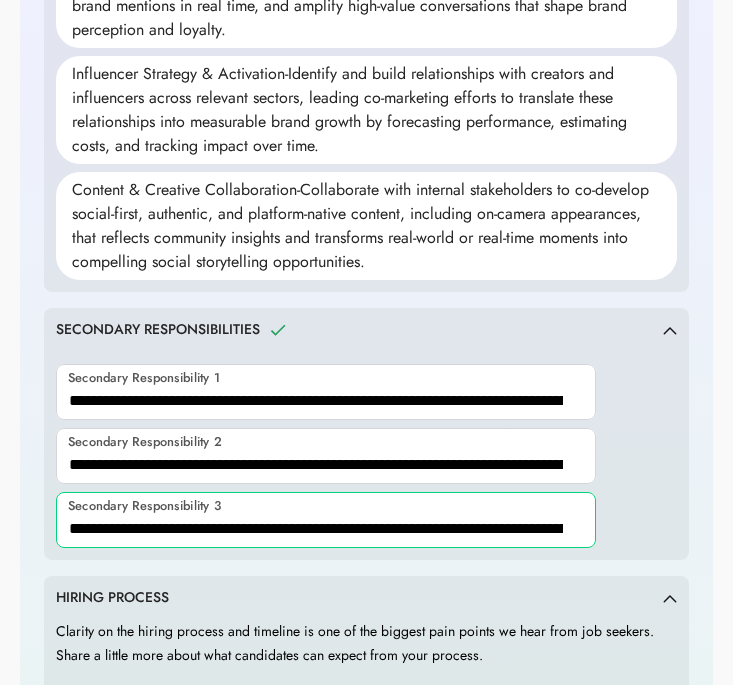 click at bounding box center (326, 520) 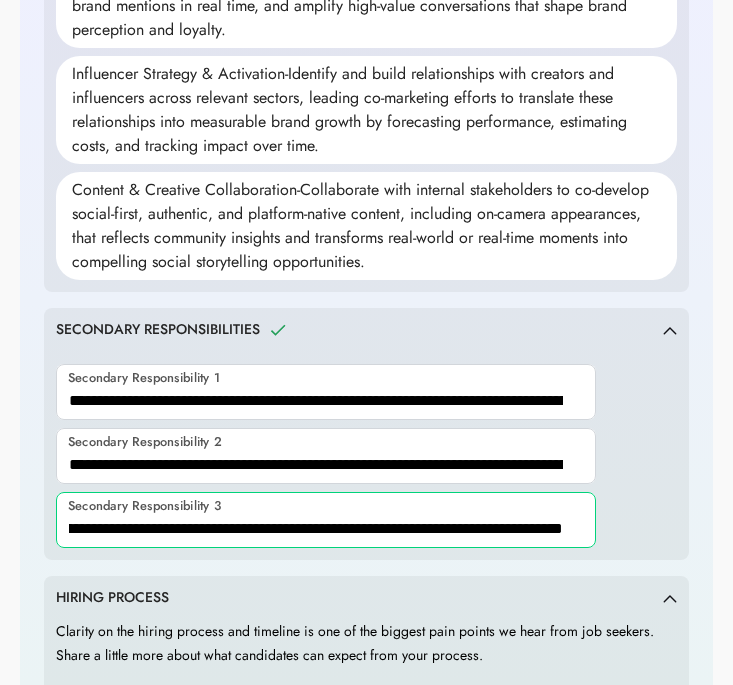 scroll, scrollTop: 0, scrollLeft: 1136, axis: horizontal 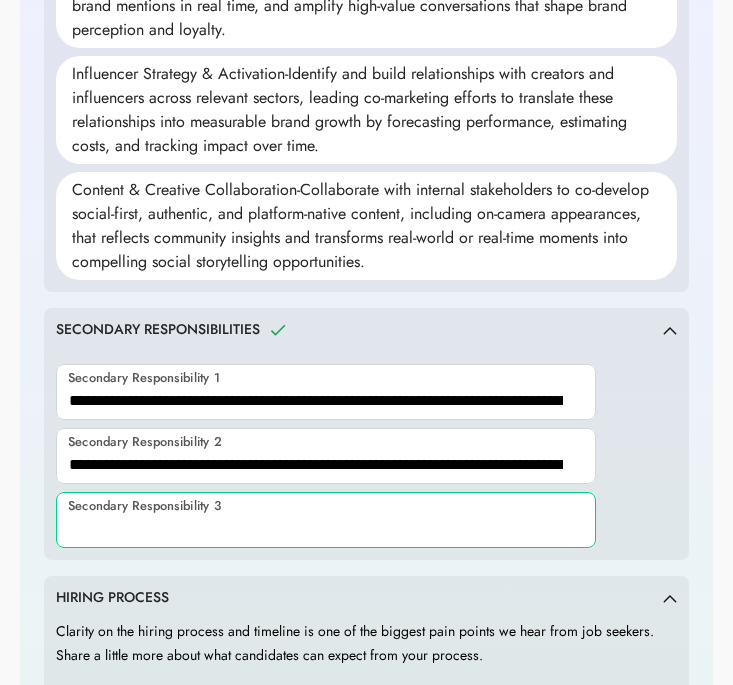 type 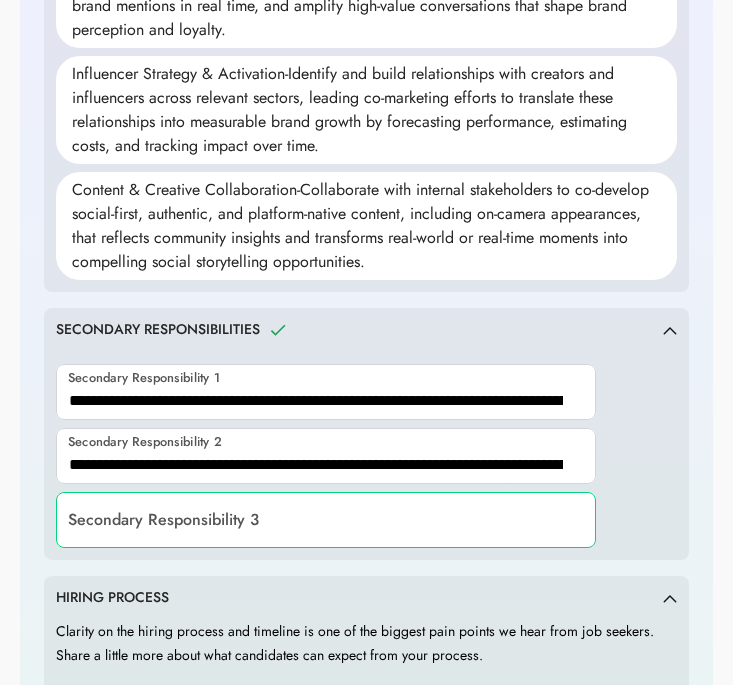 click on "SECONDARY RESPONSIBILITIES" at bounding box center [359, 330] 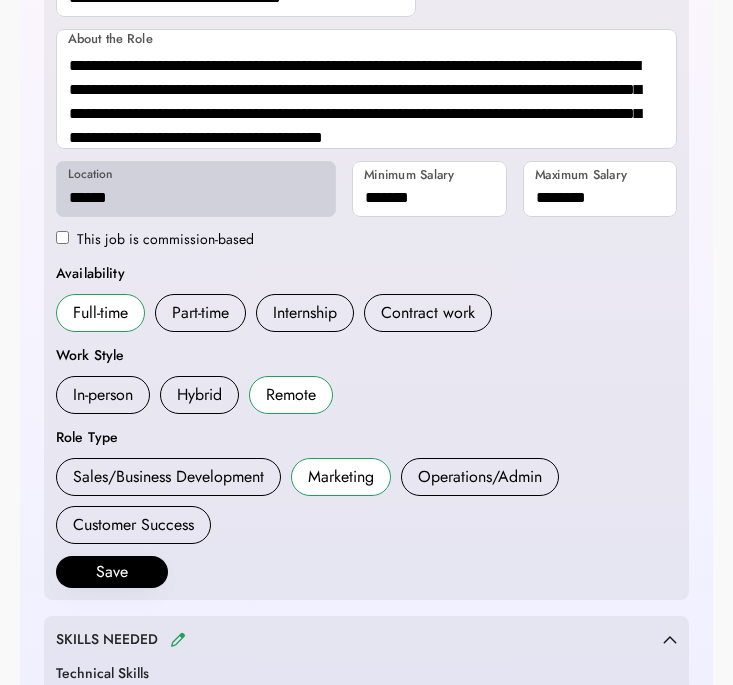 scroll, scrollTop: 519, scrollLeft: 0, axis: vertical 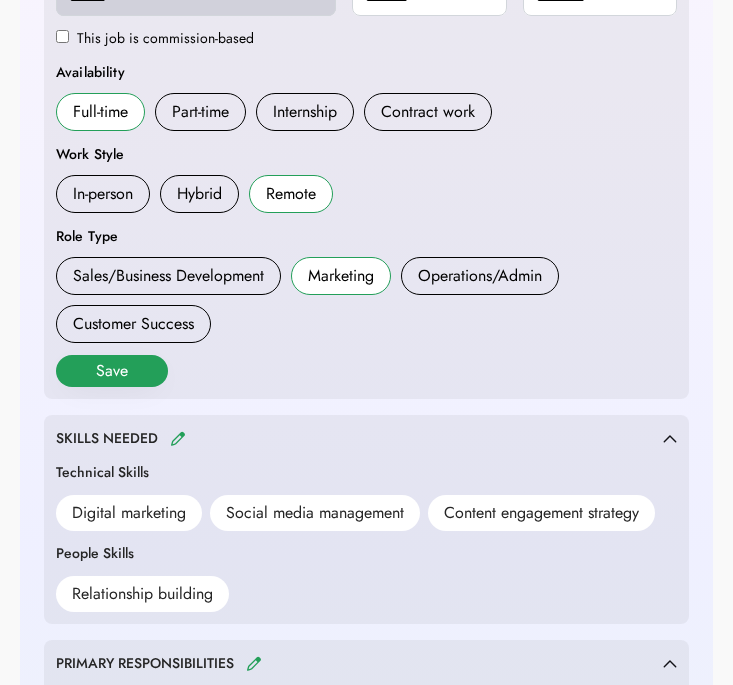 click on "Save" at bounding box center (112, 371) 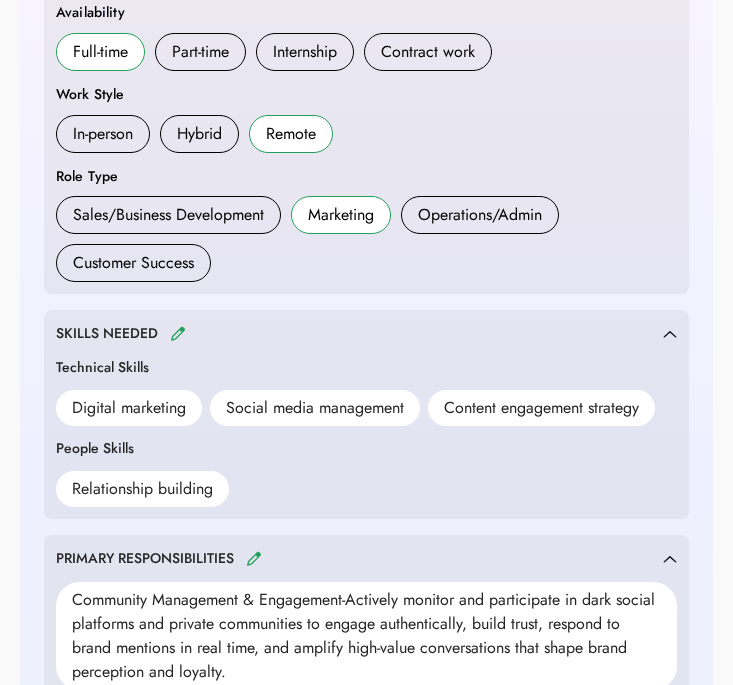 scroll, scrollTop: 640, scrollLeft: 0, axis: vertical 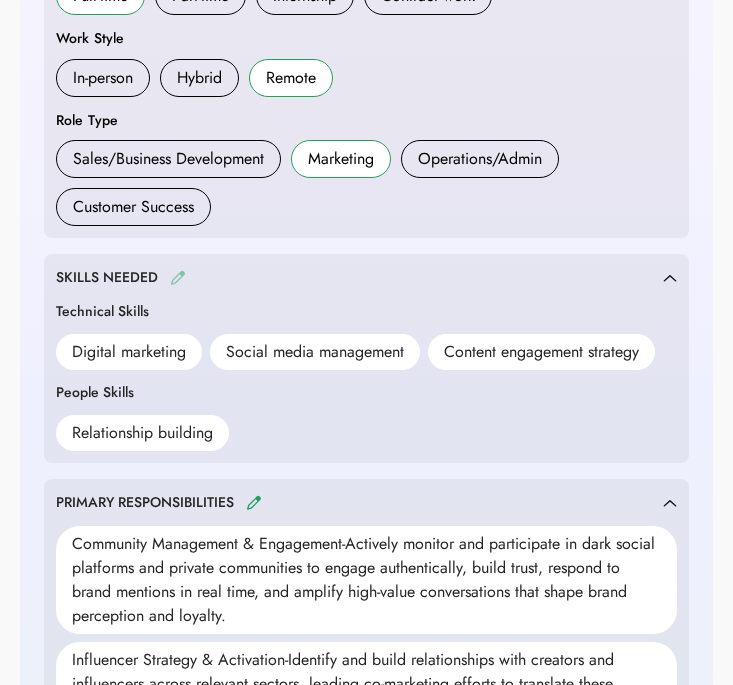 click at bounding box center [178, 277] 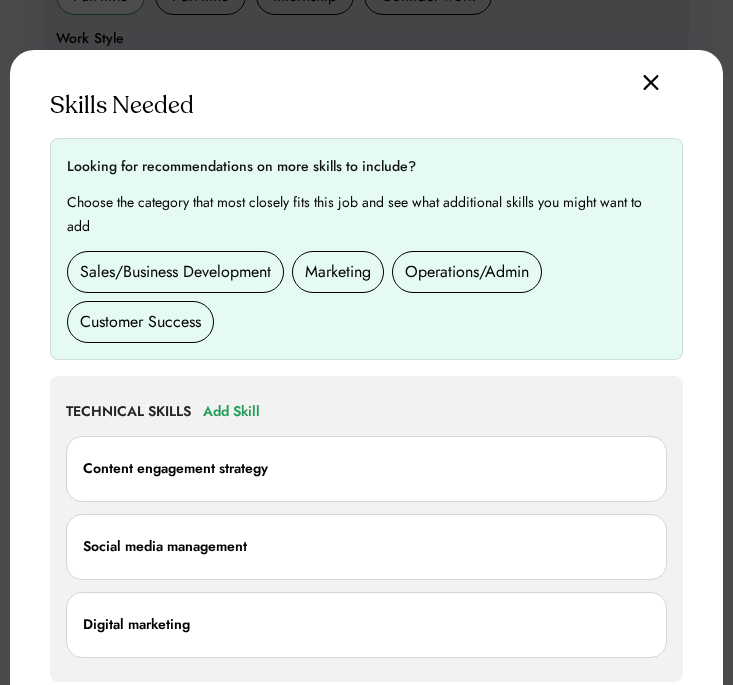 click on "Add Skill" at bounding box center (231, 412) 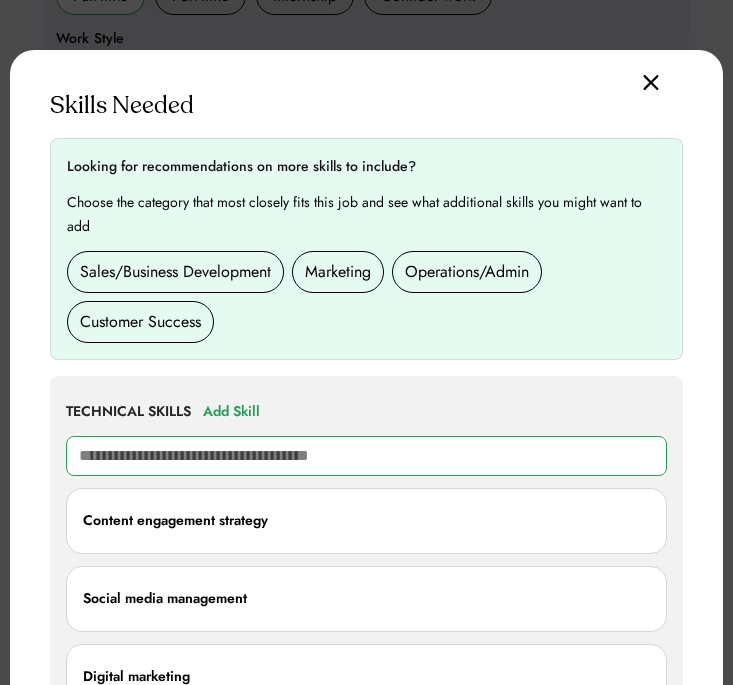 click at bounding box center [366, 456] 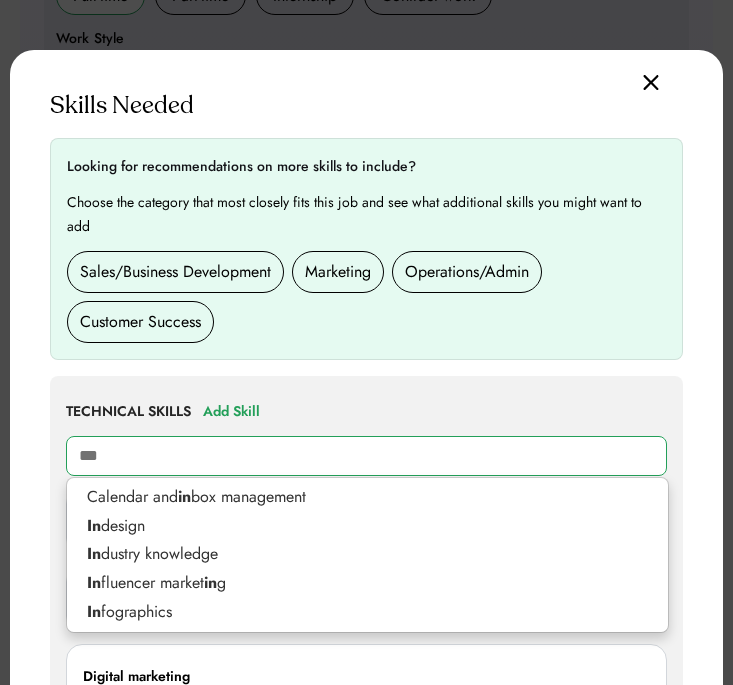 type on "****" 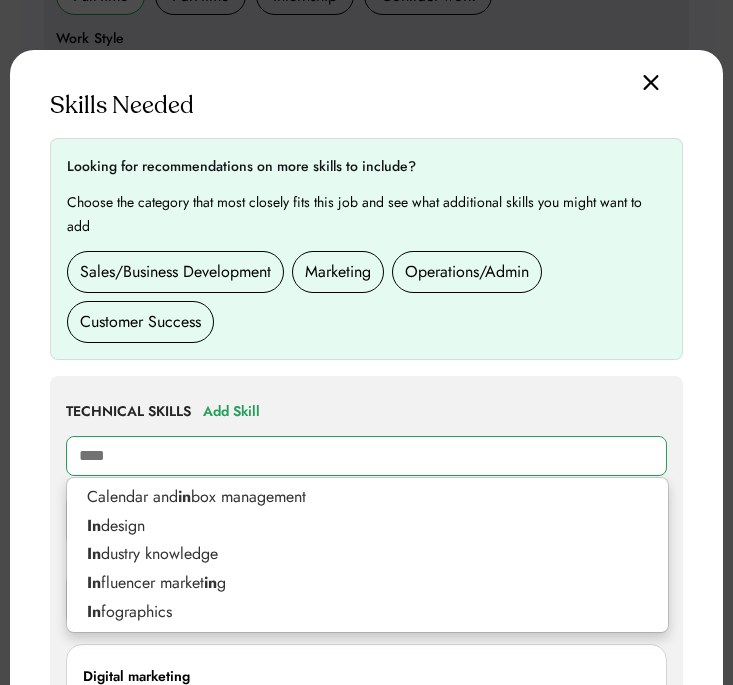 type on "**********" 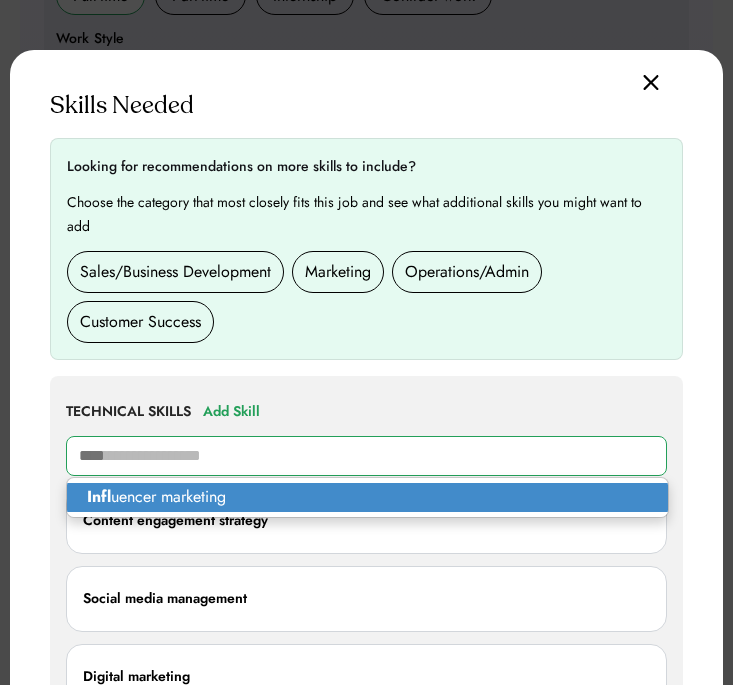 click on "Infl uencer marketing" at bounding box center [367, 497] 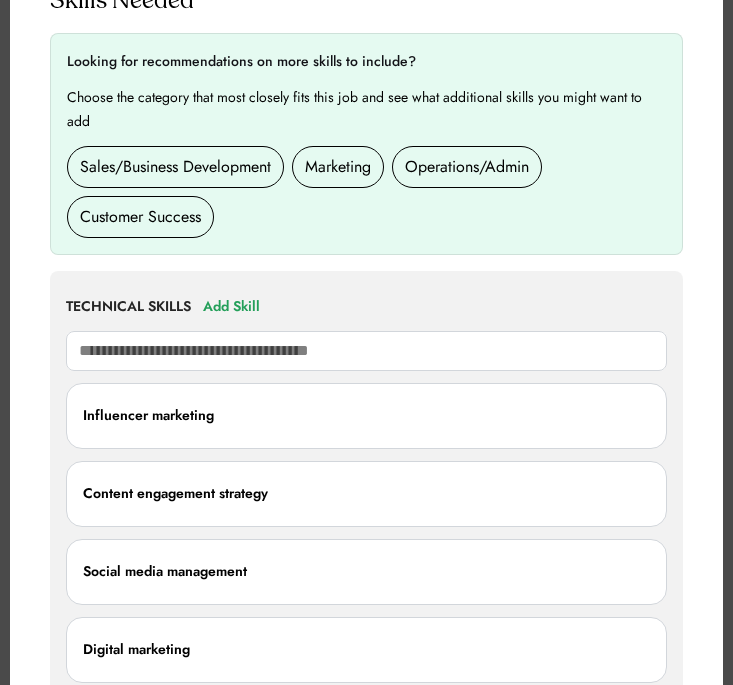 scroll, scrollTop: 803, scrollLeft: 0, axis: vertical 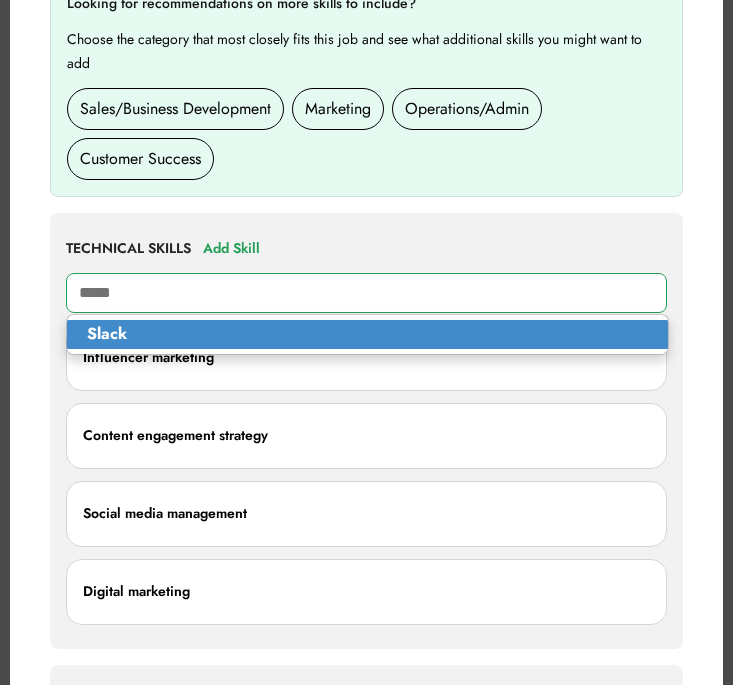 click on "Slack" at bounding box center (367, 334) 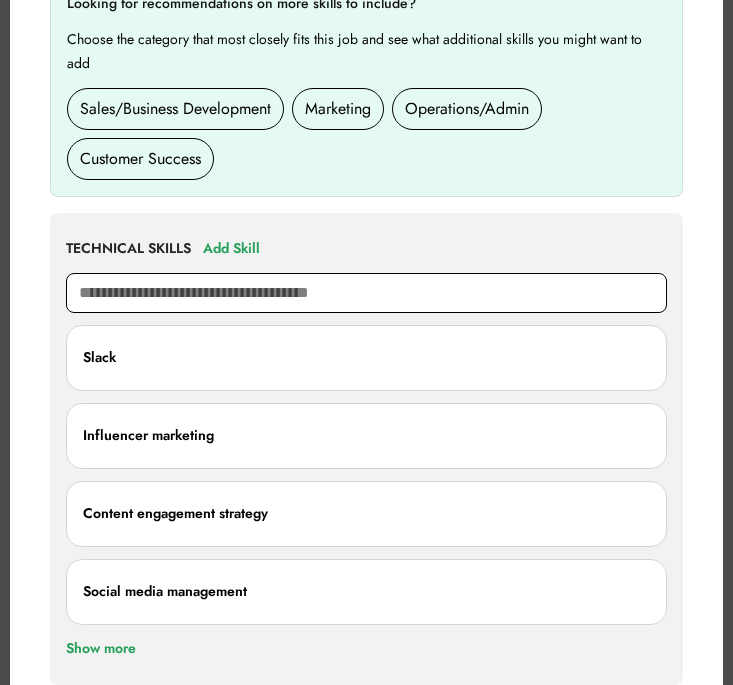 click at bounding box center (366, 293) 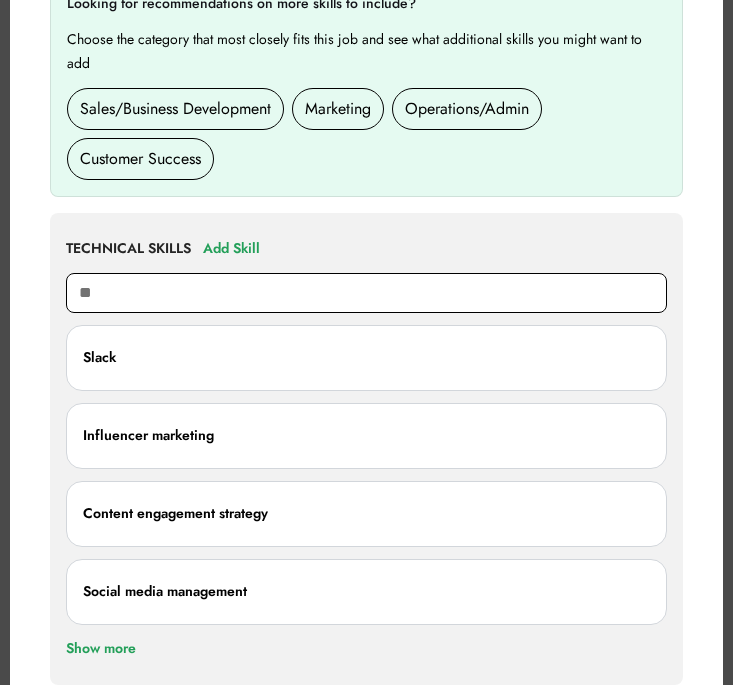 type on "***" 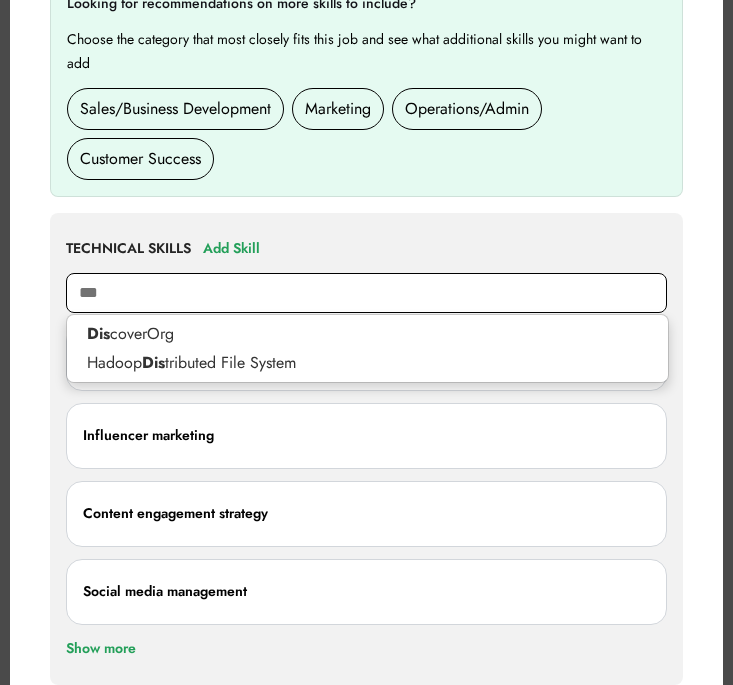 type on "**********" 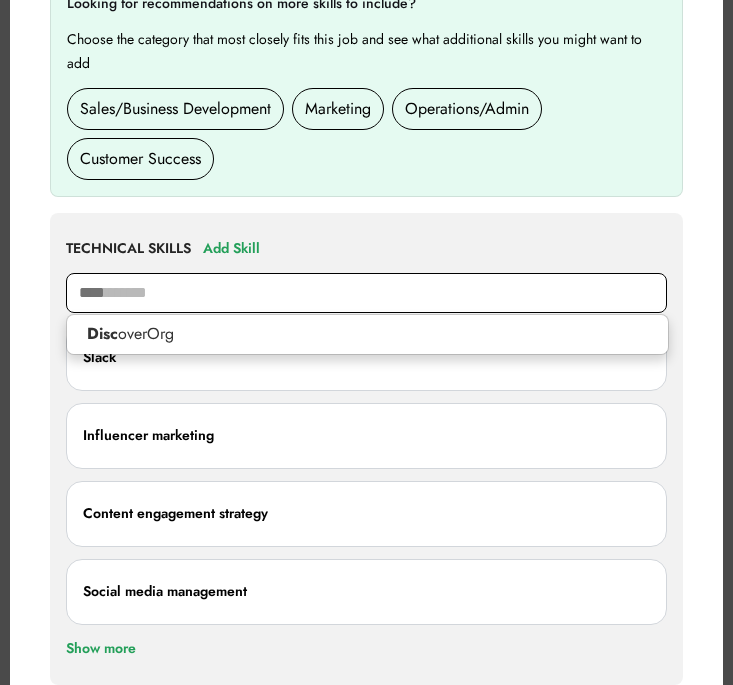 type on "*****" 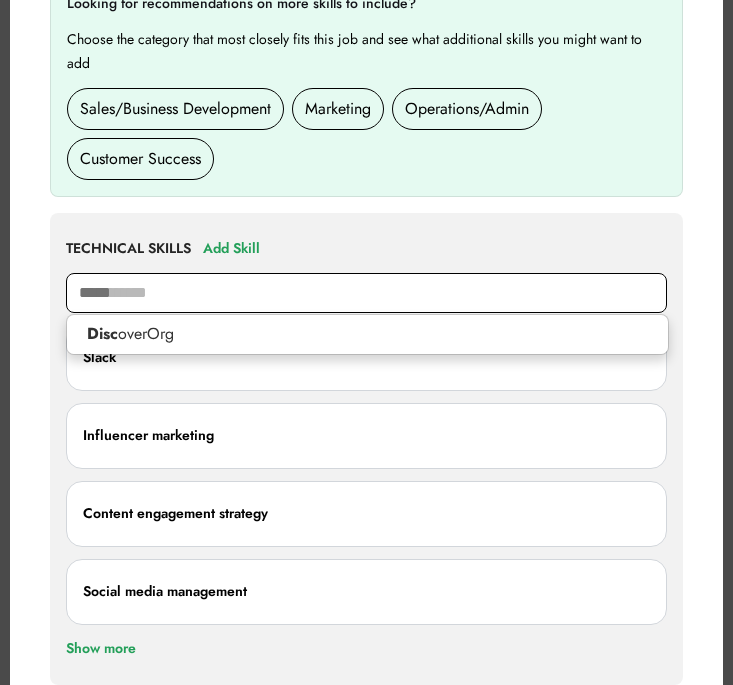 type 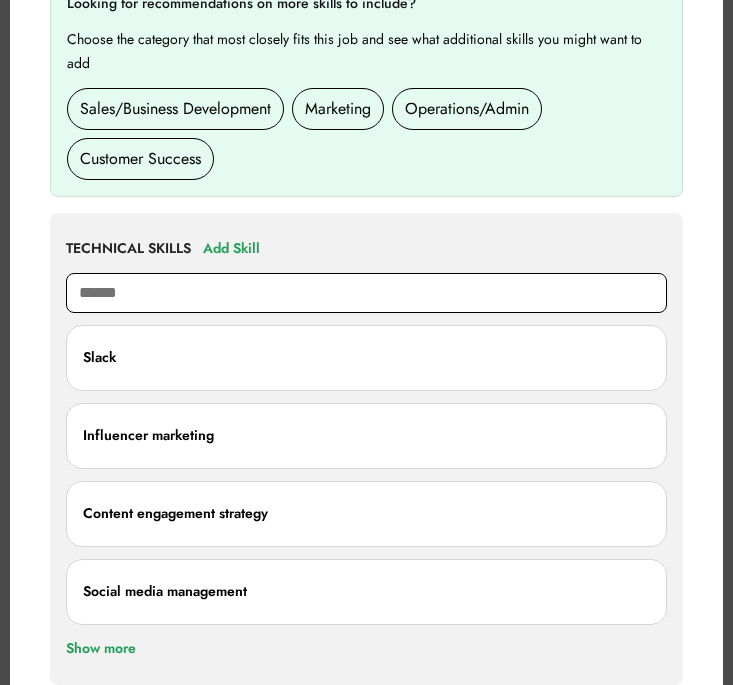 type on "*****" 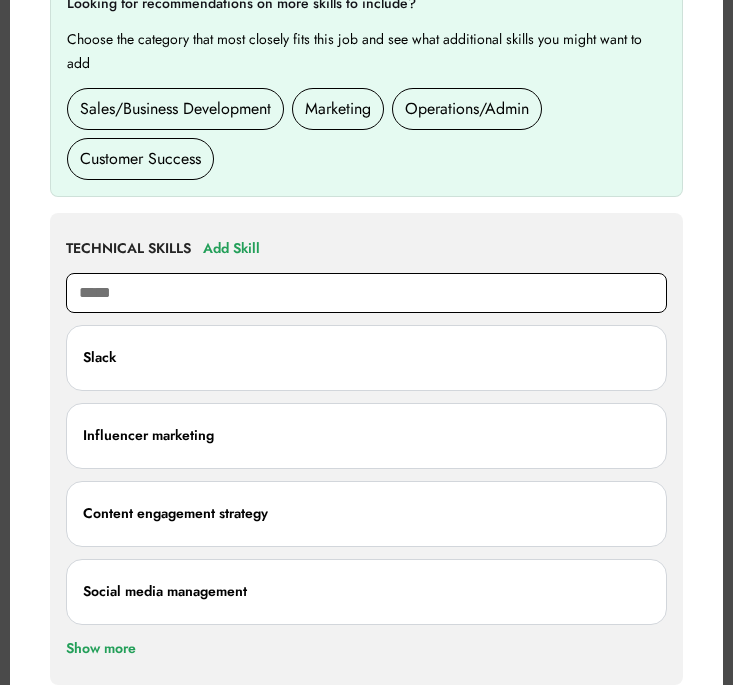 type on "**********" 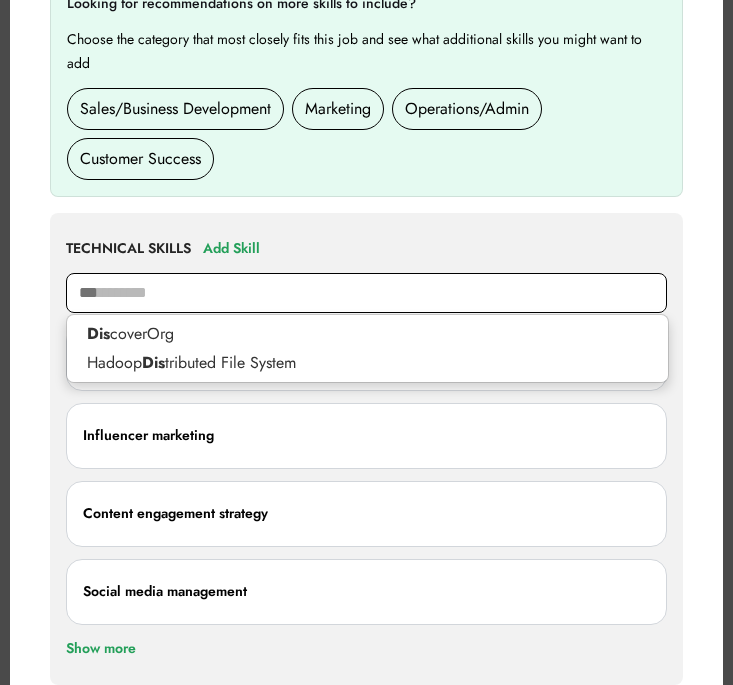 type on "**" 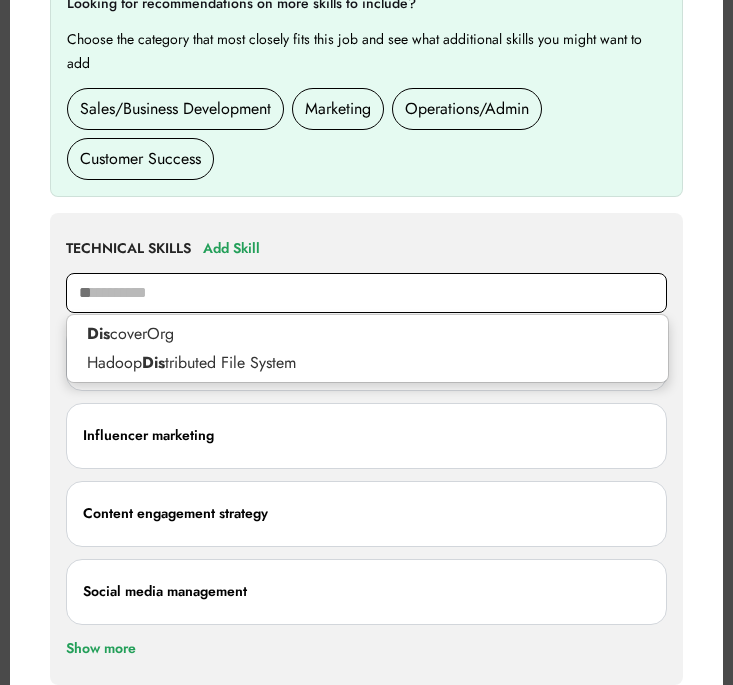 type on "**********" 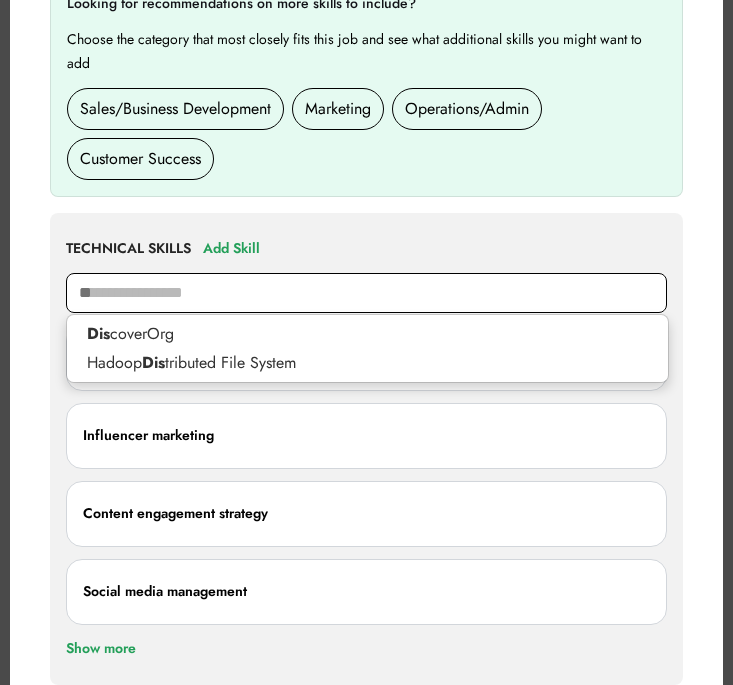 type on "*" 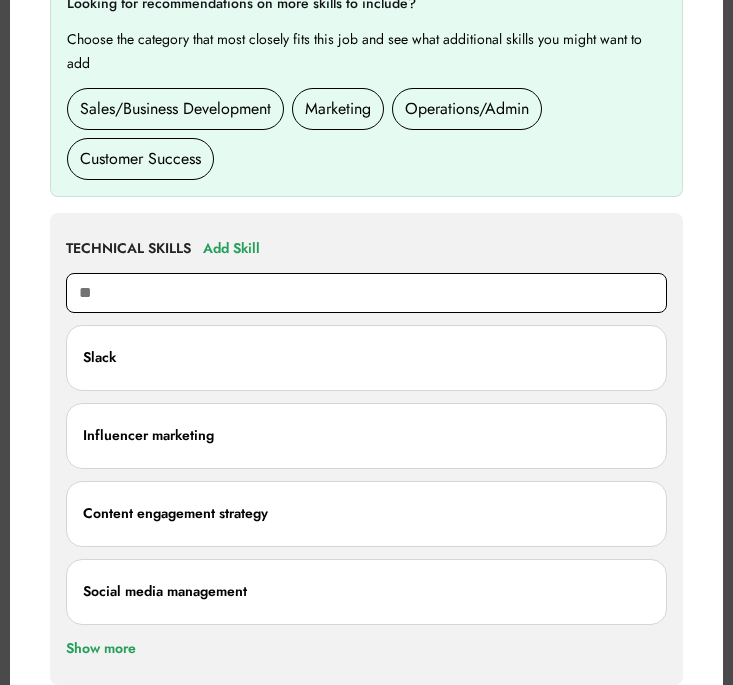 type on "*" 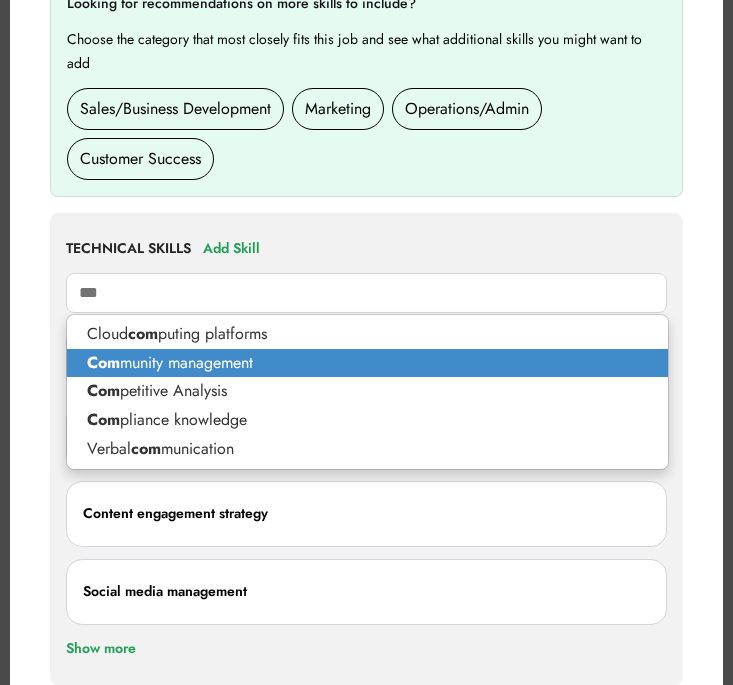 click on "Com munity management" at bounding box center [367, 363] 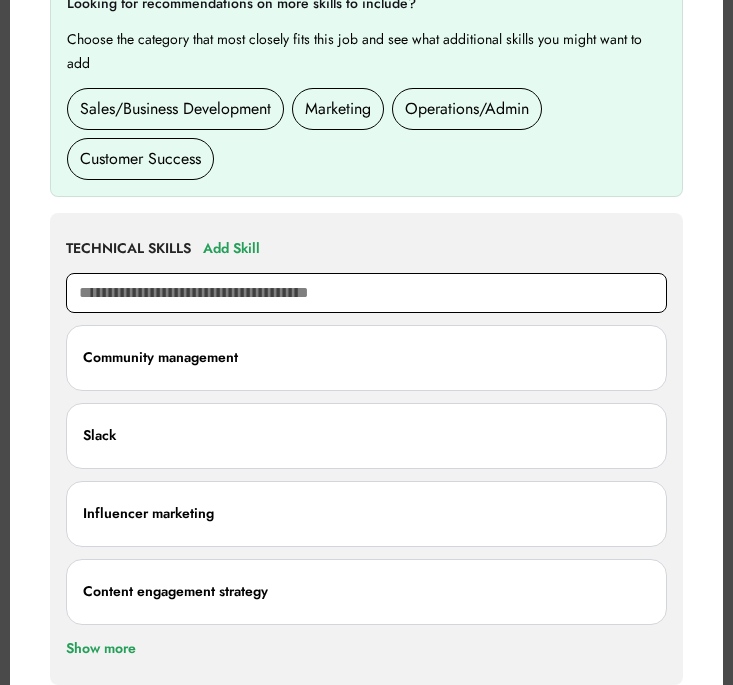 click at bounding box center (366, 293) 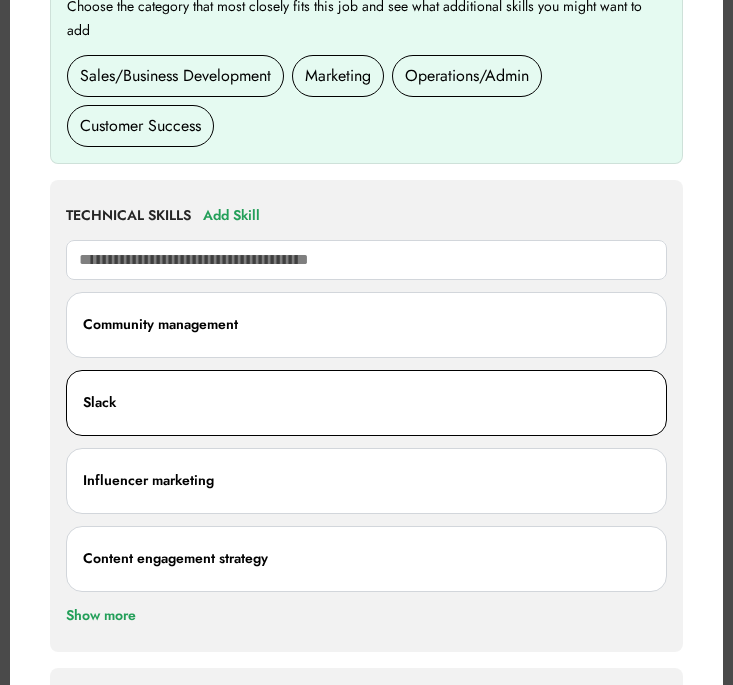scroll, scrollTop: 841, scrollLeft: 0, axis: vertical 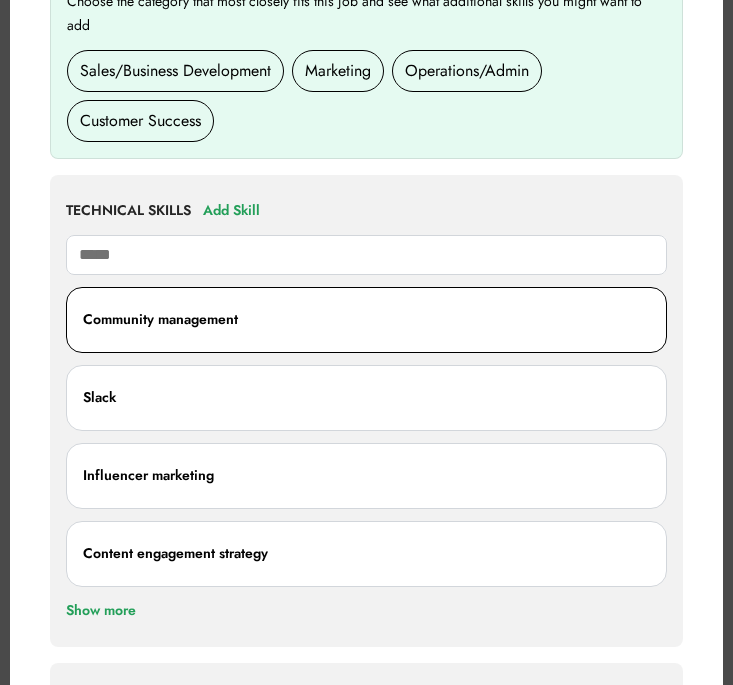 type on "******" 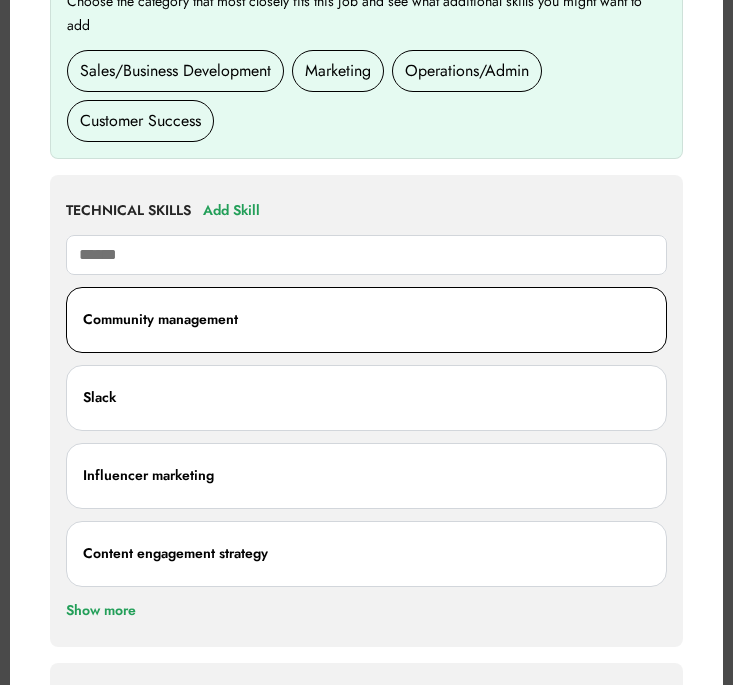 type on "**********" 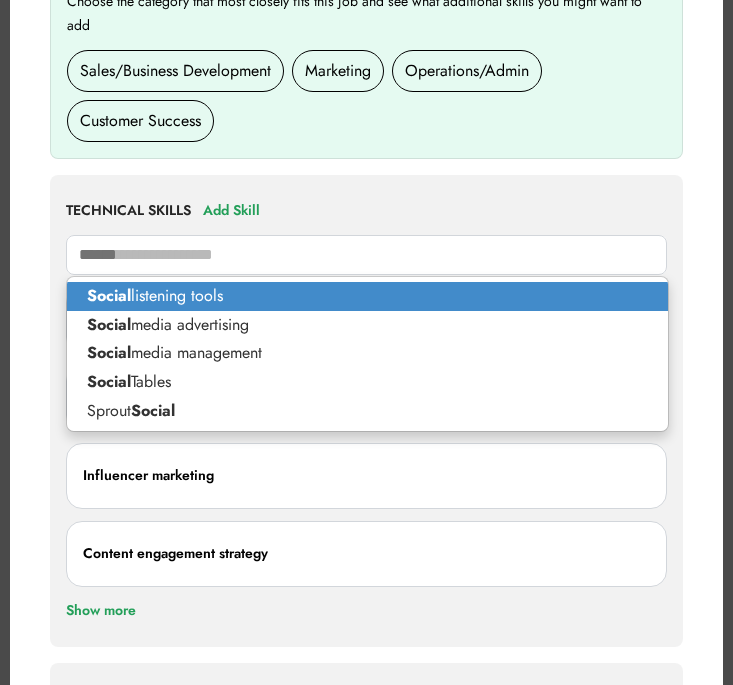 click on "Social  listening tools" at bounding box center [367, 296] 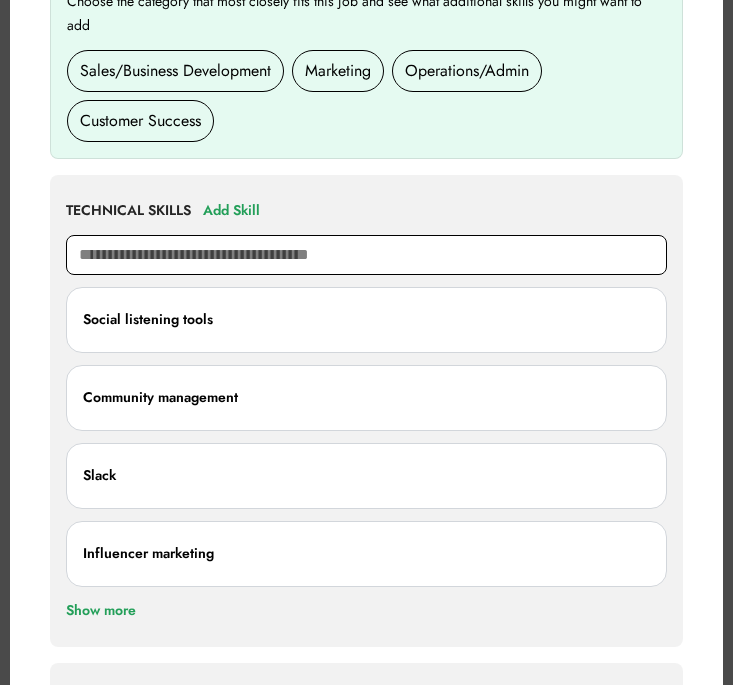 click at bounding box center (366, 255) 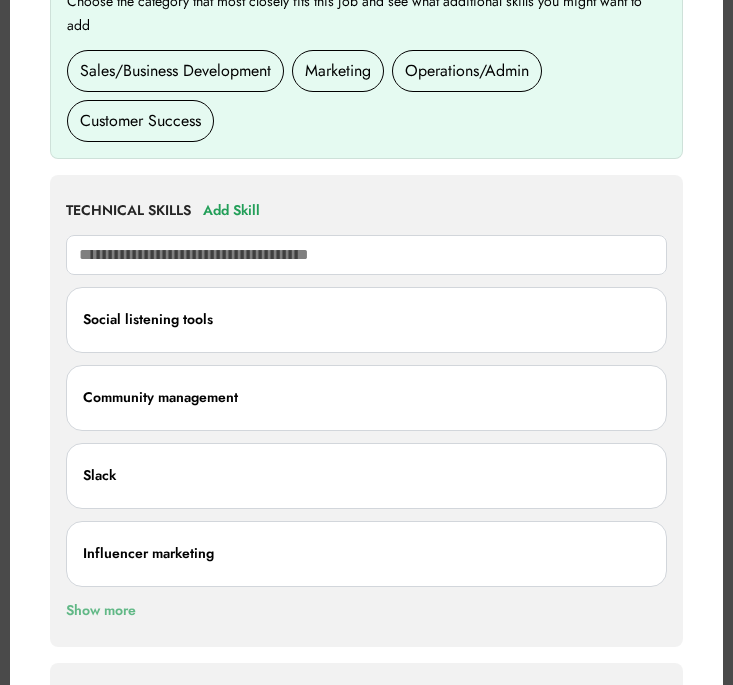 click on "Show more" at bounding box center (101, 611) 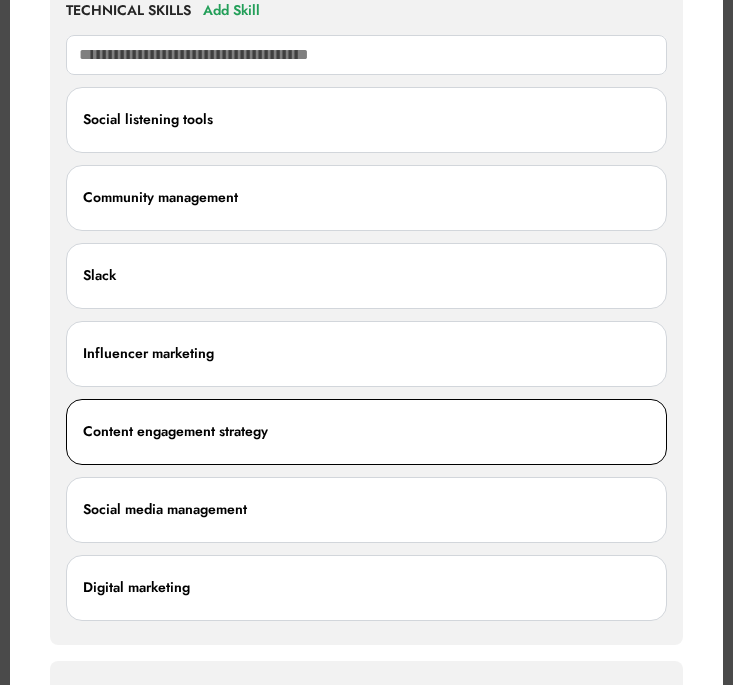 scroll, scrollTop: 1008, scrollLeft: 0, axis: vertical 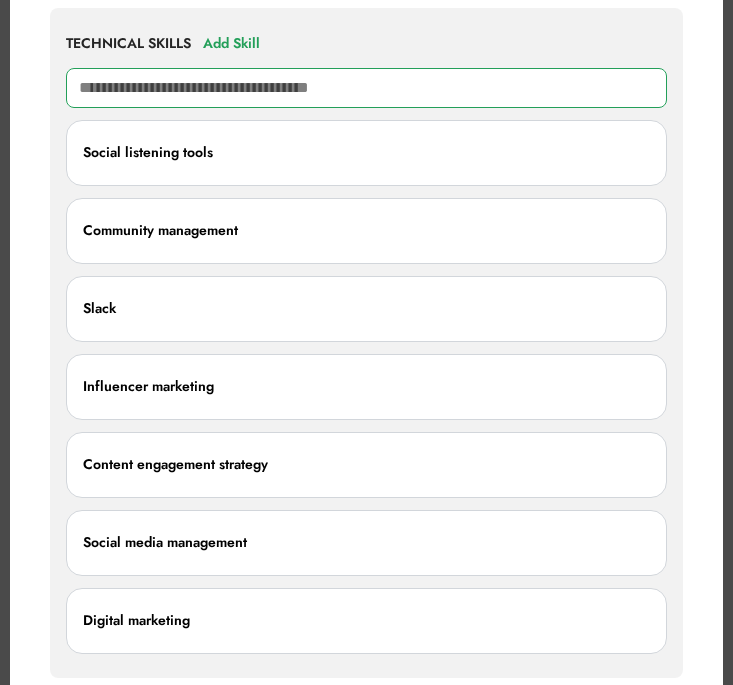 click at bounding box center [366, 88] 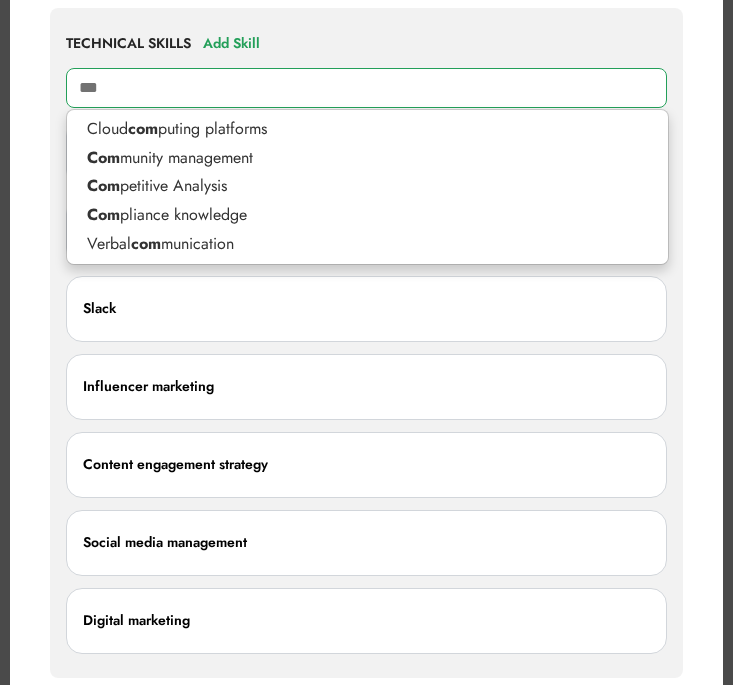 type on "****" 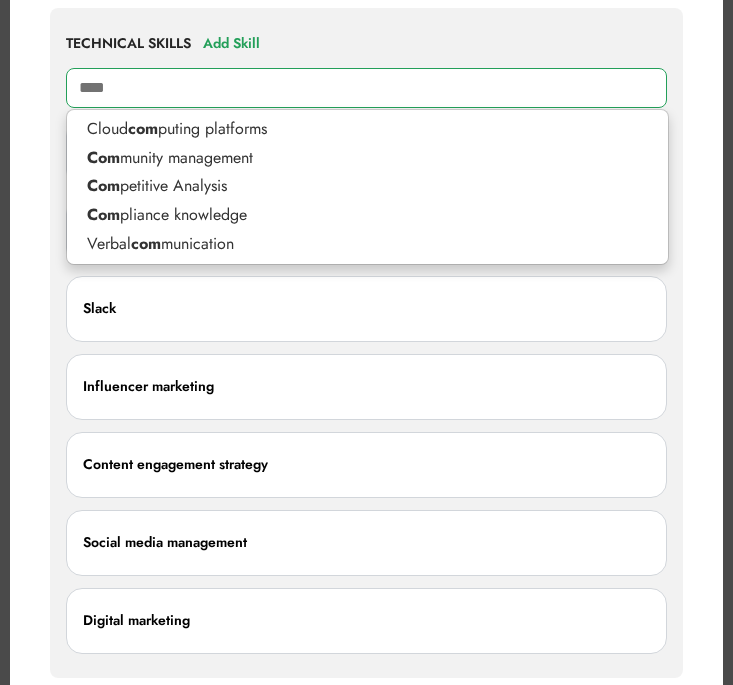 type on "**********" 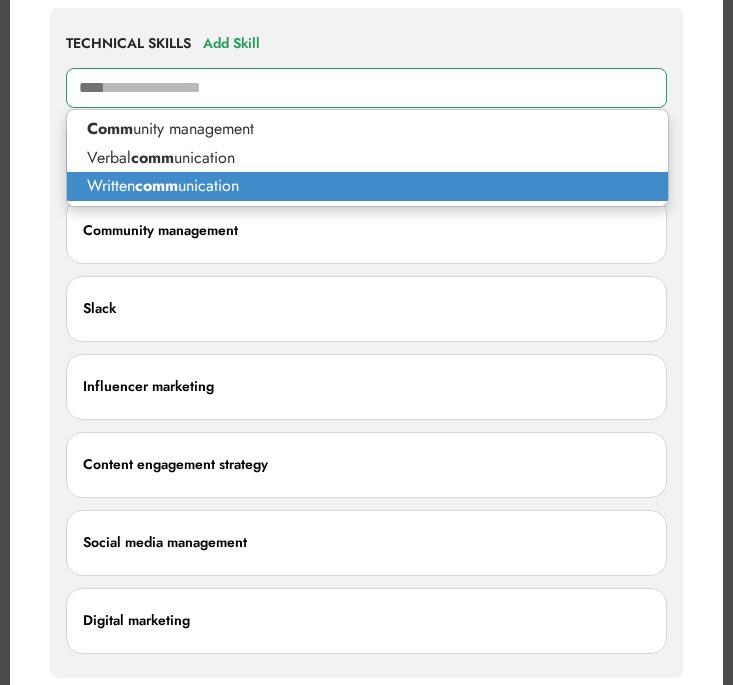 click on "Written  comm unication" at bounding box center (367, 186) 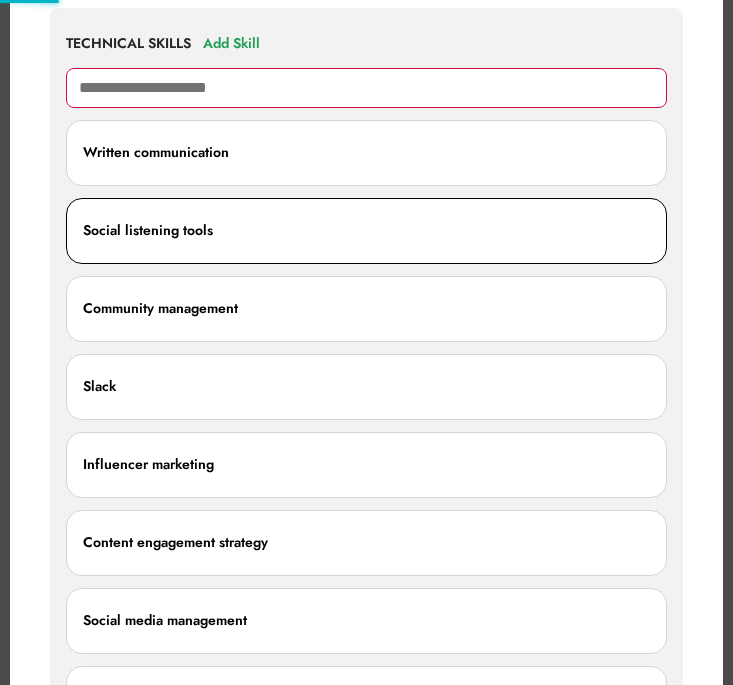 type 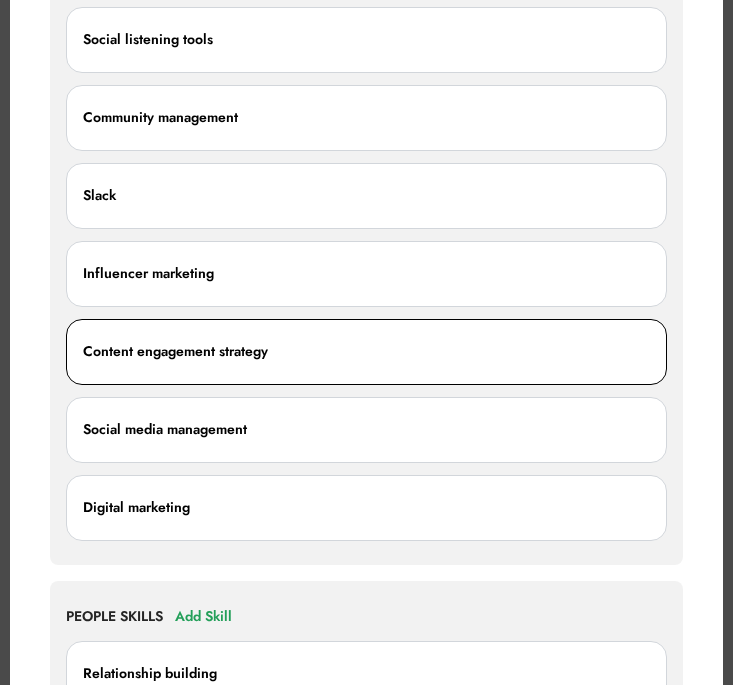 scroll, scrollTop: 1492, scrollLeft: 0, axis: vertical 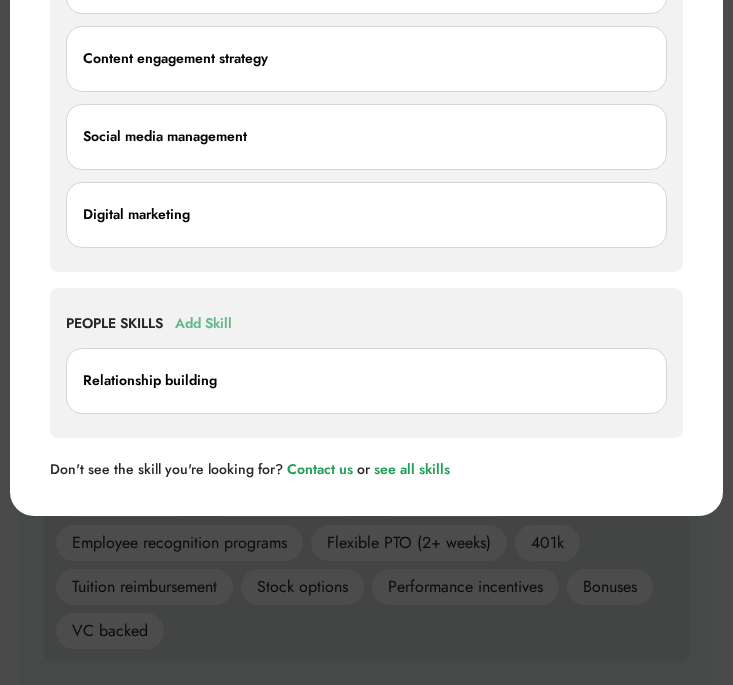 click on "Add Skill" at bounding box center (203, 324) 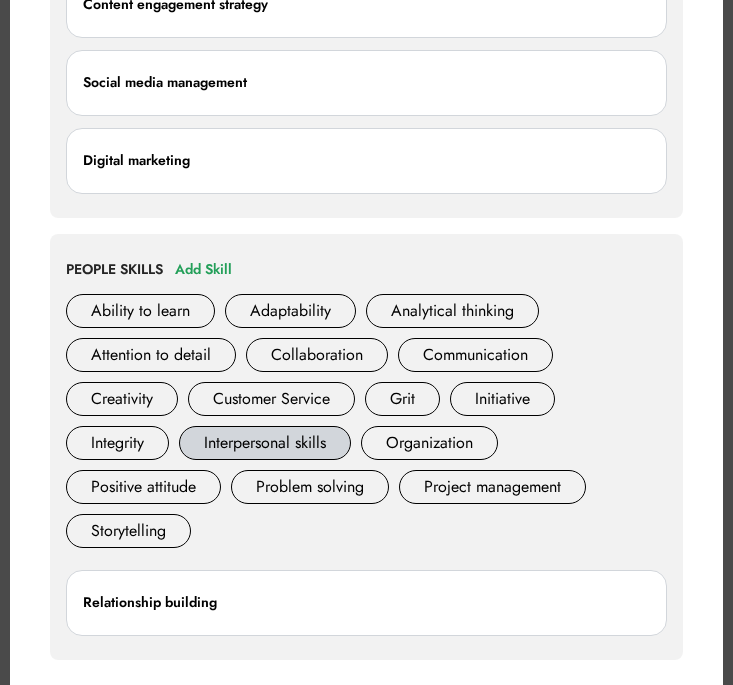 scroll, scrollTop: 1560, scrollLeft: 0, axis: vertical 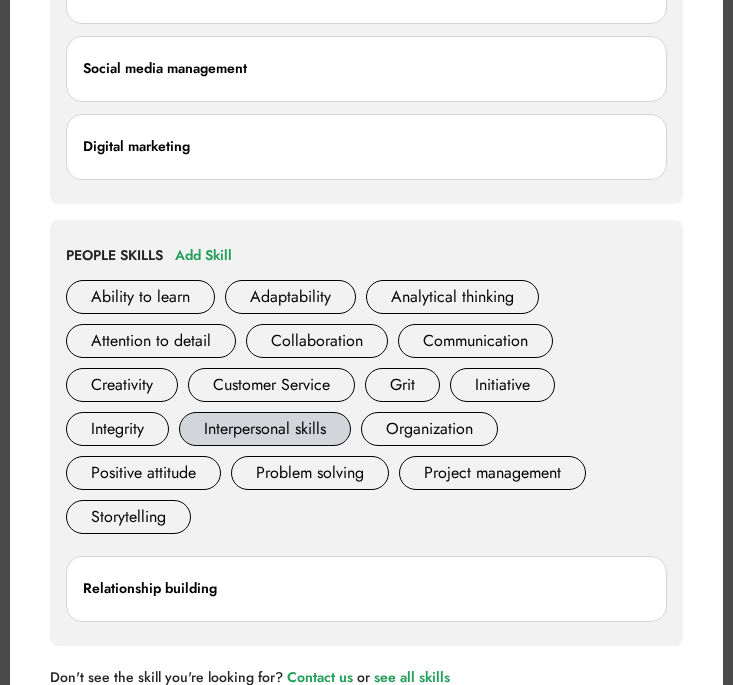 click on "Interpersonal skills" at bounding box center [265, 429] 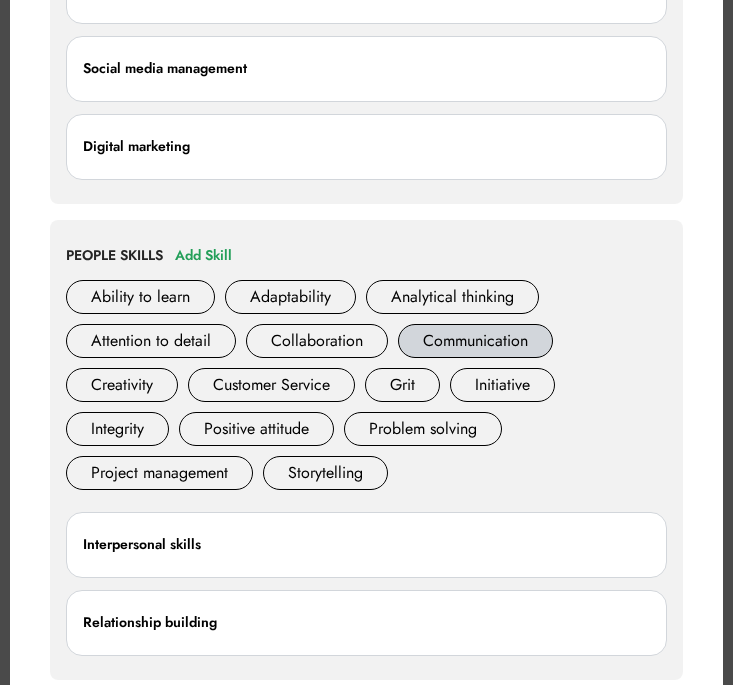 click on "Communication" at bounding box center [475, 341] 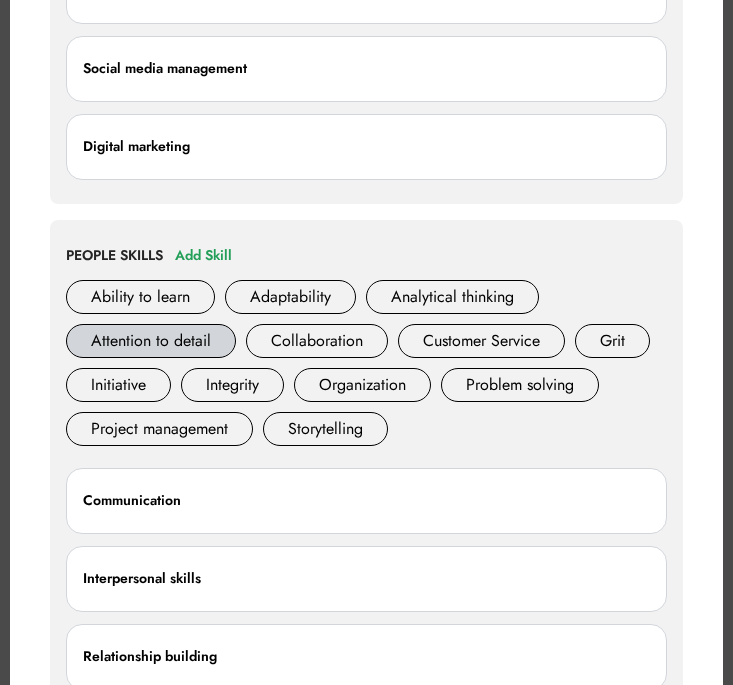 click on "Attention to detail" at bounding box center [151, 341] 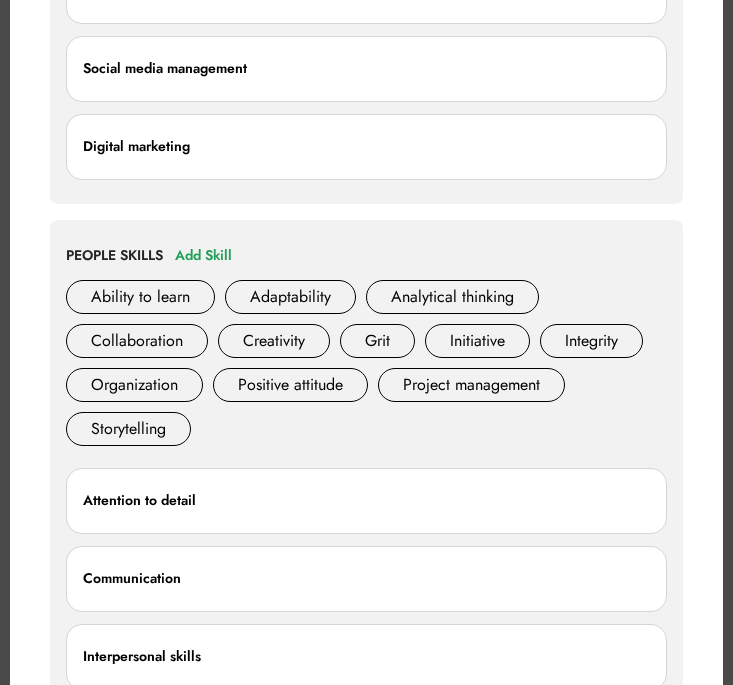 scroll, scrollTop: 1604, scrollLeft: 0, axis: vertical 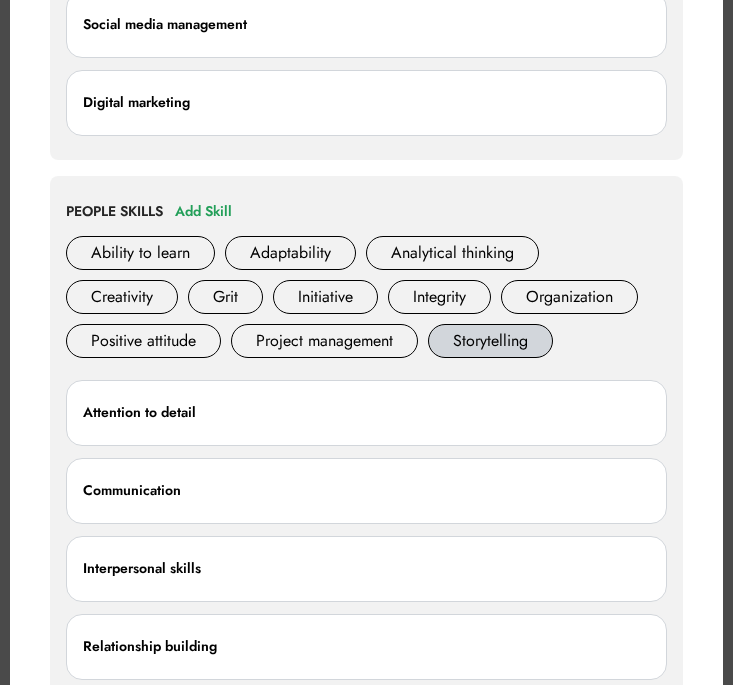 click on "Storytelling" at bounding box center (490, 341) 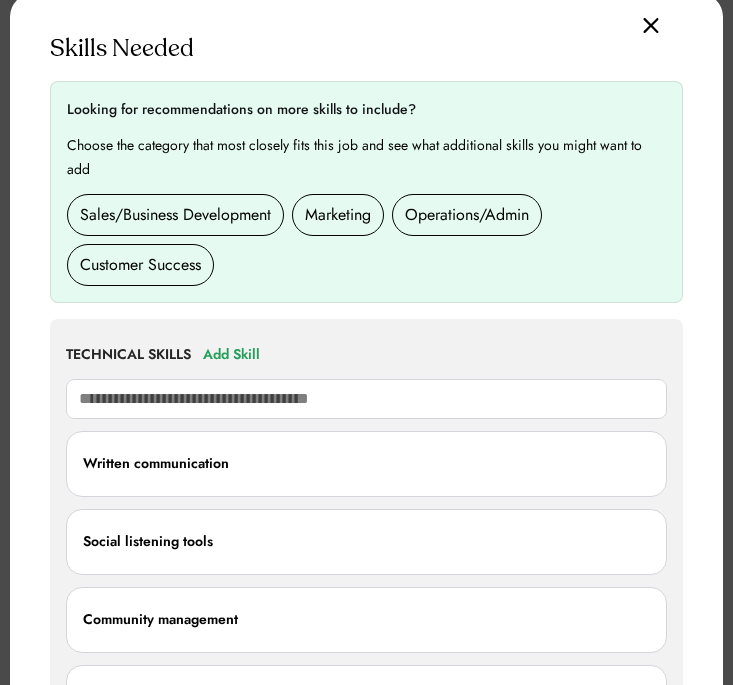 scroll, scrollTop: 258, scrollLeft: 0, axis: vertical 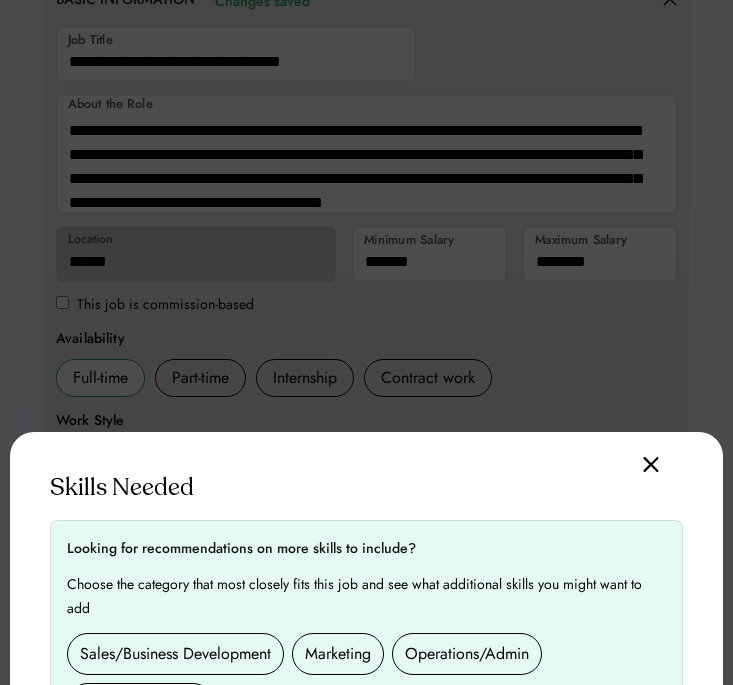 click at bounding box center (366, 342) 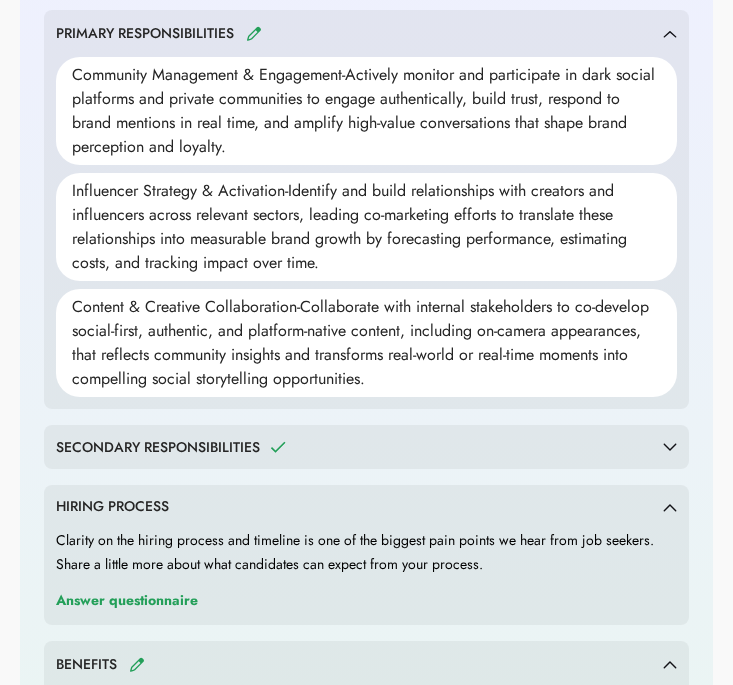 scroll, scrollTop: 1229, scrollLeft: 0, axis: vertical 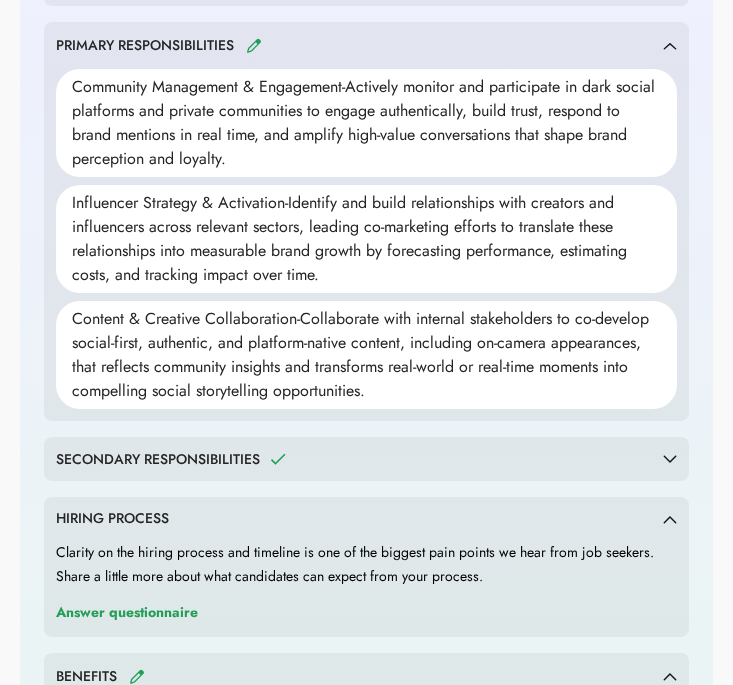 click on "SECONDARY RESPONSIBILITIES" at bounding box center (359, 459) 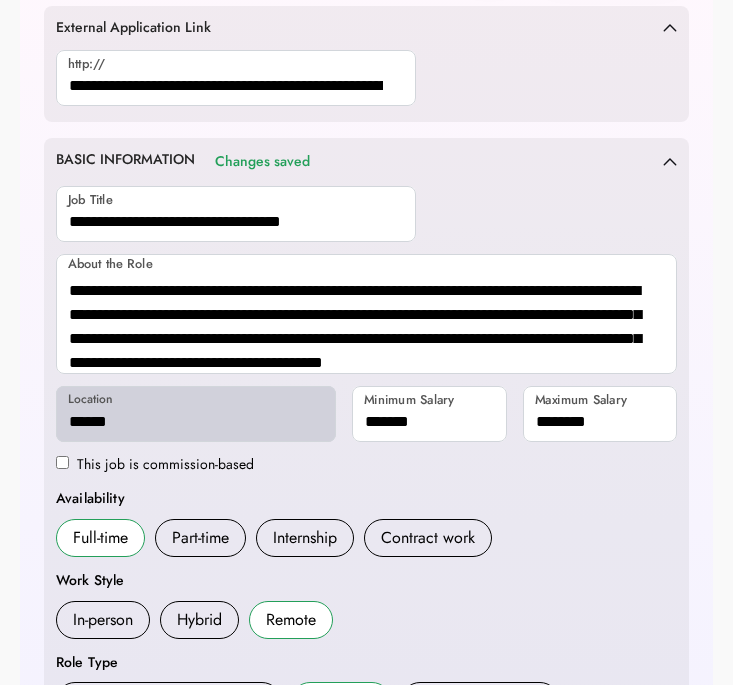 scroll, scrollTop: 0, scrollLeft: 0, axis: both 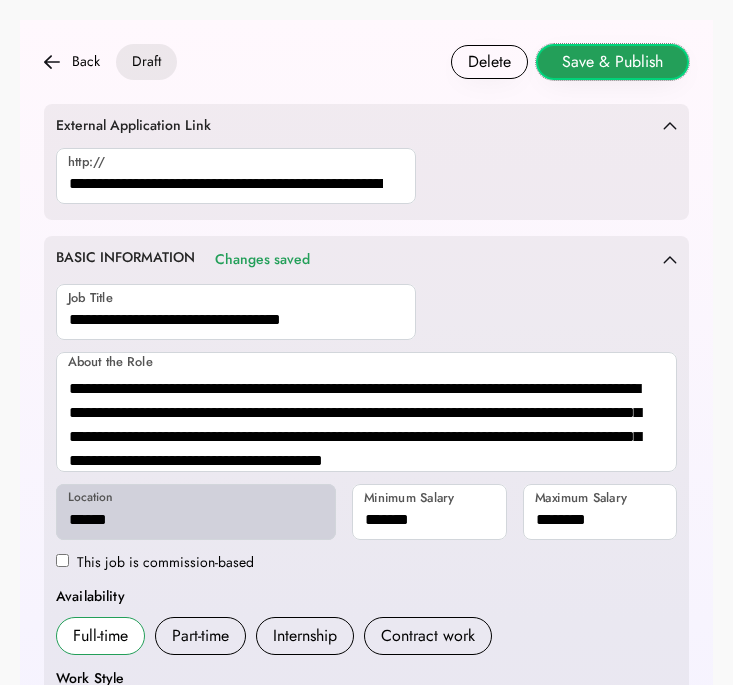 click on "Save & Publish" at bounding box center (612, 62) 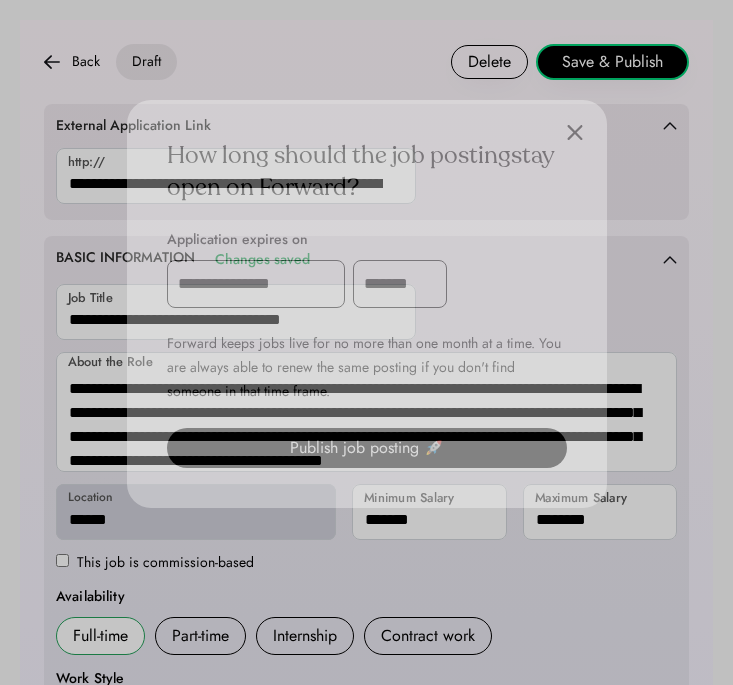 scroll, scrollTop: 89, scrollLeft: 0, axis: vertical 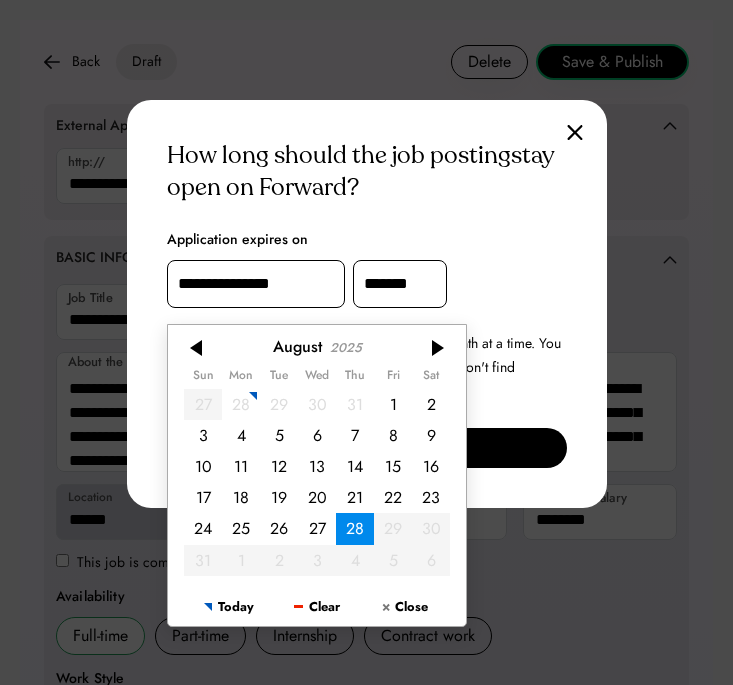 click on "**********" at bounding box center (256, 284) 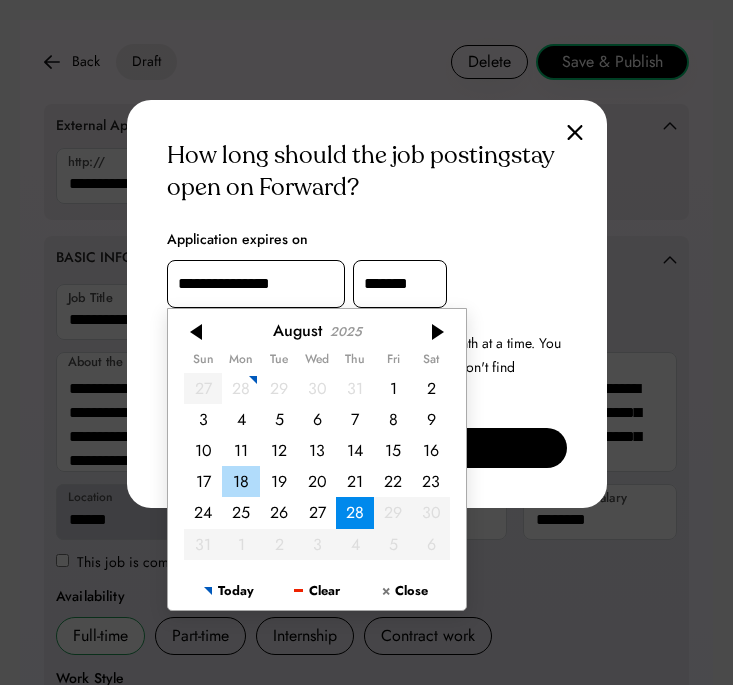 click on "18" at bounding box center [241, 481] 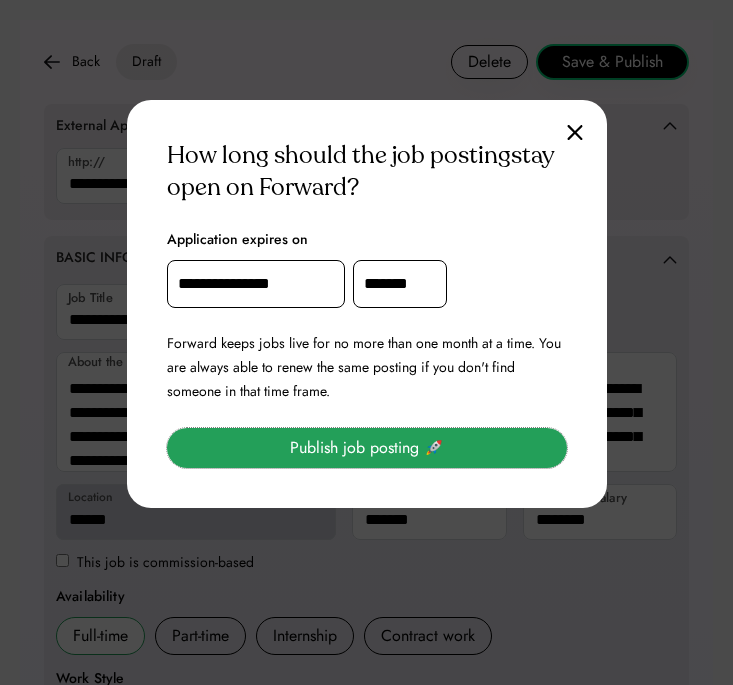 click on "Publish job posting 🚀" at bounding box center [367, 448] 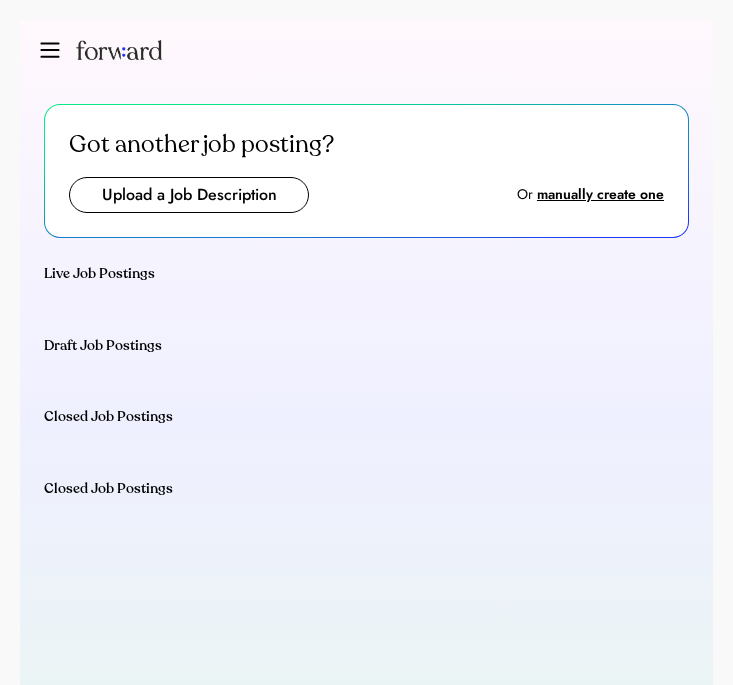 scroll, scrollTop: 0, scrollLeft: 0, axis: both 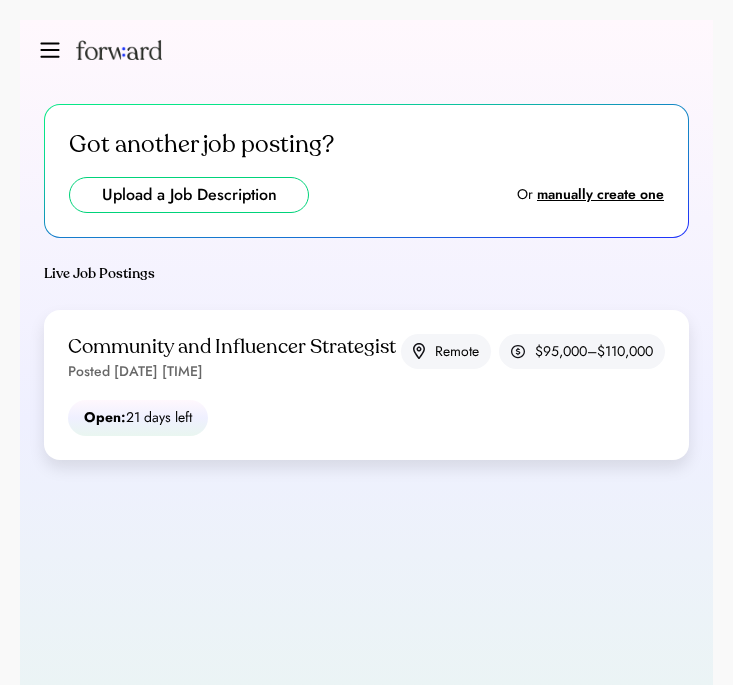 click at bounding box center (189, 195) 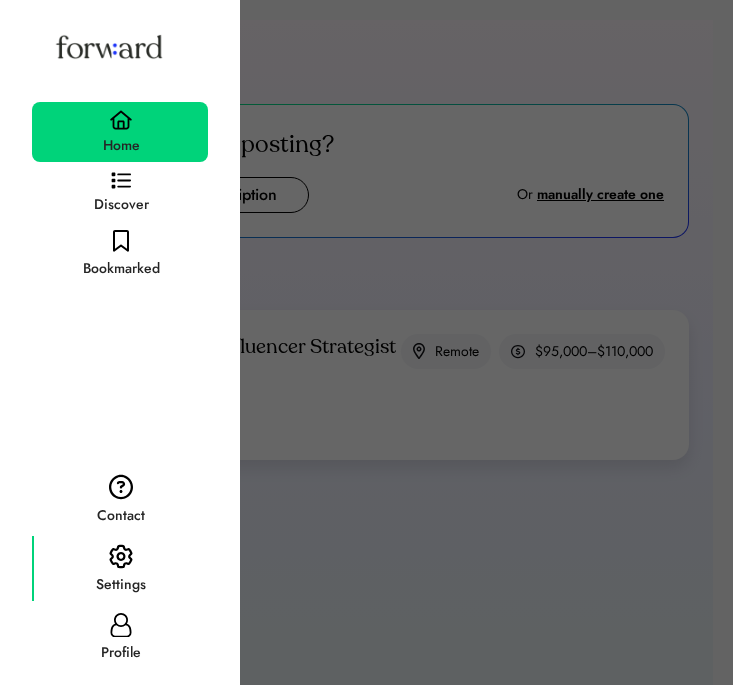click on "Settings" at bounding box center [121, 585] 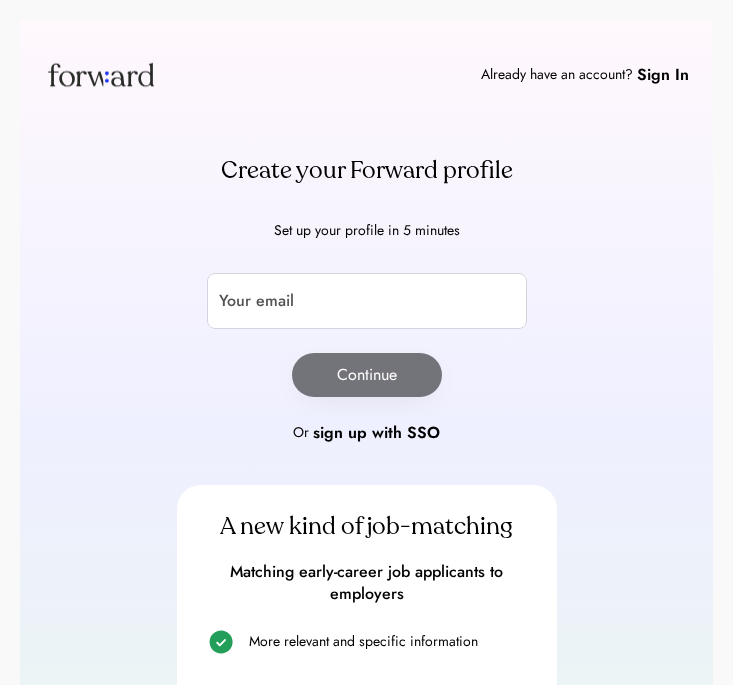 scroll, scrollTop: 0, scrollLeft: 0, axis: both 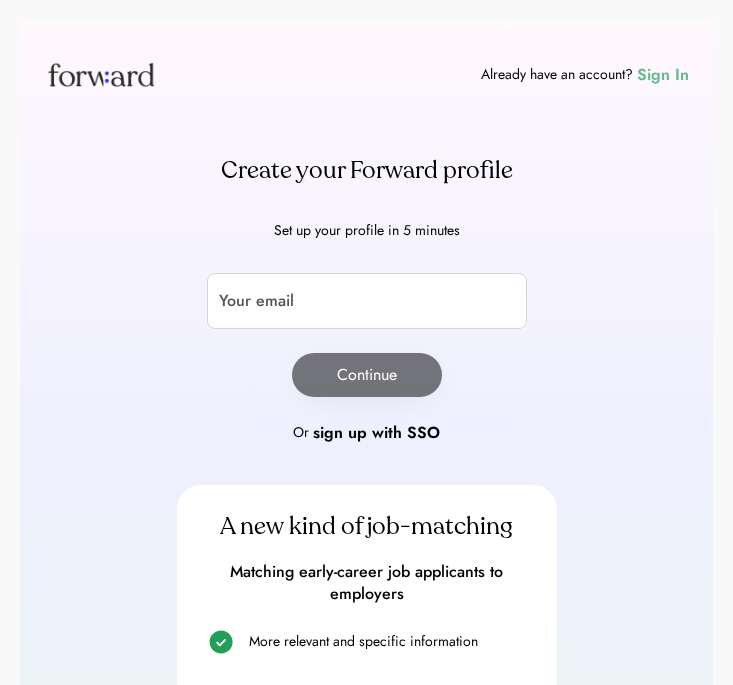 click on "Sign In" at bounding box center [663, 75] 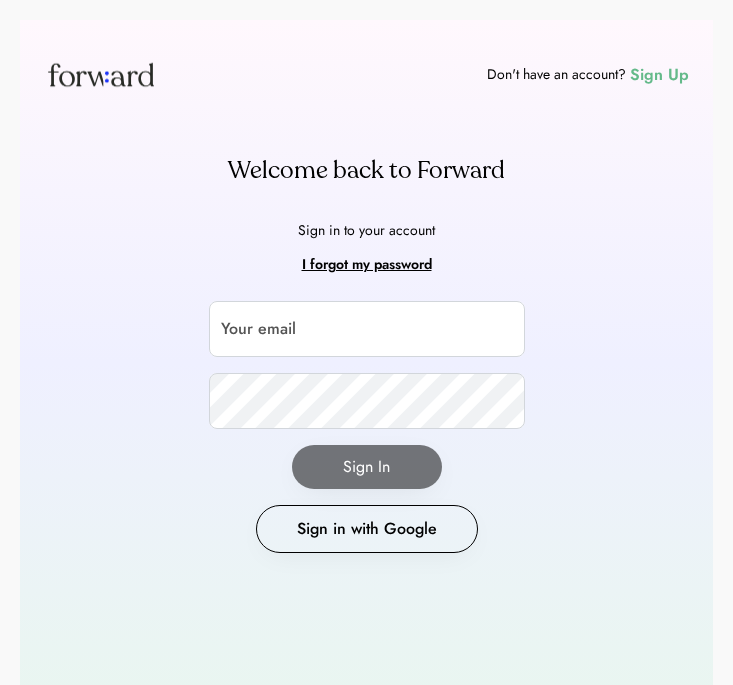 scroll, scrollTop: 0, scrollLeft: 0, axis: both 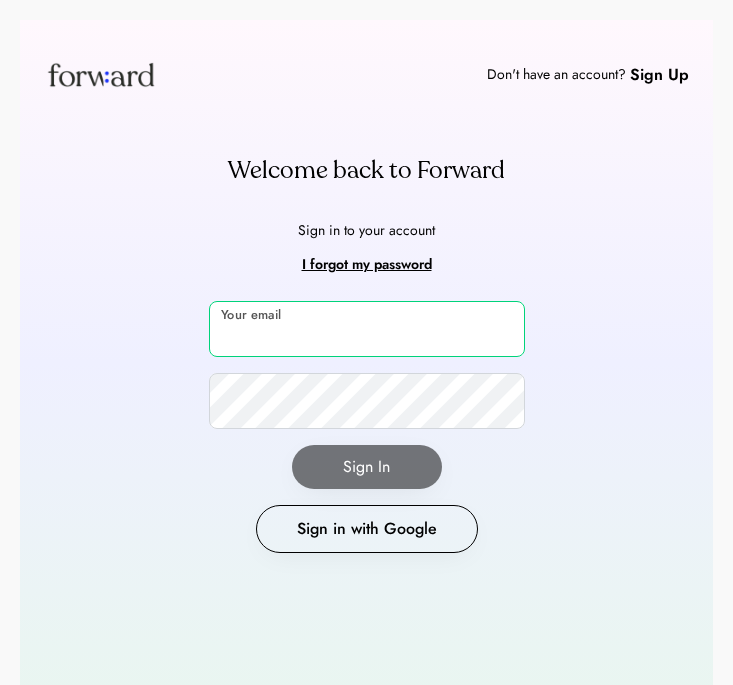 click at bounding box center [367, 329] 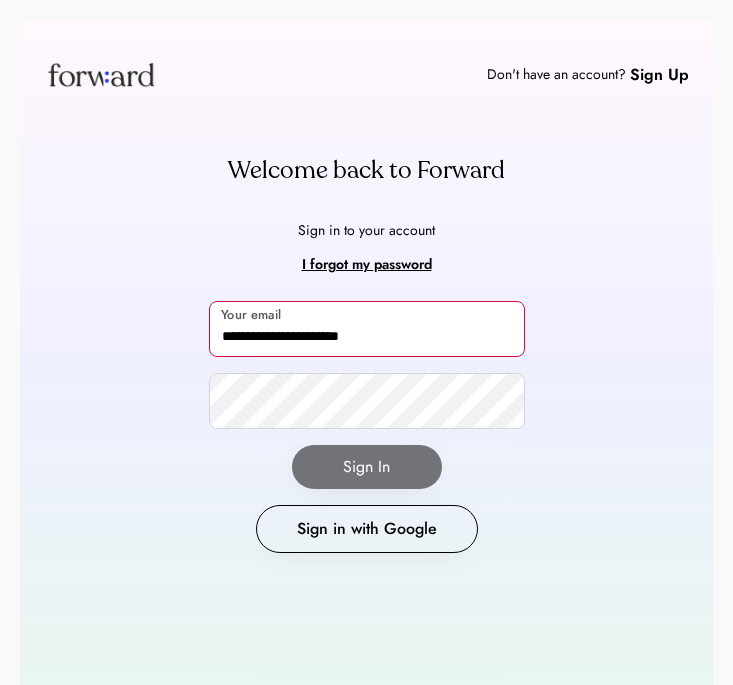 type on "**********" 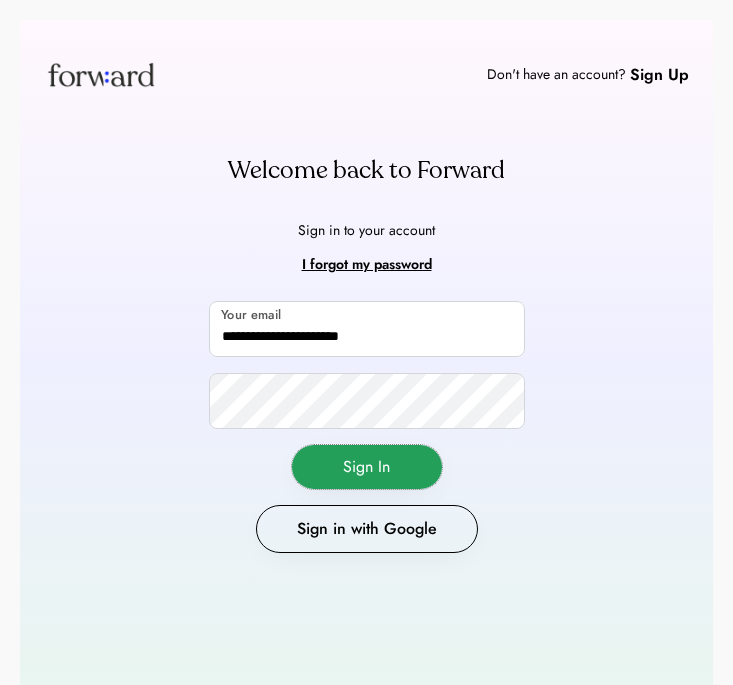 click on "Sign In" at bounding box center [367, 467] 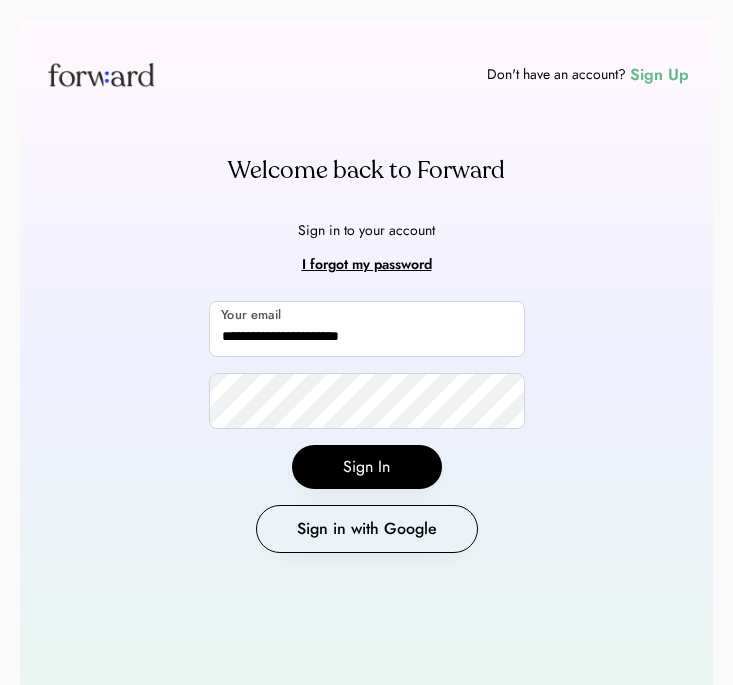click on "Sign Up" at bounding box center (659, 75) 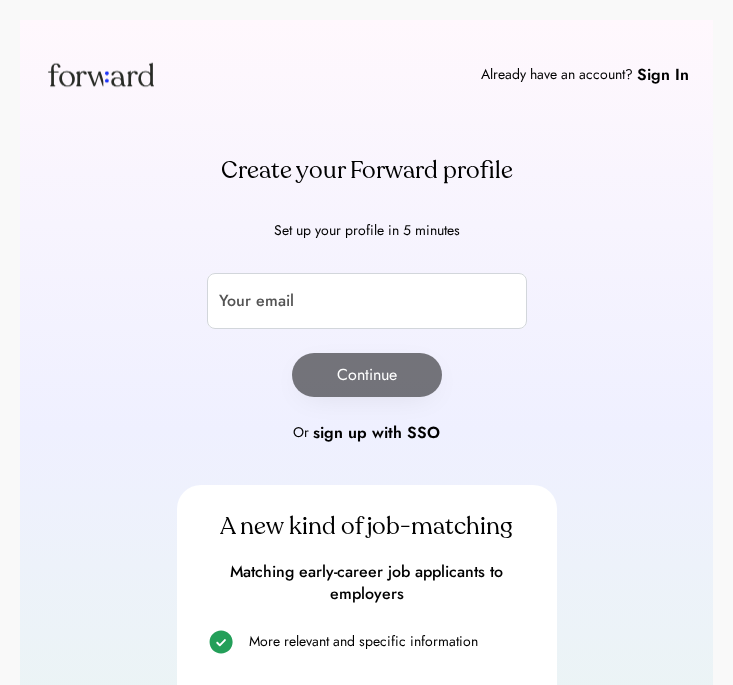 scroll, scrollTop: 0, scrollLeft: 0, axis: both 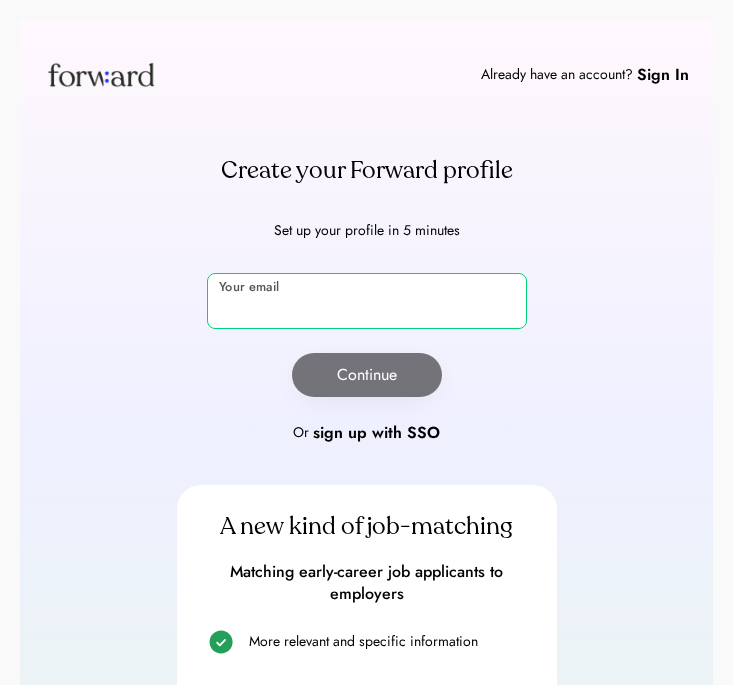 click at bounding box center (367, 301) 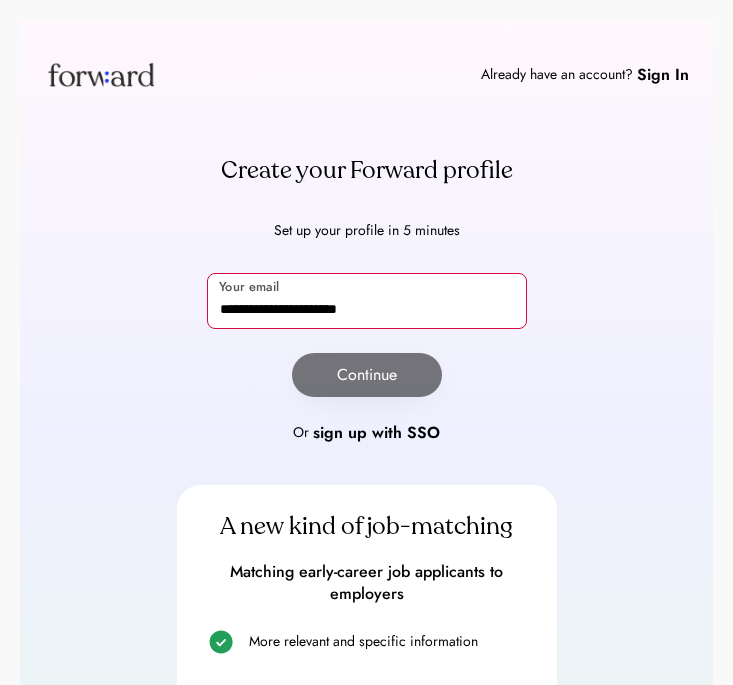 type on "**********" 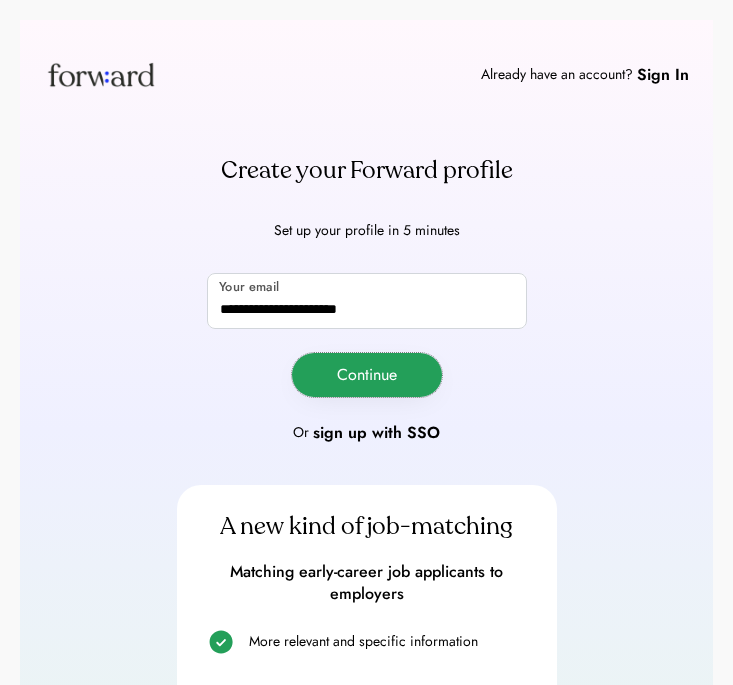 click on "Continue" at bounding box center (367, 375) 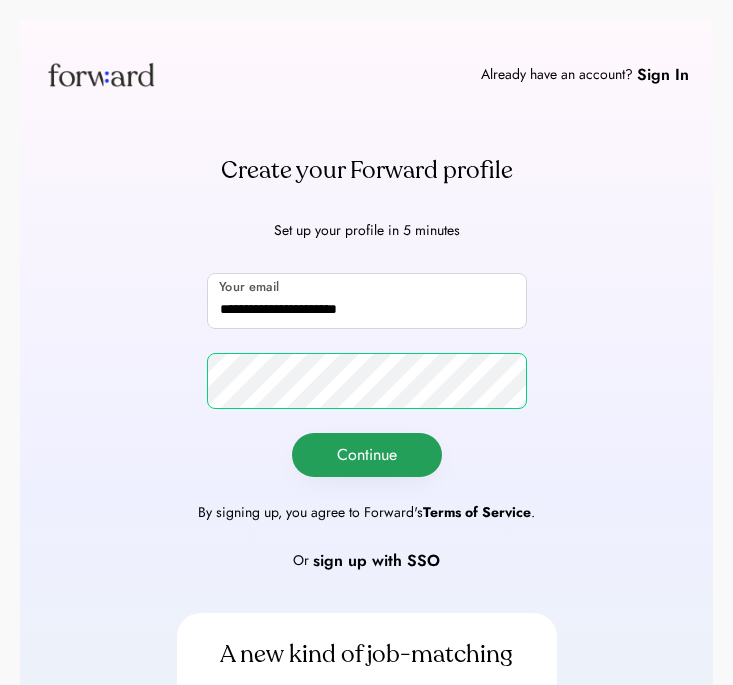 click on "Continue" at bounding box center [367, 455] 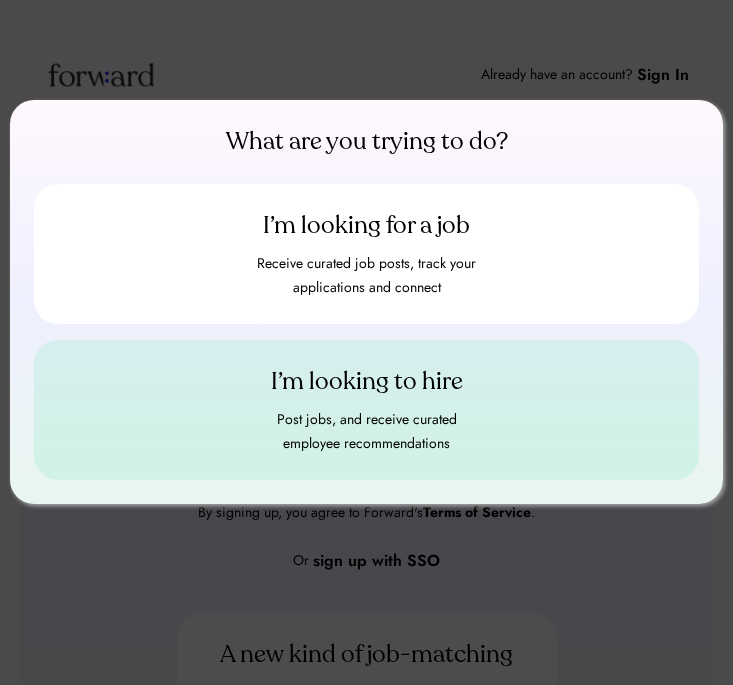 drag, startPoint x: 353, startPoint y: 446, endPoint x: 342, endPoint y: 443, distance: 11.401754 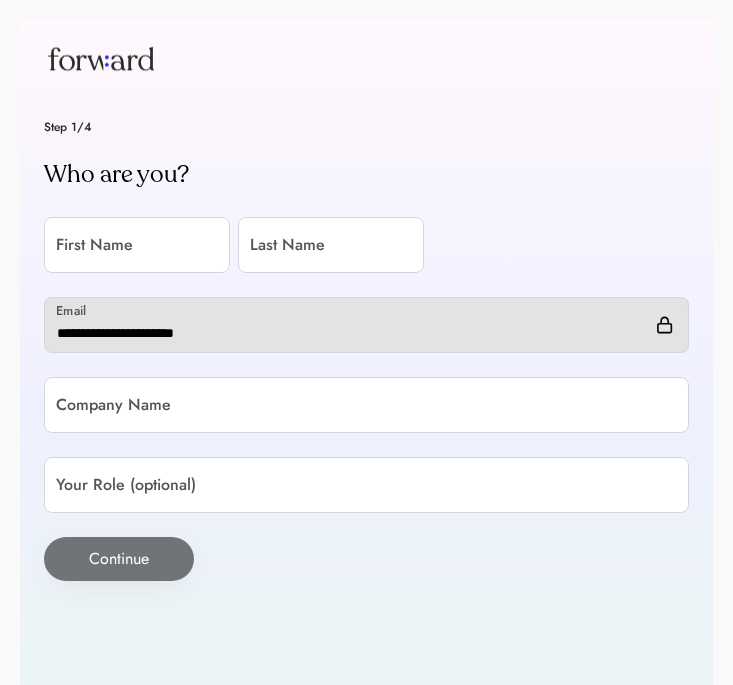 scroll, scrollTop: 0, scrollLeft: 0, axis: both 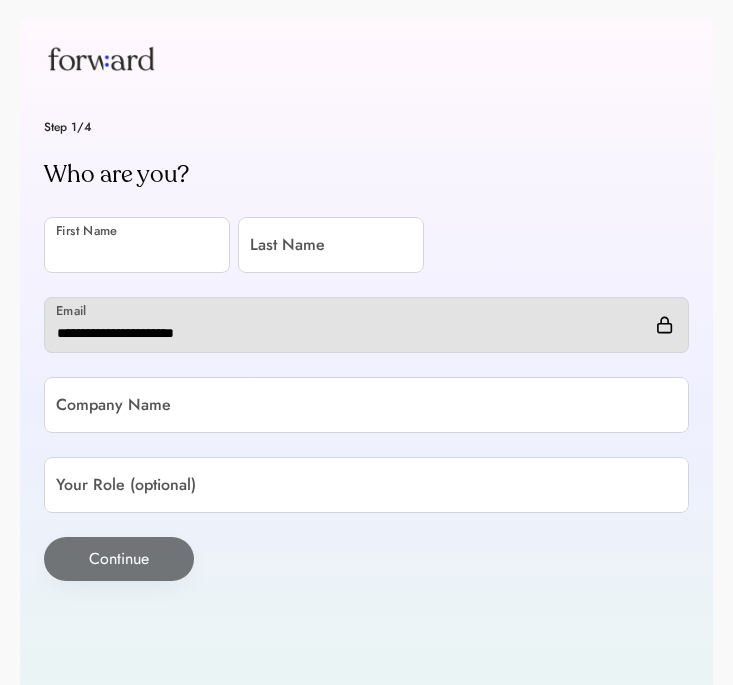click at bounding box center (137, 245) 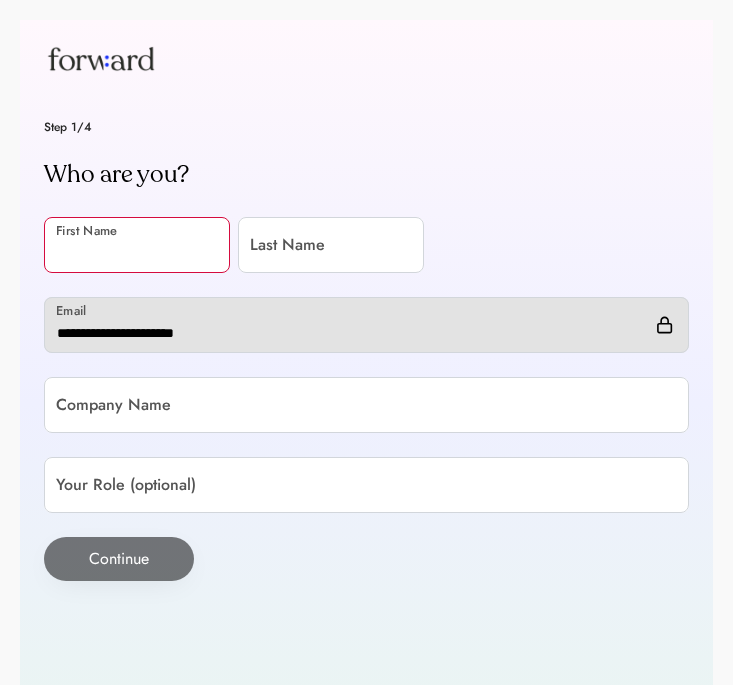 type on "*" 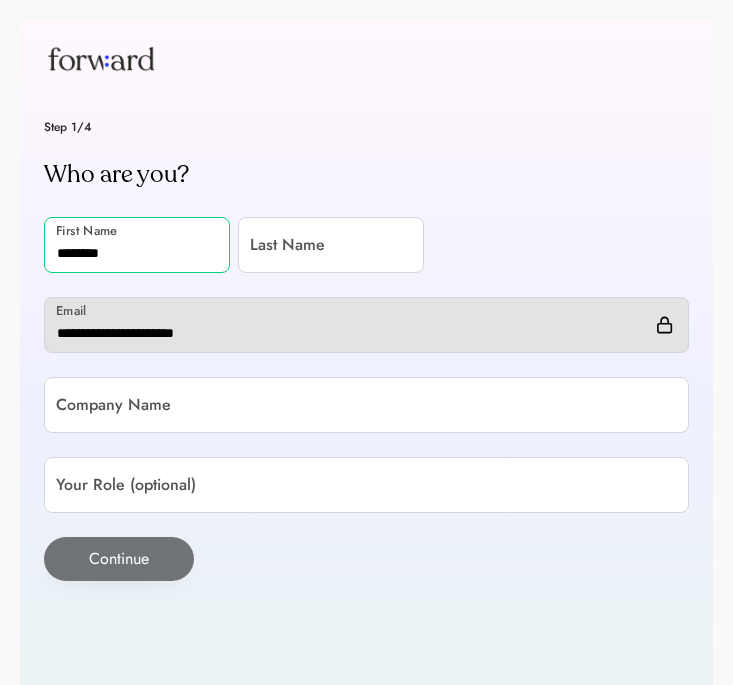 type on "********" 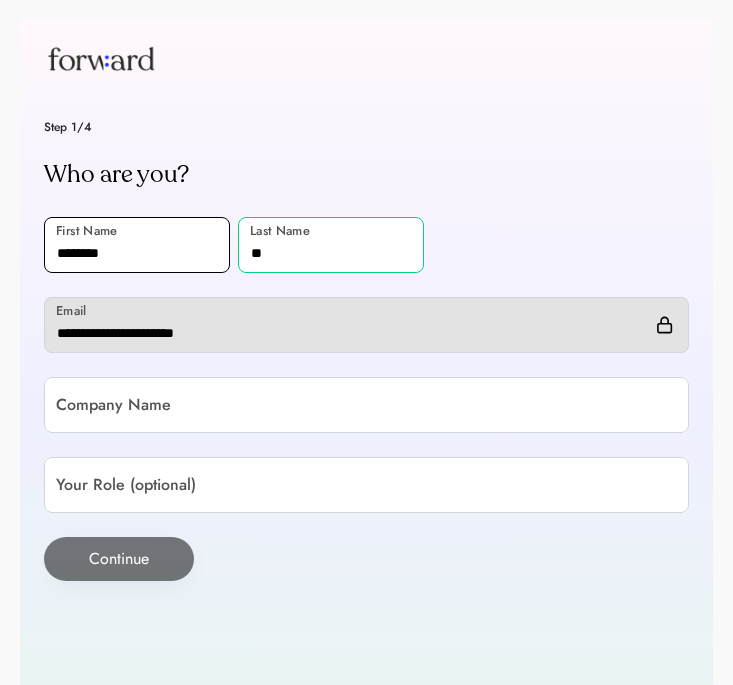 type on "**" 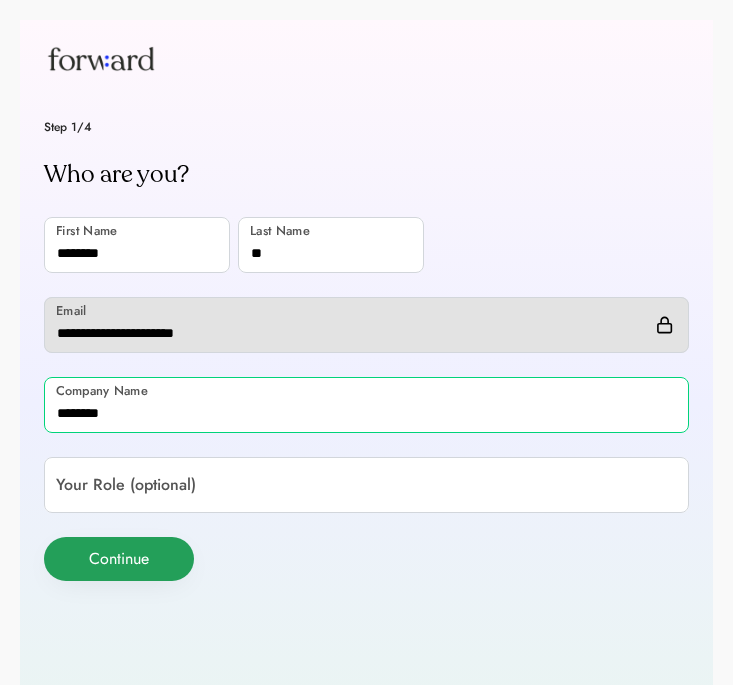 type on "********" 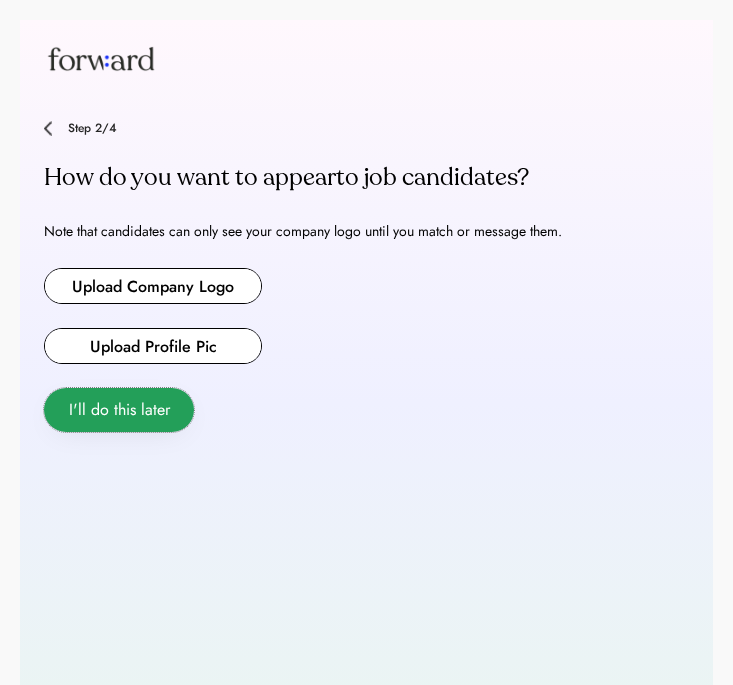 click on "I'll do this later" at bounding box center (119, 410) 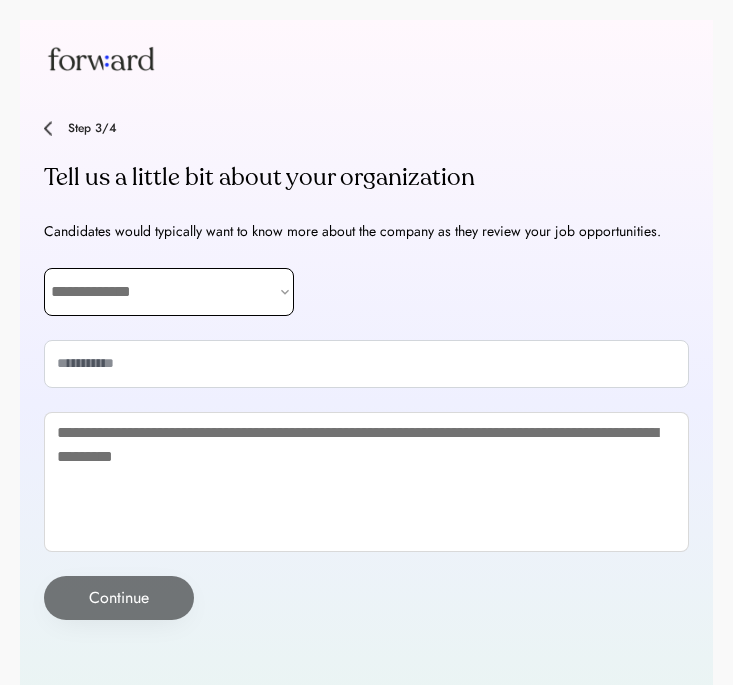 click on "**********" at bounding box center (169, 292) 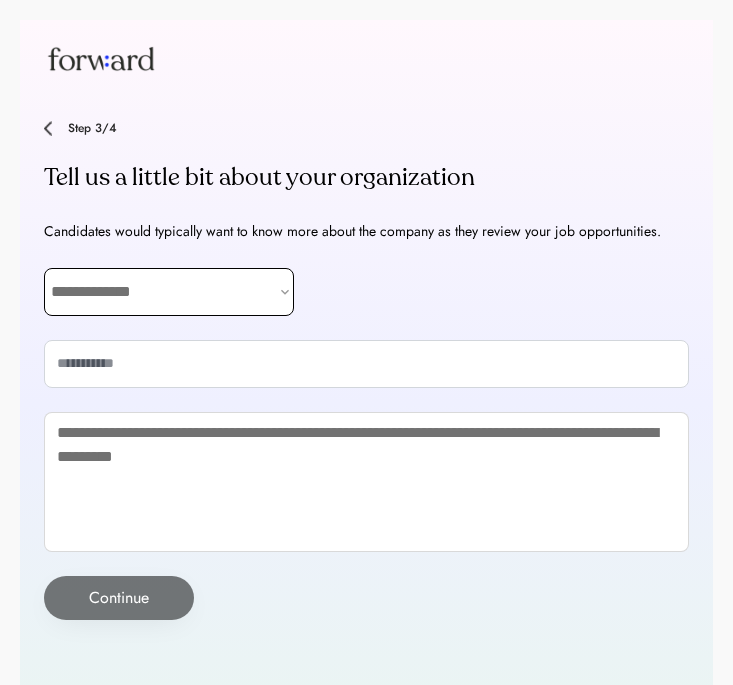 select on "********" 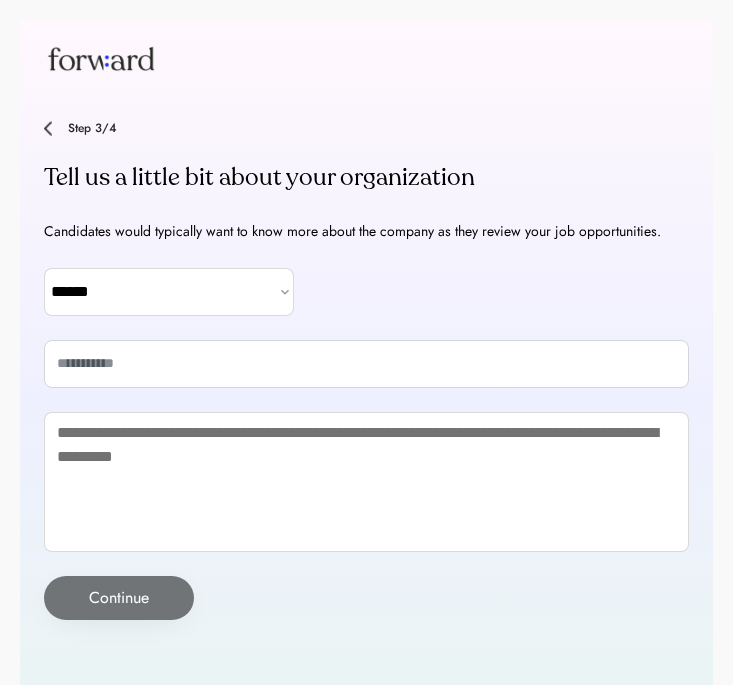 click on "**********" at bounding box center [366, 370] 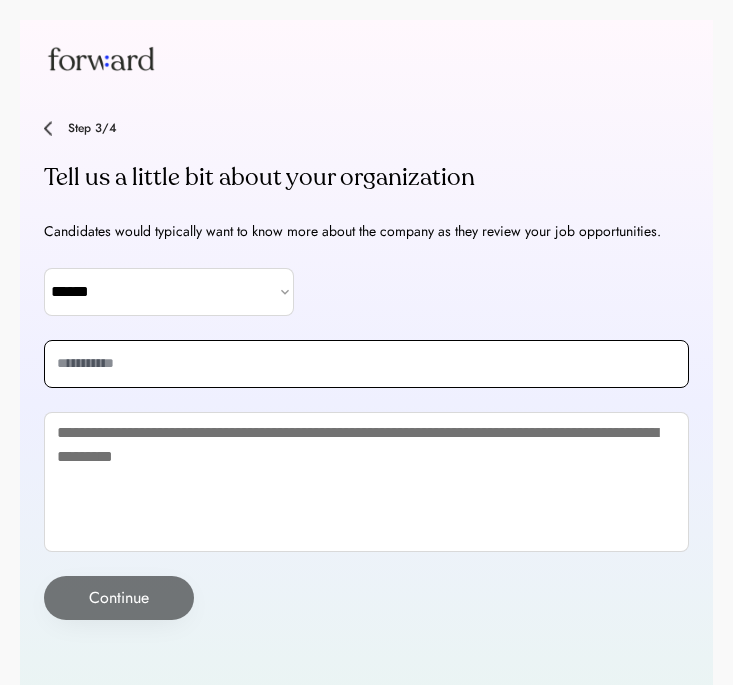click at bounding box center [366, 364] 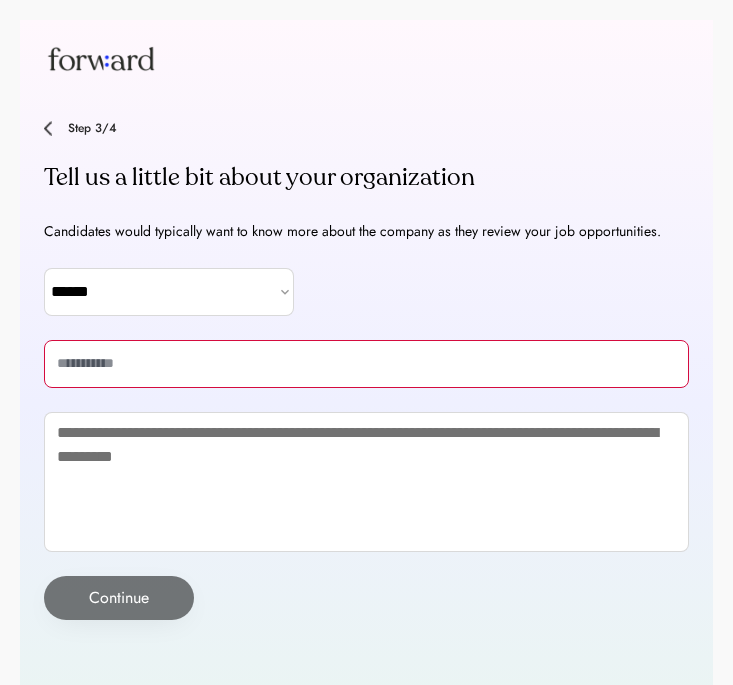 paste on "**********" 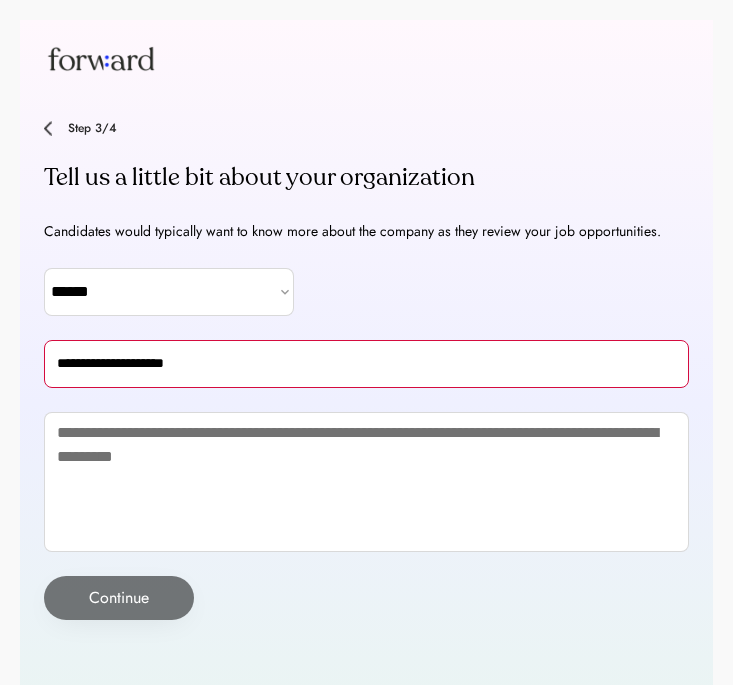 type on "**********" 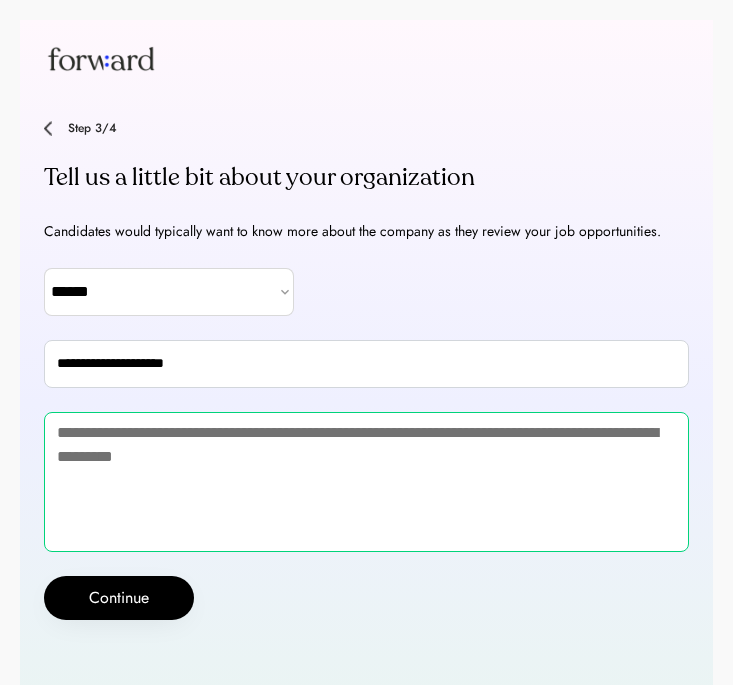 click at bounding box center [366, 482] 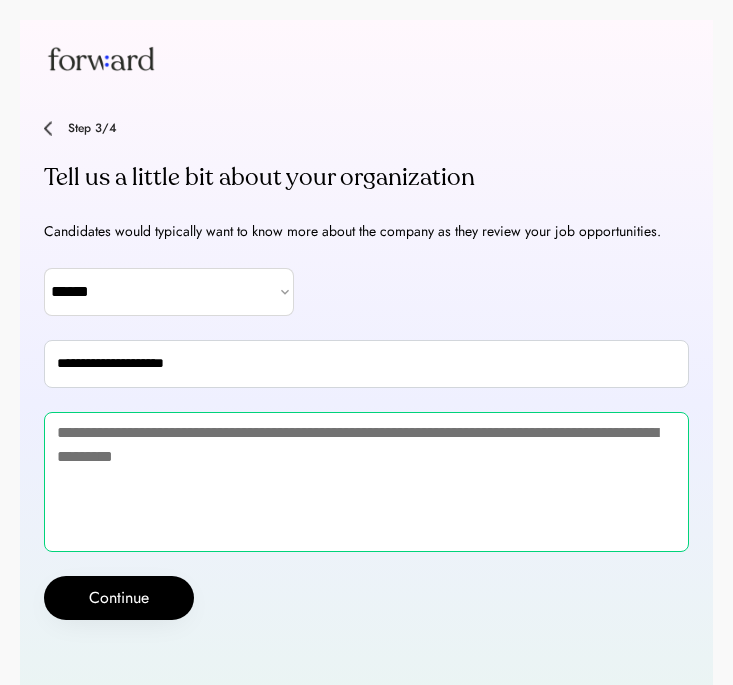 click at bounding box center [366, 482] 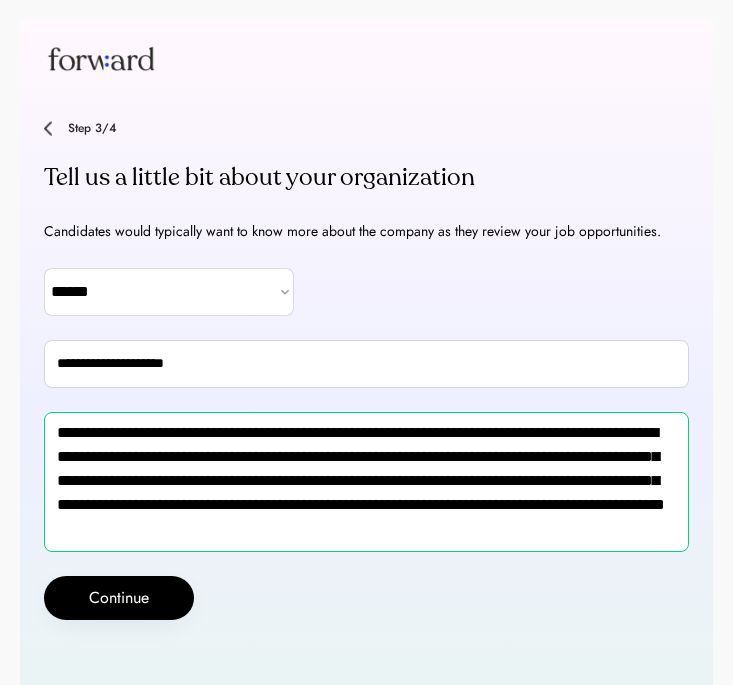 type on "**********" 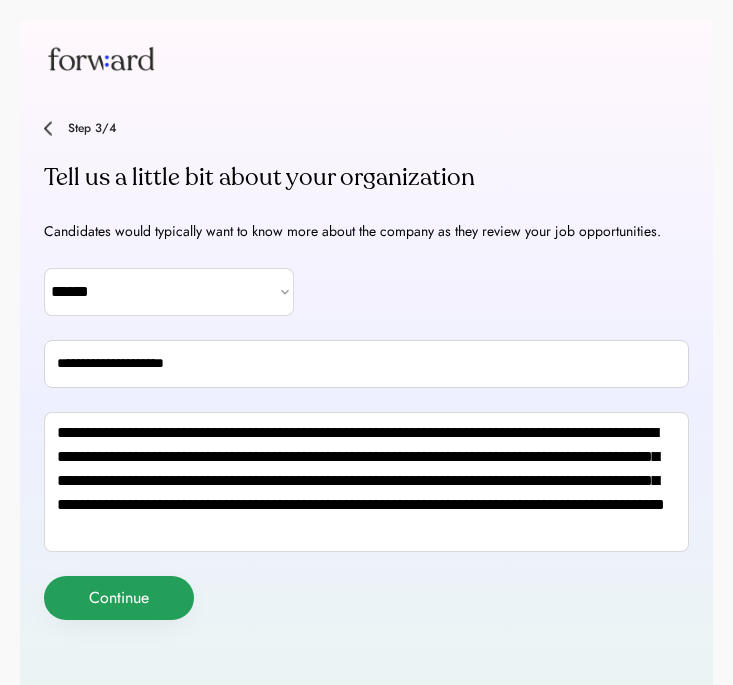 click on "Continue" at bounding box center (119, 598) 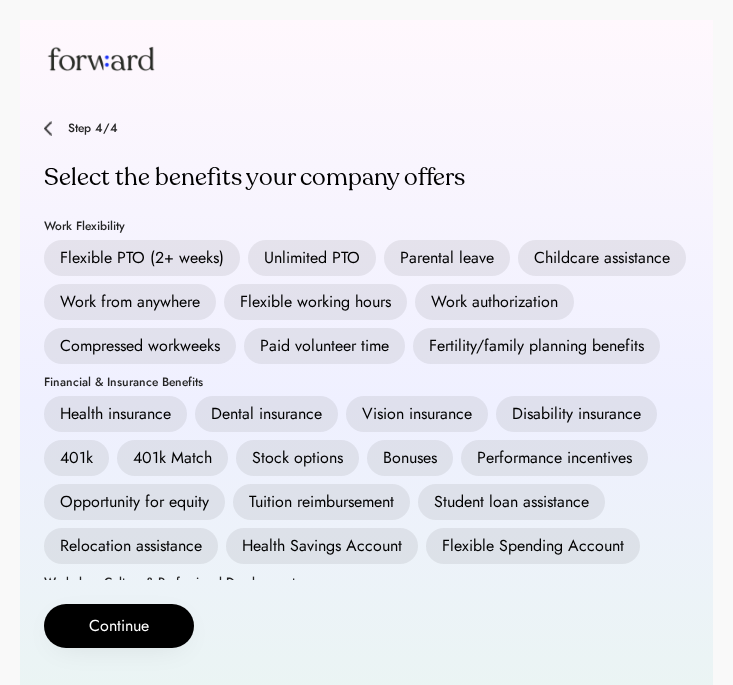 click on "Health insurance" at bounding box center (115, 414) 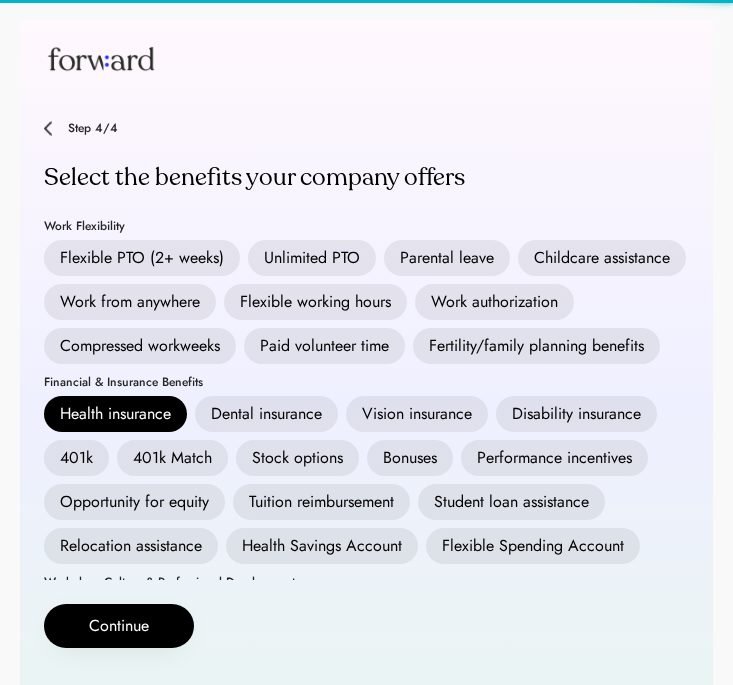 click on "Dental insurance" at bounding box center (266, 414) 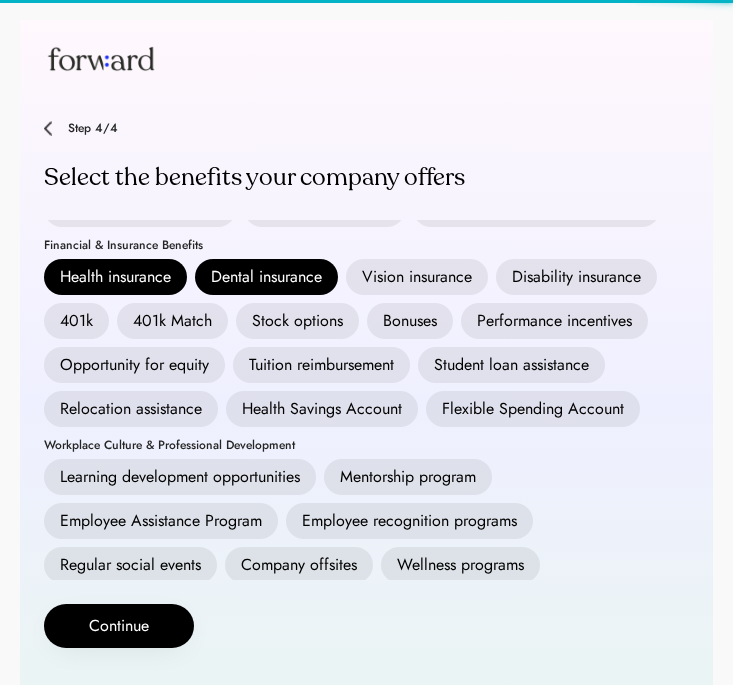 scroll, scrollTop: 171, scrollLeft: 0, axis: vertical 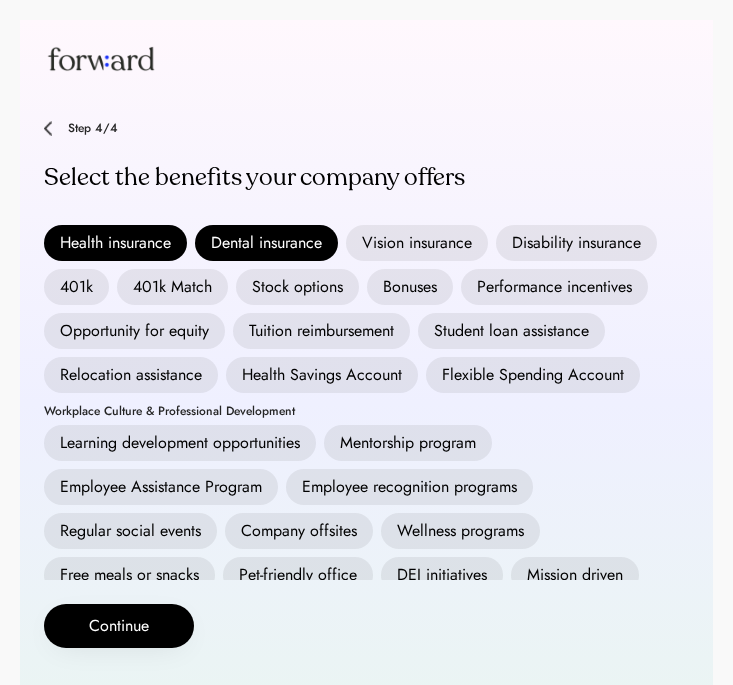 click on "Flexible Spending Account" at bounding box center (533, 375) 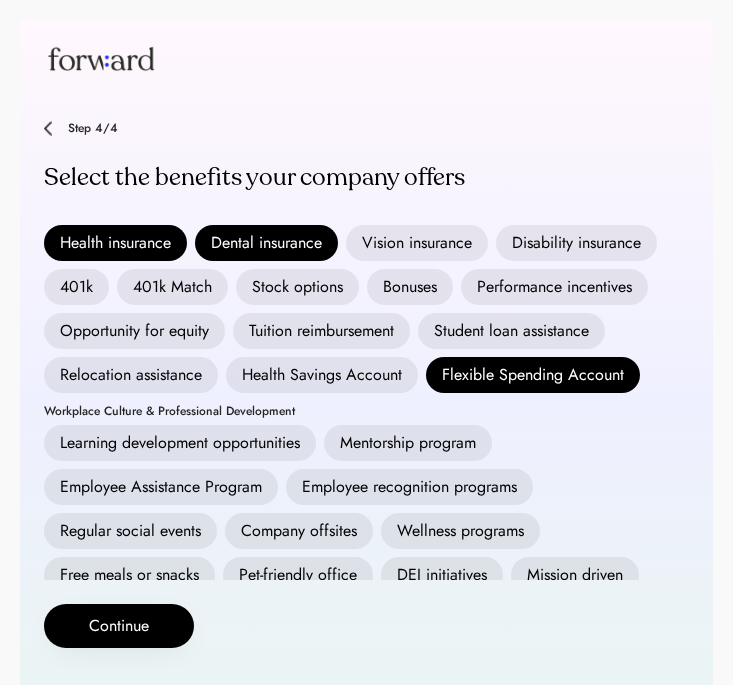 click on "Vision insurance" at bounding box center [417, 243] 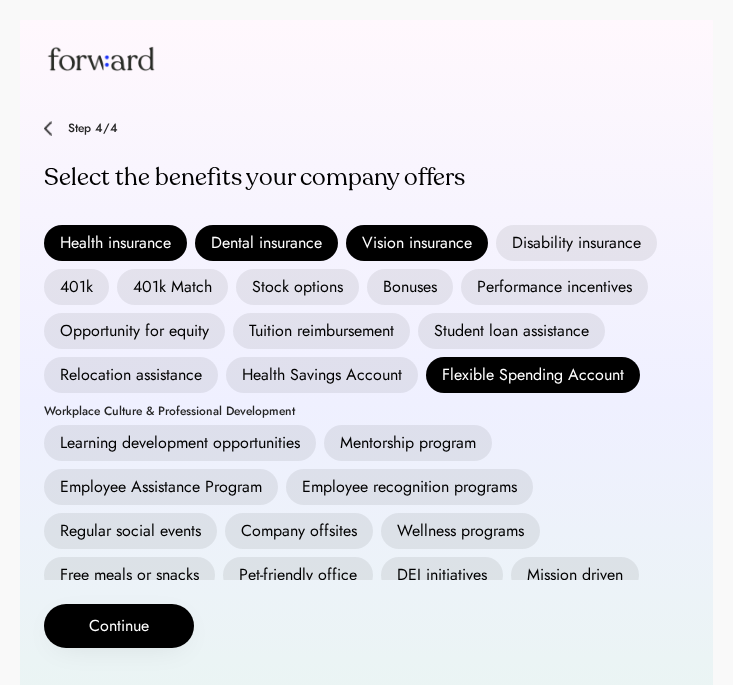 click on "Health Savings Account" at bounding box center [322, 375] 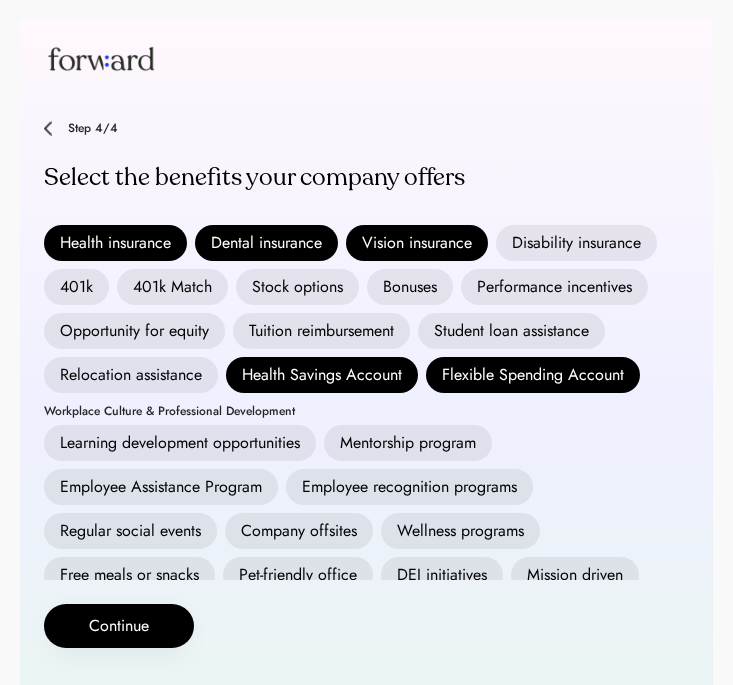 click on "Disability insurance" at bounding box center (576, 243) 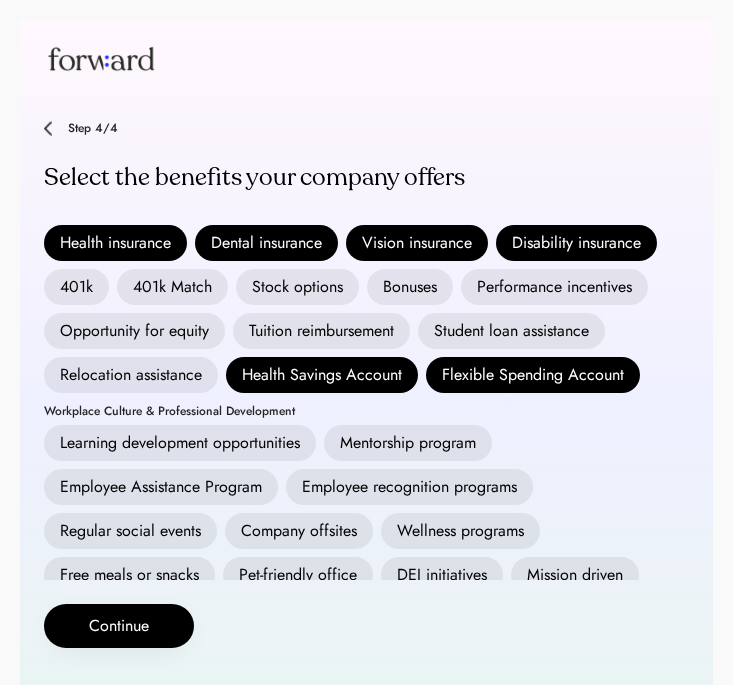click on "401k" at bounding box center (76, 287) 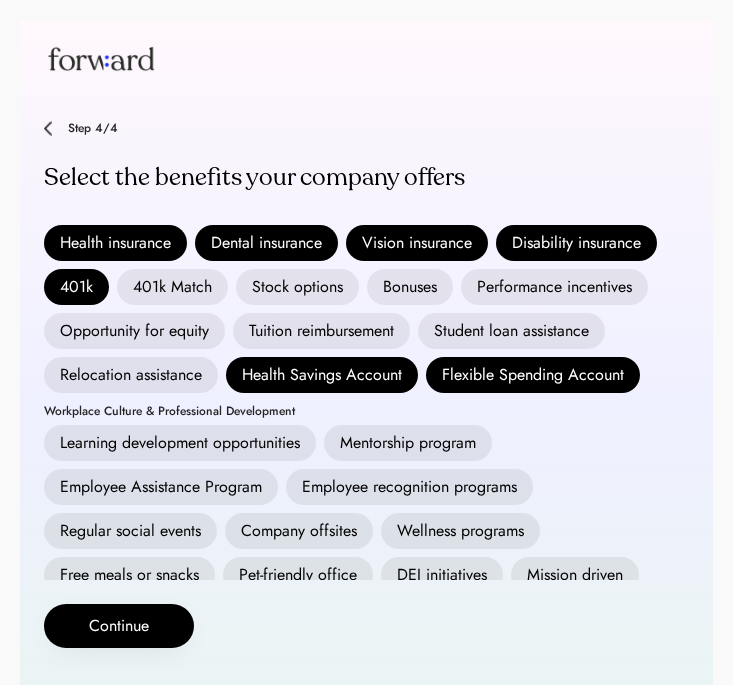 click on "Stock options" at bounding box center [297, 287] 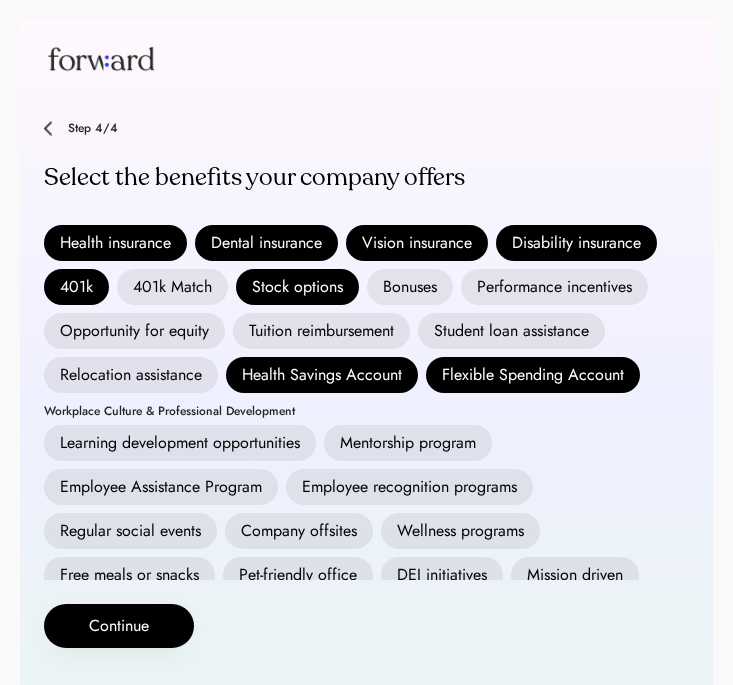 click on "Opportunity for equity" at bounding box center [134, 331] 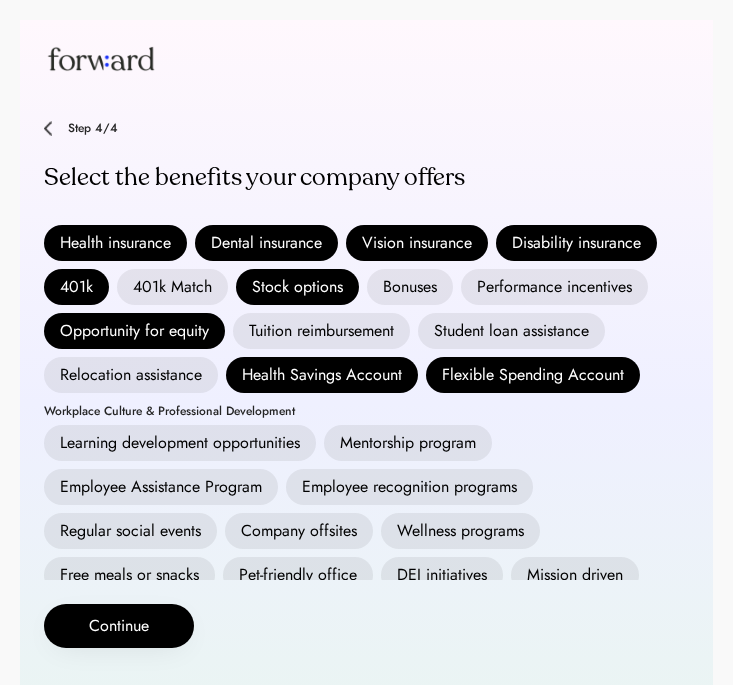 click on "Performance incentives" at bounding box center [554, 287] 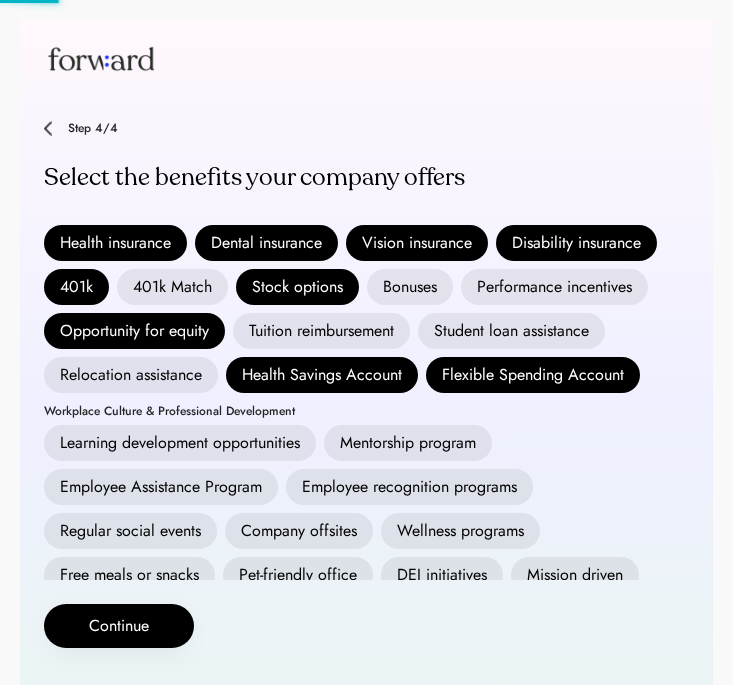 click on "Bonuses" at bounding box center (410, 287) 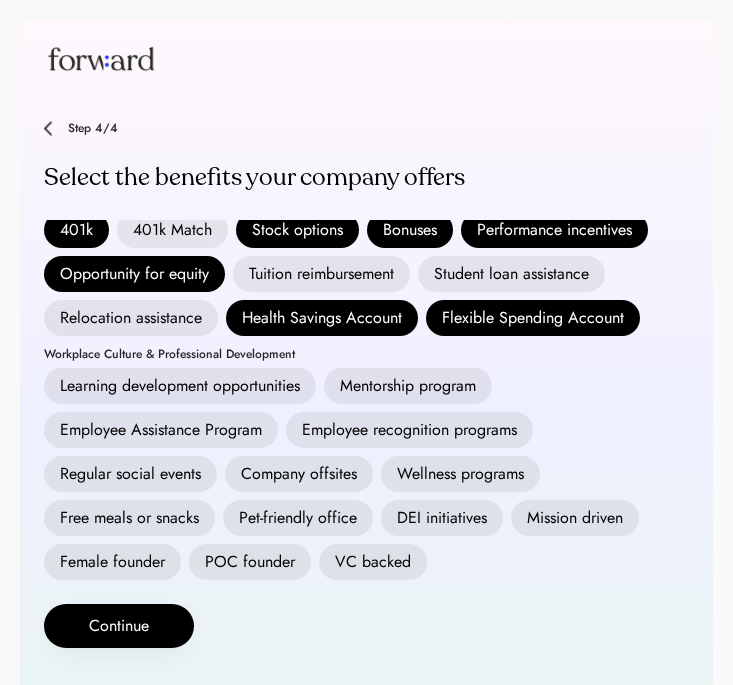 scroll, scrollTop: 0, scrollLeft: 0, axis: both 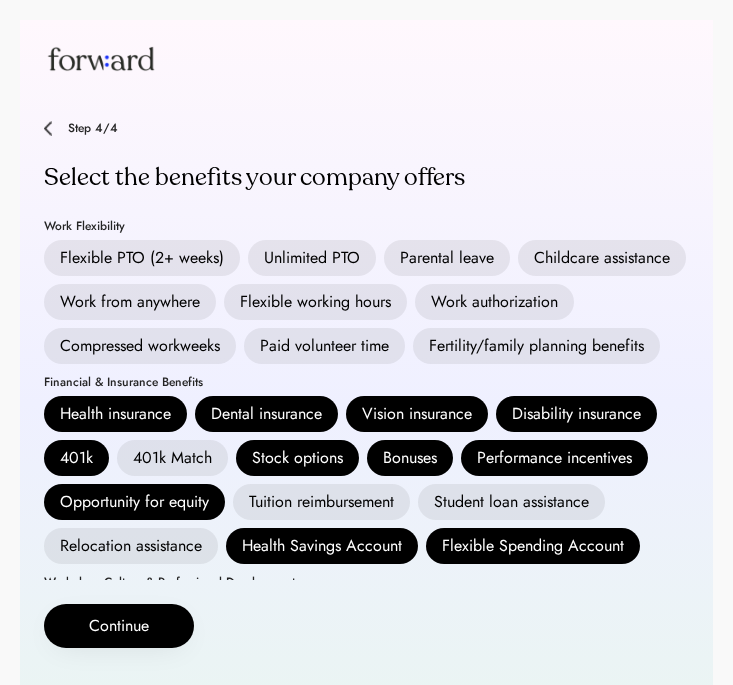 click on "Parental leave" at bounding box center [447, 258] 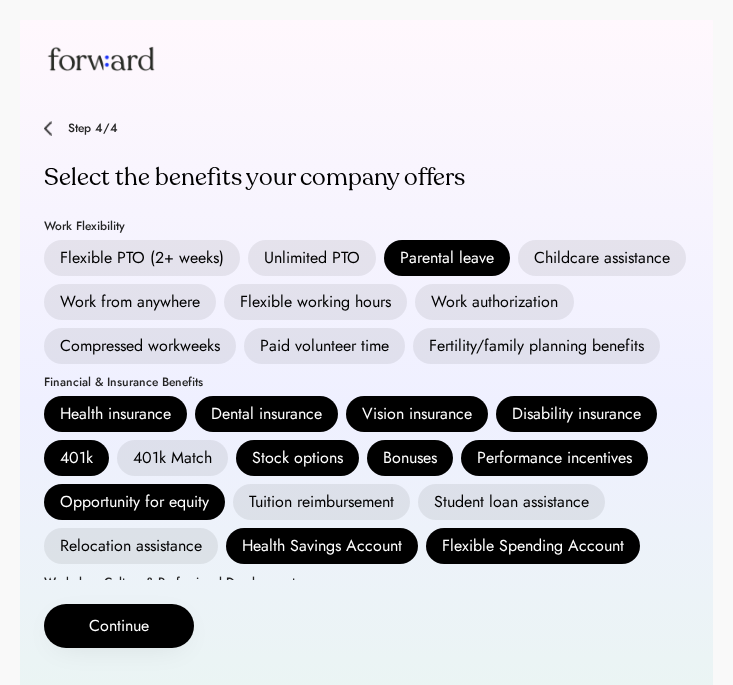 click on "Work from anywhere" at bounding box center (130, 302) 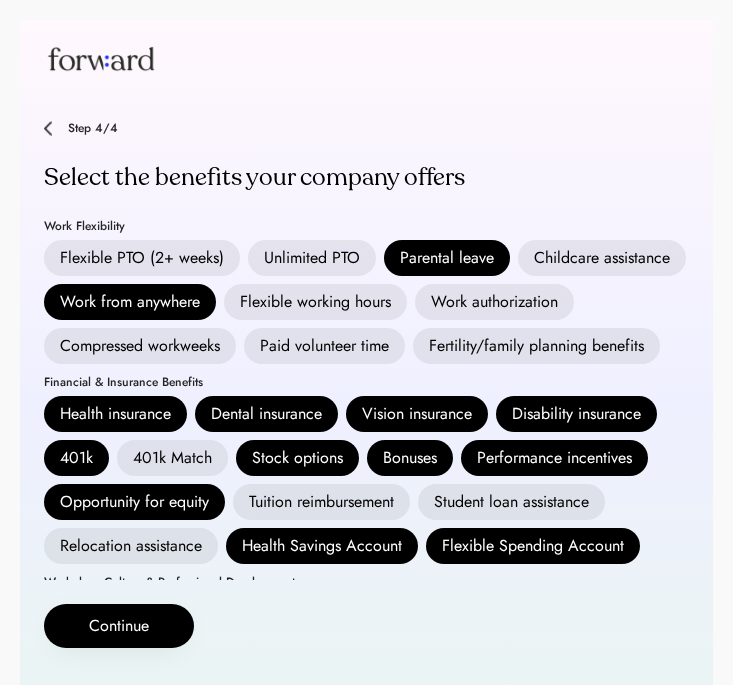 click on "Fertility/family planning benefits" at bounding box center [536, 346] 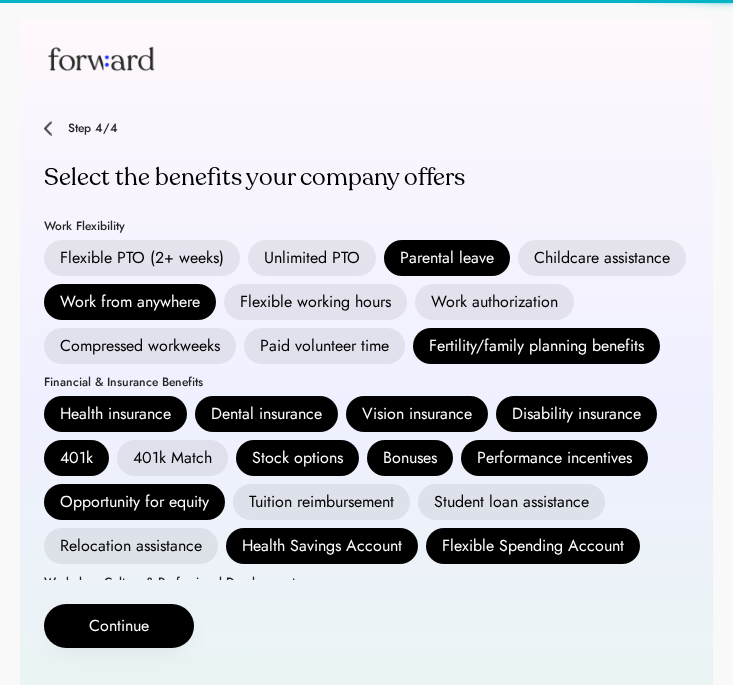 click on "Unlimited PTO" at bounding box center [312, 258] 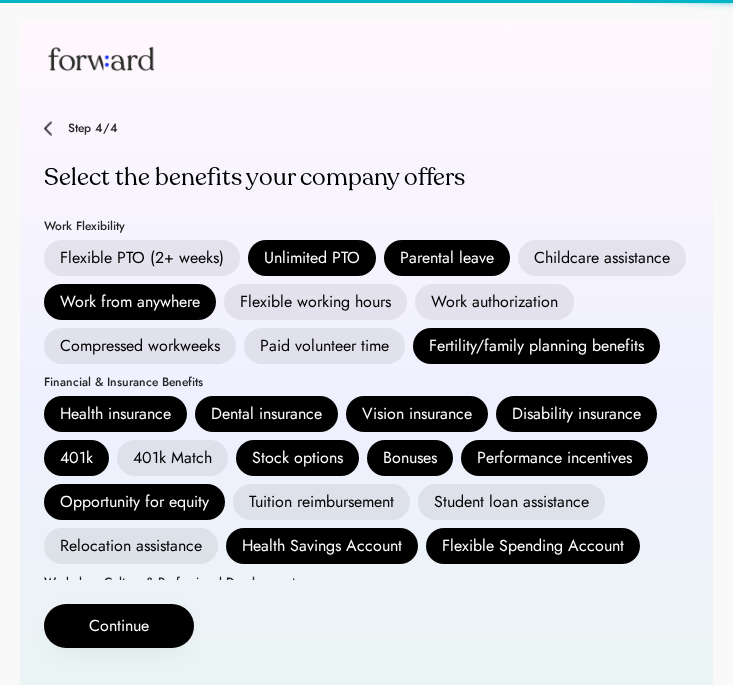 click on "Flexible working hours" at bounding box center [315, 302] 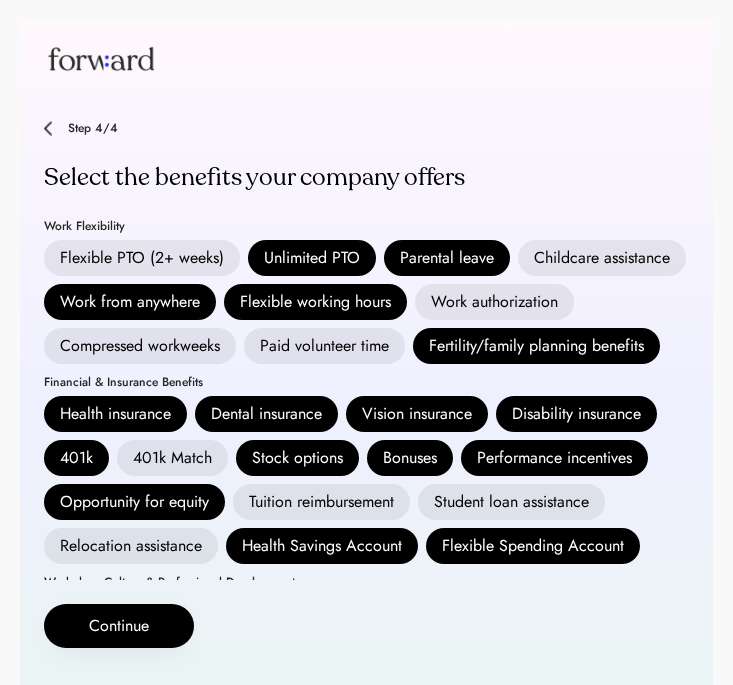 click on "Unlimited PTO" at bounding box center [312, 258] 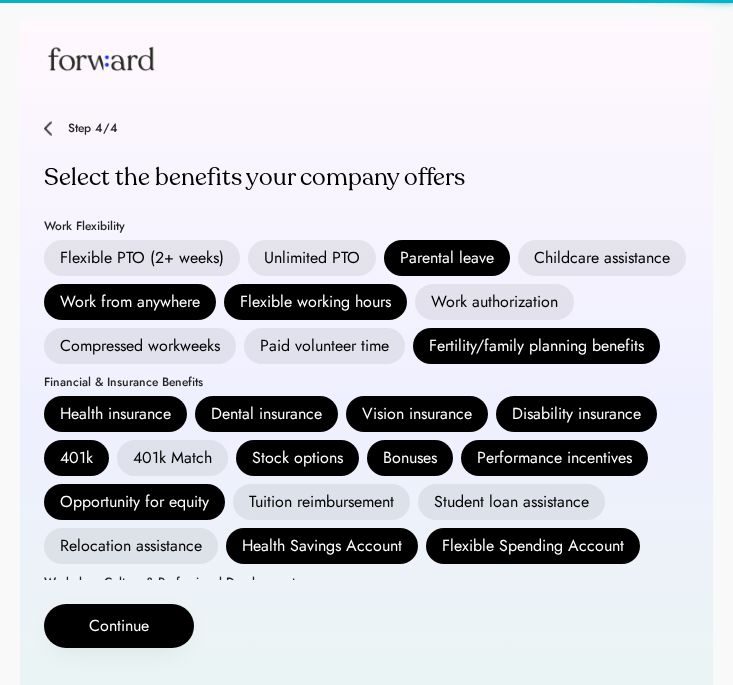 click on "Flexible PTO (2+ weeks)" at bounding box center [142, 258] 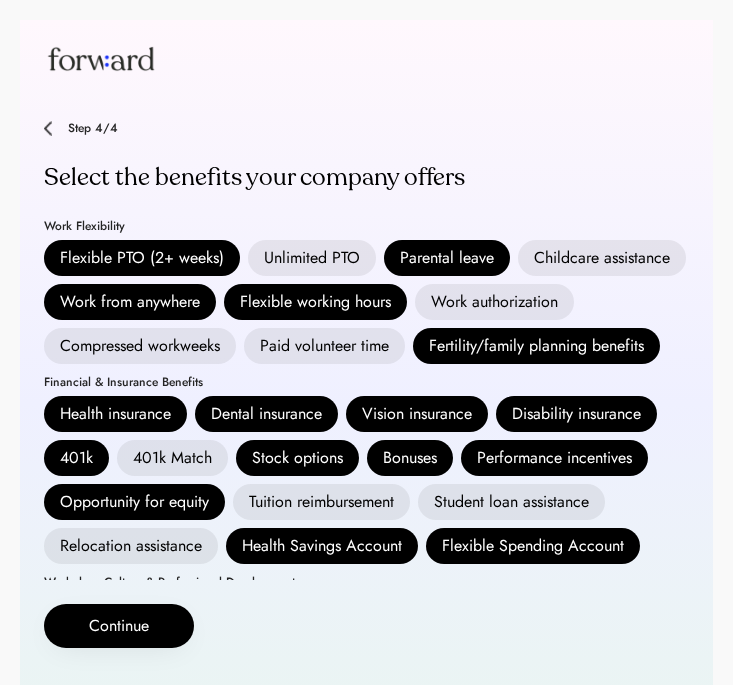 scroll, scrollTop: 228, scrollLeft: 0, axis: vertical 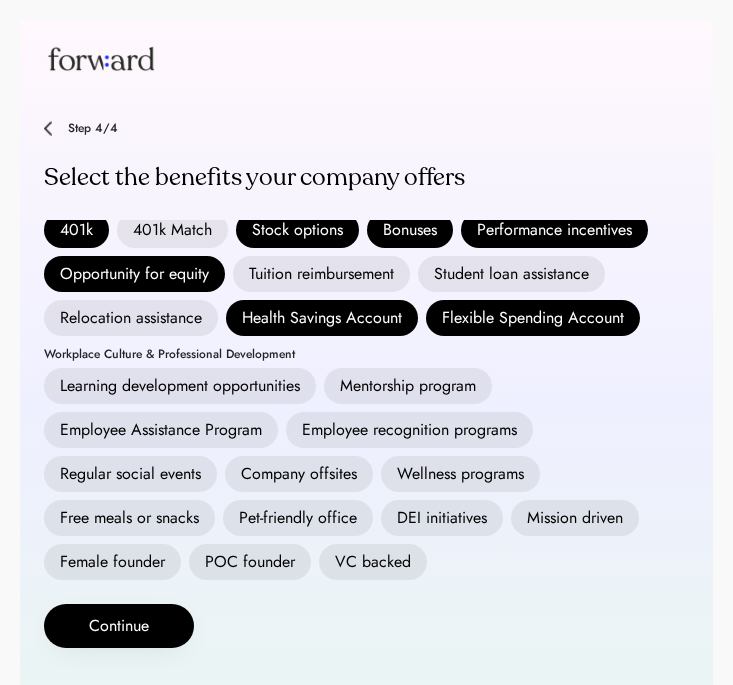 click on "Free meals or snacks" at bounding box center [129, 518] 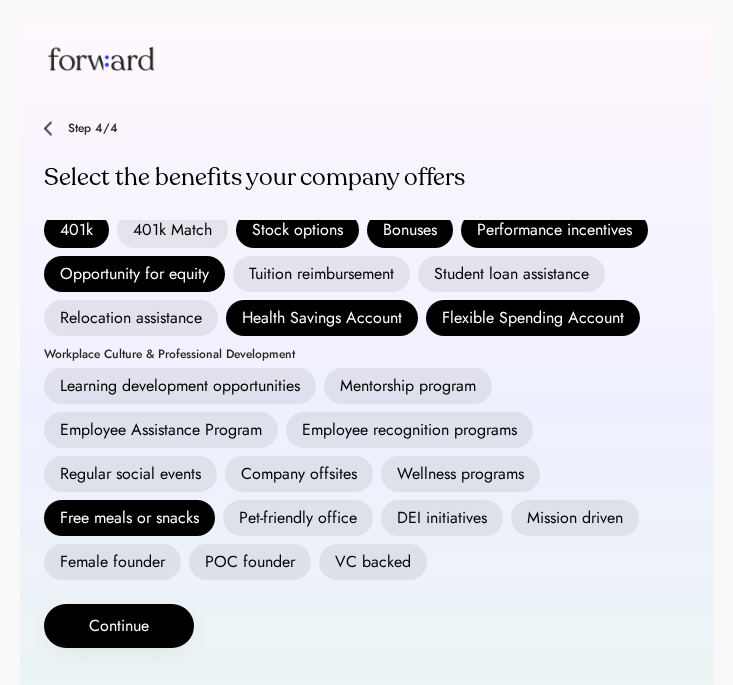 click on "Employee Assistance Program" at bounding box center (161, 430) 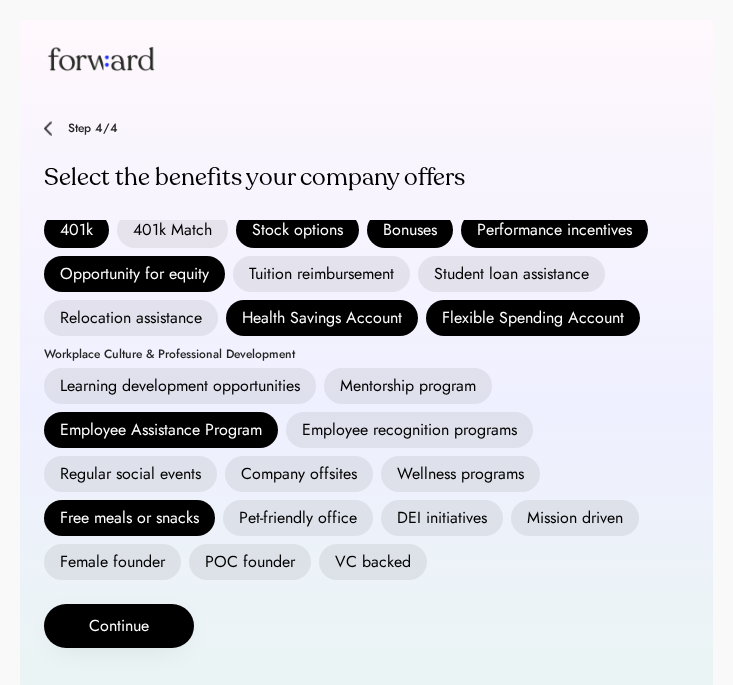 click on "Pet-friendly office" at bounding box center (298, 518) 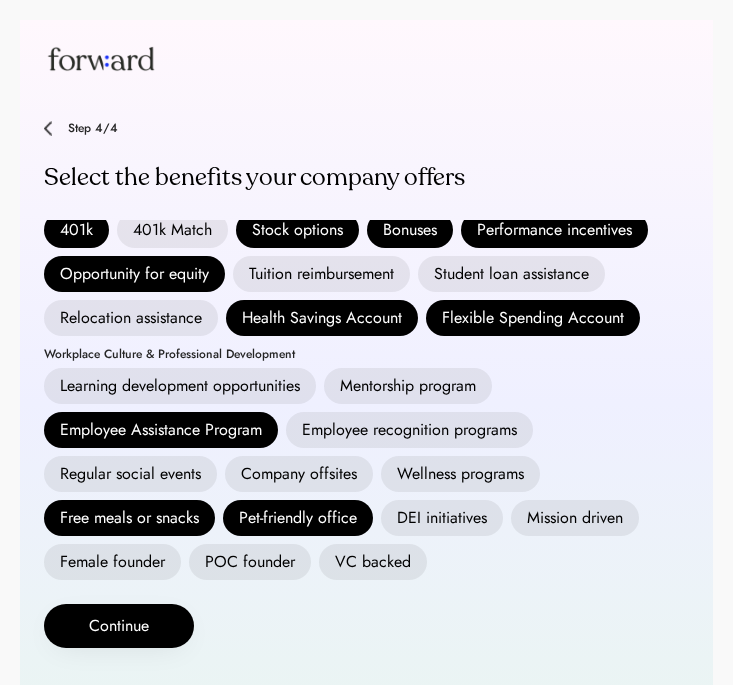 click on "Regular social events" at bounding box center [130, 474] 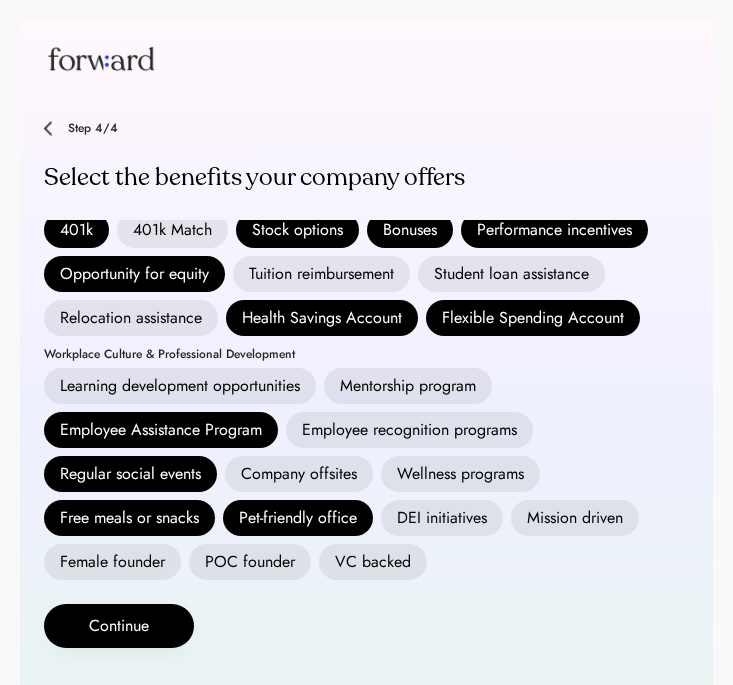 click on "DEI initiatives" at bounding box center [442, 518] 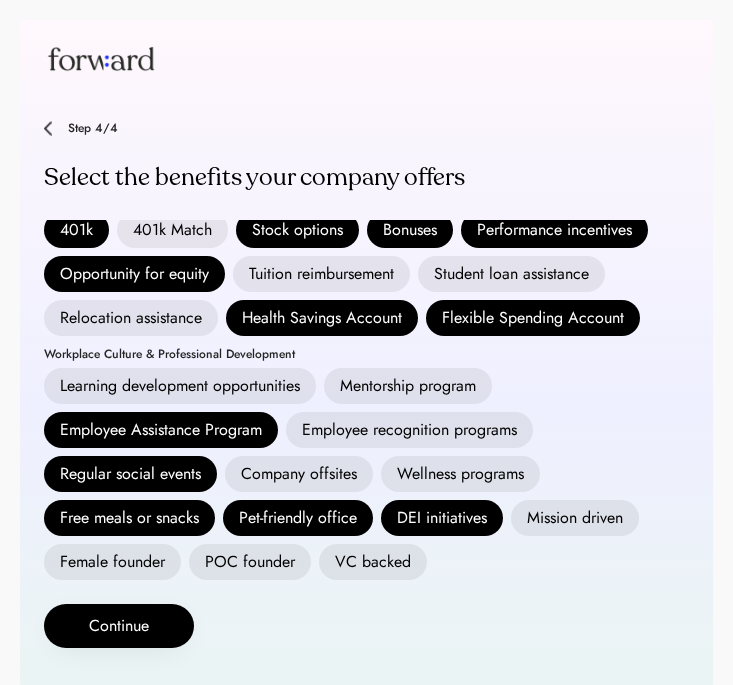 click on "Learning development opportunities" at bounding box center (180, 386) 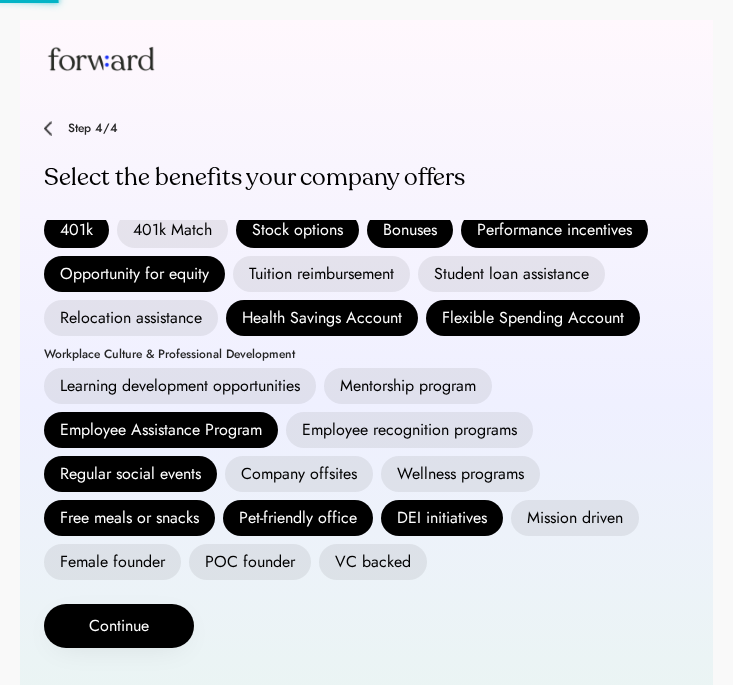click on "Mentorship program" at bounding box center (408, 386) 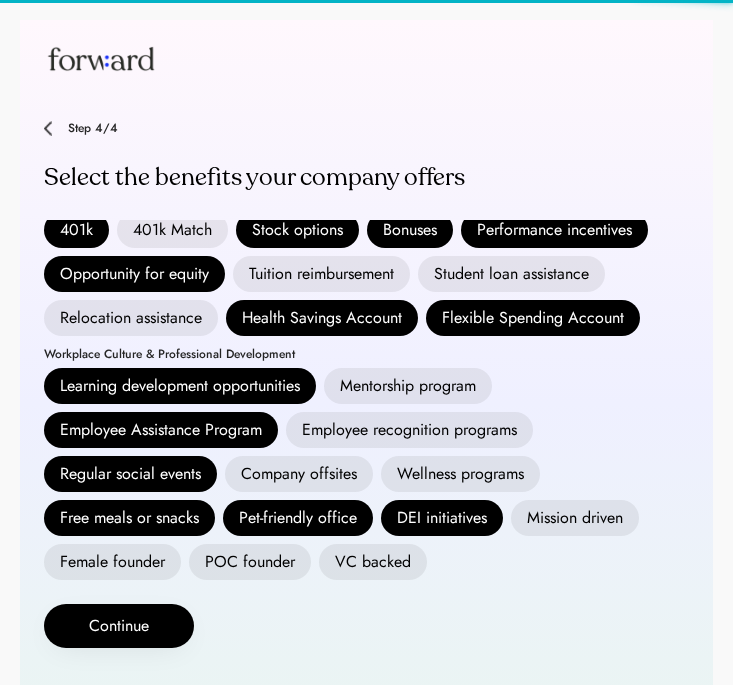 scroll, scrollTop: 0, scrollLeft: 0, axis: both 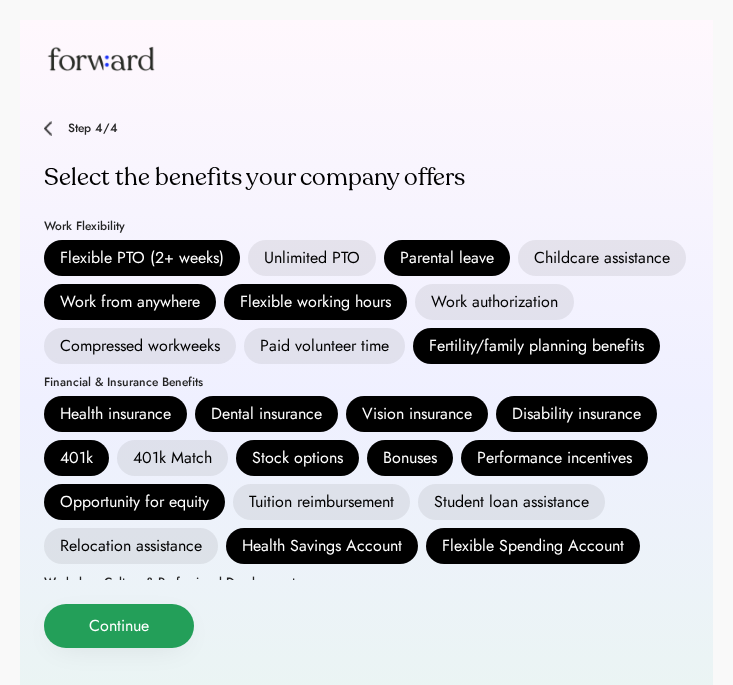 click on "Continue" at bounding box center [119, 626] 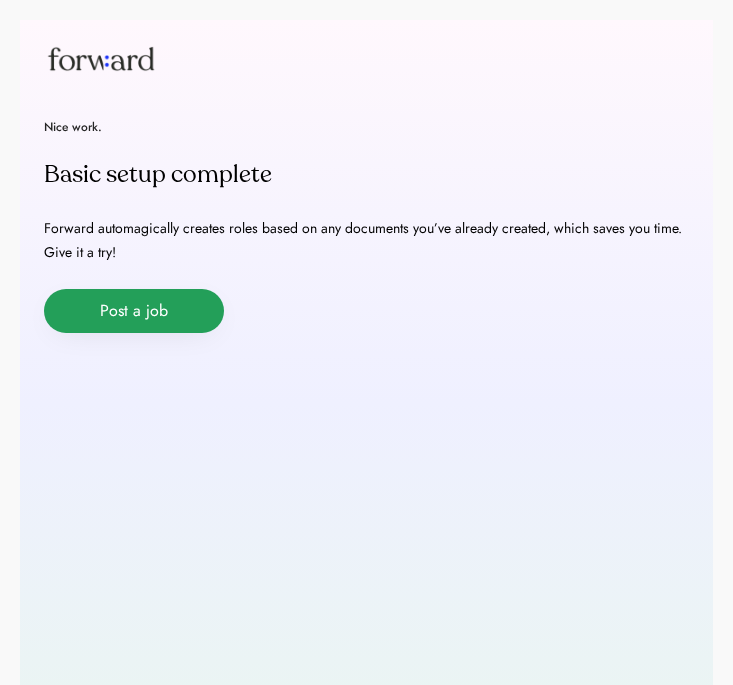 click on "Post a job" at bounding box center (134, 311) 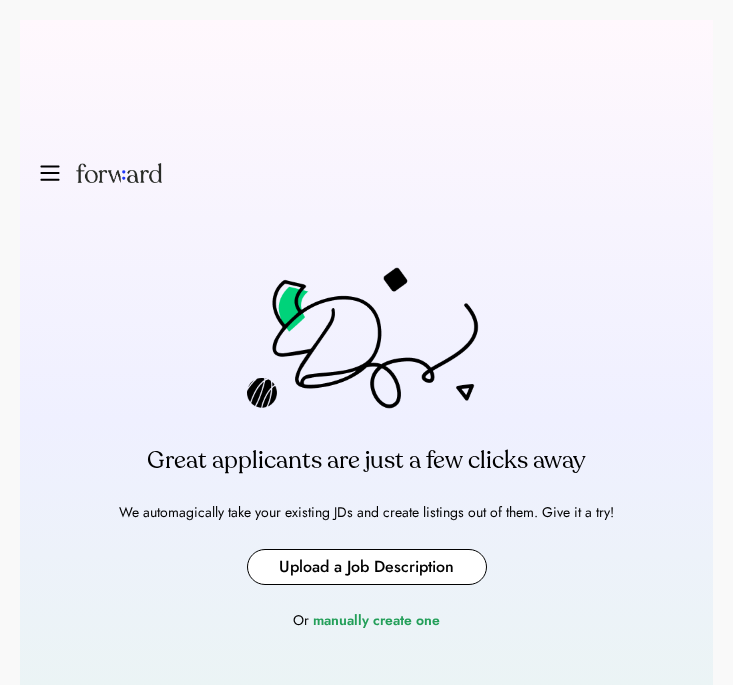 scroll, scrollTop: 0, scrollLeft: 0, axis: both 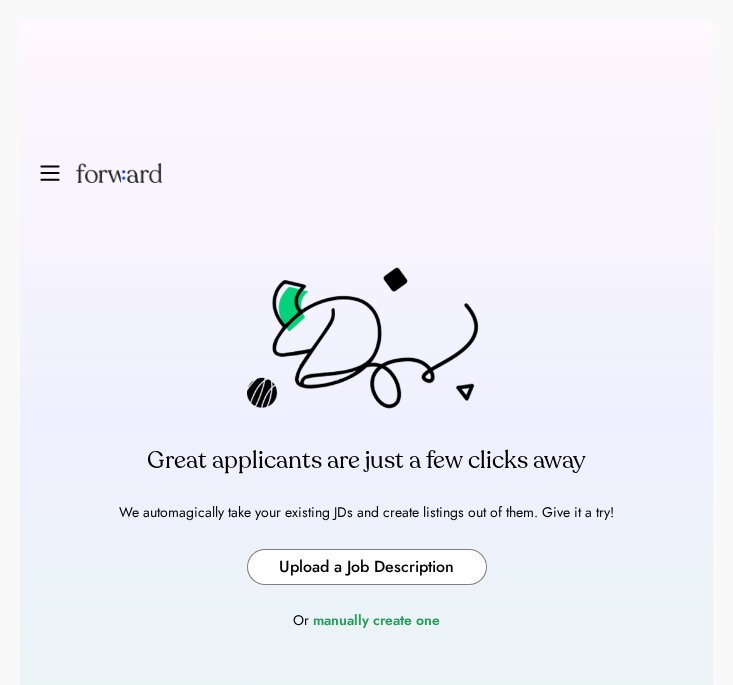 click at bounding box center [367, 567] 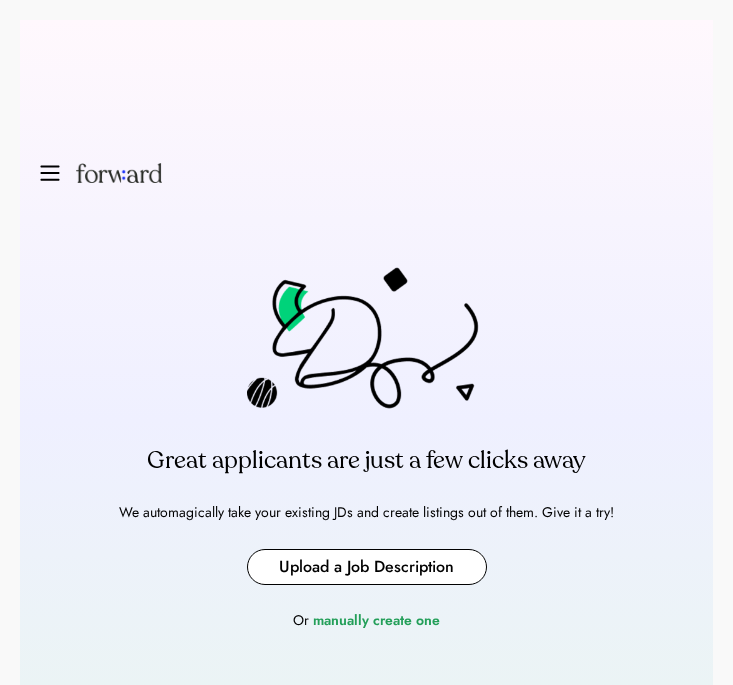 type on "**********" 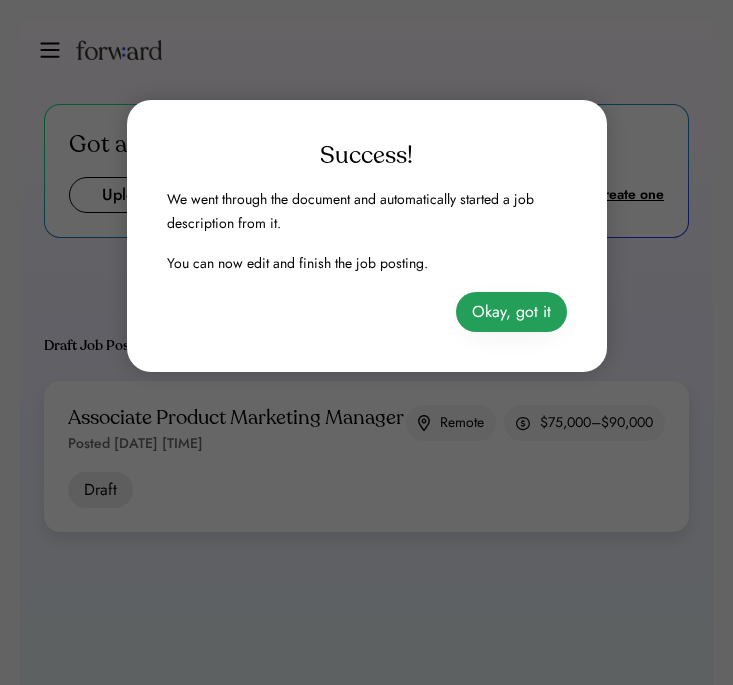 click on "Okay, got it" at bounding box center (511, 312) 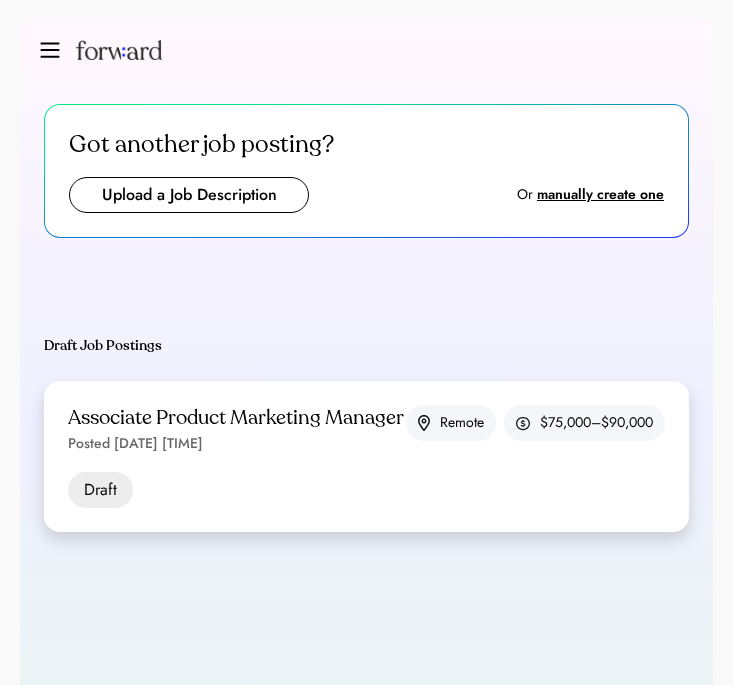click on "Associate Product Marketing Manager" at bounding box center [236, 418] 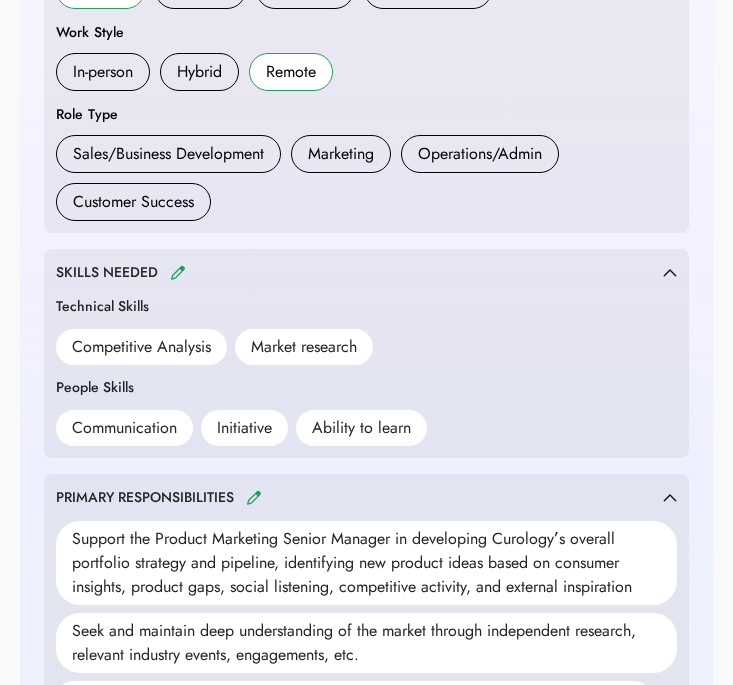 scroll, scrollTop: 665, scrollLeft: 0, axis: vertical 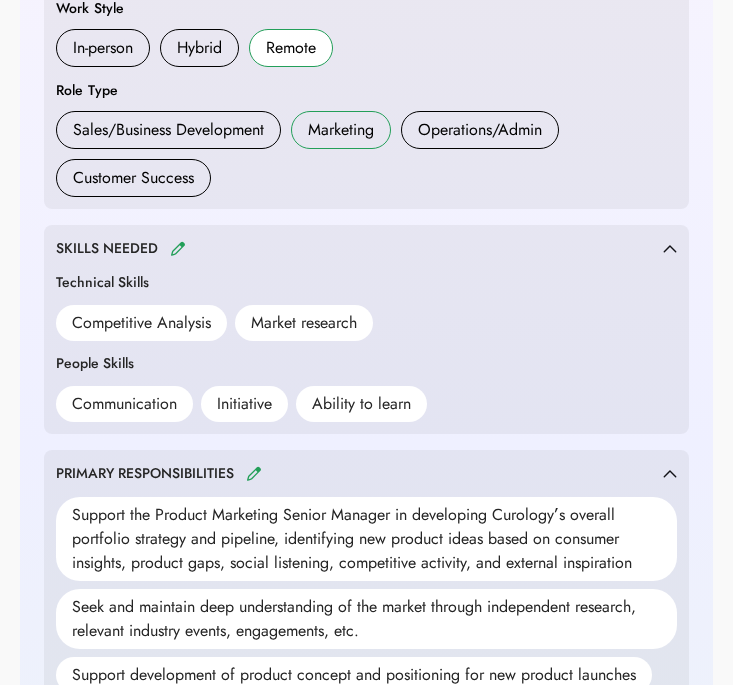 click on "Marketing" at bounding box center (341, 130) 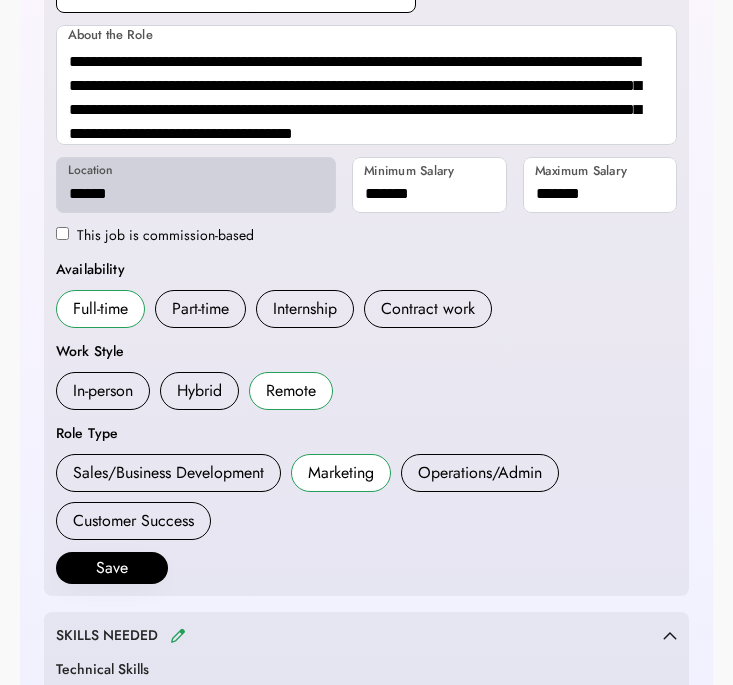 scroll, scrollTop: 65, scrollLeft: 0, axis: vertical 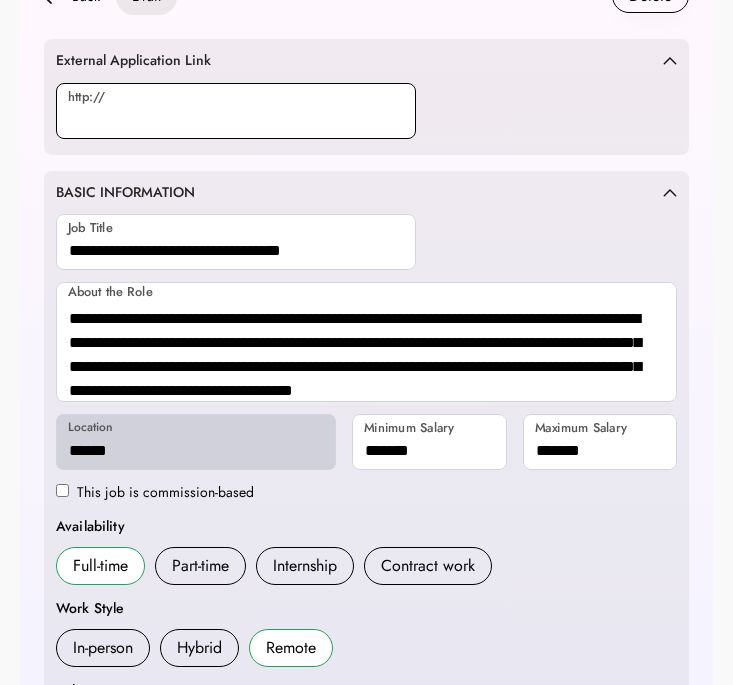 click at bounding box center [236, 111] 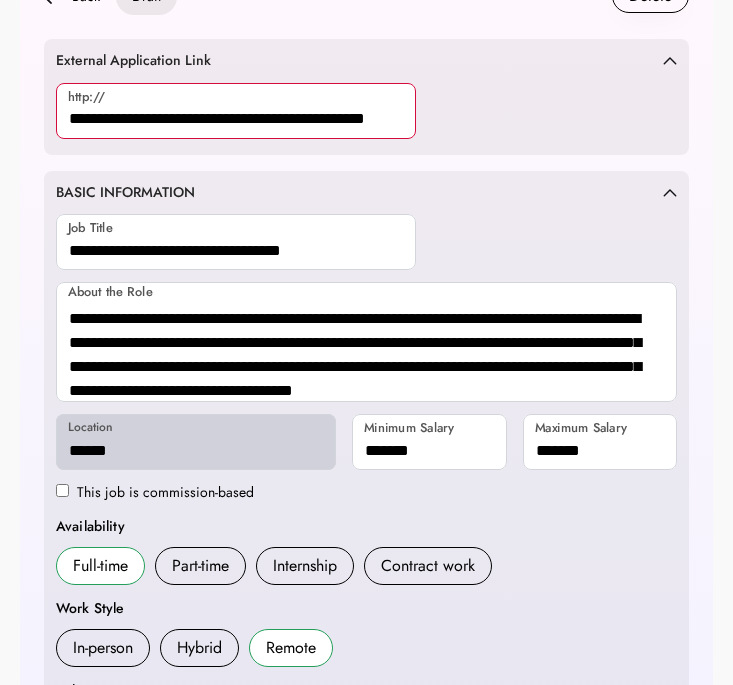 scroll, scrollTop: 0, scrollLeft: 56, axis: horizontal 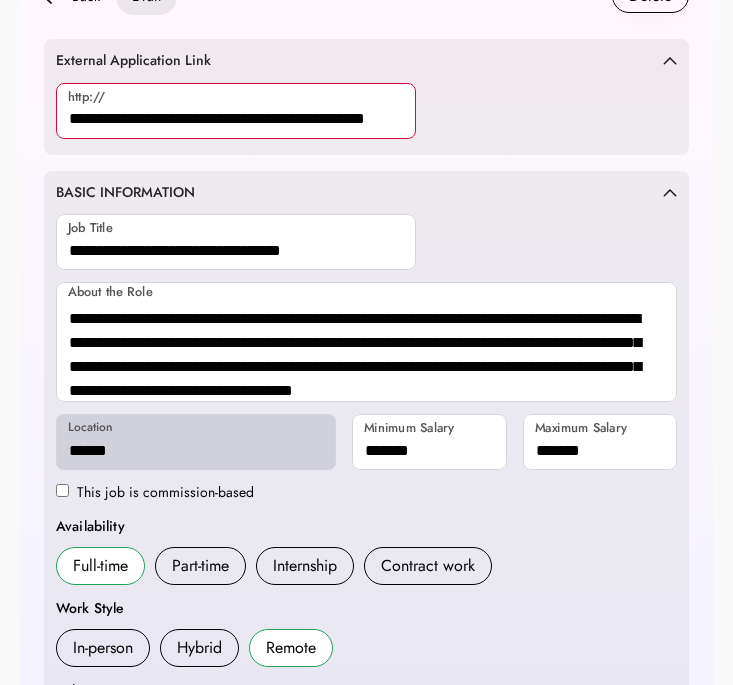 type on "**********" 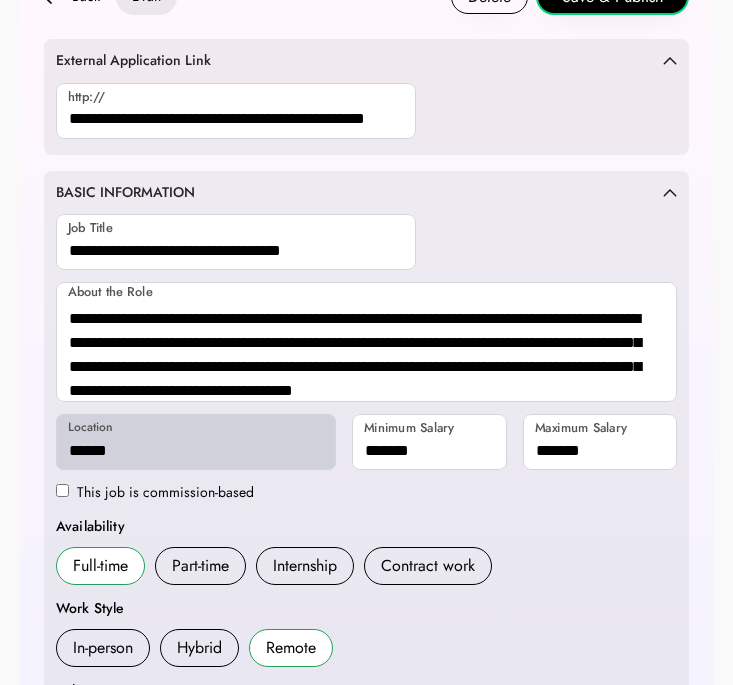 scroll, scrollTop: 0, scrollLeft: 0, axis: both 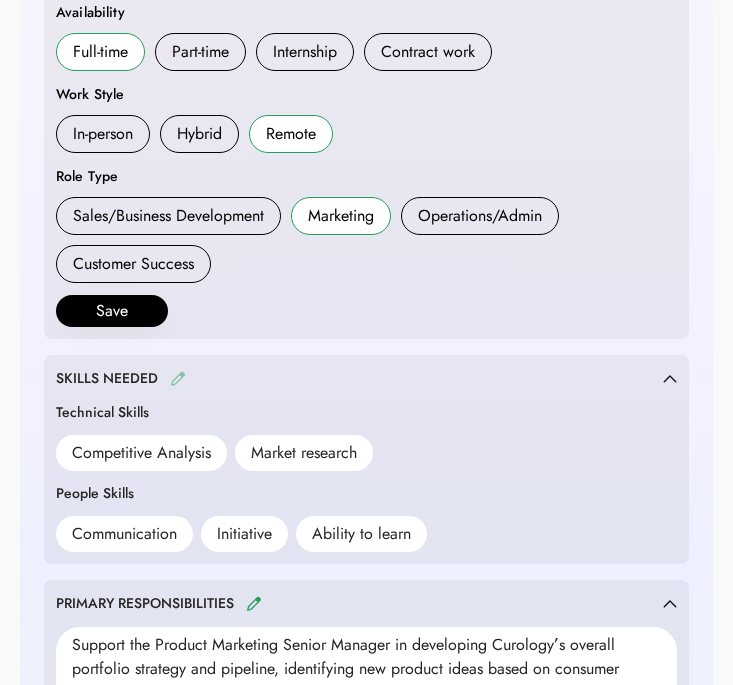 click at bounding box center [178, 378] 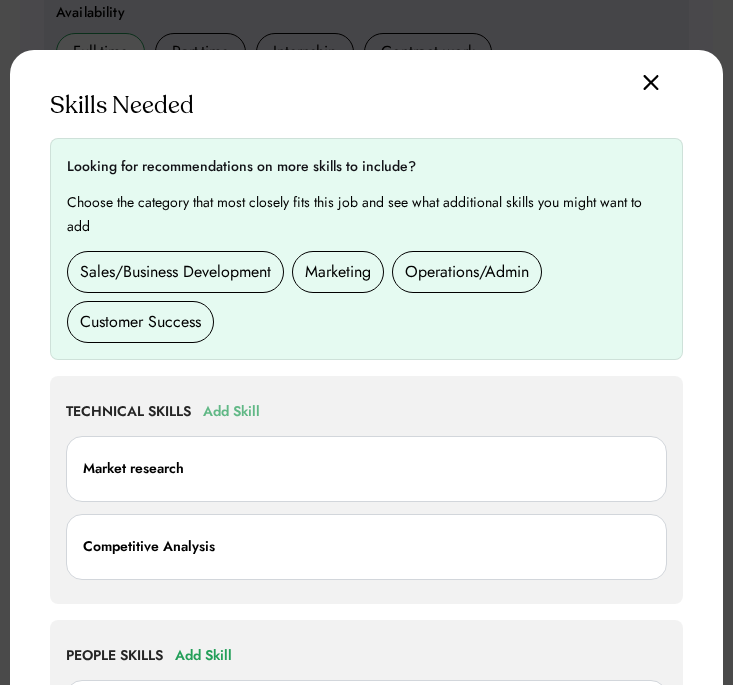 click on "Add Skill" at bounding box center [231, 412] 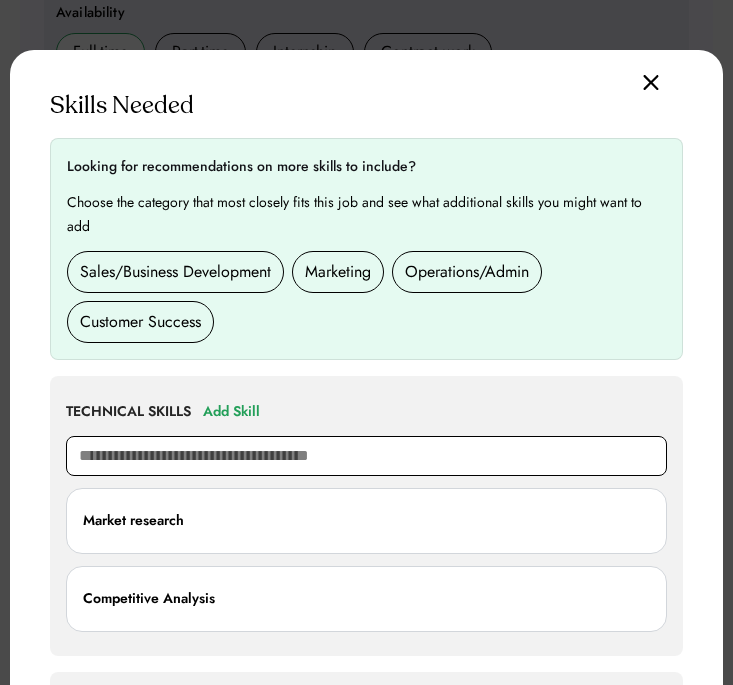 click at bounding box center [366, 456] 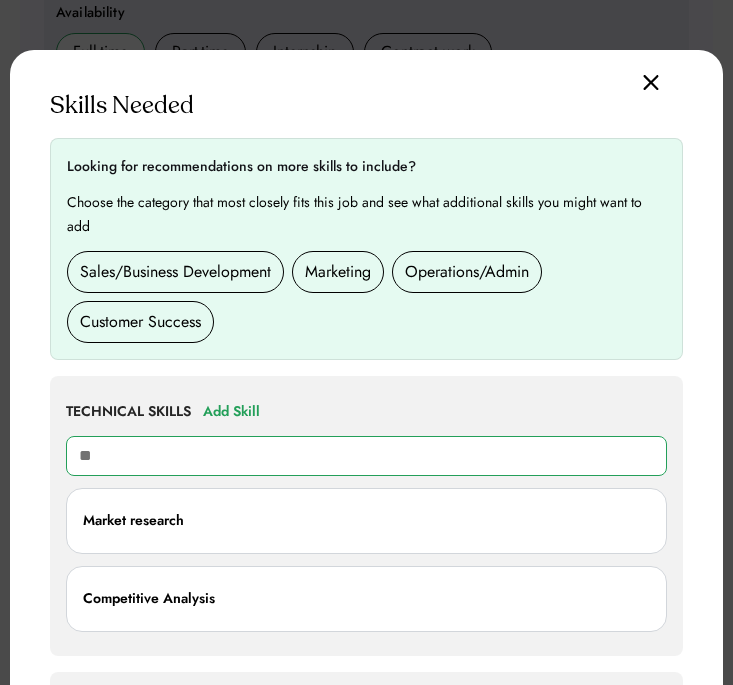 type on "*" 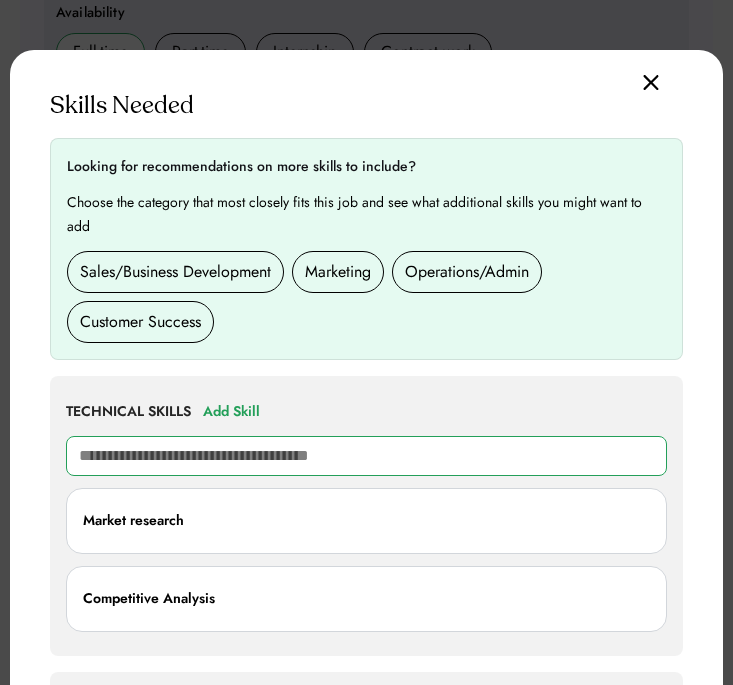 type on "*" 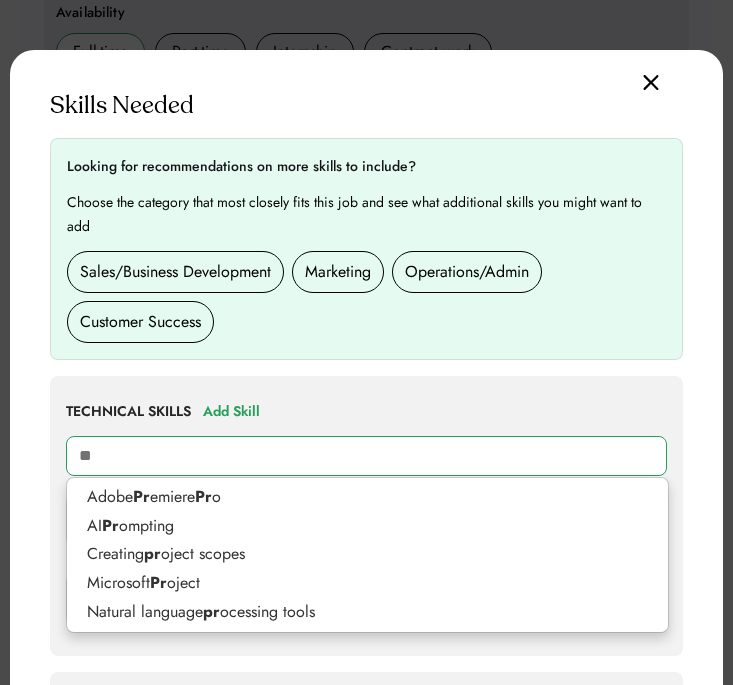 type on "*" 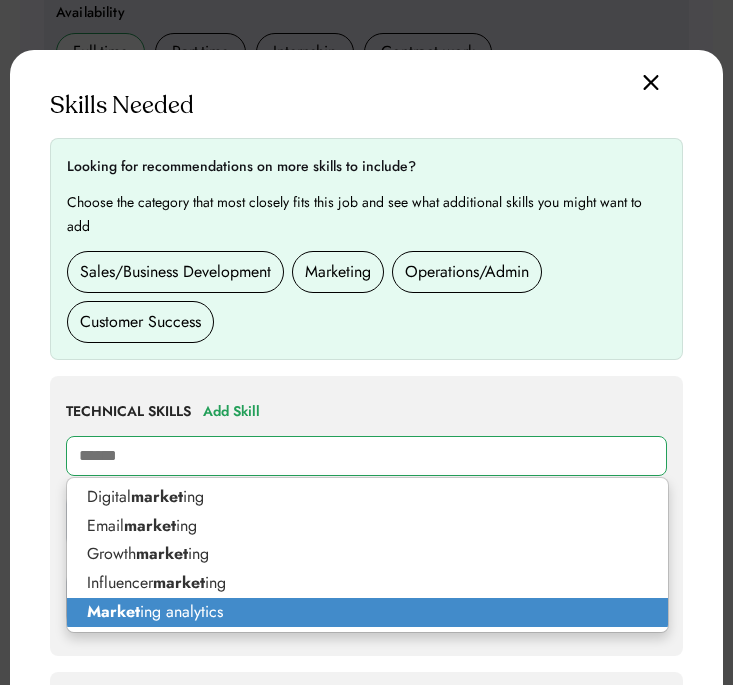 click on "Market ing analytics" at bounding box center (367, 612) 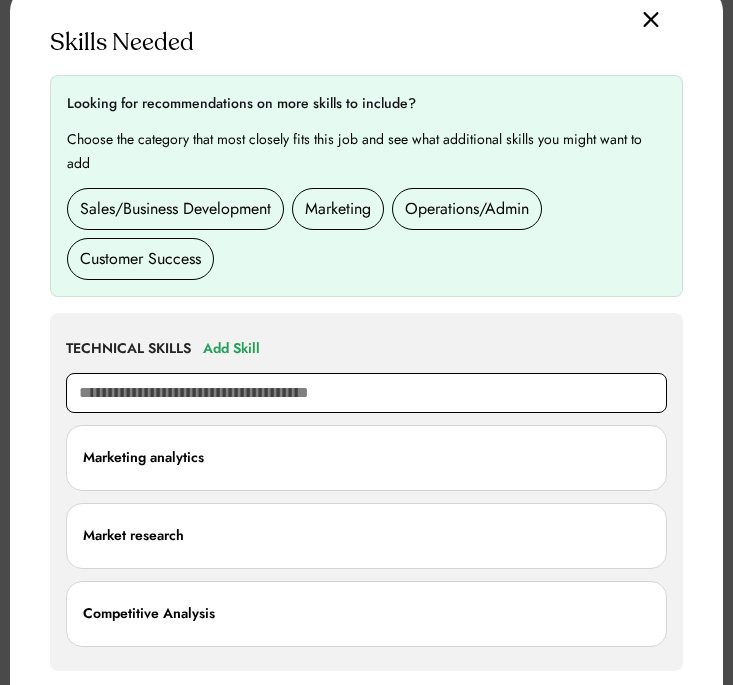 scroll, scrollTop: 666, scrollLeft: 0, axis: vertical 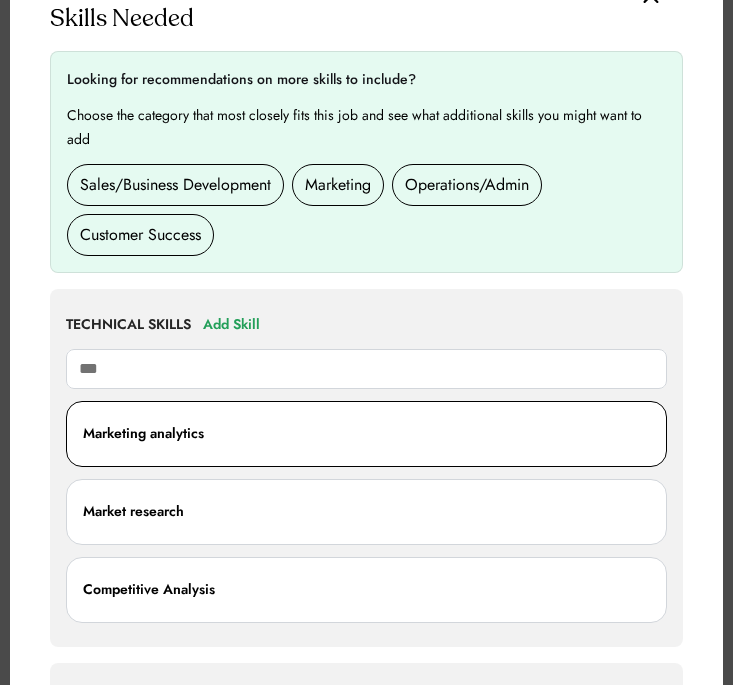type on "****" 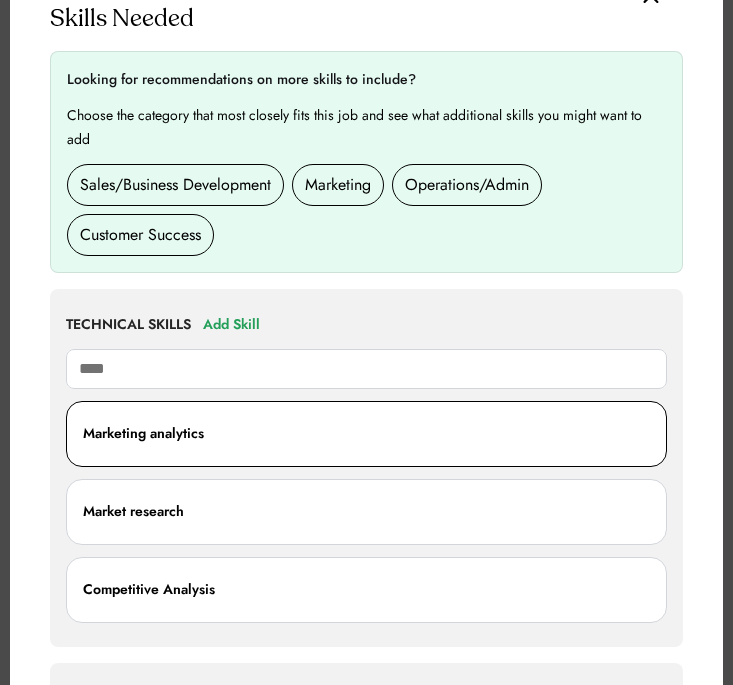 type on "**********" 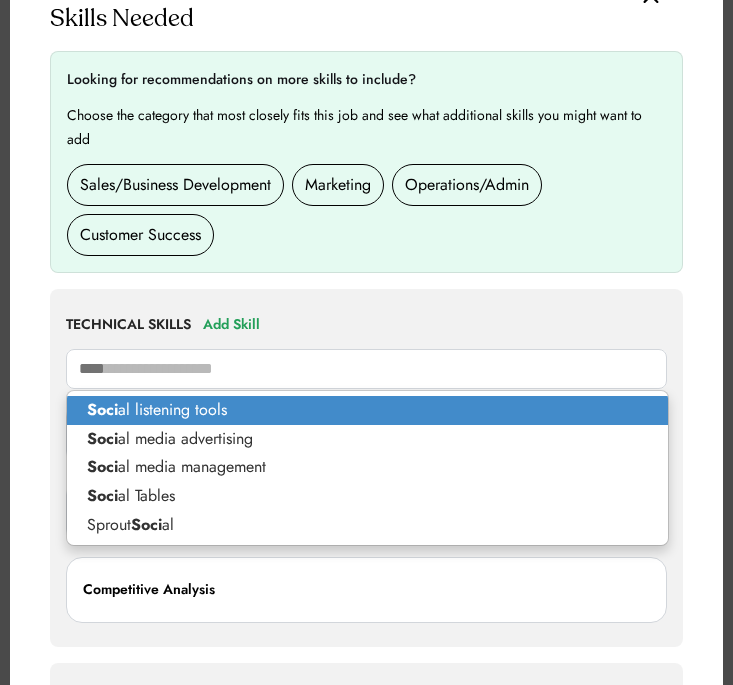 click on "Soci al listening tools" at bounding box center [367, 410] 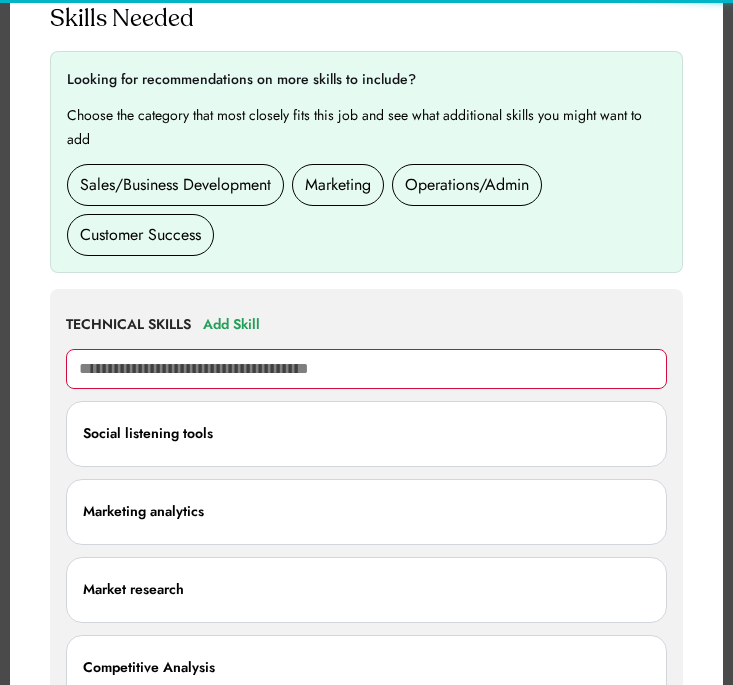click on "Marketing" at bounding box center [338, 185] 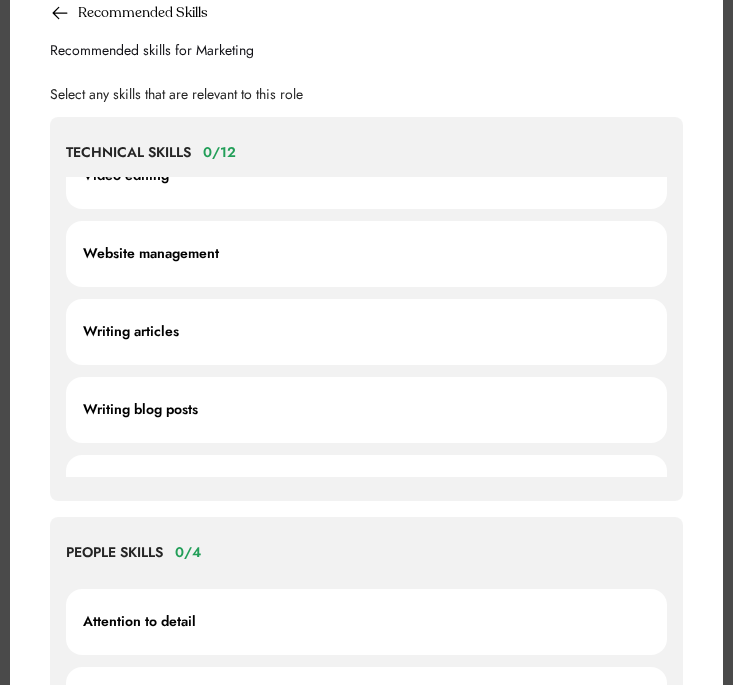 scroll, scrollTop: 1416, scrollLeft: 0, axis: vertical 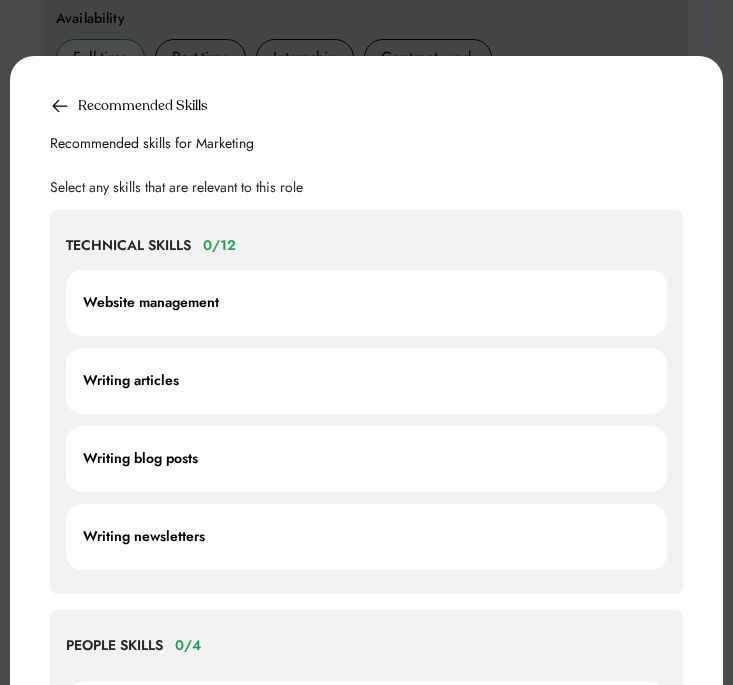 click 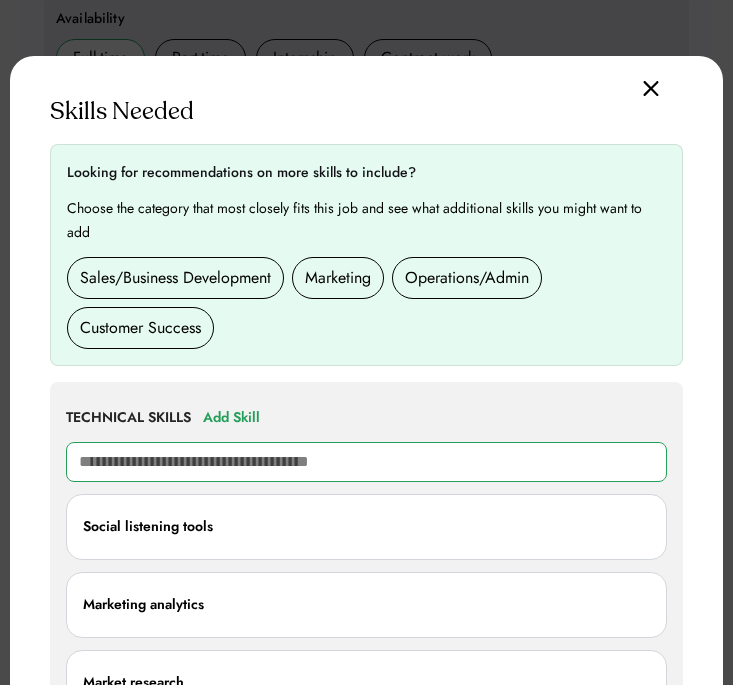click at bounding box center (366, 462) 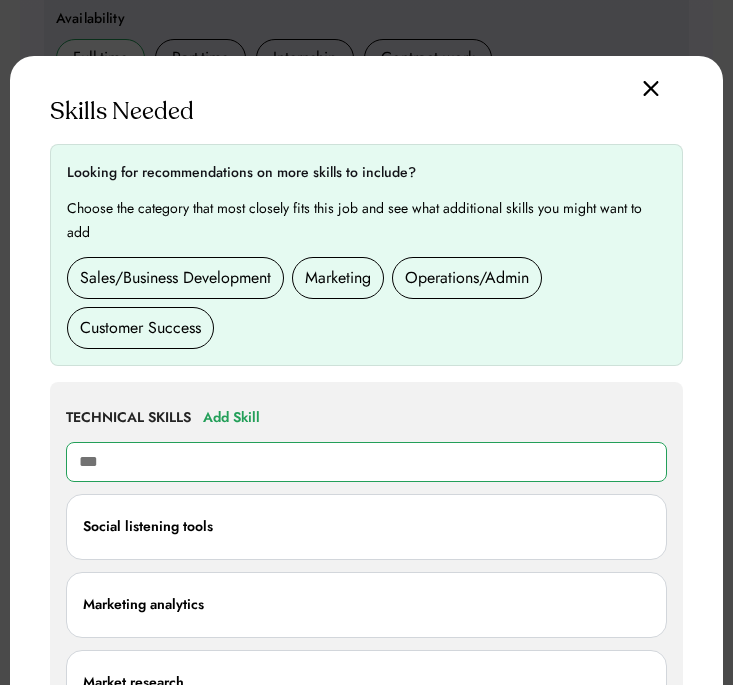 type on "****" 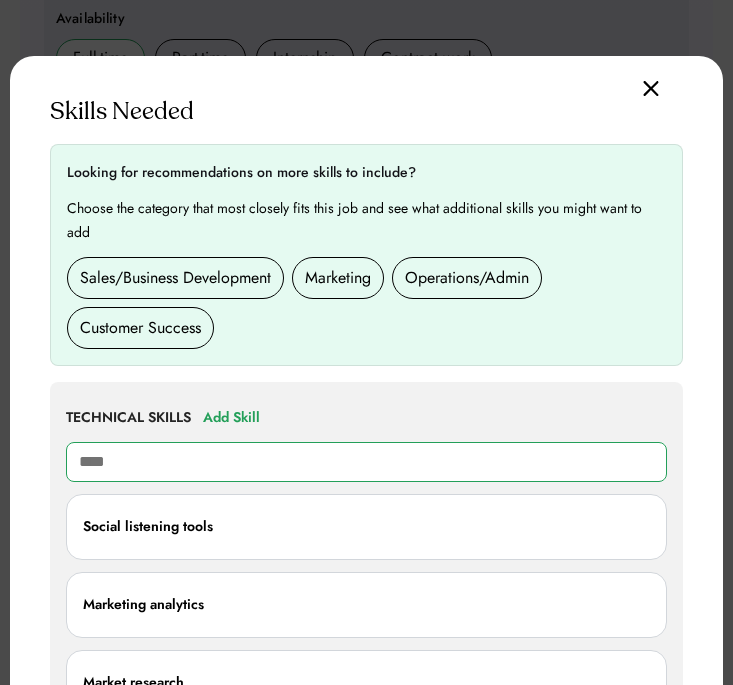type on "**********" 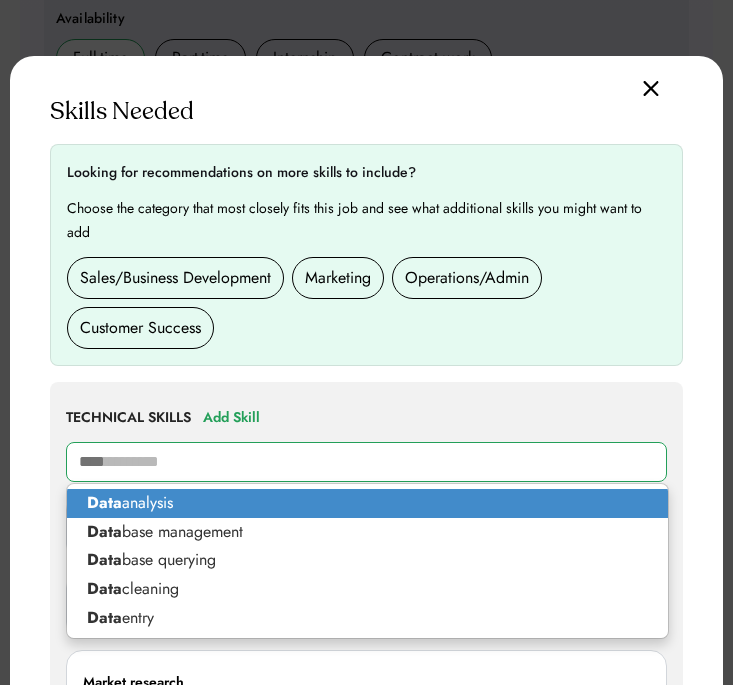 type on "***" 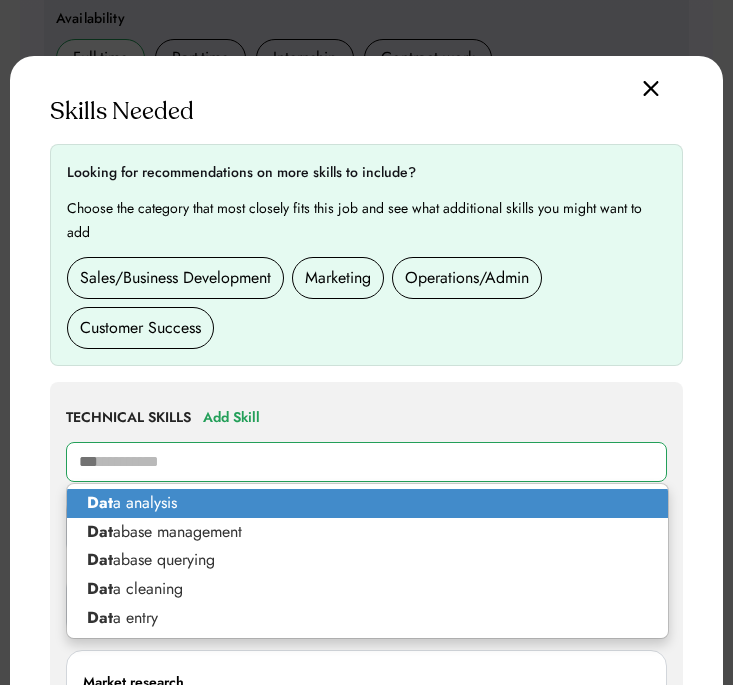 click on "Dat a analysis" at bounding box center [367, 503] 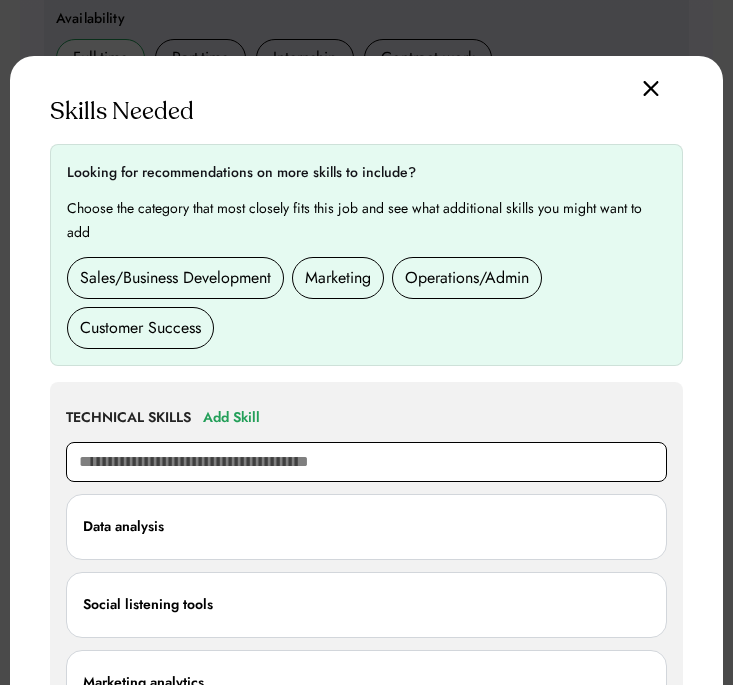 click at bounding box center (366, 462) 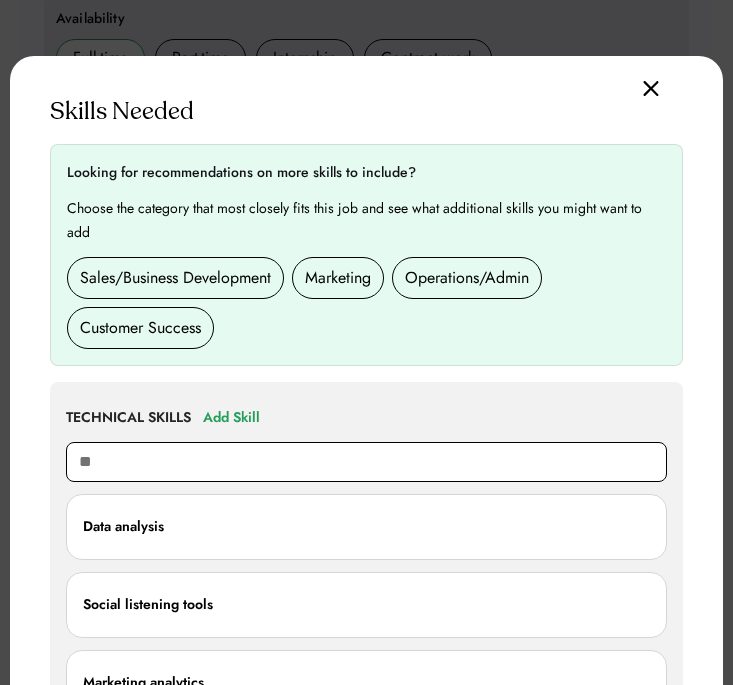 type on "***" 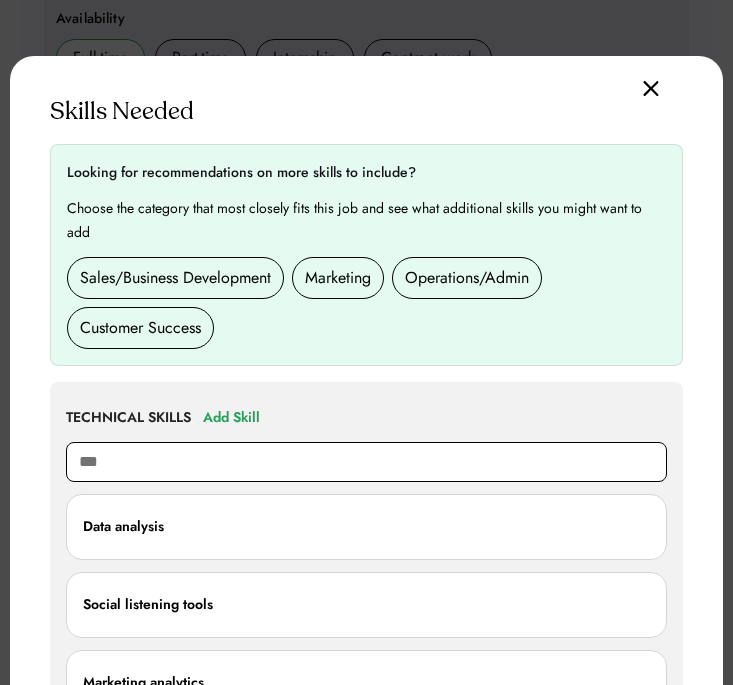 type on "**********" 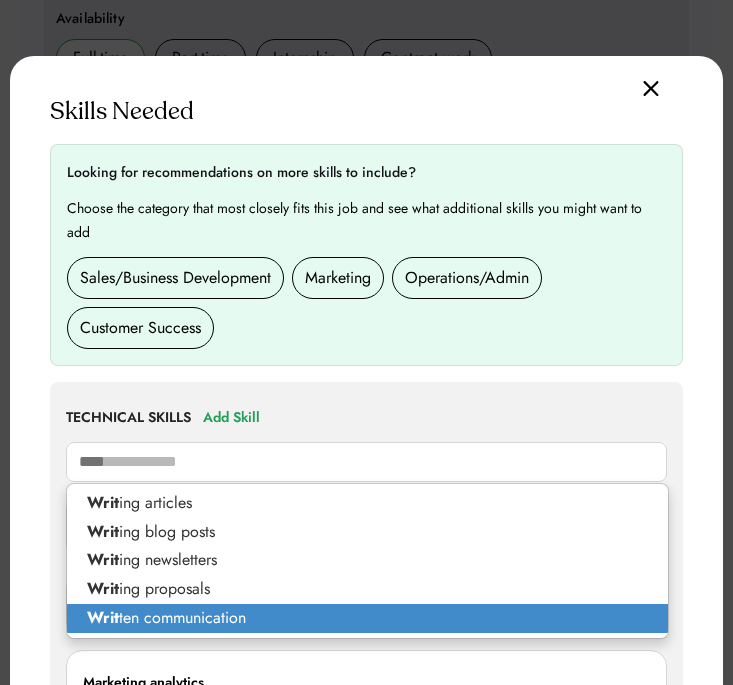 click on "Writ ten communication" at bounding box center (367, 618) 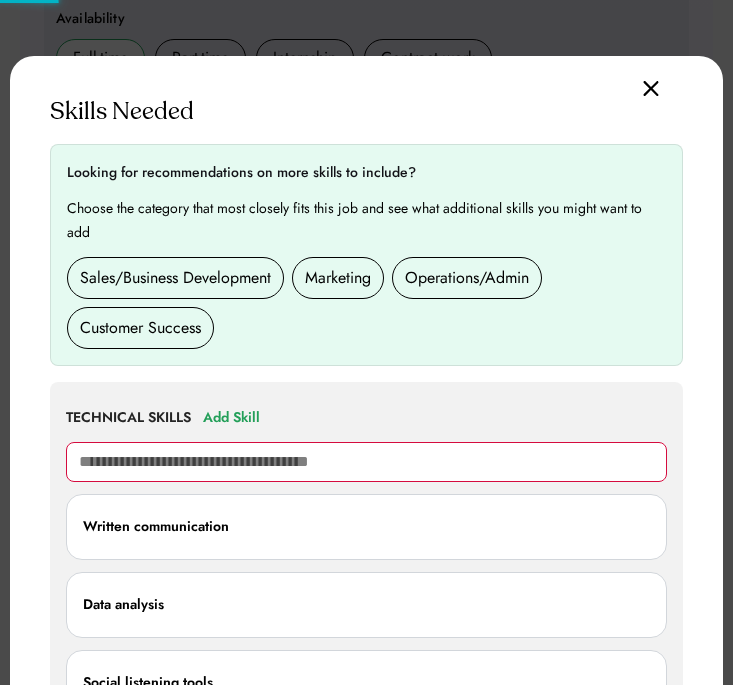 click at bounding box center [366, 462] 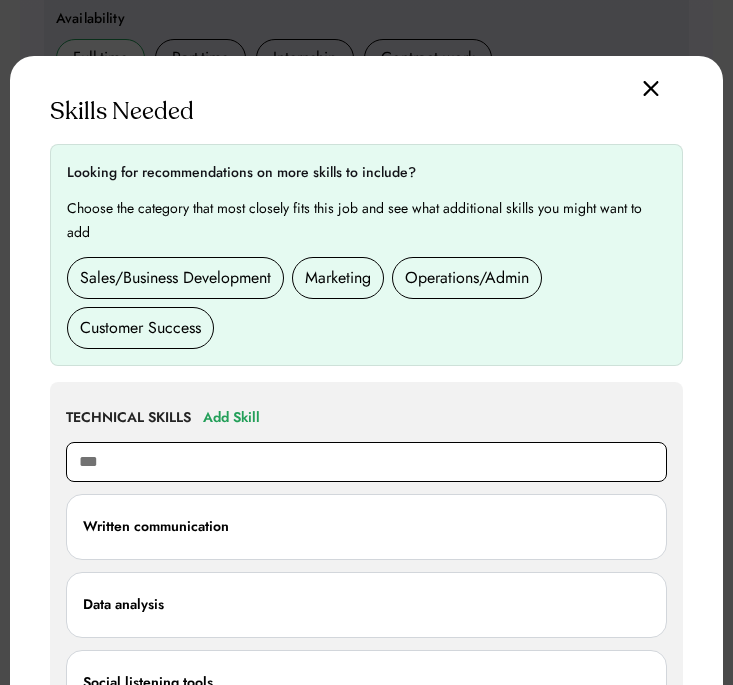type on "****" 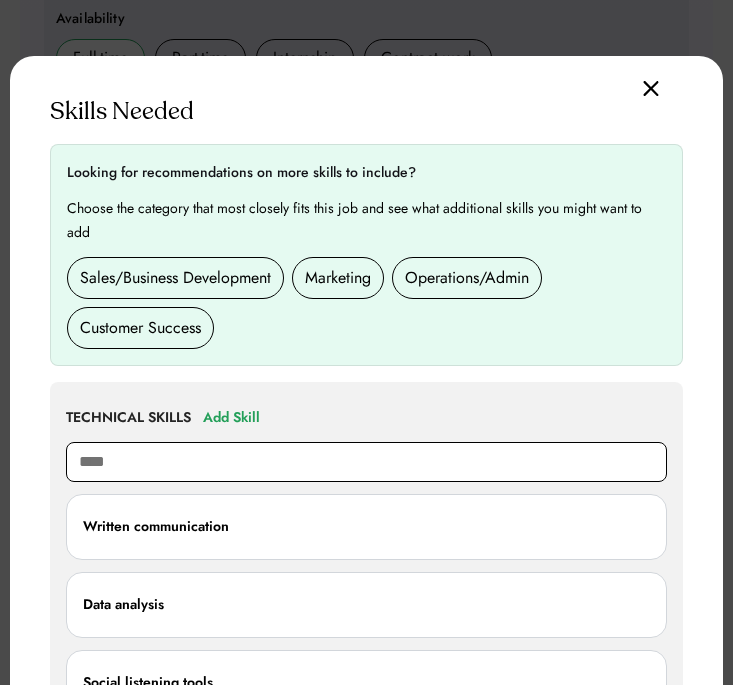 type on "**********" 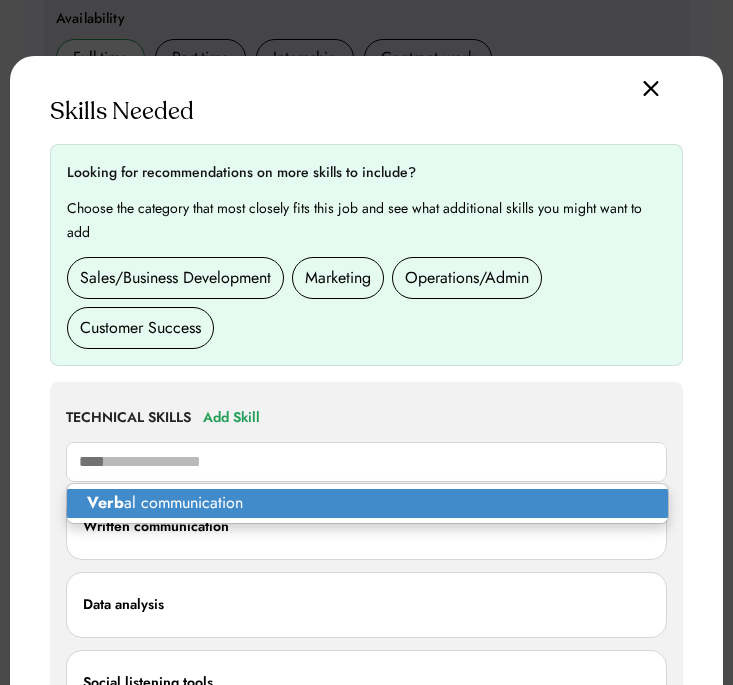 click on "Verb al communication" at bounding box center (367, 503) 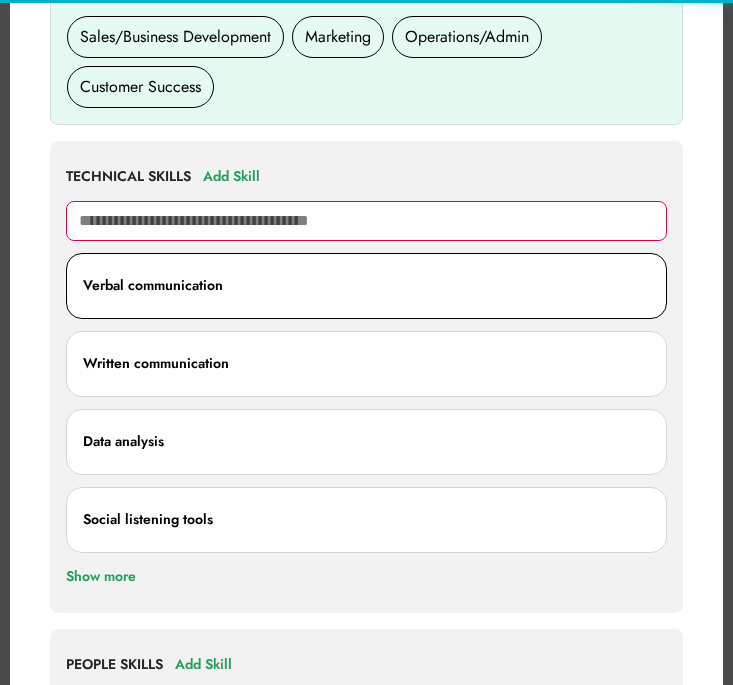 scroll, scrollTop: 1086, scrollLeft: 0, axis: vertical 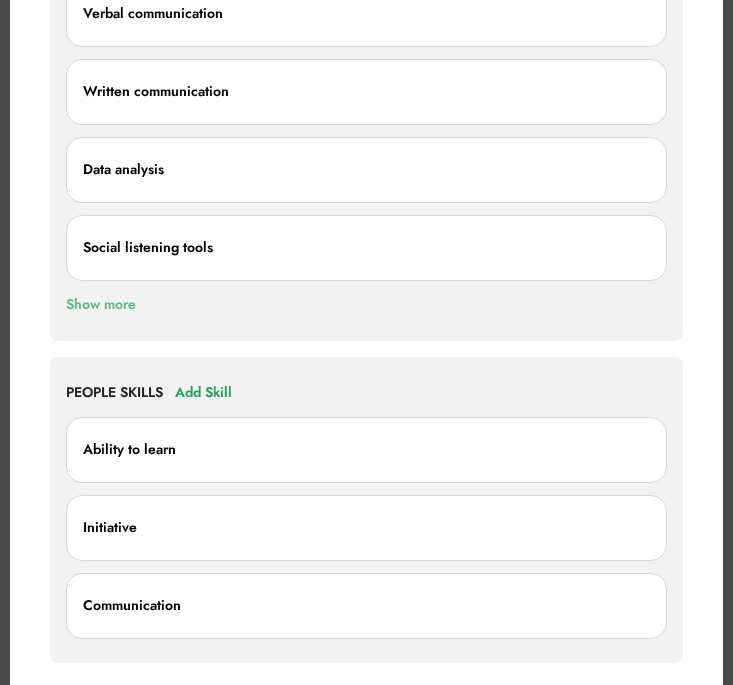 click on "Show more" at bounding box center (101, 305) 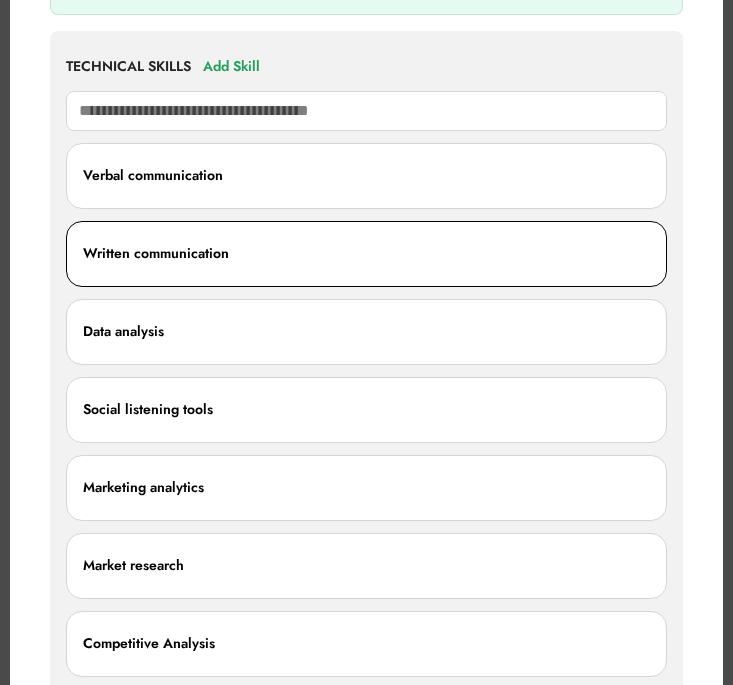 scroll, scrollTop: 847, scrollLeft: 0, axis: vertical 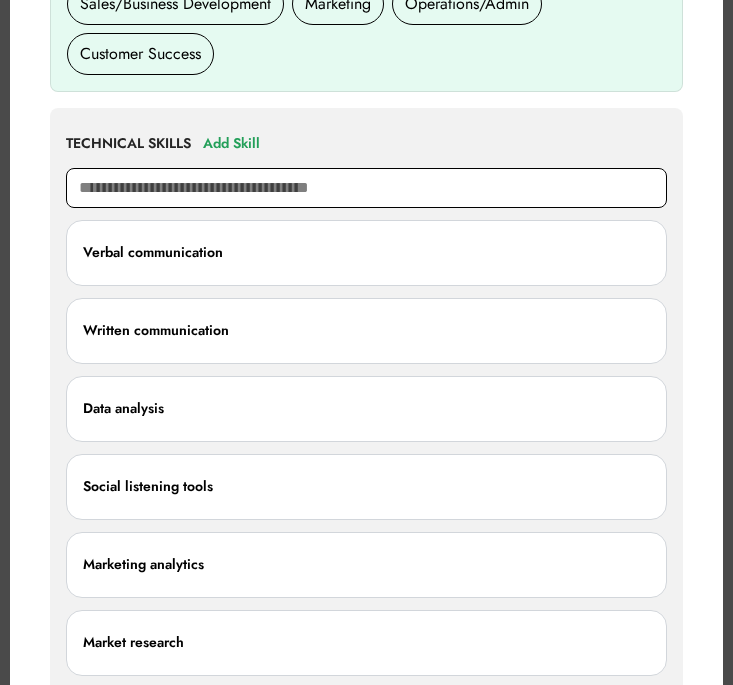 click at bounding box center (366, 188) 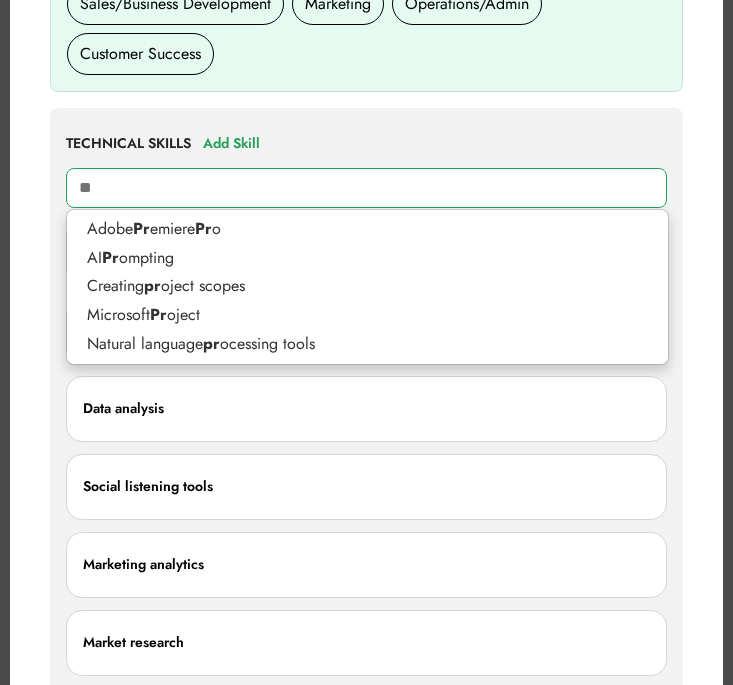 type on "*" 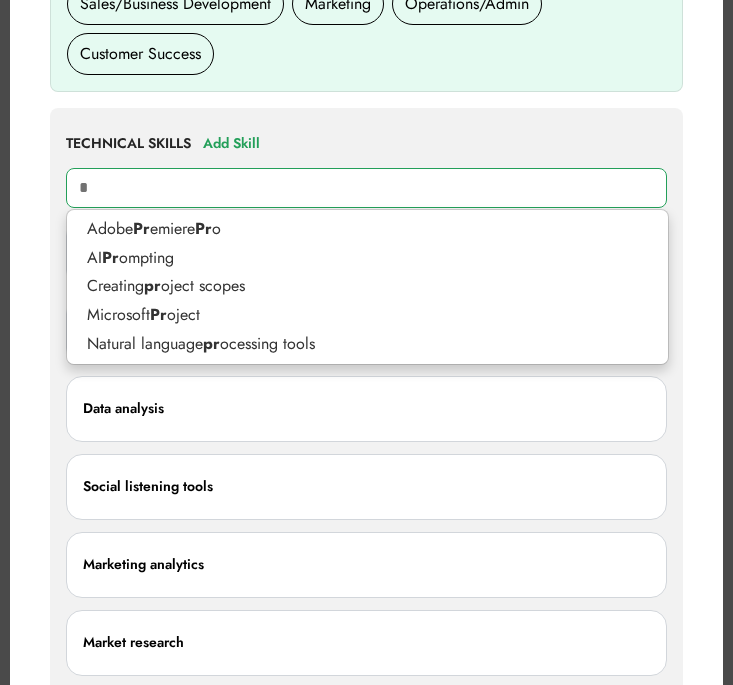 type 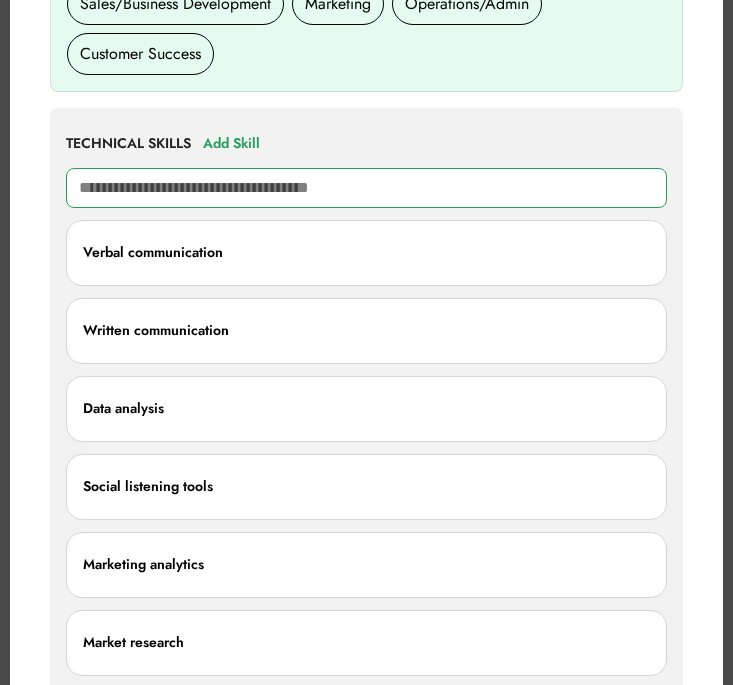 click on "TECHNICAL SKILLS Add Skill" at bounding box center (366, 144) 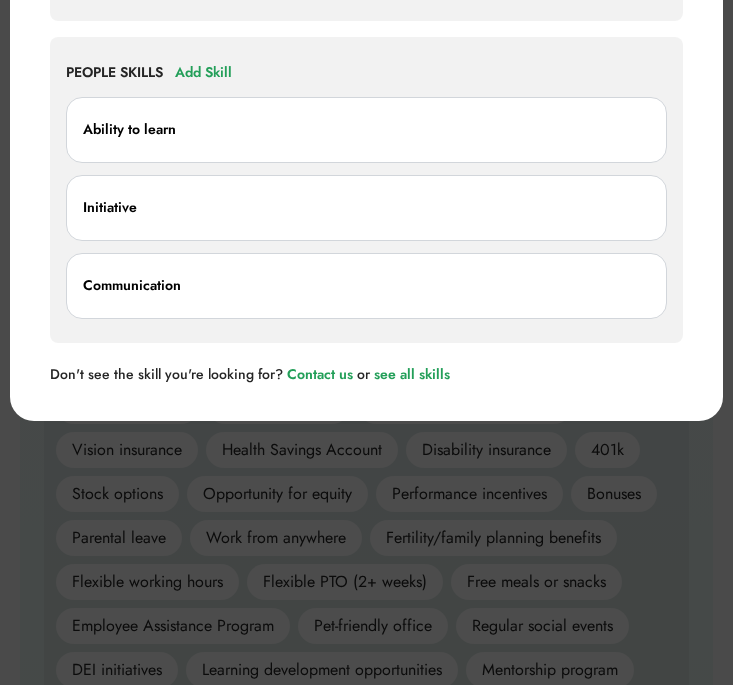 scroll, scrollTop: 1578, scrollLeft: 0, axis: vertical 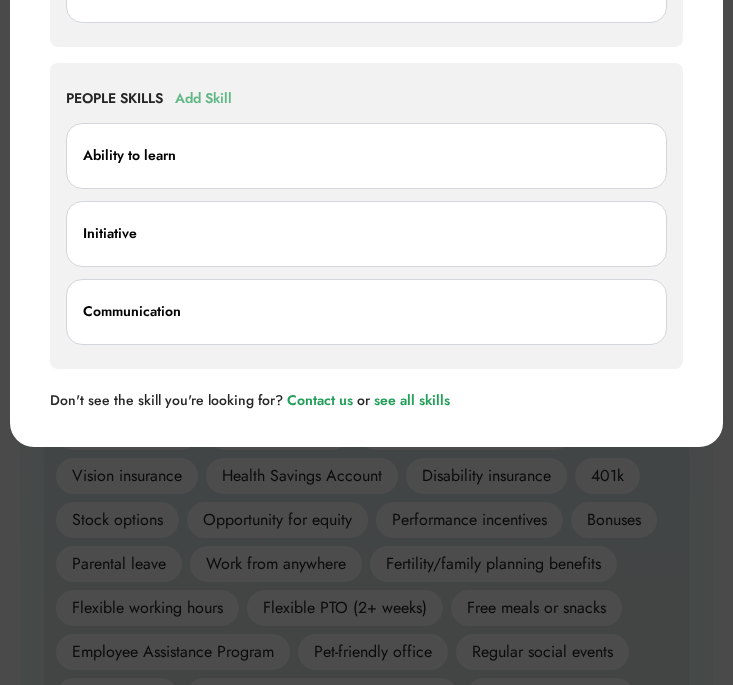 click on "Add Skill" at bounding box center (203, 99) 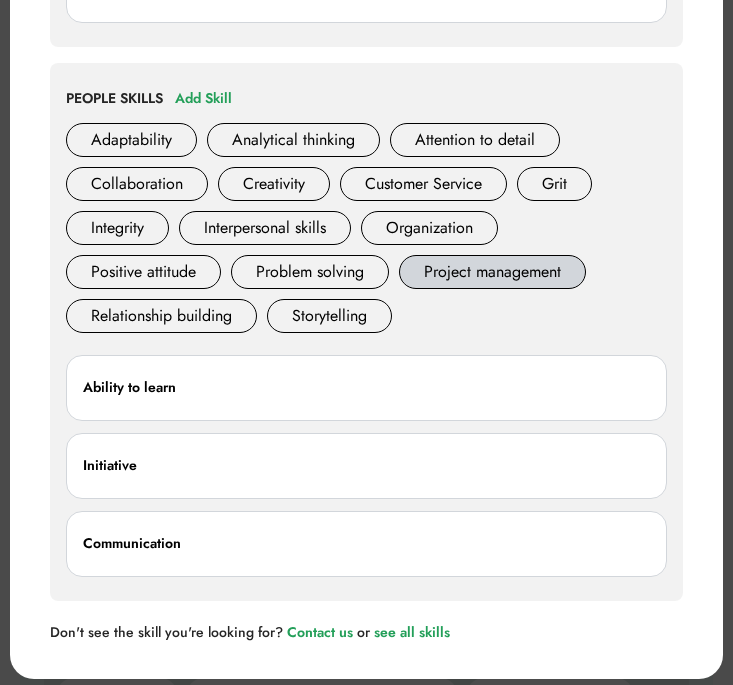 click on "Project management" at bounding box center (492, 272) 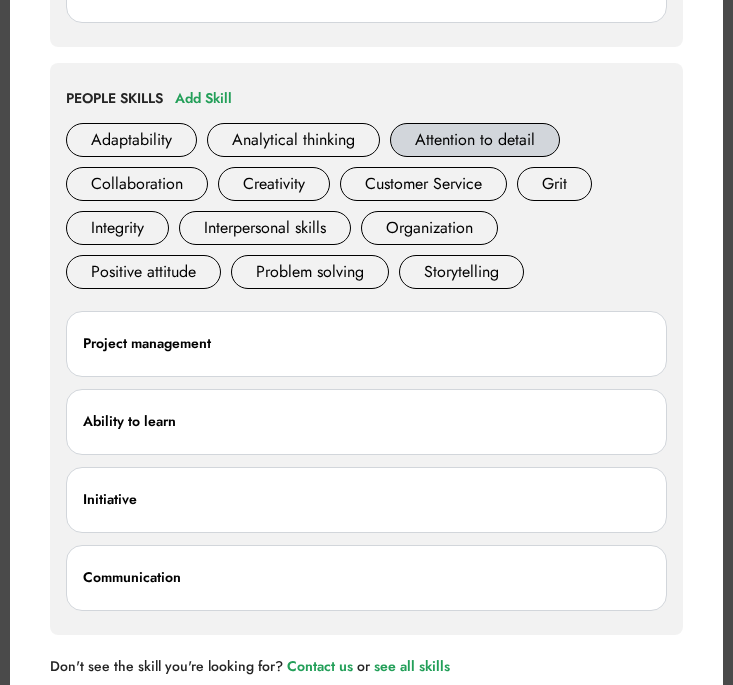 click on "Attention to detail" at bounding box center (475, 140) 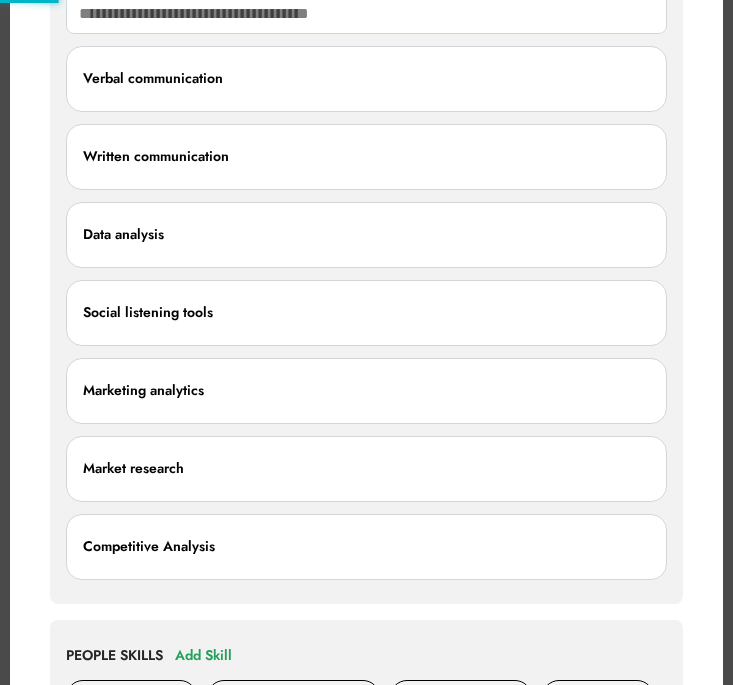 scroll, scrollTop: 169, scrollLeft: 0, axis: vertical 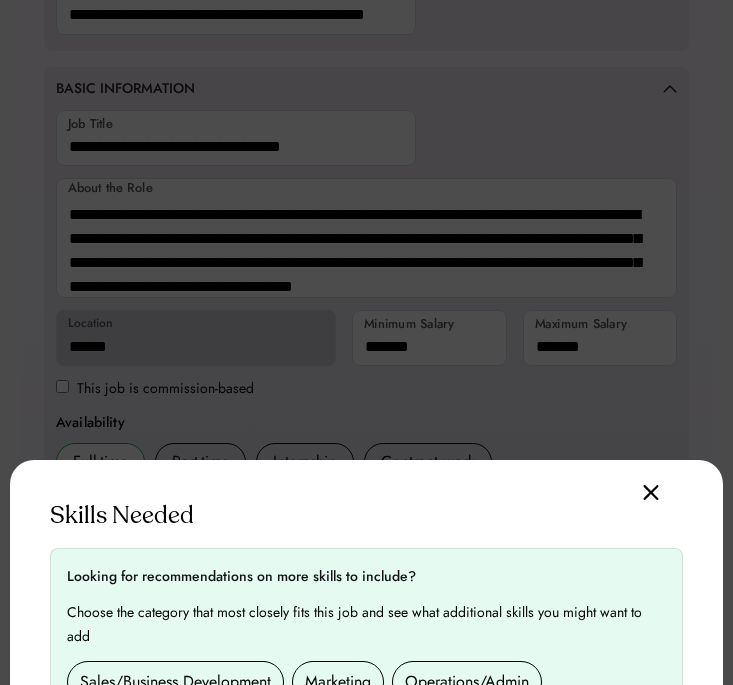 click at bounding box center [366, 342] 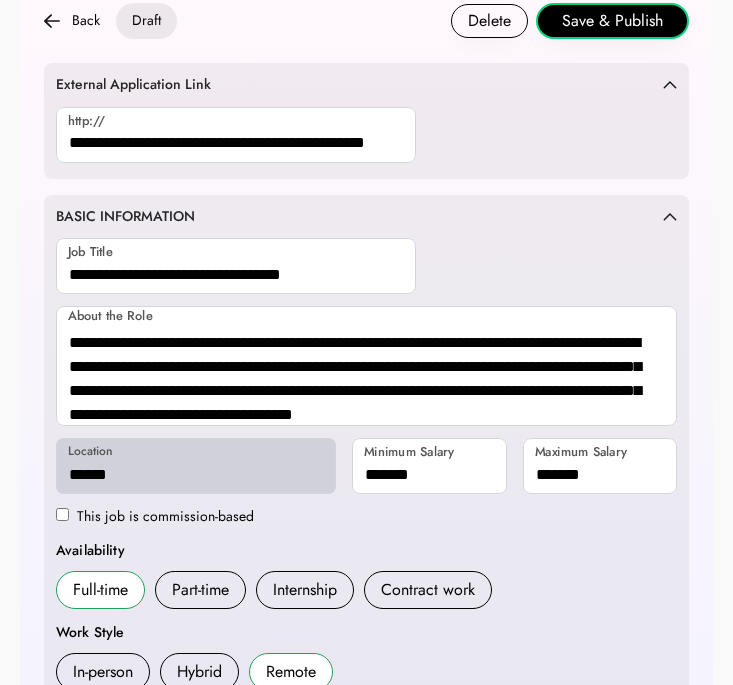 scroll, scrollTop: 0, scrollLeft: 0, axis: both 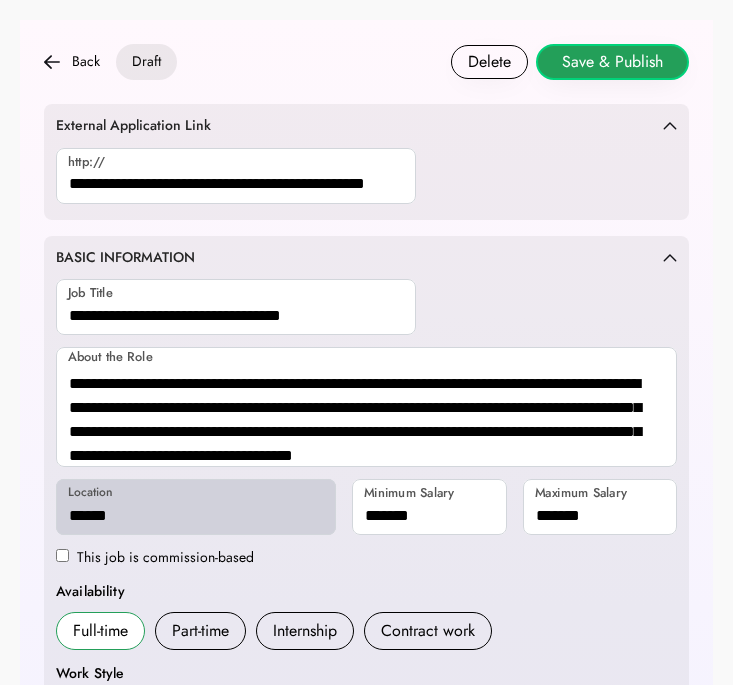 click on "Save & Publish" at bounding box center (612, 62) 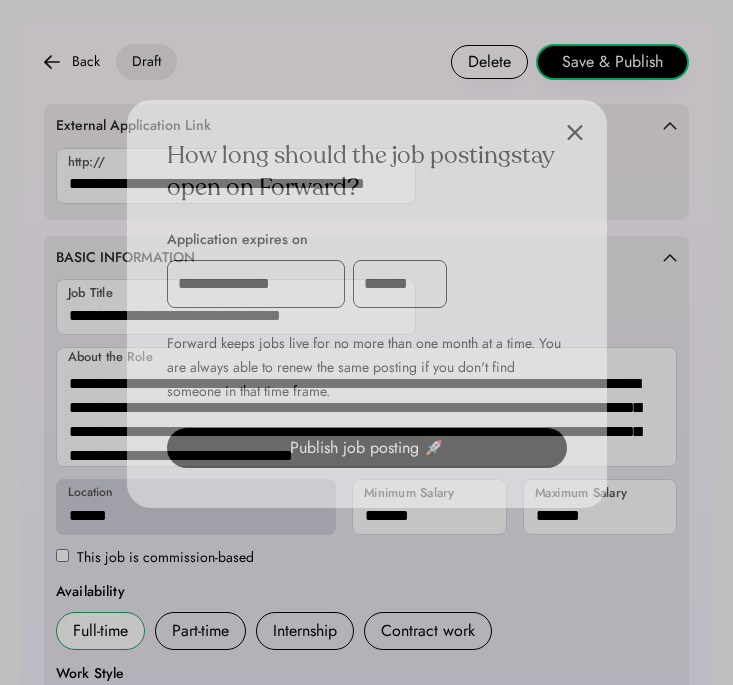 scroll, scrollTop: 89, scrollLeft: 0, axis: vertical 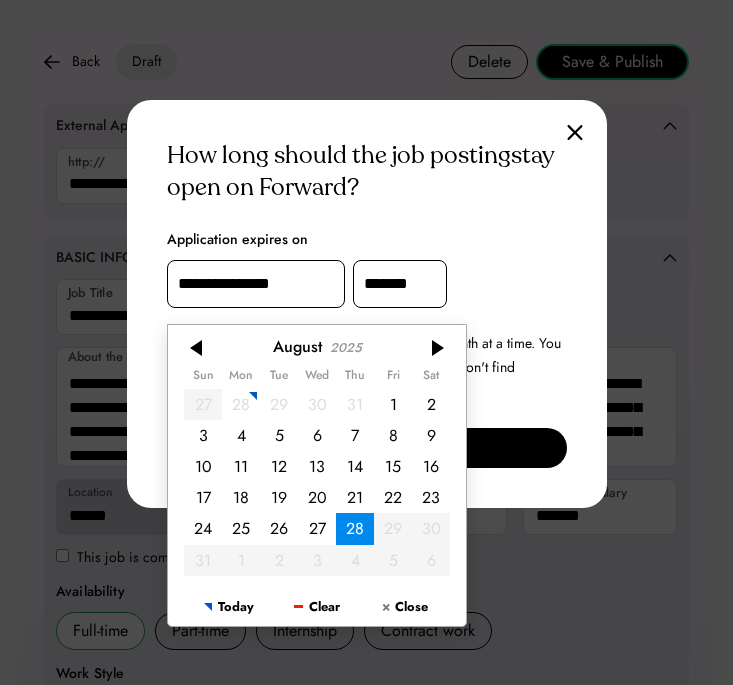 click on "**********" at bounding box center [256, 284] 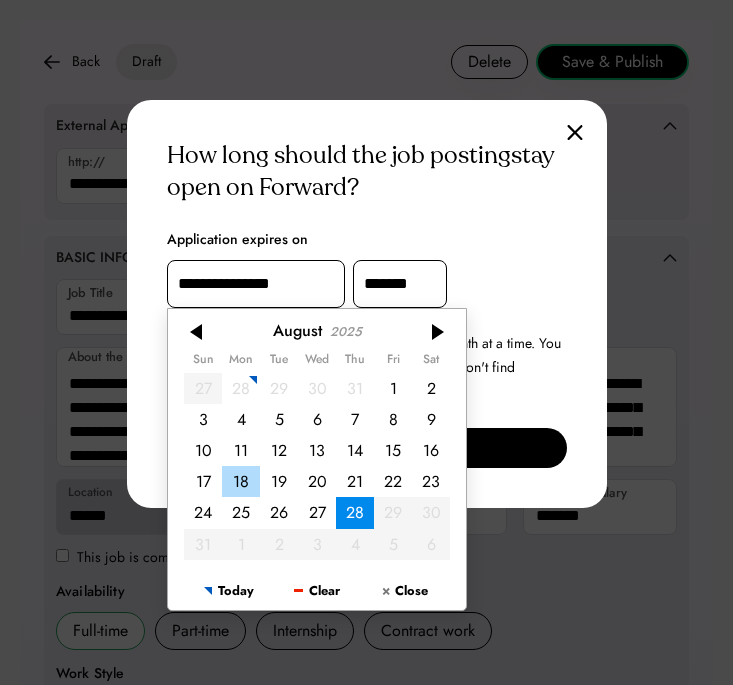 click on "18" at bounding box center (241, 481) 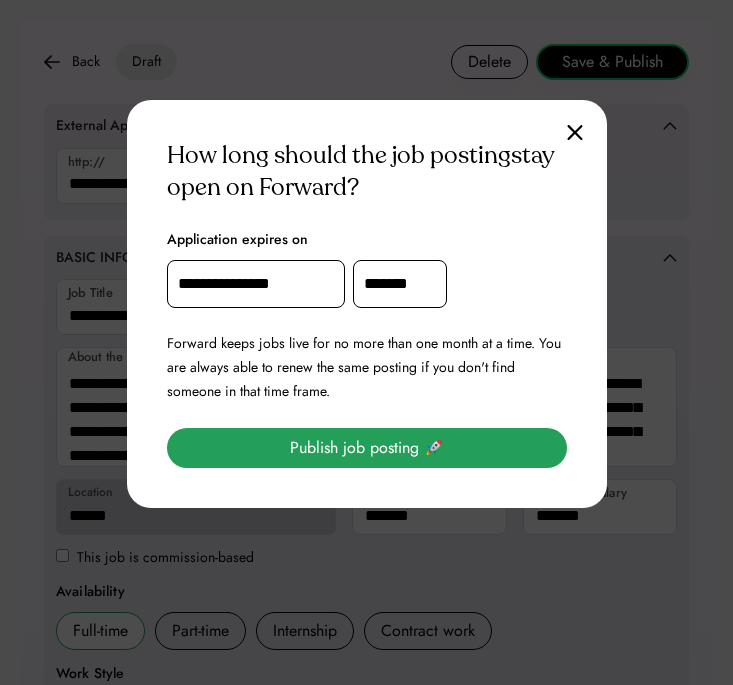 click on "Publish job posting 🚀" at bounding box center (367, 448) 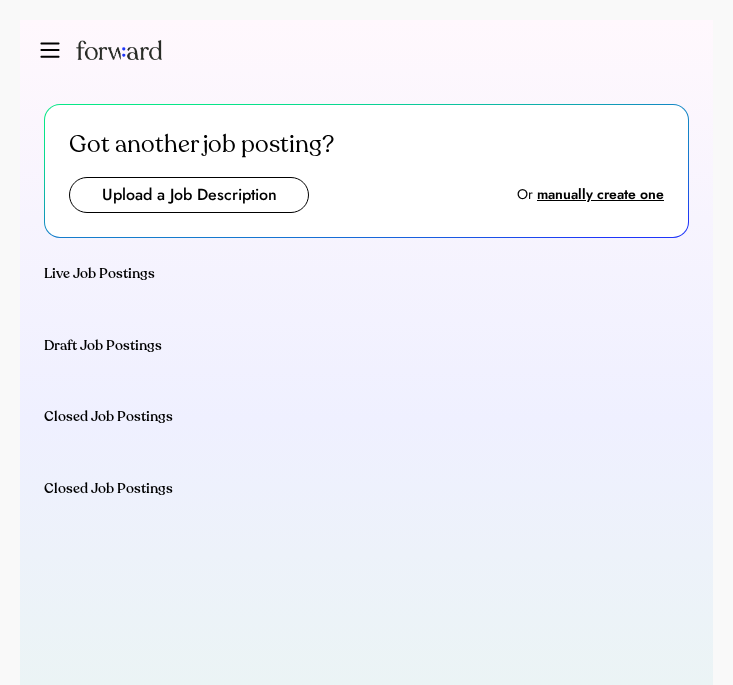 scroll, scrollTop: 0, scrollLeft: 0, axis: both 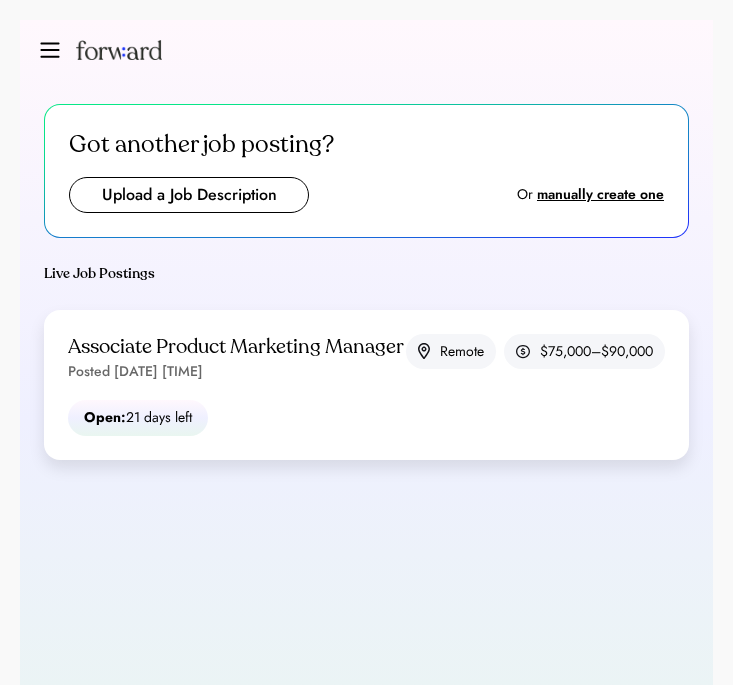 click at bounding box center (101, 50) 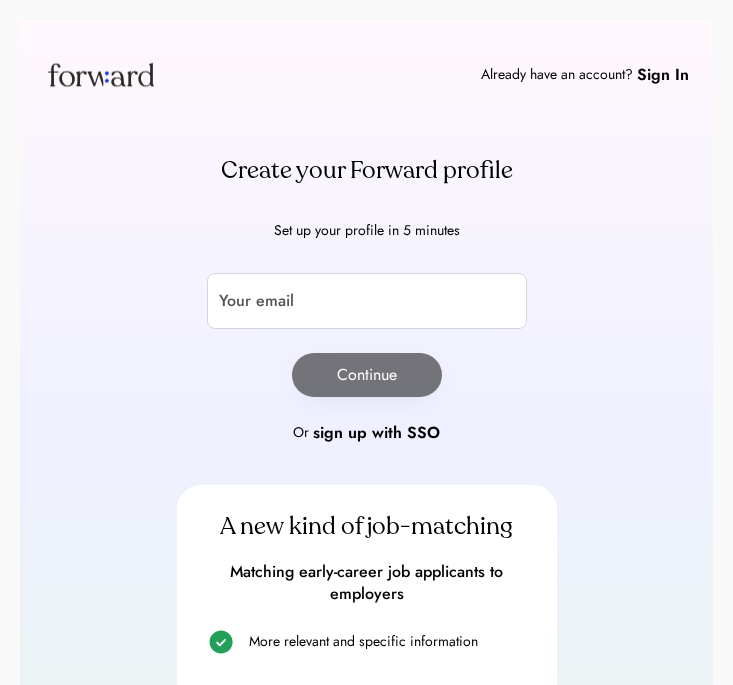 scroll, scrollTop: 0, scrollLeft: 0, axis: both 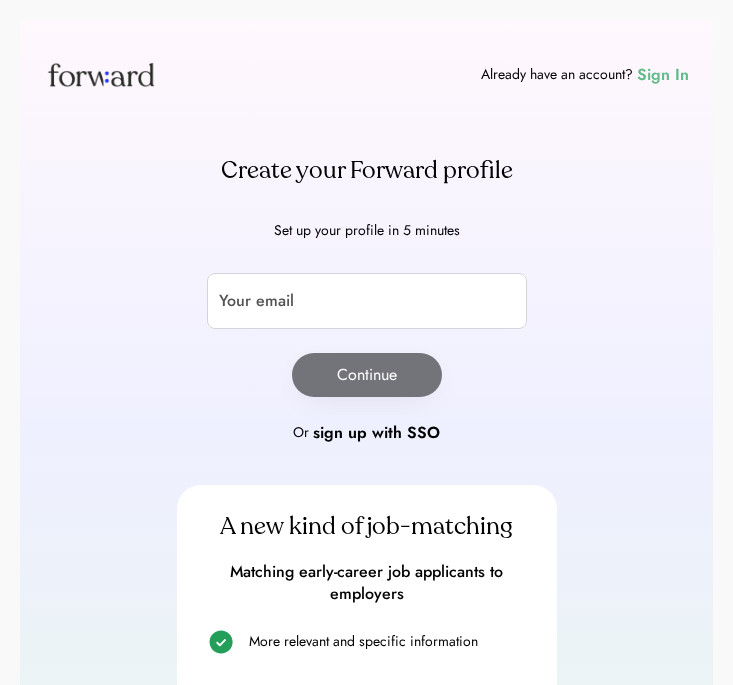 click on "Sign In" at bounding box center [663, 75] 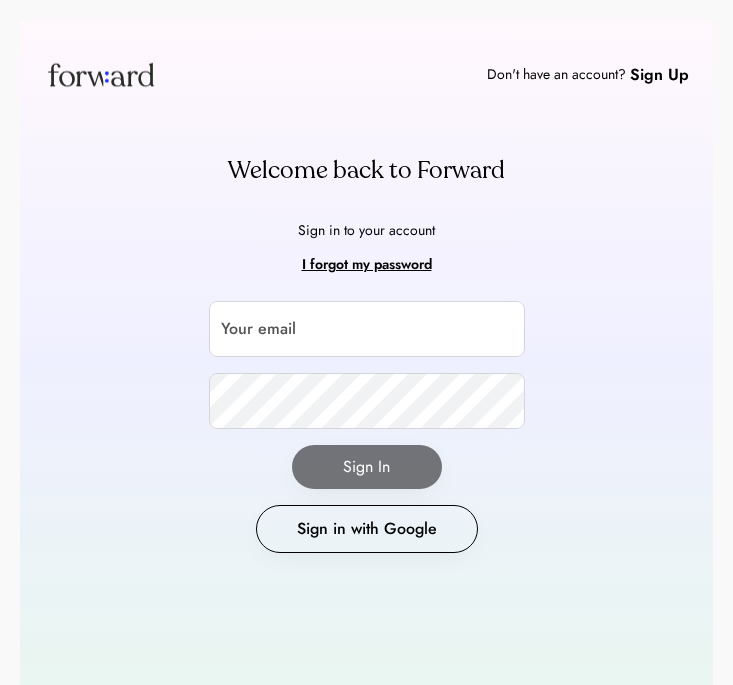 scroll, scrollTop: 0, scrollLeft: 0, axis: both 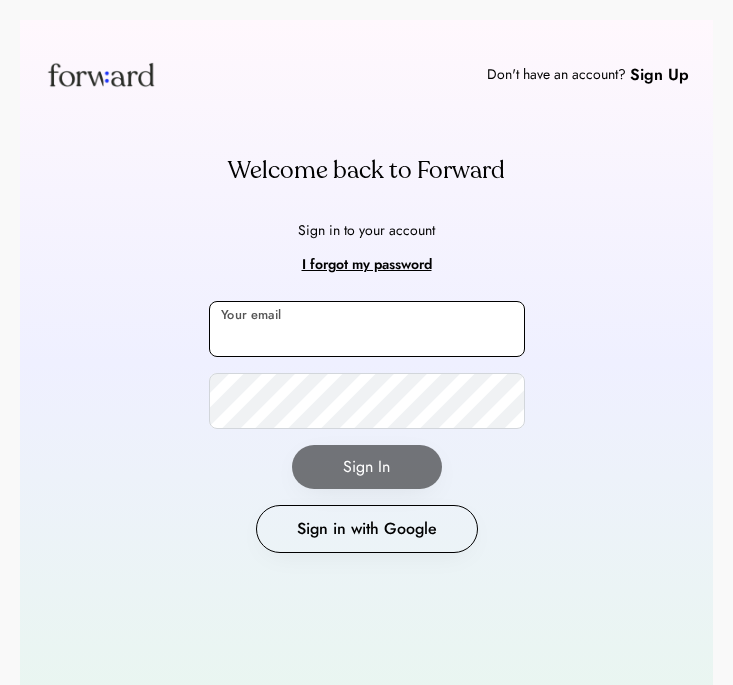 click at bounding box center (367, 329) 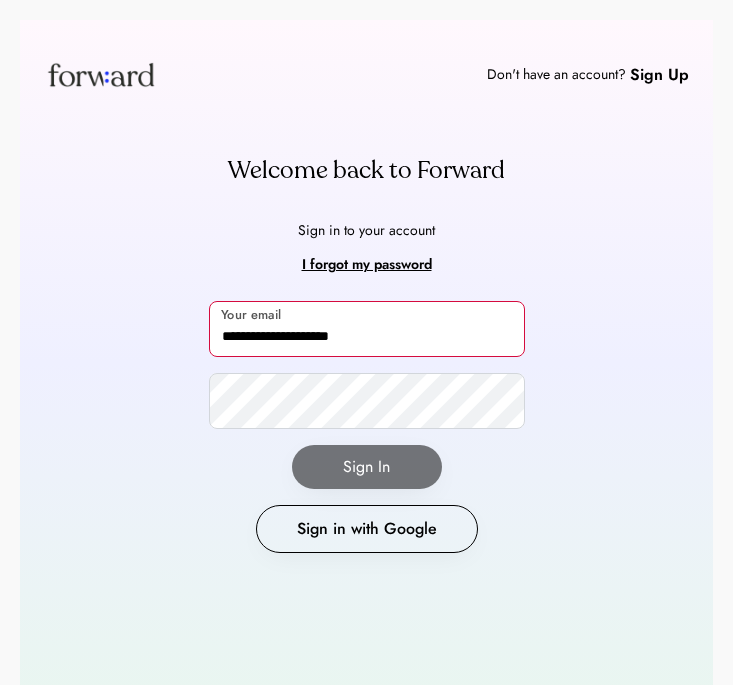 type on "**********" 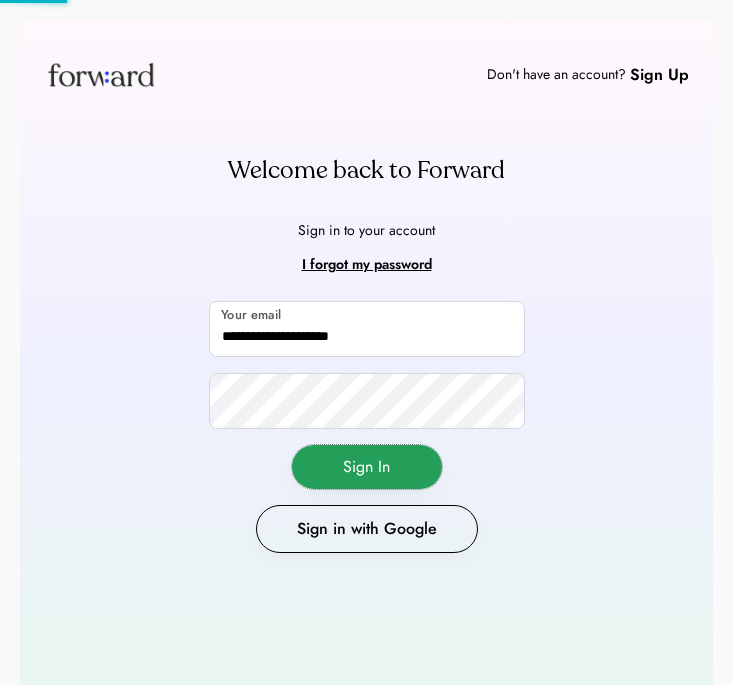 click on "Sign In" at bounding box center [367, 467] 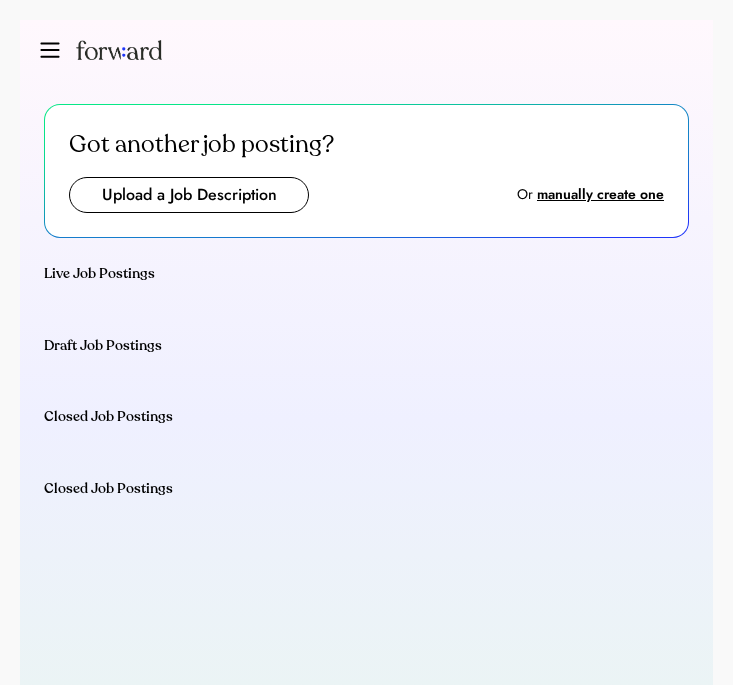 scroll, scrollTop: 0, scrollLeft: 0, axis: both 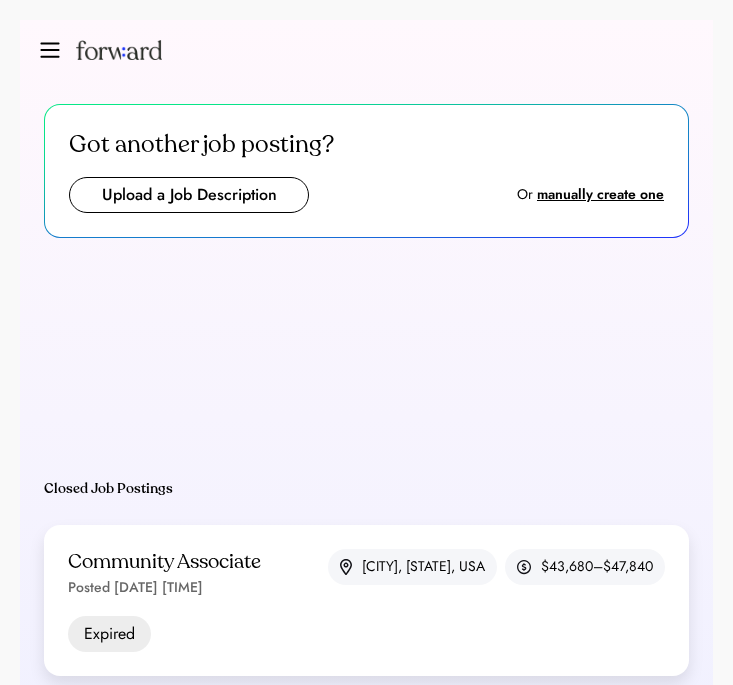 click at bounding box center (189, 195) 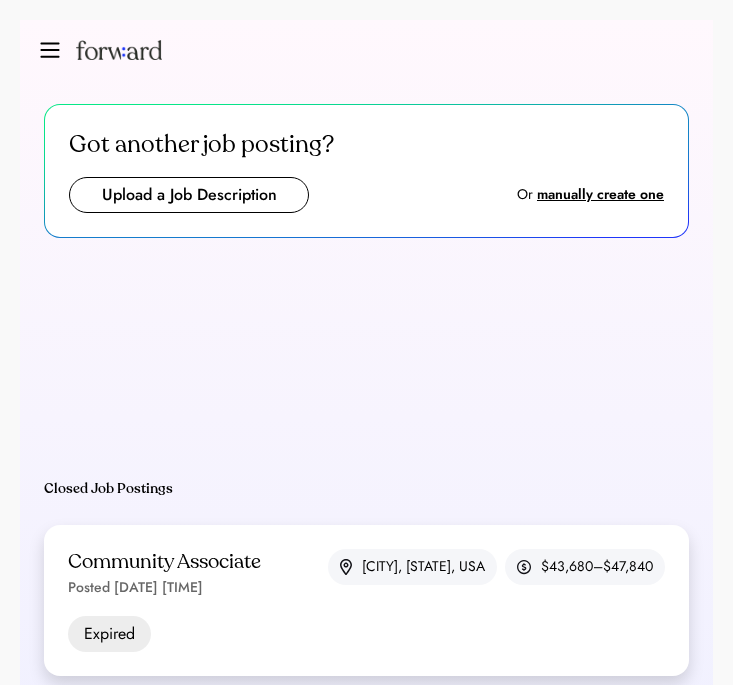 click on "Community Associate Posted [DATE] [TIME] [CITY], [STATE], USA $[PRICE] Expired" at bounding box center [366, 600] 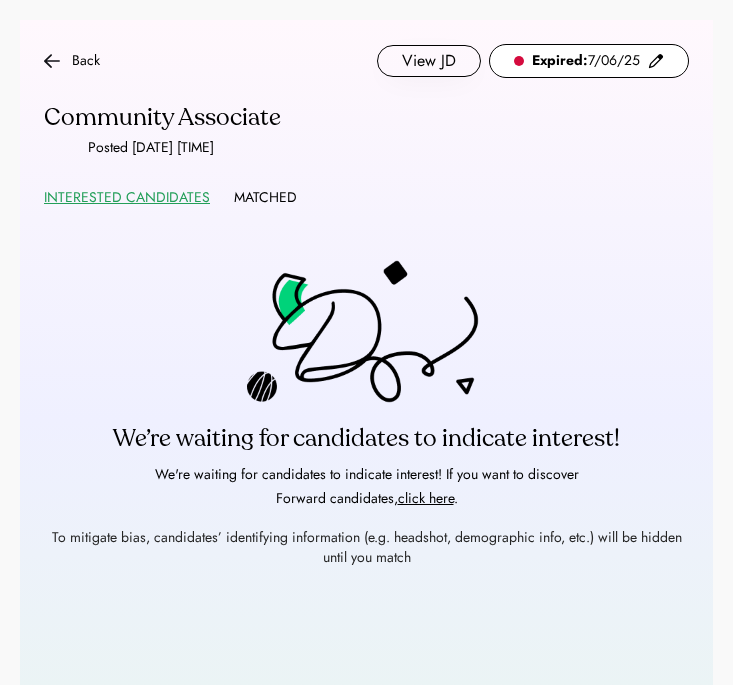 scroll, scrollTop: 0, scrollLeft: 0, axis: both 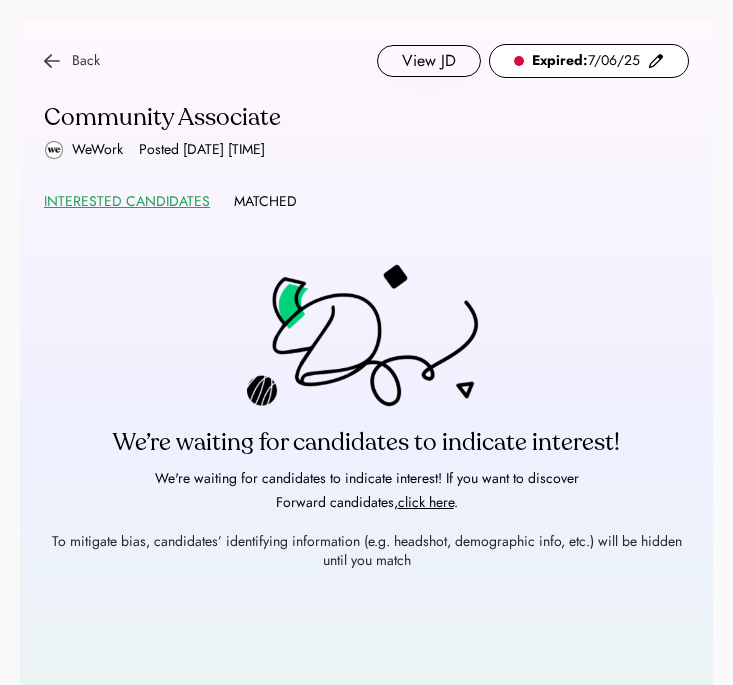 click at bounding box center [52, 61] 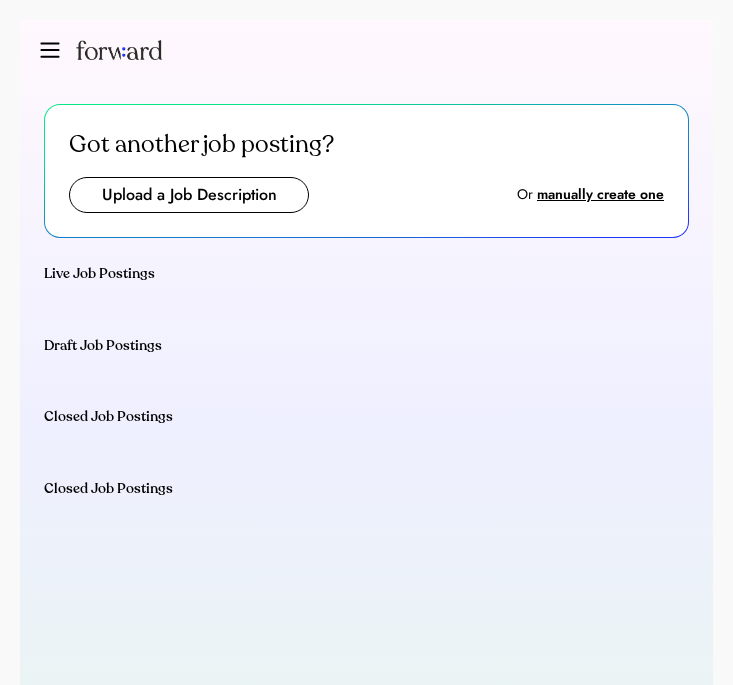 scroll, scrollTop: 0, scrollLeft: 0, axis: both 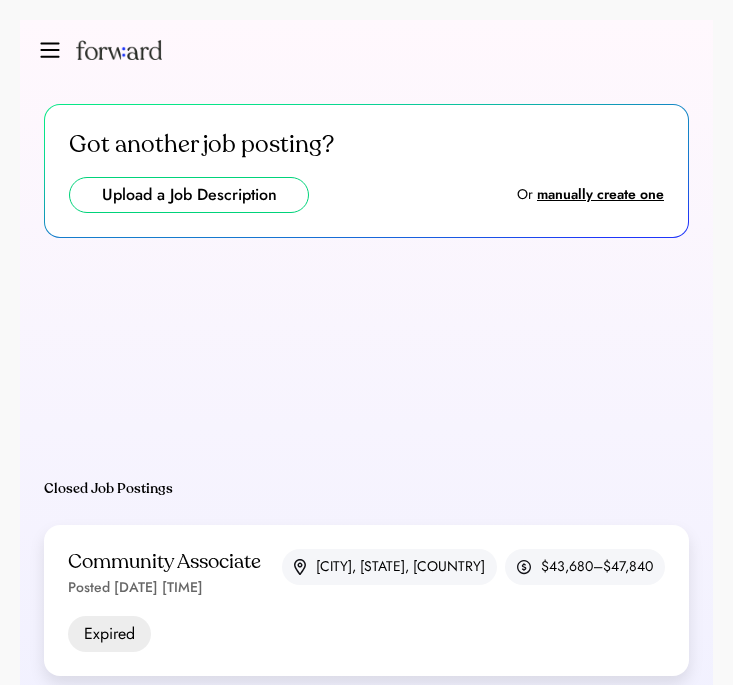 click at bounding box center [189, 195] 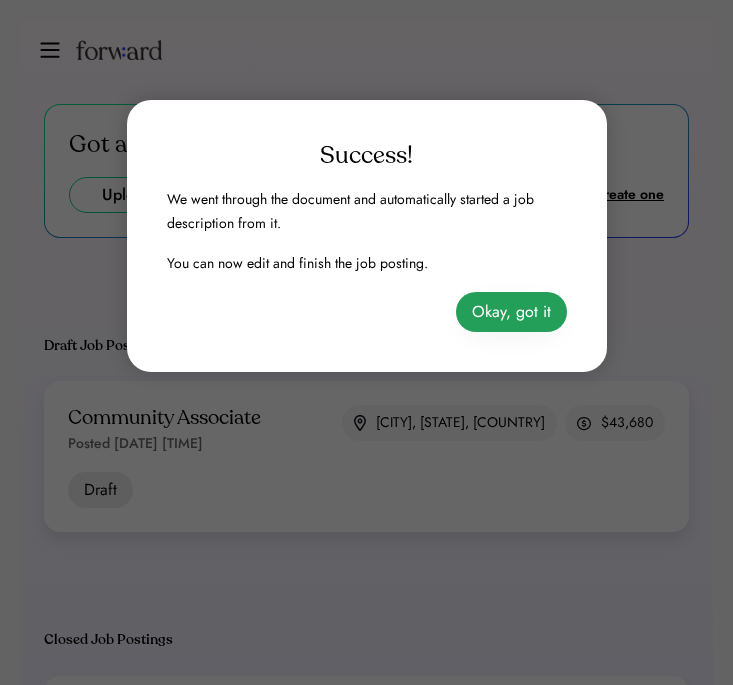 click on "Okay, got it" at bounding box center (511, 312) 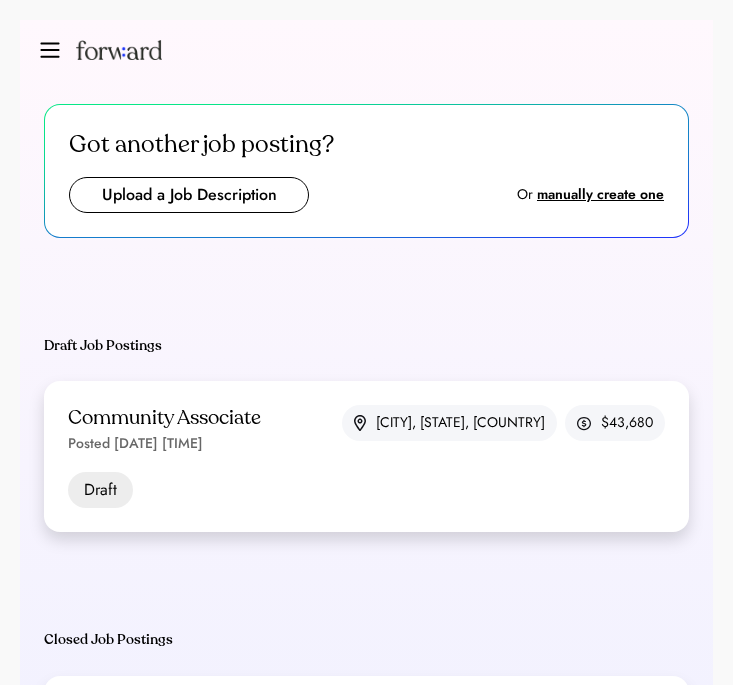 click on "Community Associate" at bounding box center (164, 418) 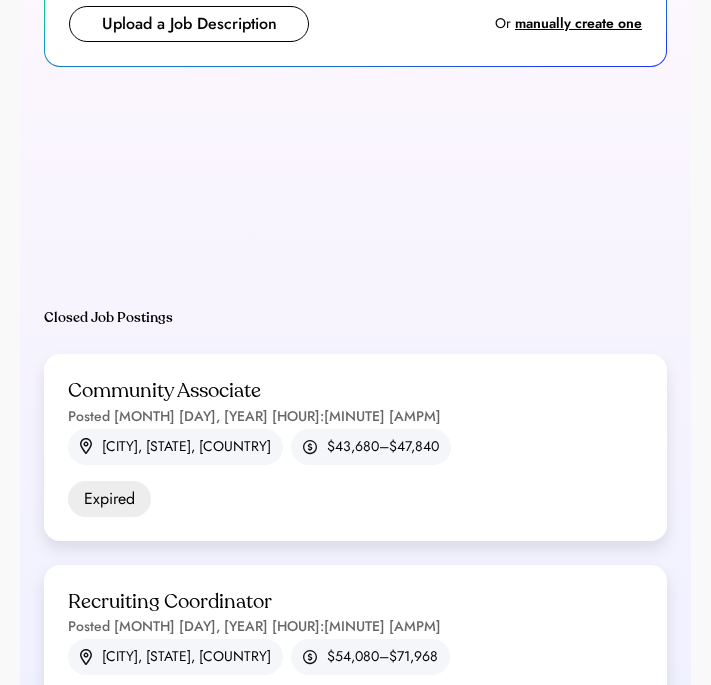 scroll, scrollTop: 342, scrollLeft: 0, axis: vertical 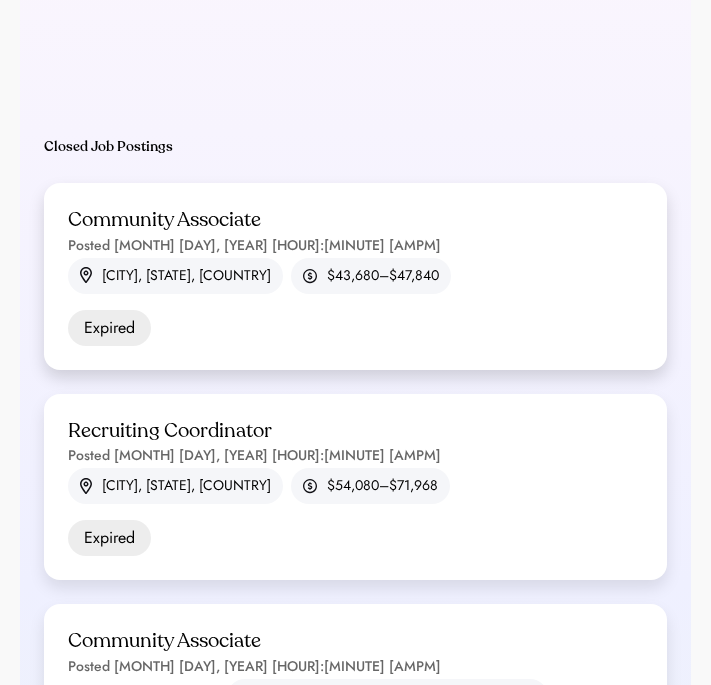 click on "Community Associate Posted Jun 23, 2025 1:07 am New York, NY, USA $43,680–$47,840 Expired" at bounding box center (355, 276) 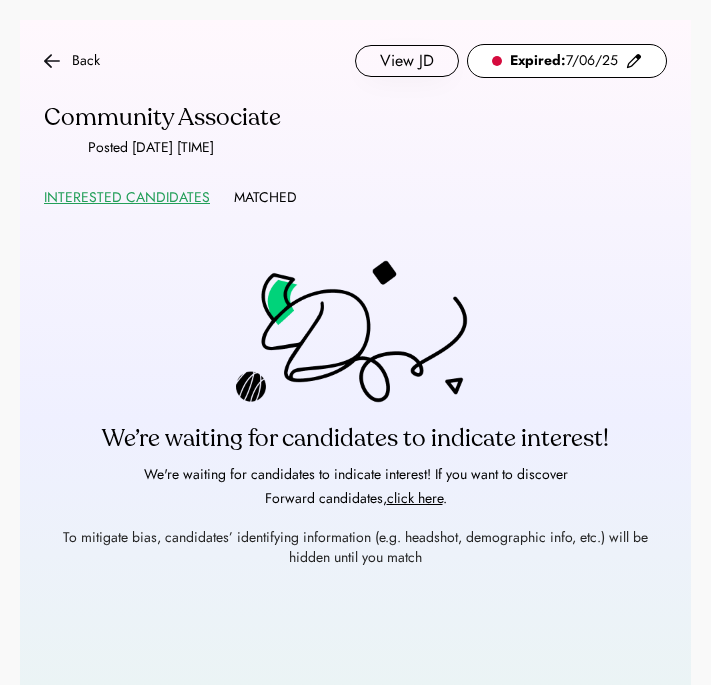 scroll, scrollTop: 0, scrollLeft: 0, axis: both 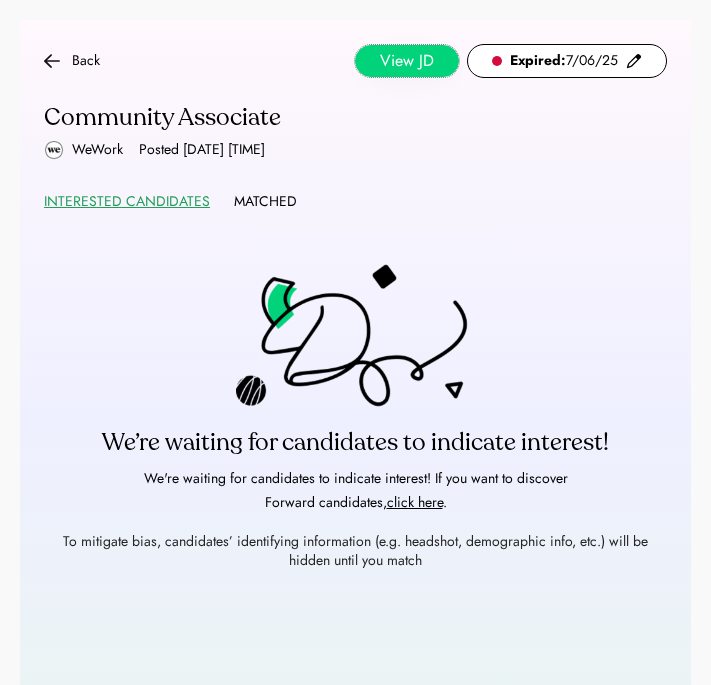 click on "View JD" at bounding box center [407, 61] 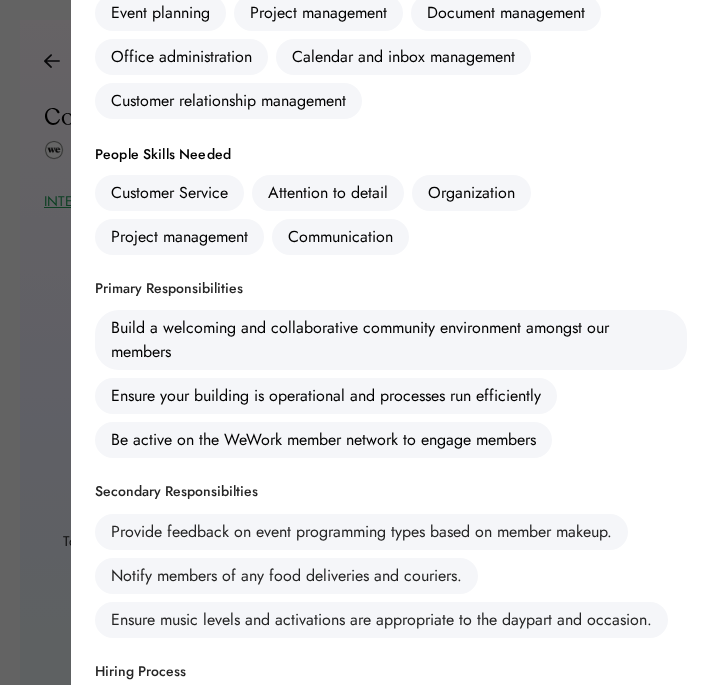 scroll, scrollTop: 0, scrollLeft: 0, axis: both 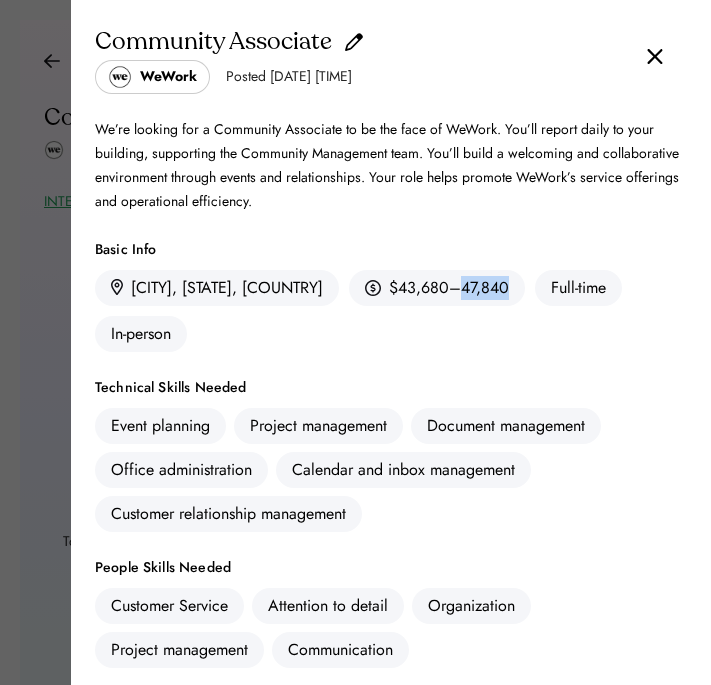 drag, startPoint x: 455, startPoint y: 288, endPoint x: 406, endPoint y: 290, distance: 49.0408 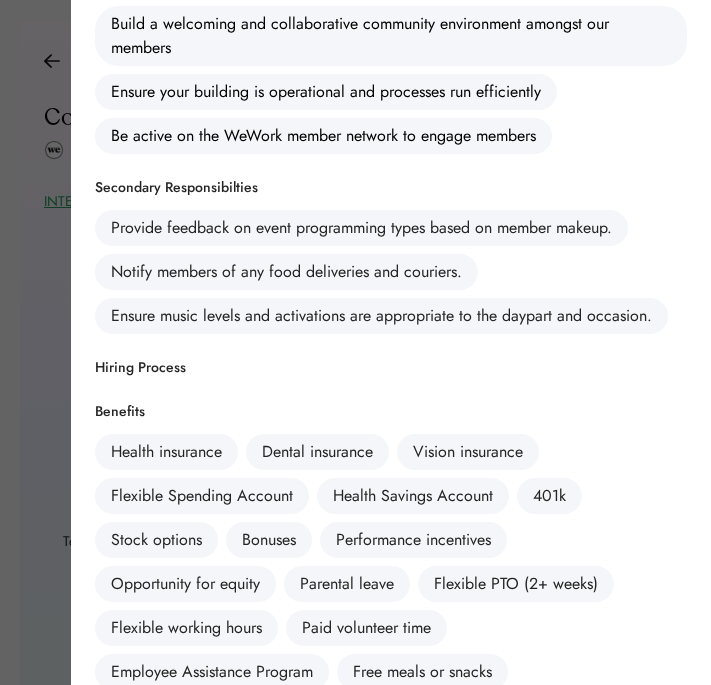 scroll, scrollTop: 833, scrollLeft: 0, axis: vertical 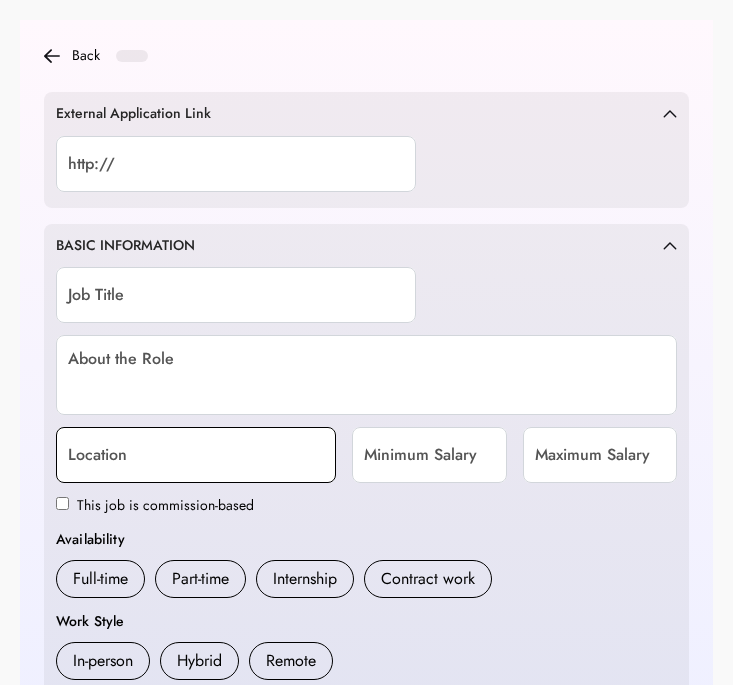 type on "**********" 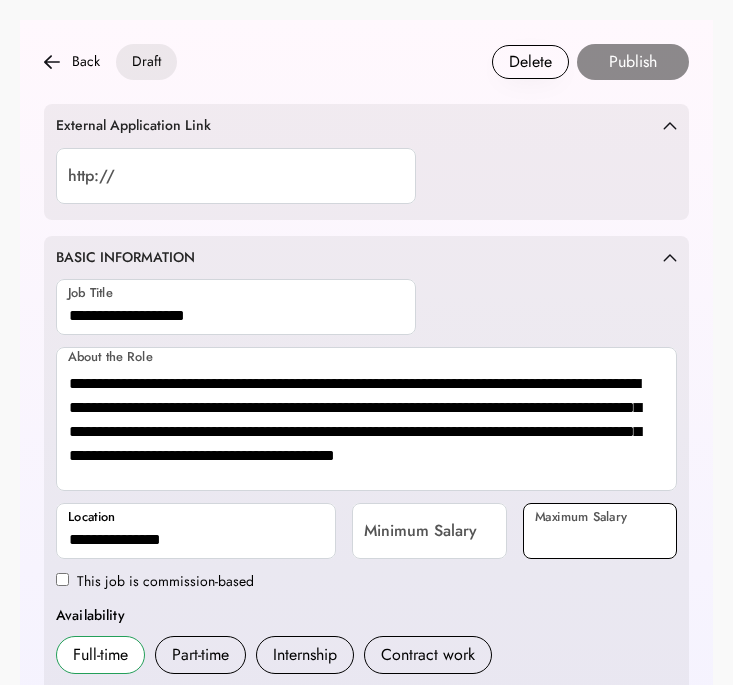 click at bounding box center (600, 531) 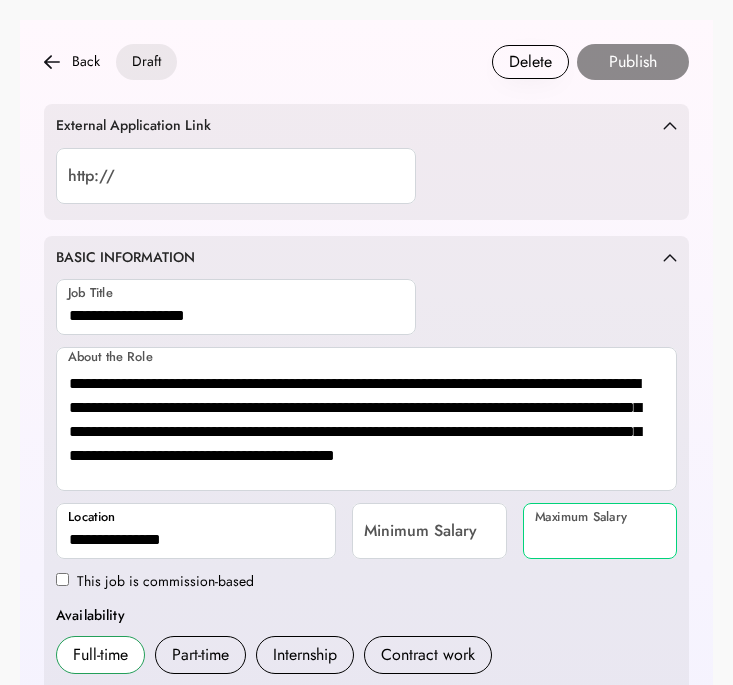 paste on "*******" 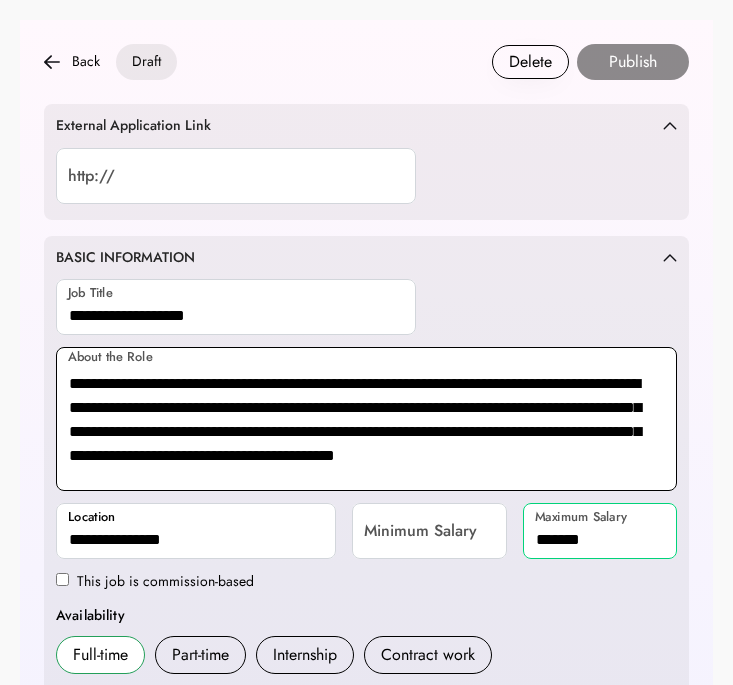click on "**********" at bounding box center [366, 567] 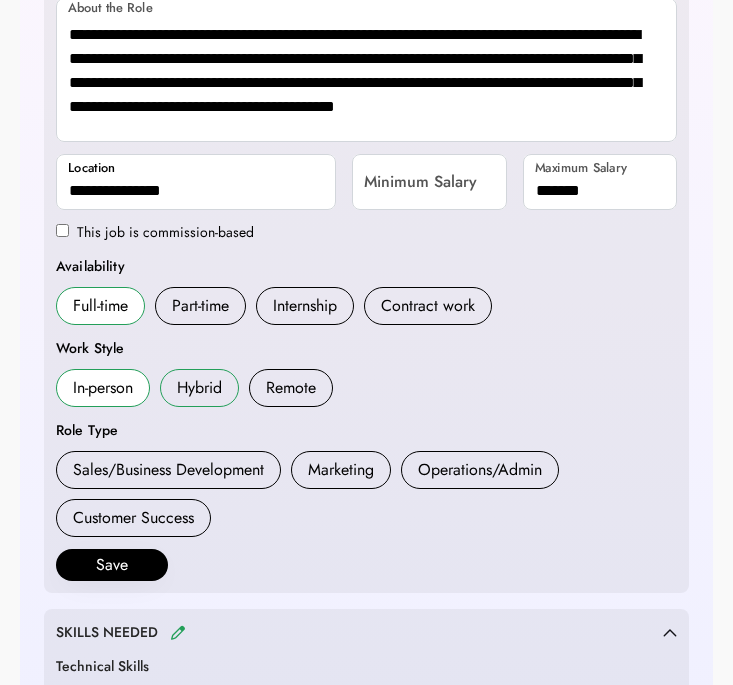 scroll, scrollTop: 351, scrollLeft: 0, axis: vertical 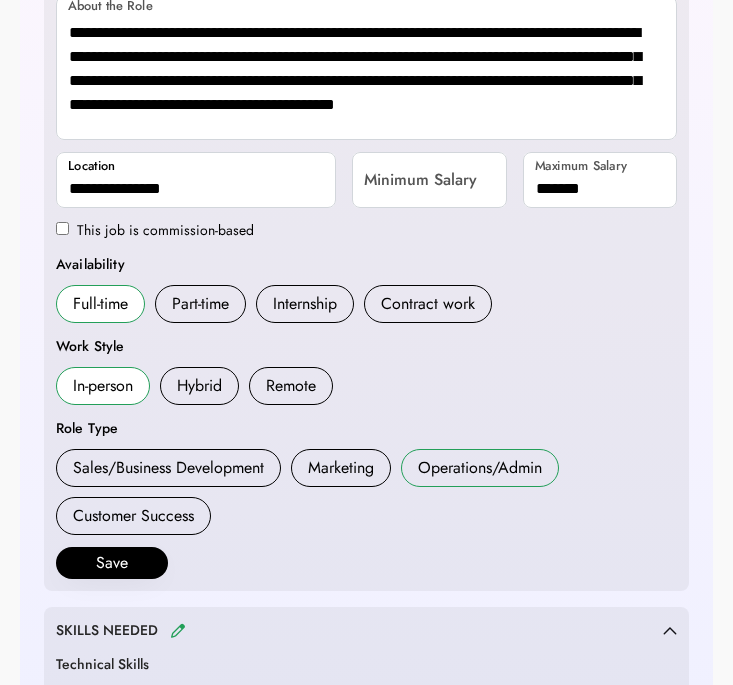 click on "Operations/Admin" at bounding box center [480, 468] 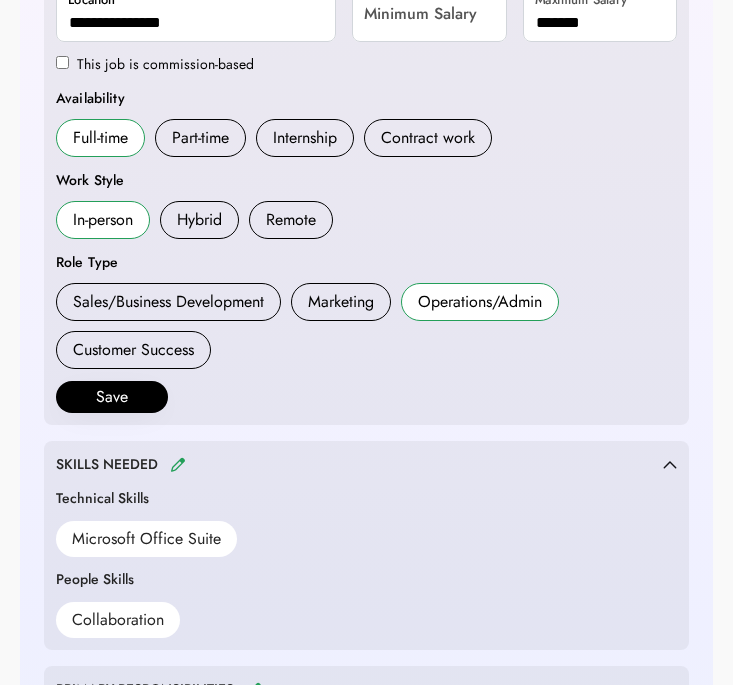 scroll, scrollTop: 685, scrollLeft: 0, axis: vertical 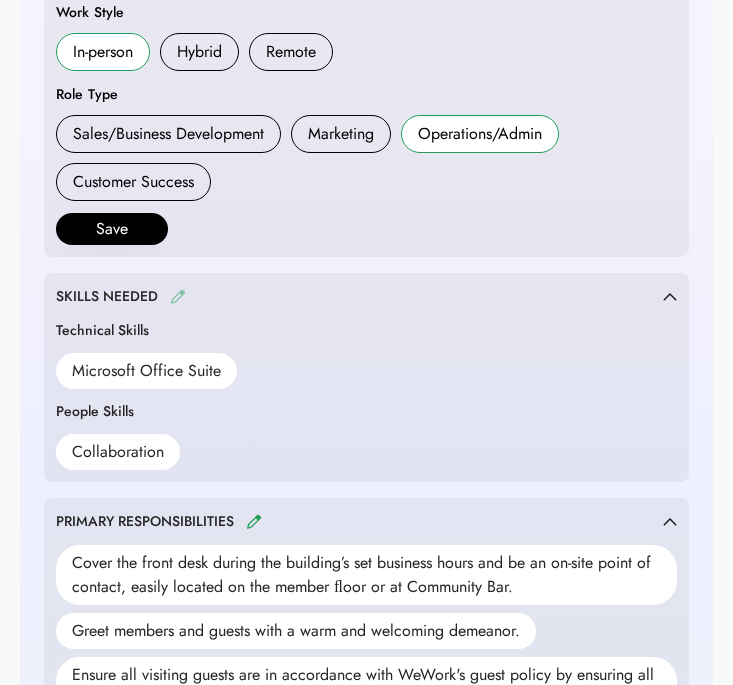 click at bounding box center [178, 296] 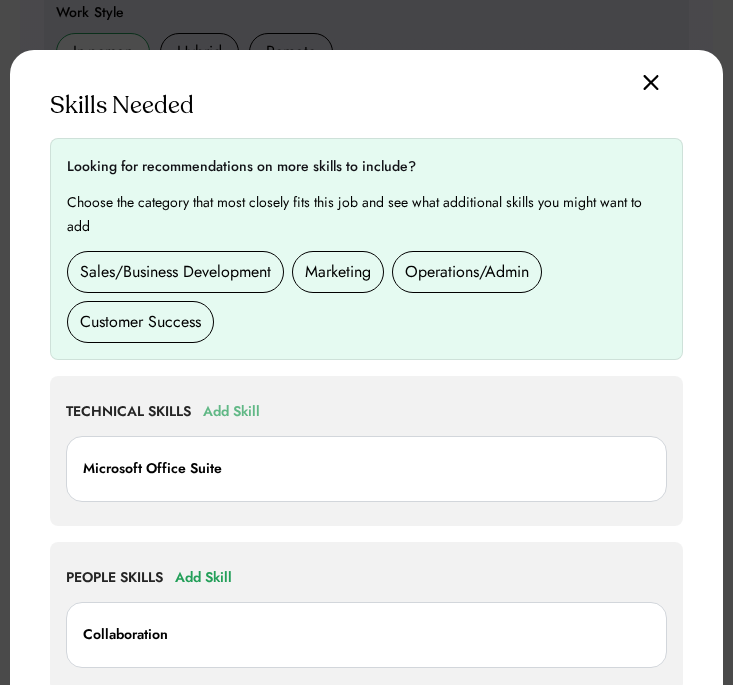 click on "Add Skill" at bounding box center [231, 412] 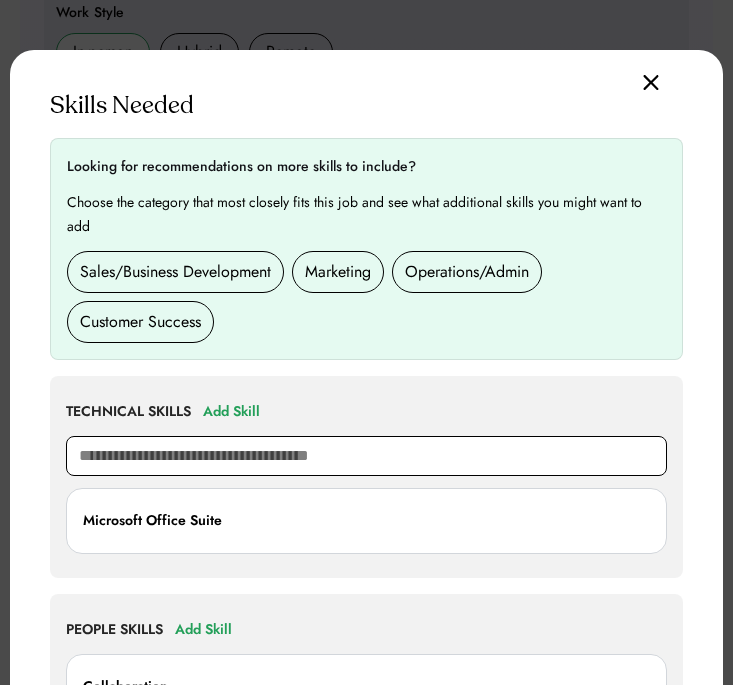 click at bounding box center (366, 456) 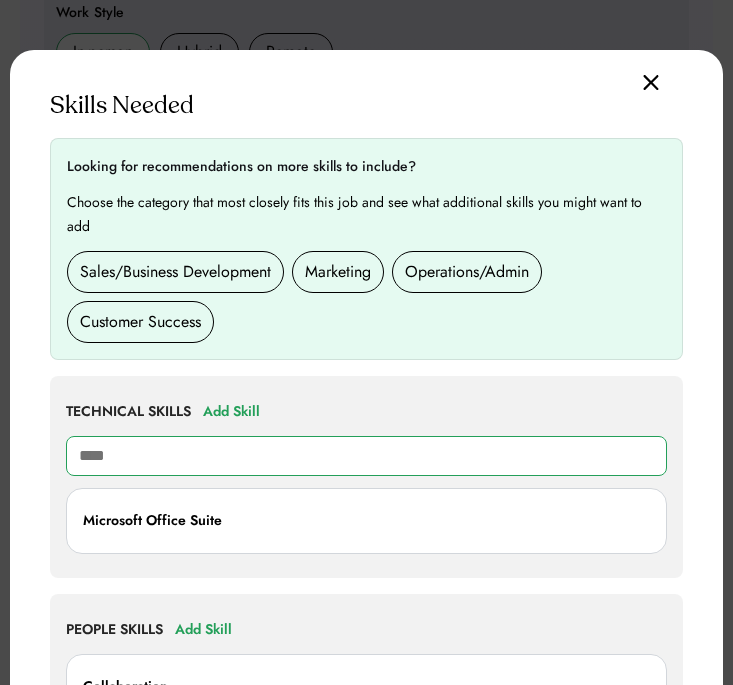 type on "*****" 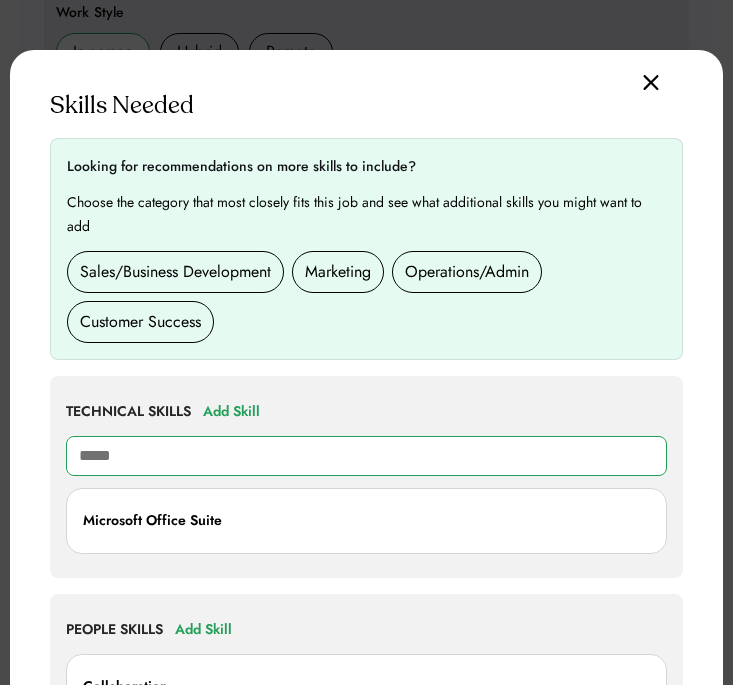 type on "**********" 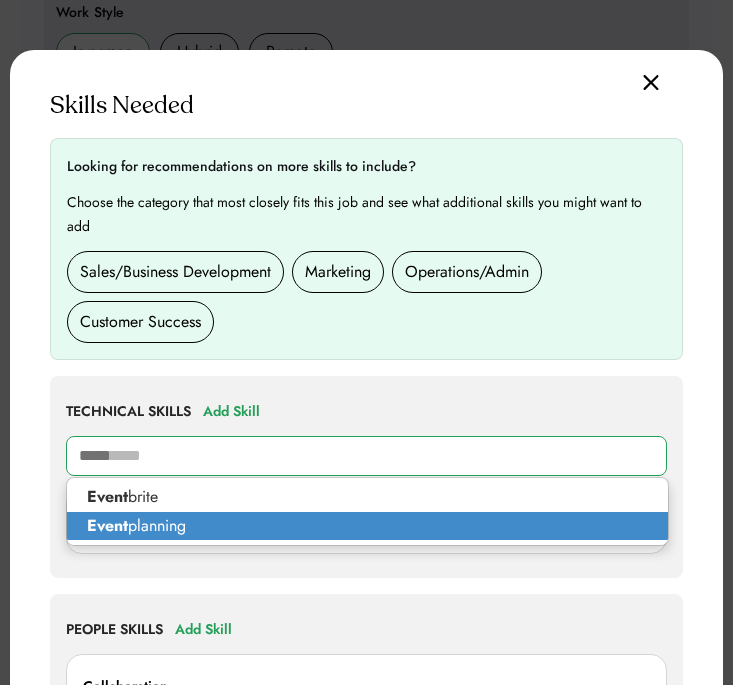 click on "Event  planning" at bounding box center [367, 526] 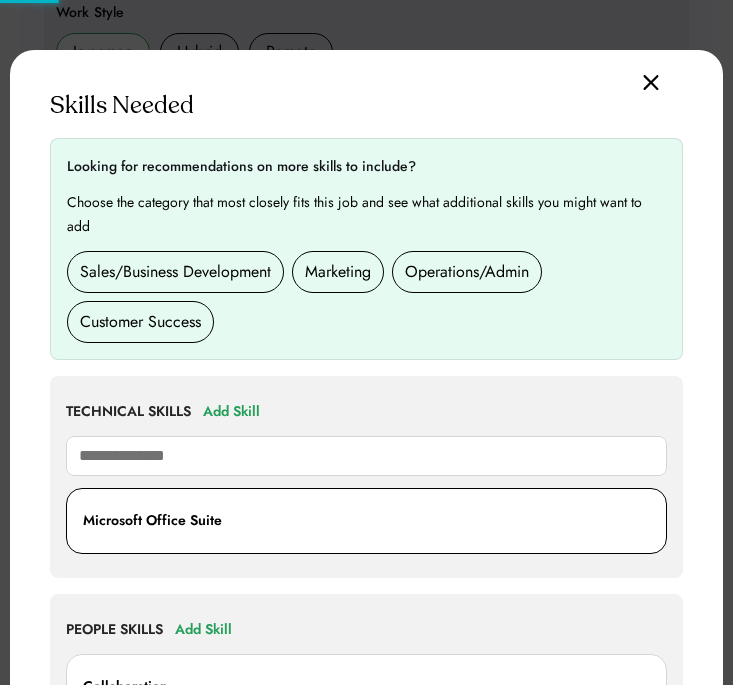 type on "**********" 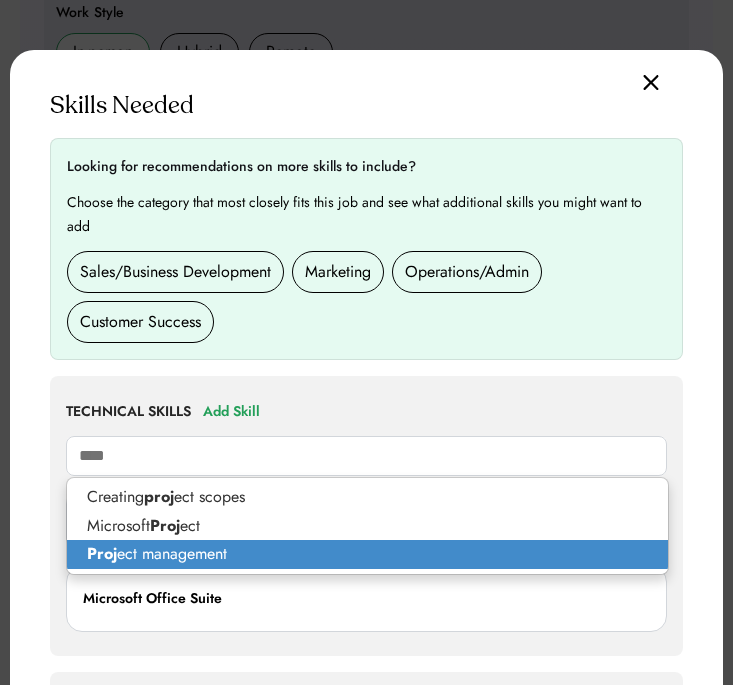 click on "Proj ect management" at bounding box center (367, 554) 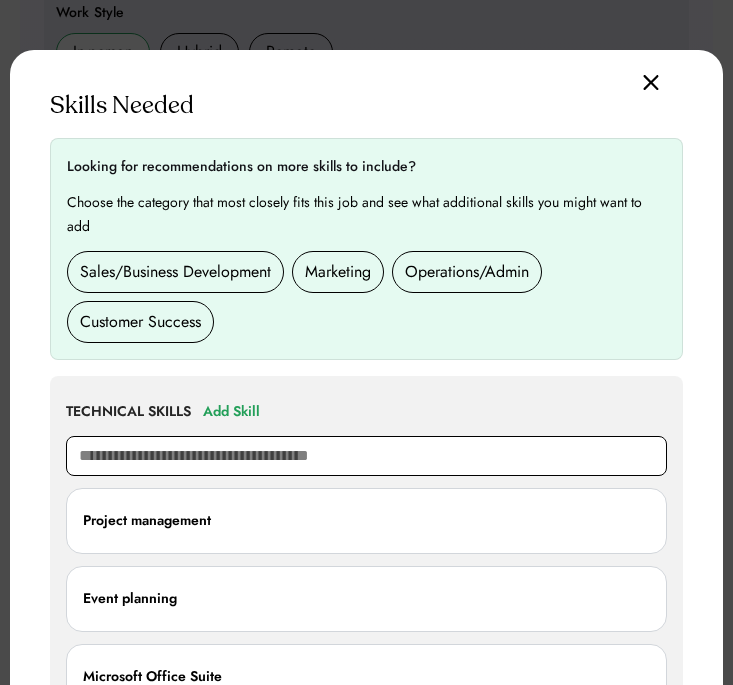 click at bounding box center (366, 456) 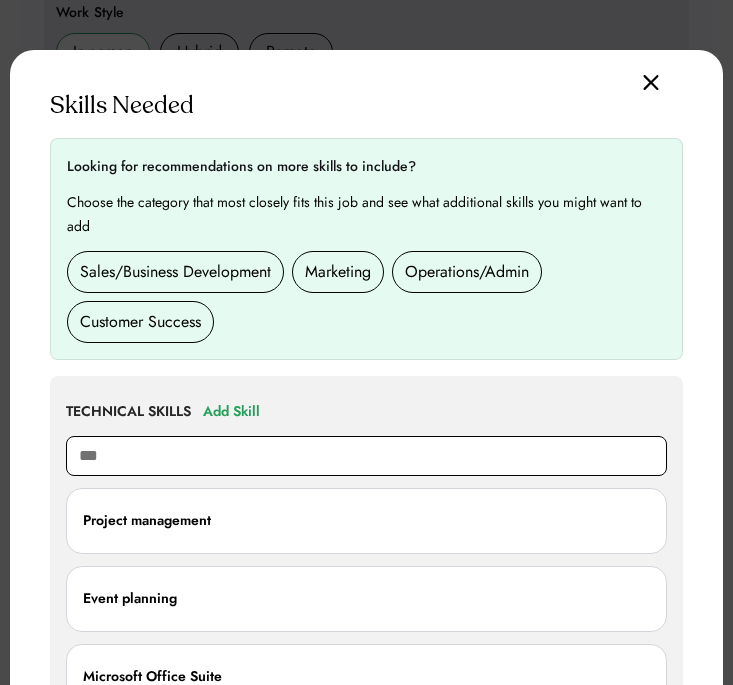 type on "****" 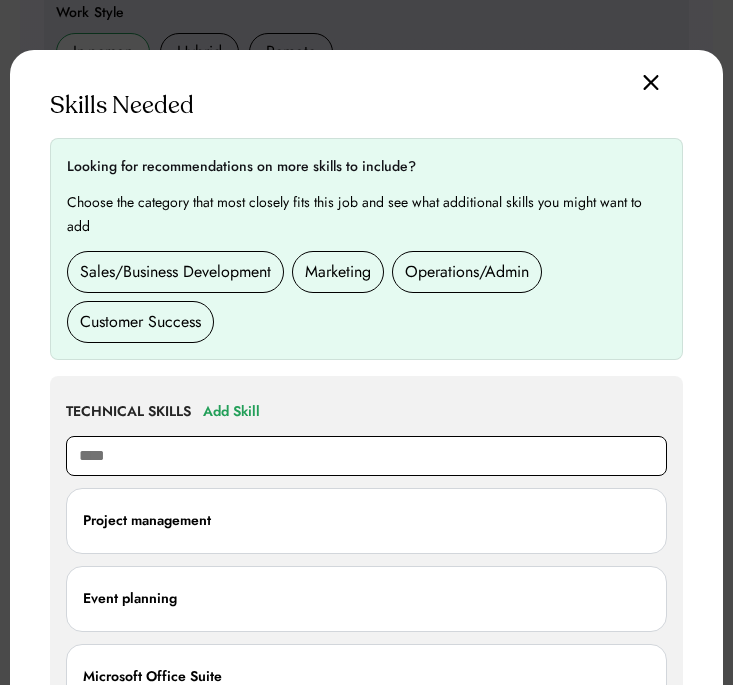 type on "**********" 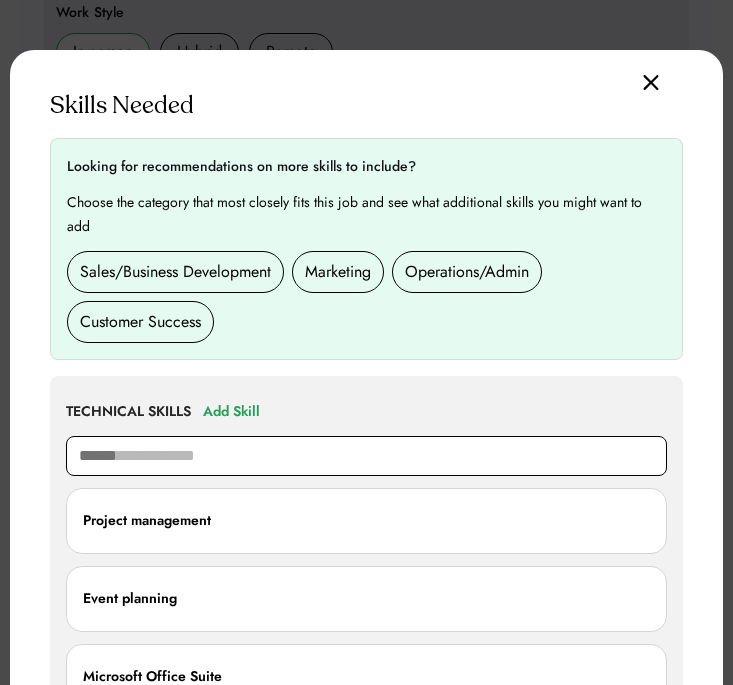 type on "*******" 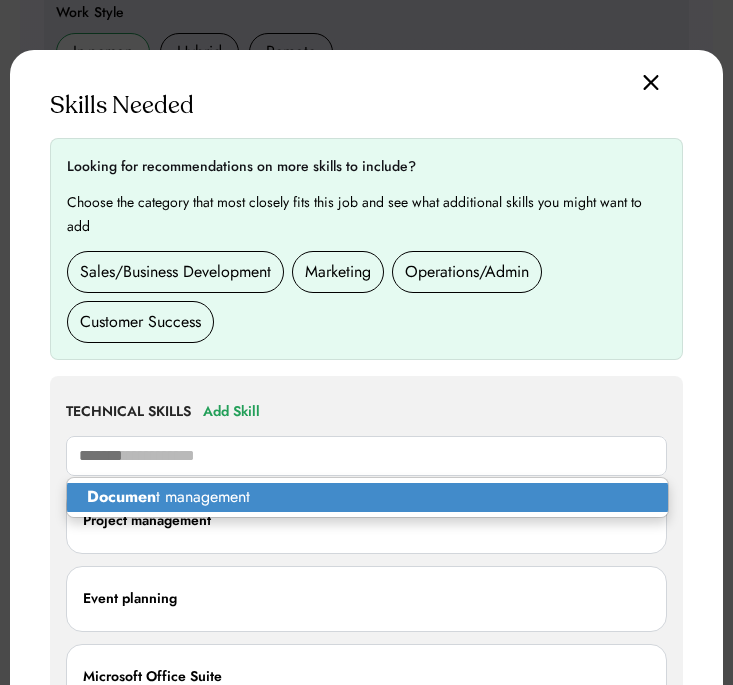 click on "Documen t management" at bounding box center (367, 497) 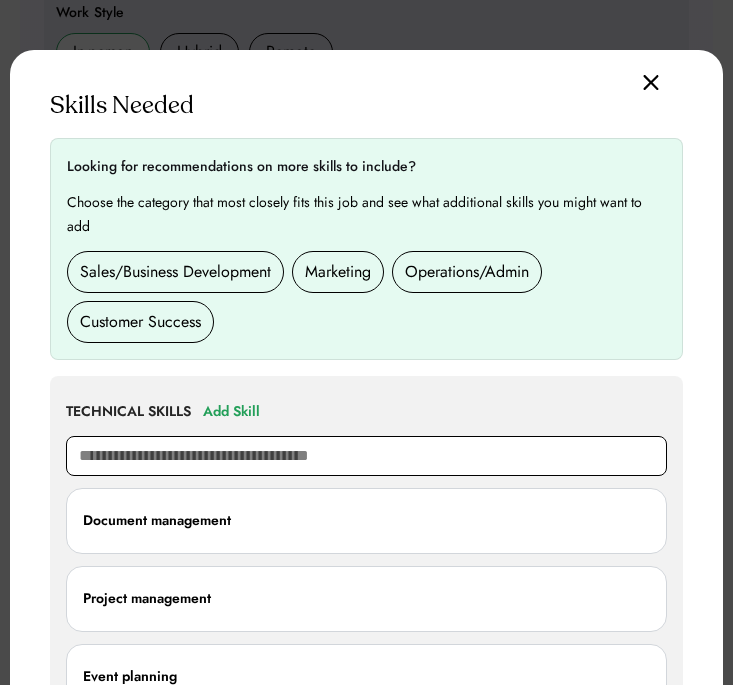 click at bounding box center [366, 456] 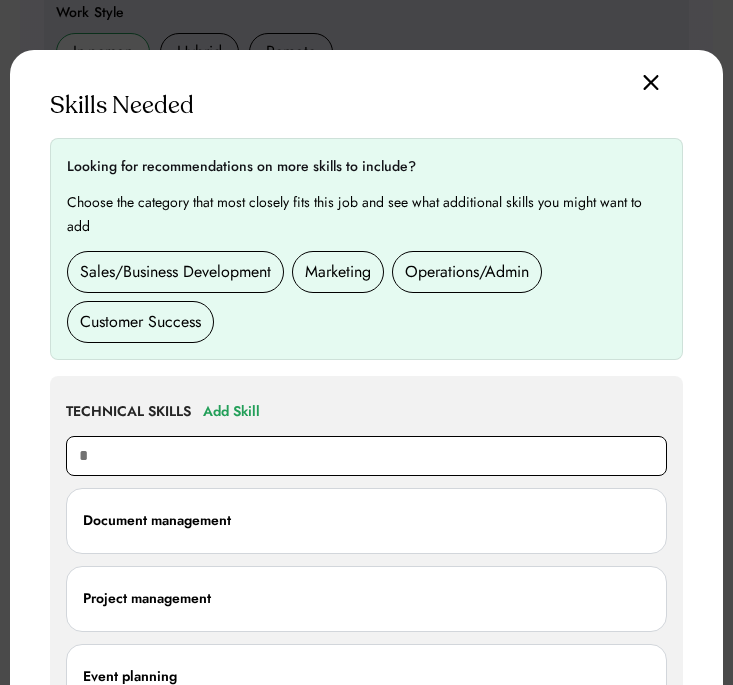 type on "**" 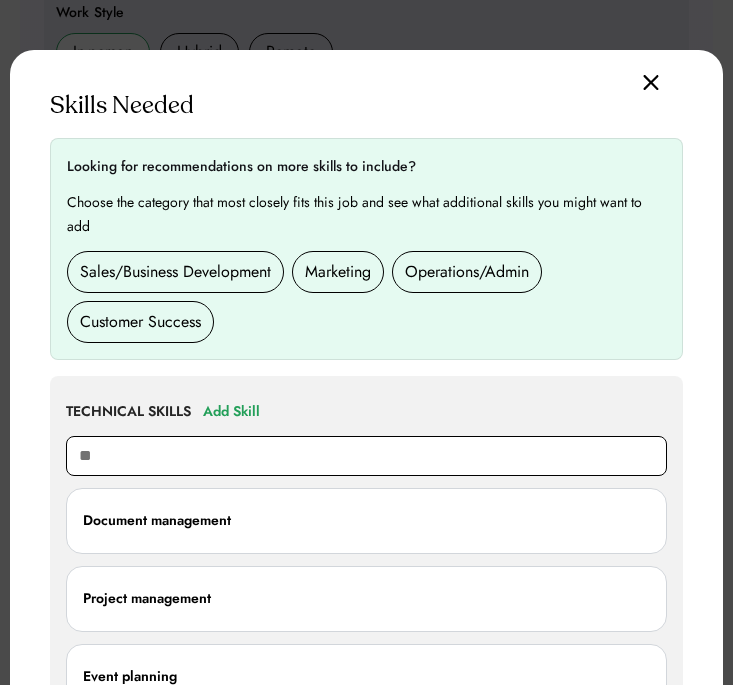 type on "**********" 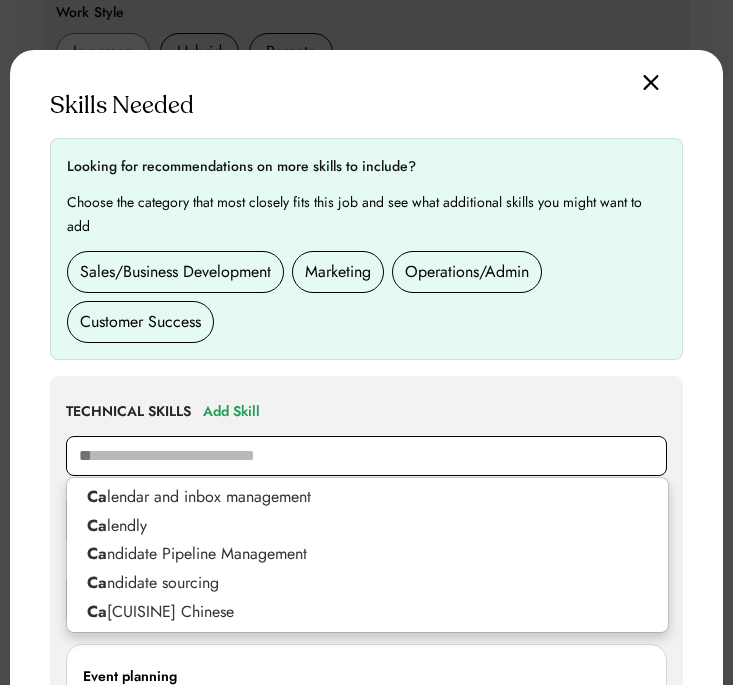 type on "***" 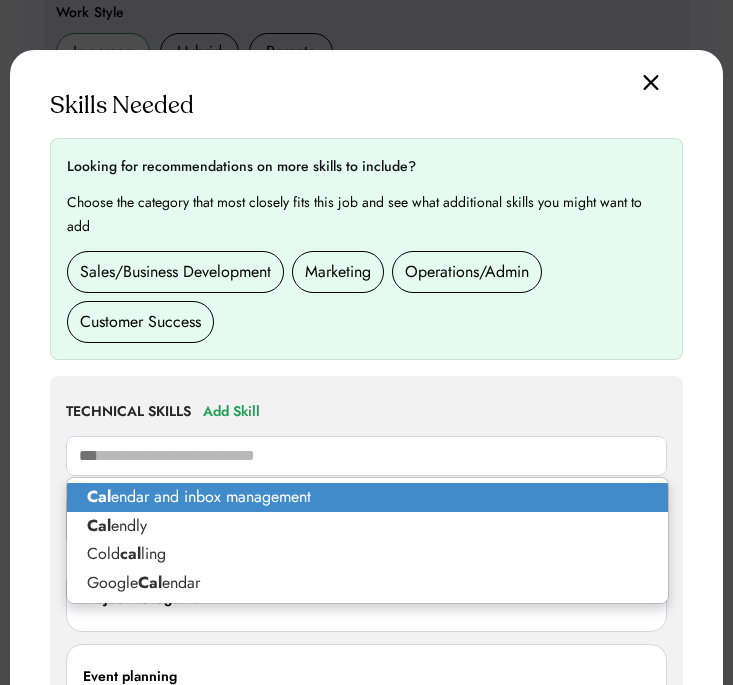 click on "Cal endar and inbox management" at bounding box center [367, 497] 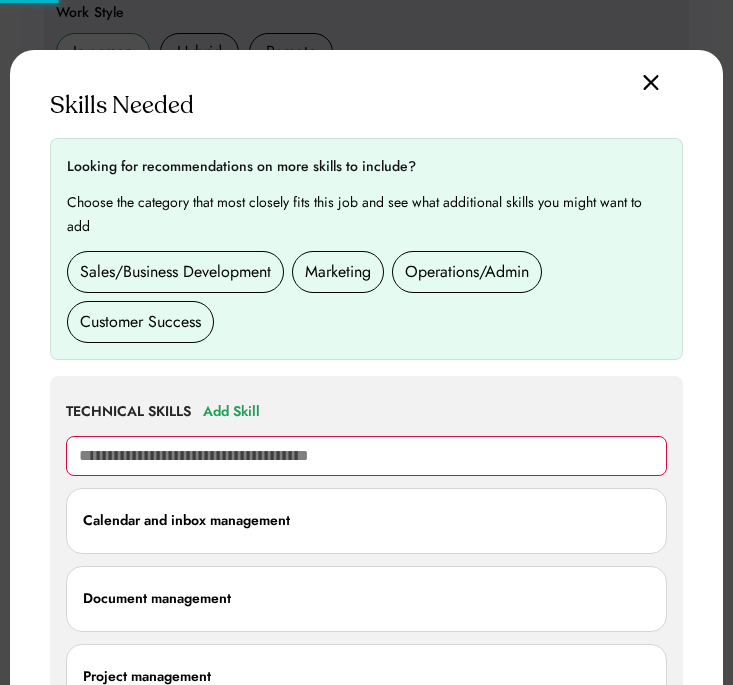 click at bounding box center [366, 456] 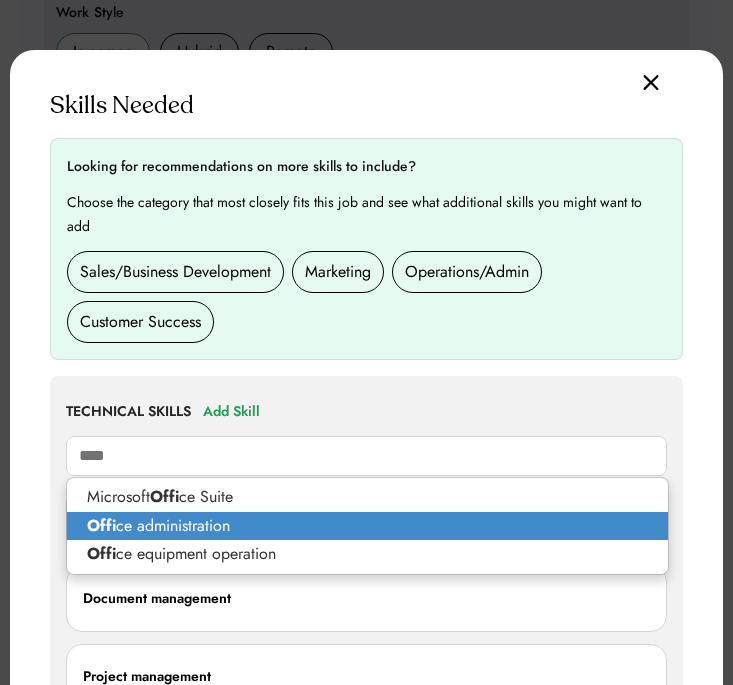 click on "Offi ce administration" at bounding box center (367, 526) 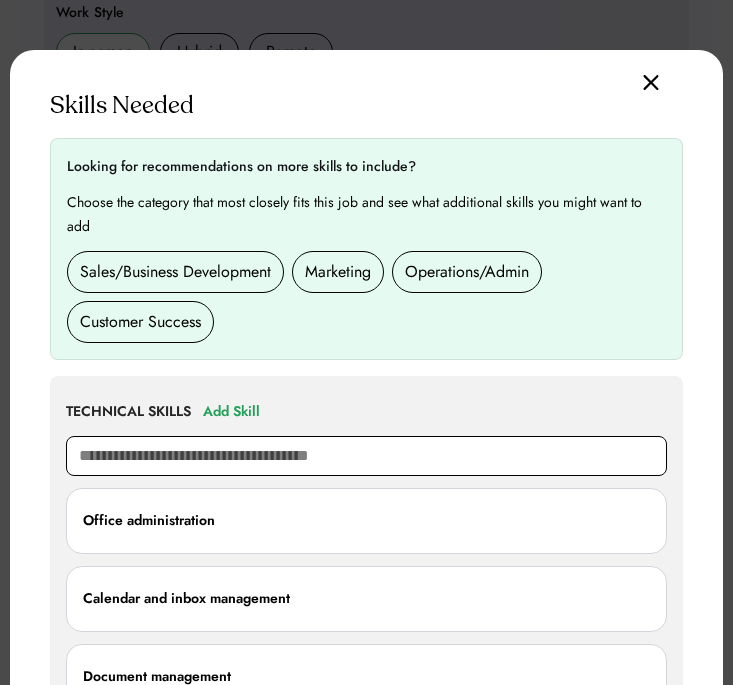 click at bounding box center (366, 456) 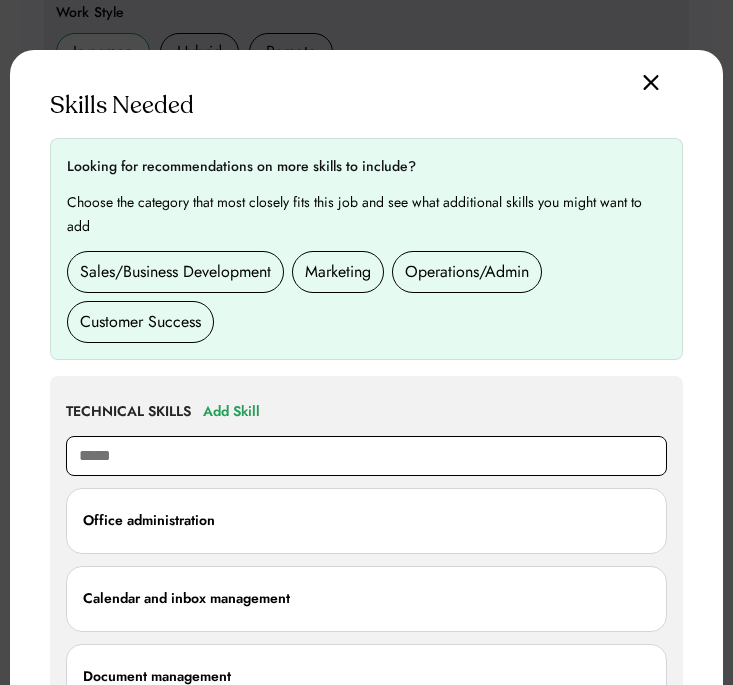 type on "******" 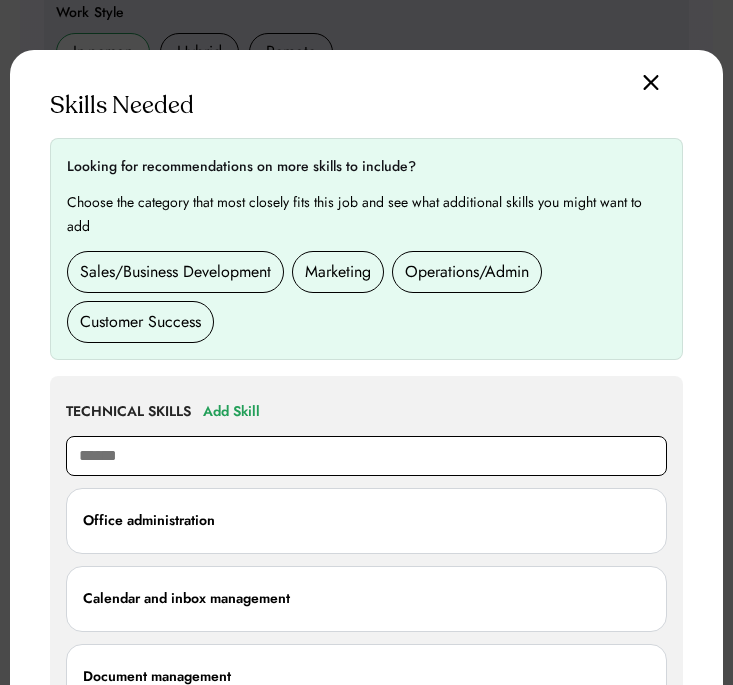 type on "**********" 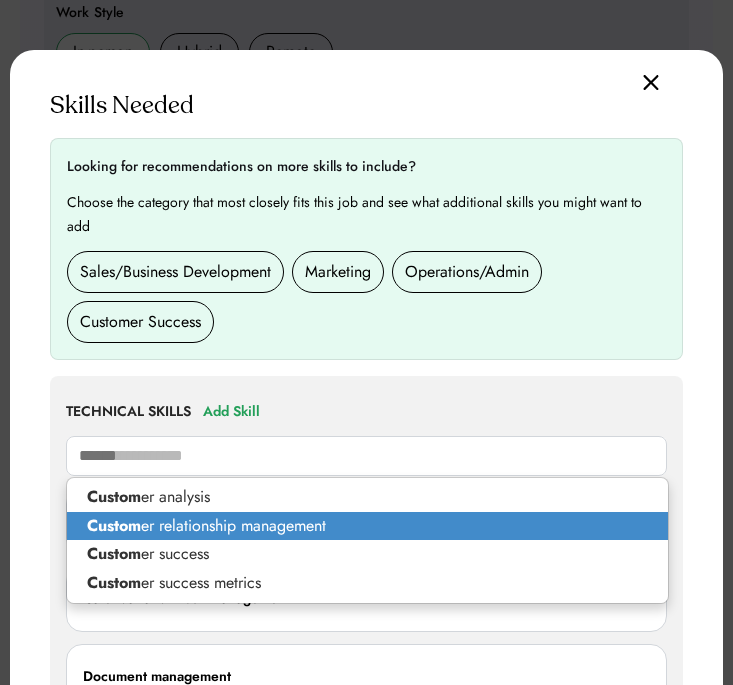 click on "Custom er relationship management" at bounding box center [367, 526] 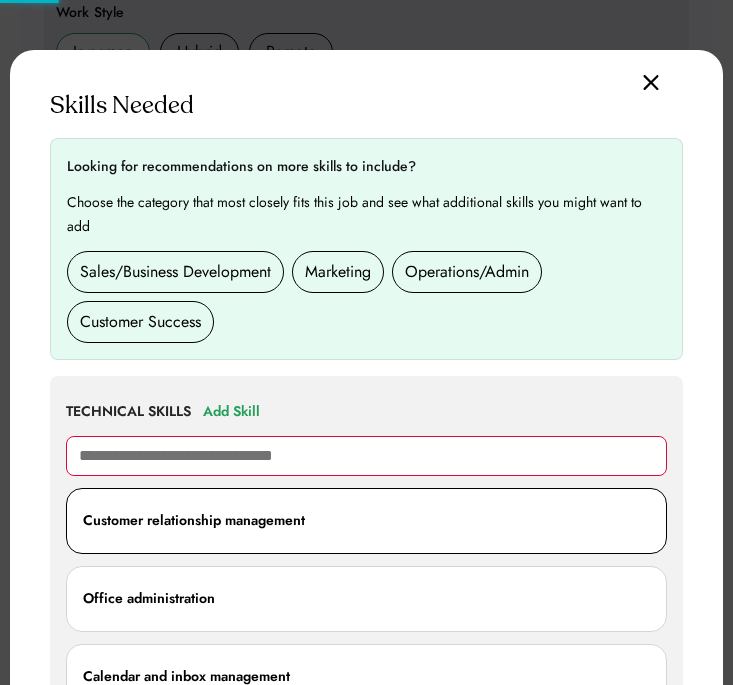 type 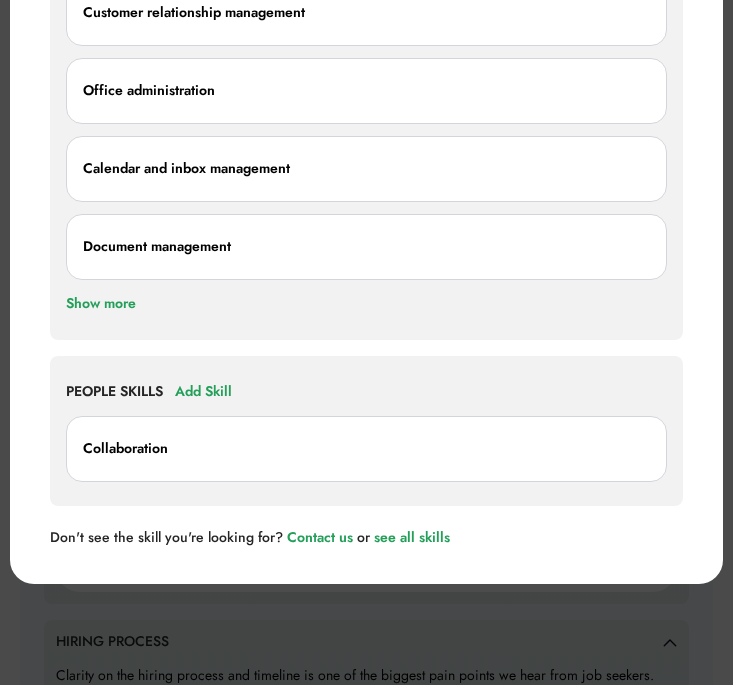 scroll, scrollTop: 1171, scrollLeft: 0, axis: vertical 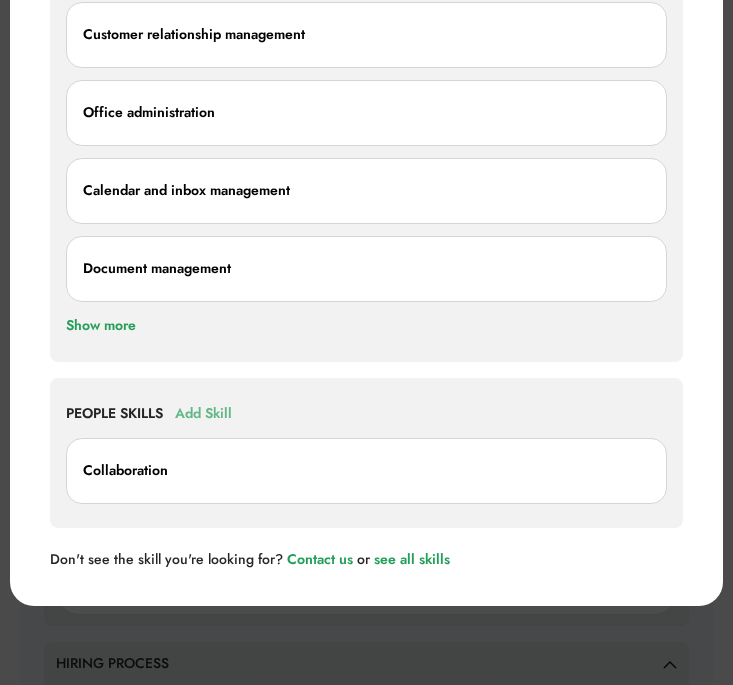 click on "Add Skill" at bounding box center [203, 414] 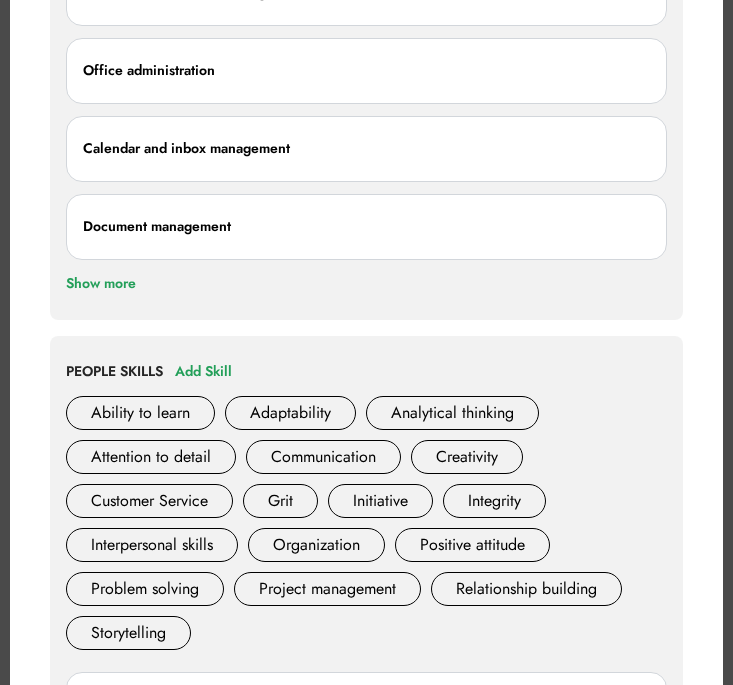 scroll, scrollTop: 1216, scrollLeft: 0, axis: vertical 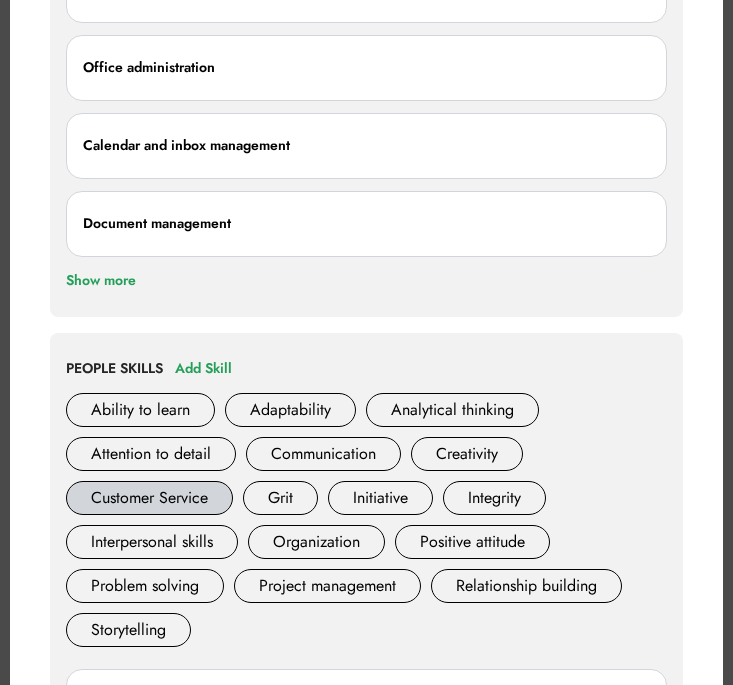 click on "Customer Service" at bounding box center [149, 498] 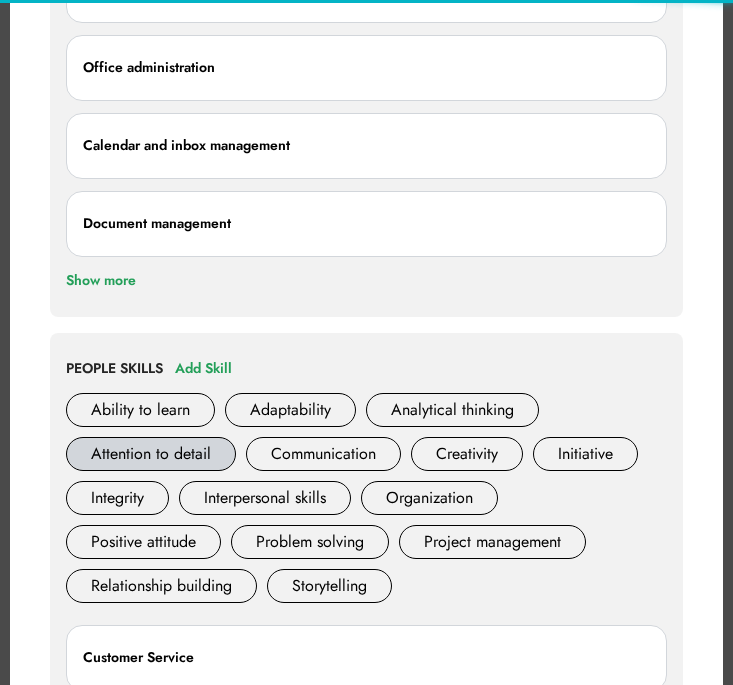 click on "Attention to detail" at bounding box center (151, 454) 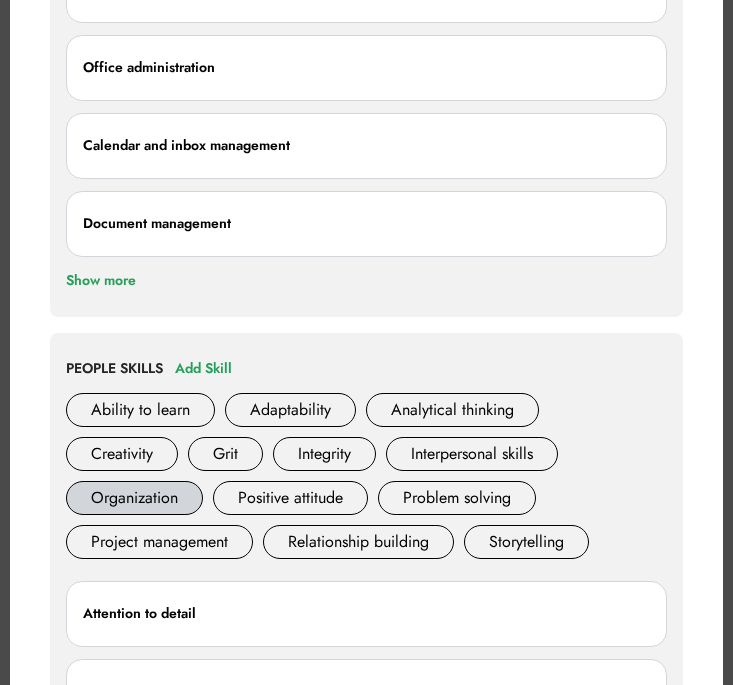 click on "Organization" at bounding box center [134, 498] 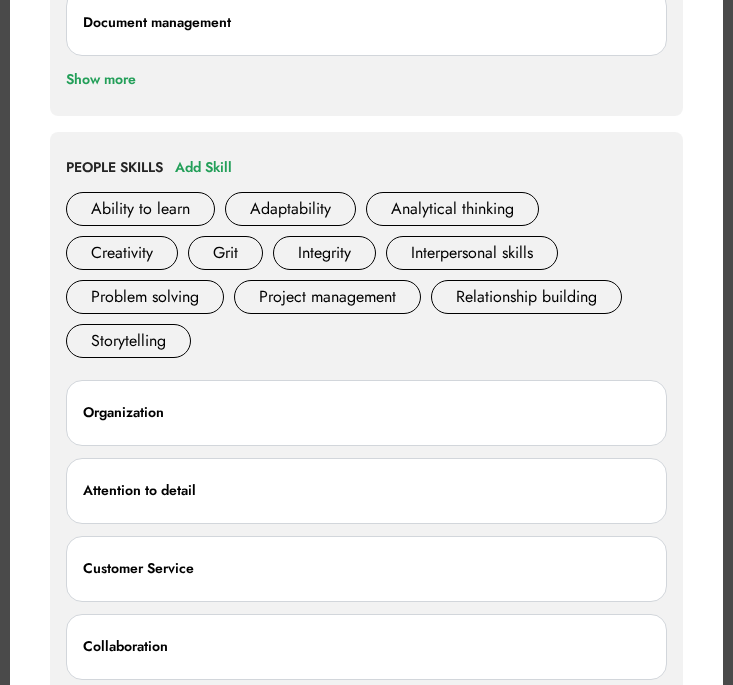 scroll, scrollTop: 1412, scrollLeft: 0, axis: vertical 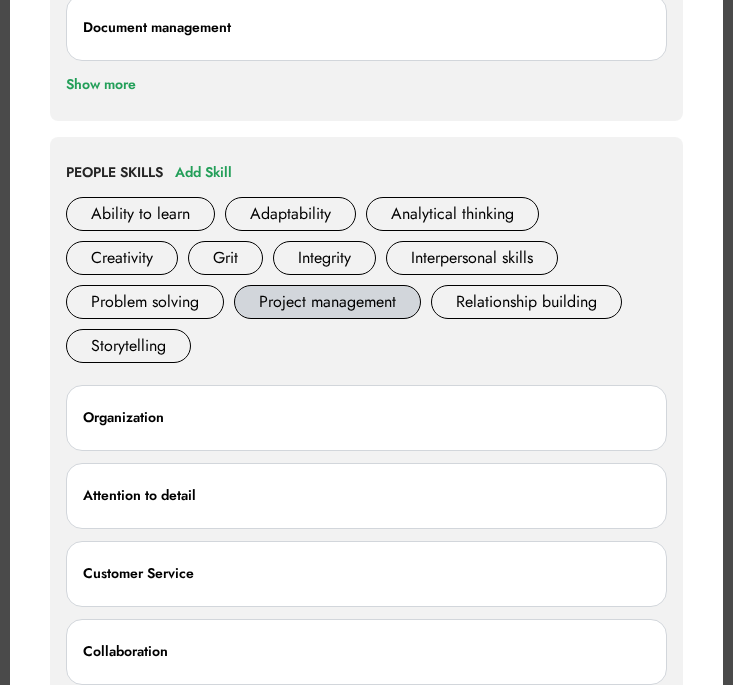 click on "Project management" at bounding box center (327, 302) 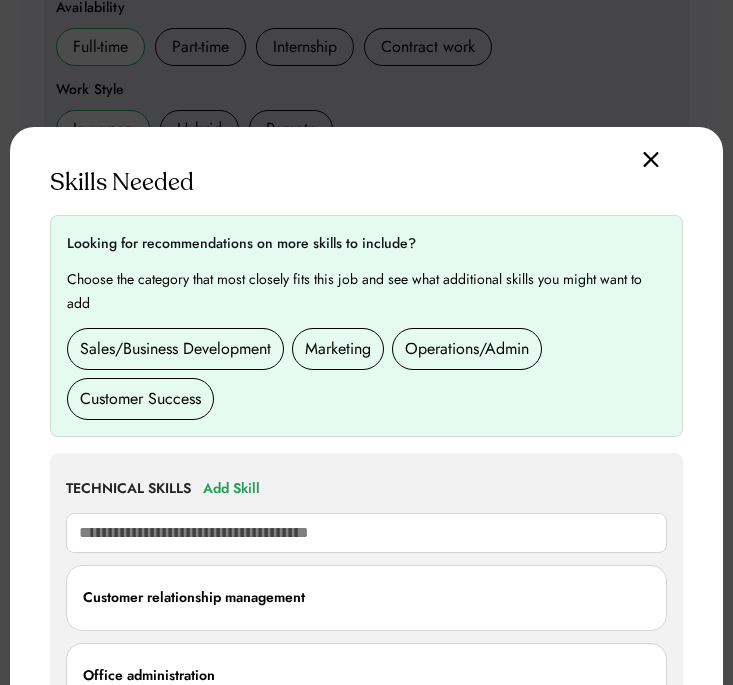 scroll, scrollTop: 511, scrollLeft: 0, axis: vertical 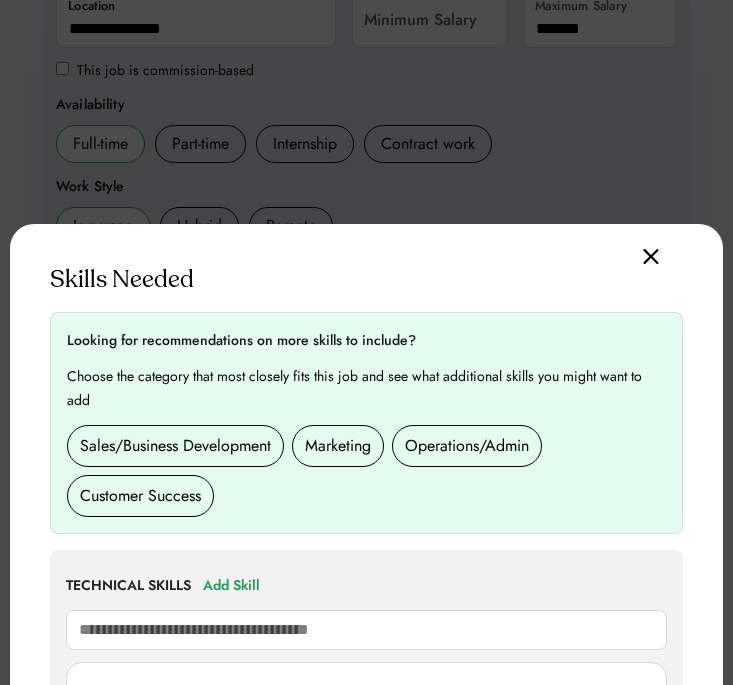 click at bounding box center [366, 342] 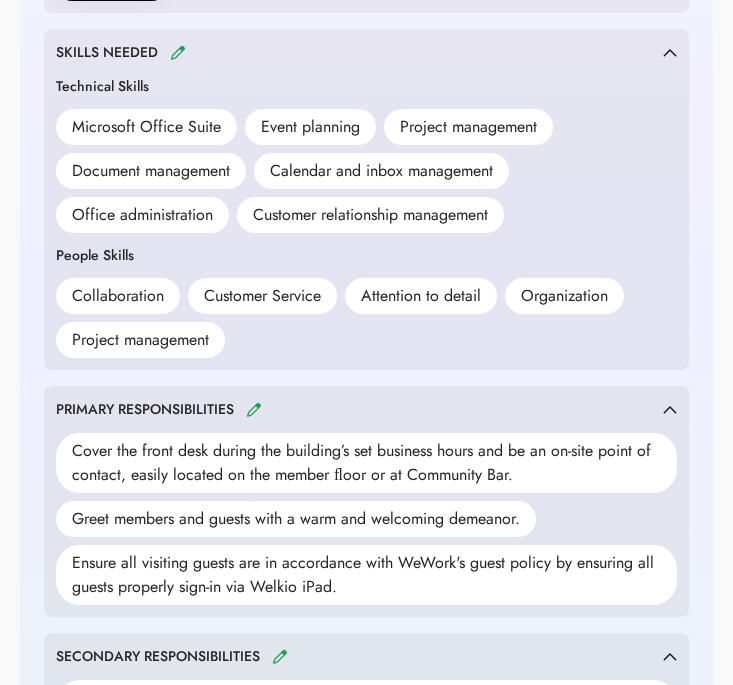 scroll, scrollTop: 907, scrollLeft: 0, axis: vertical 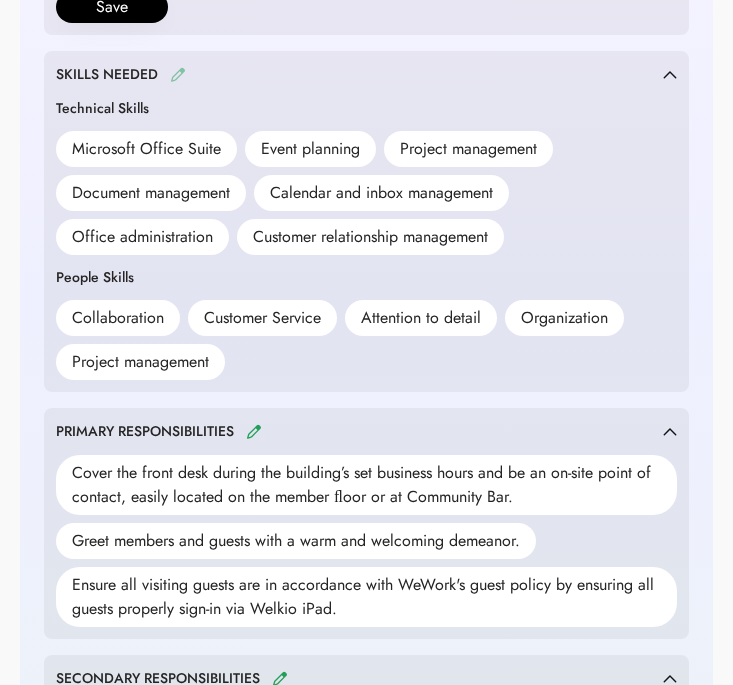 click at bounding box center [178, 74] 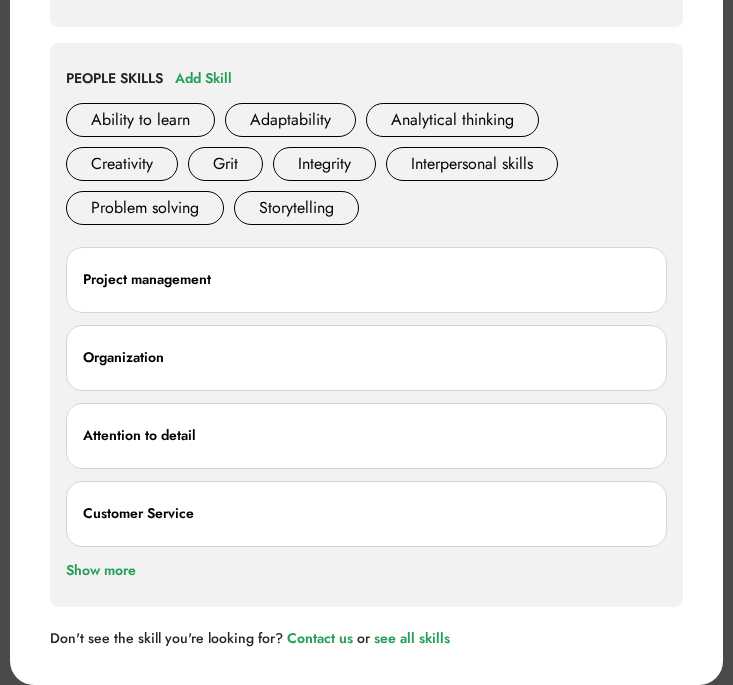 click on "Attention to detail" at bounding box center (366, 436) 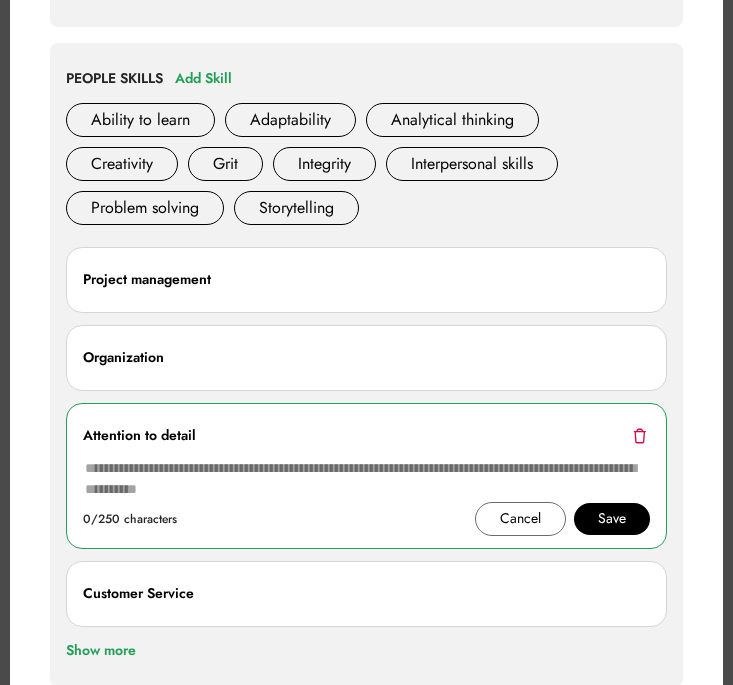 click at bounding box center (639, 435) 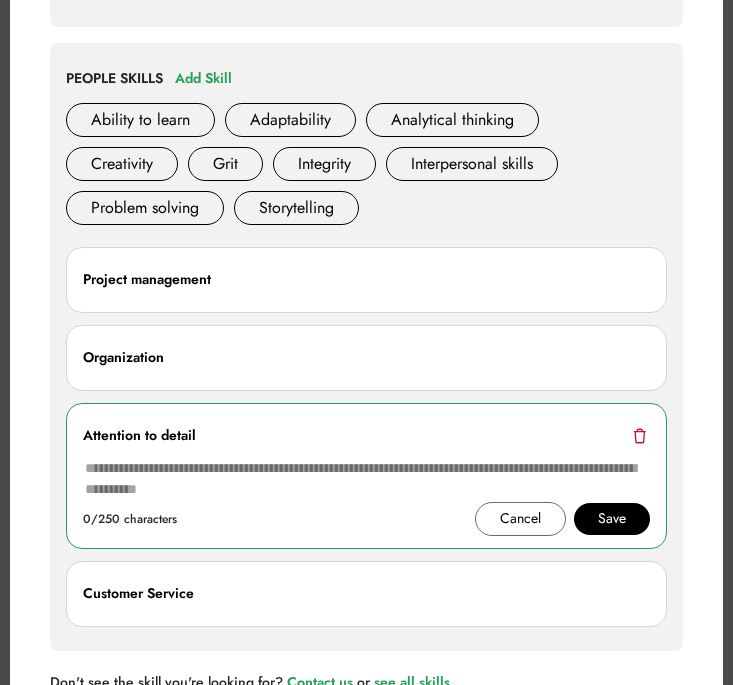 scroll, scrollTop: 1684, scrollLeft: 0, axis: vertical 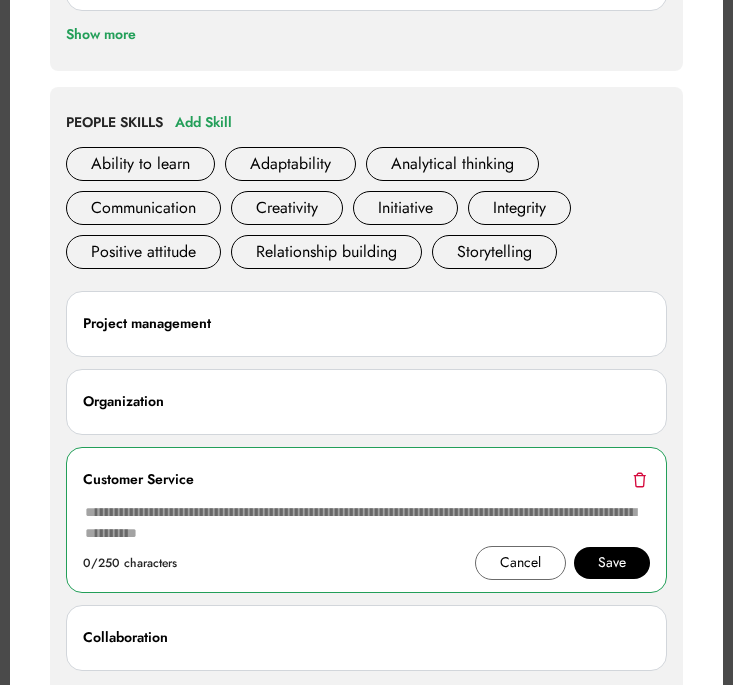 click on "Customer Service" at bounding box center (138, 480) 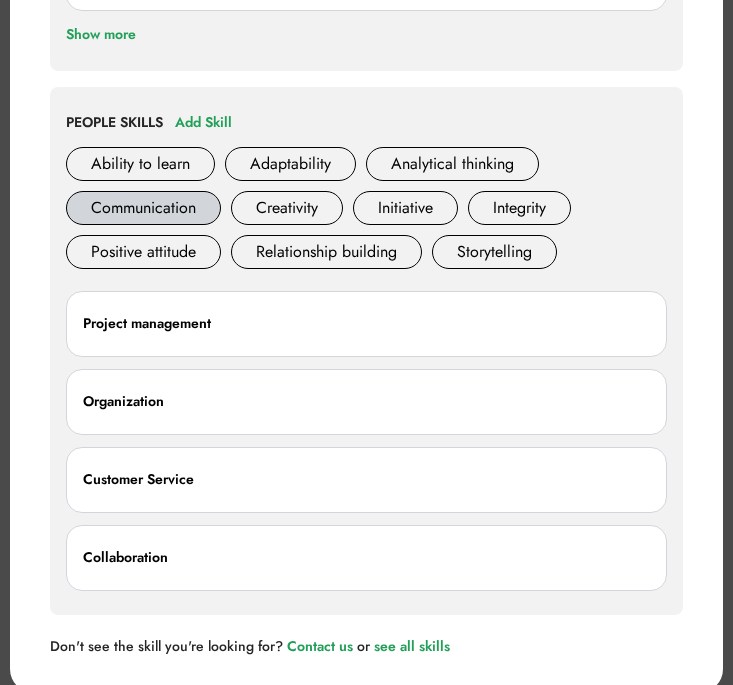 click on "Communication" at bounding box center (143, 208) 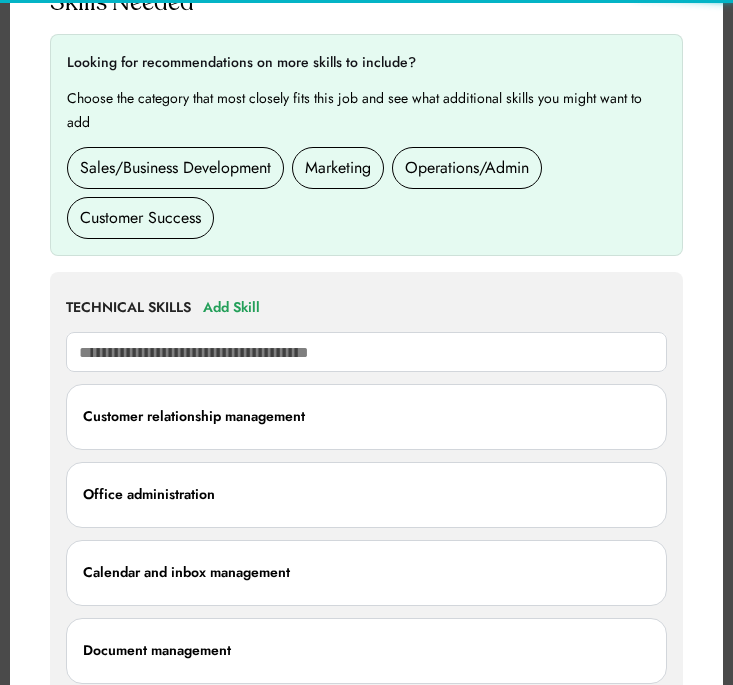 scroll, scrollTop: 0, scrollLeft: 0, axis: both 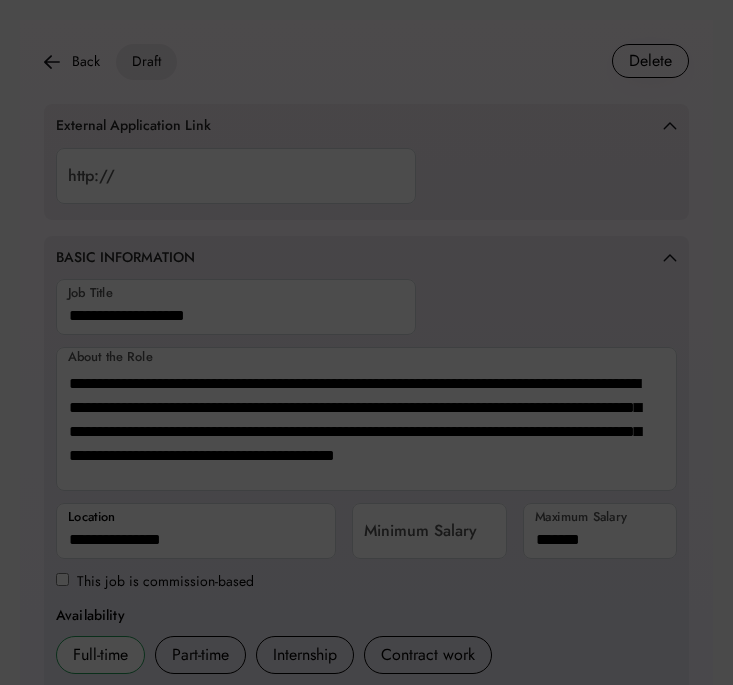 click at bounding box center (366, 342) 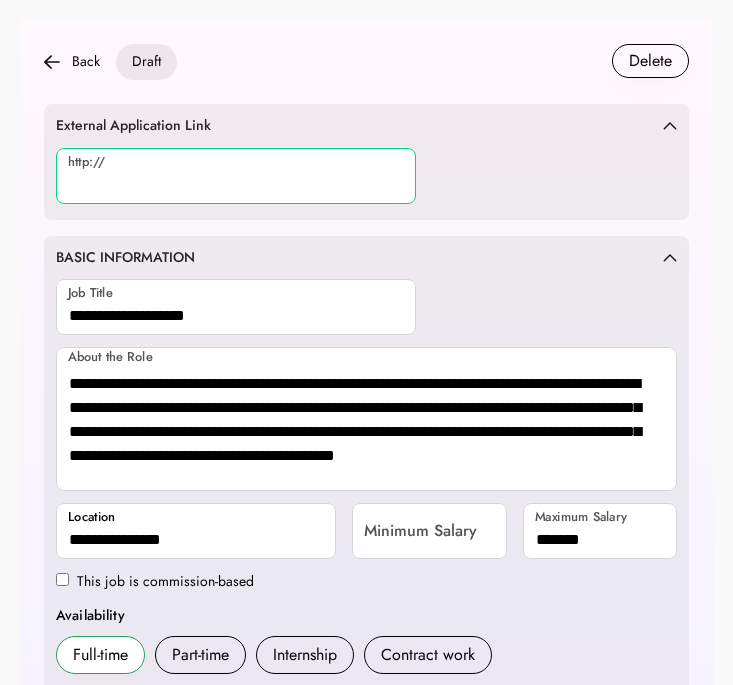 click at bounding box center (236, 176) 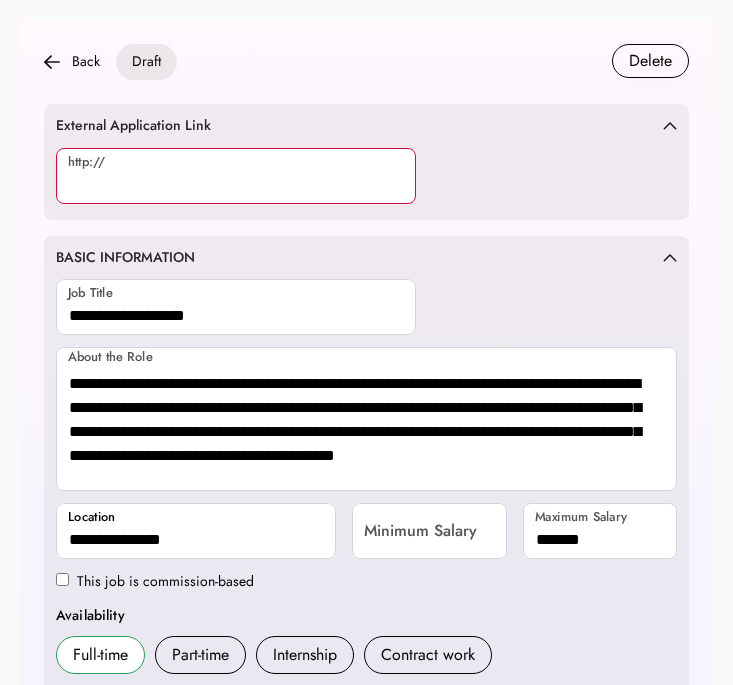 paste on "**********" 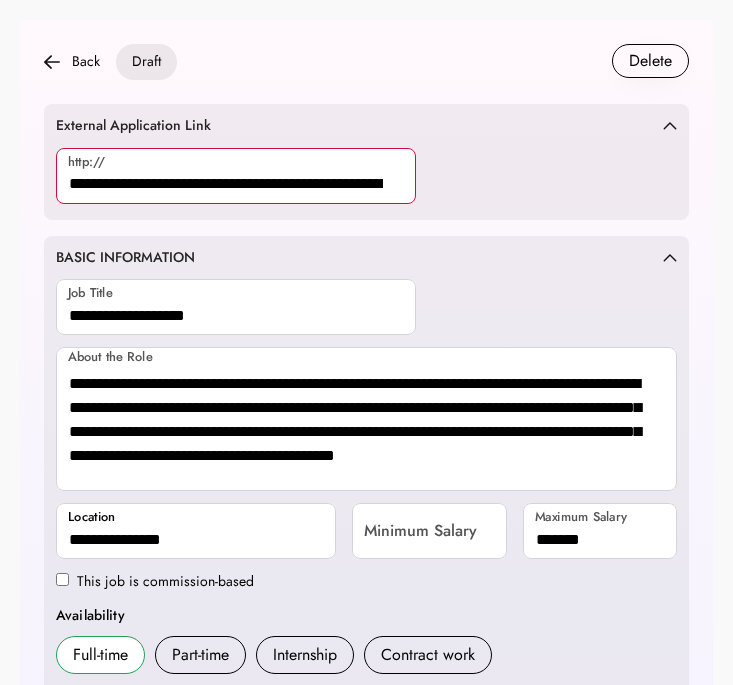 scroll, scrollTop: 0, scrollLeft: 662, axis: horizontal 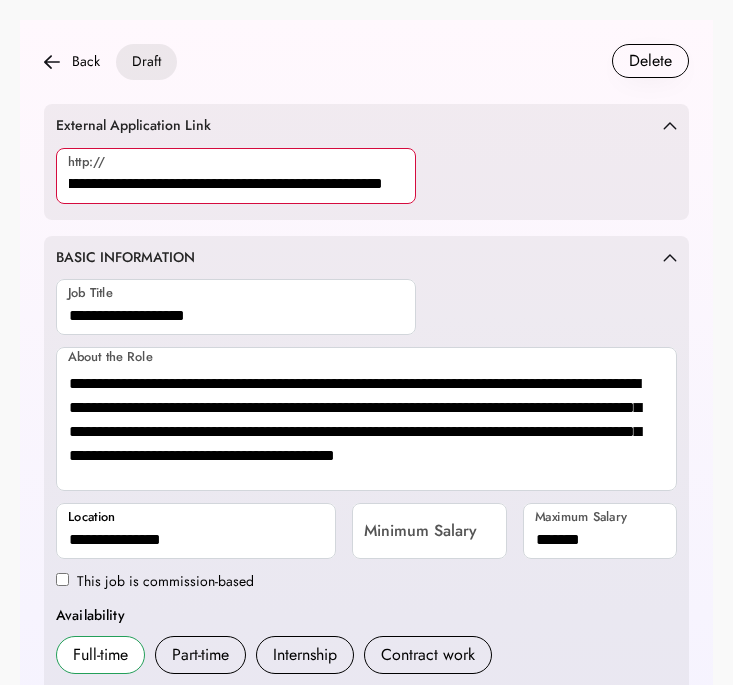 type on "**********" 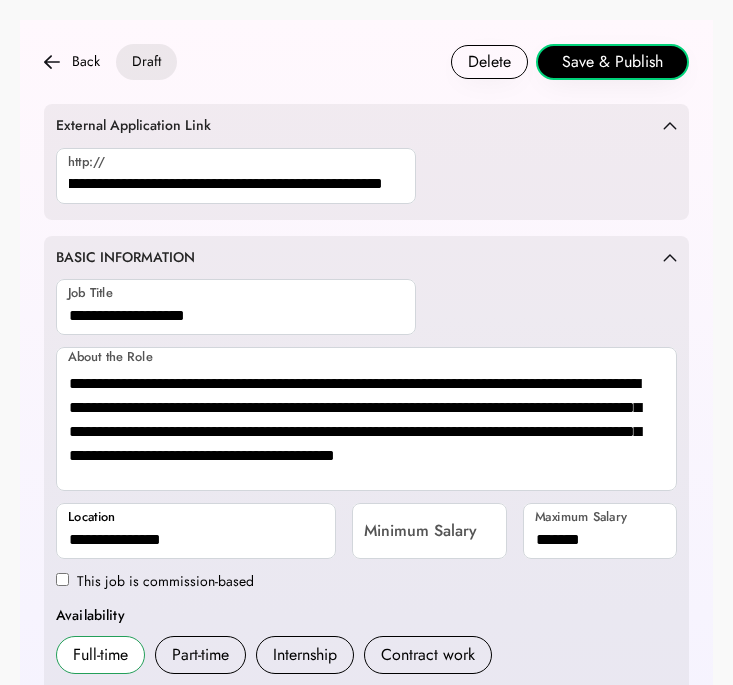 scroll, scrollTop: 0, scrollLeft: 0, axis: both 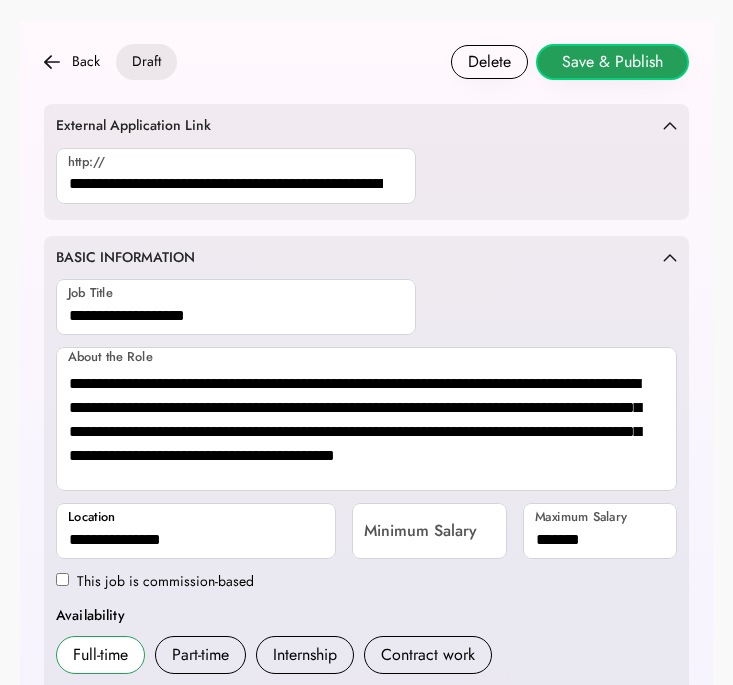 click on "Save & Publish" at bounding box center [612, 62] 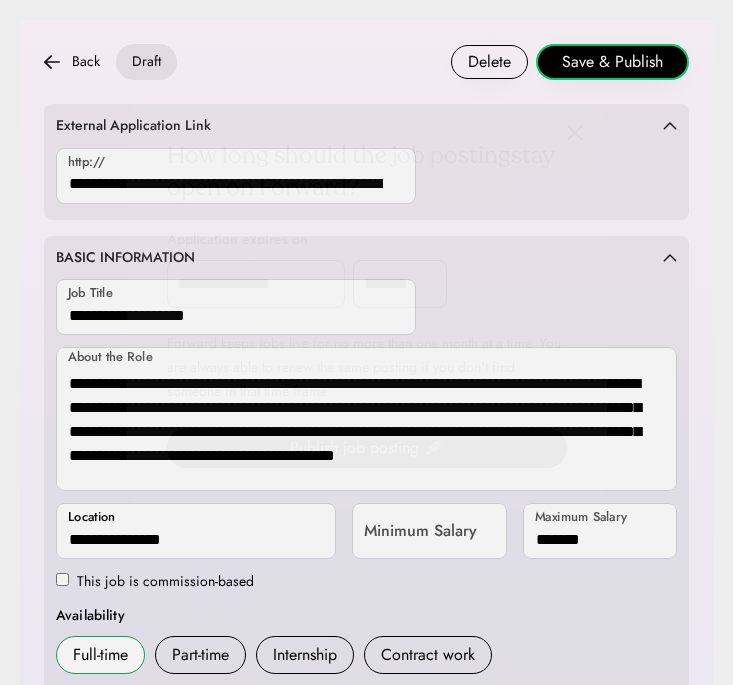 scroll, scrollTop: 89, scrollLeft: 0, axis: vertical 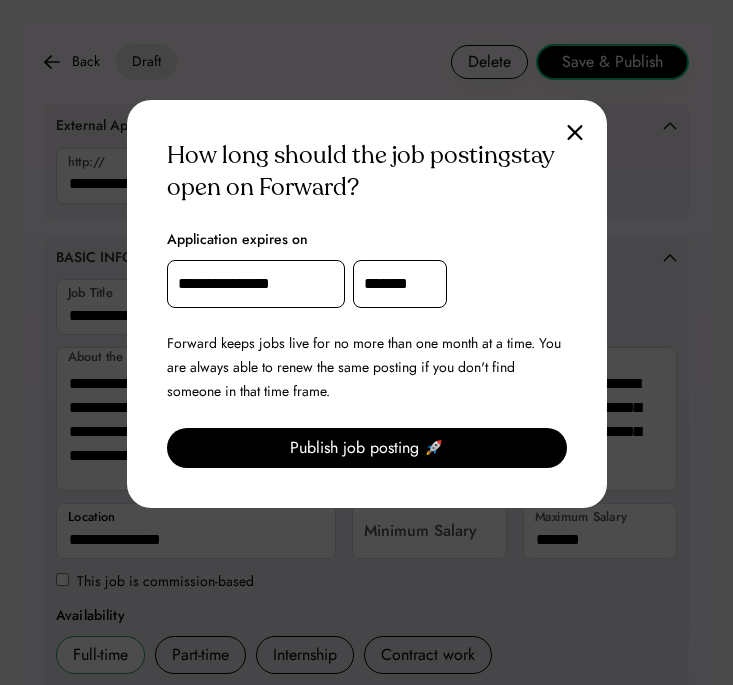 click on "**********" at bounding box center (256, 284) 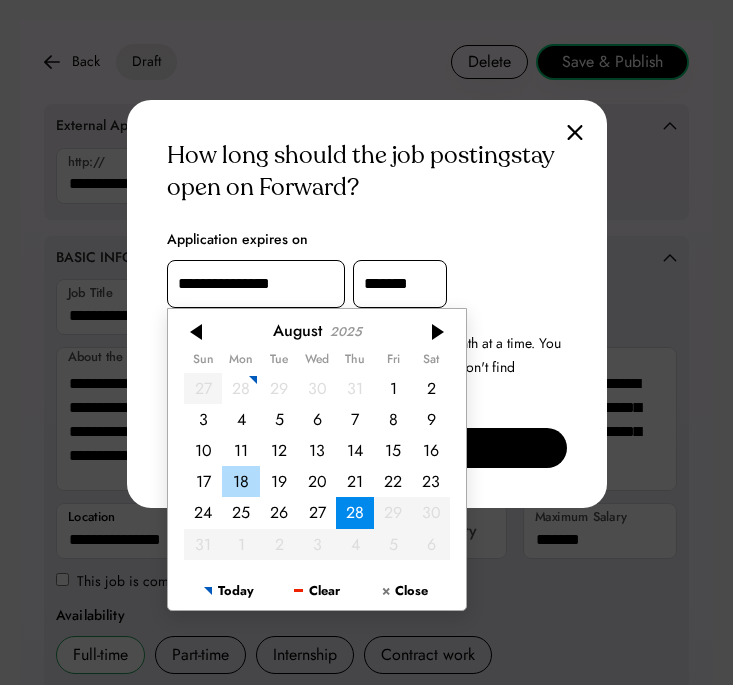 click on "18" at bounding box center (241, 481) 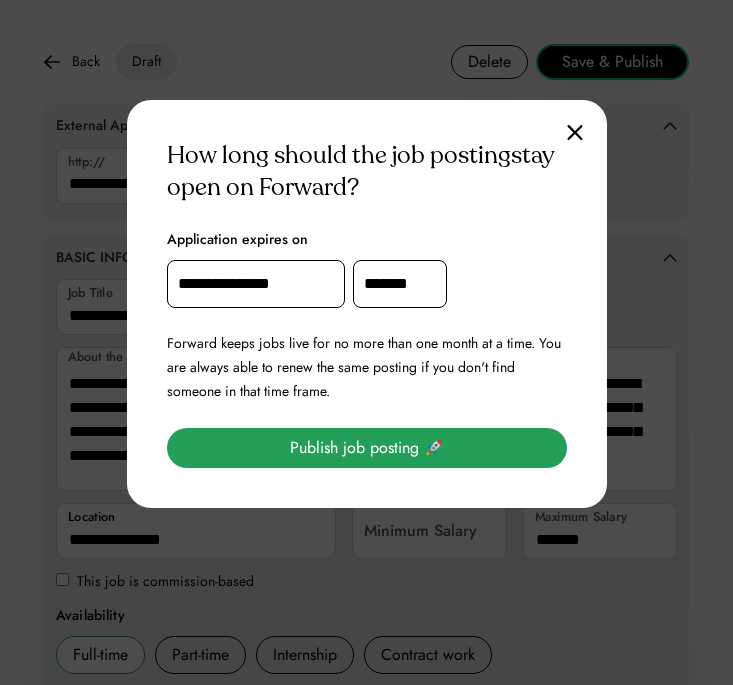 click on "Publish job posting 🚀" at bounding box center (367, 448) 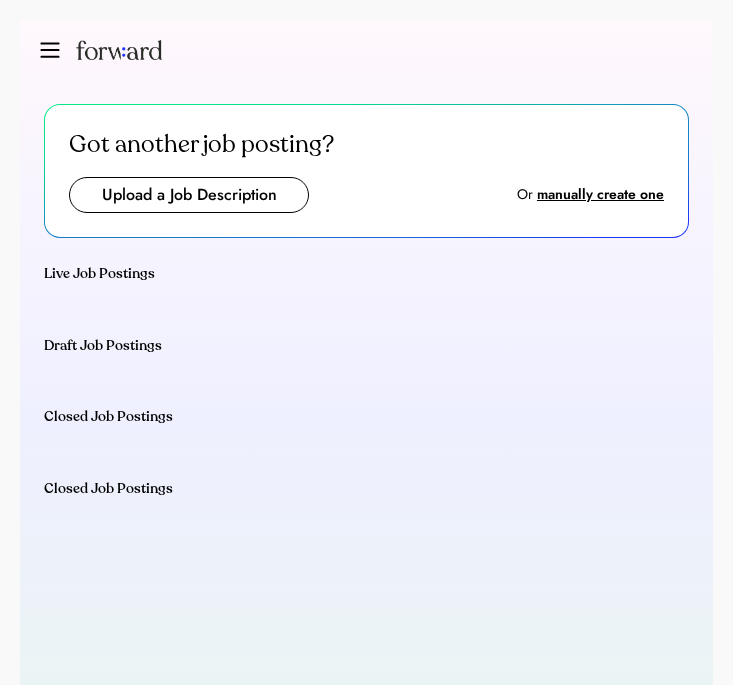 scroll, scrollTop: 0, scrollLeft: 0, axis: both 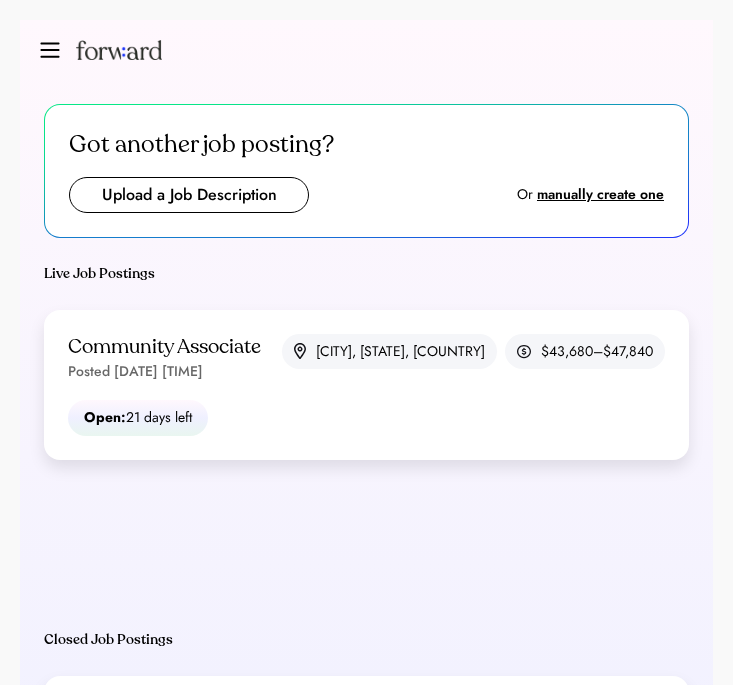 click at bounding box center [50, 50] 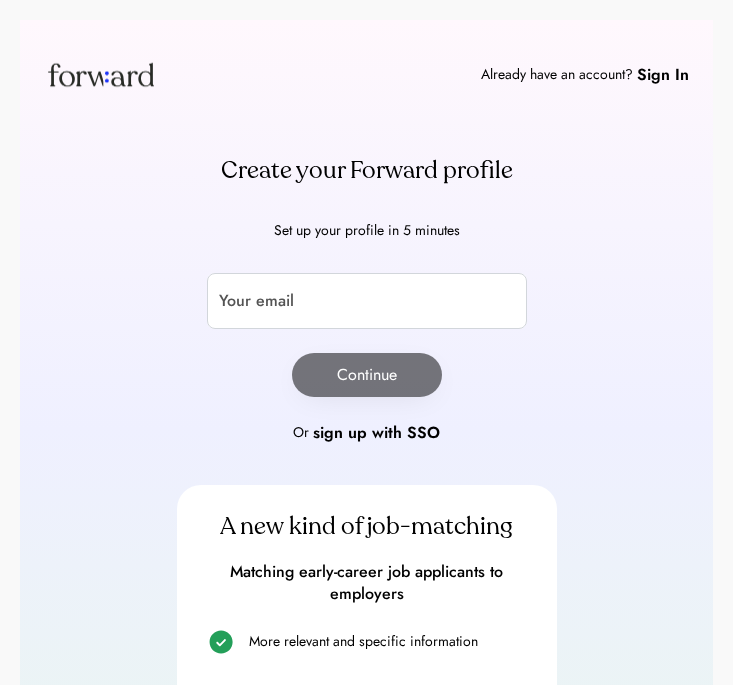 scroll, scrollTop: 0, scrollLeft: 0, axis: both 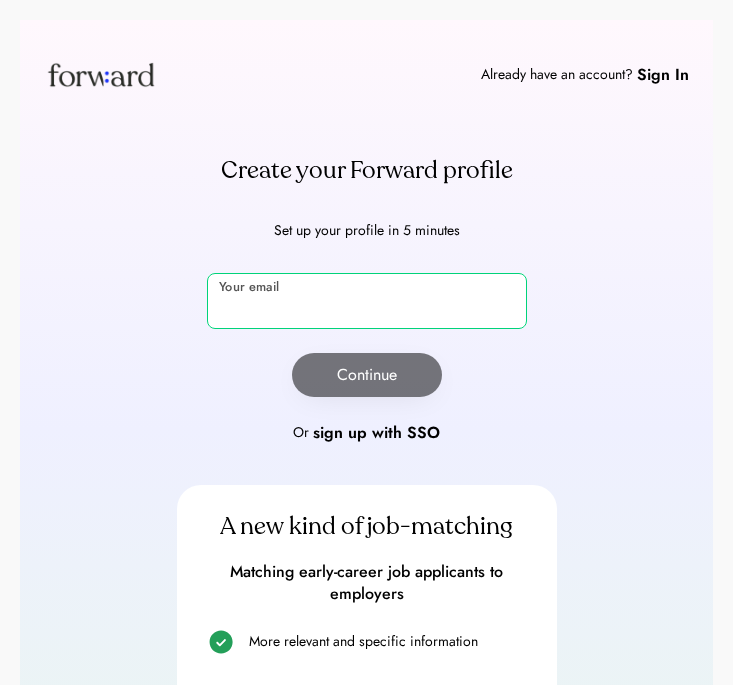 click at bounding box center (367, 301) 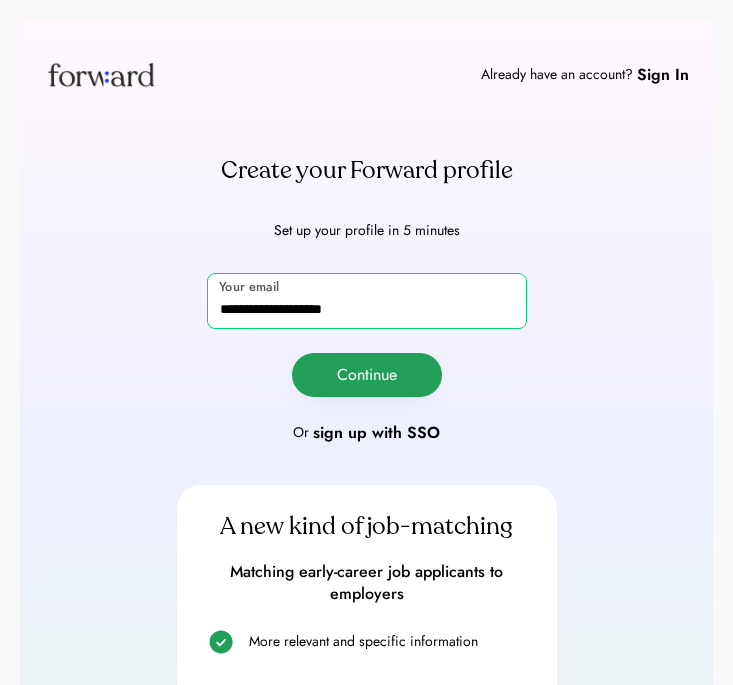 type on "**********" 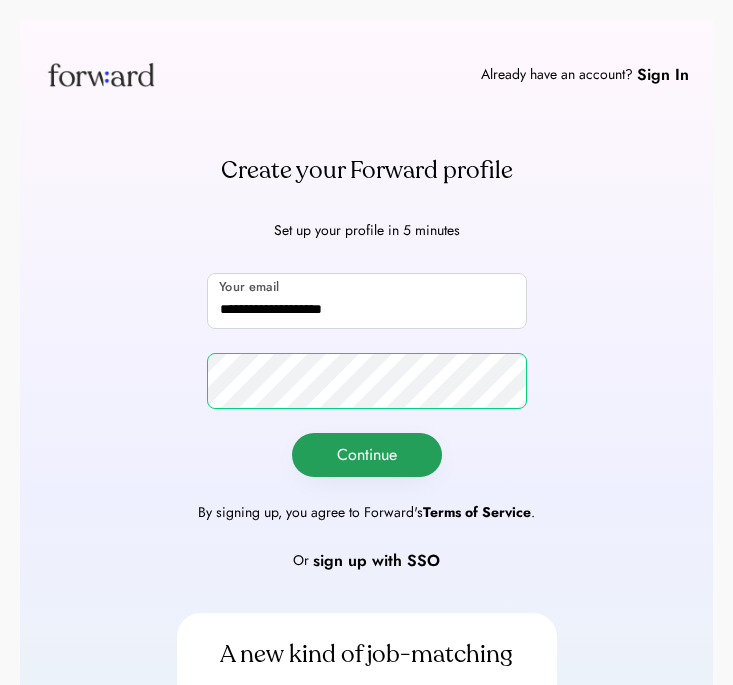 click on "Continue" at bounding box center [367, 455] 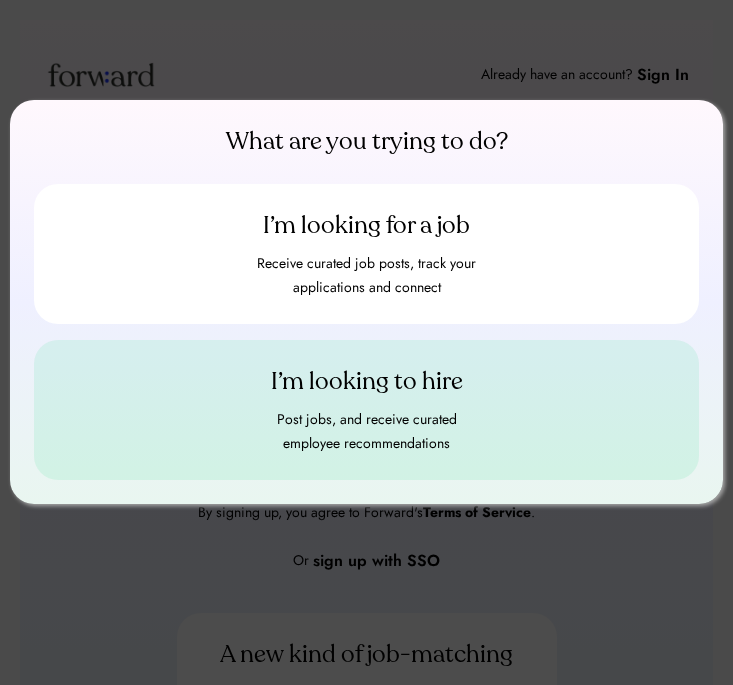 click on "Post jobs, and receive curated employee recommendations" at bounding box center [367, 432] 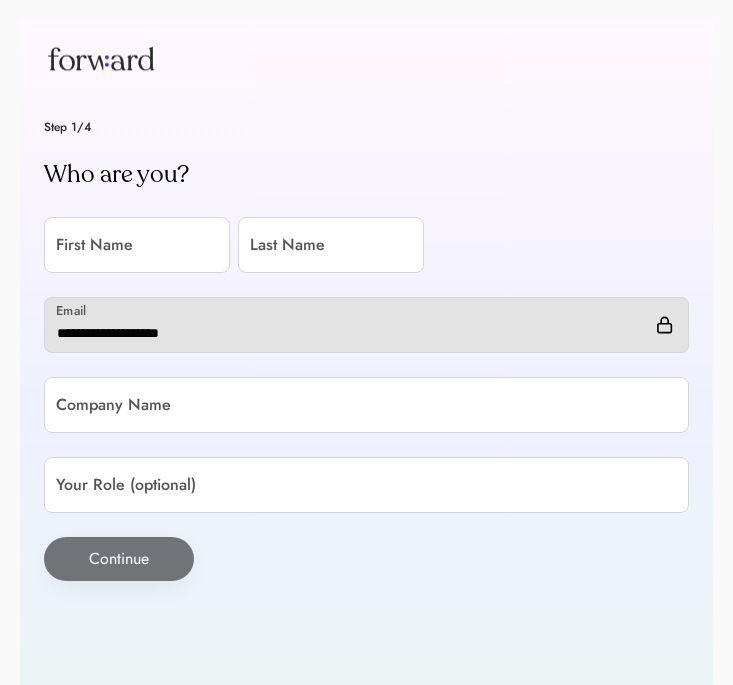 scroll, scrollTop: 0, scrollLeft: 0, axis: both 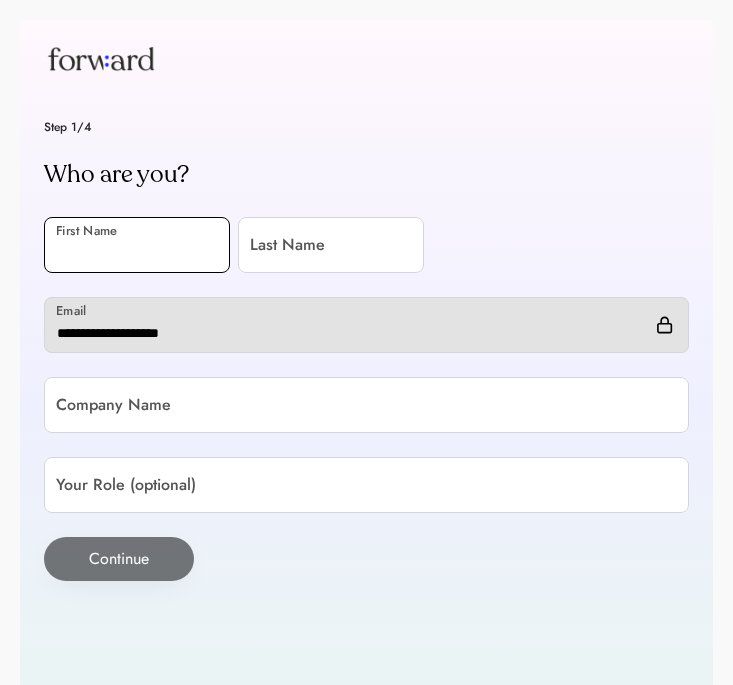 click at bounding box center (137, 245) 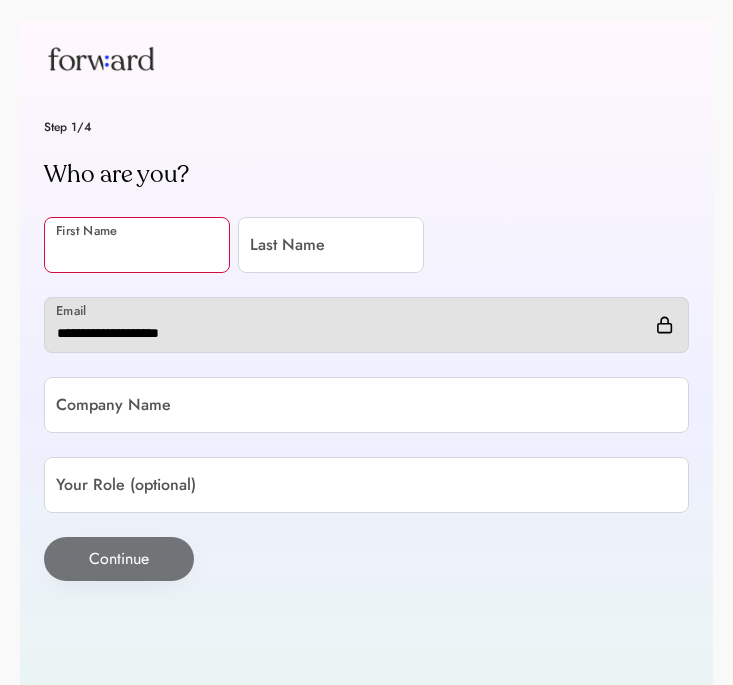 type on "*" 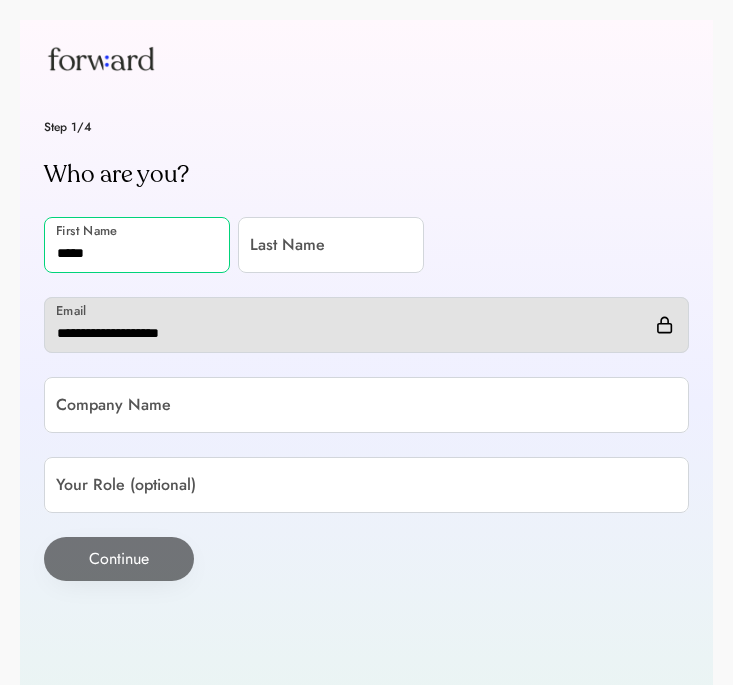 type on "*****" 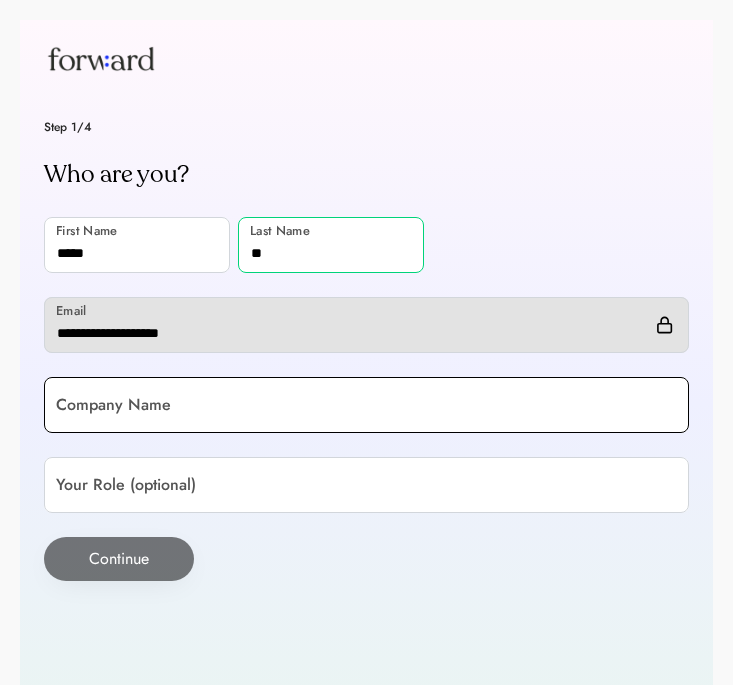 type on "**" 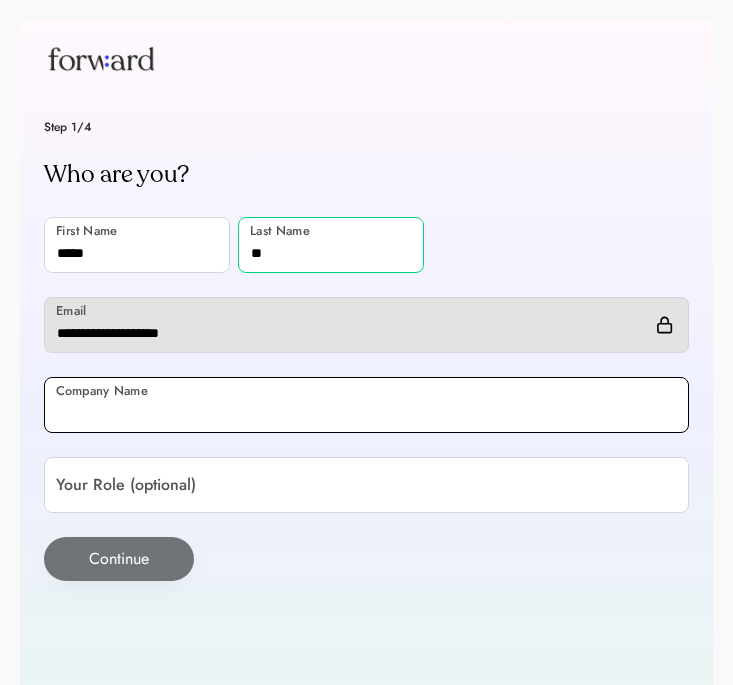 click at bounding box center (366, 405) 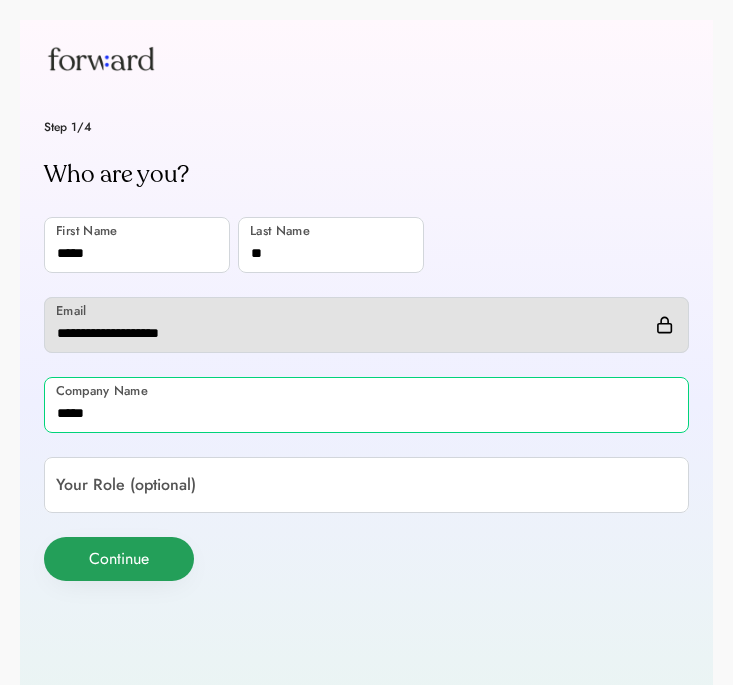 type on "*****" 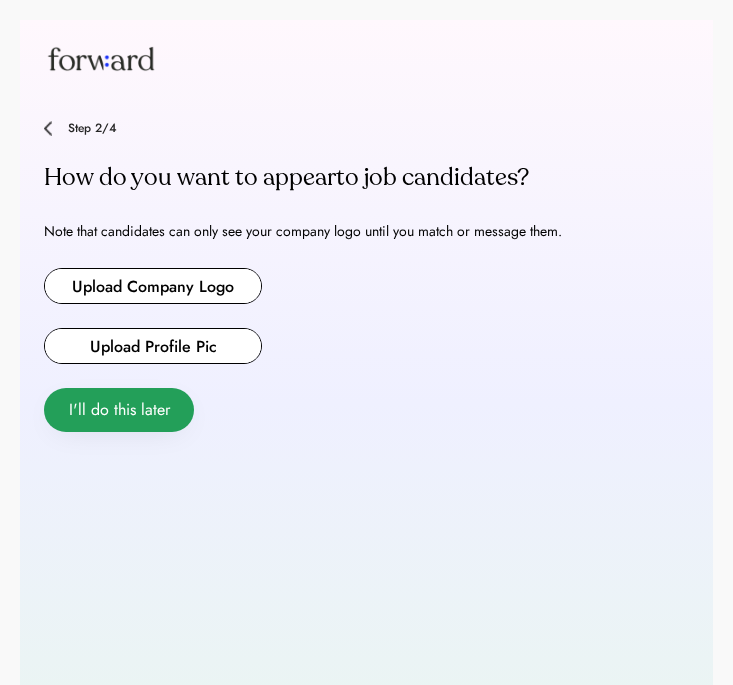 click on "I'll do this later" at bounding box center [119, 410] 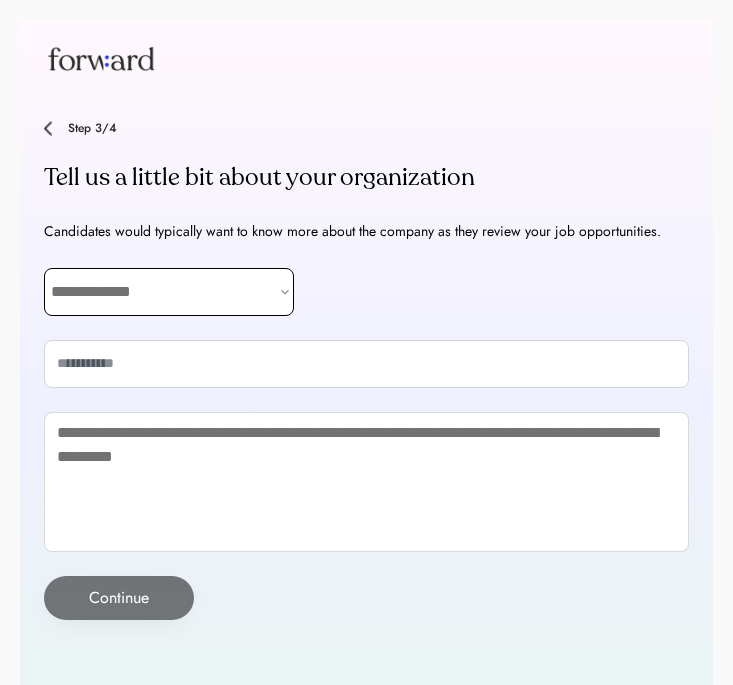 click on "**********" at bounding box center [169, 292] 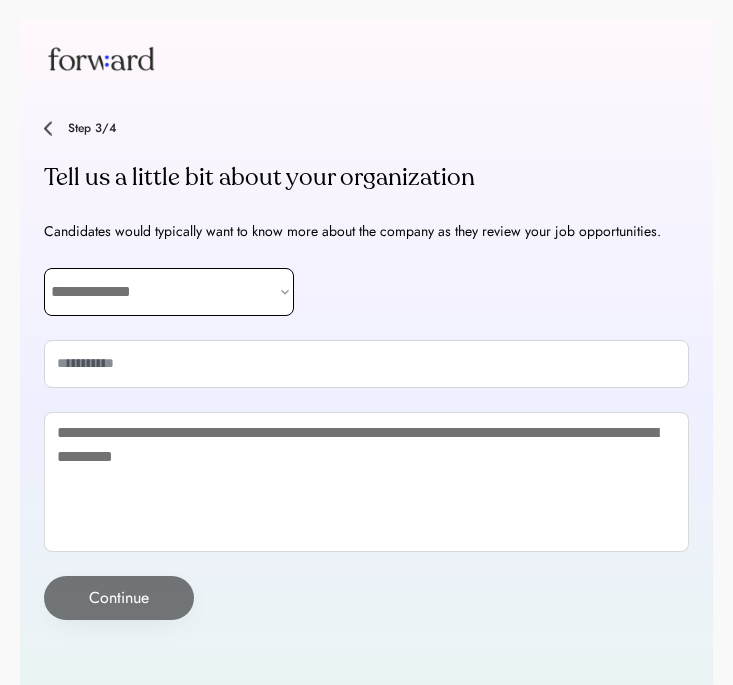select on "********" 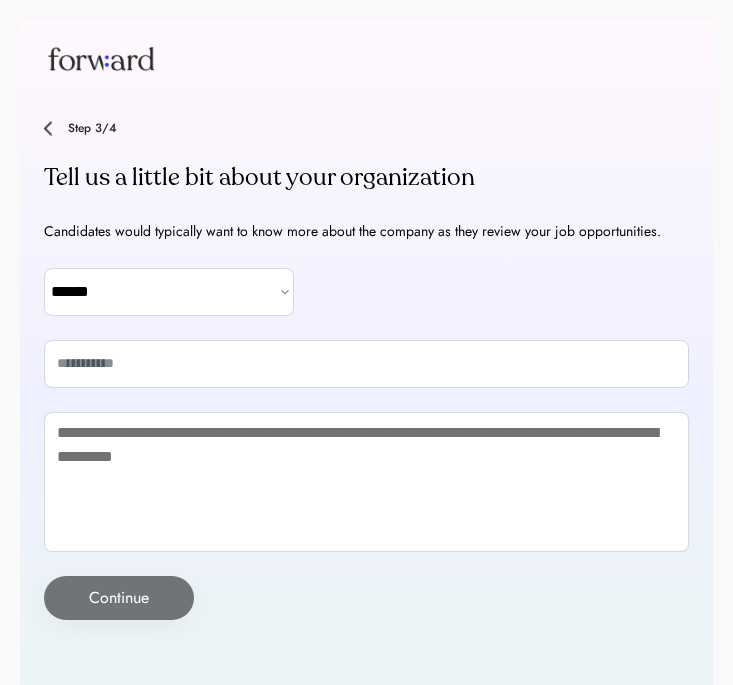 click on "**********" at bounding box center (366, 370) 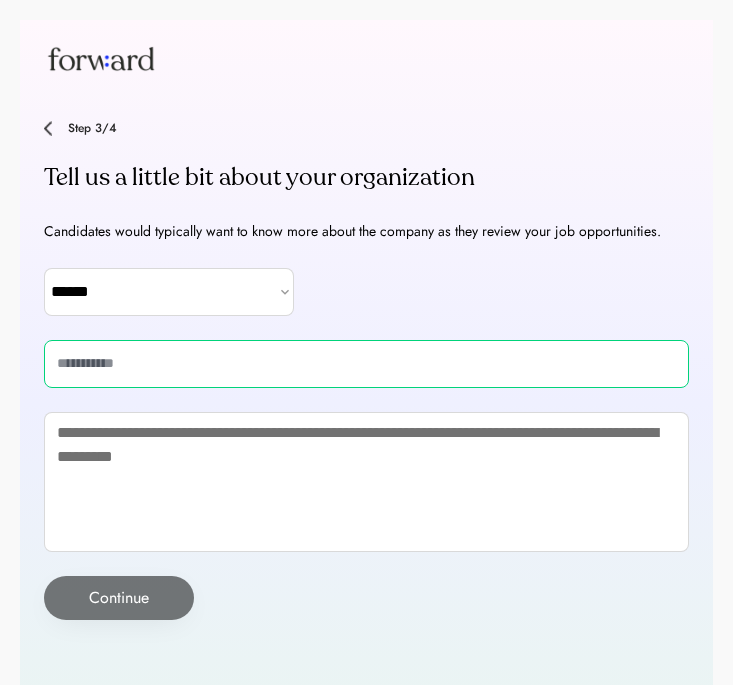 click at bounding box center [366, 364] 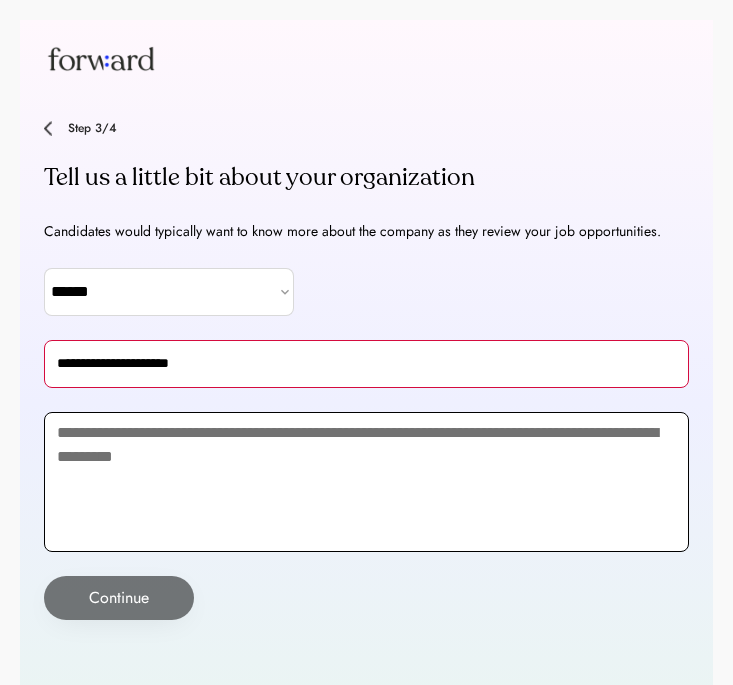 type on "**********" 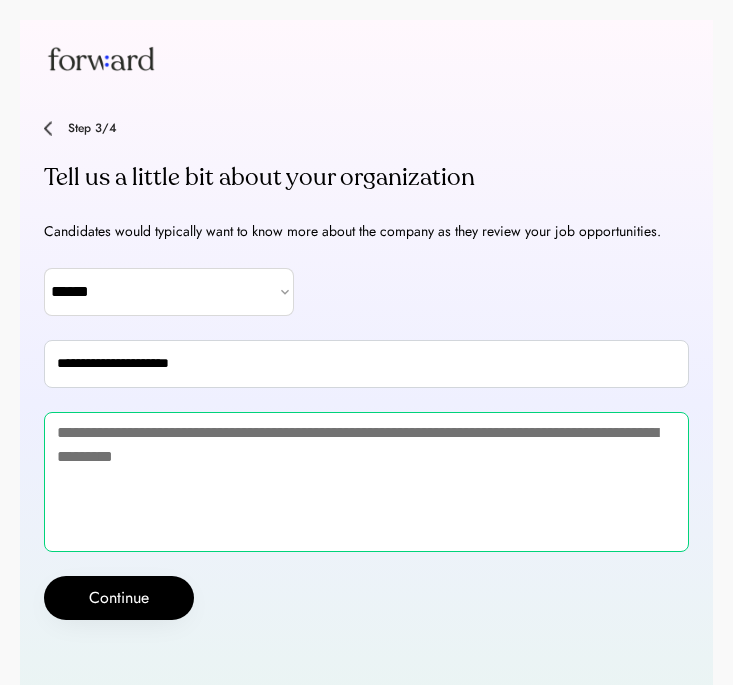 paste on "**********" 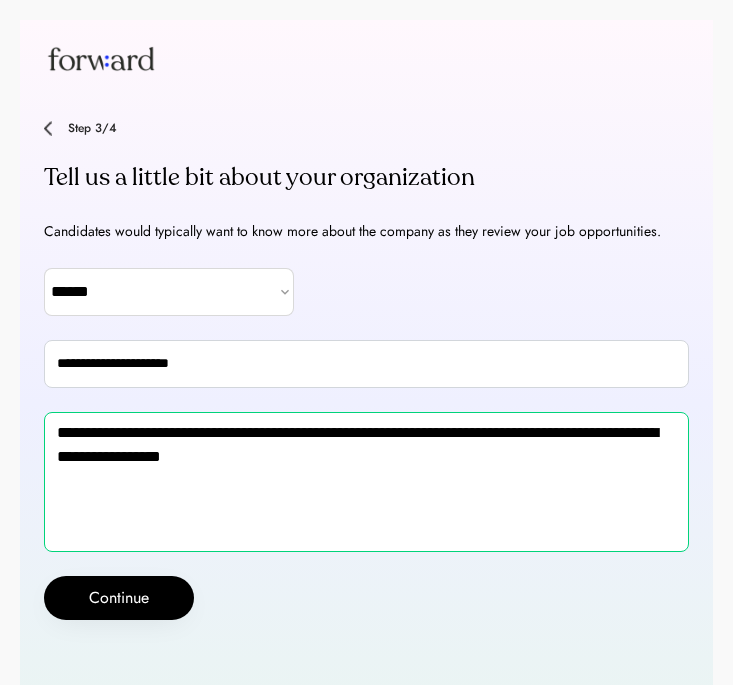 type on "**********" 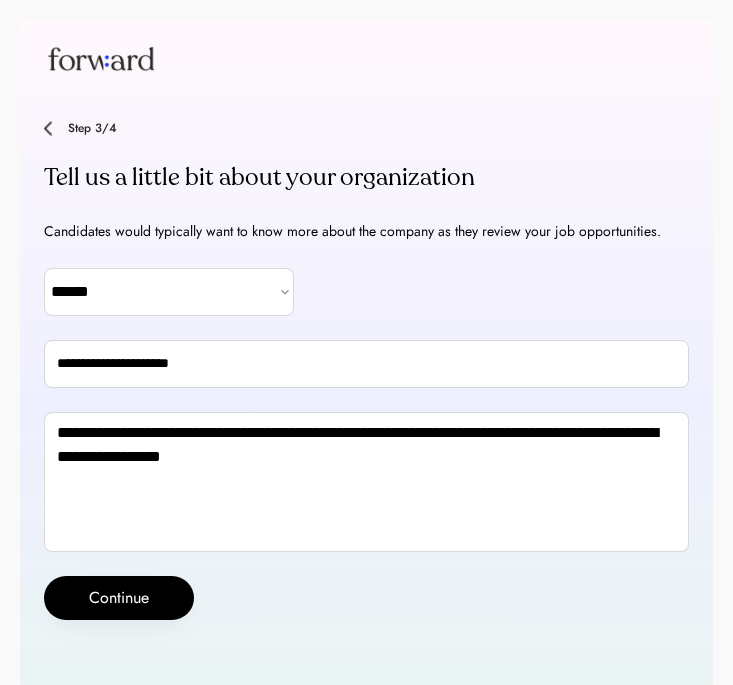 click on "**********" at bounding box center [366, 370] 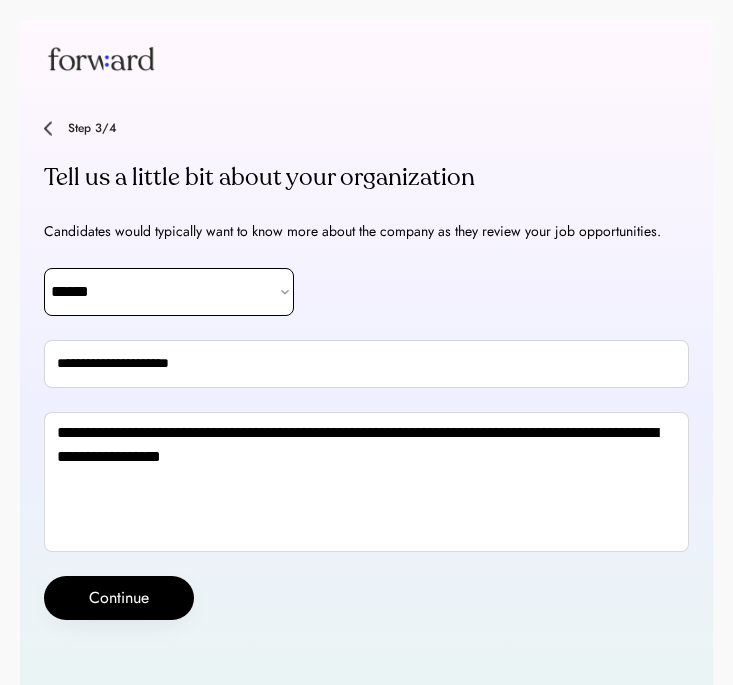 select on "*********" 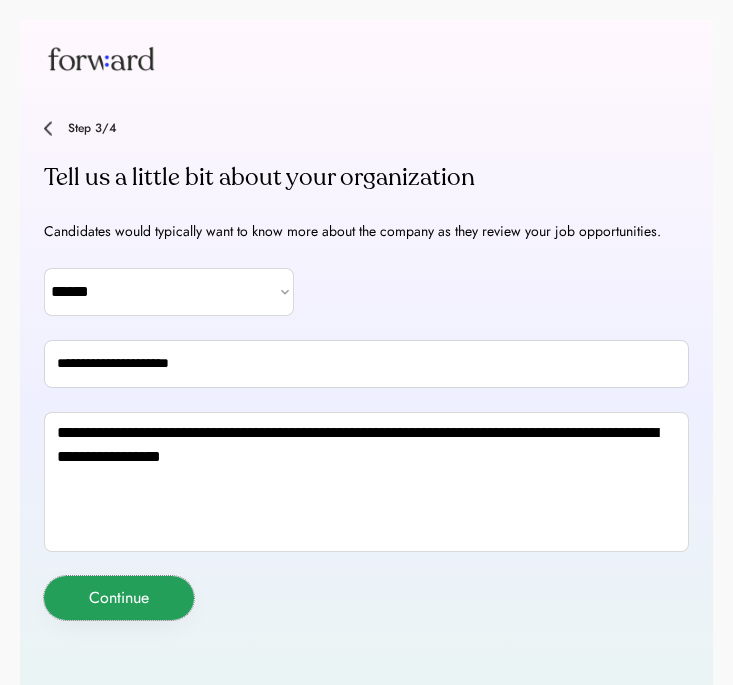 click on "Continue" at bounding box center [119, 598] 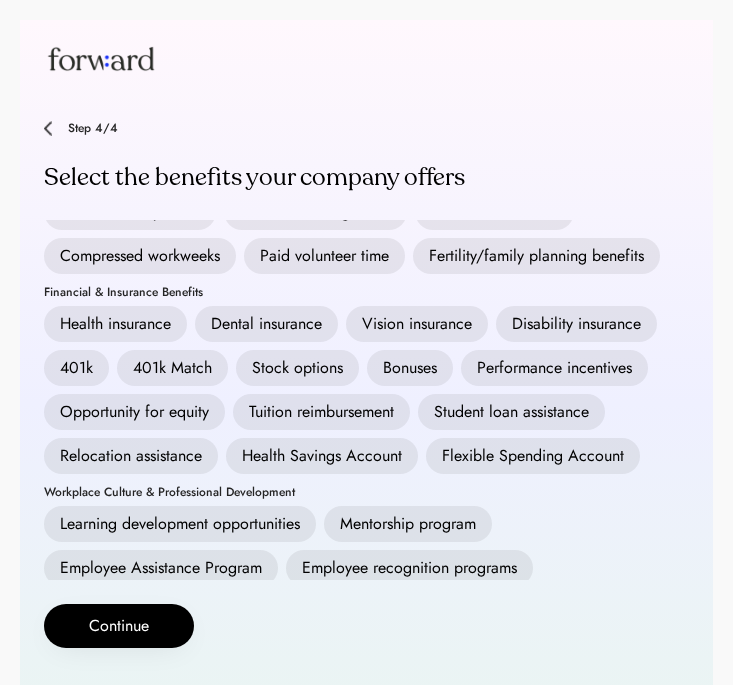 scroll, scrollTop: 97, scrollLeft: 0, axis: vertical 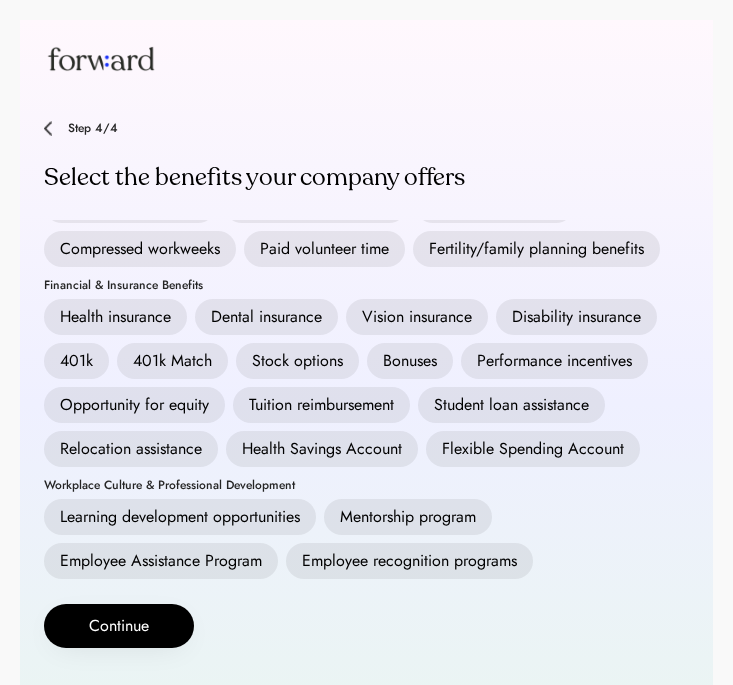 click on "Health insurance" at bounding box center [115, 317] 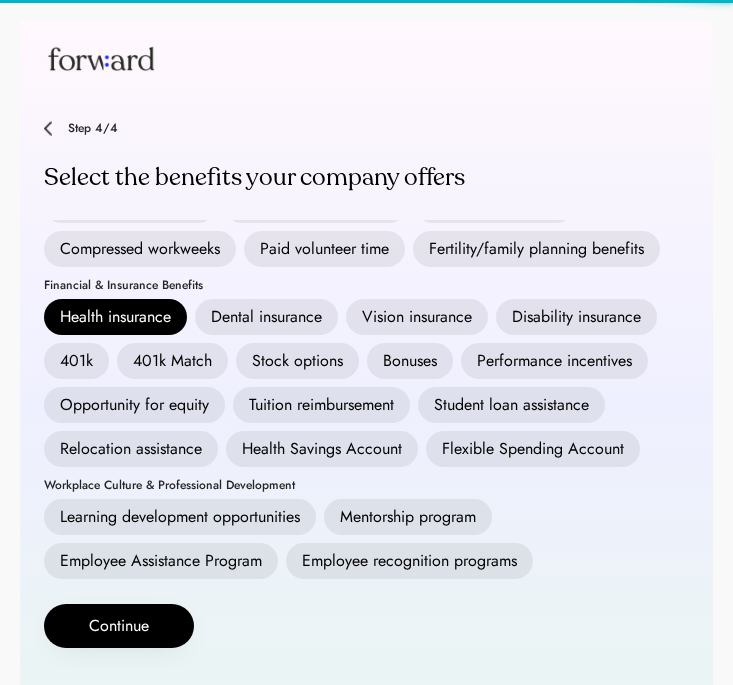 click on "Dental insurance" at bounding box center [266, 317] 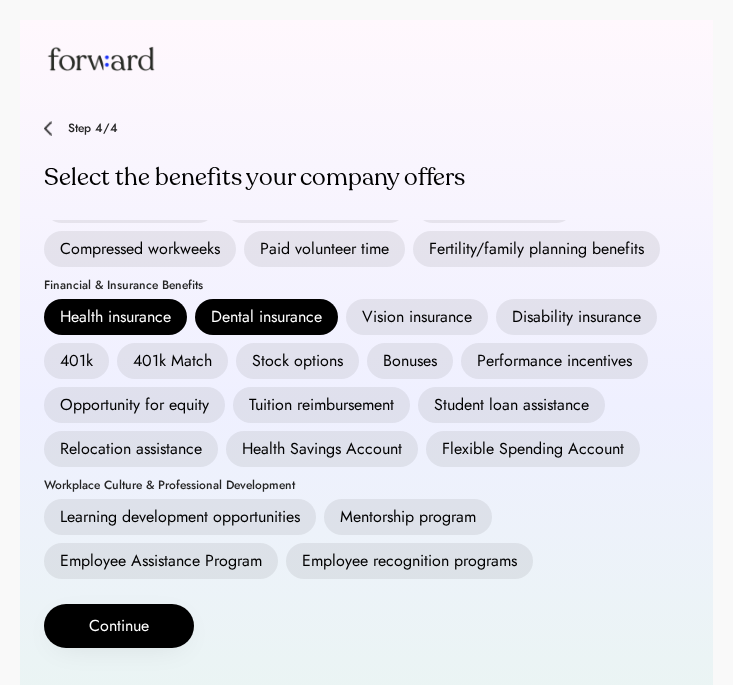 click on "Flexible Spending Account" at bounding box center [533, 449] 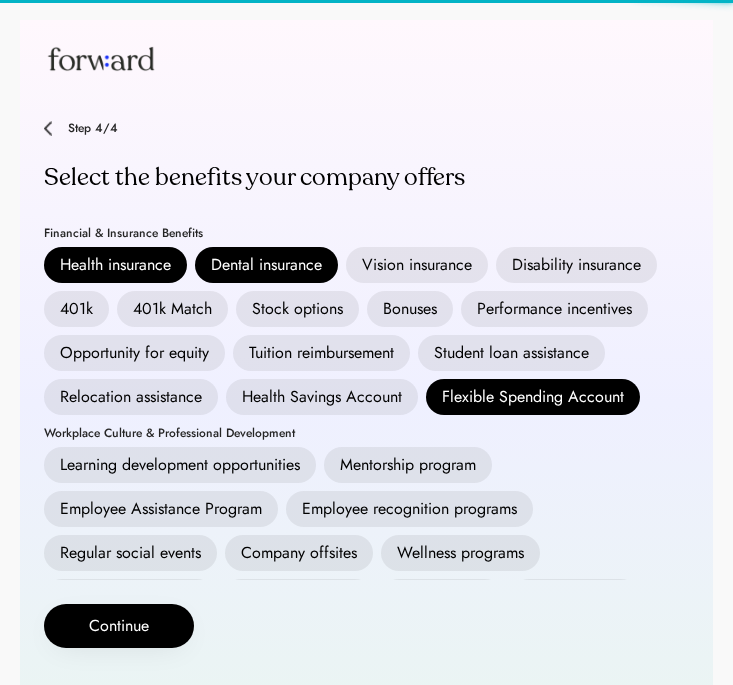 scroll, scrollTop: 161, scrollLeft: 0, axis: vertical 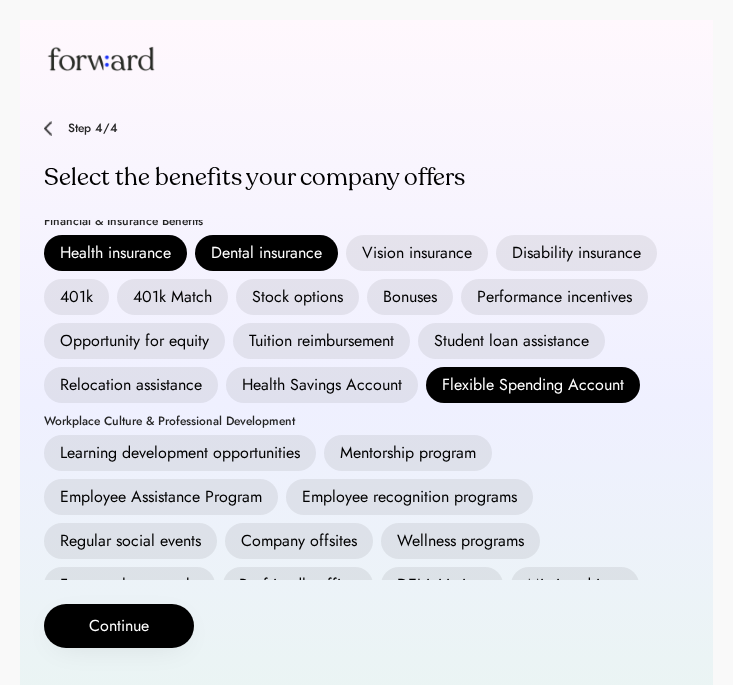 click on "Vision insurance" at bounding box center [417, 253] 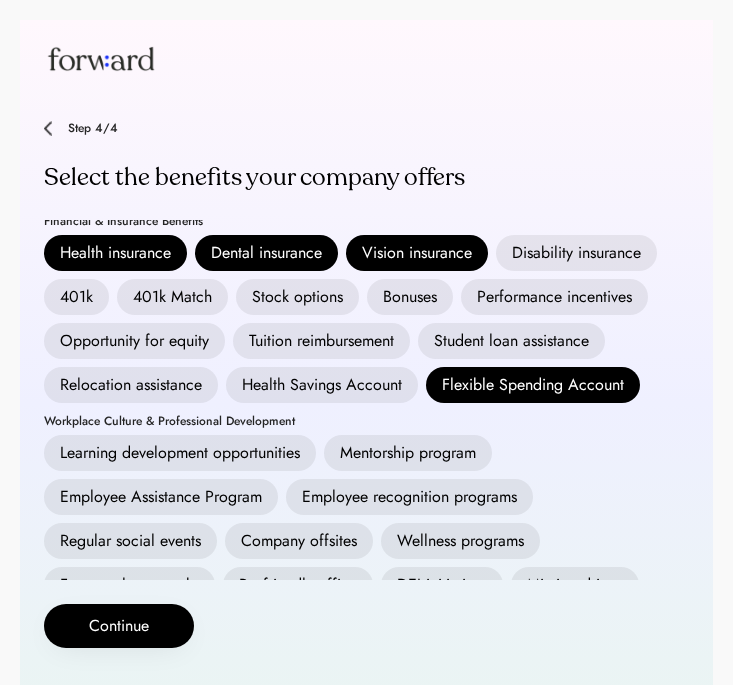 click on "Health Savings Account" at bounding box center [322, 385] 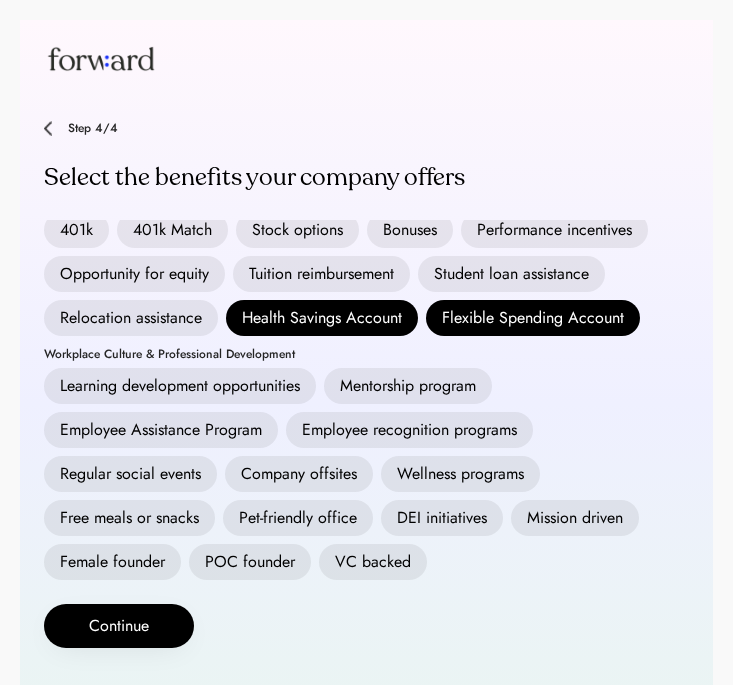 scroll, scrollTop: 155, scrollLeft: 0, axis: vertical 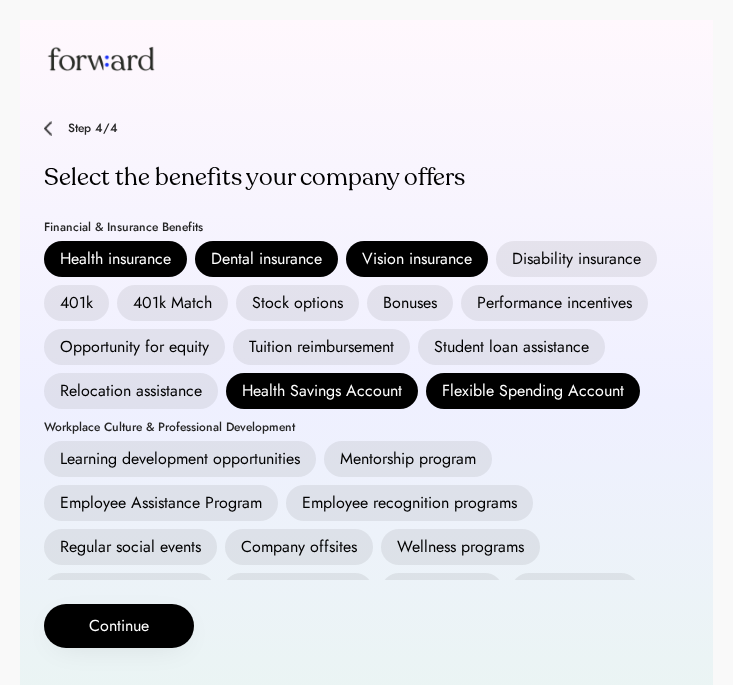 click on "Disability insurance" at bounding box center (576, 259) 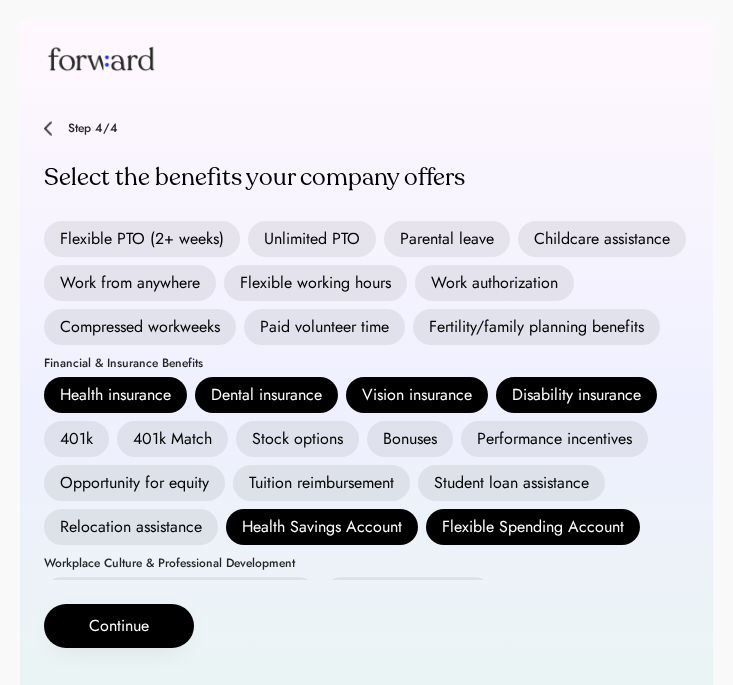 scroll, scrollTop: 0, scrollLeft: 0, axis: both 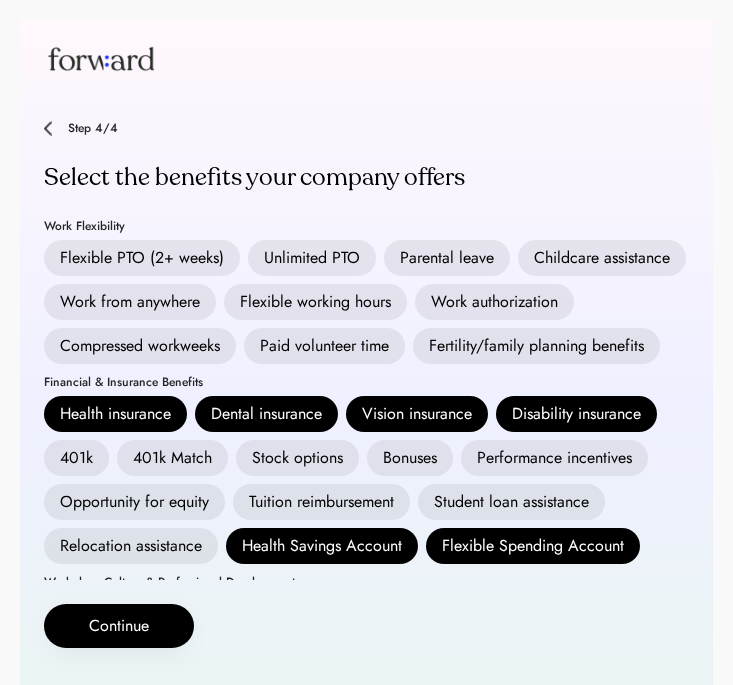 click on "Stock options" at bounding box center (297, 458) 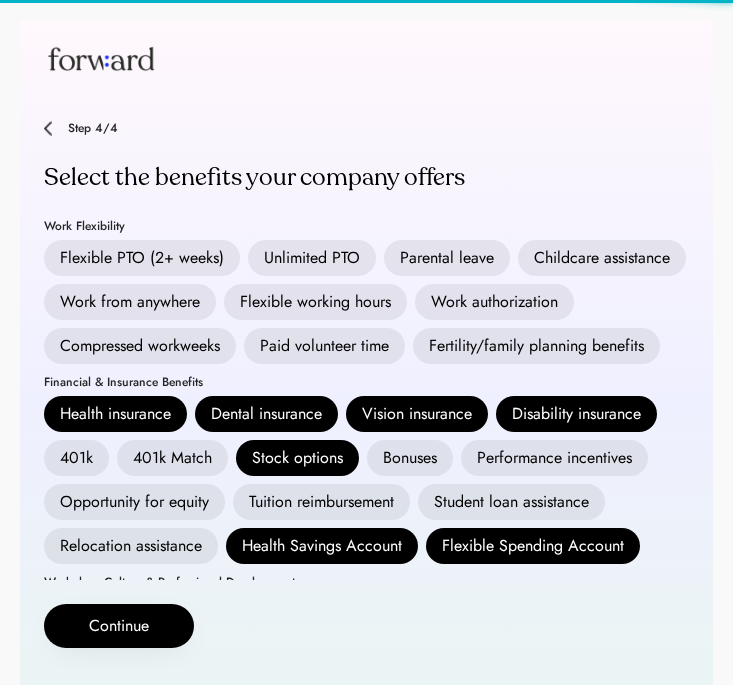 click on "Bonuses" at bounding box center [410, 458] 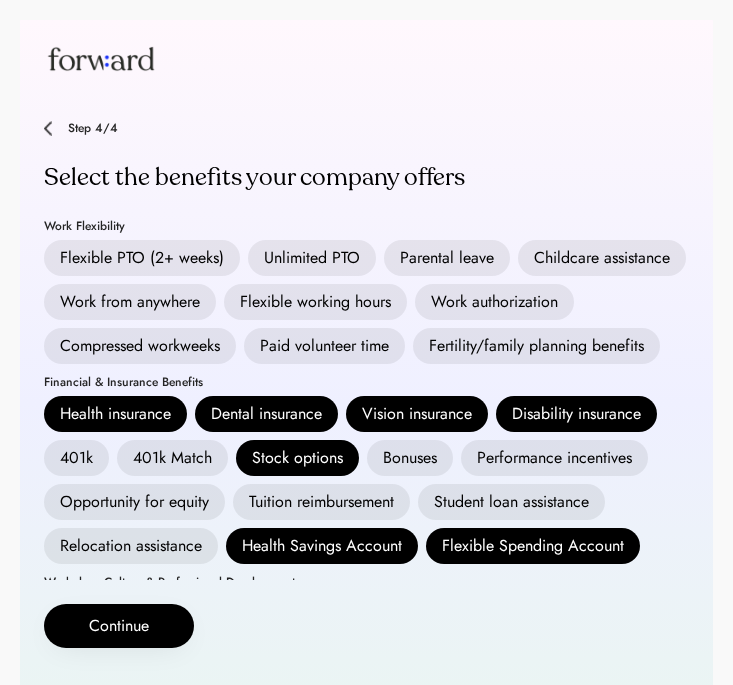click on "Performance incentives" at bounding box center (554, 458) 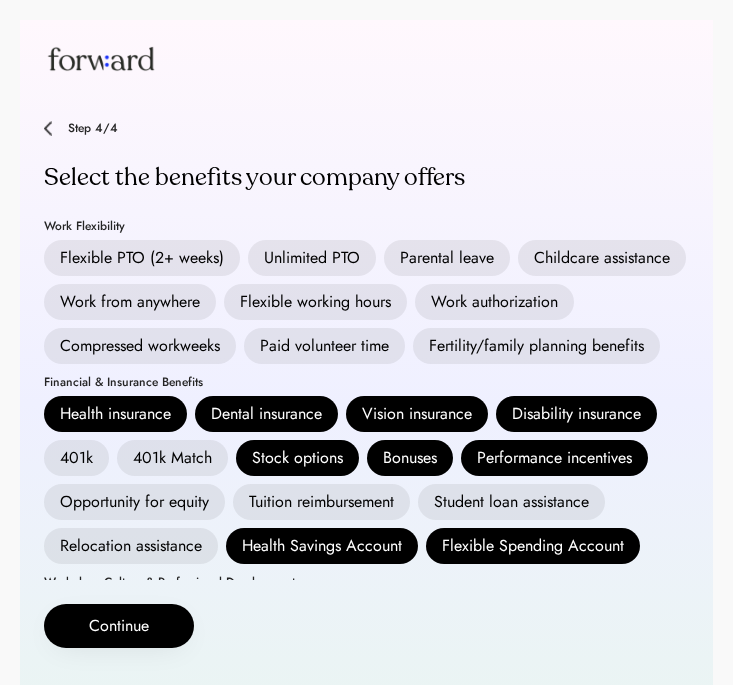 click on "Opportunity for equity" at bounding box center (134, 502) 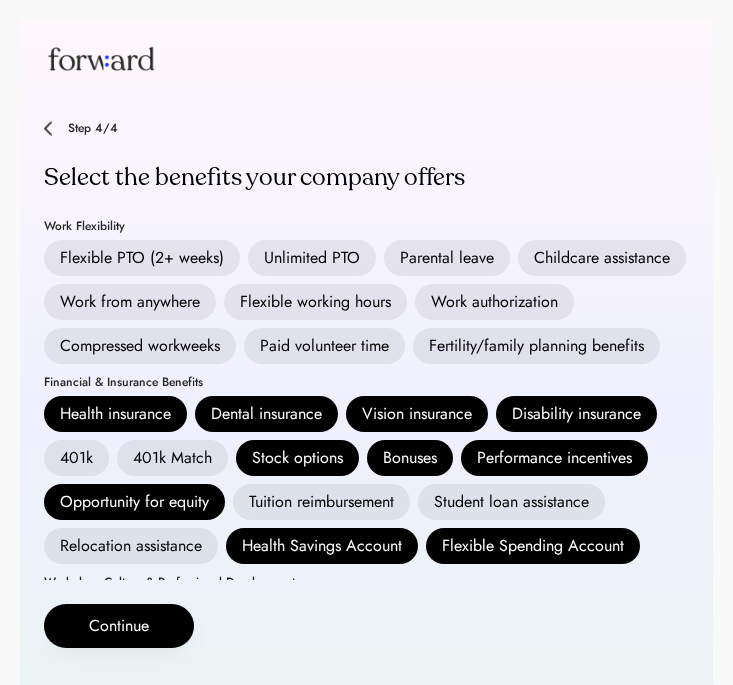 click on "Parental leave" at bounding box center [447, 258] 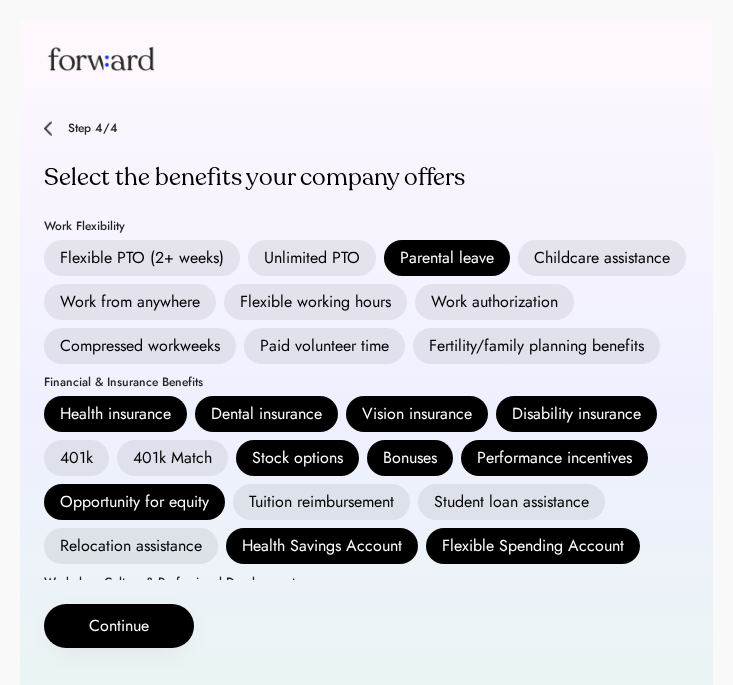 click on "Flexible PTO (2+ weeks) Unlimited PTO Parental leave Childcare assistance Work from anywhere Flexible working hours Work authorization Compressed workweeks Paid volunteer time Fertility/family planning benefits" at bounding box center (366, 302) 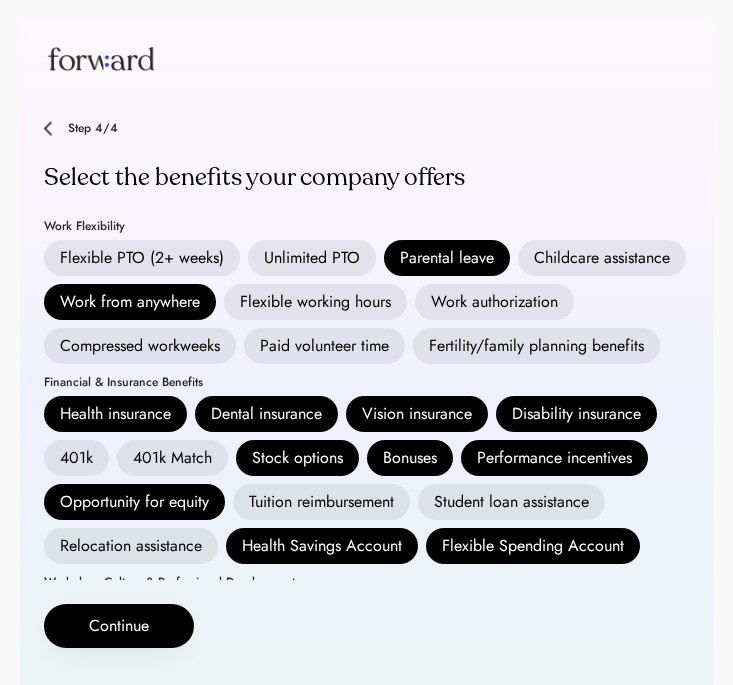 click on "Fertility/family planning benefits" at bounding box center (536, 346) 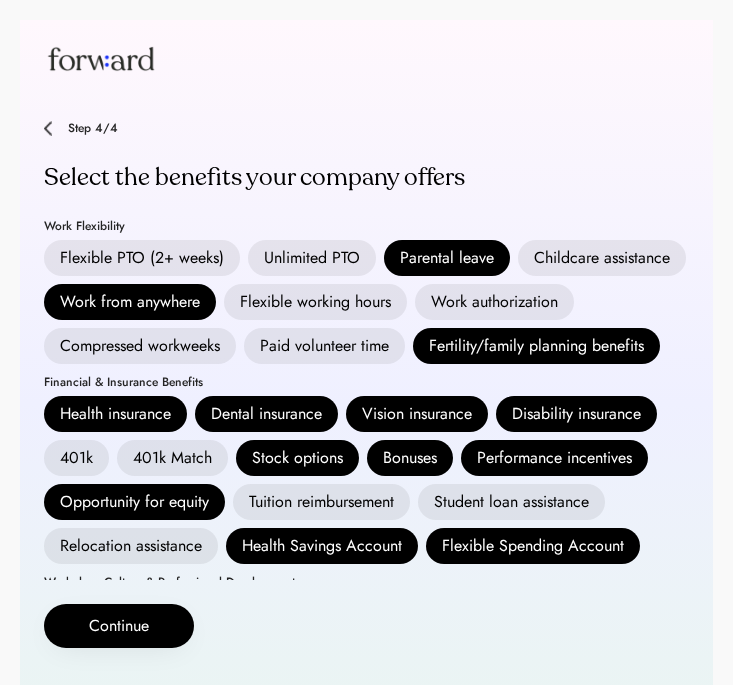click on "Flexible working hours" at bounding box center (315, 302) 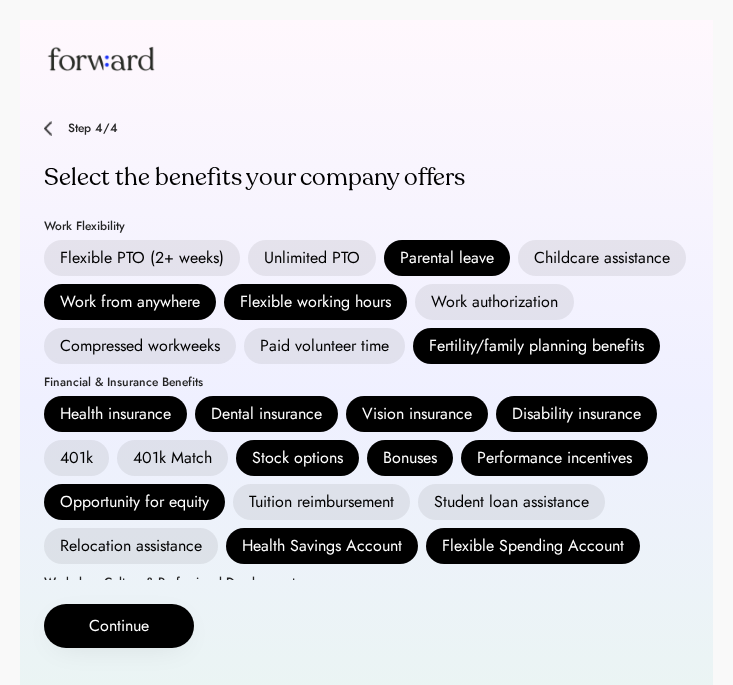click on "Flexible PTO (2+ weeks)" at bounding box center (142, 258) 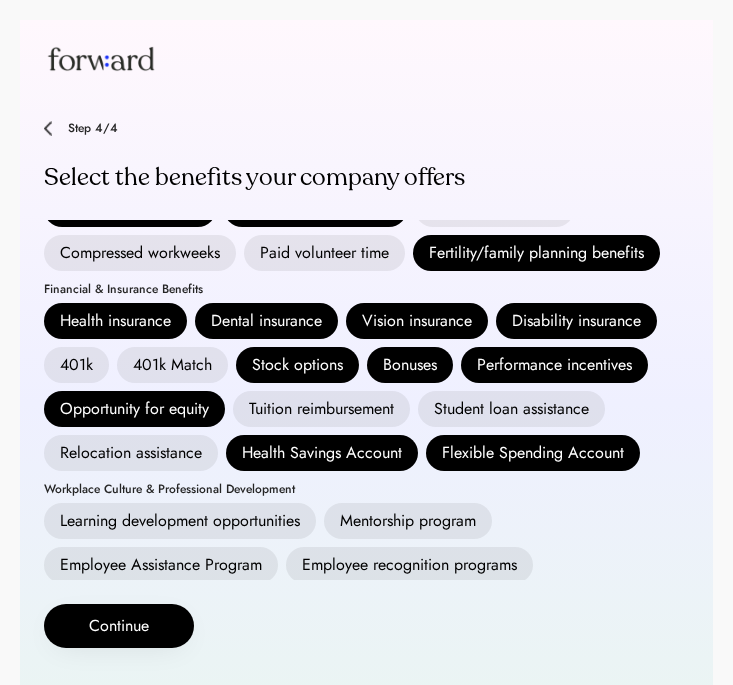 scroll, scrollTop: 0, scrollLeft: 0, axis: both 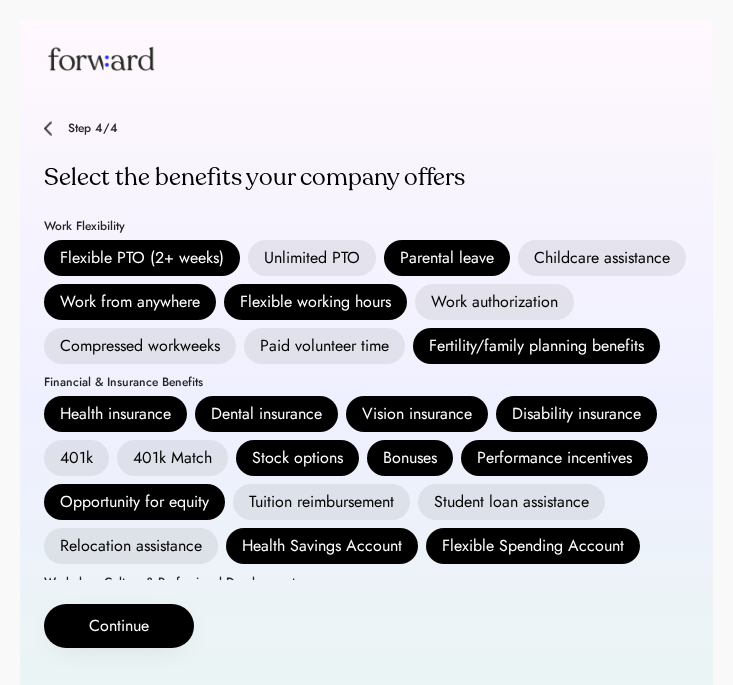 click on "Paid volunteer time" at bounding box center (324, 346) 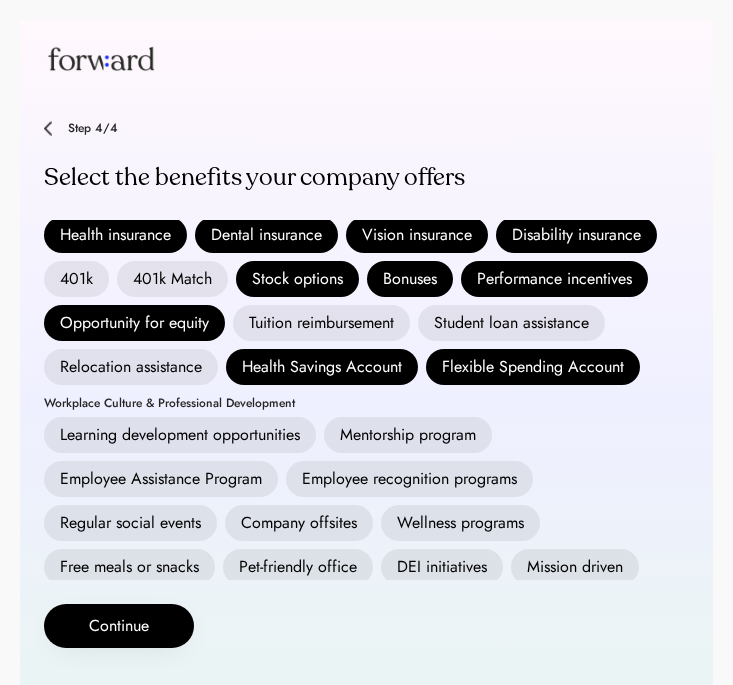 scroll, scrollTop: 228, scrollLeft: 0, axis: vertical 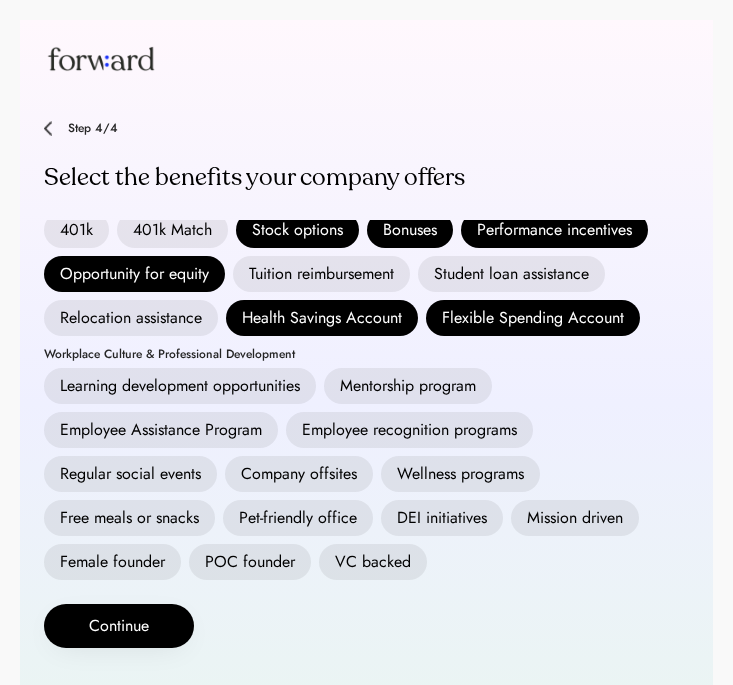 click on "Free meals or snacks" at bounding box center (129, 518) 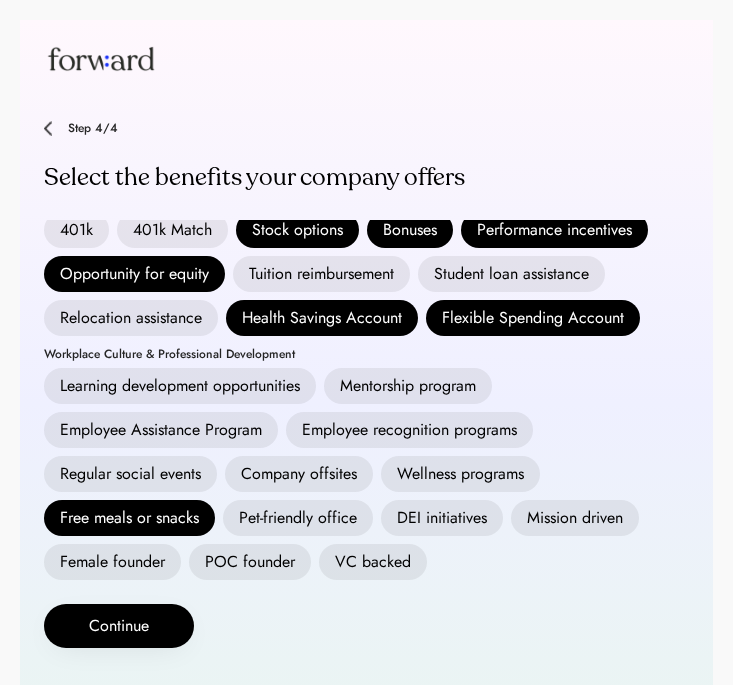 click on "Employee Assistance Program" at bounding box center (161, 430) 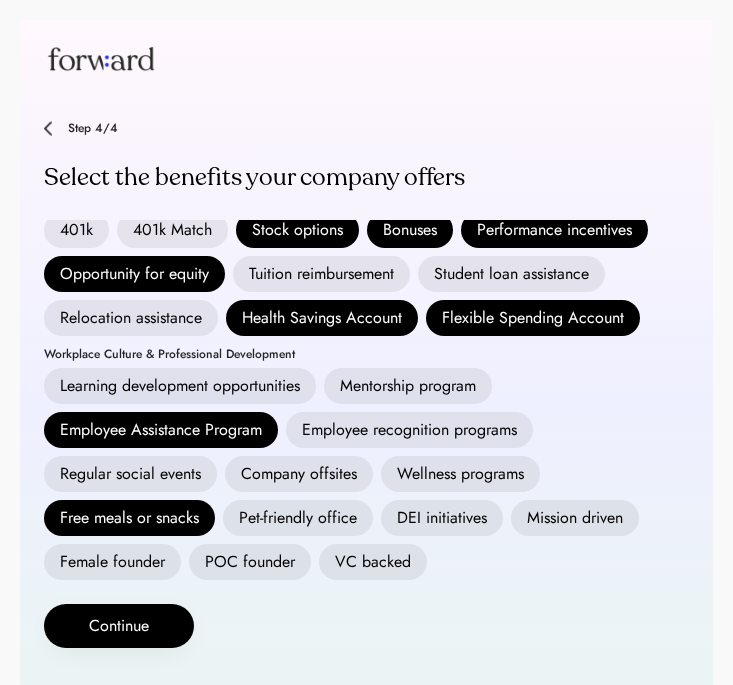 click on "Wellness programs" at bounding box center (460, 474) 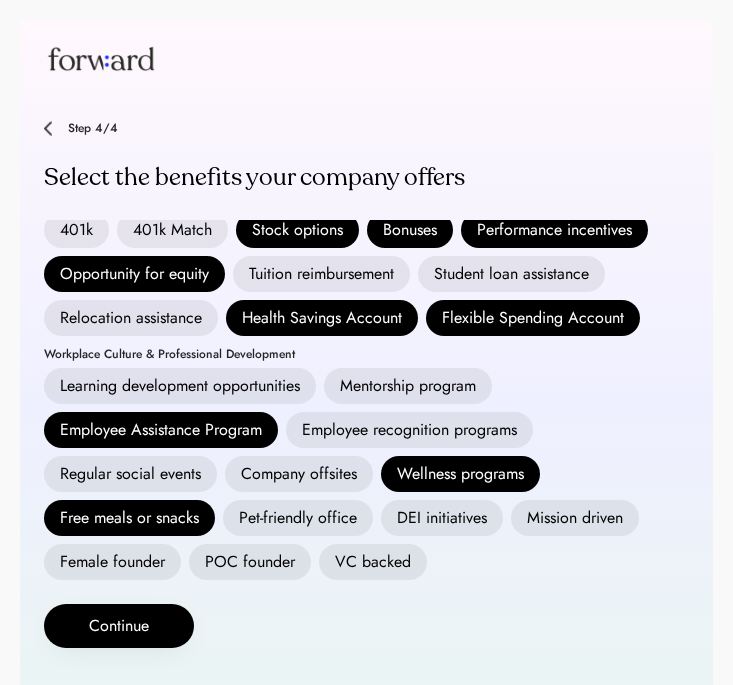 scroll, scrollTop: 74, scrollLeft: 0, axis: vertical 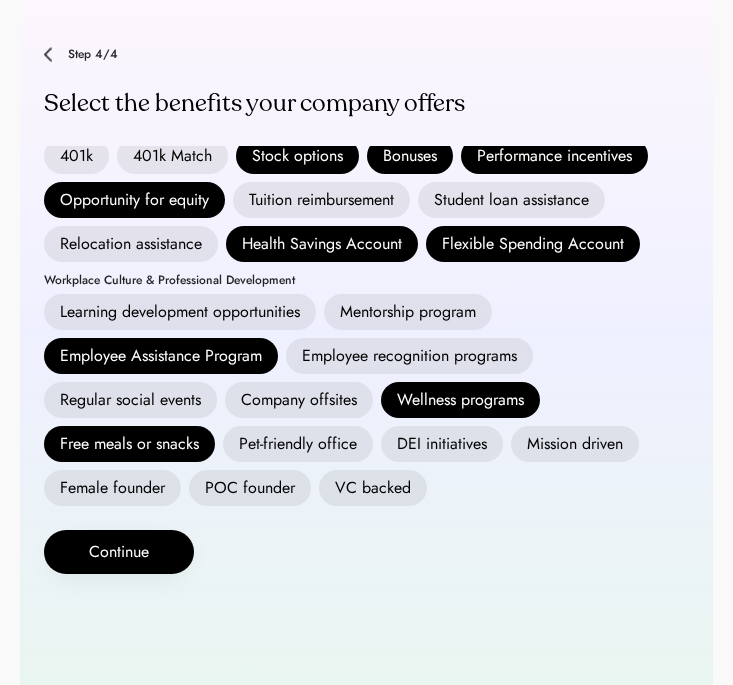 click on "Regular social events" at bounding box center (130, 400) 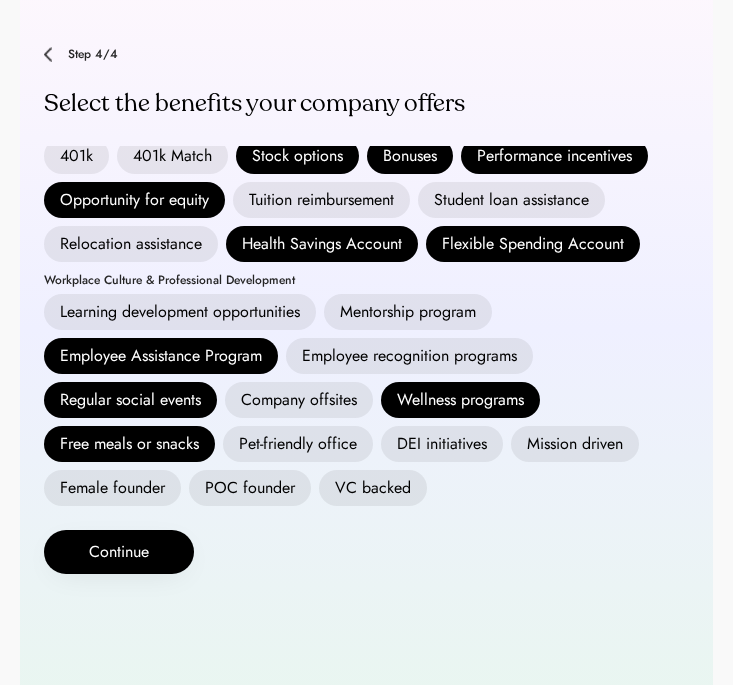 click on "DEI initiatives" at bounding box center (442, 444) 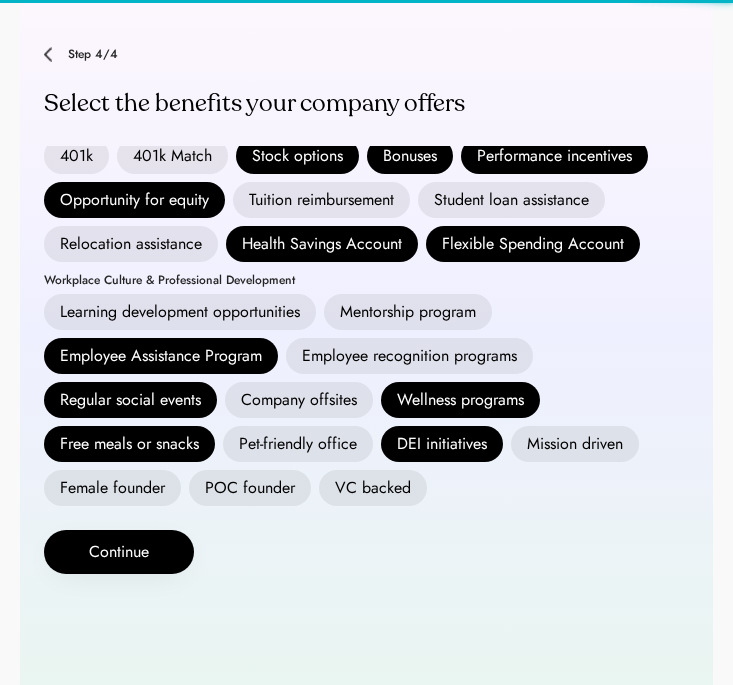 click on "Tuition reimbursement" at bounding box center [321, 200] 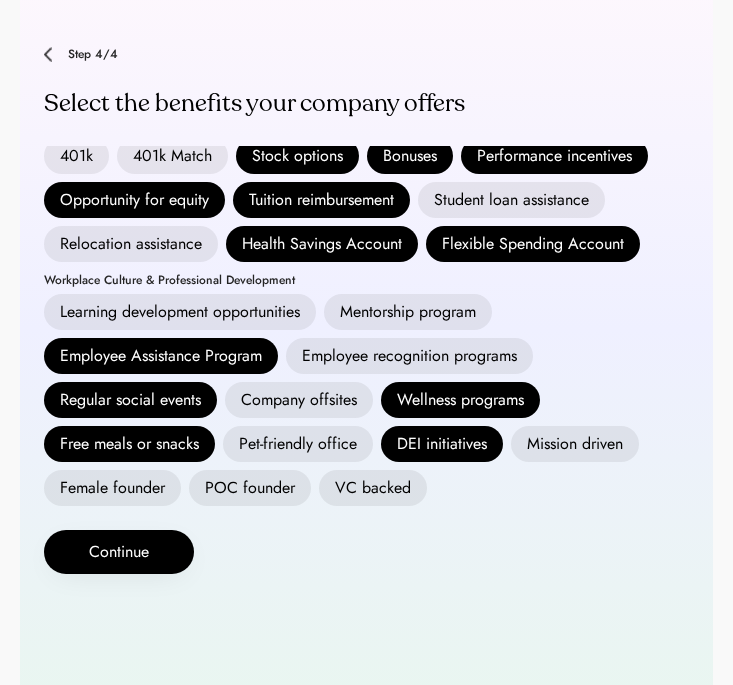 click on "Learning development opportunities" at bounding box center [180, 312] 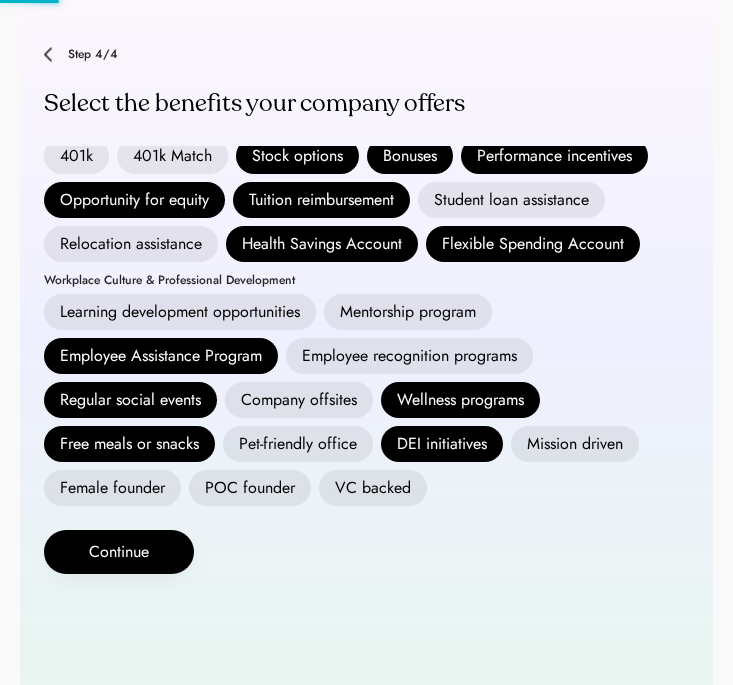 click on "Mentorship program" at bounding box center [408, 312] 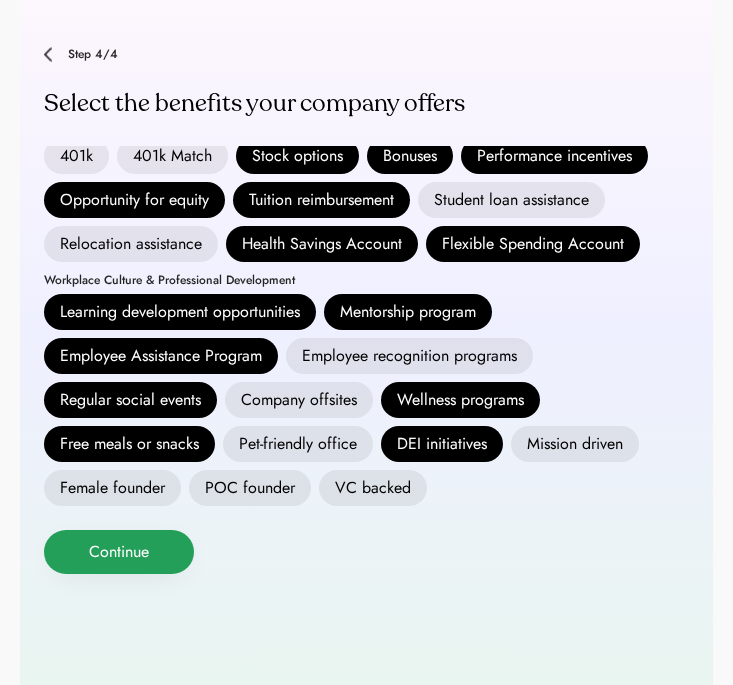 click on "Continue" at bounding box center [119, 552] 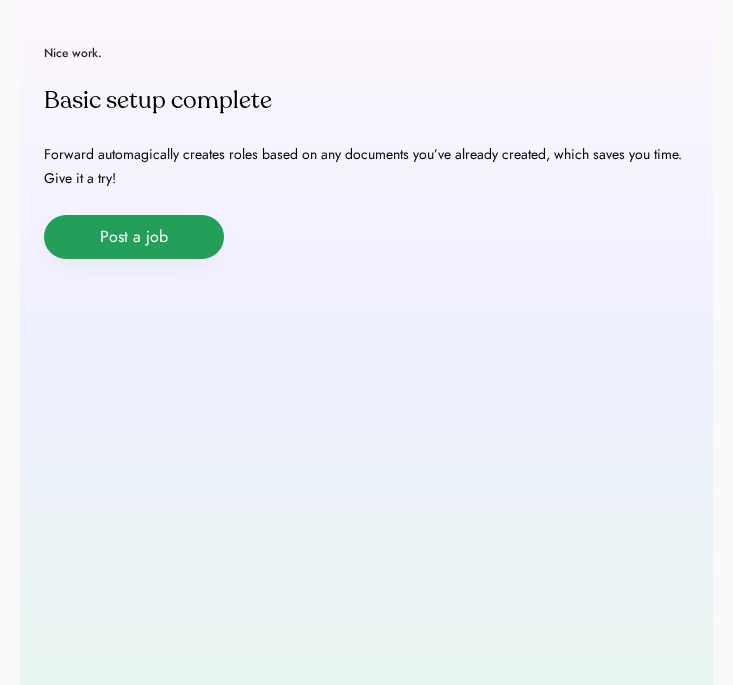 click on "Post a job" at bounding box center [134, 237] 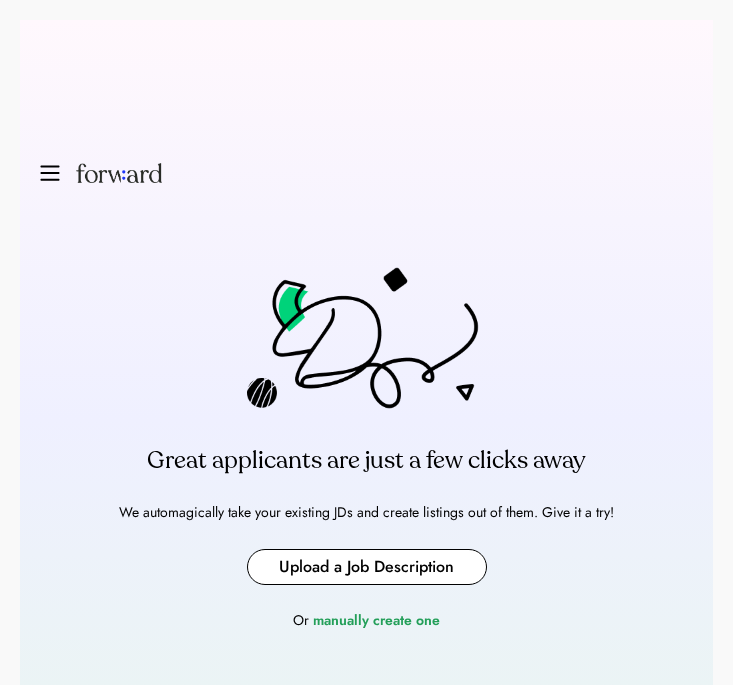 scroll, scrollTop: 0, scrollLeft: 0, axis: both 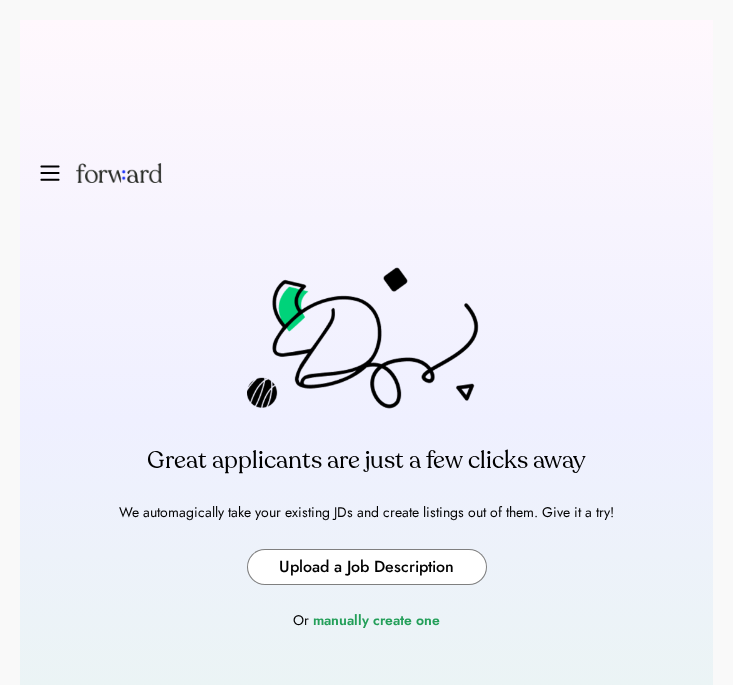 click at bounding box center [367, 567] 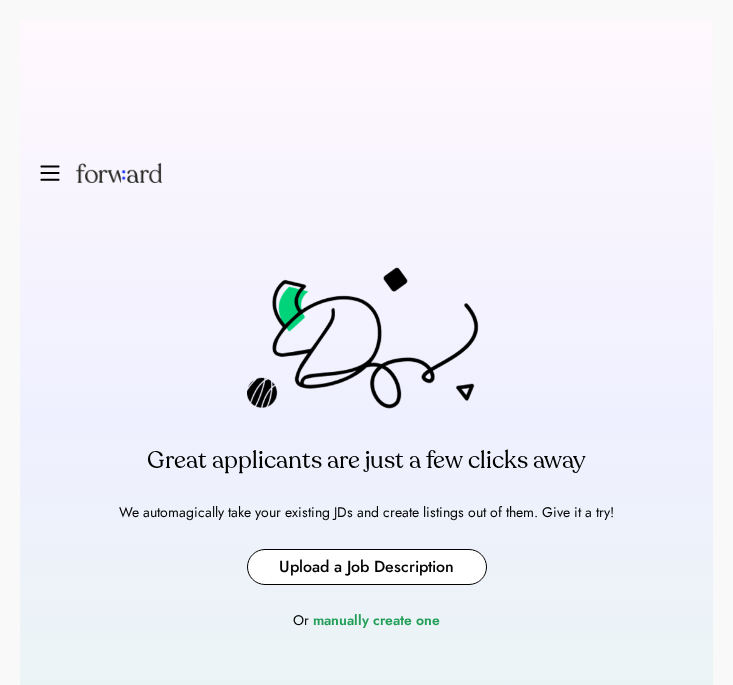 type on "**********" 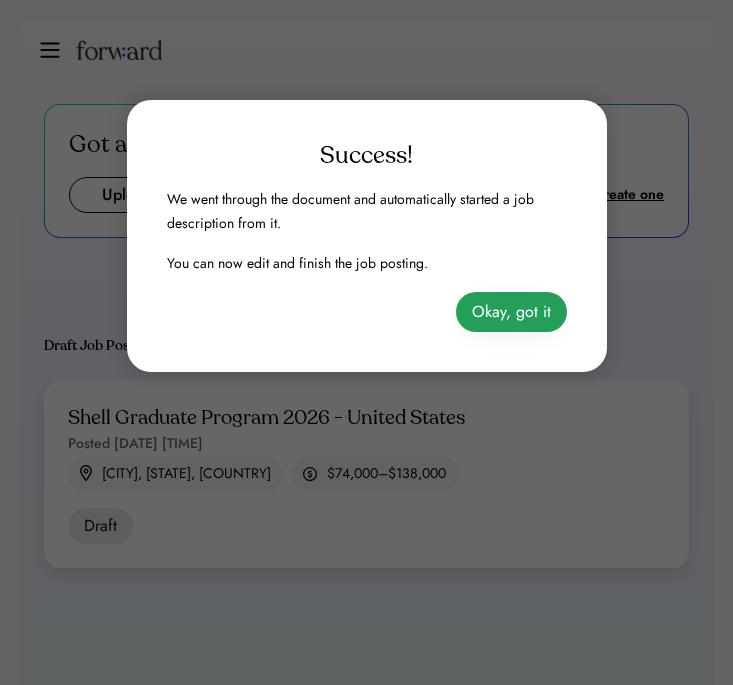 click on "Okay, got it" at bounding box center (511, 312) 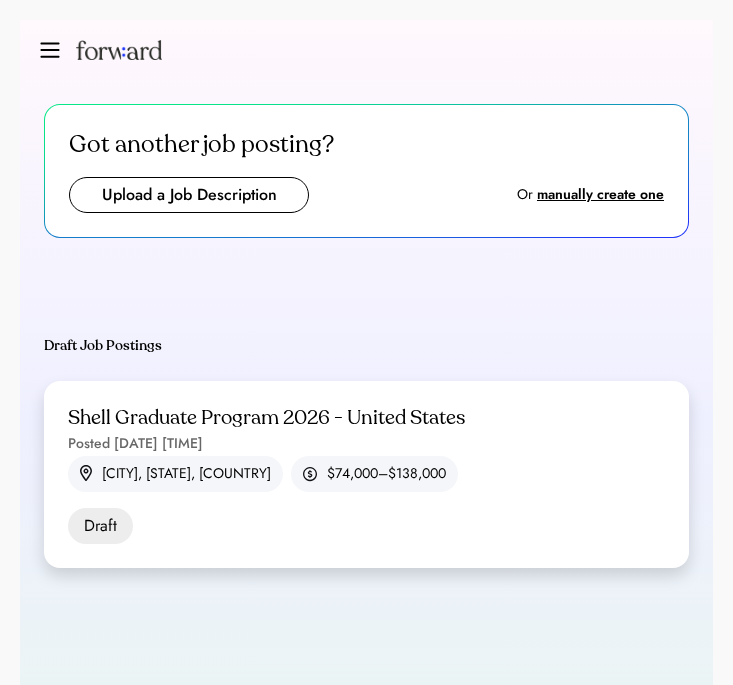 scroll, scrollTop: 135, scrollLeft: 0, axis: vertical 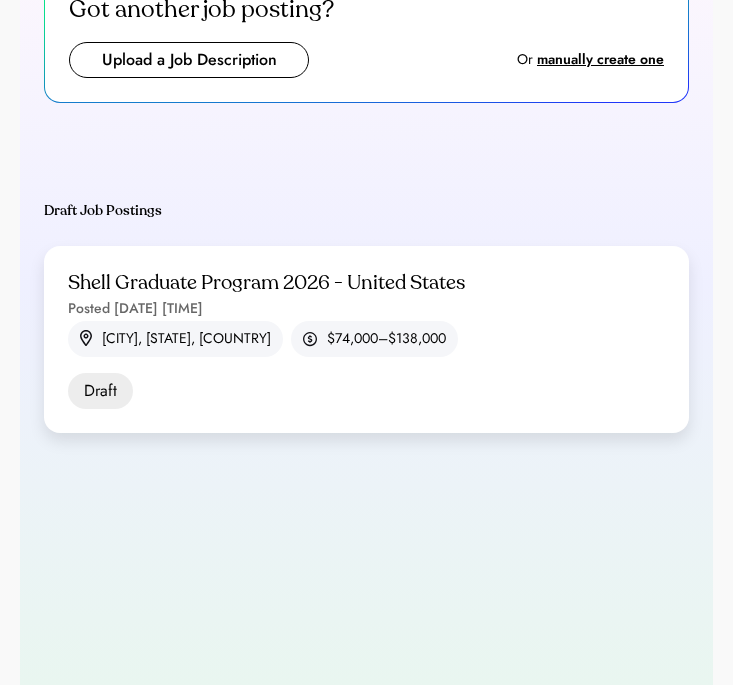click on "Got another job posting? Upload a Job Description Or manually create one Live Job Postings Posted  Please fill out location Please fill out salary info Draft Job Postings Shell Graduate Program 2026 - United States Posted Jul 28, 2025 2:07 am Houston, TX, USA $74,000–$138,000 Draft Closed Job Postings Posted  Please fill out location Please fill out salary info Closed Job Postings Posted  Please fill out location Please fill out salary info" at bounding box center (366, 273) 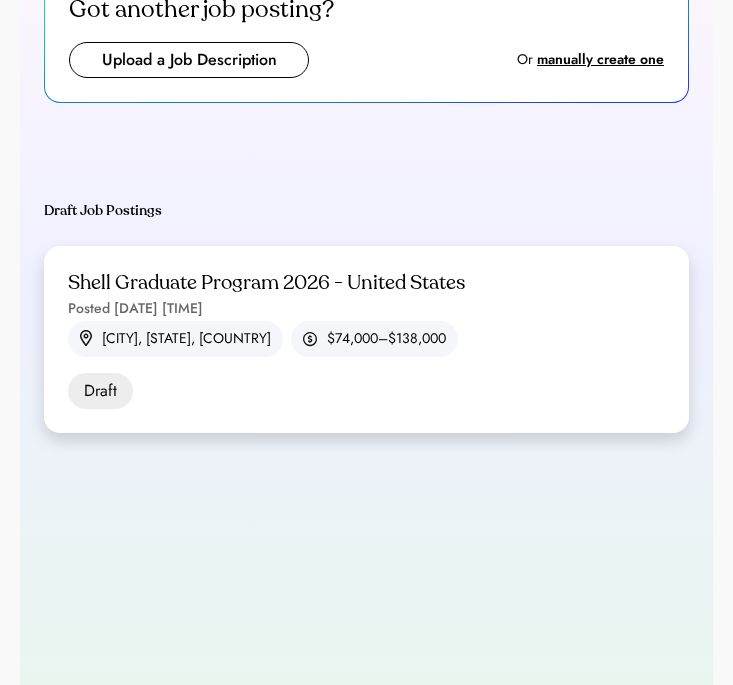 click on "Shell Graduate Program 2026 - United States" at bounding box center (266, 283) 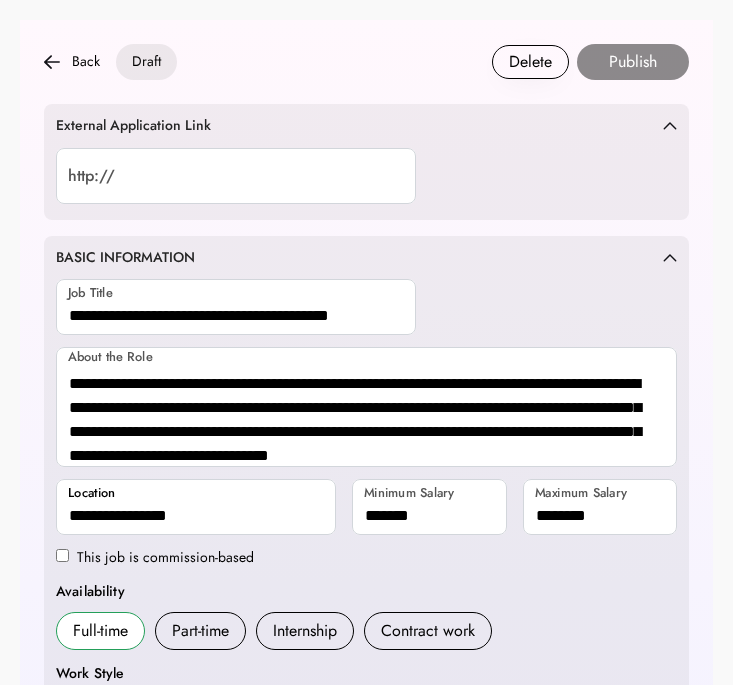 scroll, scrollTop: 146, scrollLeft: 0, axis: vertical 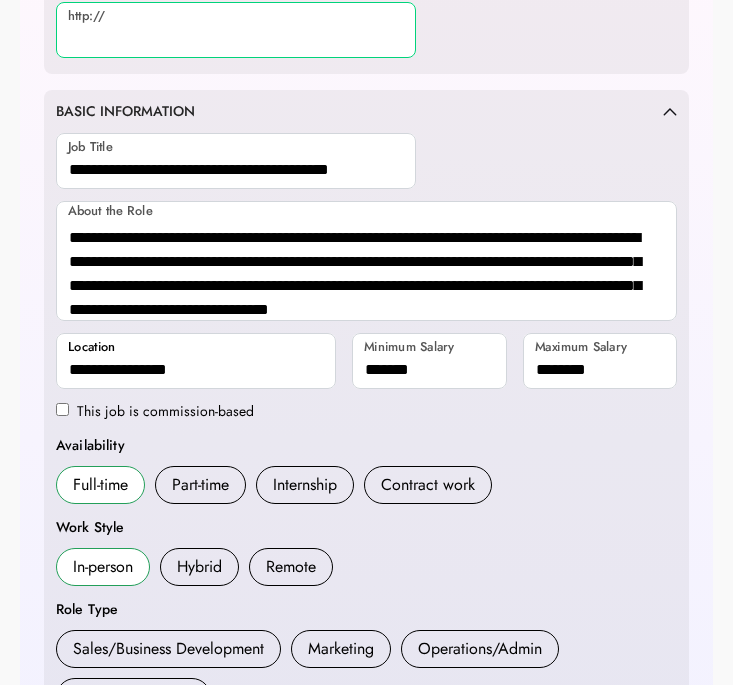 click at bounding box center [236, 30] 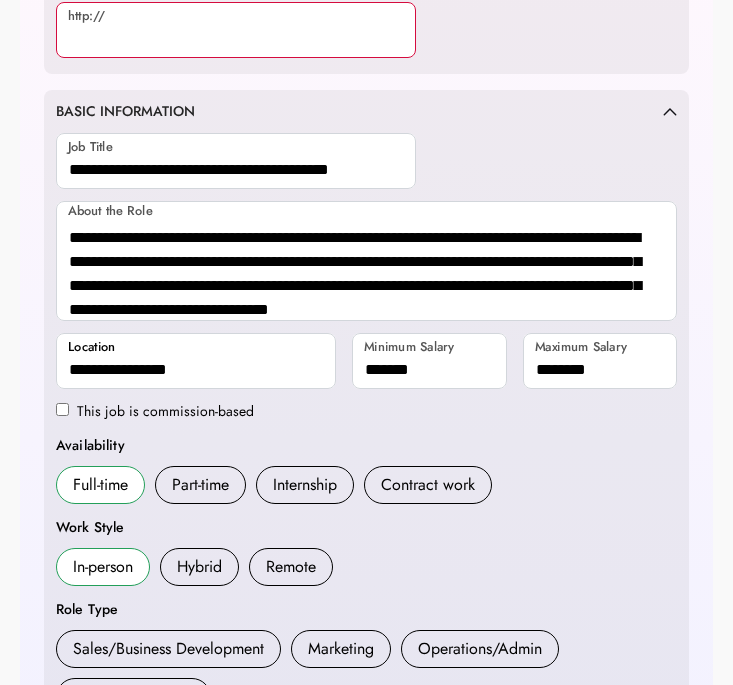 paste on "**********" 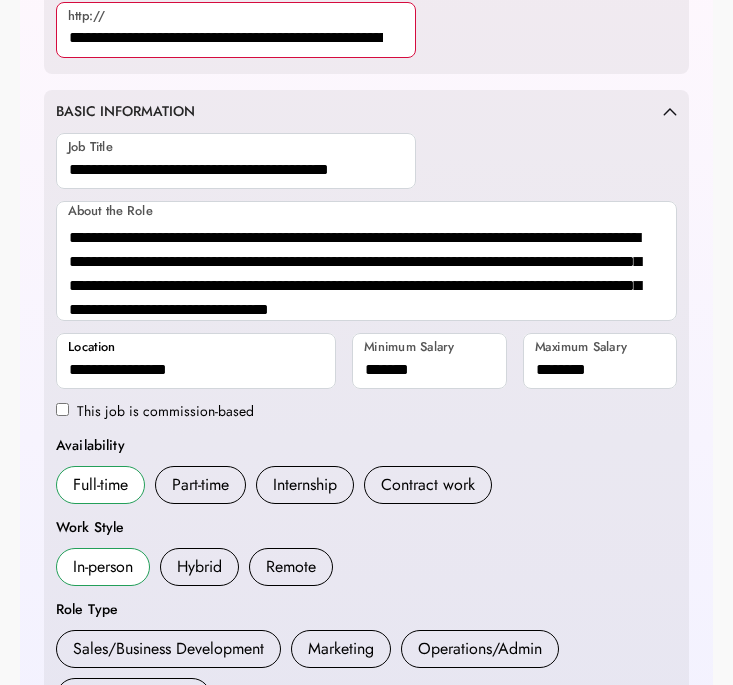 scroll, scrollTop: 0, scrollLeft: 626, axis: horizontal 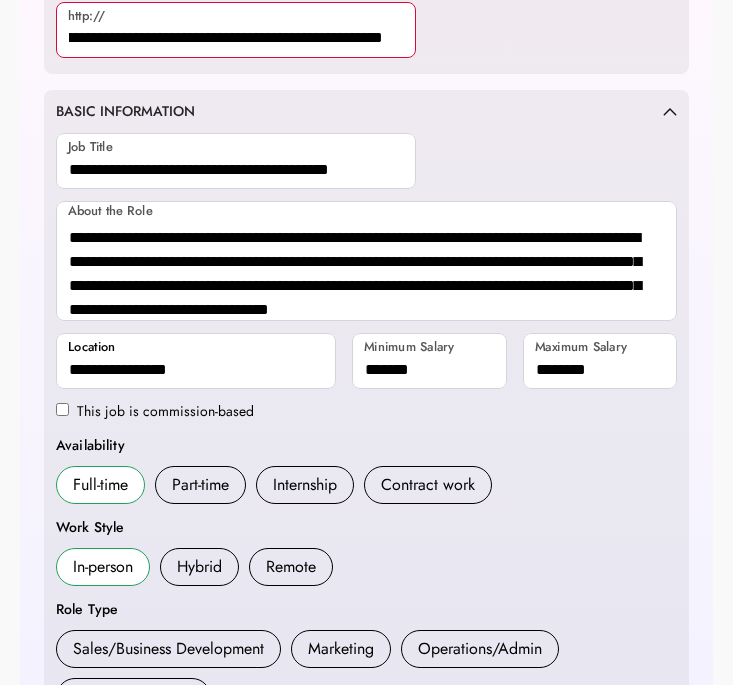 type on "**********" 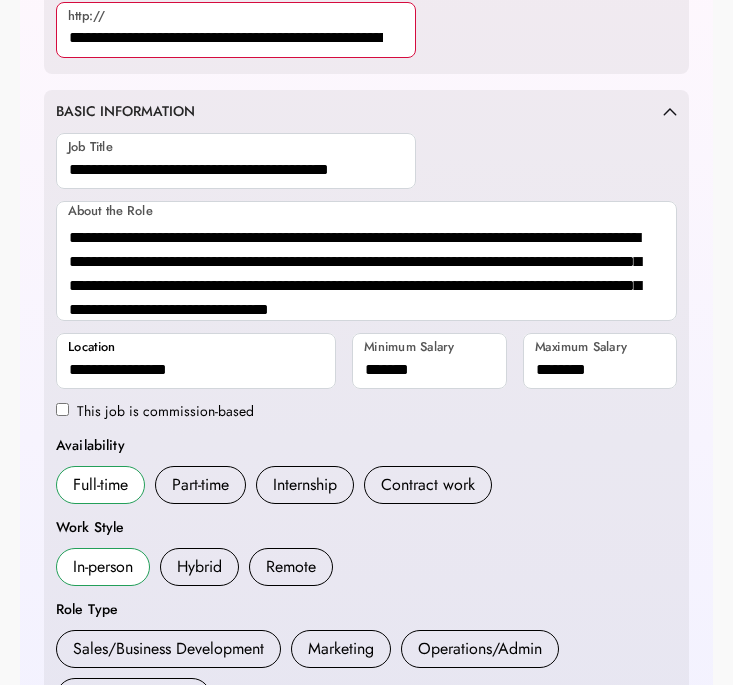 click on "**********" at bounding box center [366, 424] 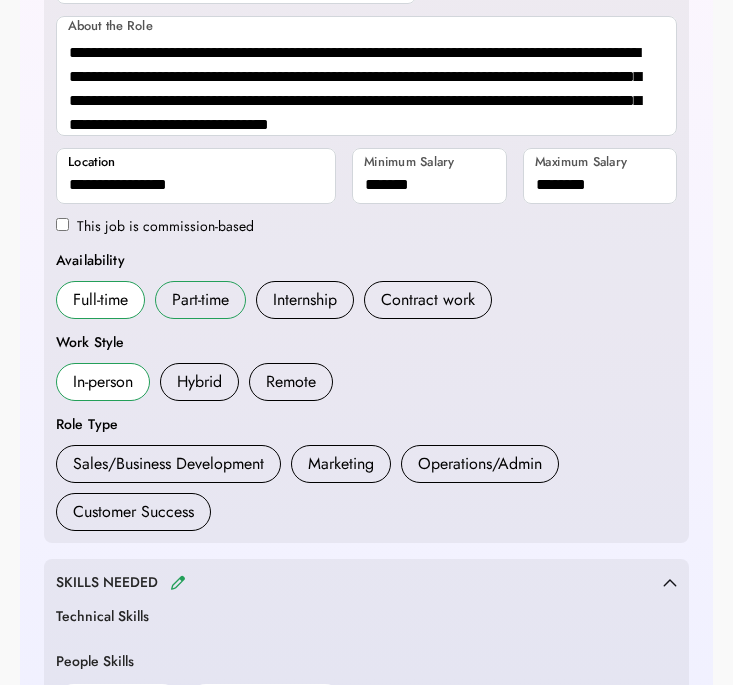 scroll, scrollTop: 334, scrollLeft: 0, axis: vertical 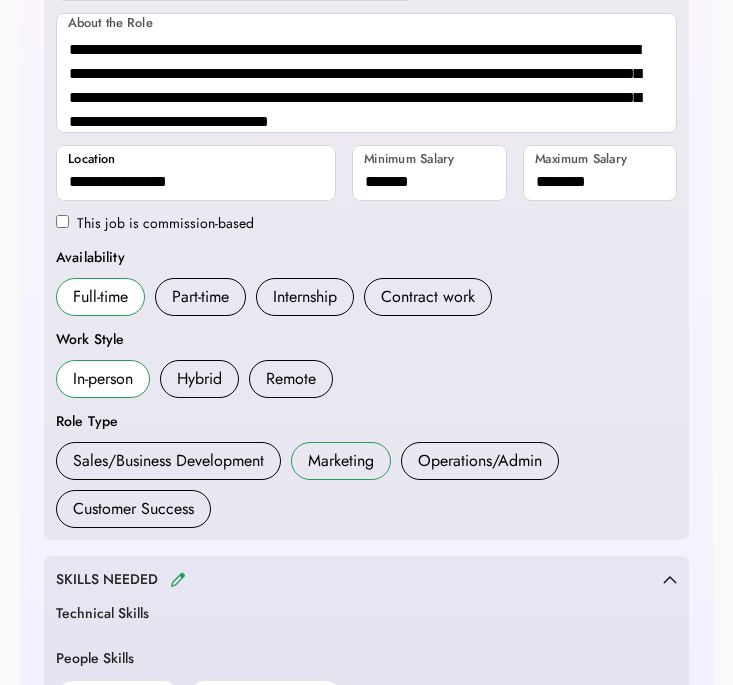 click on "Marketing" at bounding box center (341, 461) 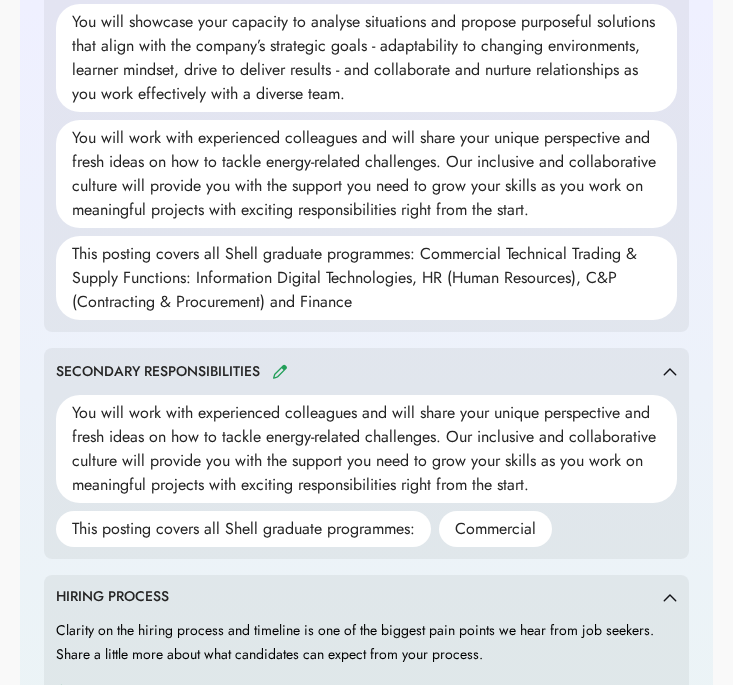 scroll, scrollTop: 1165, scrollLeft: 0, axis: vertical 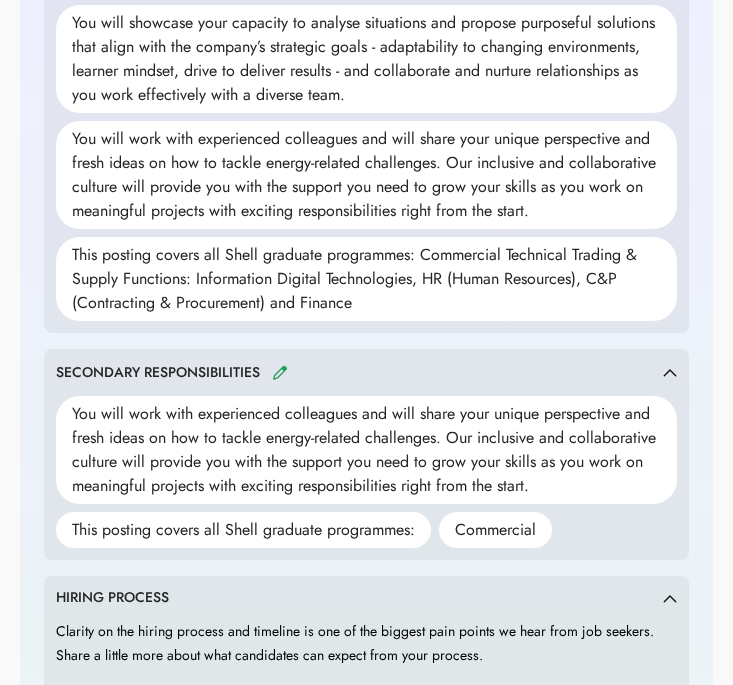 click on "You will work with experienced colleagues and will share your unique perspective and fresh ideas on how to tackle energy-related challenges. Our inclusive and collaborative culture will provide you with the support you need to grow your skills as you work on meaningful projects with exciting responsibilities right from the start." at bounding box center (366, 450) 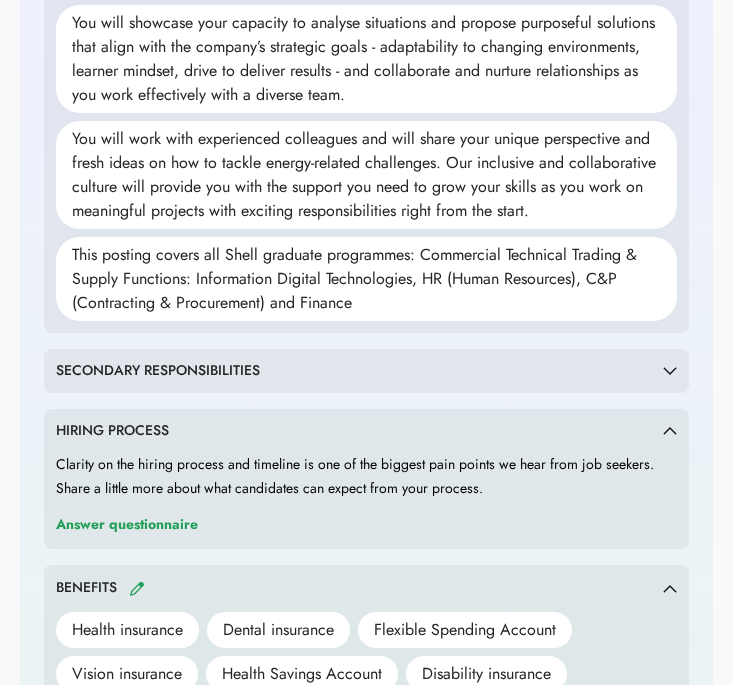 click on "SECONDARY RESPONSIBILITIES" at bounding box center [359, 371] 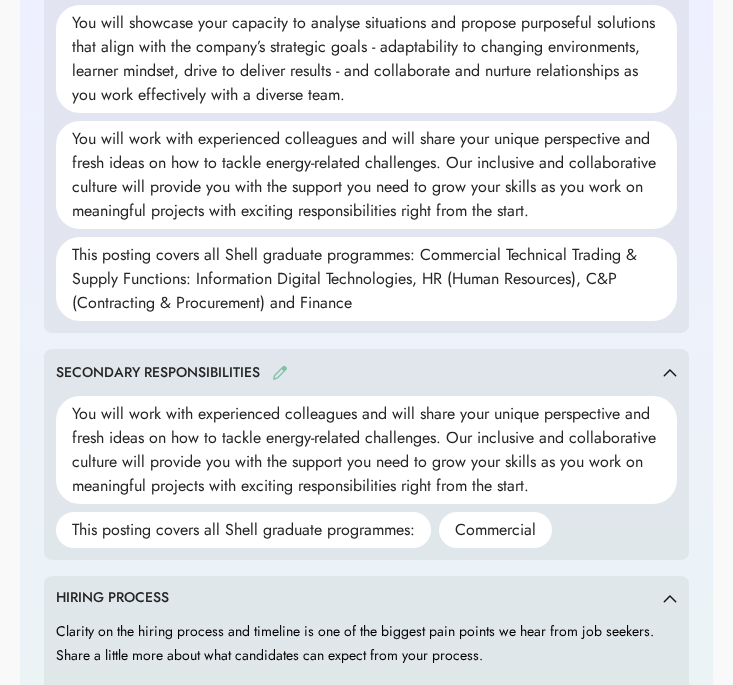 click at bounding box center [280, 372] 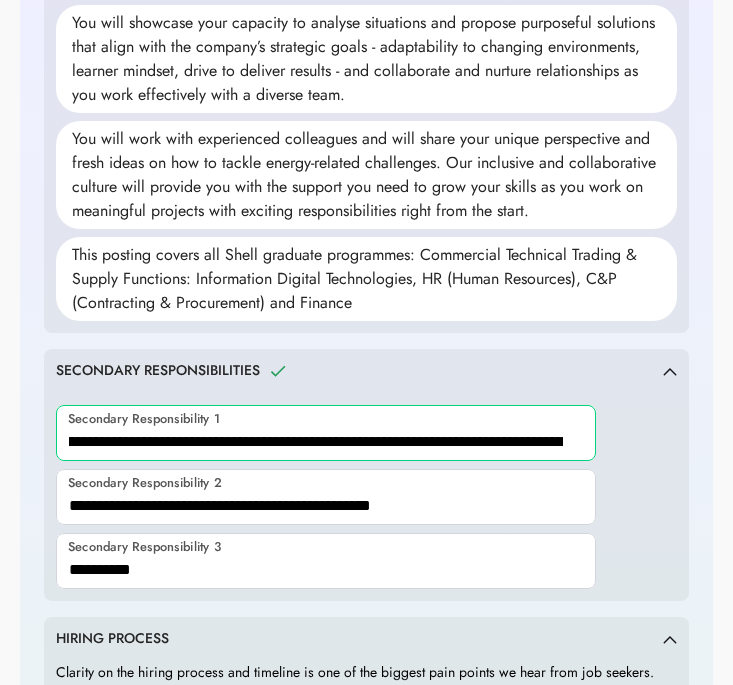 scroll, scrollTop: 0, scrollLeft: 1718, axis: horizontal 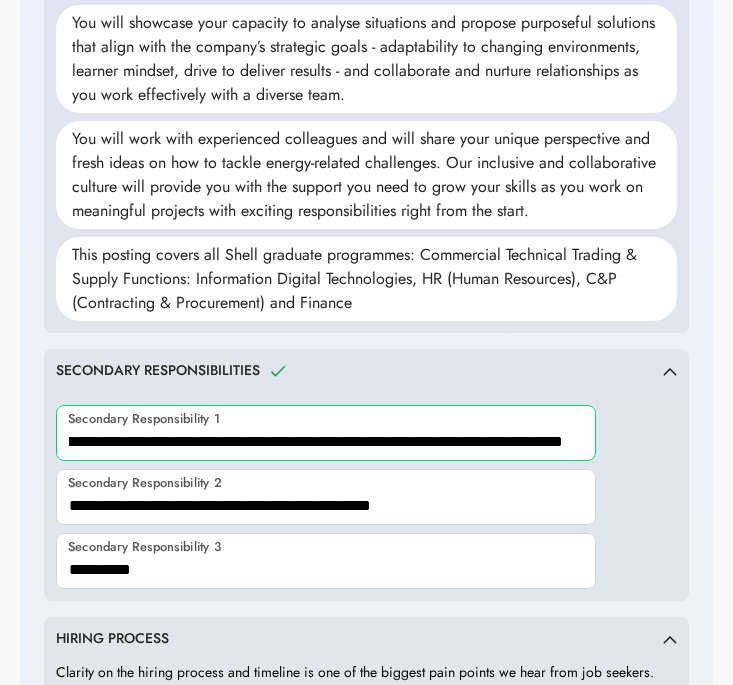 drag, startPoint x: 72, startPoint y: 442, endPoint x: 705, endPoint y: 463, distance: 633.34827 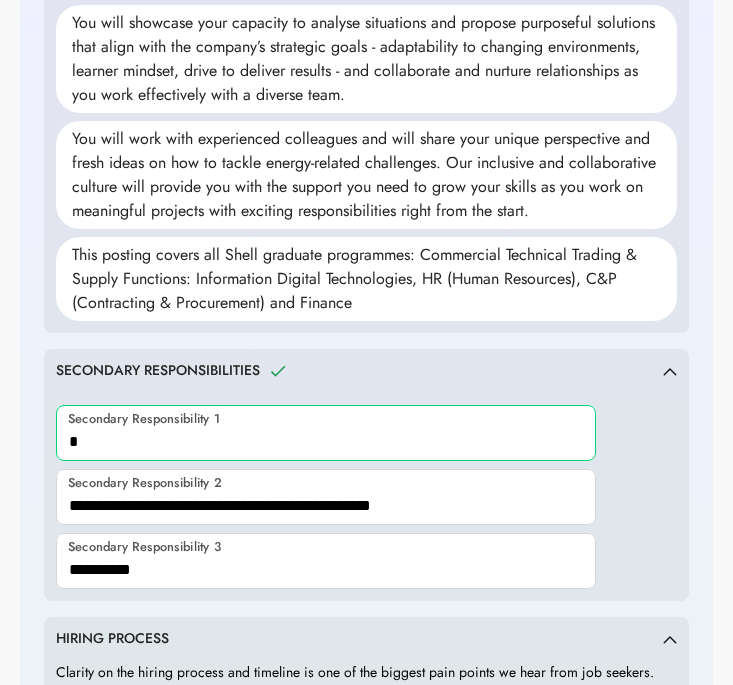 scroll, scrollTop: 0, scrollLeft: 0, axis: both 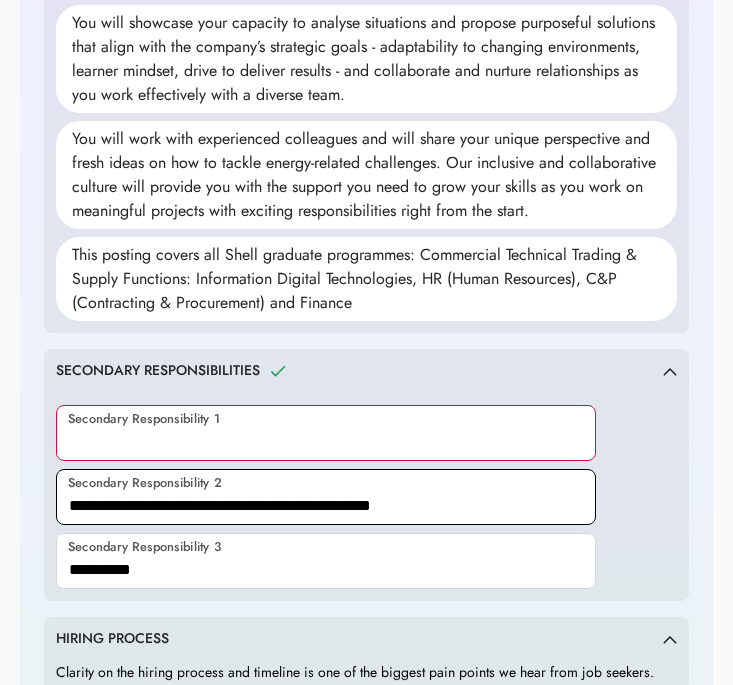 type 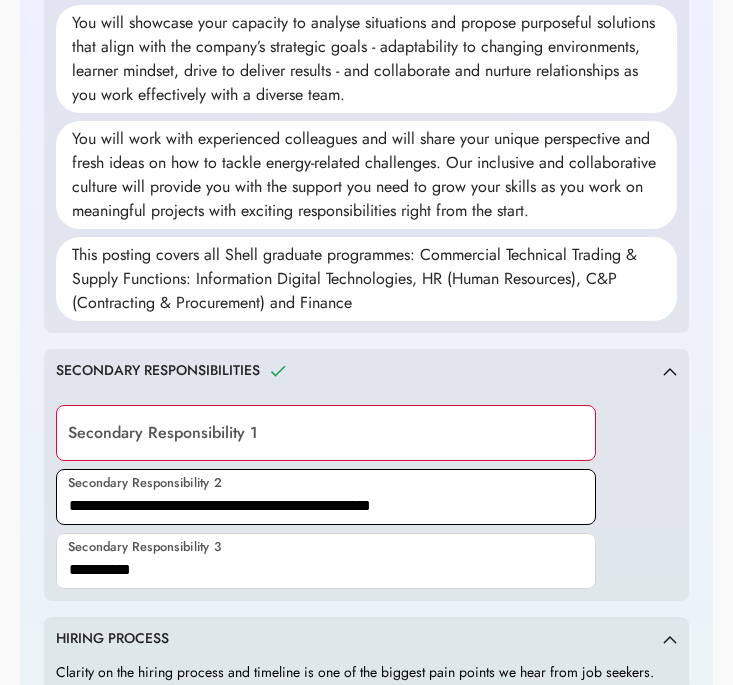 click at bounding box center [326, 497] 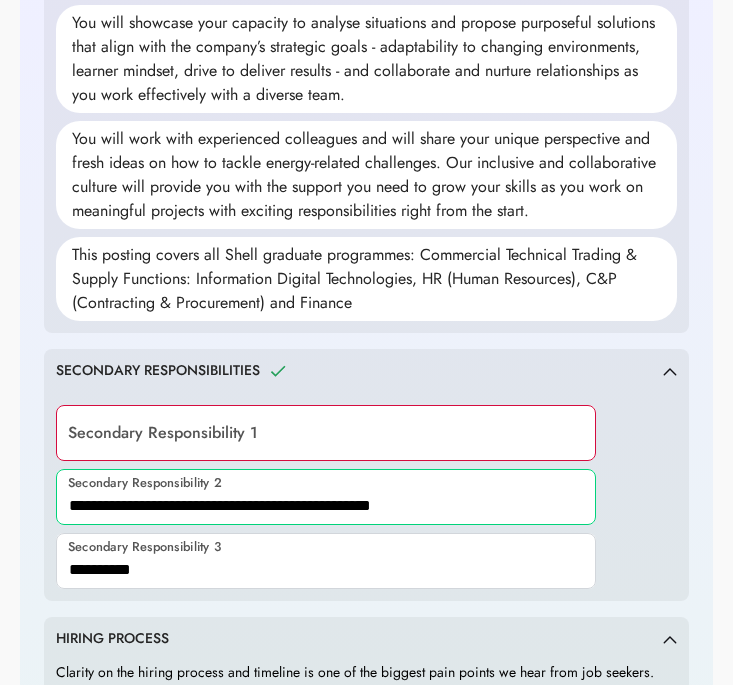 drag, startPoint x: 71, startPoint y: 505, endPoint x: 501, endPoint y: 504, distance: 430.00116 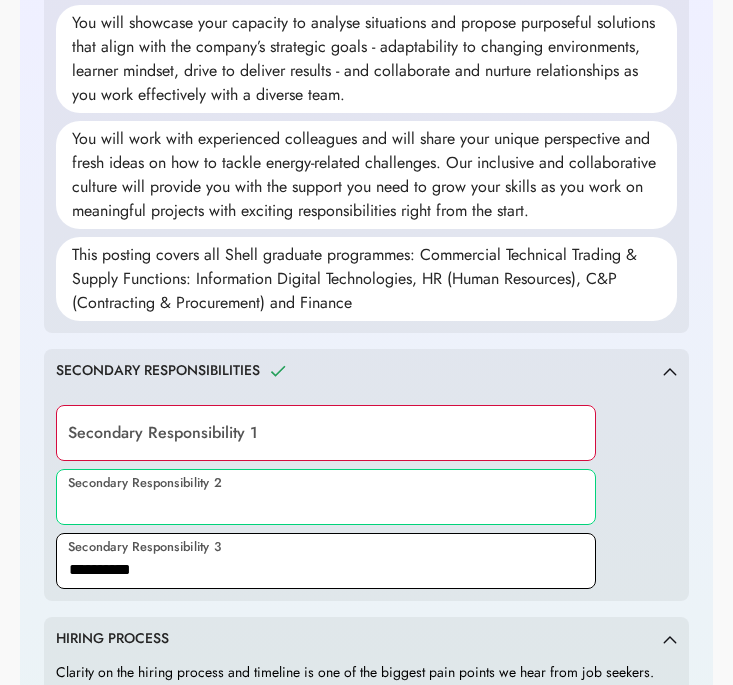 type 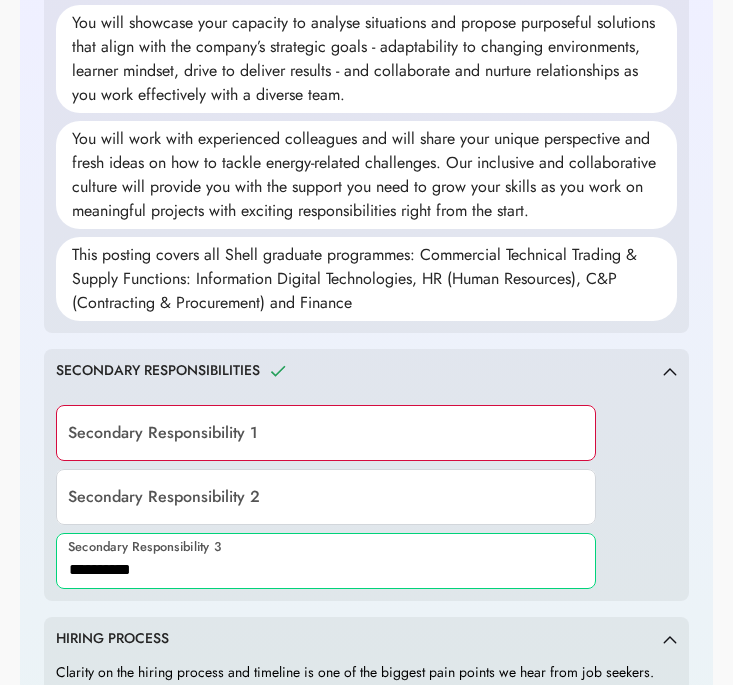 drag, startPoint x: 149, startPoint y: 573, endPoint x: 31, endPoint y: 572, distance: 118.004234 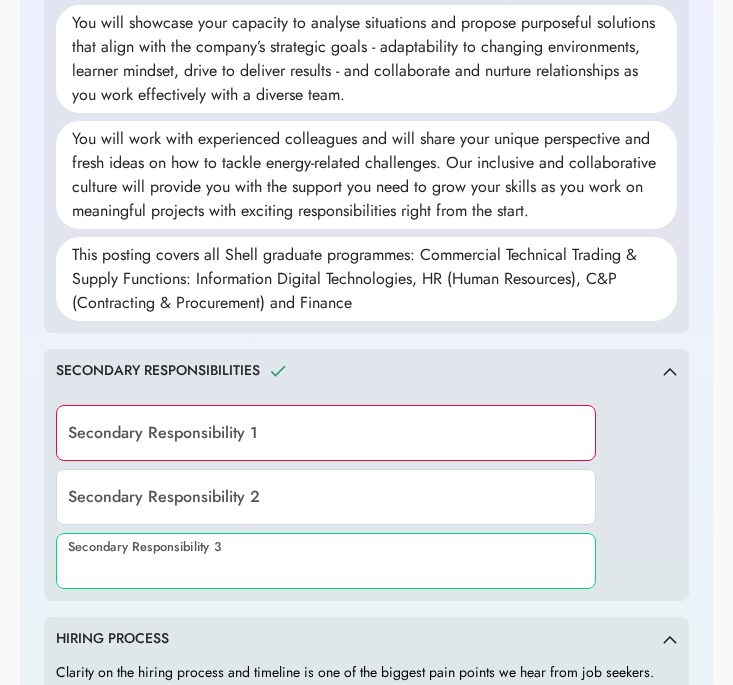 type 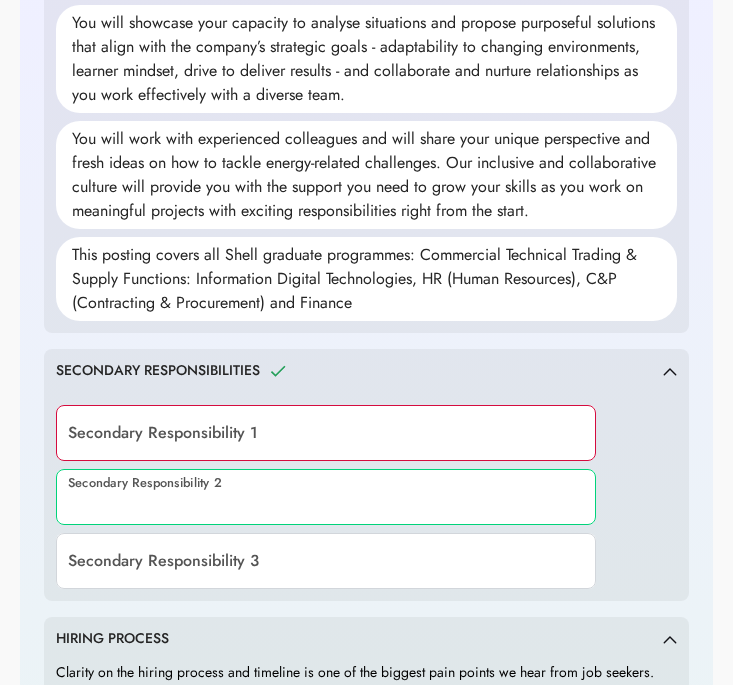 click at bounding box center (326, 497) 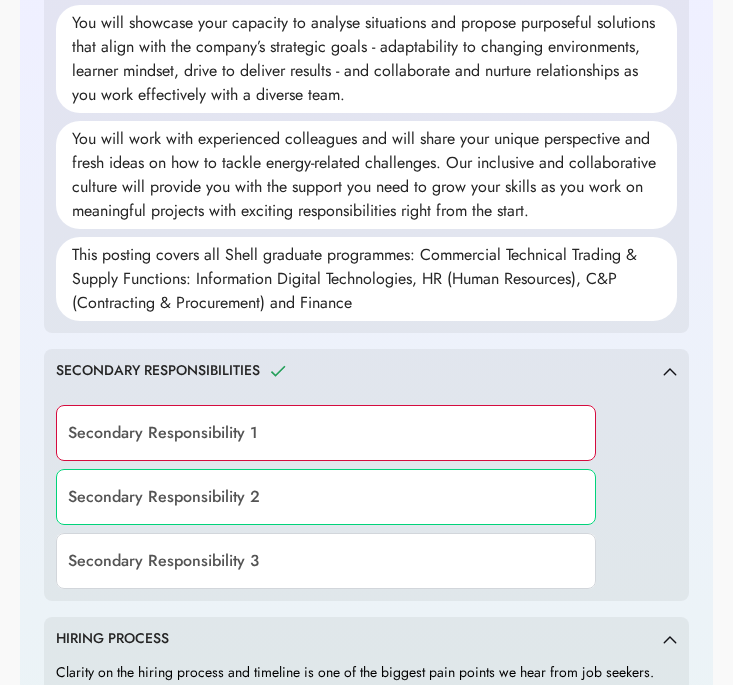 click 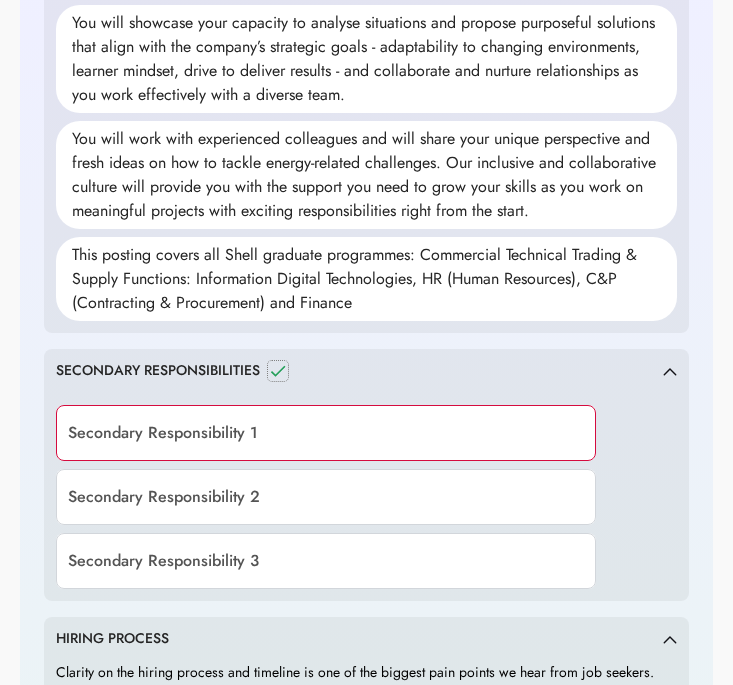 click 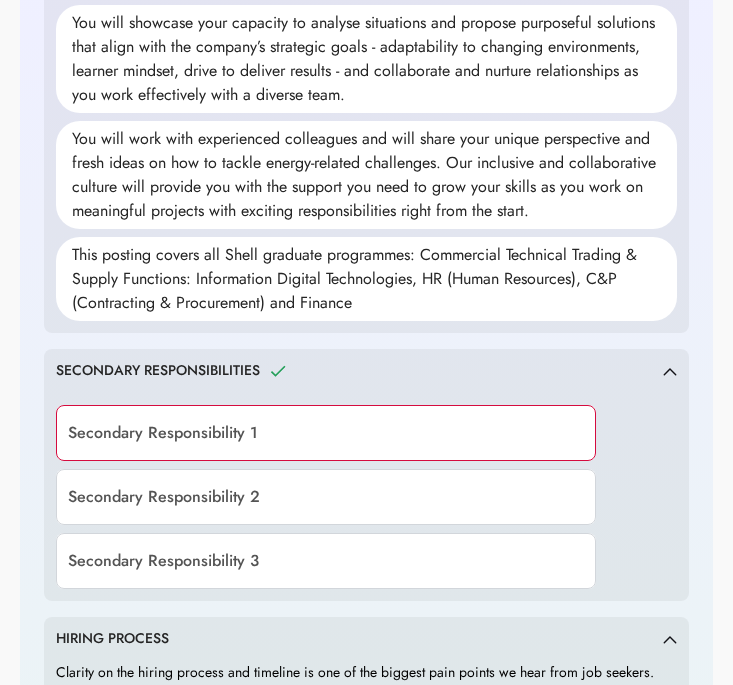 click on "SECONDARY RESPONSIBILITIES" at bounding box center [359, 371] 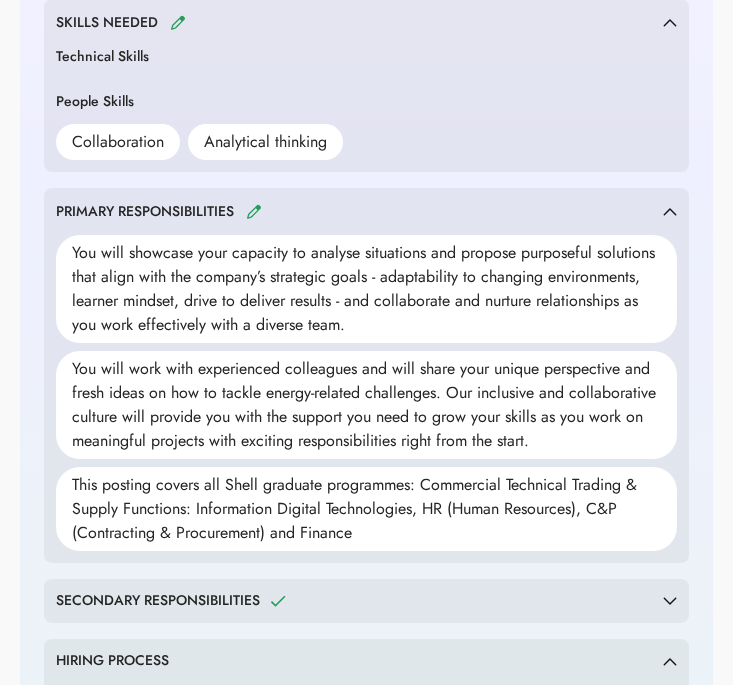 scroll, scrollTop: 866, scrollLeft: 0, axis: vertical 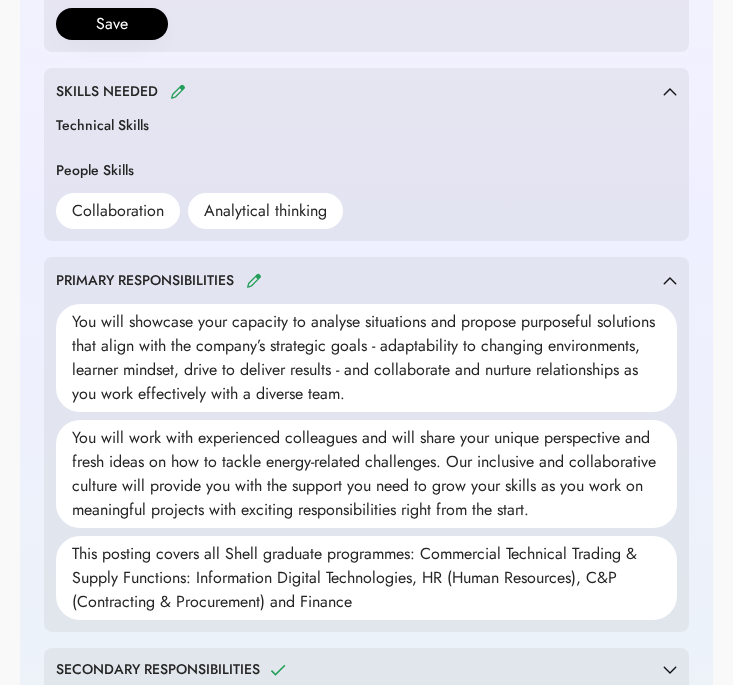 click on "PRIMARY RESPONSIBILITIES" at bounding box center [359, 280] 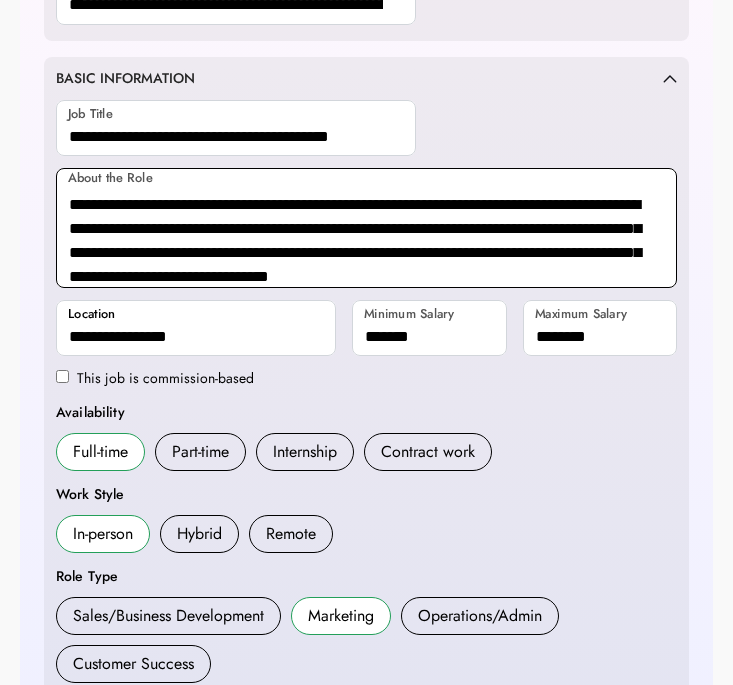 scroll, scrollTop: 0, scrollLeft: 0, axis: both 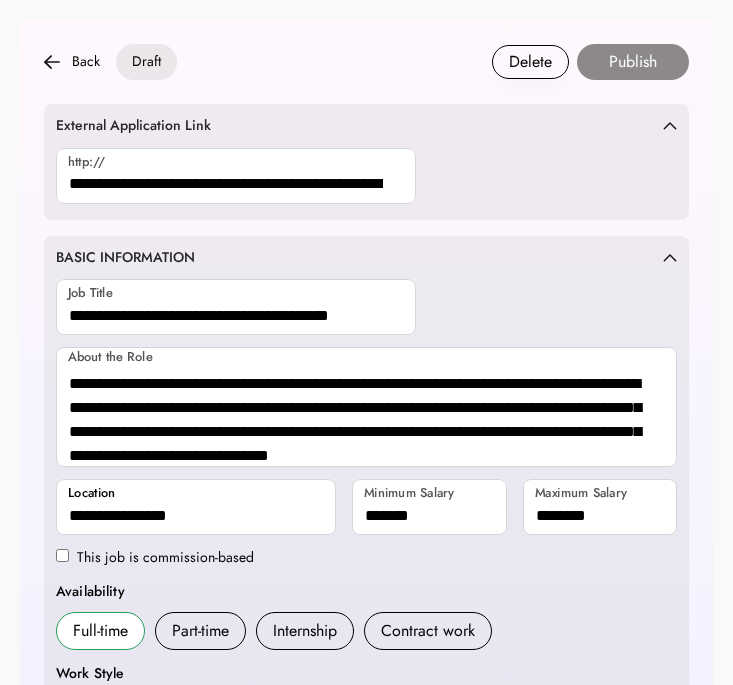 click on "External Application Link" at bounding box center (366, 126) 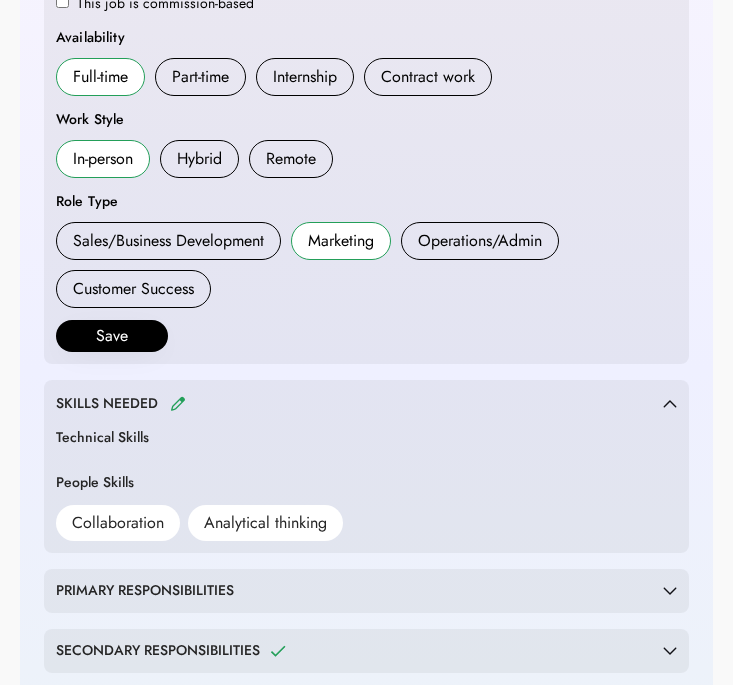 scroll, scrollTop: 787, scrollLeft: 0, axis: vertical 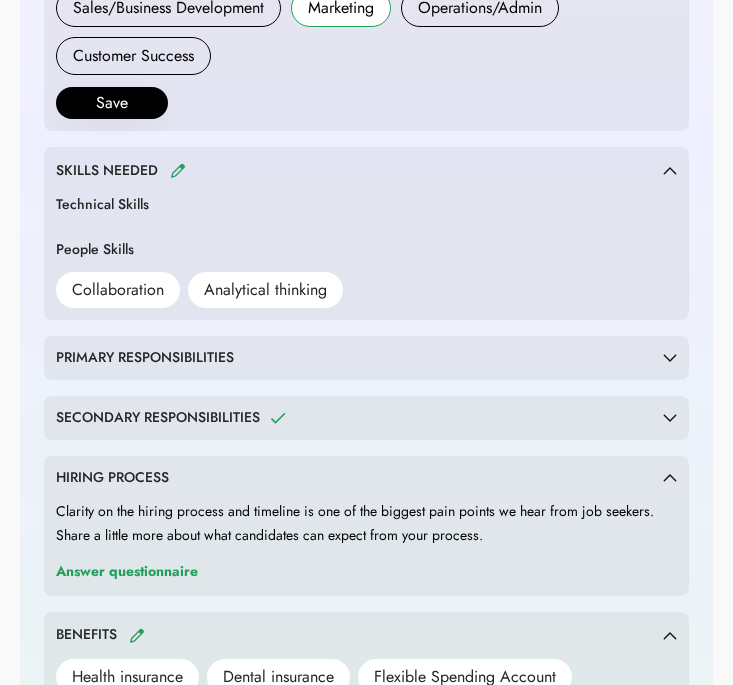 click on "PRIMARY RESPONSIBILITIES" at bounding box center [359, 358] 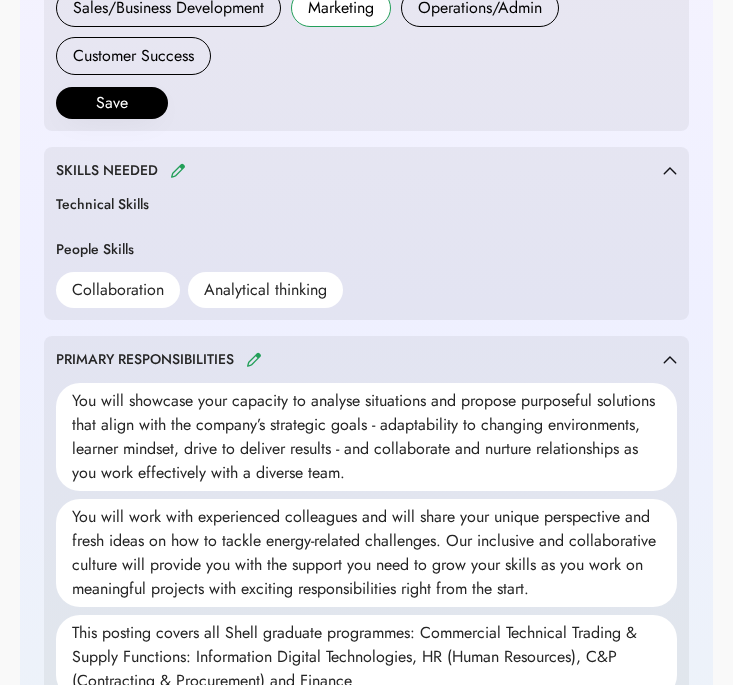 click on "PRIMARY RESPONSIBILITIES" at bounding box center [359, 359] 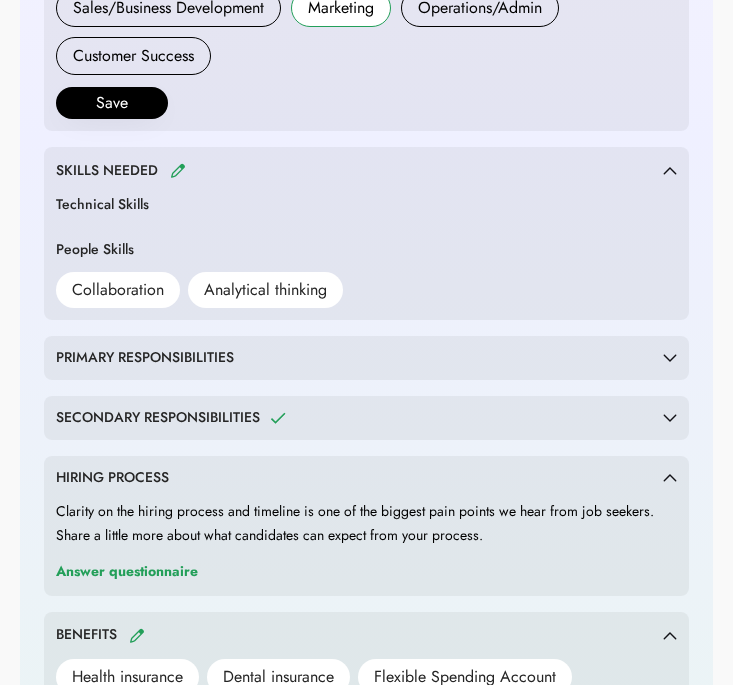click on "PRIMARY RESPONSIBILITIES" at bounding box center [359, 358] 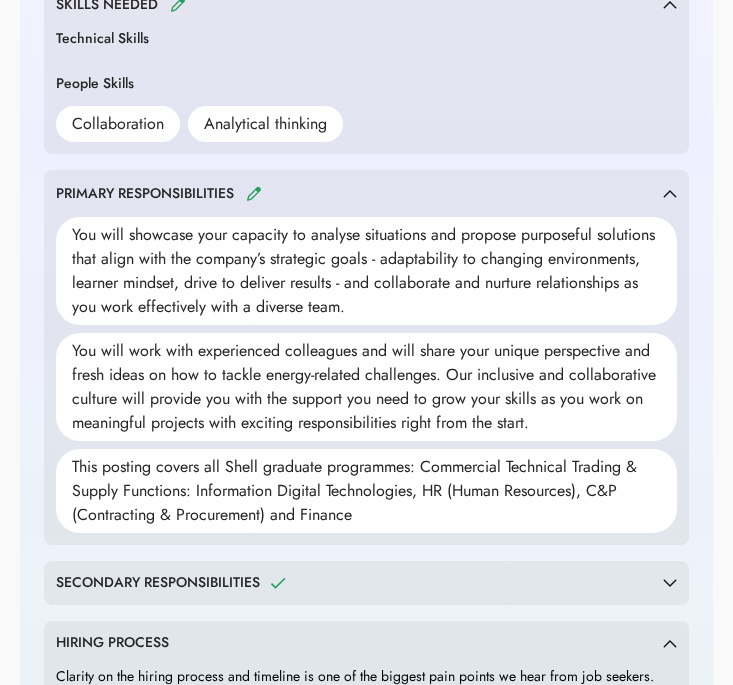 scroll, scrollTop: 802, scrollLeft: 0, axis: vertical 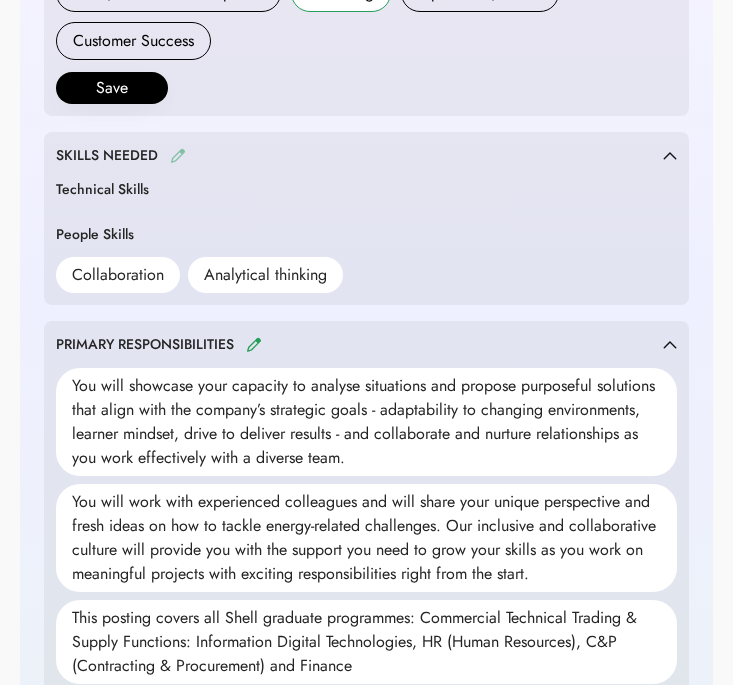 click at bounding box center [178, 155] 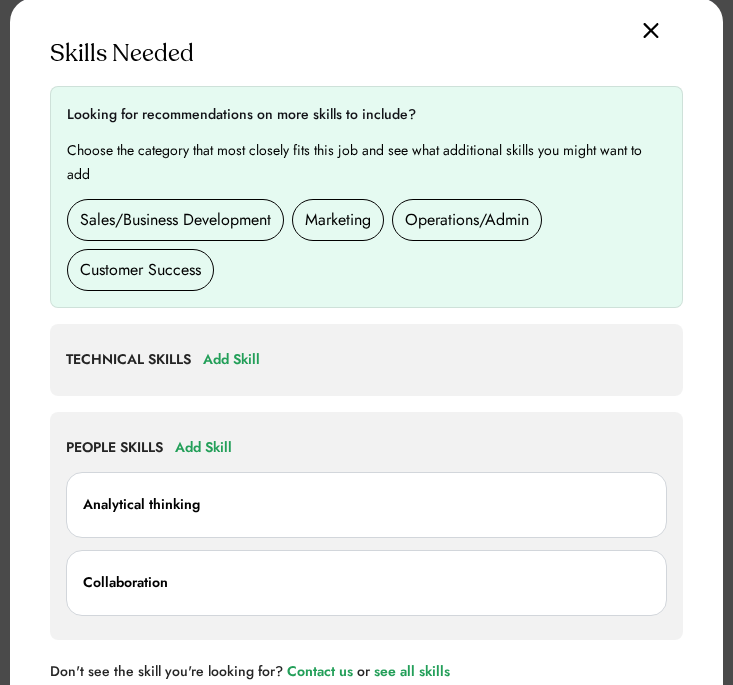 scroll, scrollTop: 872, scrollLeft: 0, axis: vertical 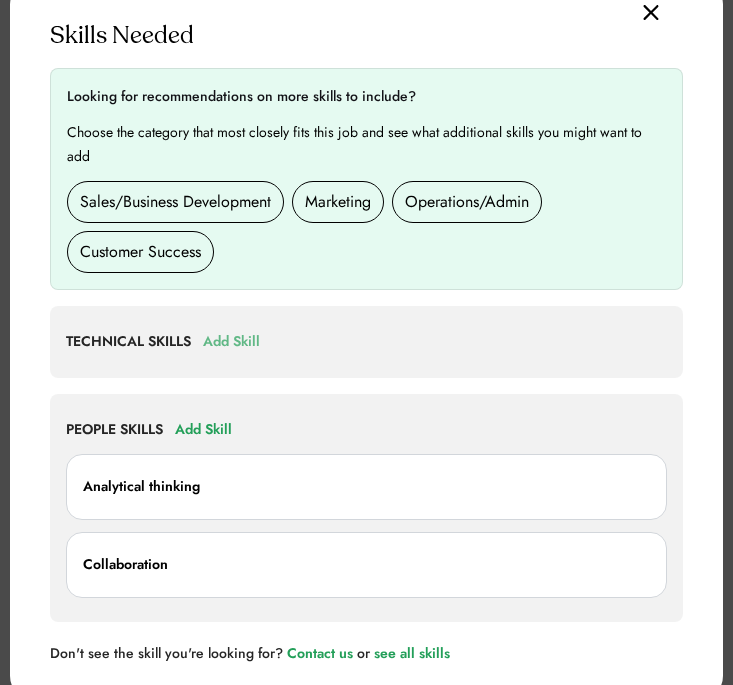 click on "Add Skill" at bounding box center [231, 342] 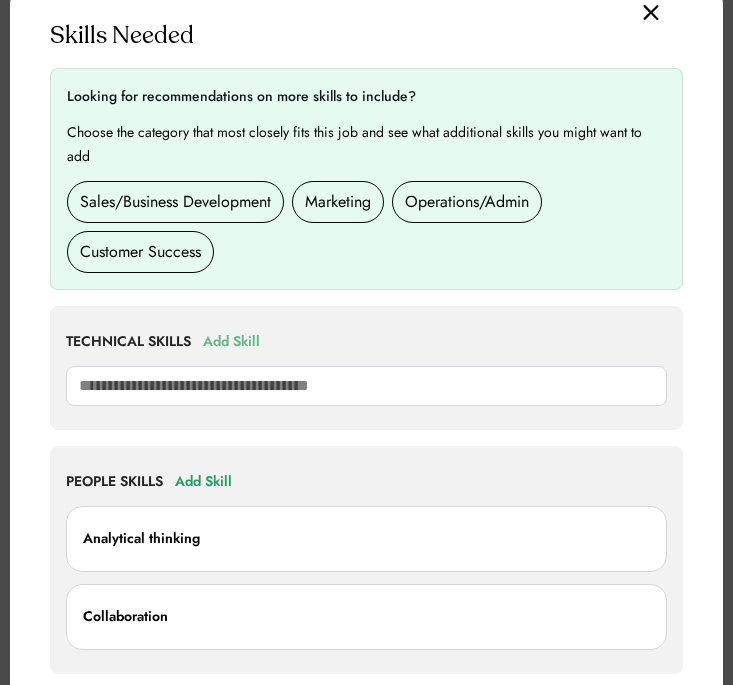 click on "Add Skill" at bounding box center (231, 342) 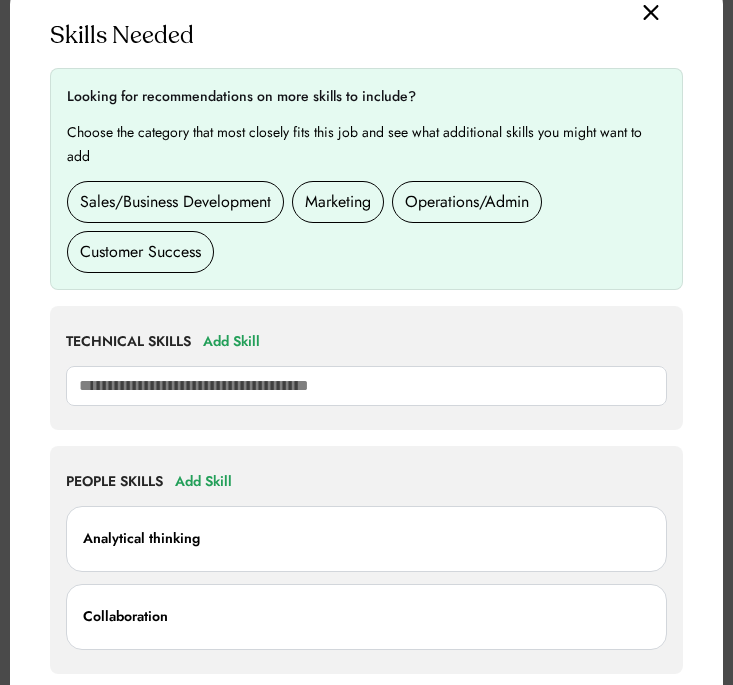 click at bounding box center (366, 386) 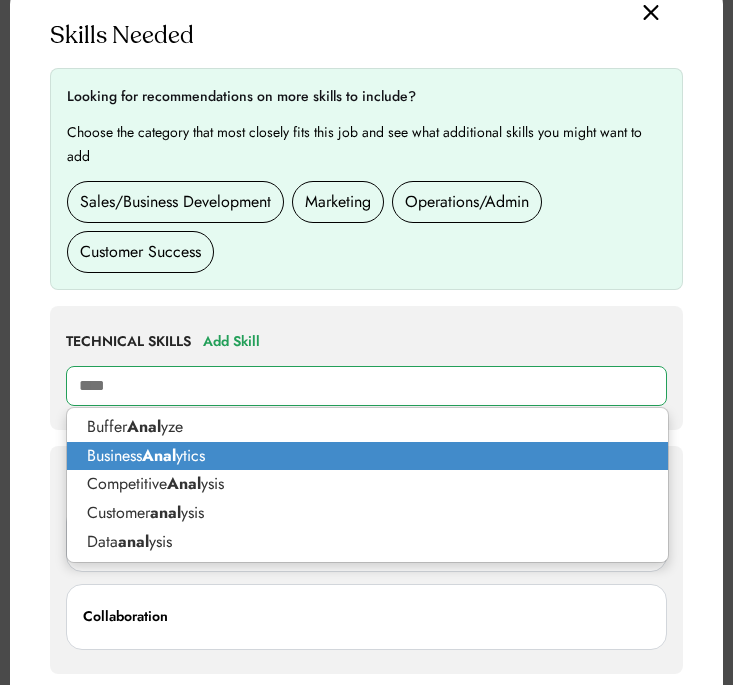 click on "Business  Anal ytics" at bounding box center [367, 456] 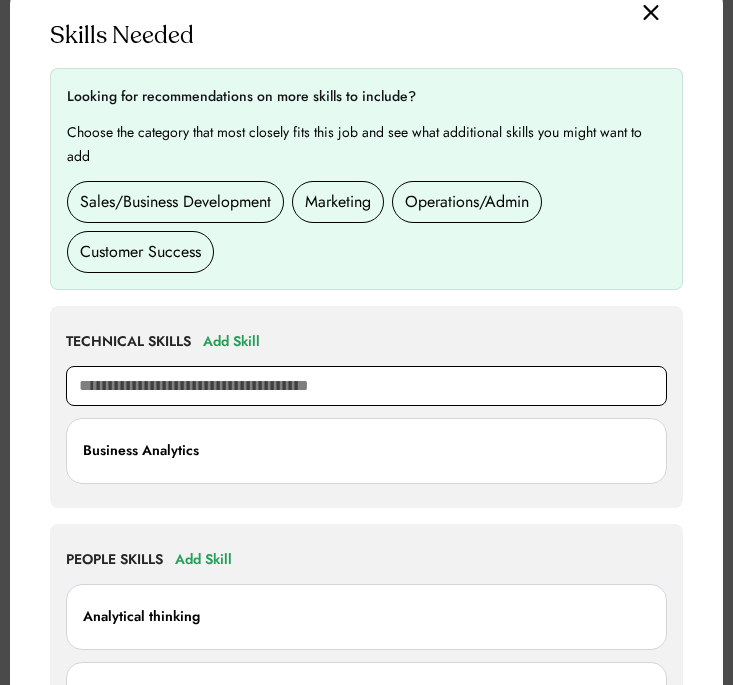 click at bounding box center (366, 386) 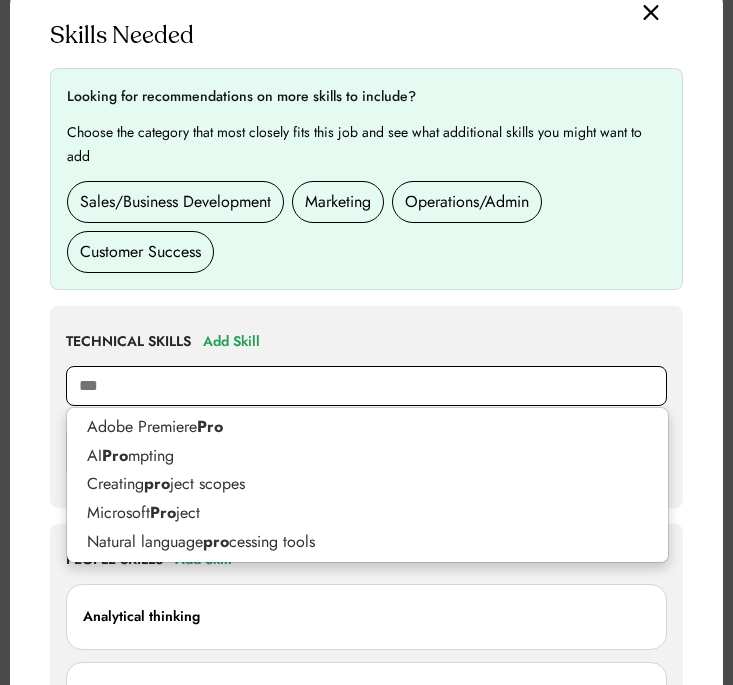scroll, scrollTop: 993, scrollLeft: 0, axis: vertical 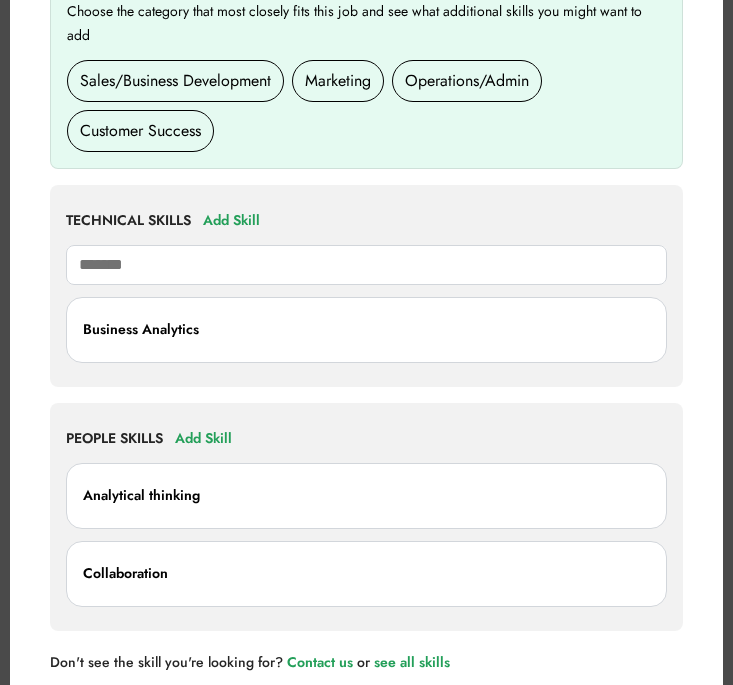drag, startPoint x: 193, startPoint y: 259, endPoint x: 21, endPoint y: 259, distance: 172 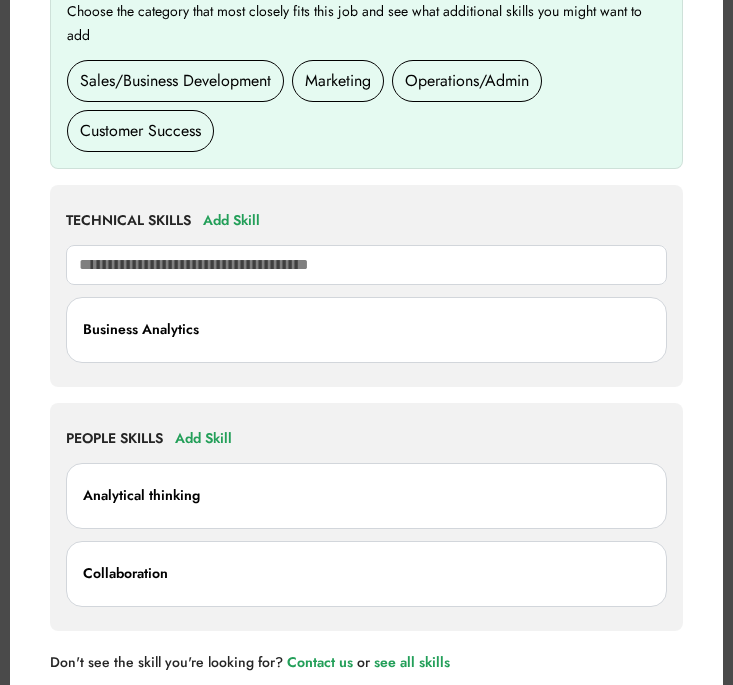 click on "PEOPLE SKILLS Add Skill Analytical thinking Collaboration" at bounding box center [366, 517] 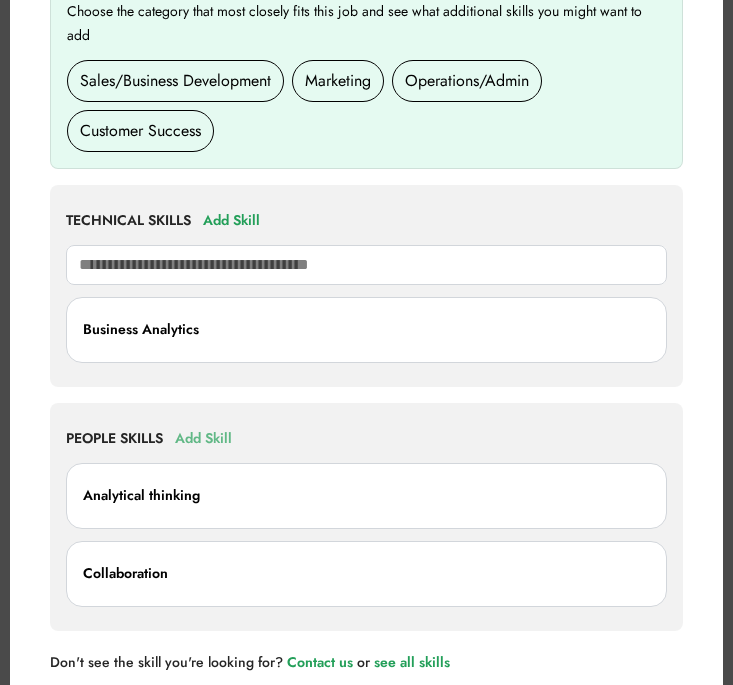 click on "Add Skill" at bounding box center (203, 439) 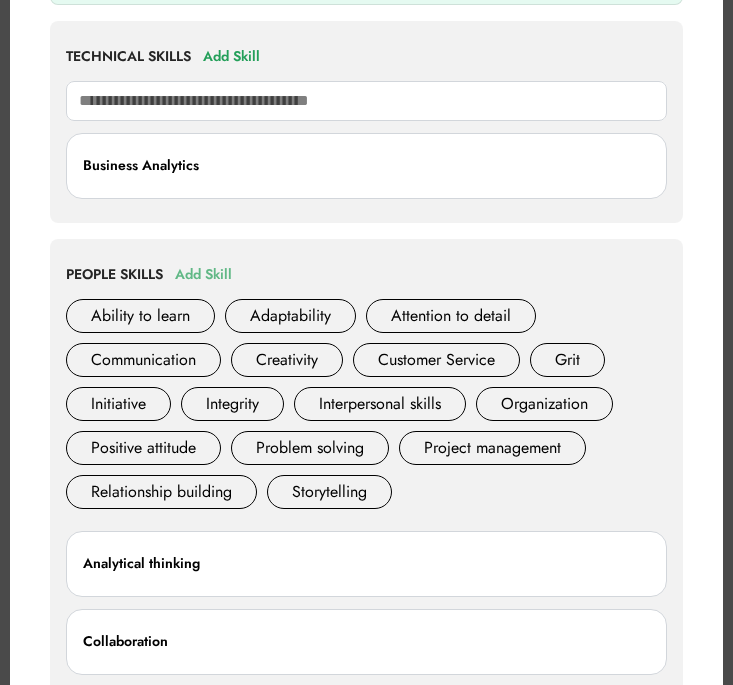 scroll, scrollTop: 1222, scrollLeft: 0, axis: vertical 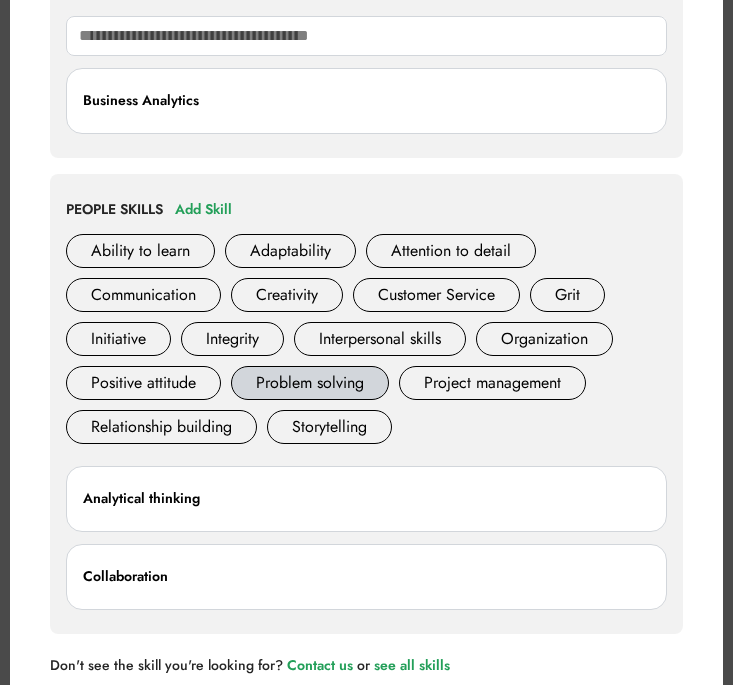 click on "Problem solving" at bounding box center [310, 383] 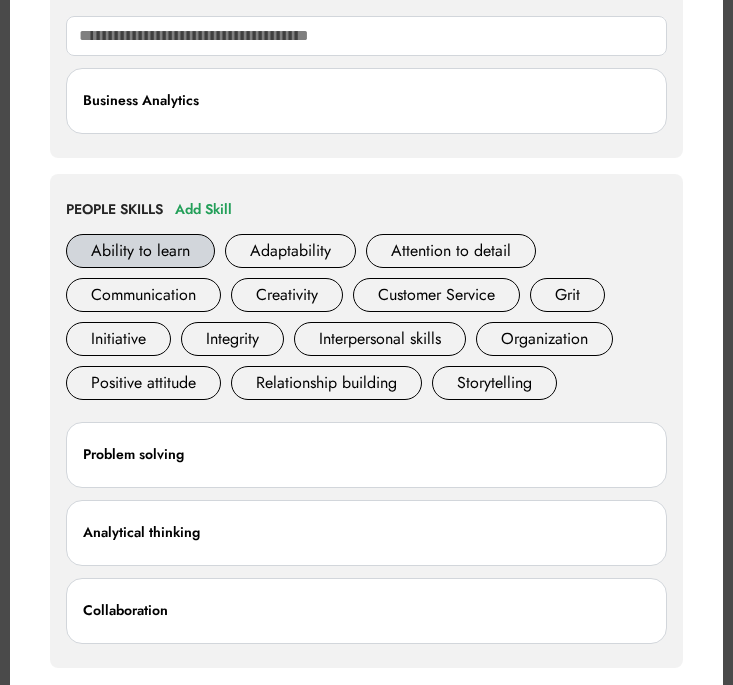 click on "Ability to learn" at bounding box center (140, 251) 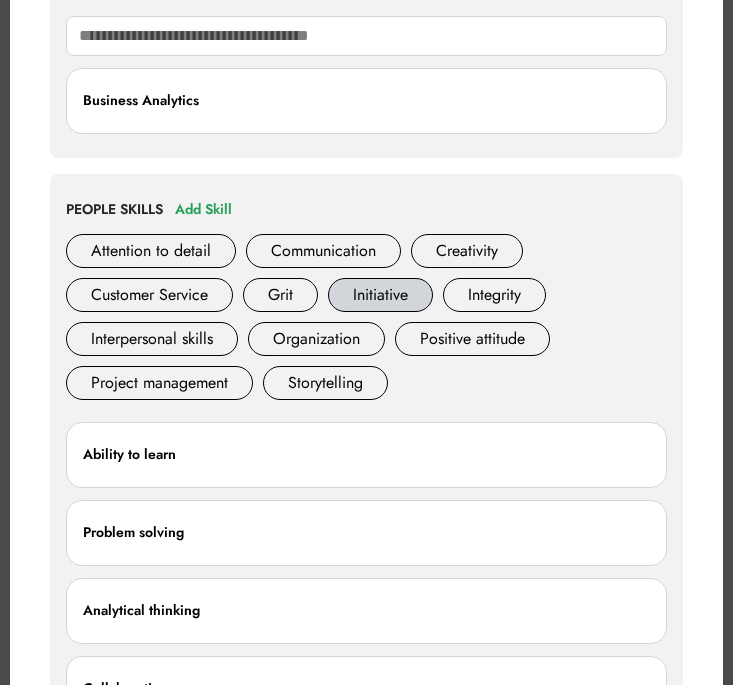 click on "Initiative" at bounding box center [380, 295] 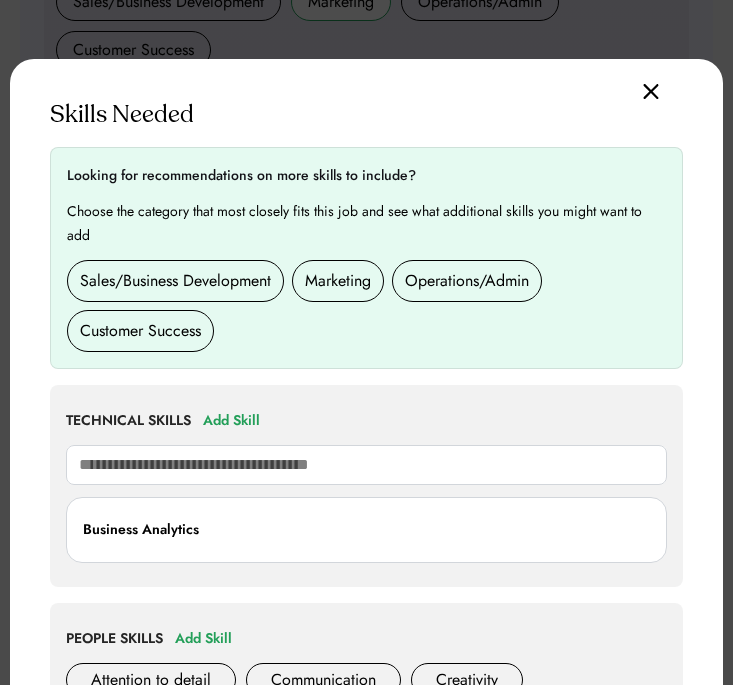 scroll, scrollTop: 781, scrollLeft: 0, axis: vertical 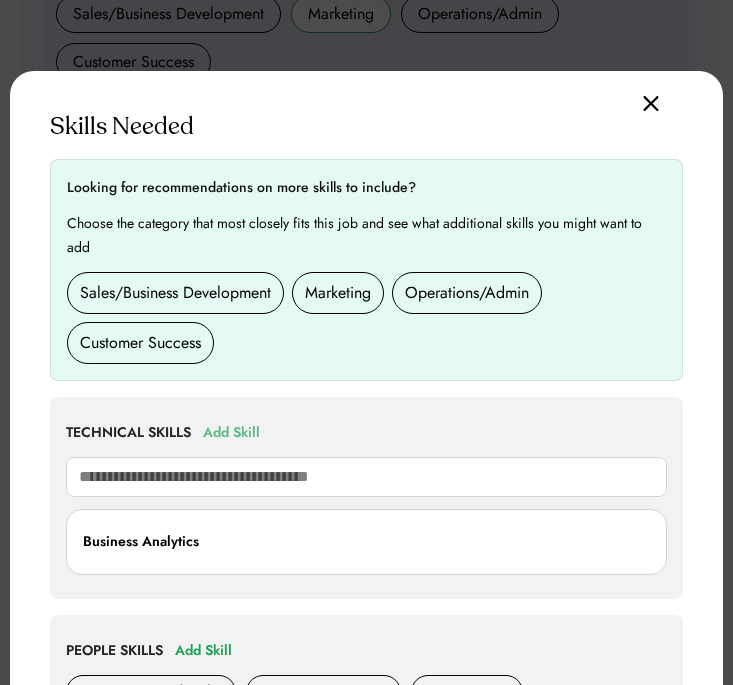 click on "Add Skill" at bounding box center (231, 433) 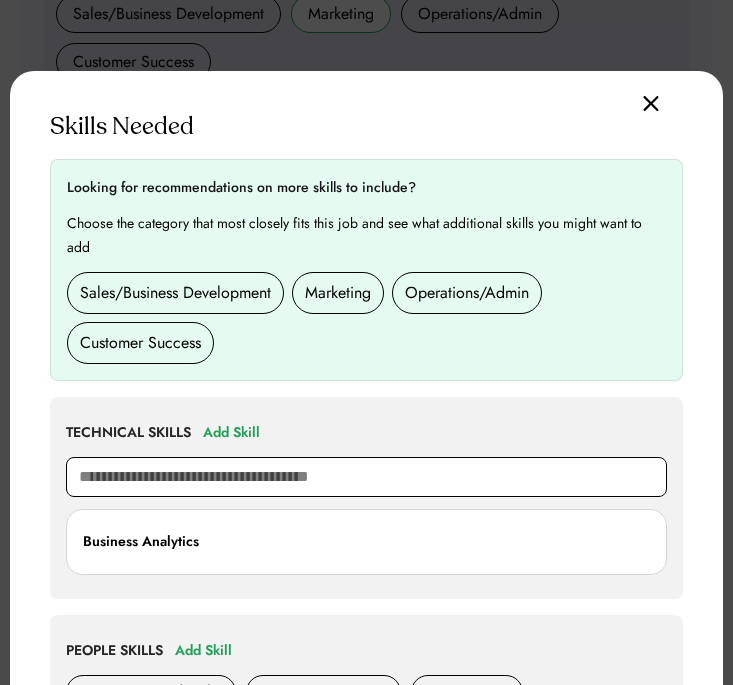 click at bounding box center [366, 477] 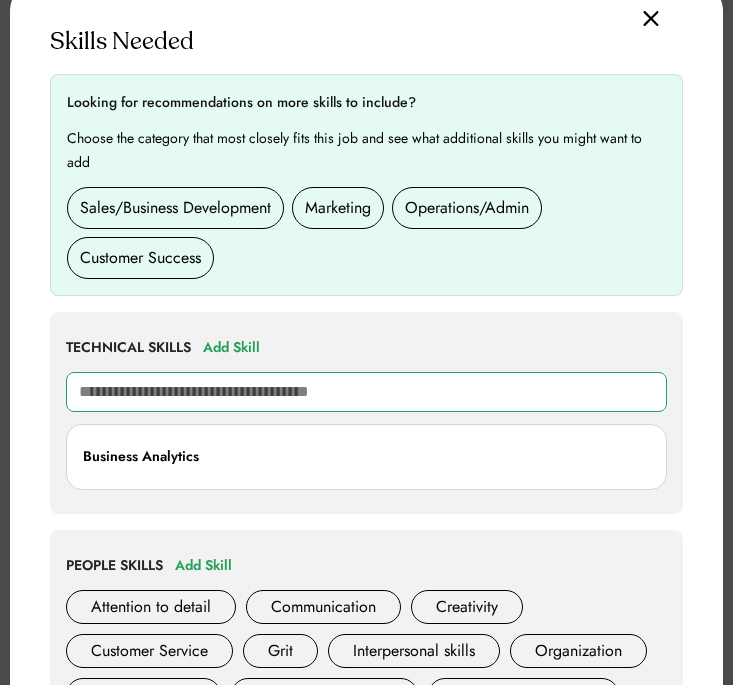 scroll, scrollTop: 1024, scrollLeft: 0, axis: vertical 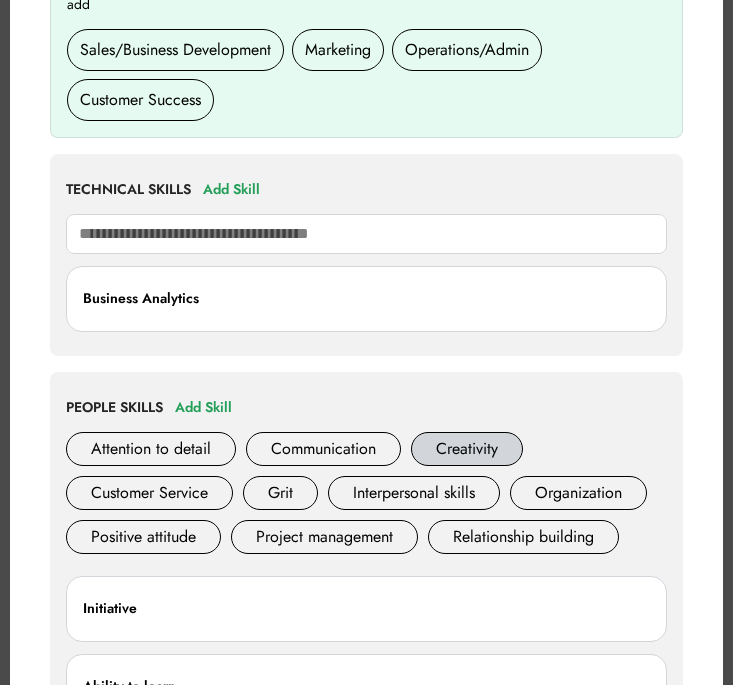 click on "Creativity" at bounding box center (467, 449) 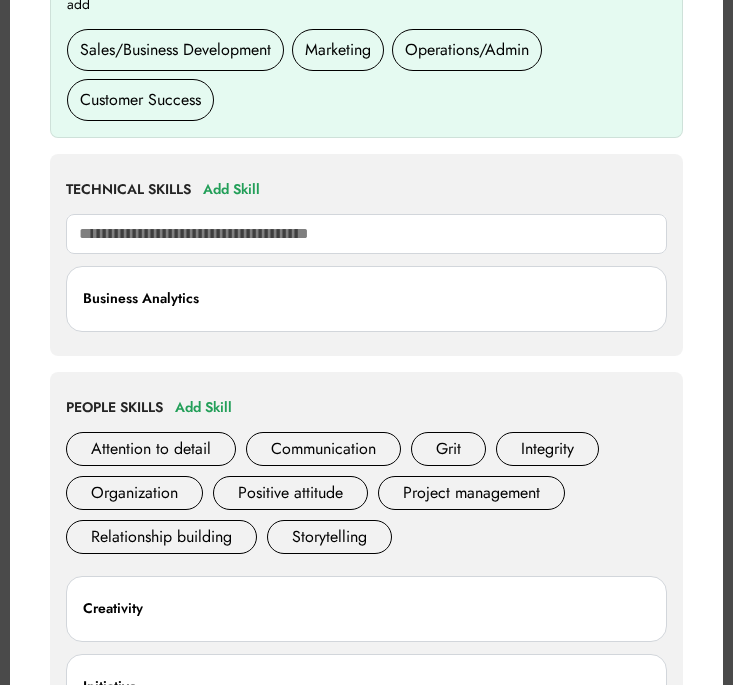 click on "Marketing" at bounding box center [338, 50] 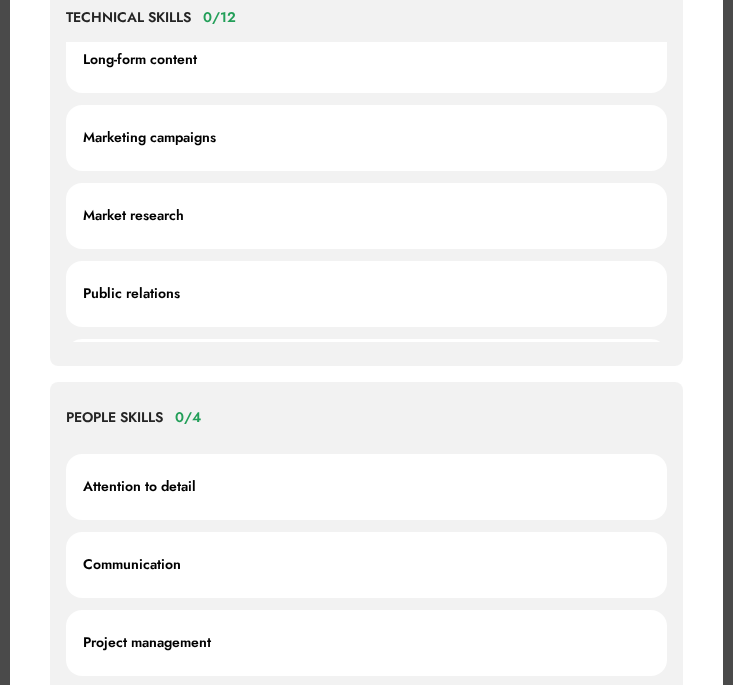 scroll, scrollTop: 870, scrollLeft: 0, axis: vertical 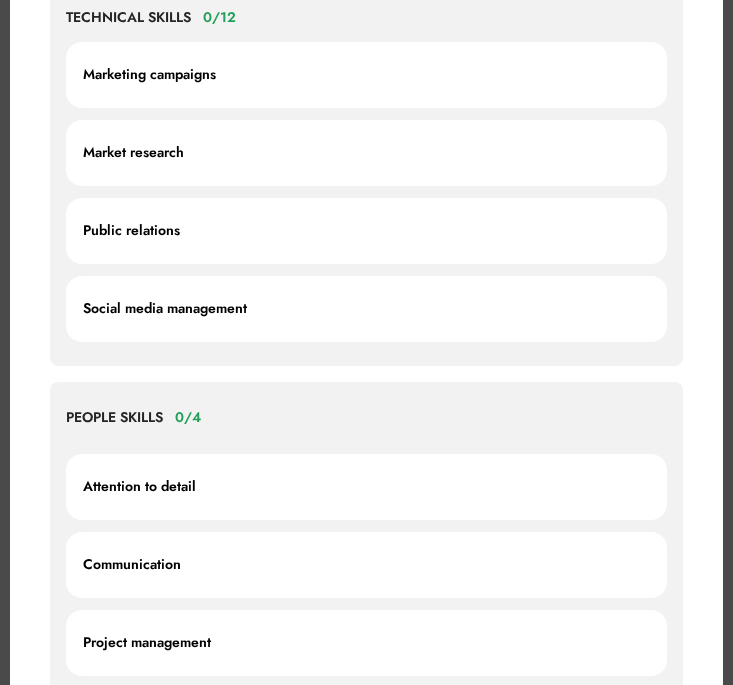 click on "Market research" at bounding box center (366, 153) 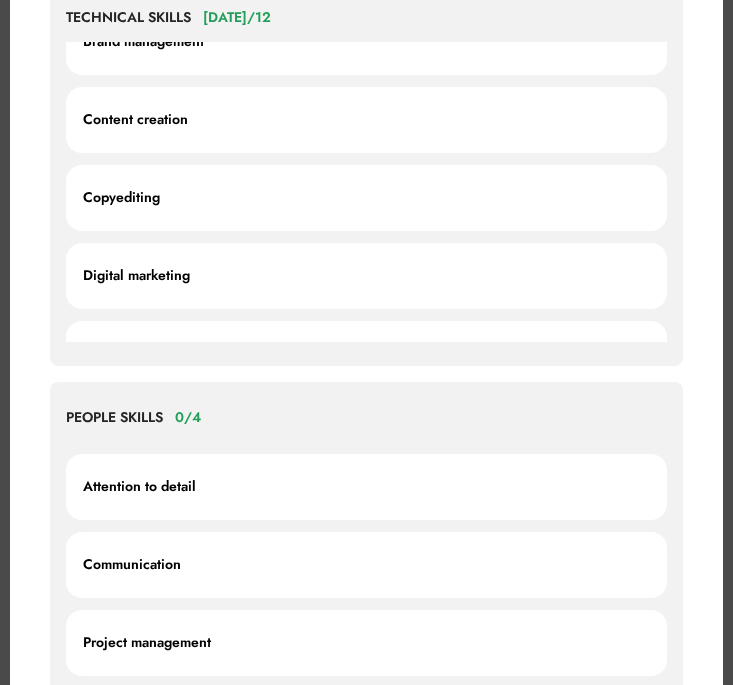 scroll, scrollTop: 0, scrollLeft: 0, axis: both 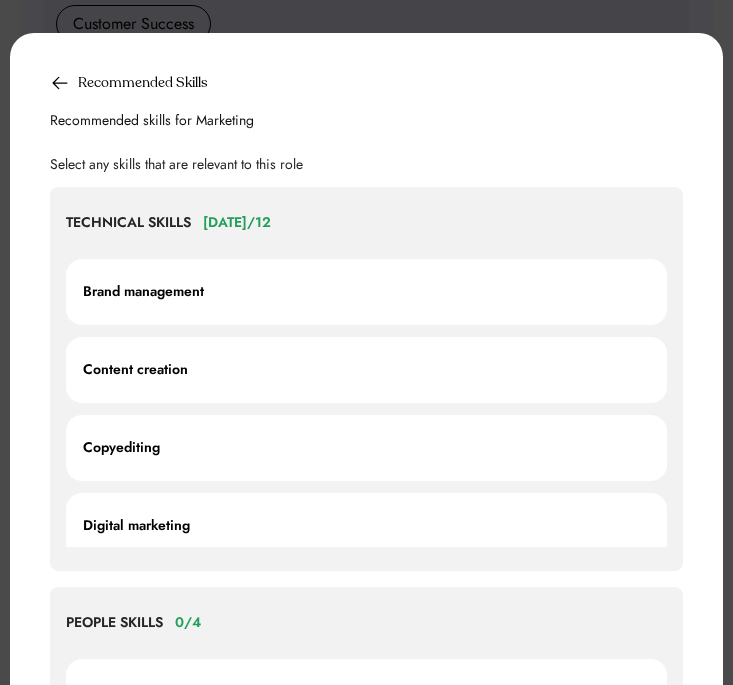 click 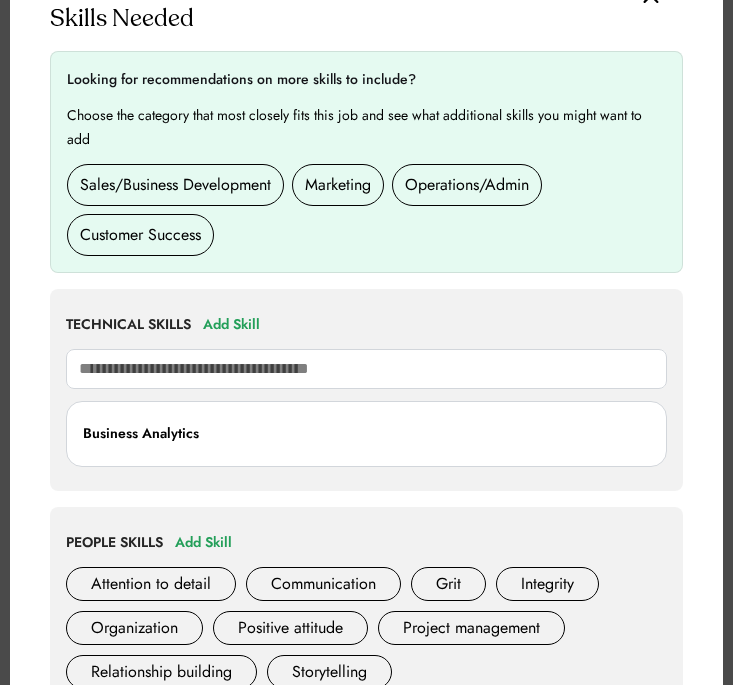 scroll, scrollTop: 894, scrollLeft: 0, axis: vertical 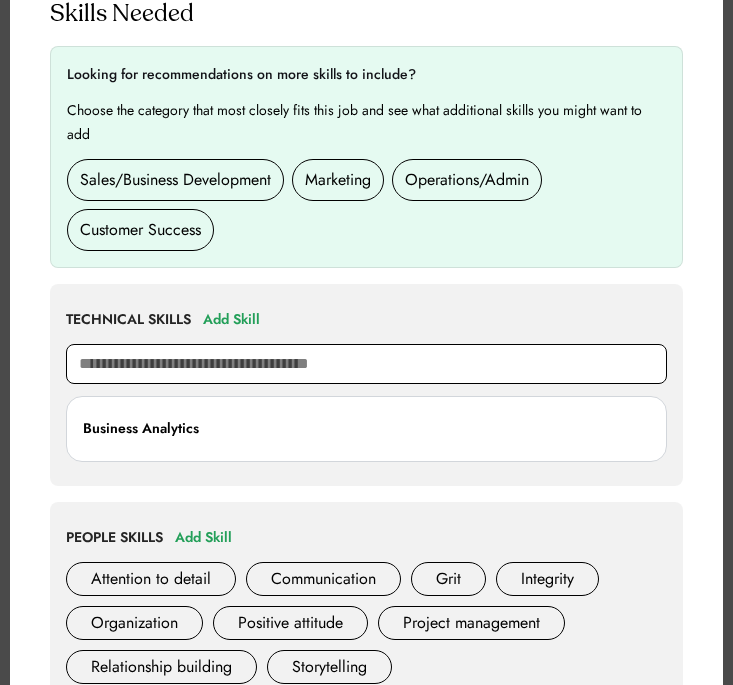 click at bounding box center (366, 364) 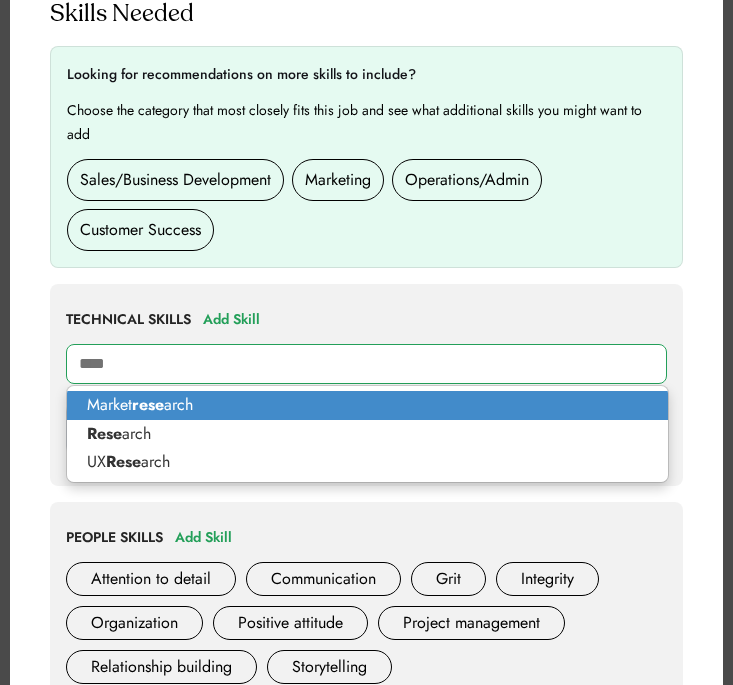 click on "Market  rese arch" at bounding box center [367, 405] 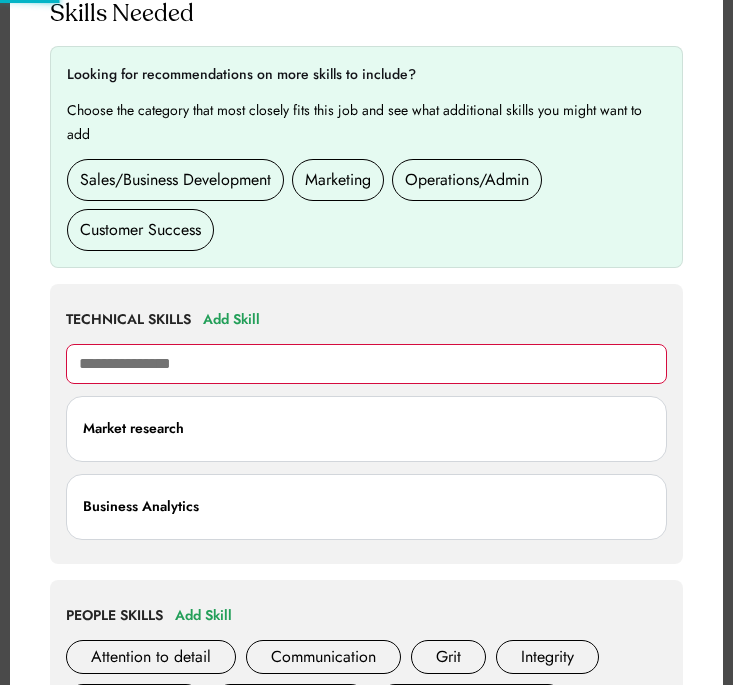 click on "Operations/Admin" at bounding box center (467, 180) 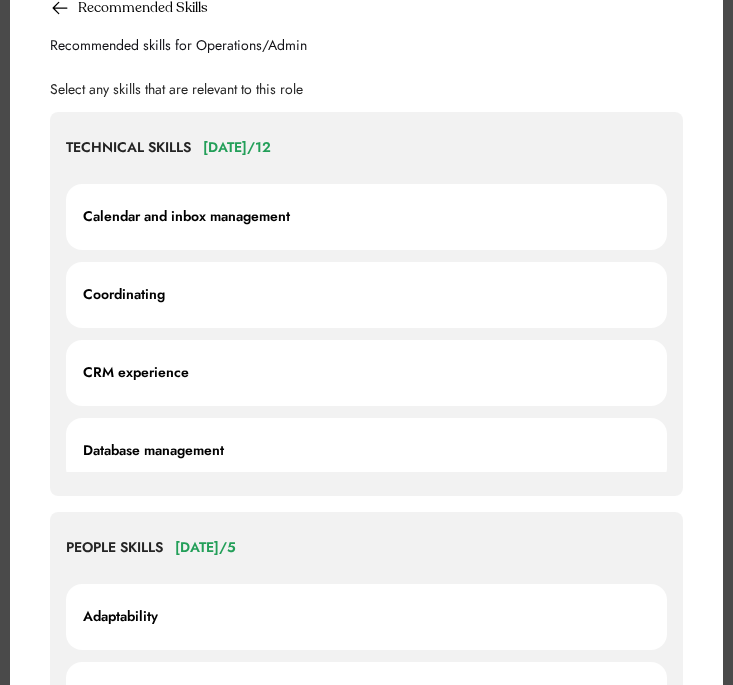 click on "Calendar and inbox management" at bounding box center (366, 217) 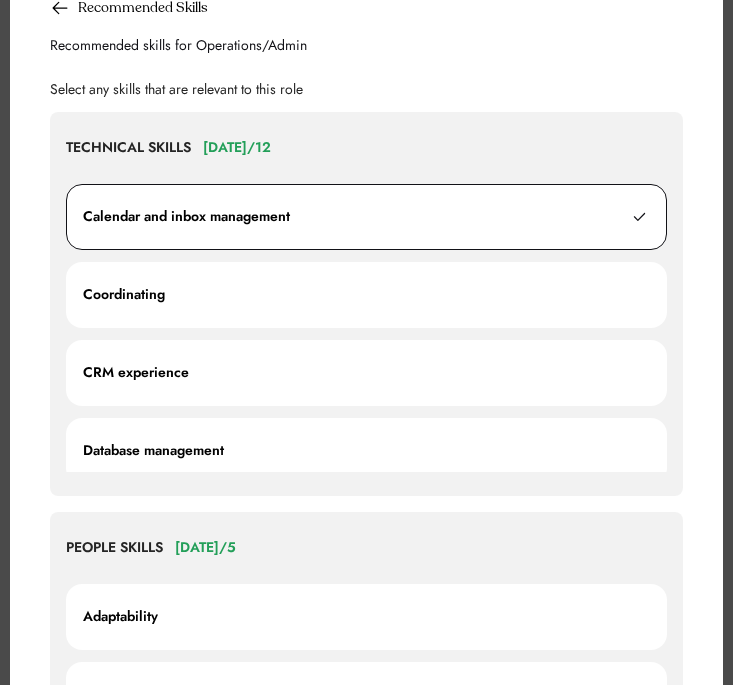 click on "Coordinating" at bounding box center [366, 295] 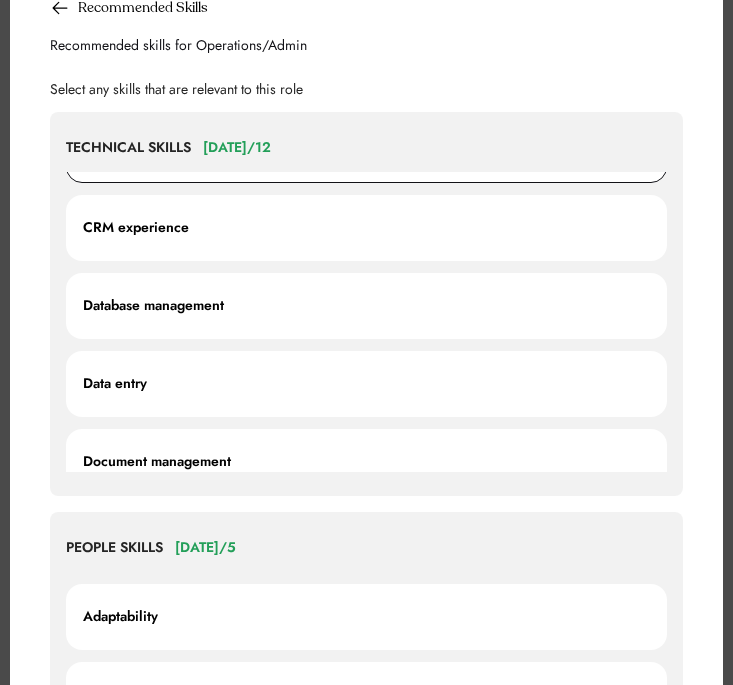 click on "Database management" at bounding box center (366, 306) 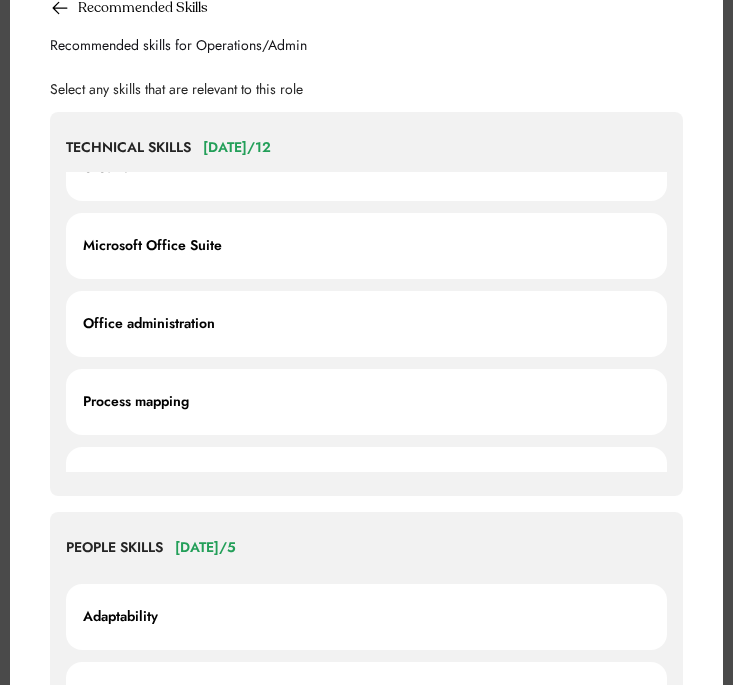 scroll, scrollTop: 636, scrollLeft: 0, axis: vertical 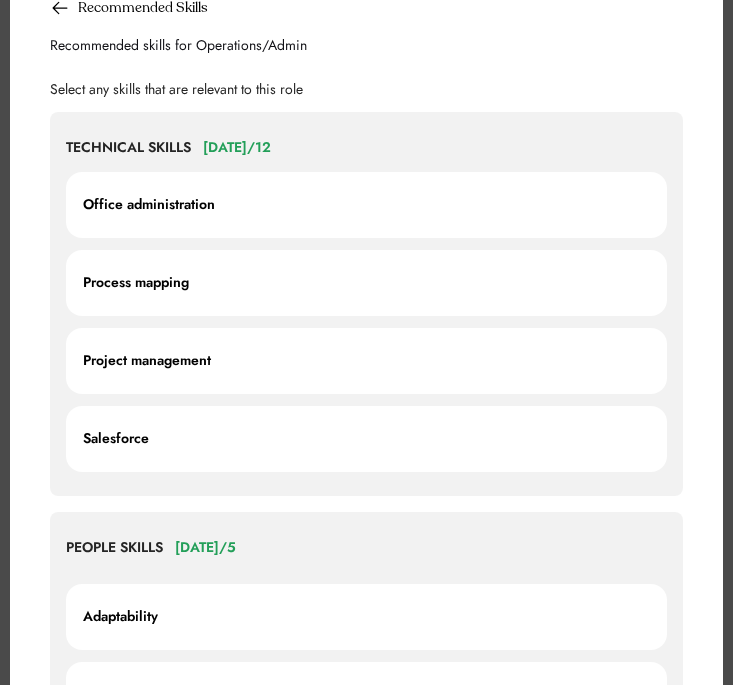 click on "Project management" at bounding box center (147, 361) 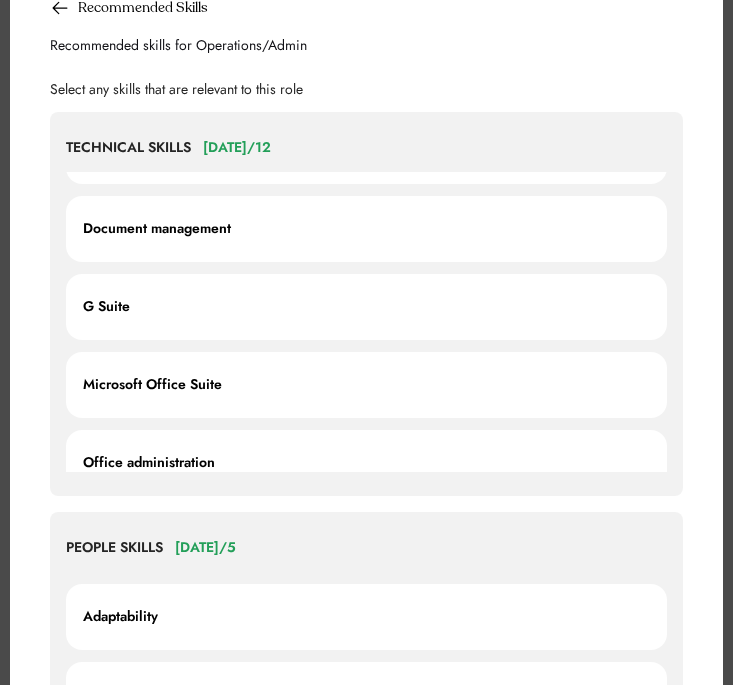 scroll, scrollTop: 0, scrollLeft: 0, axis: both 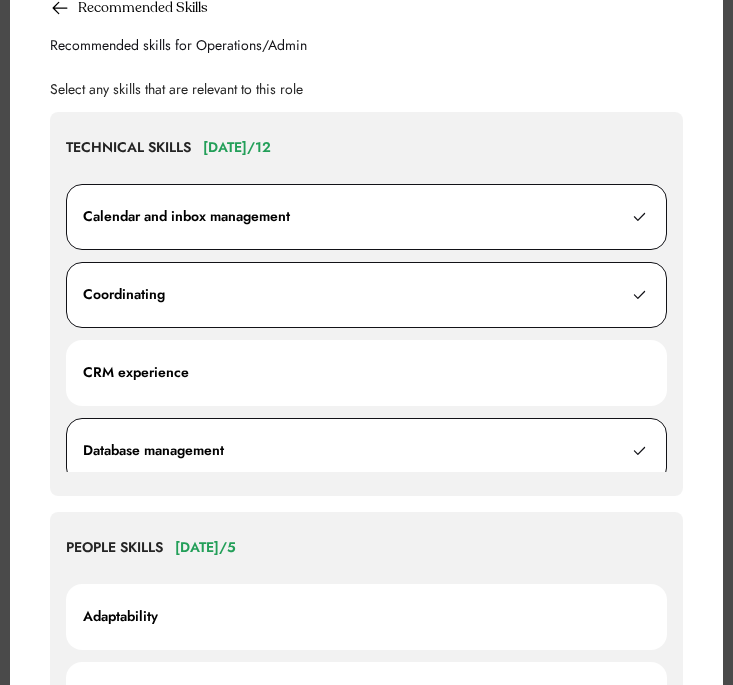 click 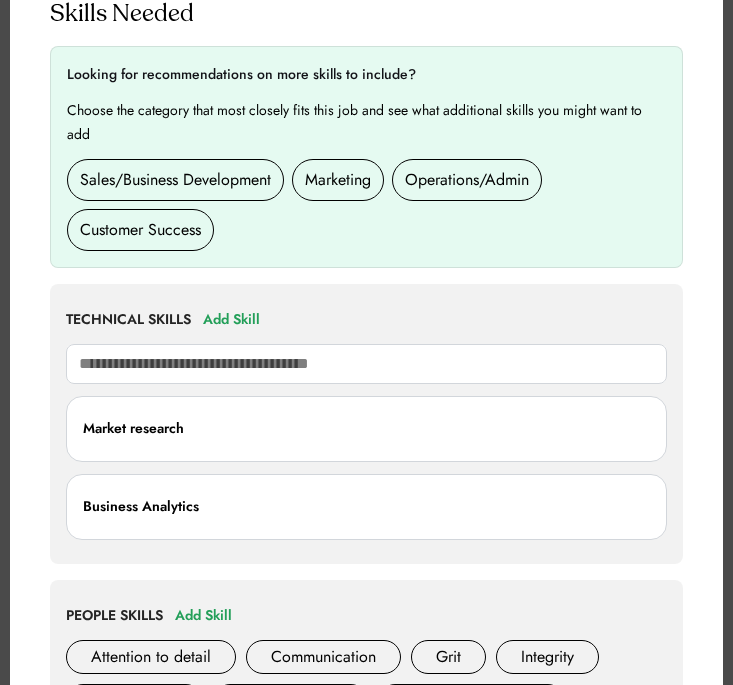 click on "Operations/Admin" at bounding box center (467, 180) 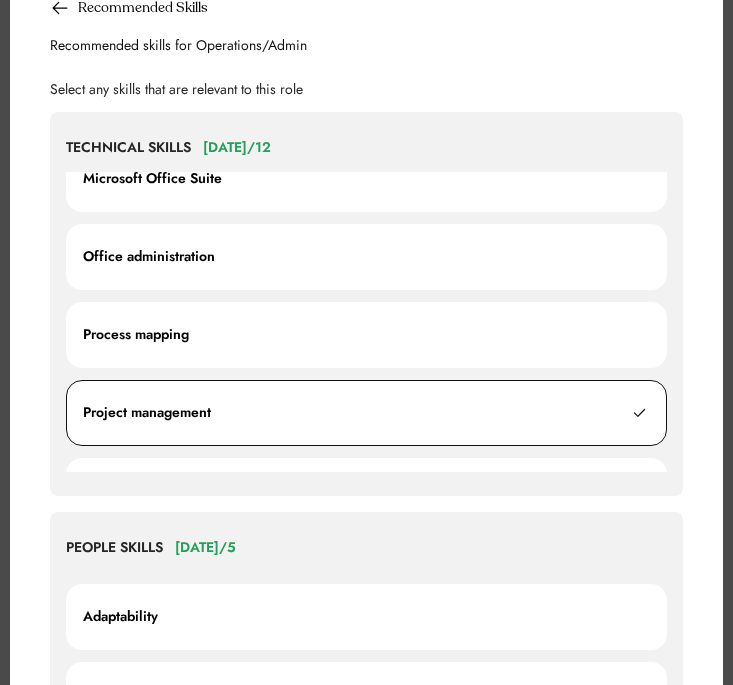 scroll, scrollTop: 636, scrollLeft: 0, axis: vertical 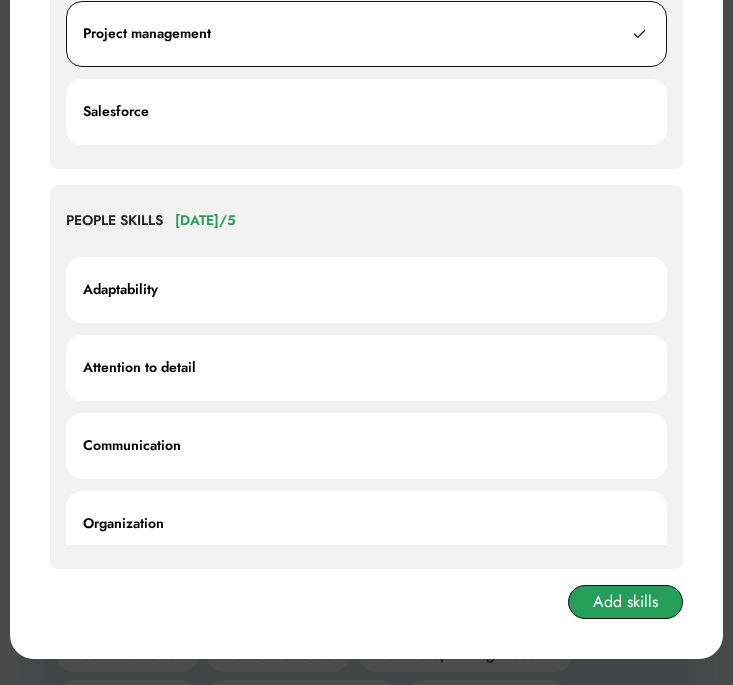 click on "Add skills" at bounding box center [625, 602] 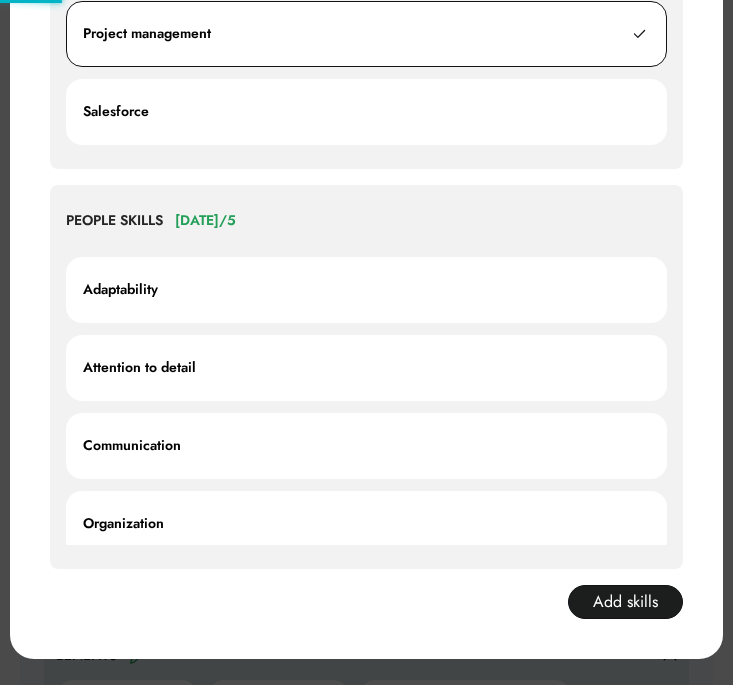 scroll, scrollTop: 1265, scrollLeft: 0, axis: vertical 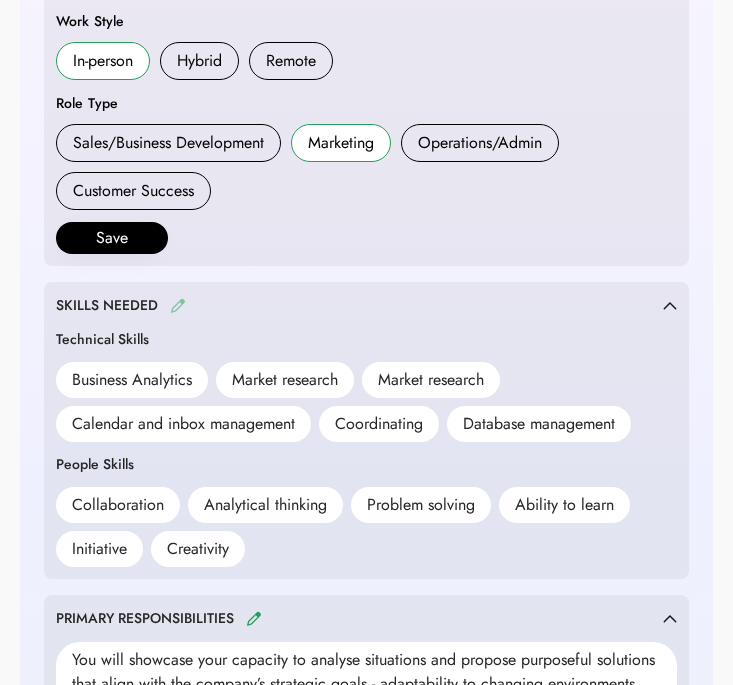 click at bounding box center [178, 305] 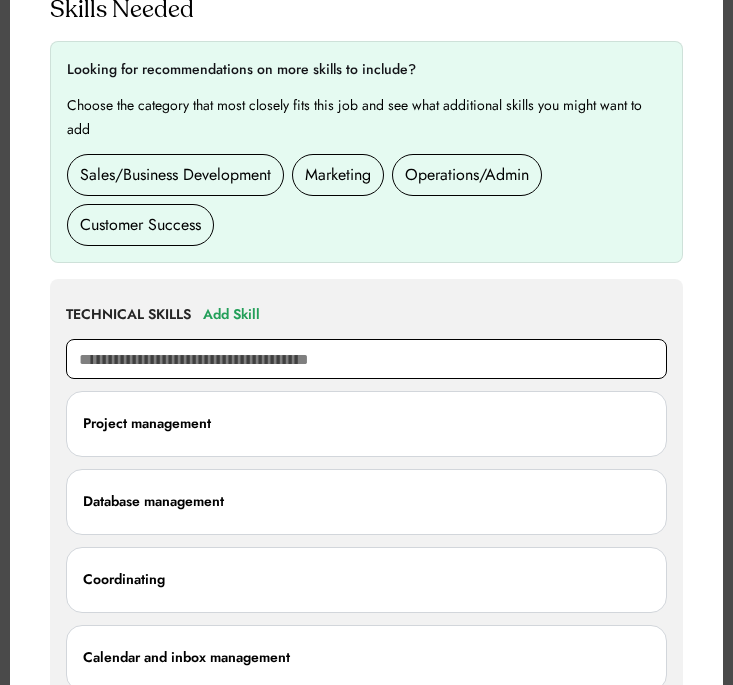 scroll, scrollTop: 937, scrollLeft: 0, axis: vertical 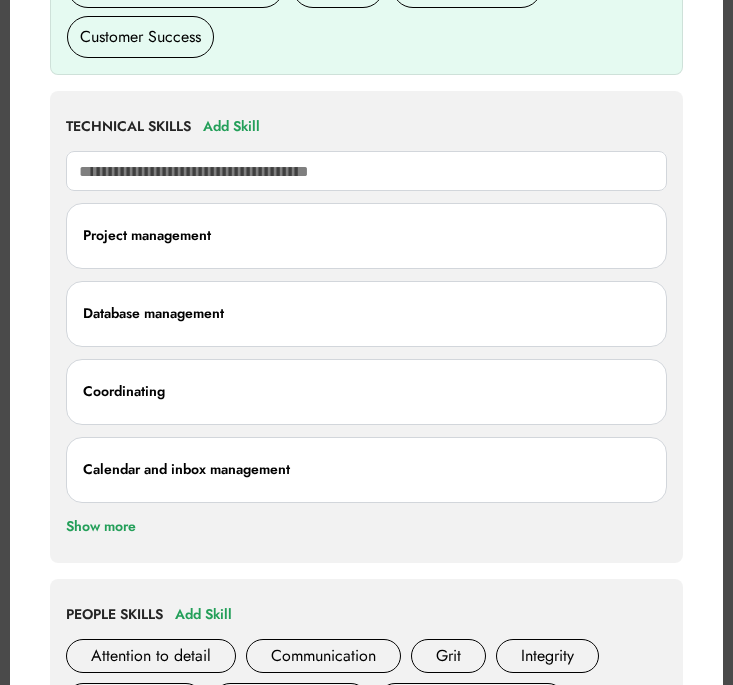 click on "TECHNICAL SKILLS Add Skill rese Project management Database management Coordinating Calendar and inbox management Show more" at bounding box center (366, 327) 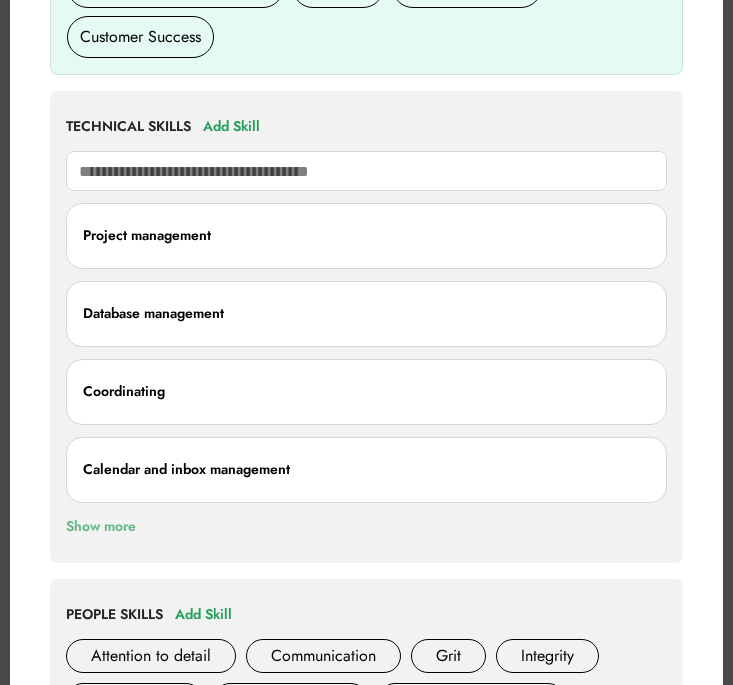 click on "Show more" at bounding box center (101, 527) 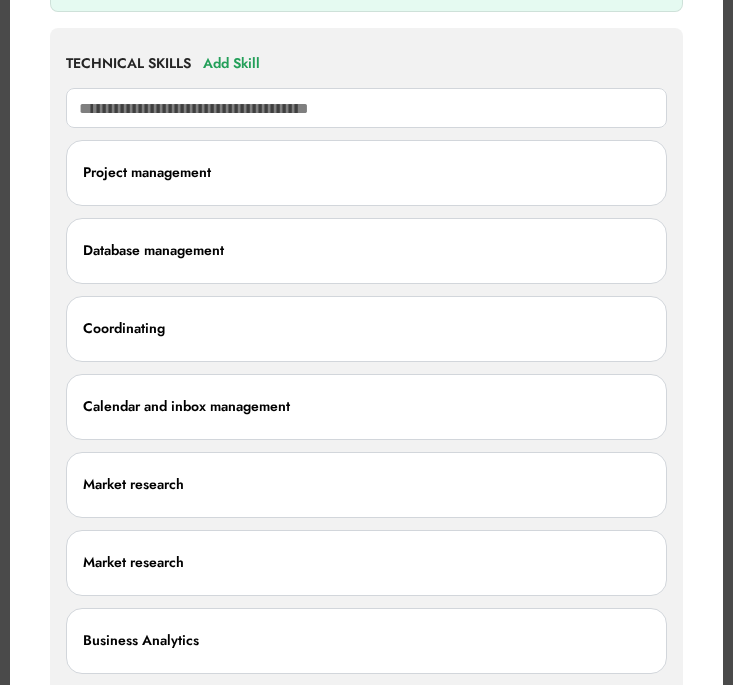 scroll, scrollTop: 1044, scrollLeft: 0, axis: vertical 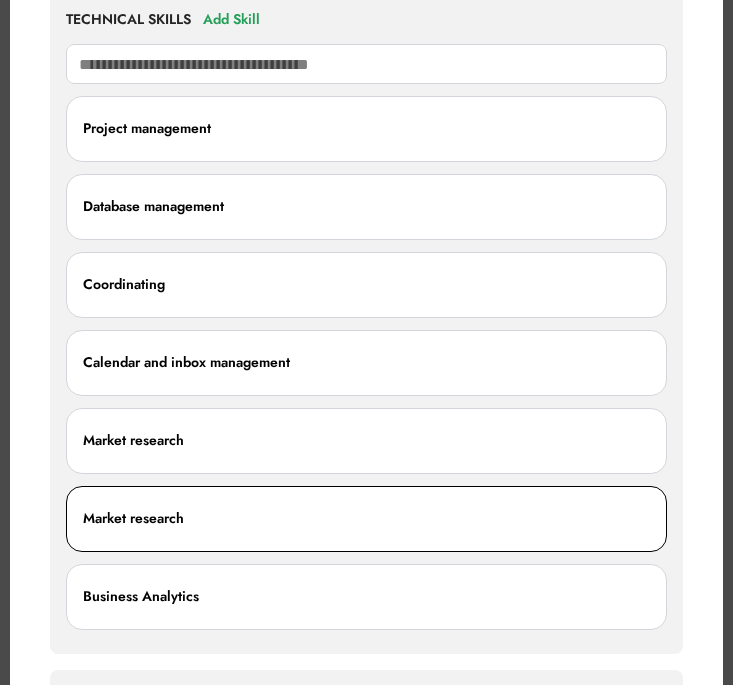 click on "Market research" at bounding box center [366, 519] 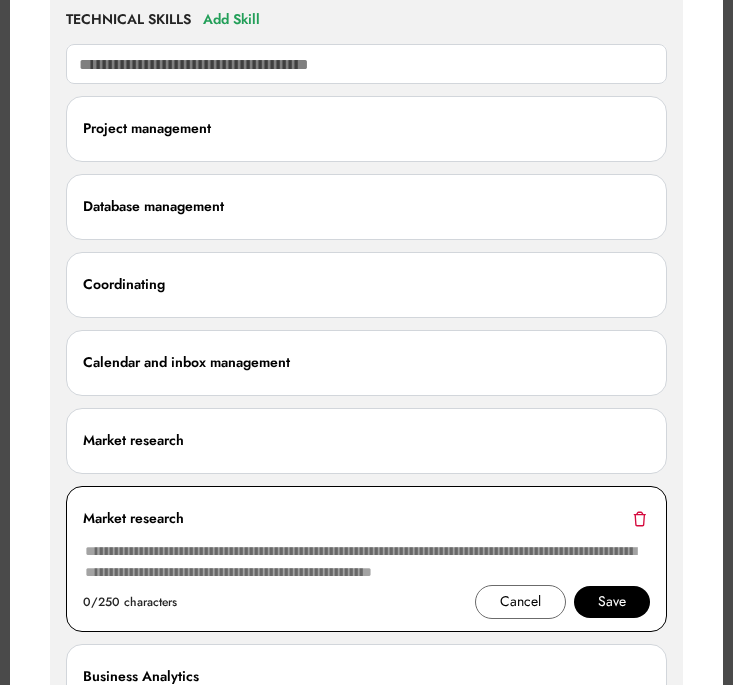 click at bounding box center (639, 518) 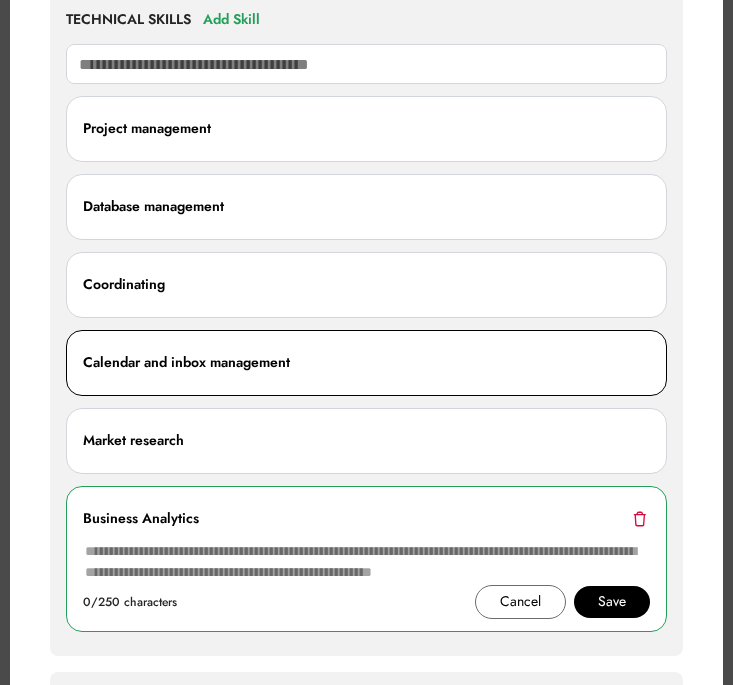 scroll, scrollTop: 984, scrollLeft: 0, axis: vertical 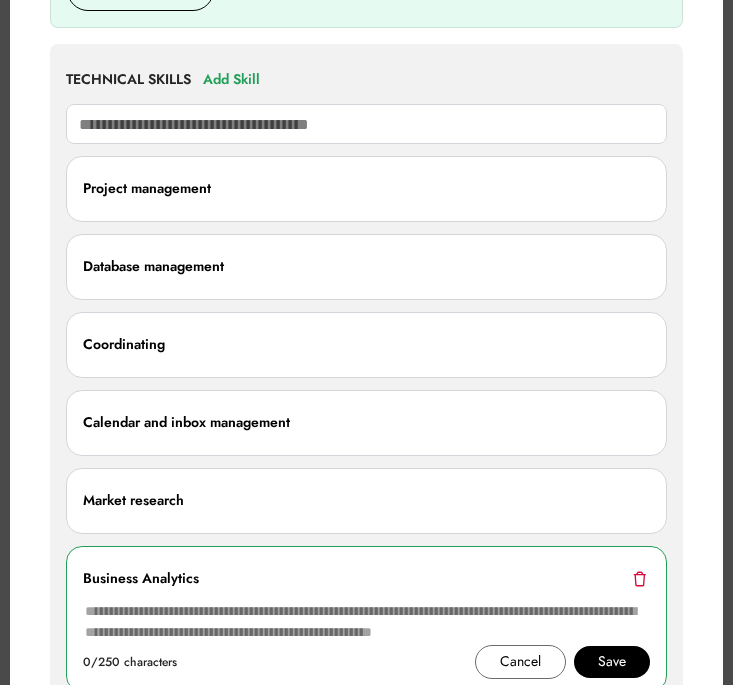 click on "Project management" at bounding box center (366, 183) 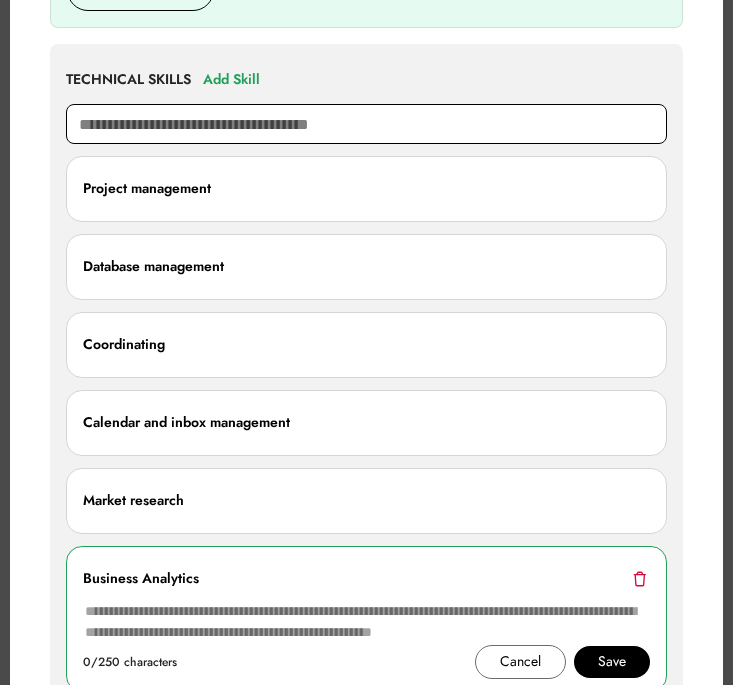 click at bounding box center [366, 124] 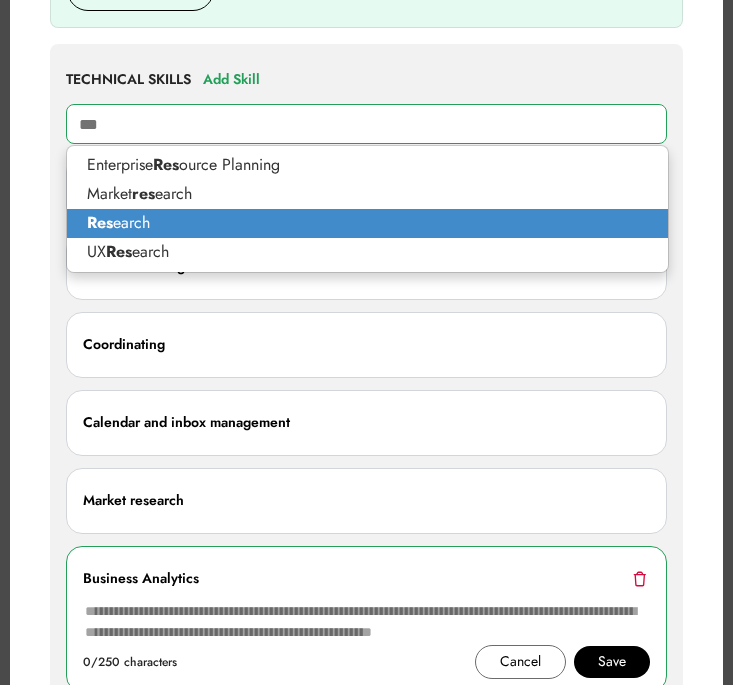 click on "Res earch" at bounding box center (367, 223) 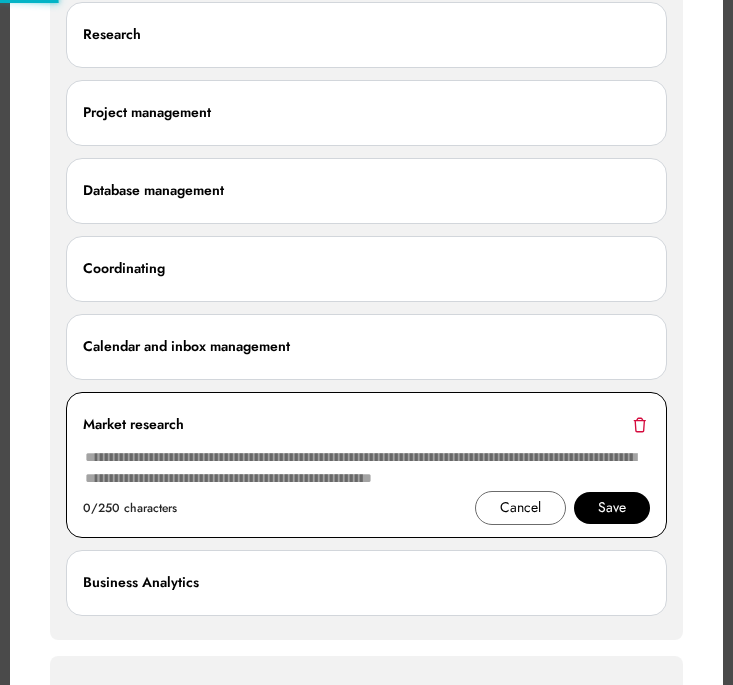 type 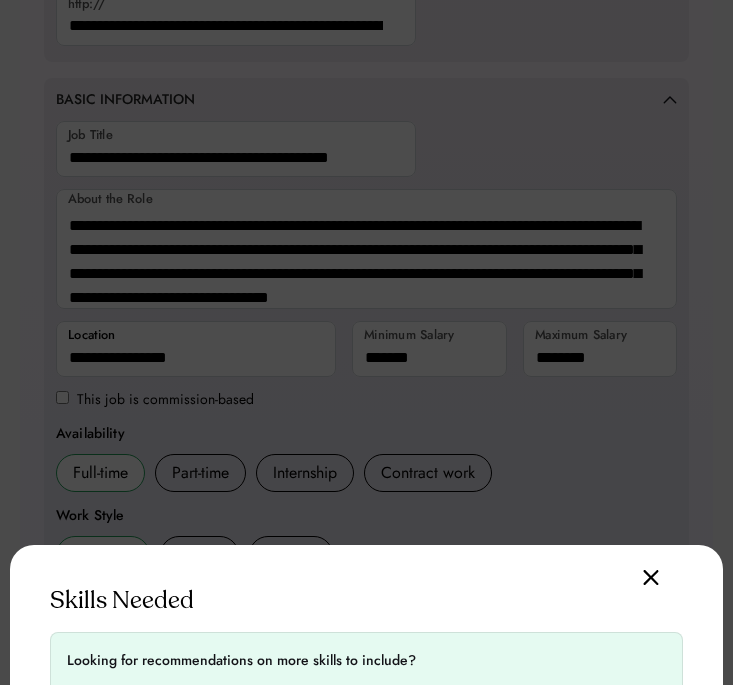 click at bounding box center [366, 342] 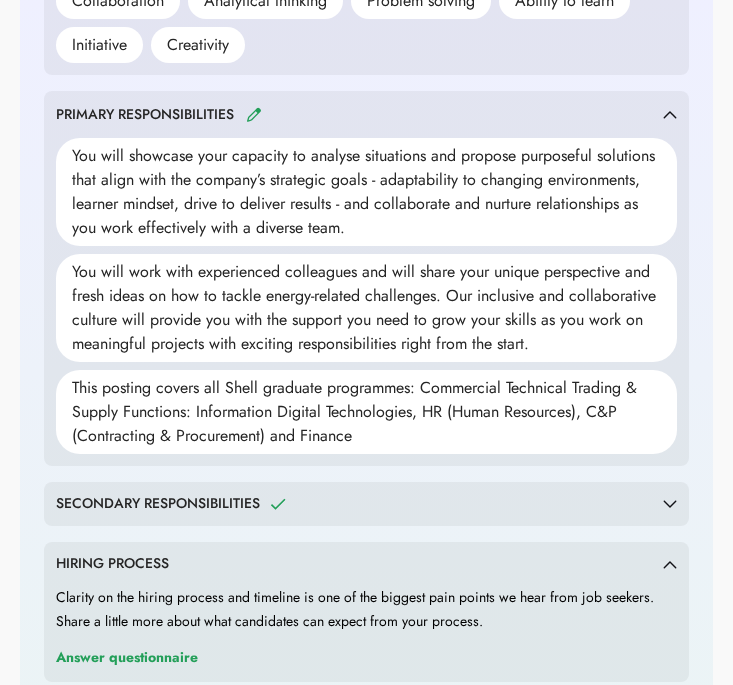 scroll, scrollTop: 0, scrollLeft: 0, axis: both 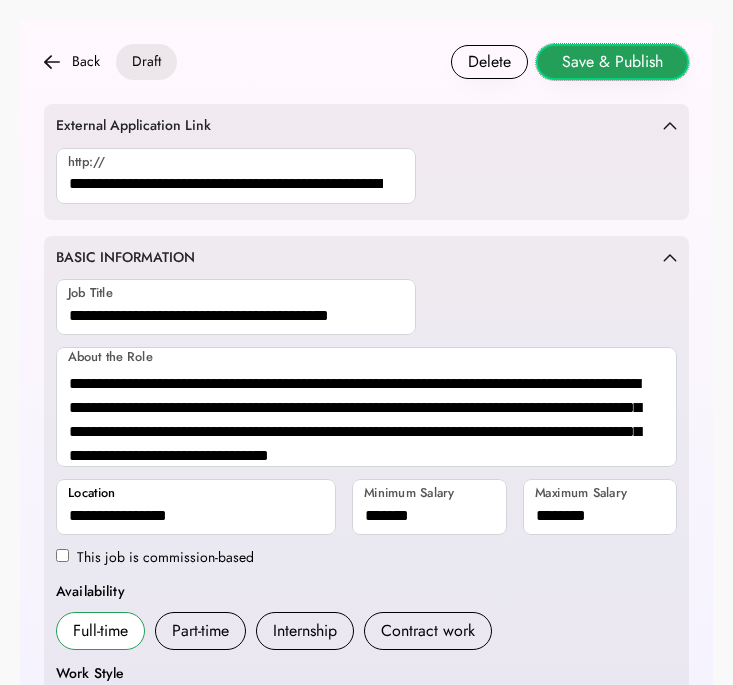 click on "Save & Publish" at bounding box center [612, 62] 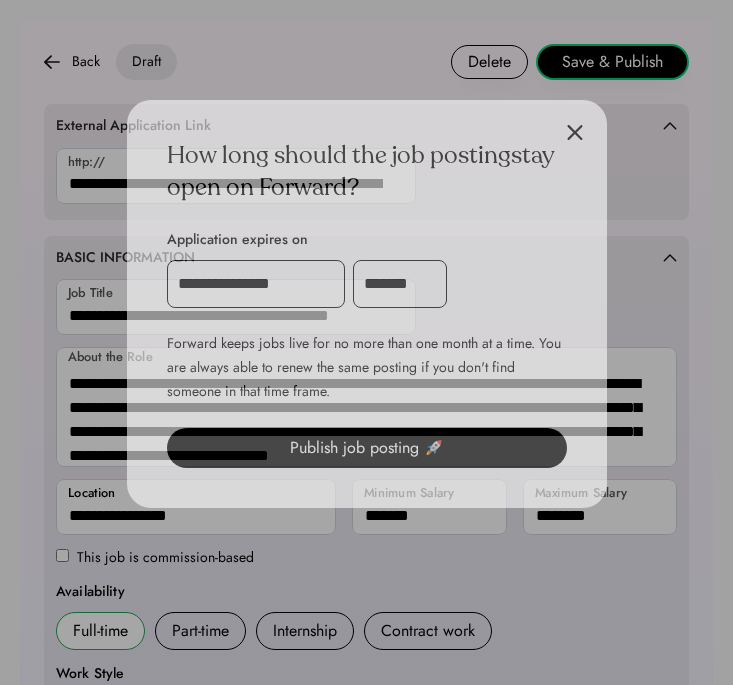 scroll, scrollTop: 128, scrollLeft: 0, axis: vertical 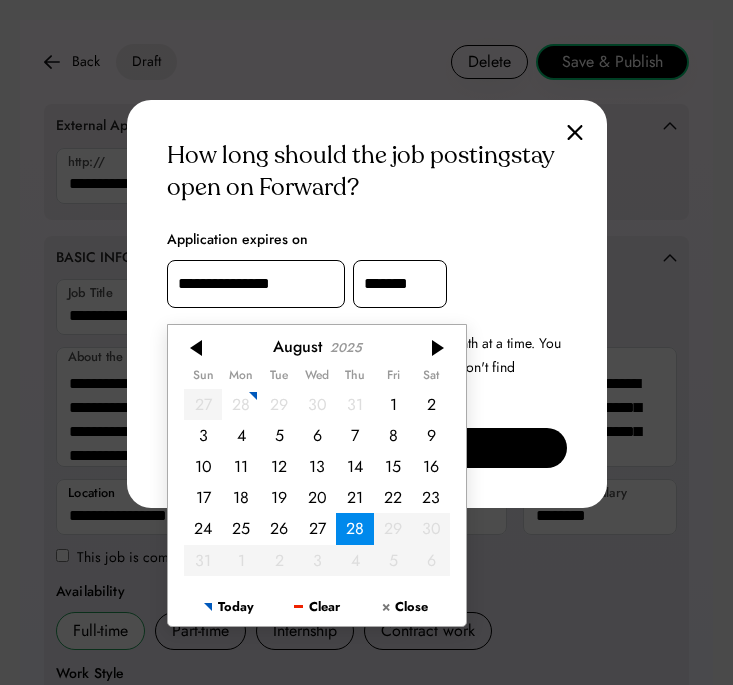 click on "**********" at bounding box center [256, 284] 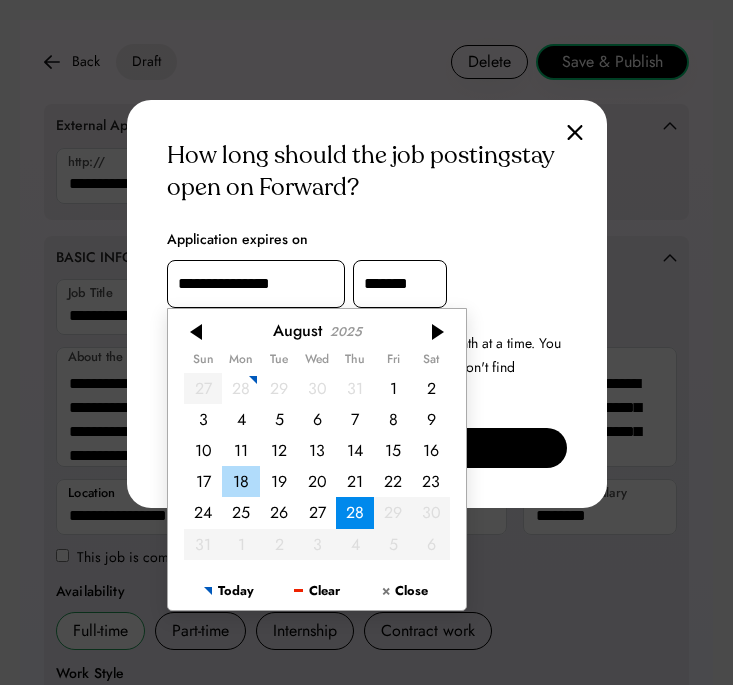 click on "18" at bounding box center [241, 481] 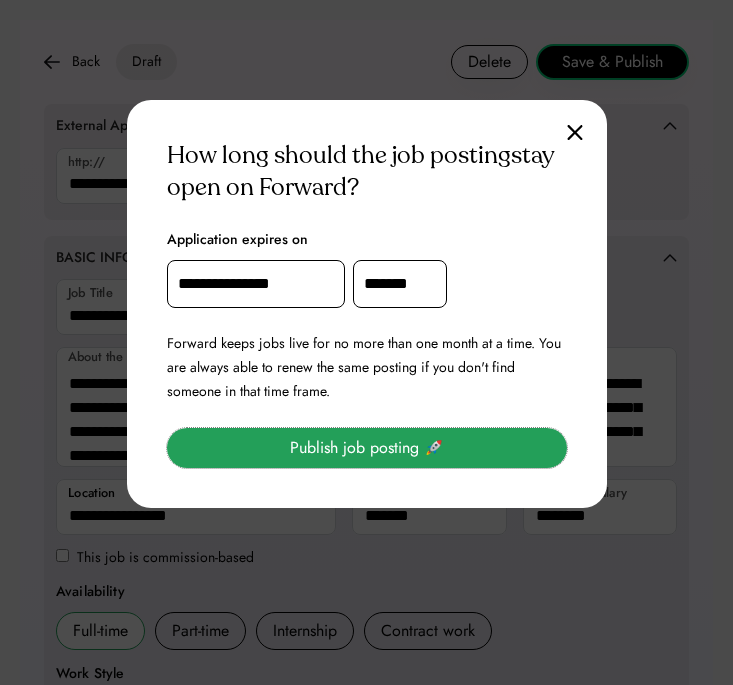 click on "Publish job posting 🚀" at bounding box center [367, 448] 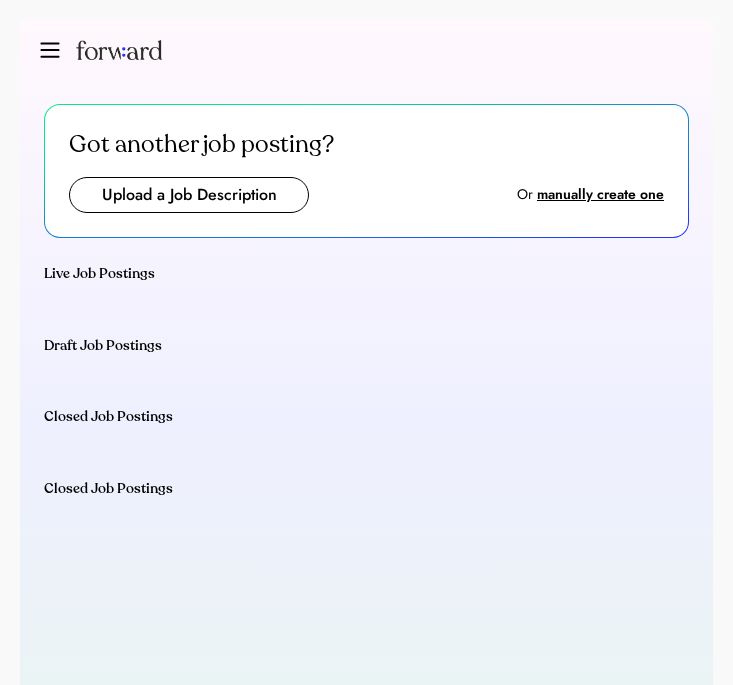 scroll, scrollTop: 0, scrollLeft: 0, axis: both 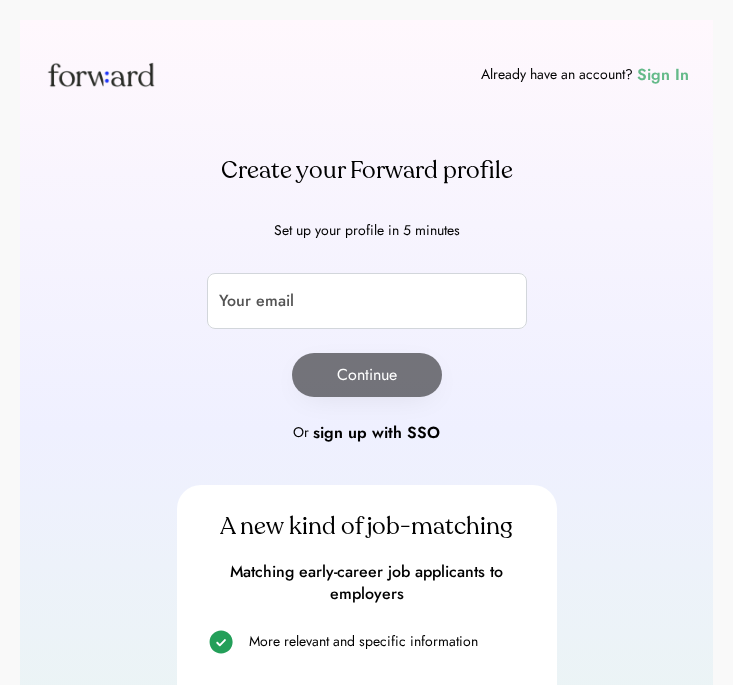 click on "Already have an account? Sign In" at bounding box center (585, 75) 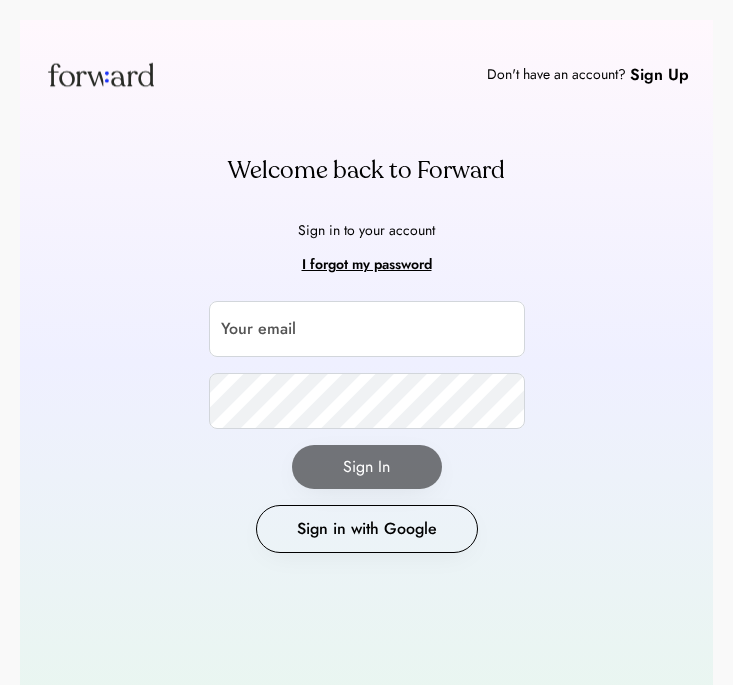 scroll, scrollTop: 0, scrollLeft: 0, axis: both 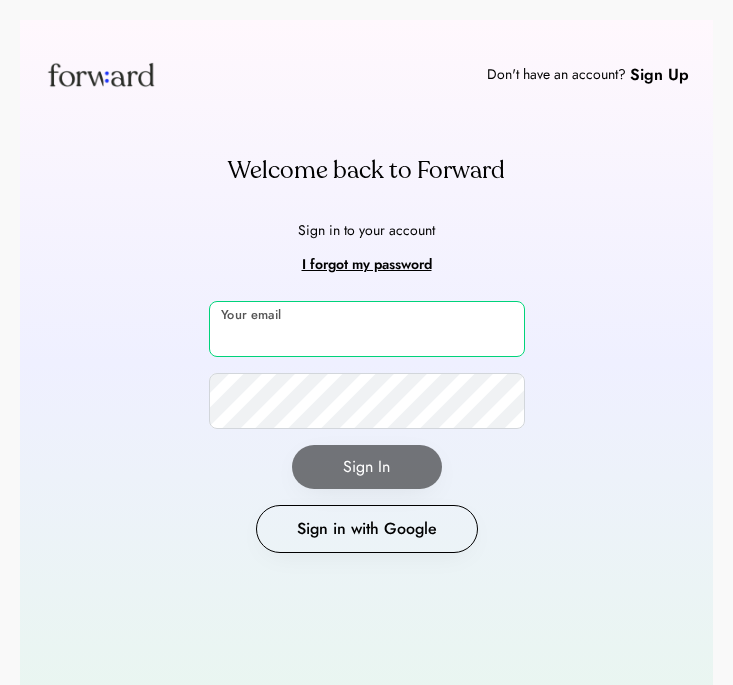 click at bounding box center (367, 329) 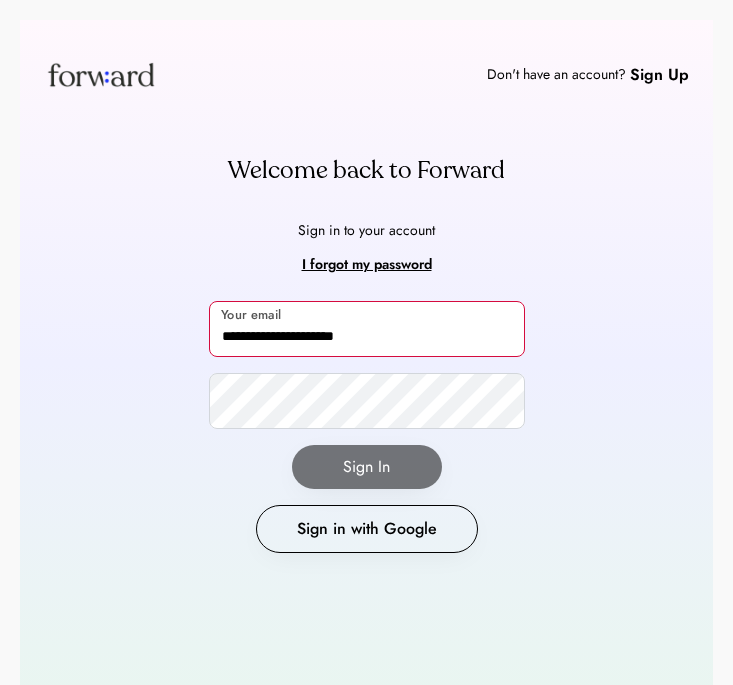 type on "**********" 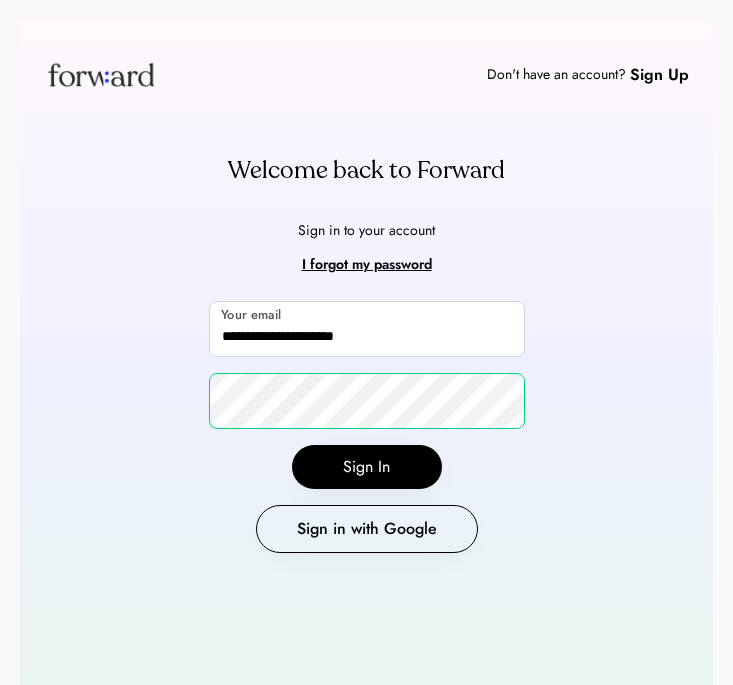 click on "Sign In" at bounding box center (367, 467) 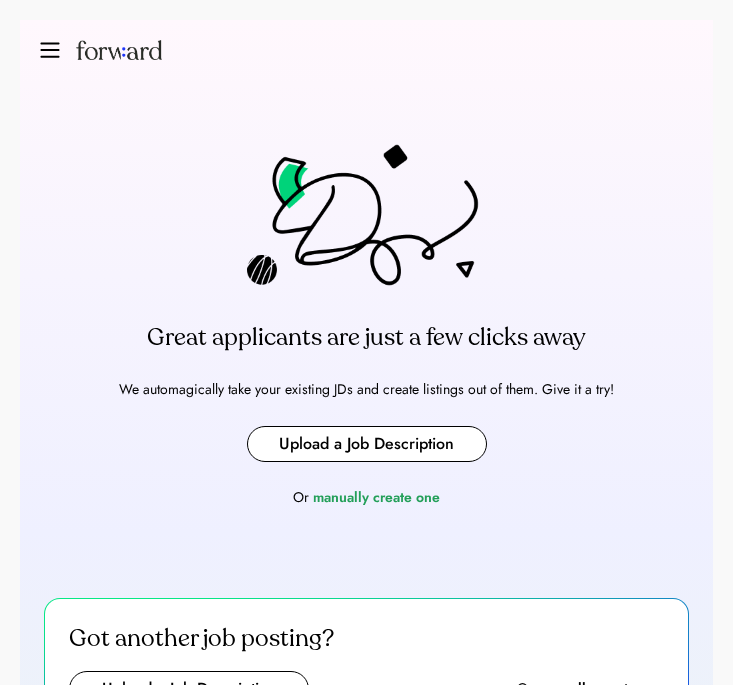 scroll, scrollTop: 0, scrollLeft: 0, axis: both 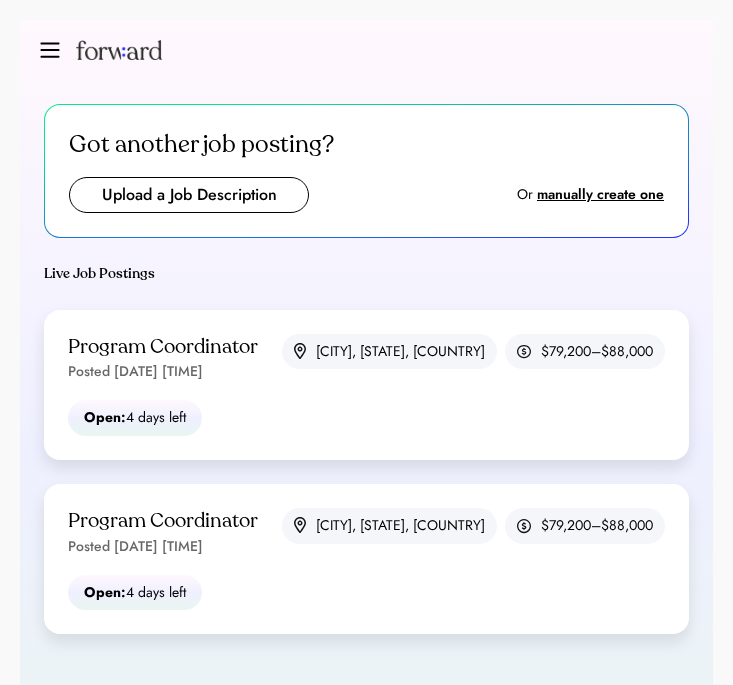 click at bounding box center (189, 195) 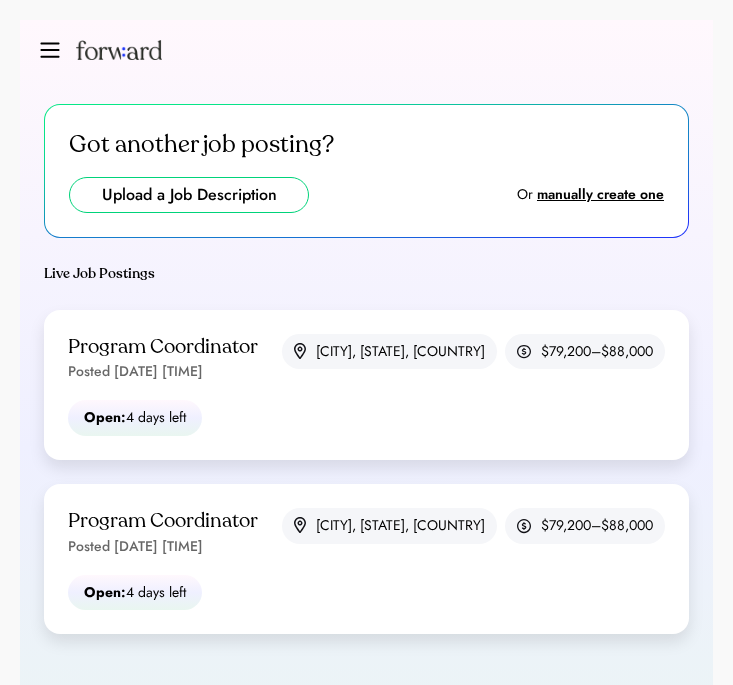 type on "**********" 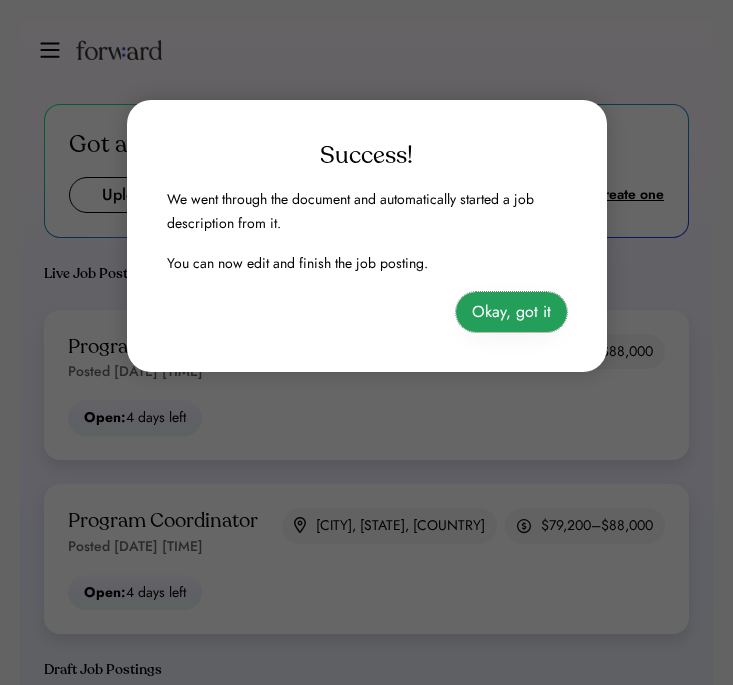 click on "Okay, got it" at bounding box center (511, 312) 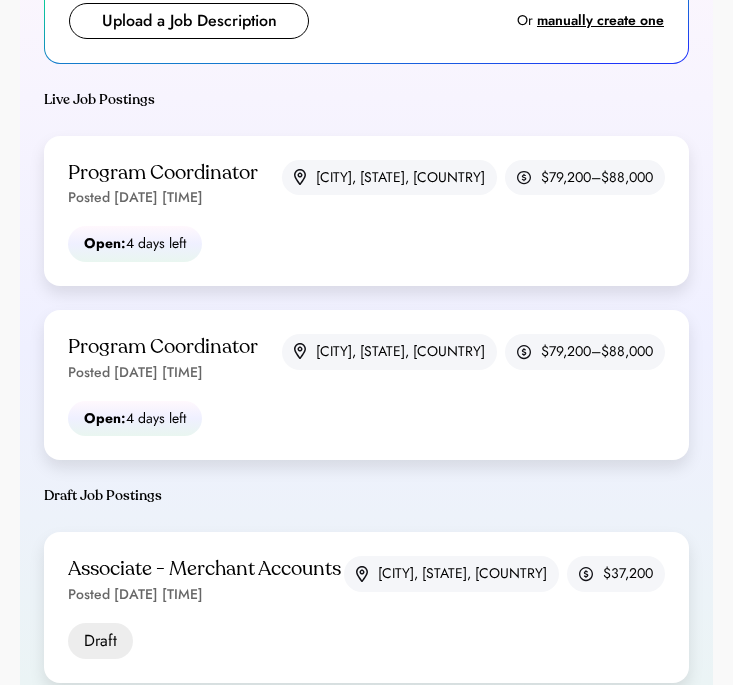 scroll, scrollTop: 0, scrollLeft: 0, axis: both 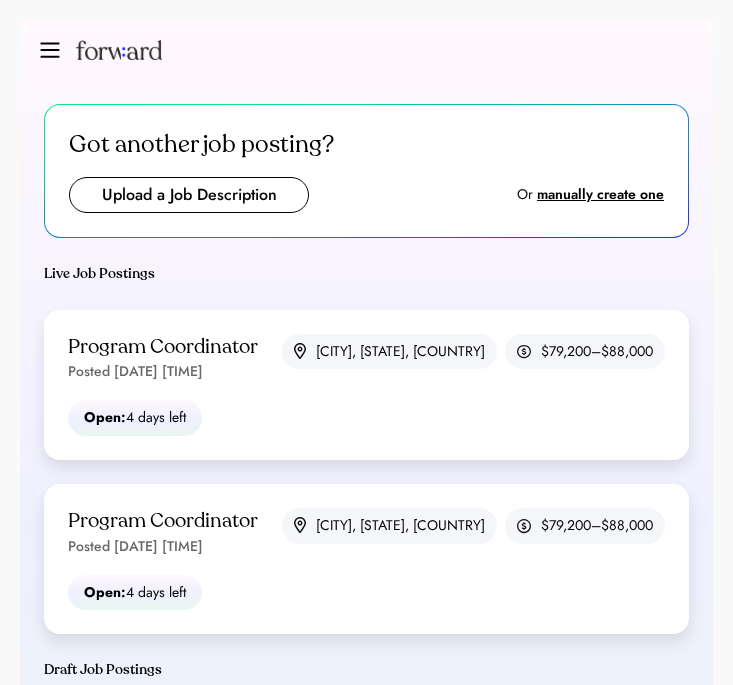 click at bounding box center [189, 195] 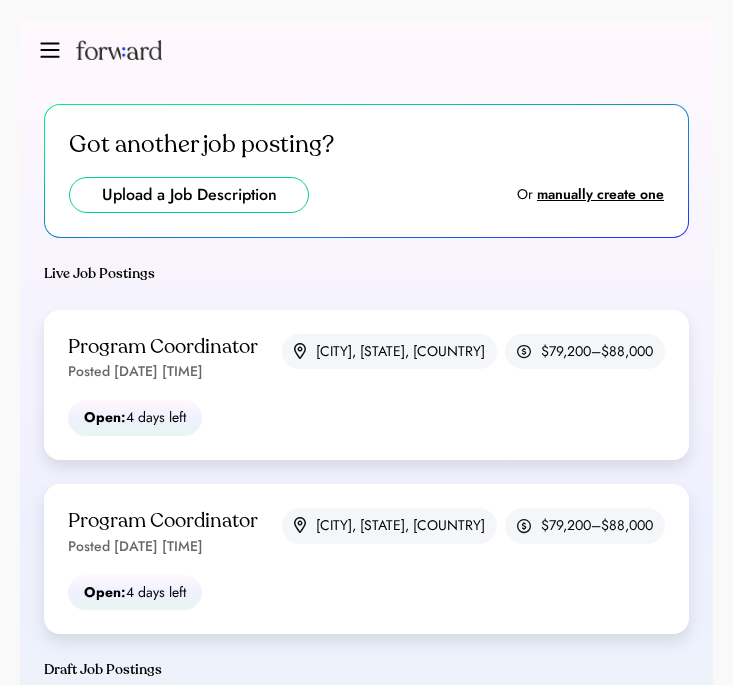 type on "**********" 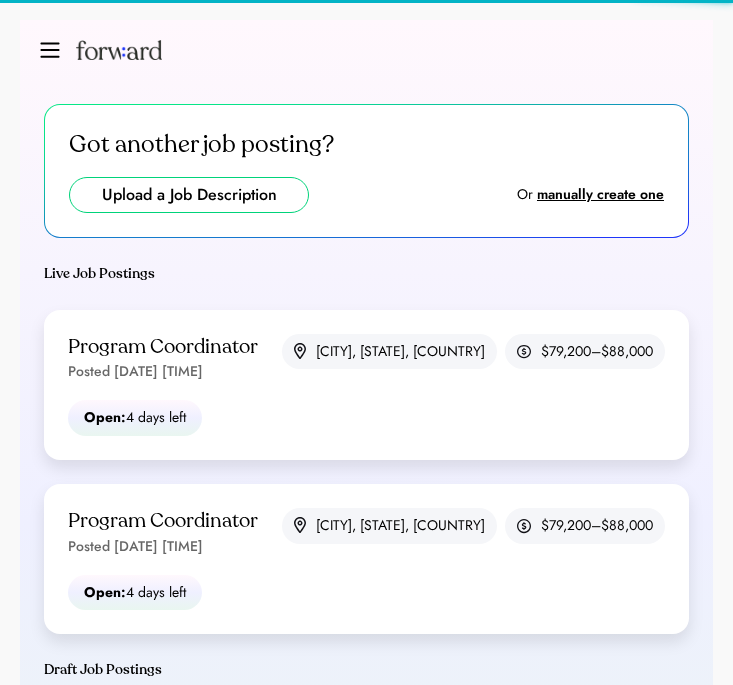 type 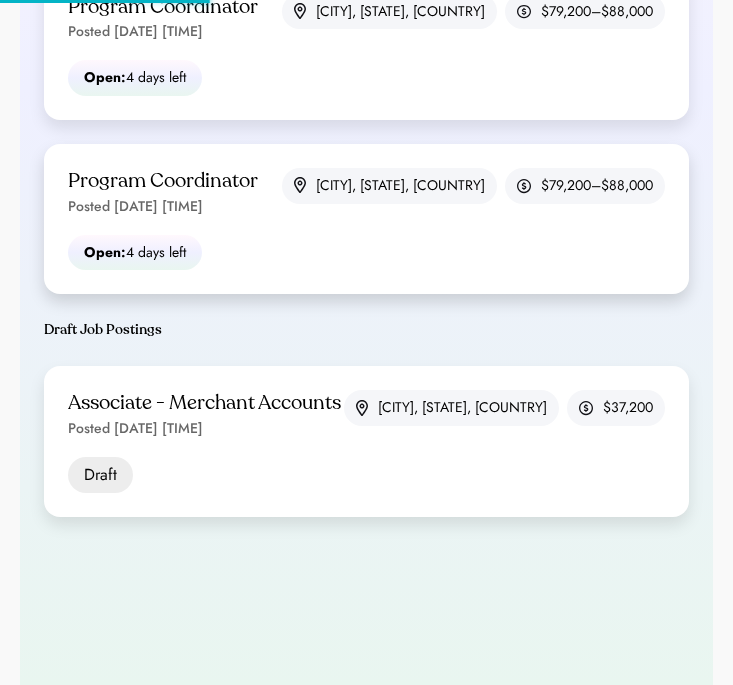scroll, scrollTop: 340, scrollLeft: 0, axis: vertical 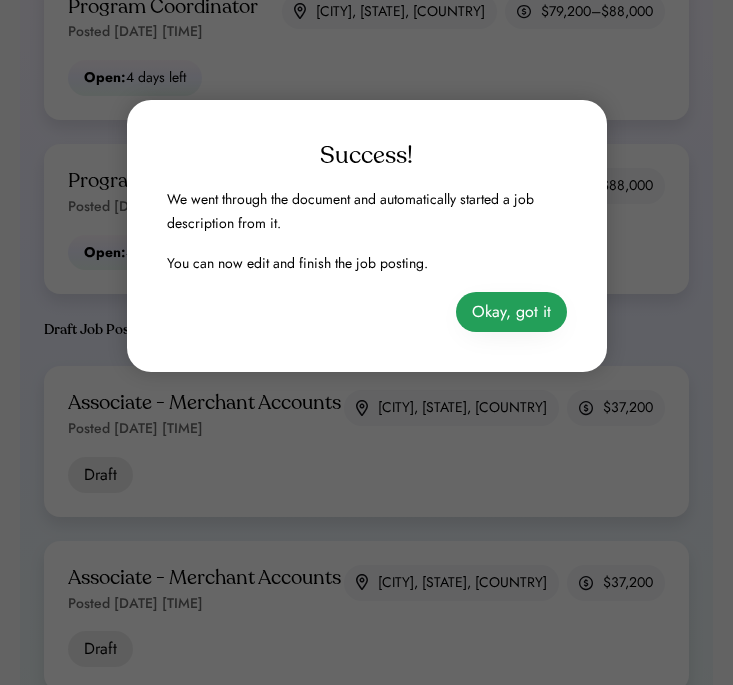 click on "Okay, got it" at bounding box center [511, 312] 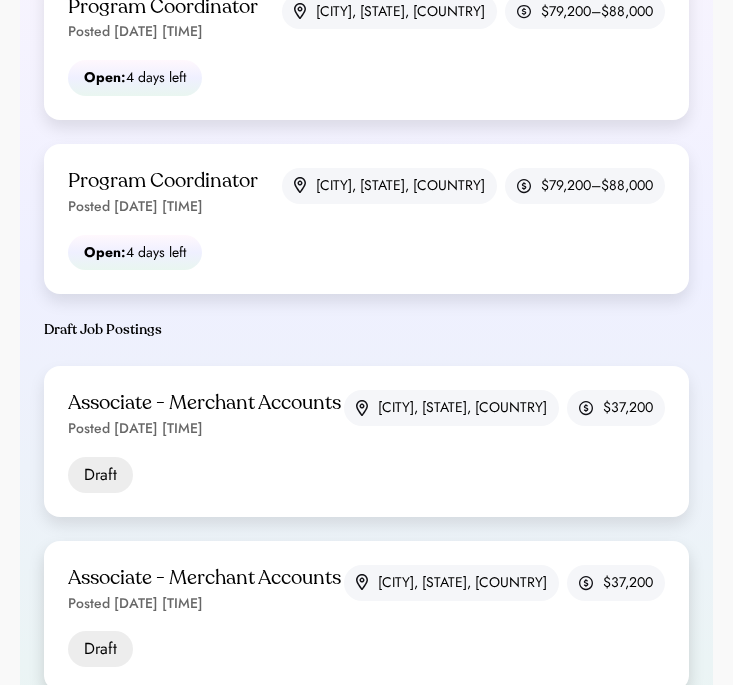 click on "Associate - Merchant Accounts" at bounding box center [204, 578] 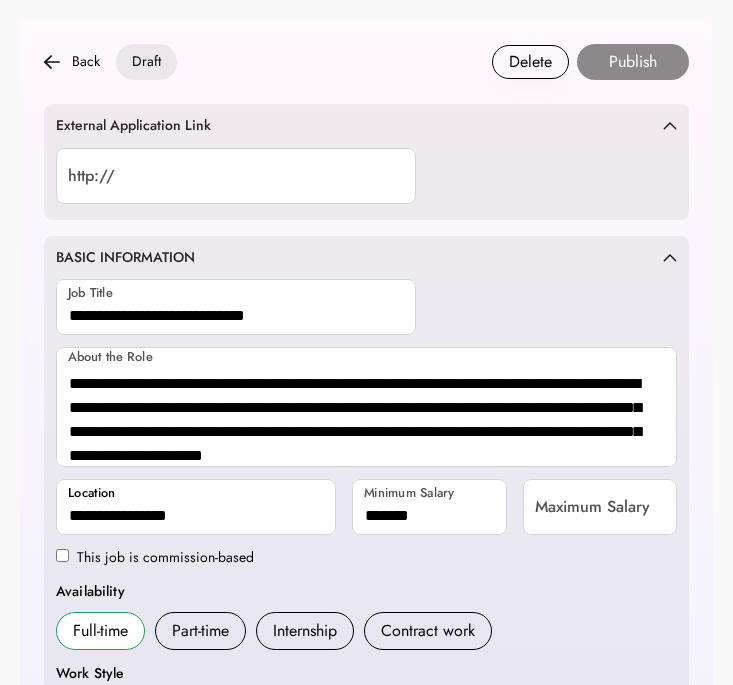 scroll, scrollTop: 0, scrollLeft: 0, axis: both 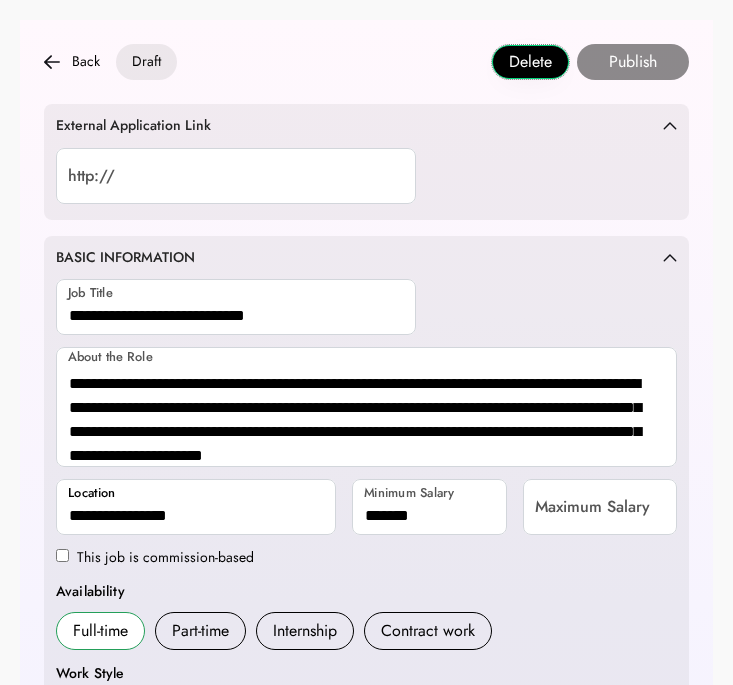 click on "Delete" at bounding box center (530, 62) 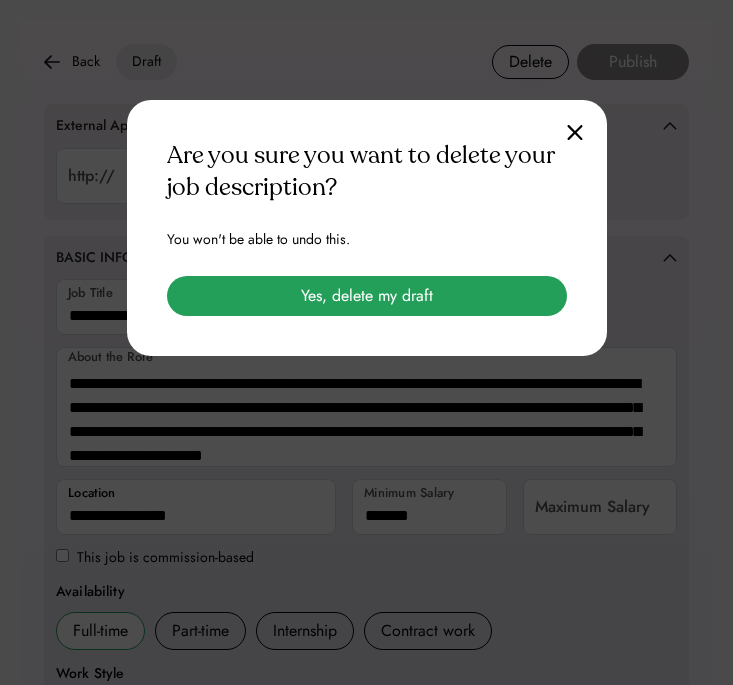 click on "Yes, delete my draft" at bounding box center [367, 296] 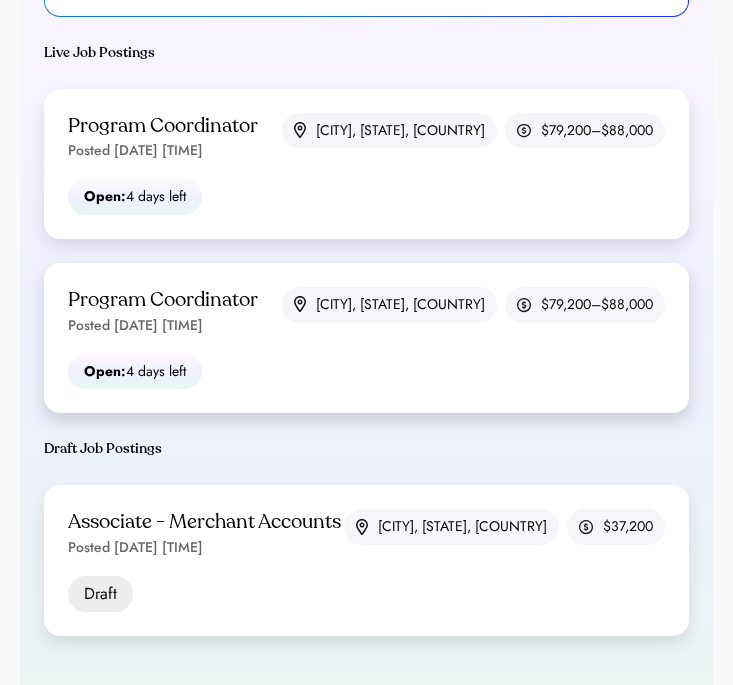 scroll, scrollTop: 340, scrollLeft: 0, axis: vertical 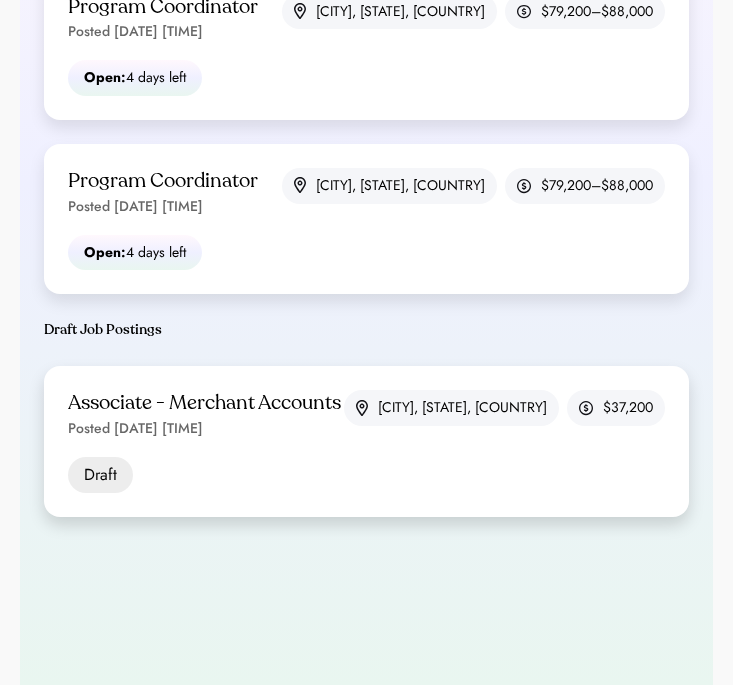 click on "Associate - Merchant Accounts Posted [DATE] [TIME] [CITY], [STATE], [COUNTRY] [CURRENCY][AMOUNT] Draft" at bounding box center [366, 441] 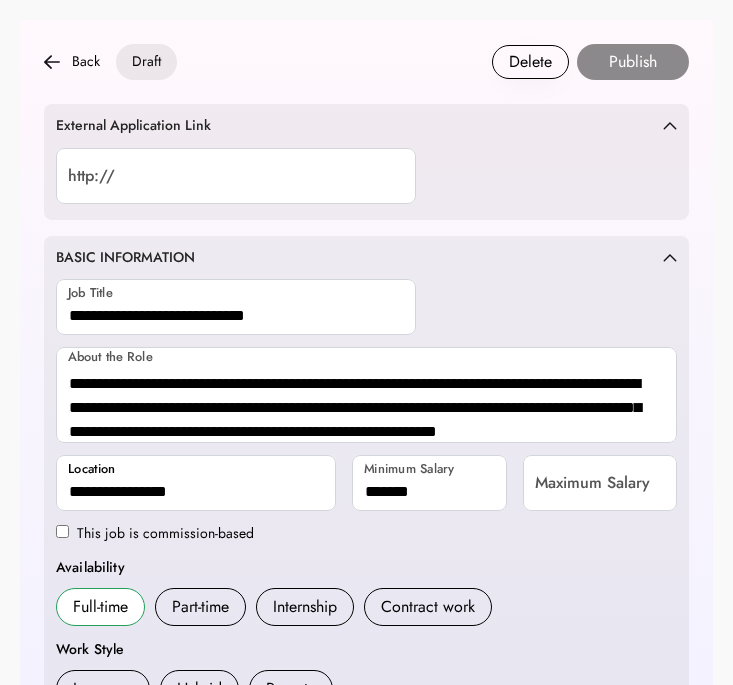 scroll, scrollTop: 0, scrollLeft: 0, axis: both 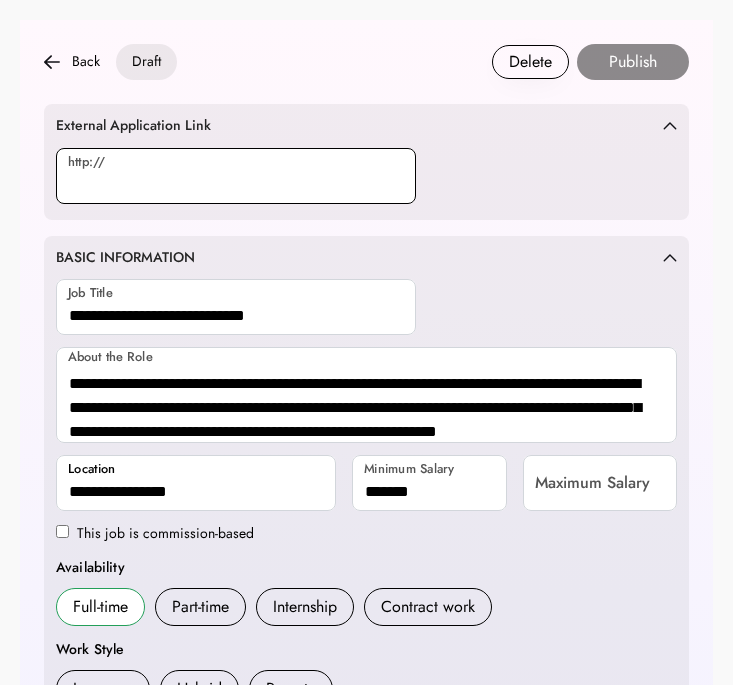 click at bounding box center (236, 176) 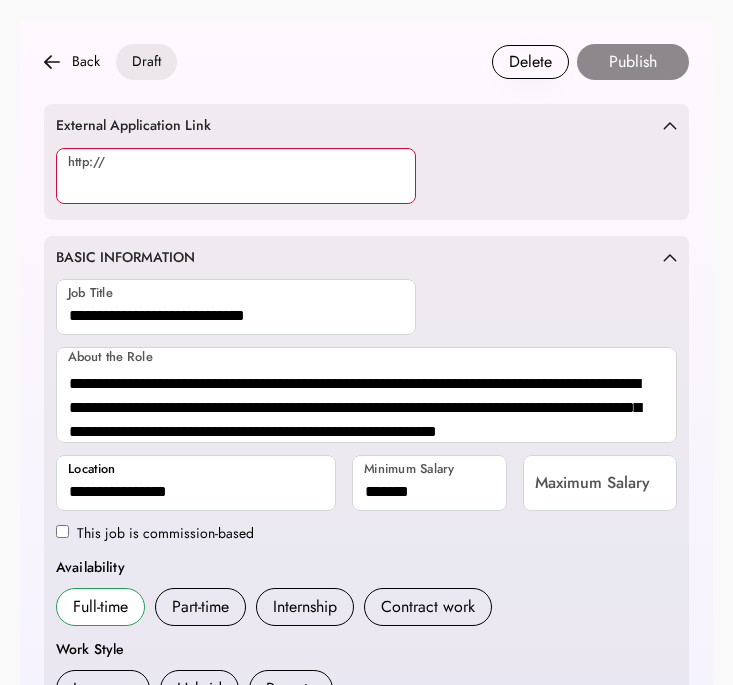 paste on "**********" 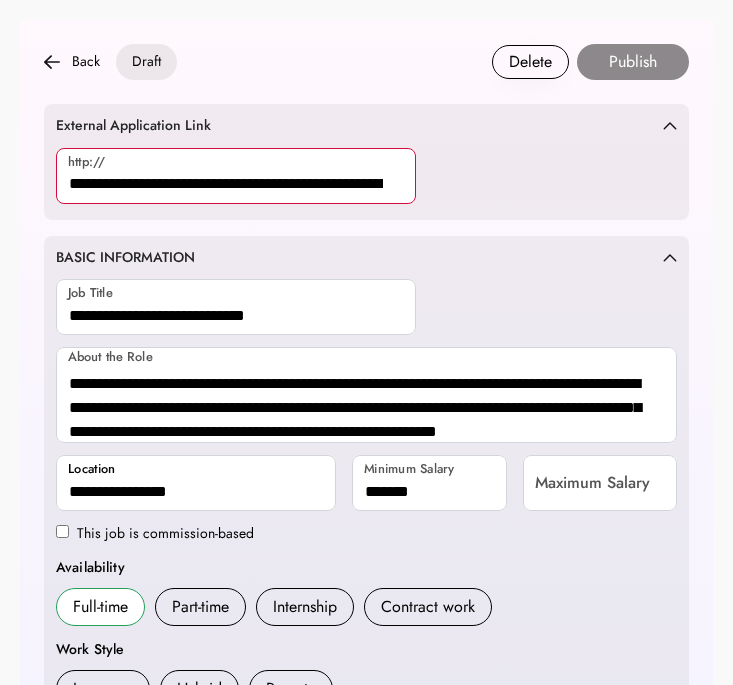 scroll, scrollTop: 0, scrollLeft: 877, axis: horizontal 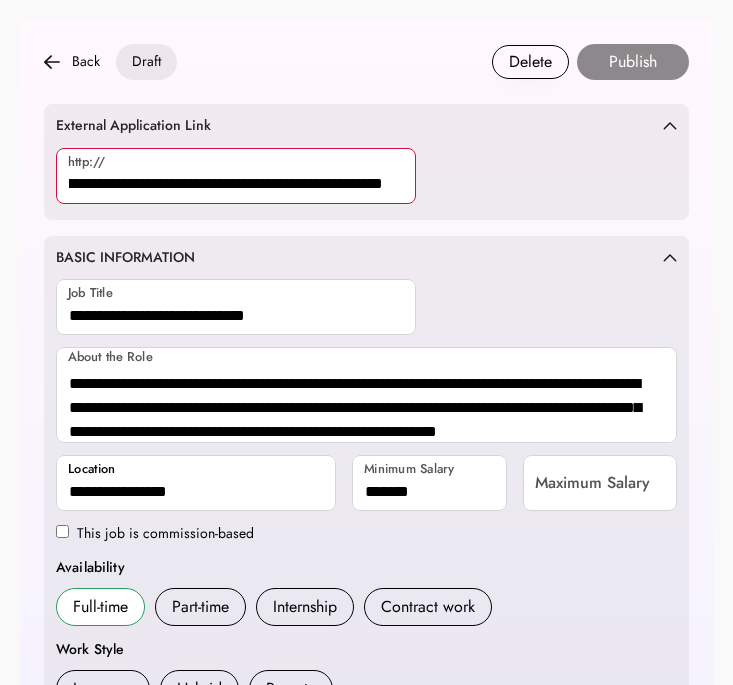 type on "**********" 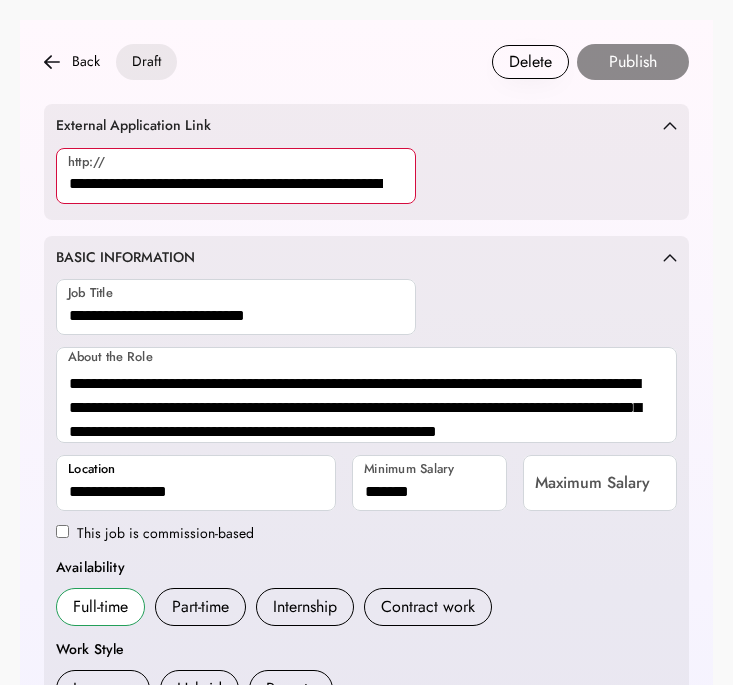 click on "External Application Link http://" at bounding box center (366, 162) 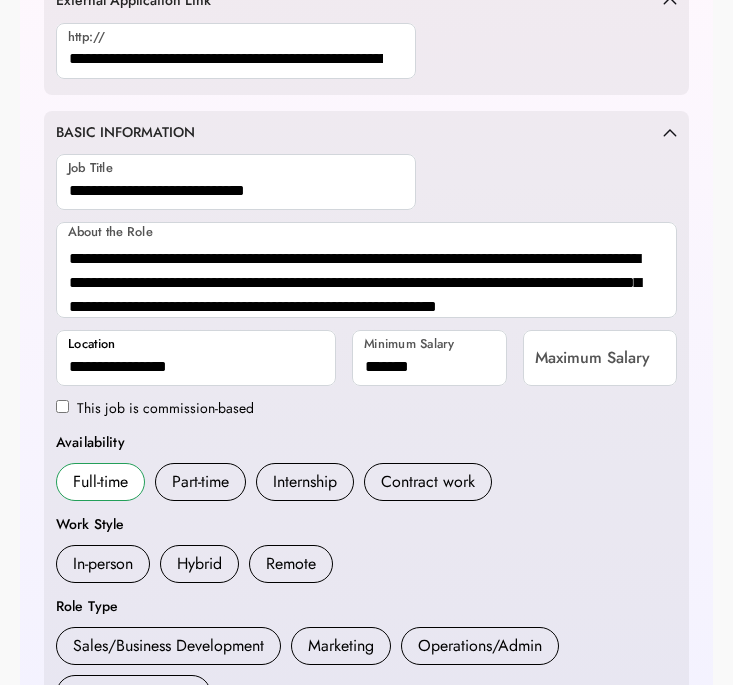 scroll, scrollTop: 231, scrollLeft: 0, axis: vertical 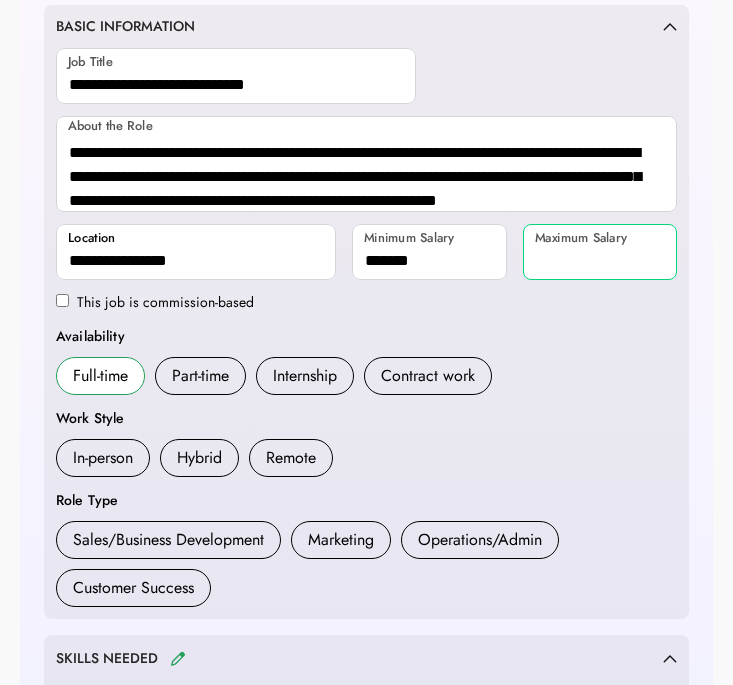 click at bounding box center [600, 252] 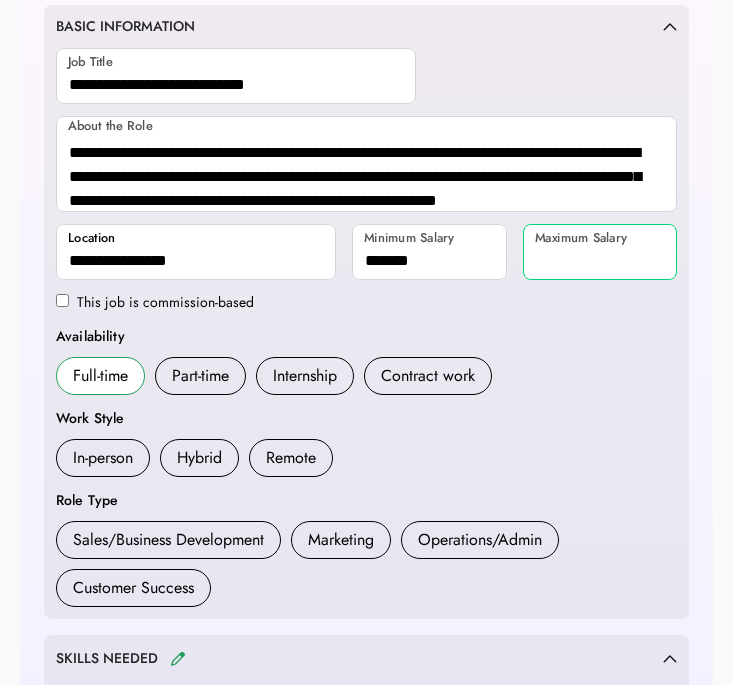 paste on "*******" 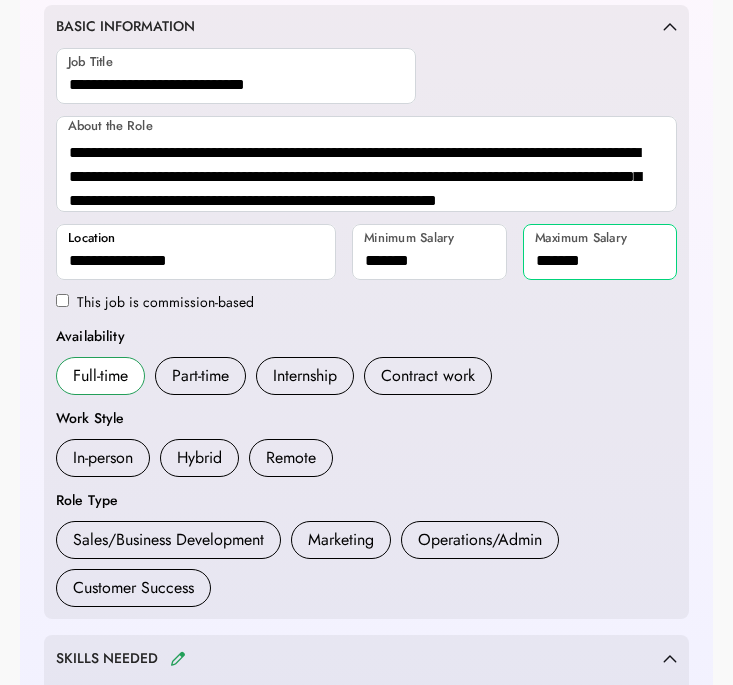 click on "Work Style In-person Hybrid Remote" at bounding box center (366, 442) 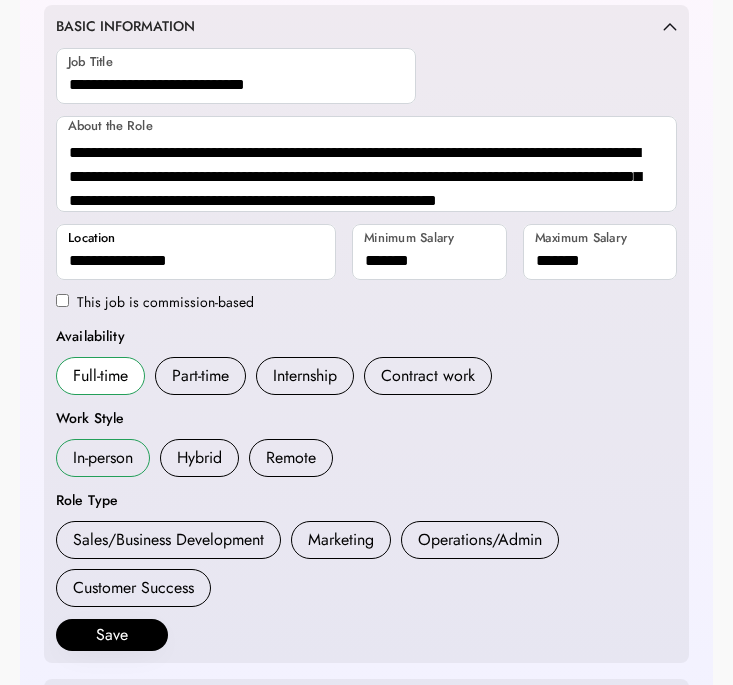 click on "In-person" at bounding box center (103, 458) 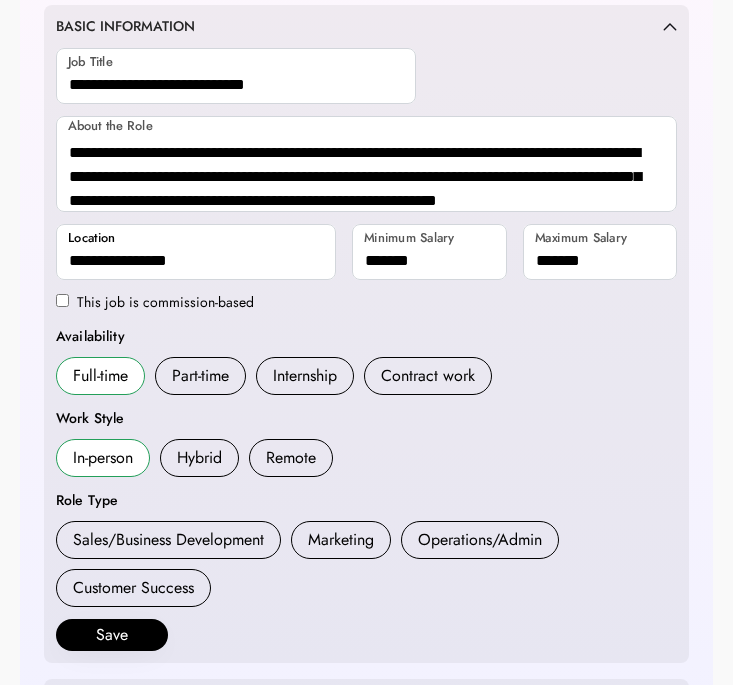 click on "In-person" at bounding box center [103, 458] 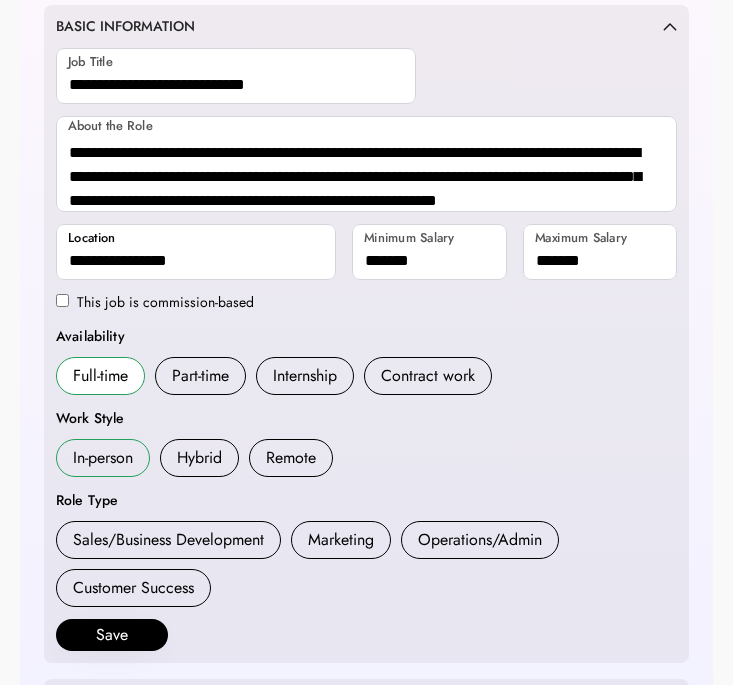 click on "In-person" at bounding box center [103, 458] 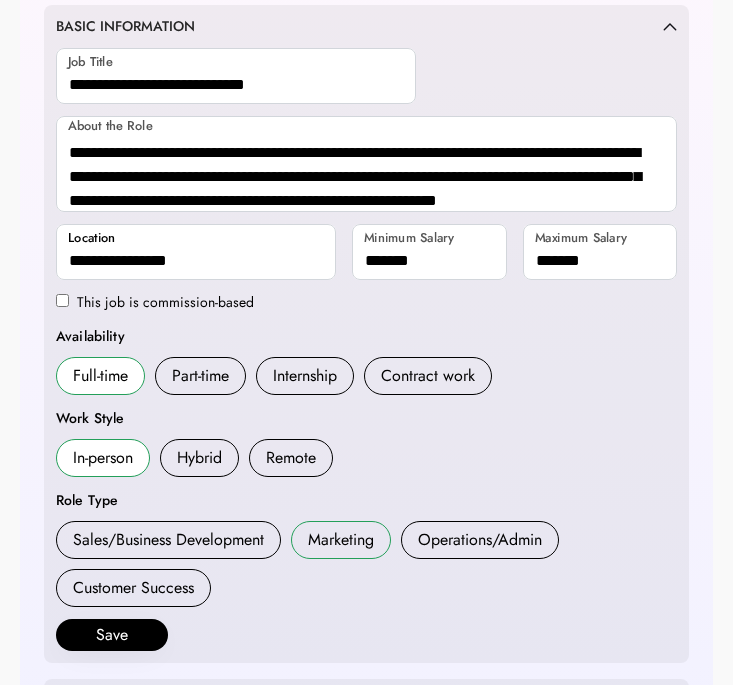 click on "Marketing" at bounding box center (341, 540) 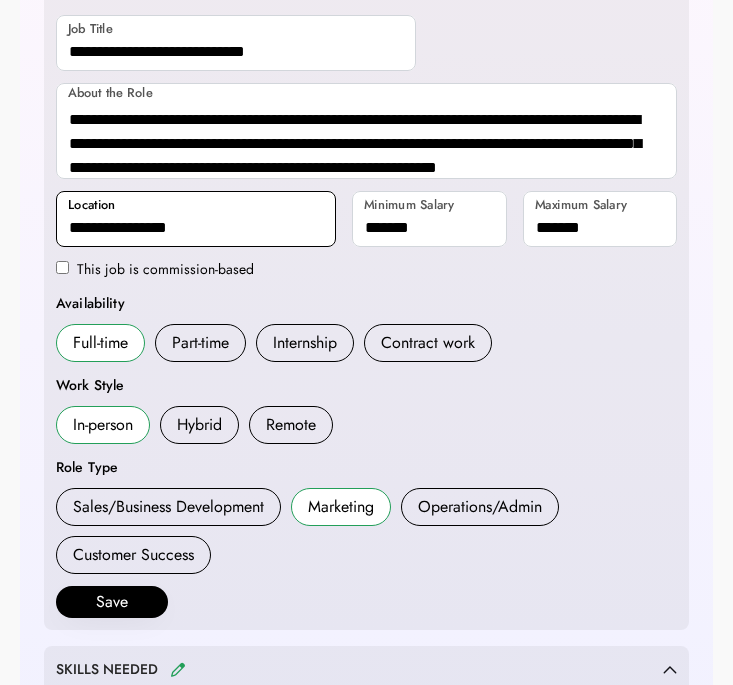 scroll, scrollTop: 187, scrollLeft: 0, axis: vertical 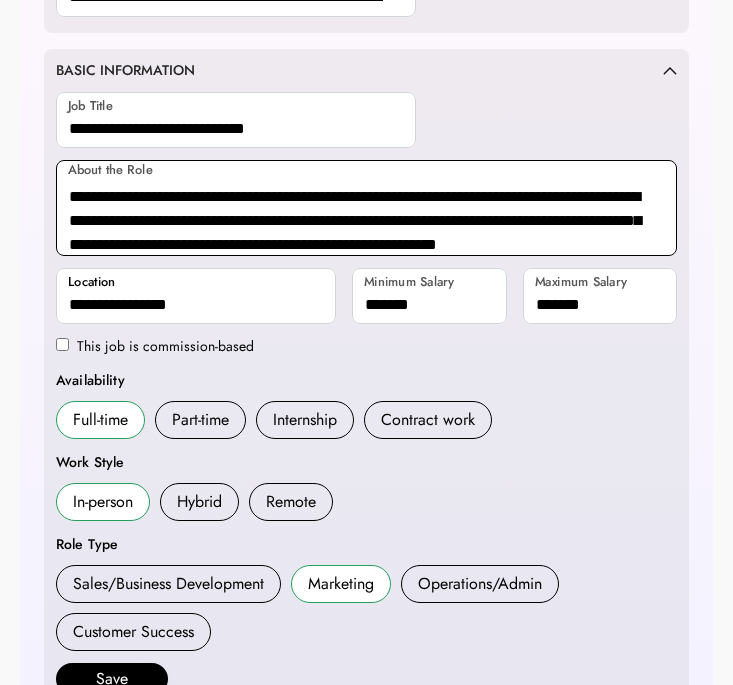 click on "**********" at bounding box center [366, 208] 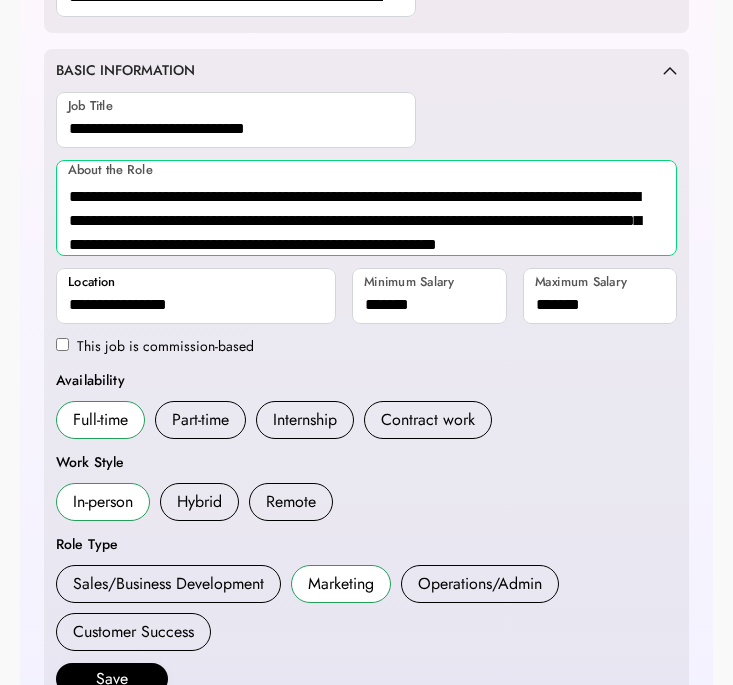 click on "**********" at bounding box center (366, 208) 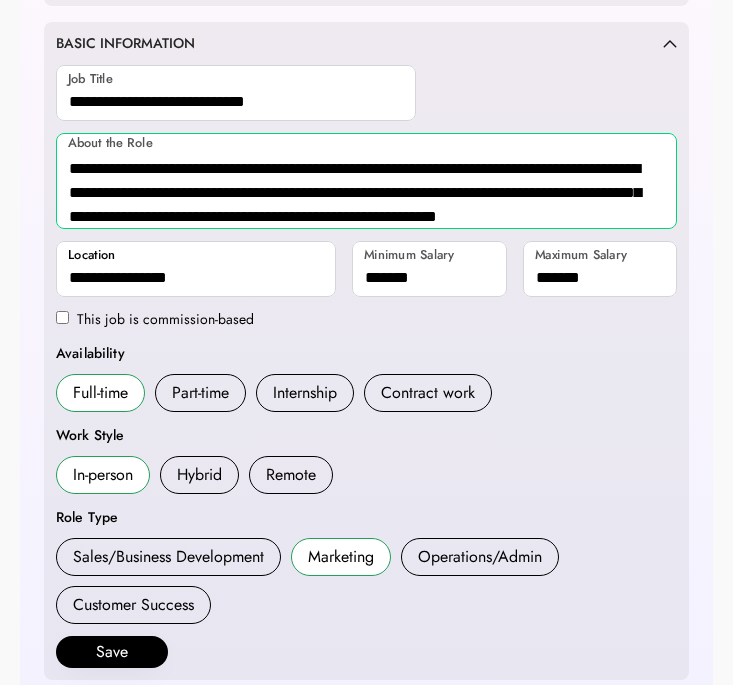 scroll, scrollTop: 215, scrollLeft: 0, axis: vertical 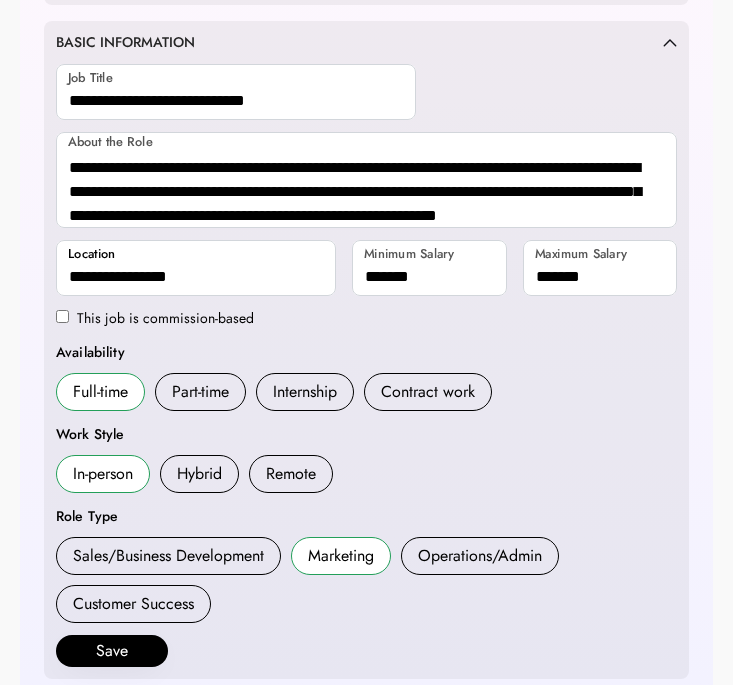click on "Availability Full-time Part-time Internship Contract work" at bounding box center (366, 376) 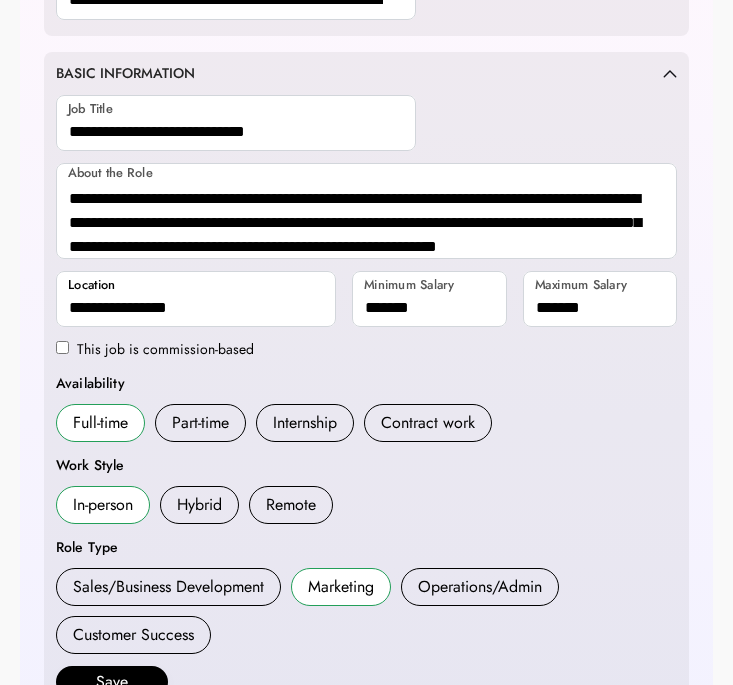 scroll, scrollTop: 160, scrollLeft: 0, axis: vertical 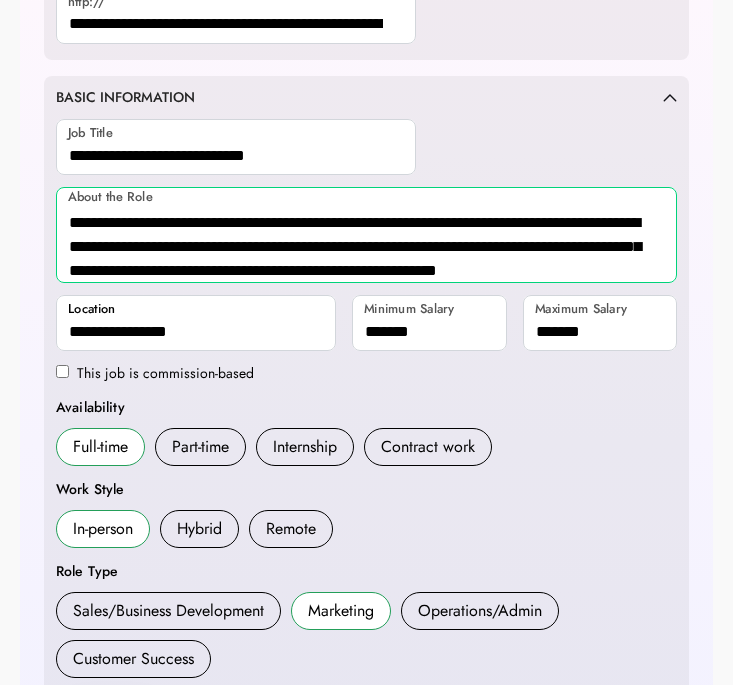 drag, startPoint x: 552, startPoint y: 230, endPoint x: 562, endPoint y: 360, distance: 130.38405 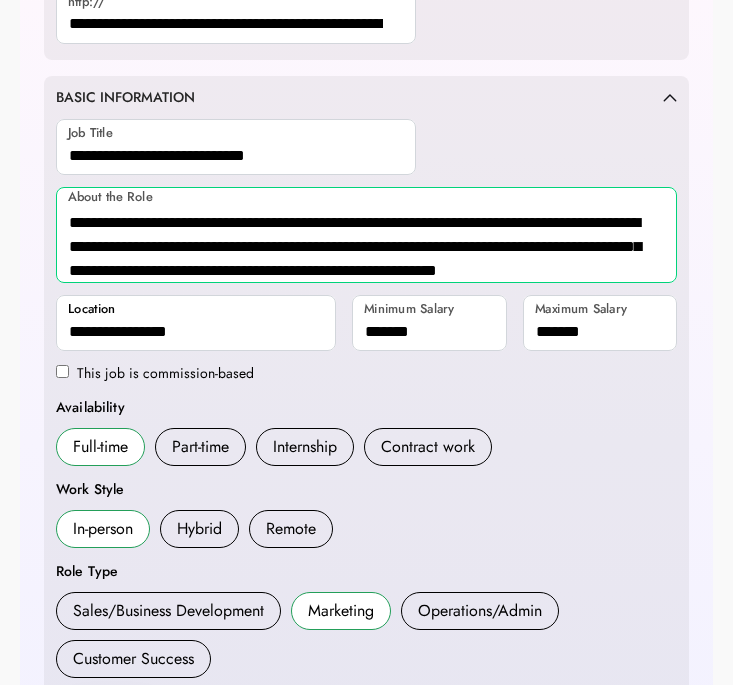 click on "**********" at bounding box center (366, 398) 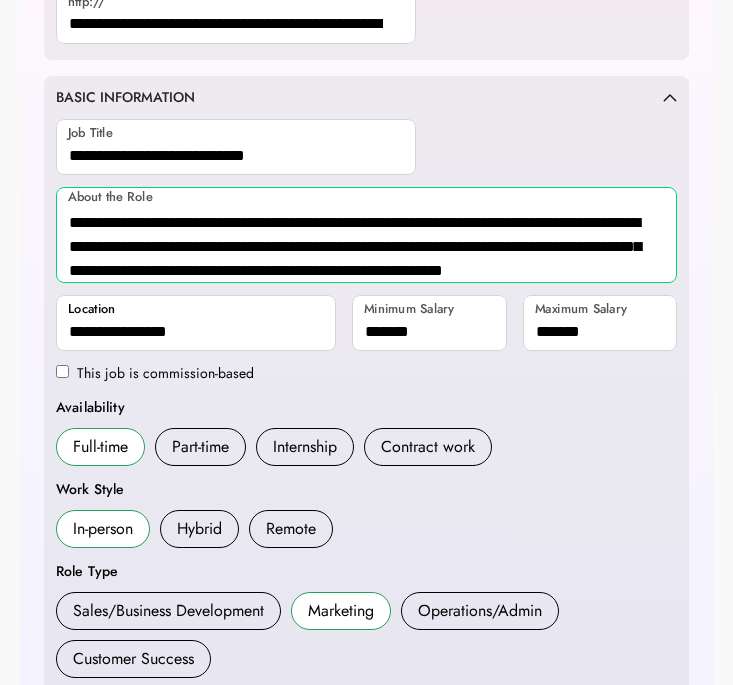 type on "**********" 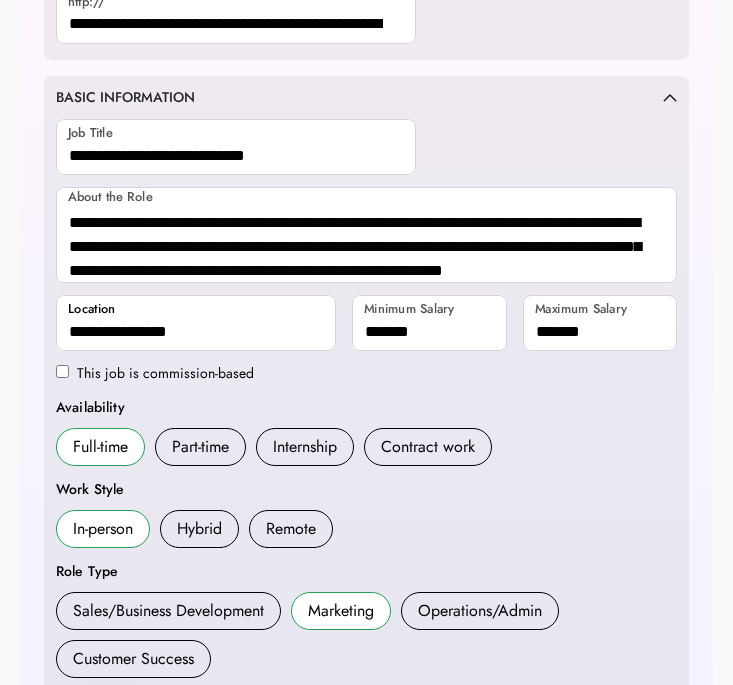 click on "Full-time Part-time Internship Contract work" at bounding box center (366, 447) 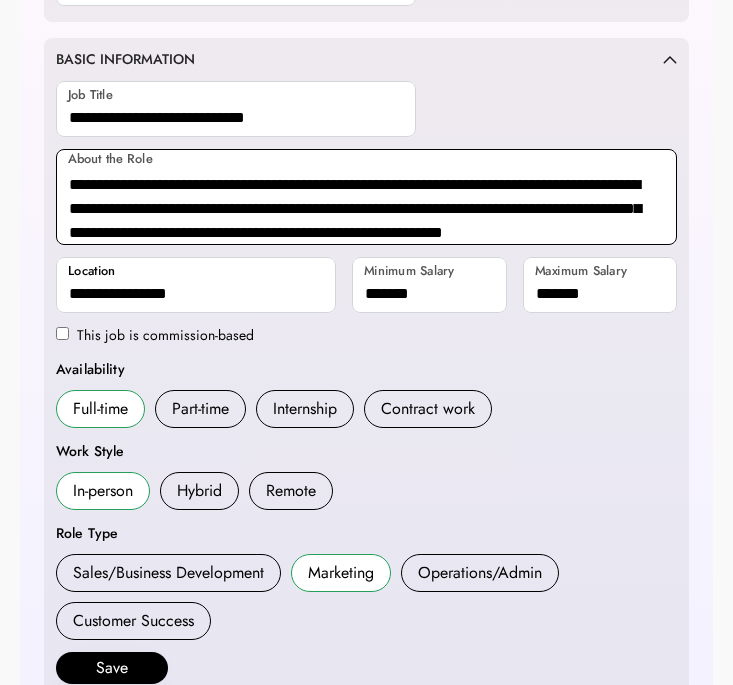 scroll, scrollTop: 202, scrollLeft: 0, axis: vertical 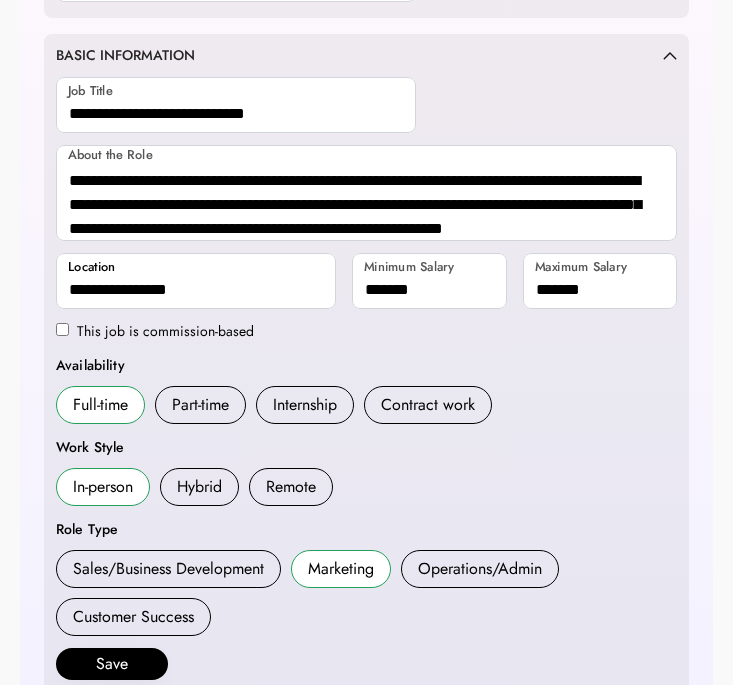 click on "**********" at bounding box center [366, 281] 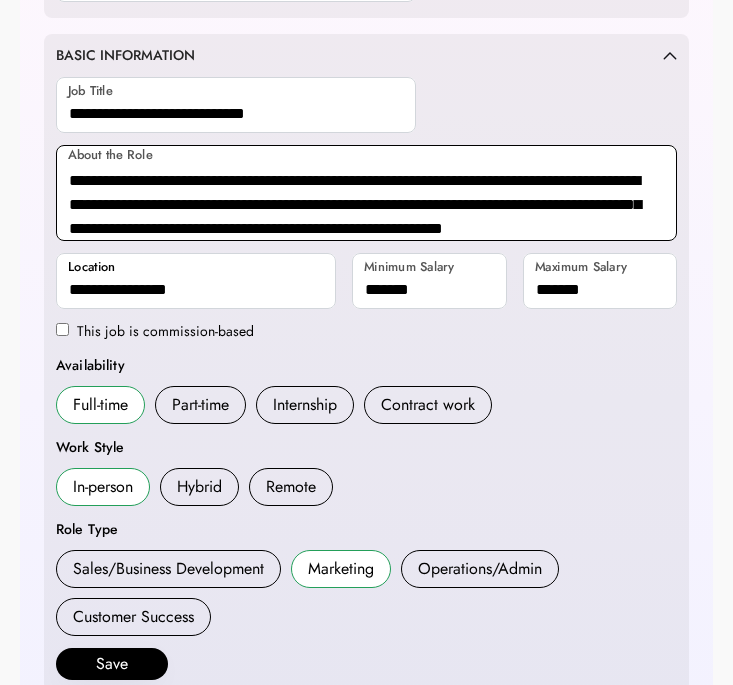 scroll, scrollTop: 185, scrollLeft: 0, axis: vertical 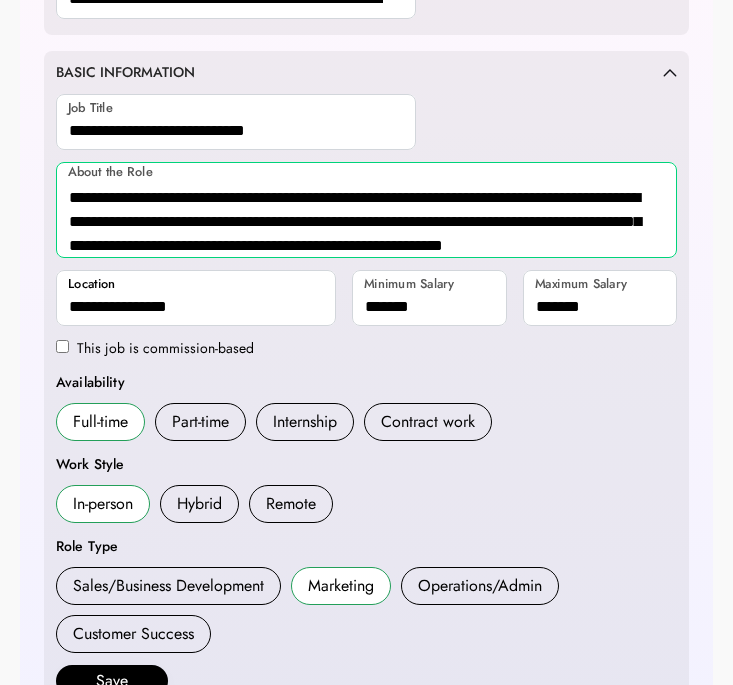 click on "**********" at bounding box center [366, 210] 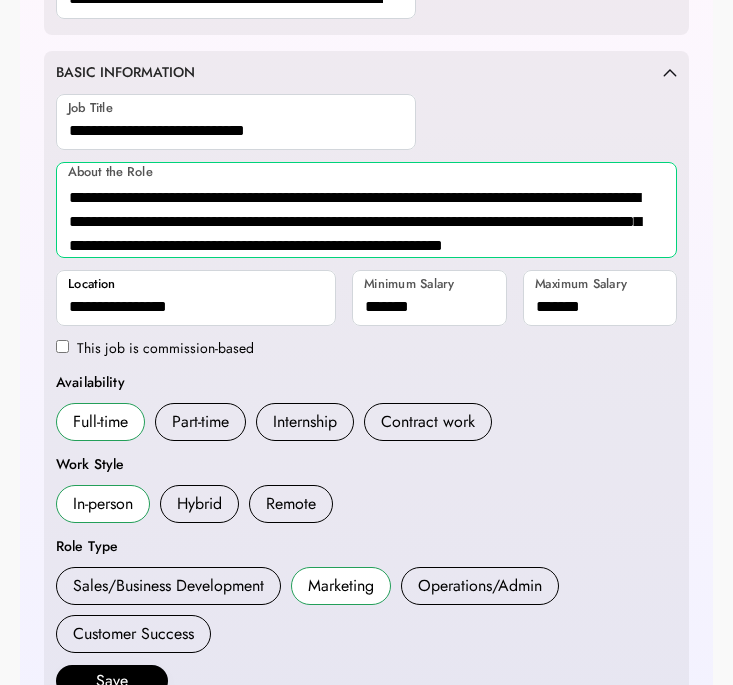 click on "**********" at bounding box center (366, 210) 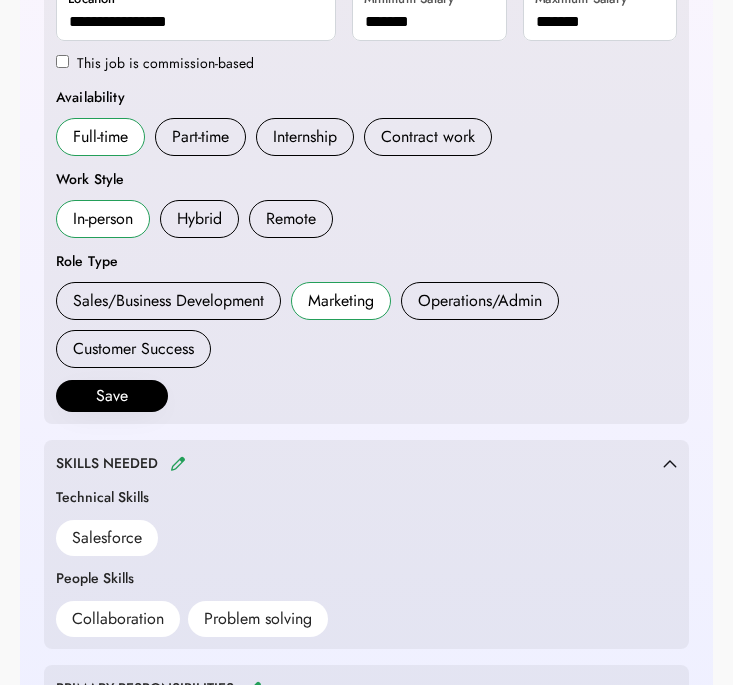 scroll, scrollTop: 786, scrollLeft: 0, axis: vertical 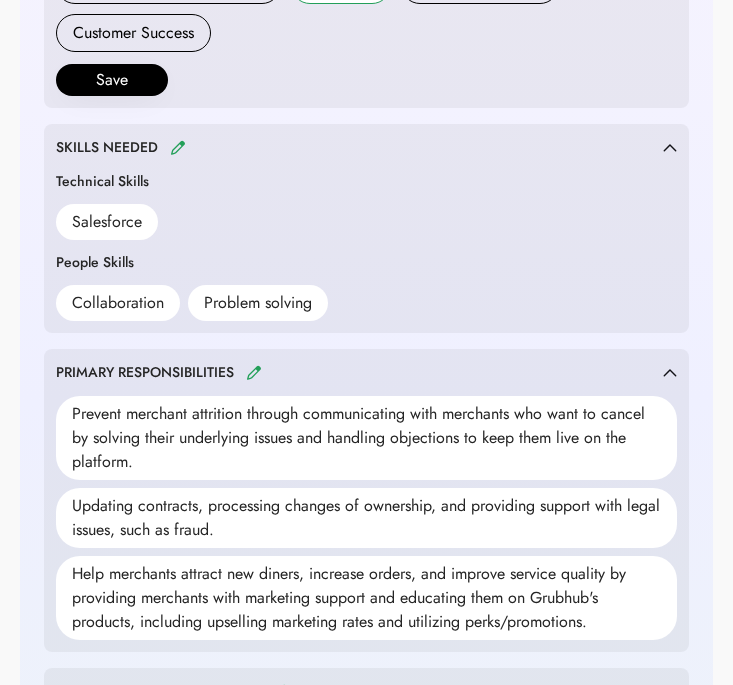 click on "SKILLS NEEDED Technical Skills Salesforce People Skills Collaboration Problem solving" at bounding box center [366, 228] 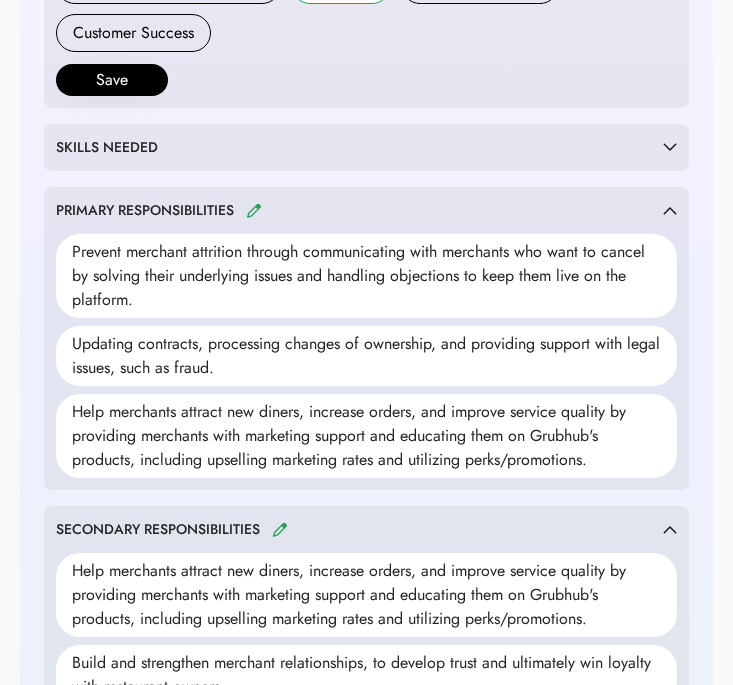 click on "SKILLS NEEDED" at bounding box center [366, 147] 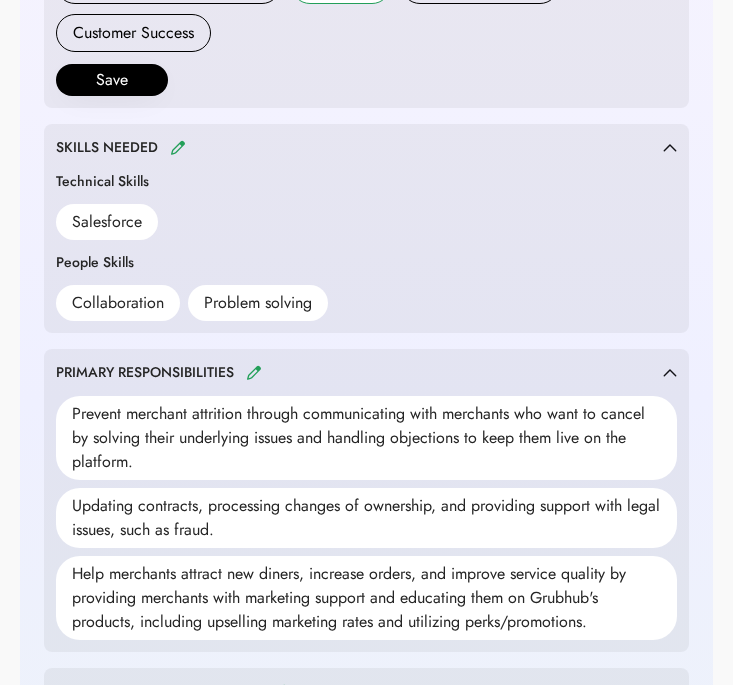 click on "SKILLS NEEDED" at bounding box center (366, 147) 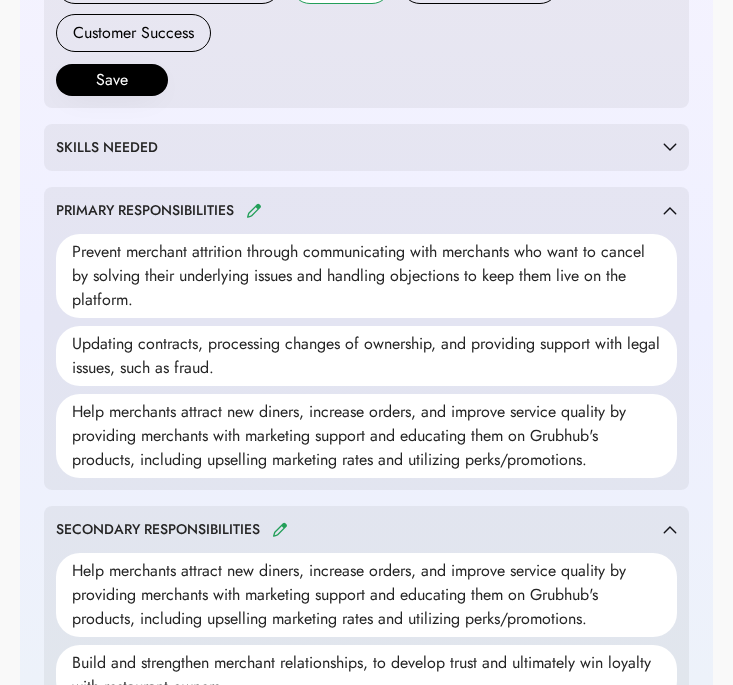 click on "SKILLS NEEDED" at bounding box center [123, 147] 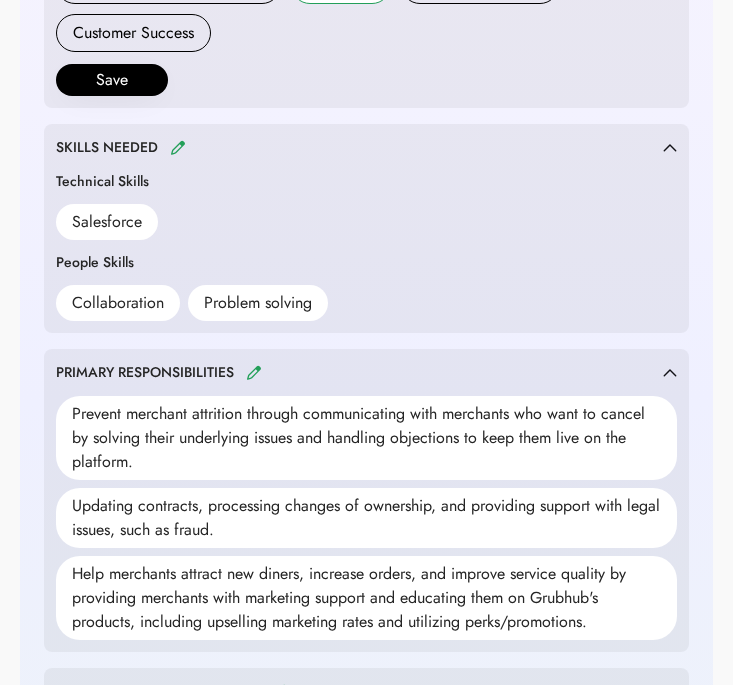 click on "Technical Skills Salesforce" at bounding box center (366, 205) 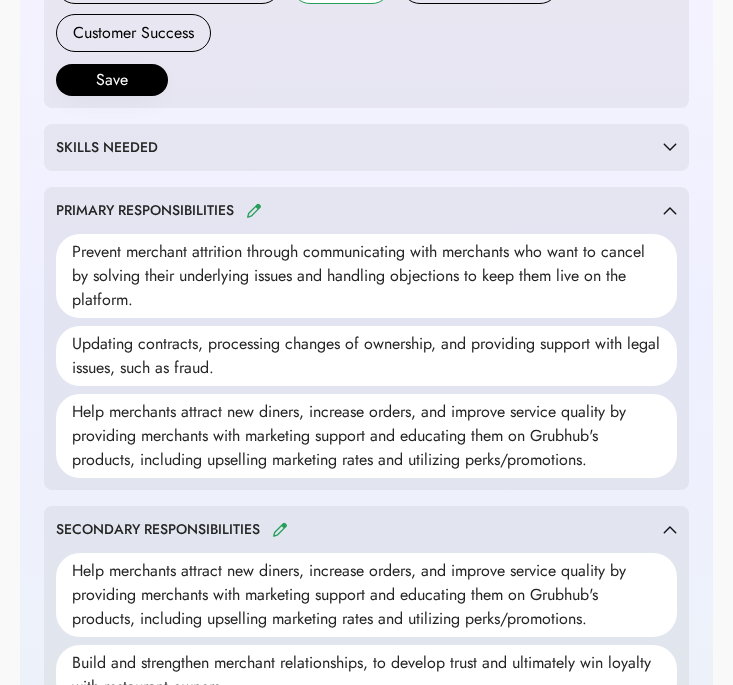 click on "SKILLS NEEDED Technical Skills Salesforce People Skills Collaboration Problem solving" at bounding box center [366, 147] 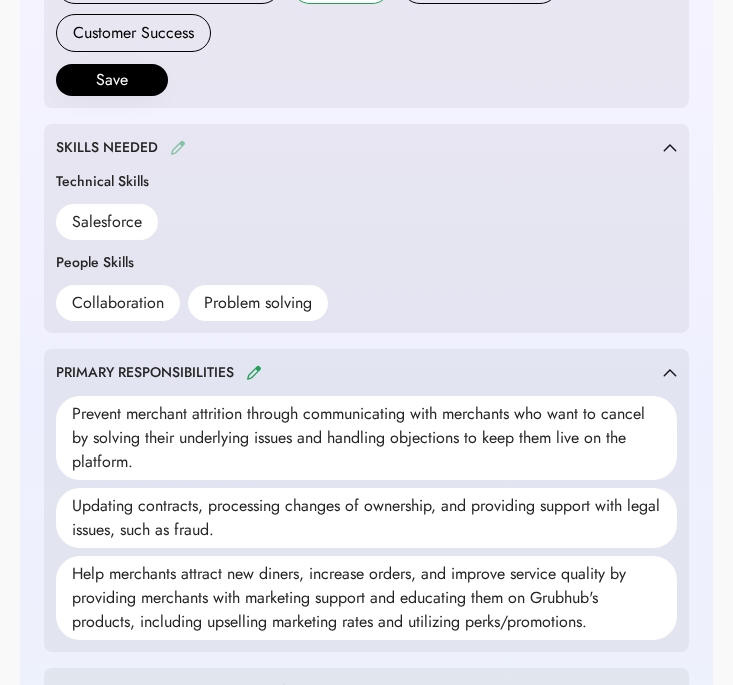 click at bounding box center (178, 147) 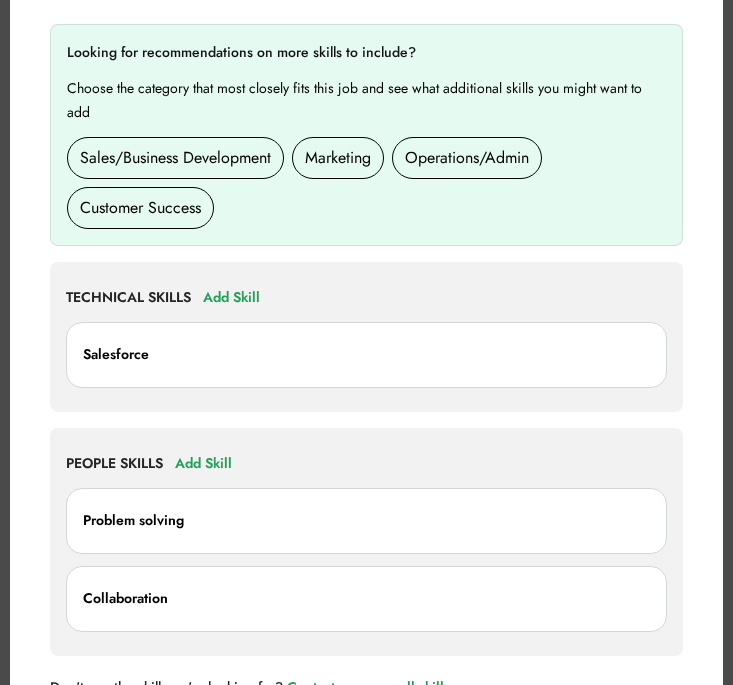 scroll, scrollTop: 906, scrollLeft: 0, axis: vertical 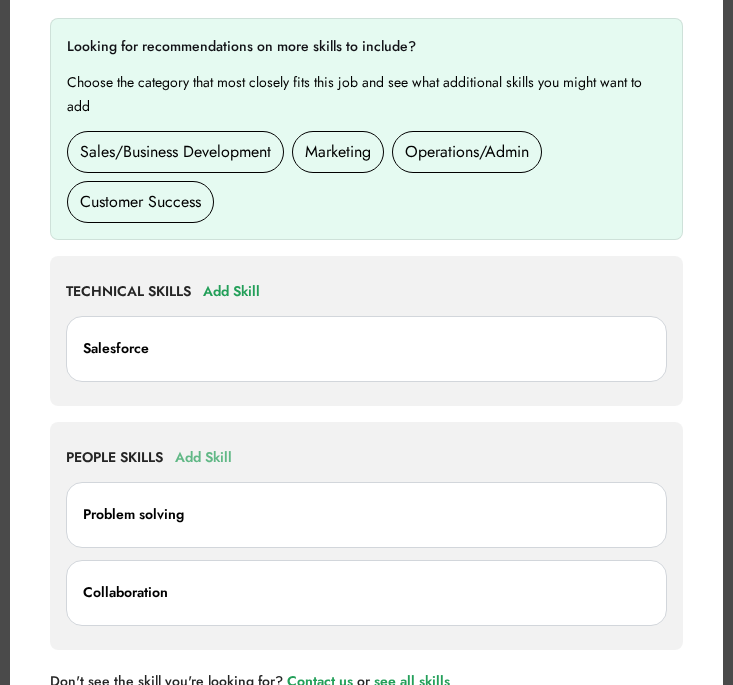 click on "Add Skill" at bounding box center [203, 458] 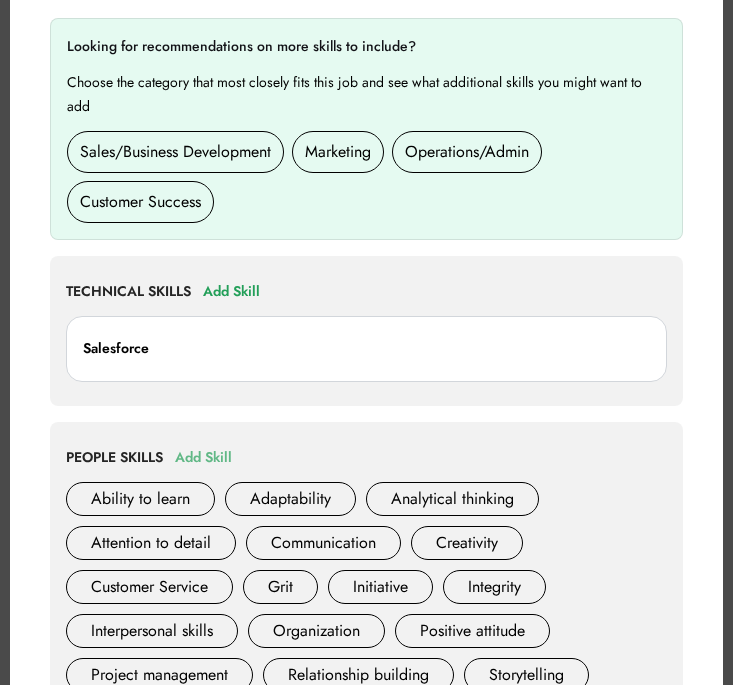 scroll, scrollTop: 1250, scrollLeft: 0, axis: vertical 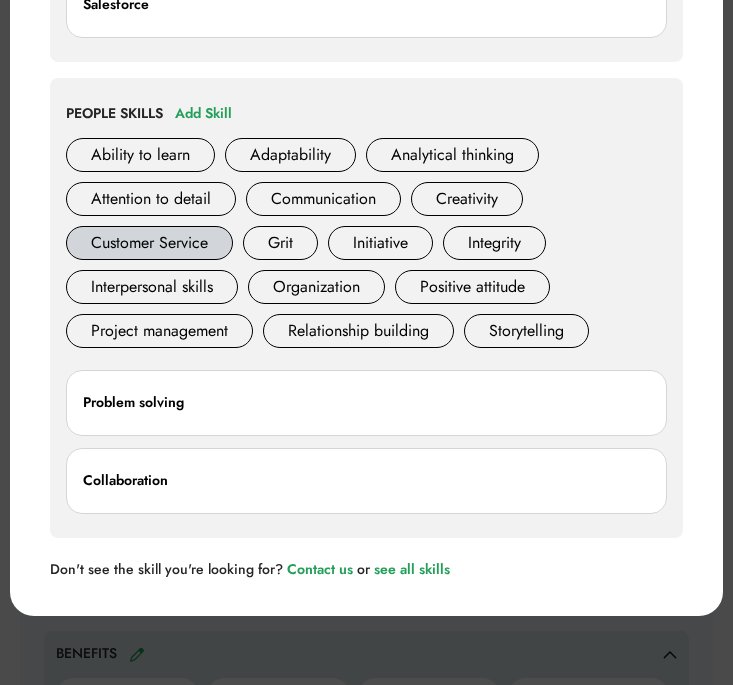 click on "Customer Service" at bounding box center [149, 243] 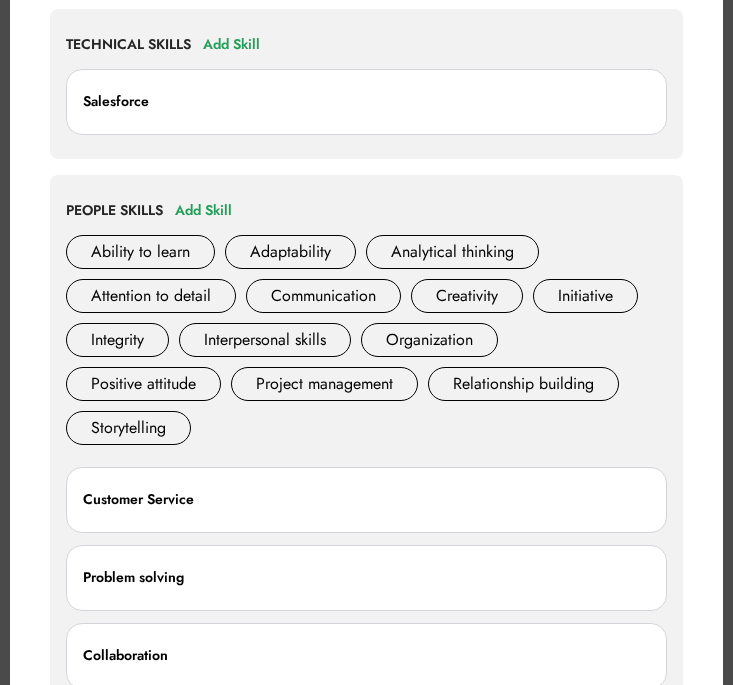 scroll, scrollTop: 1038, scrollLeft: 0, axis: vertical 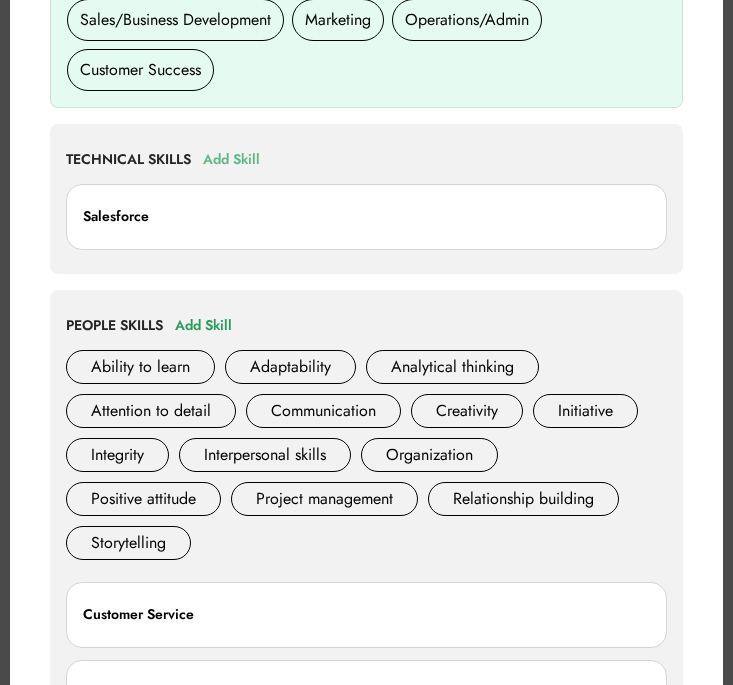click on "Add Skill" at bounding box center (231, 160) 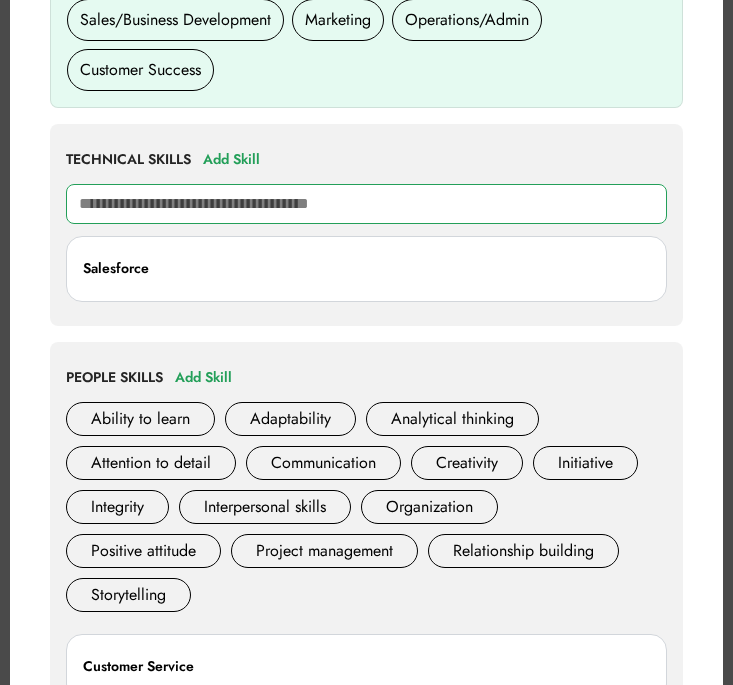 click at bounding box center [366, 204] 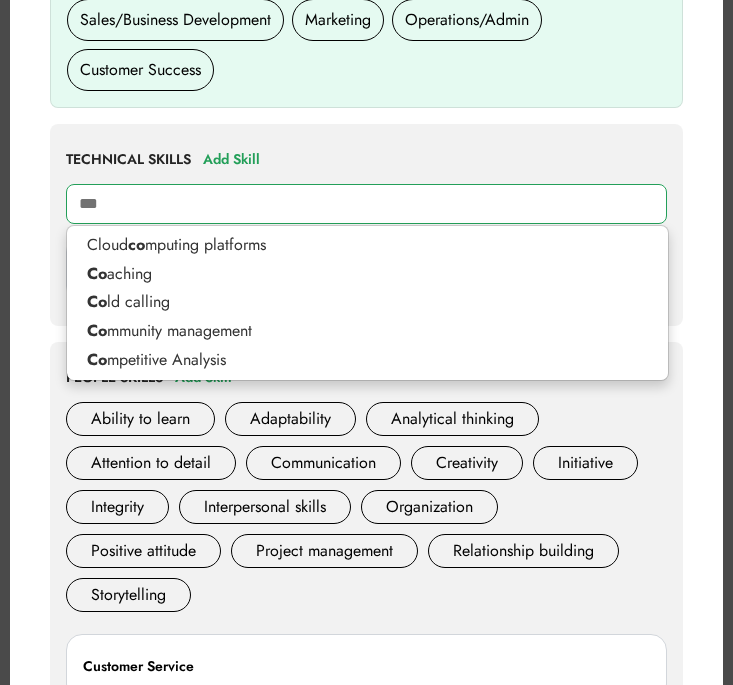 type on "****" 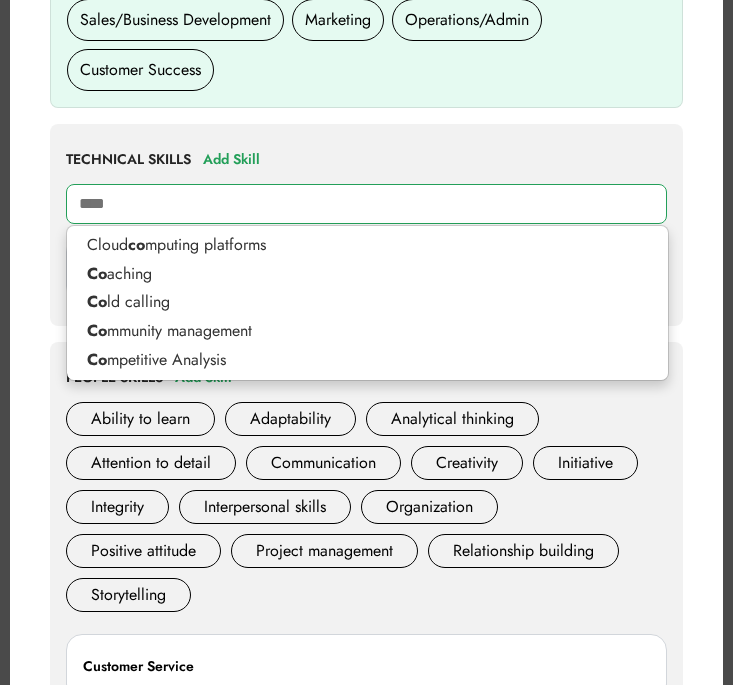type on "**********" 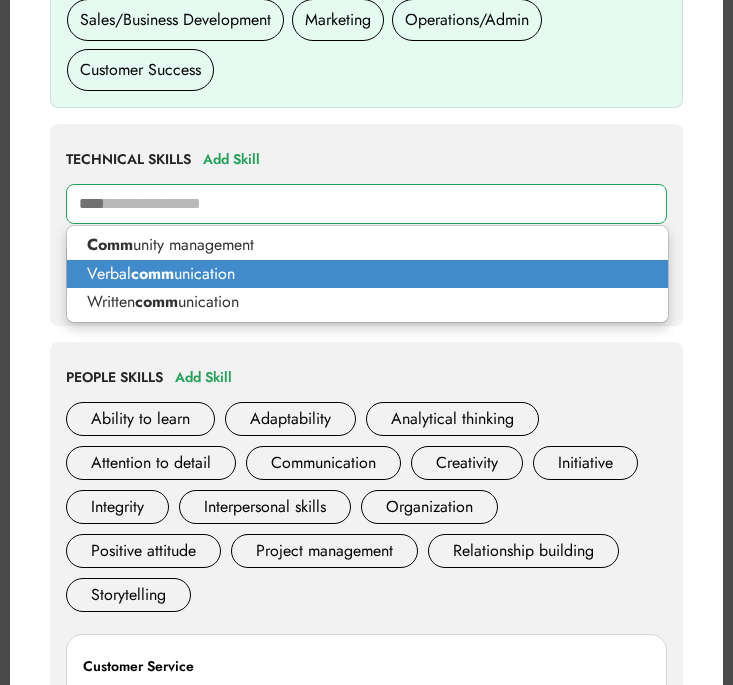click on "Verbal  comm unication" at bounding box center (367, 274) 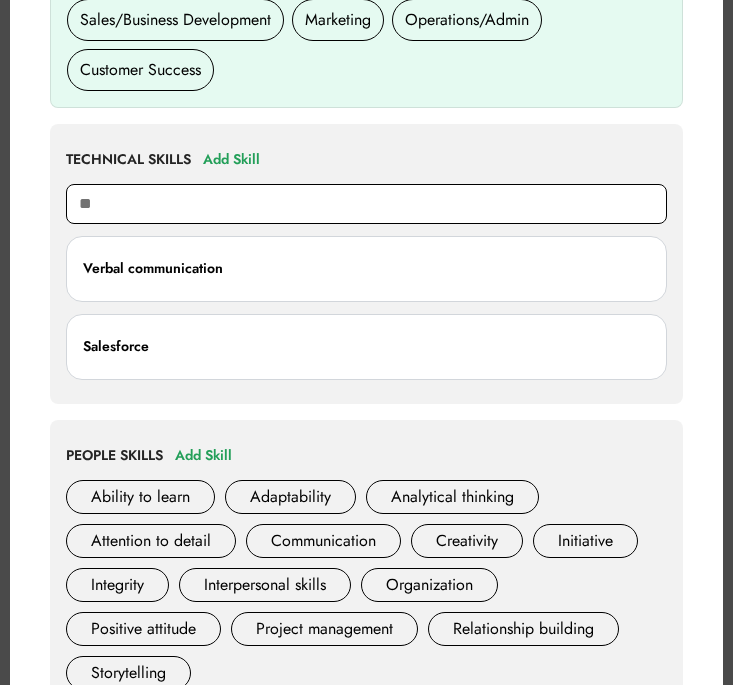type on "***" 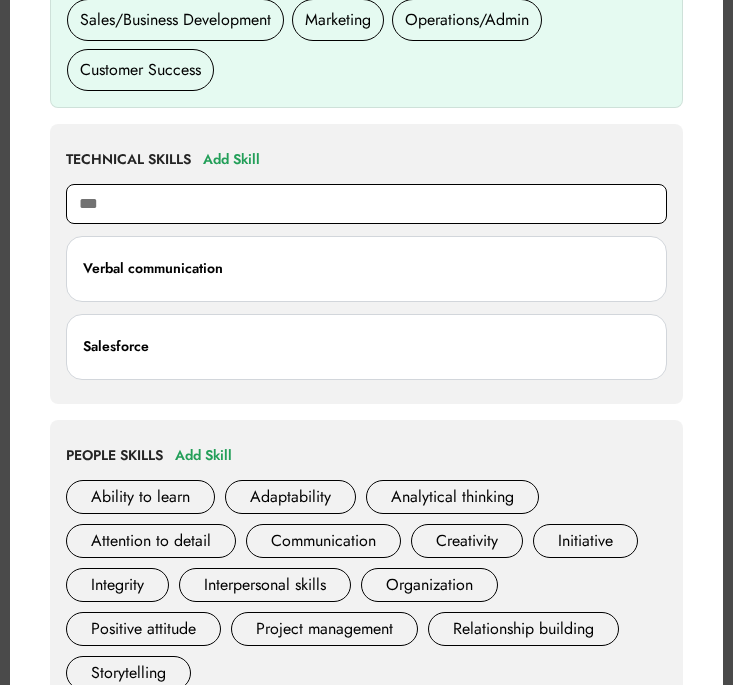 type on "**********" 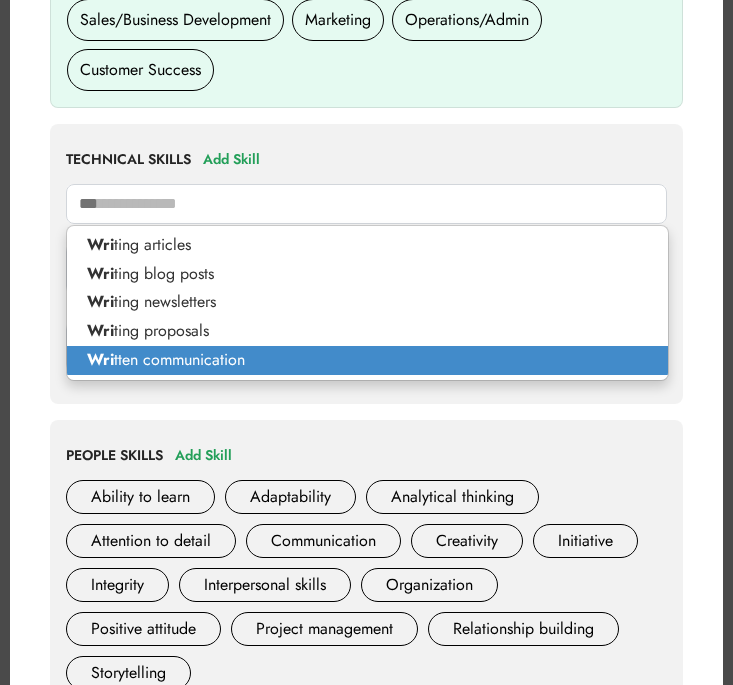 click on "Wri tten communication" at bounding box center [367, 360] 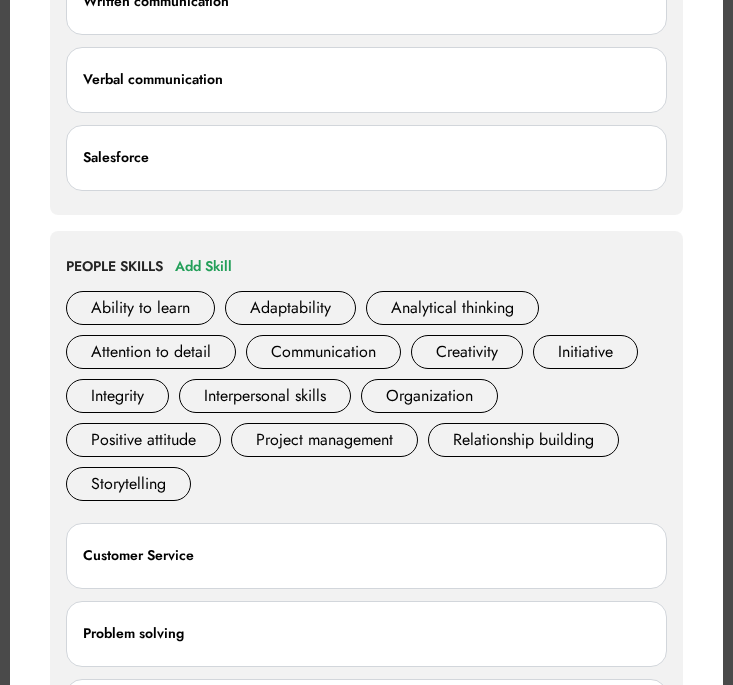 scroll, scrollTop: 1401, scrollLeft: 0, axis: vertical 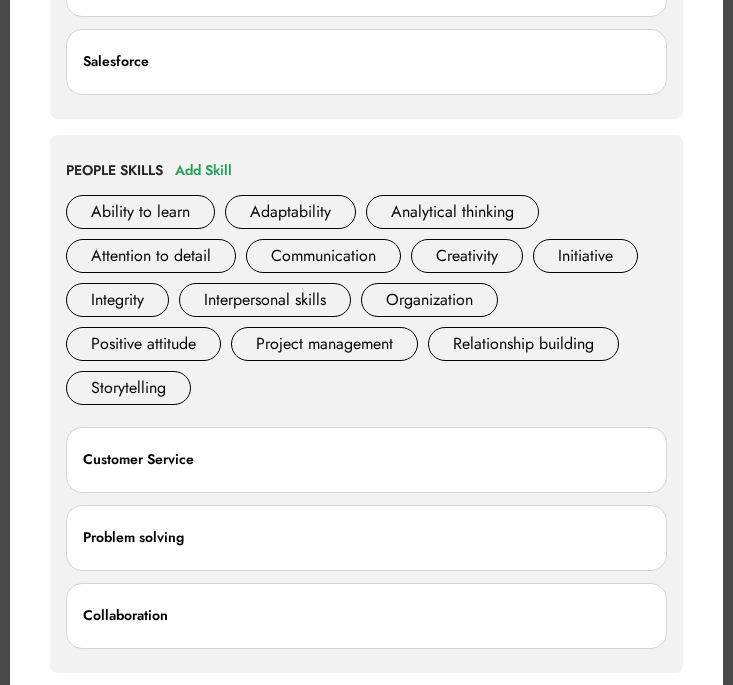 type on "*****" 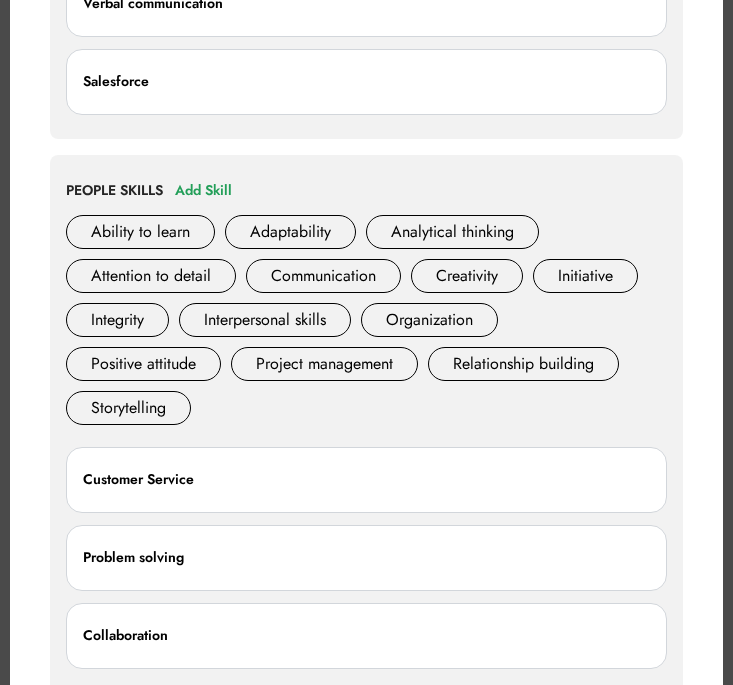 scroll, scrollTop: 1102, scrollLeft: 0, axis: vertical 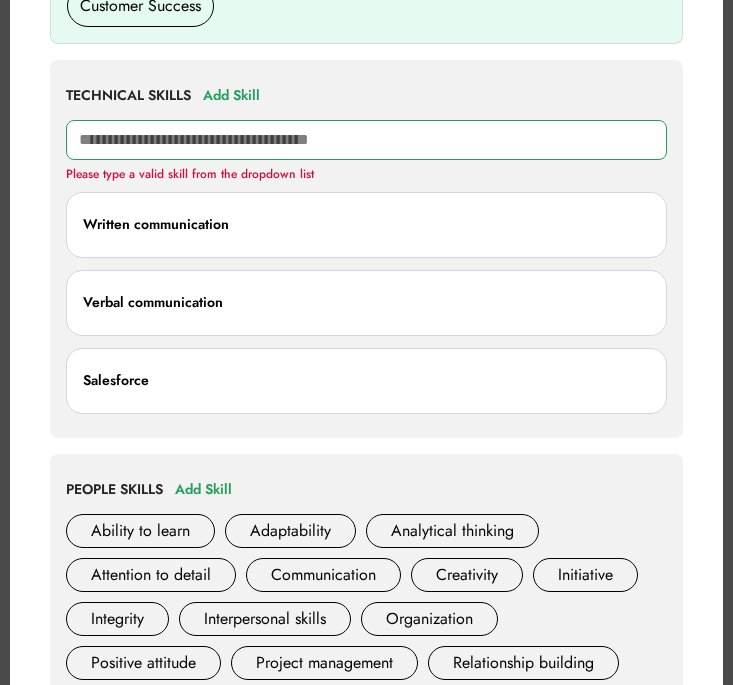click at bounding box center [366, 140] 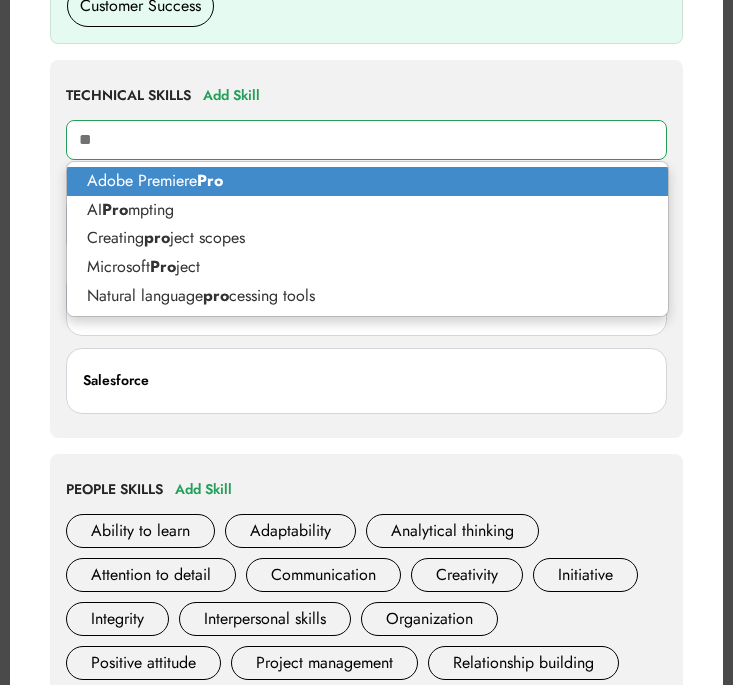 type on "*" 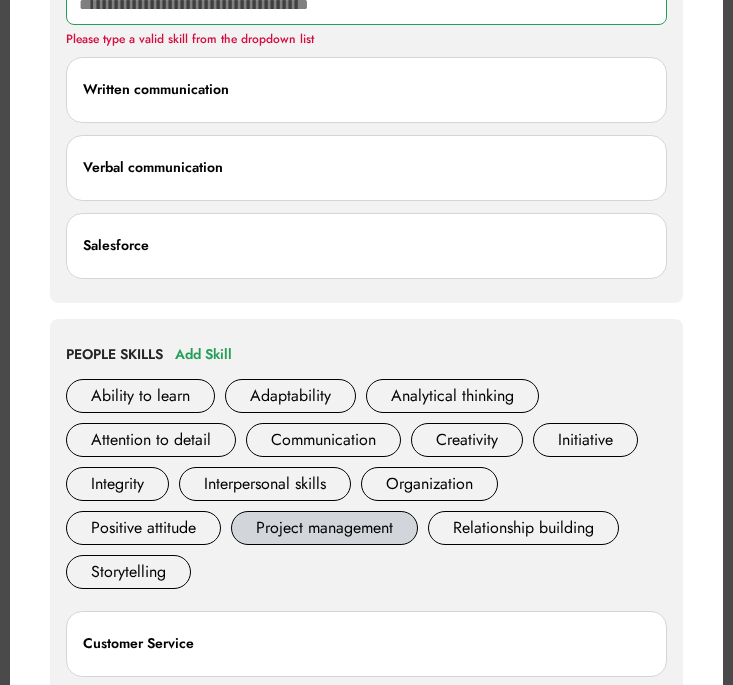 click on "Project management" at bounding box center [324, 528] 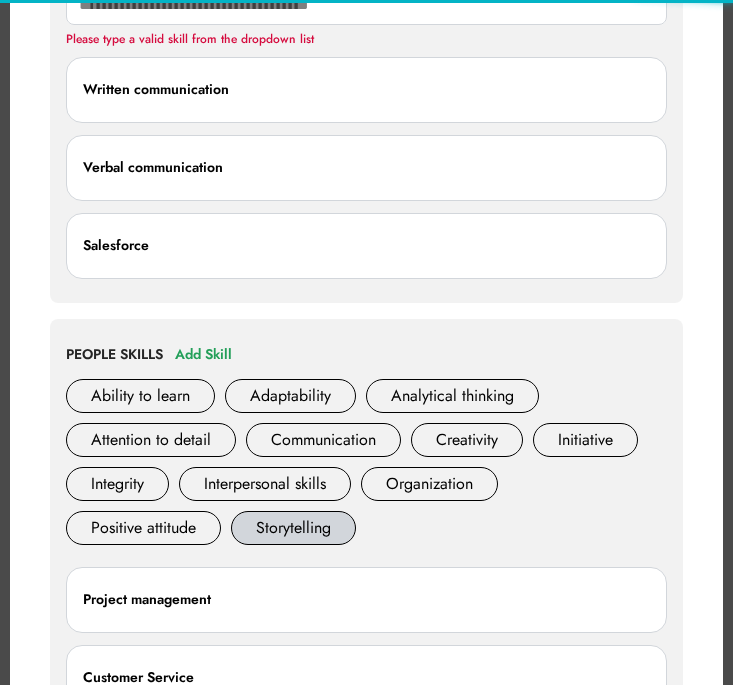 scroll, scrollTop: 1134, scrollLeft: 0, axis: vertical 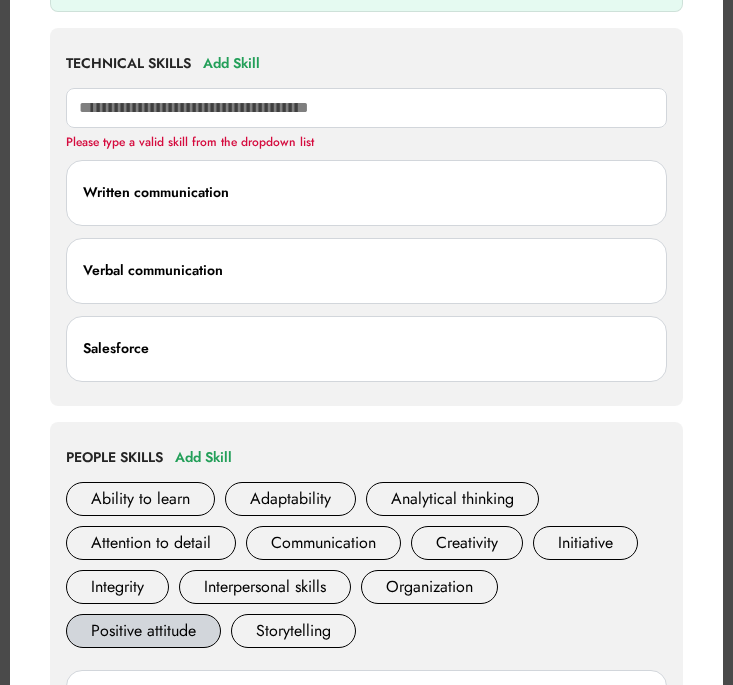 click on "Positive attitude" at bounding box center [143, 631] 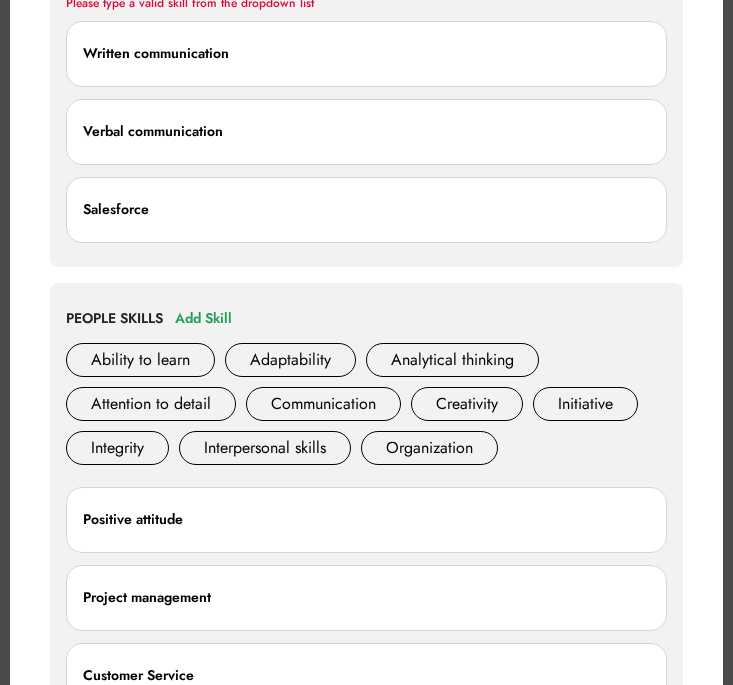 scroll, scrollTop: 1178, scrollLeft: 0, axis: vertical 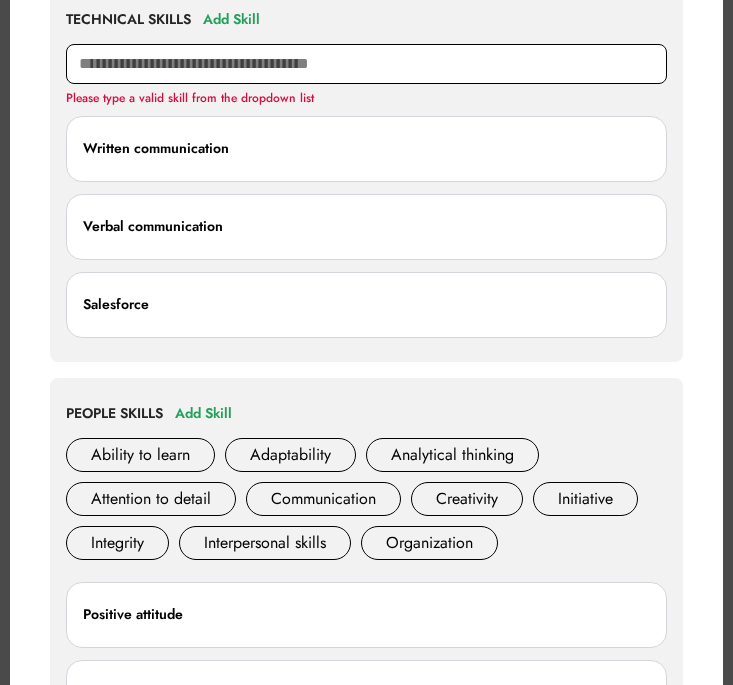 click at bounding box center [366, 64] 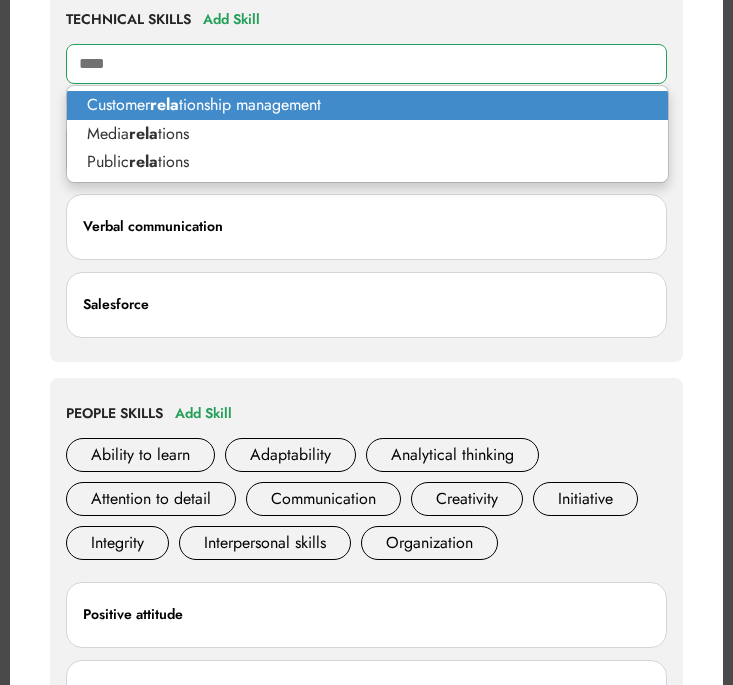 click on "Customer  rela tionship management" at bounding box center [367, 105] 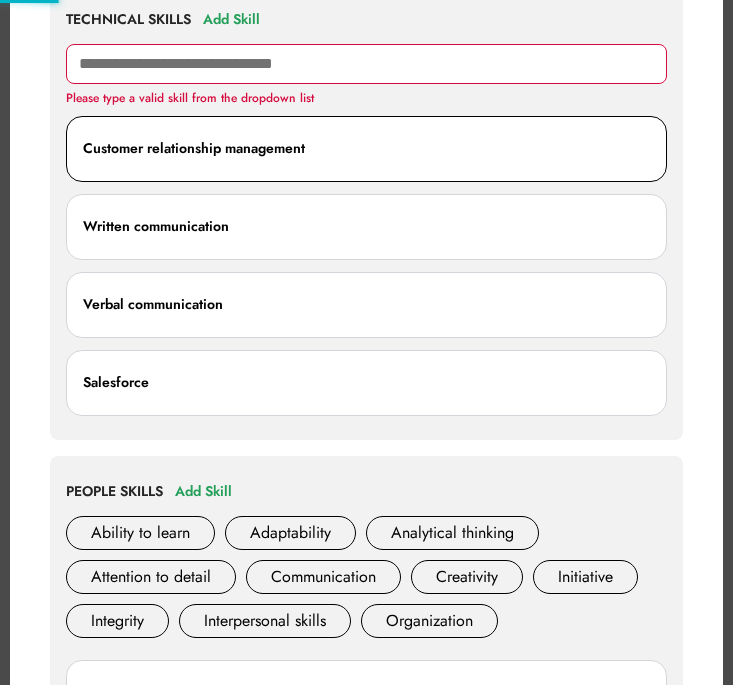 scroll, scrollTop: 1222, scrollLeft: 0, axis: vertical 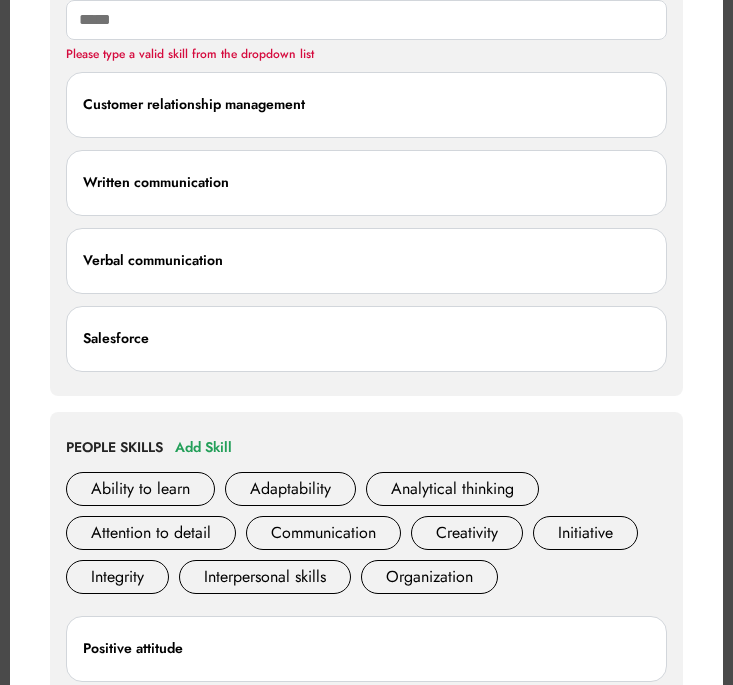 type on "****" 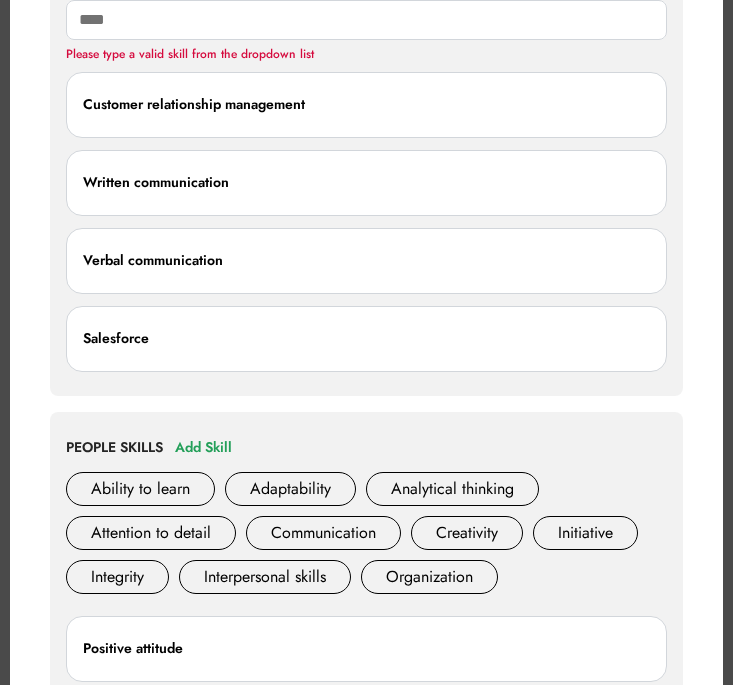 type on "**********" 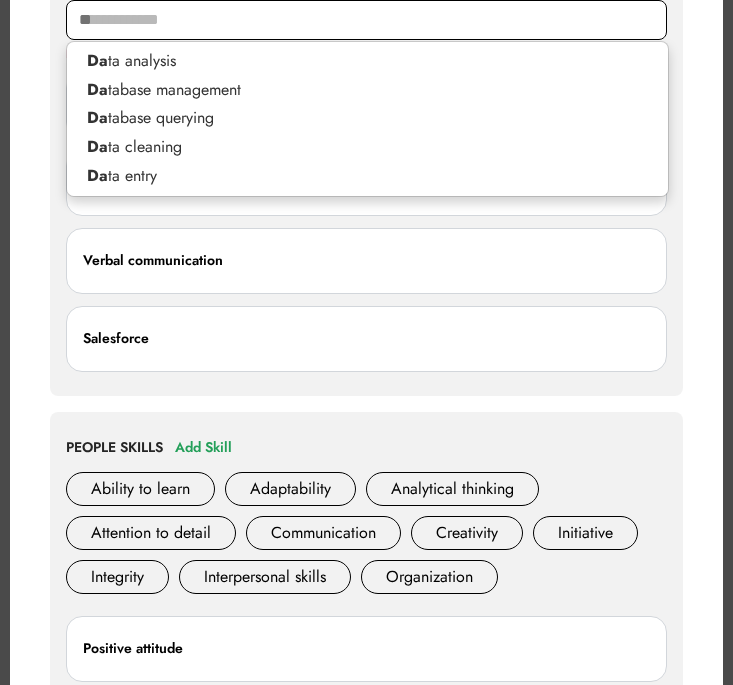 type on "*" 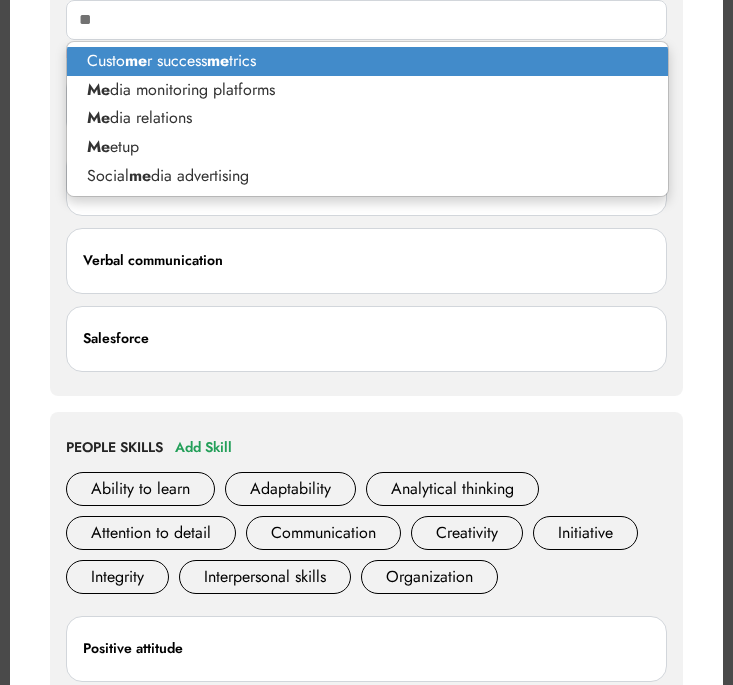 type on "*" 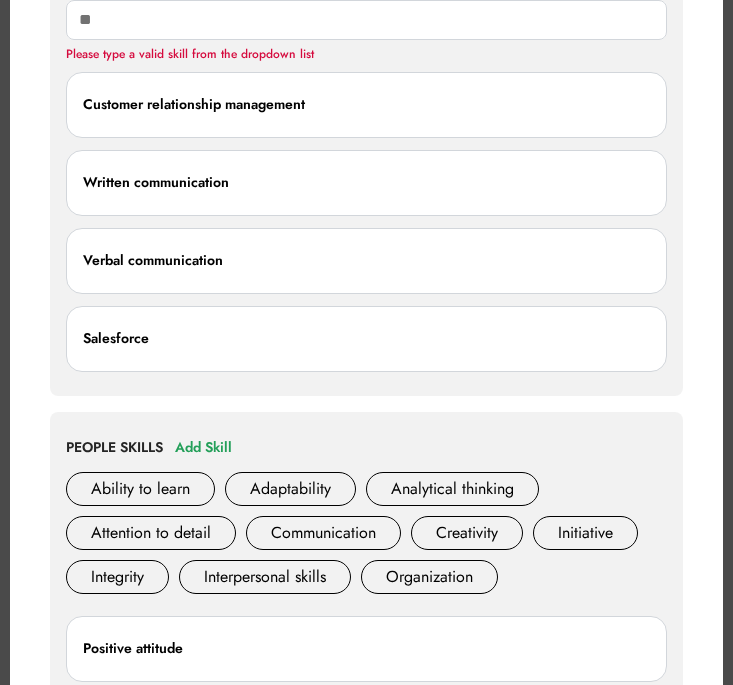 type on "***" 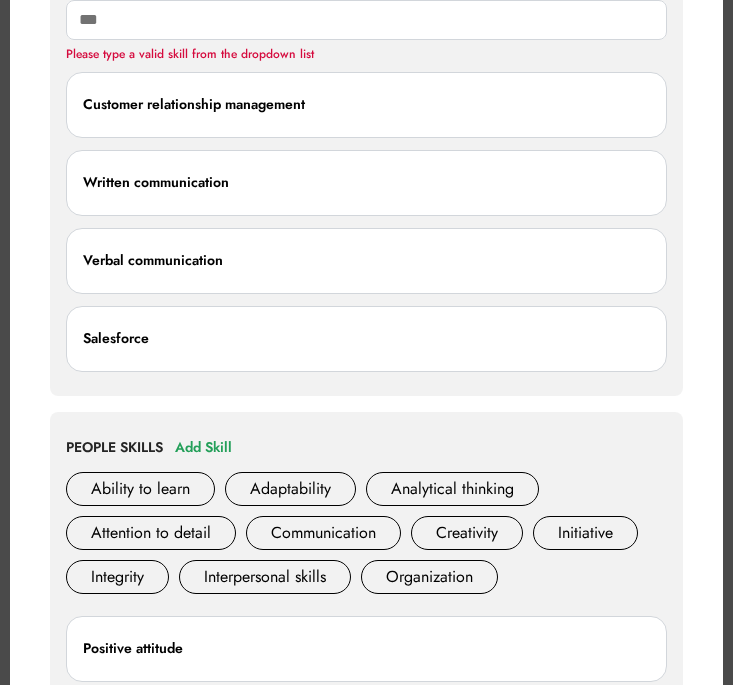 type on "*******" 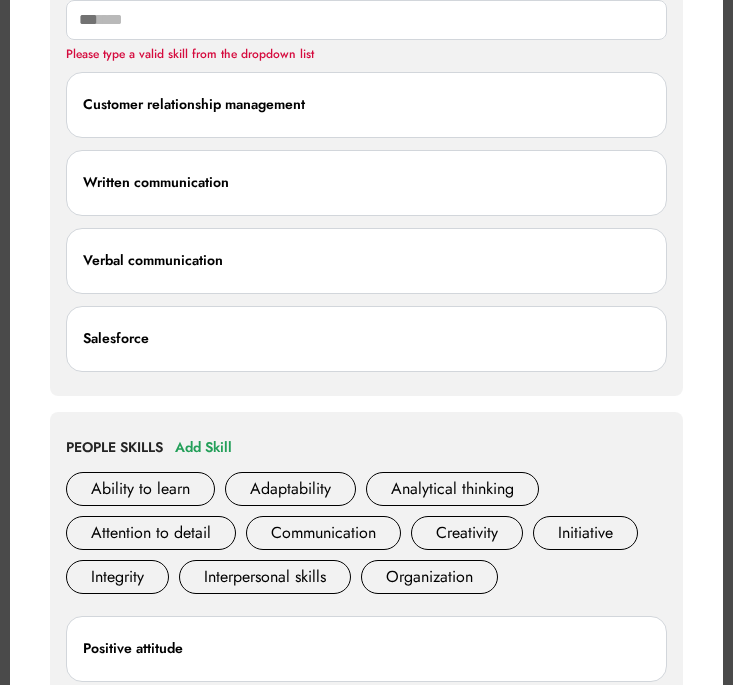 type 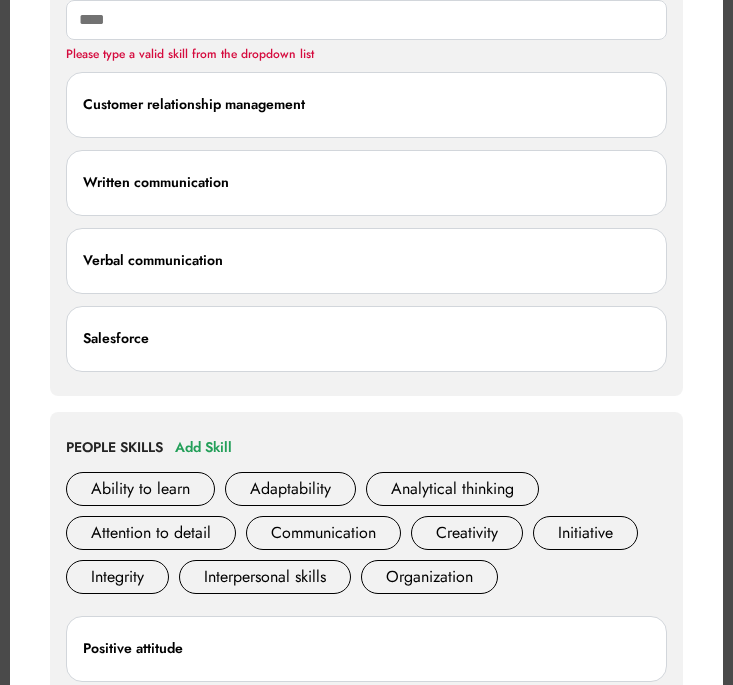 type on "***" 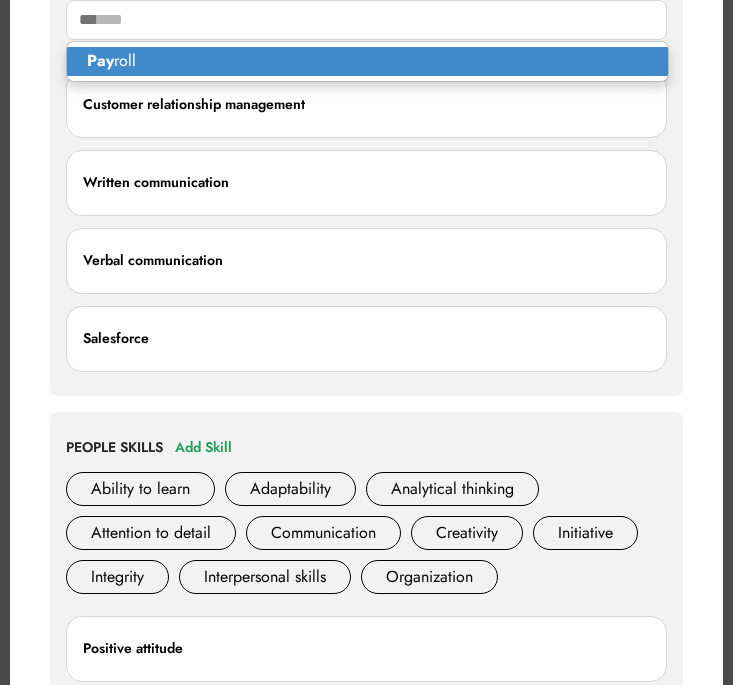 type on "**" 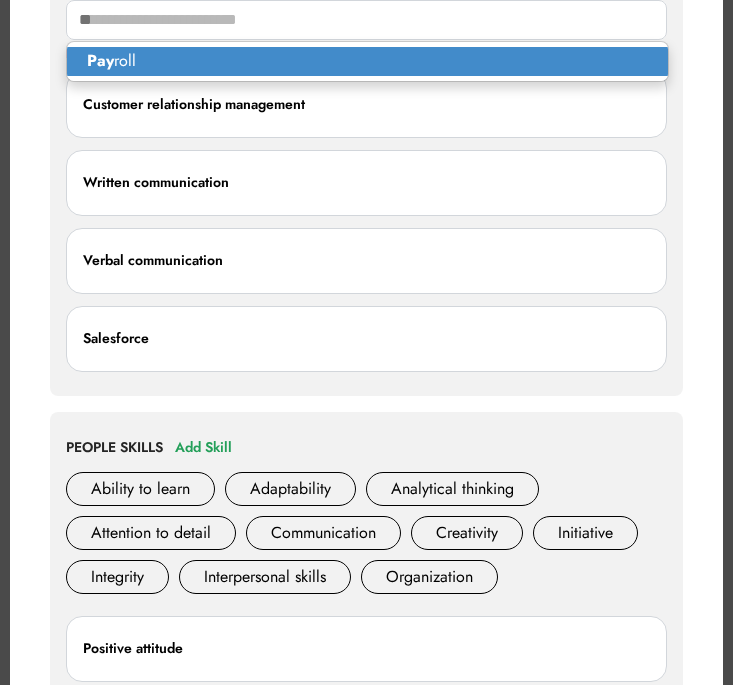 type on "*" 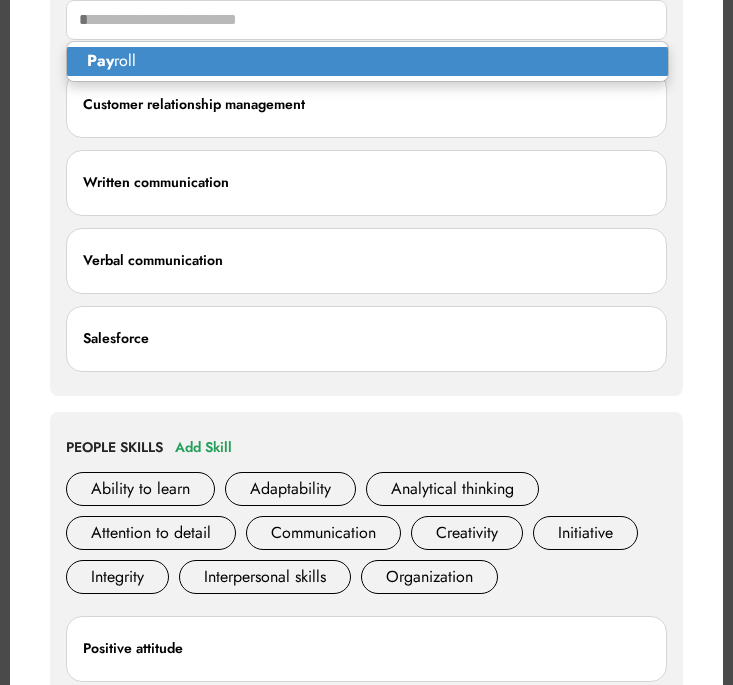 type 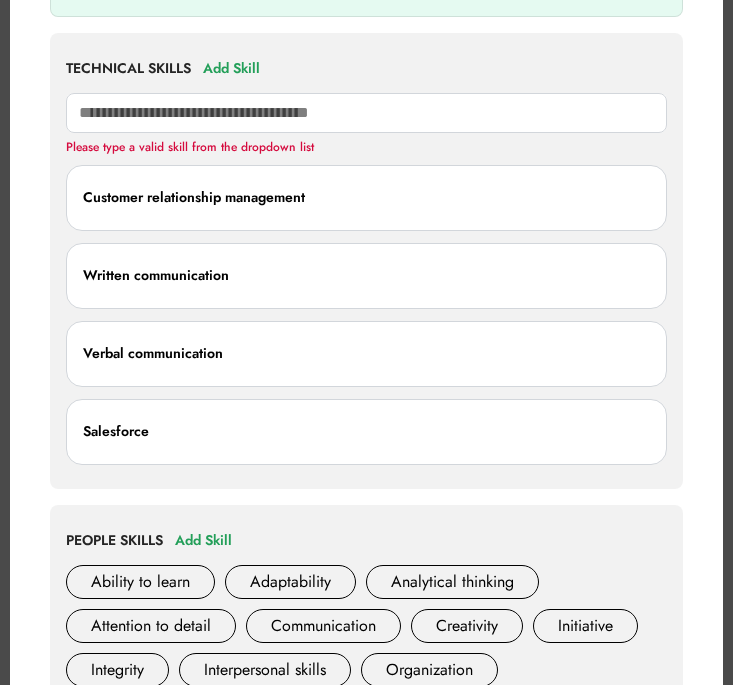 scroll, scrollTop: 1084, scrollLeft: 0, axis: vertical 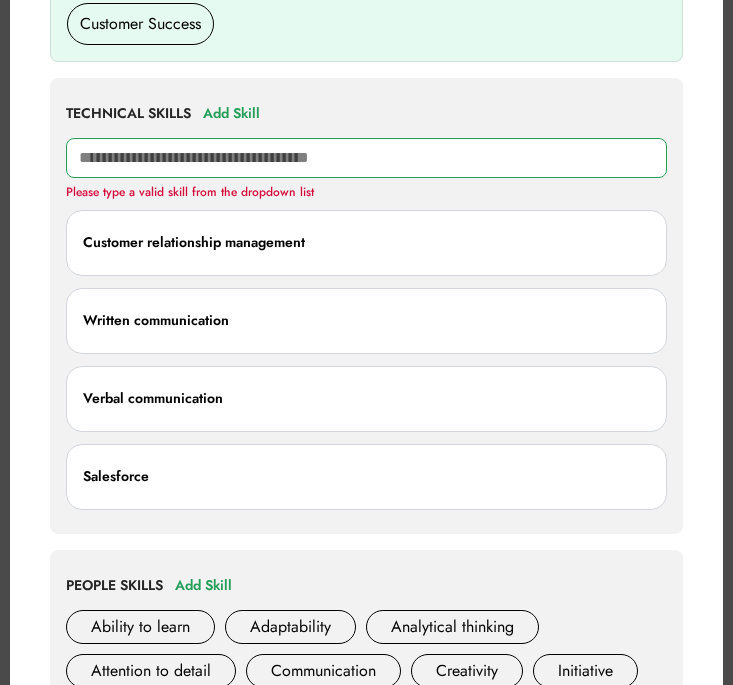 click at bounding box center [366, 158] 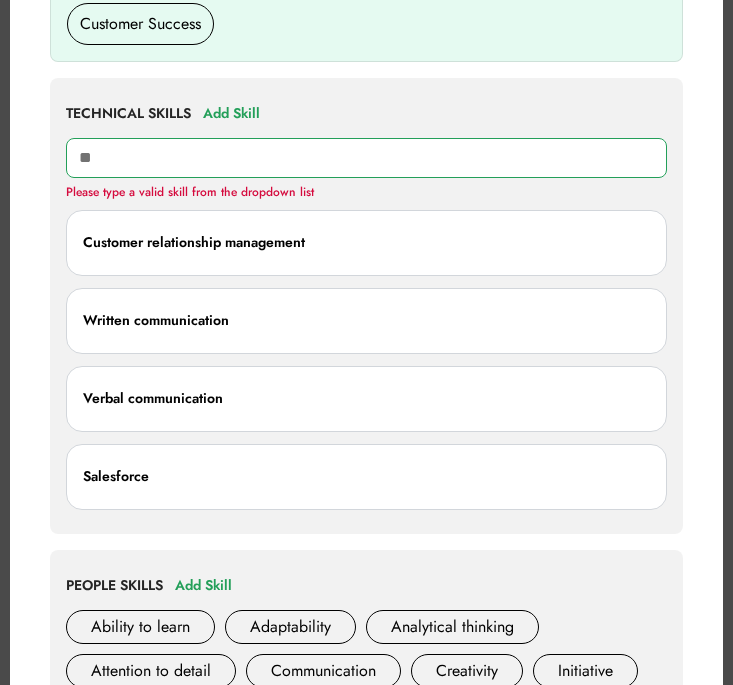 type on "*" 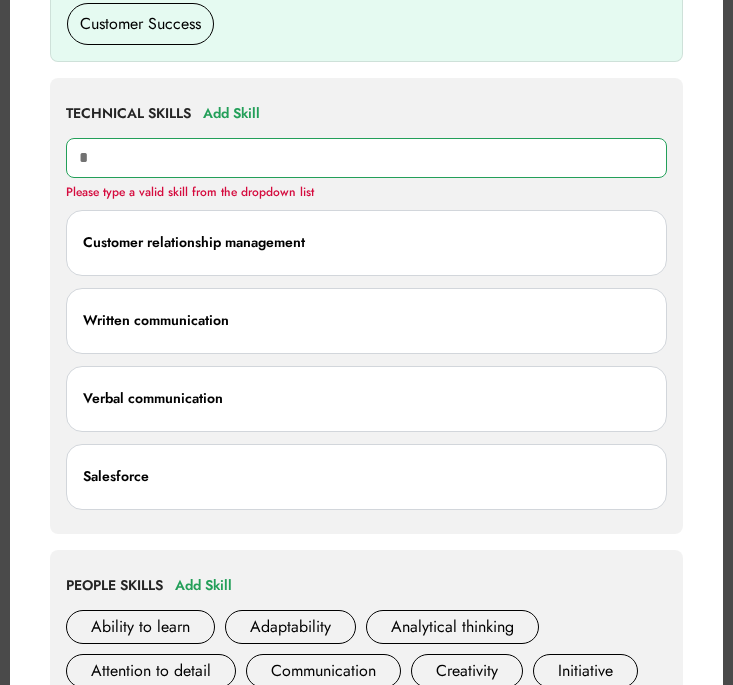 type on "**" 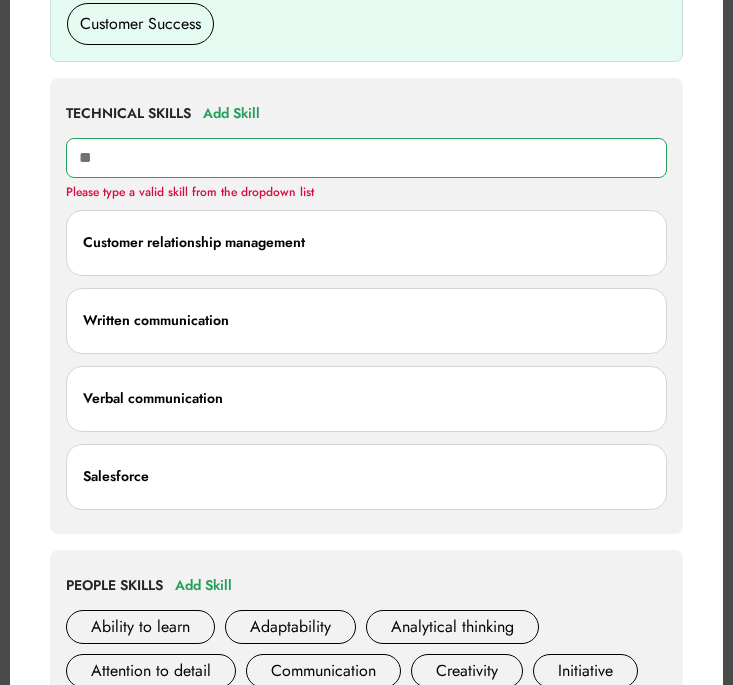 type on "**********" 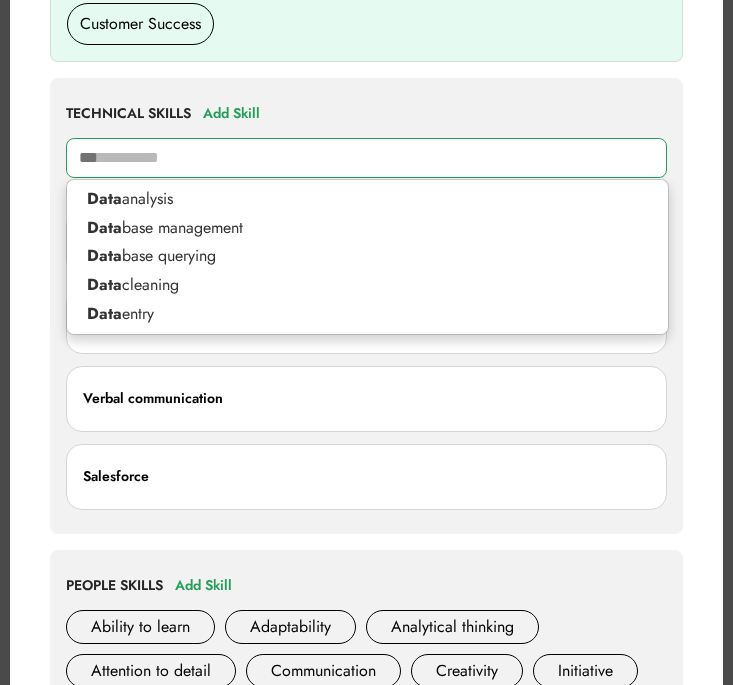 type on "****" 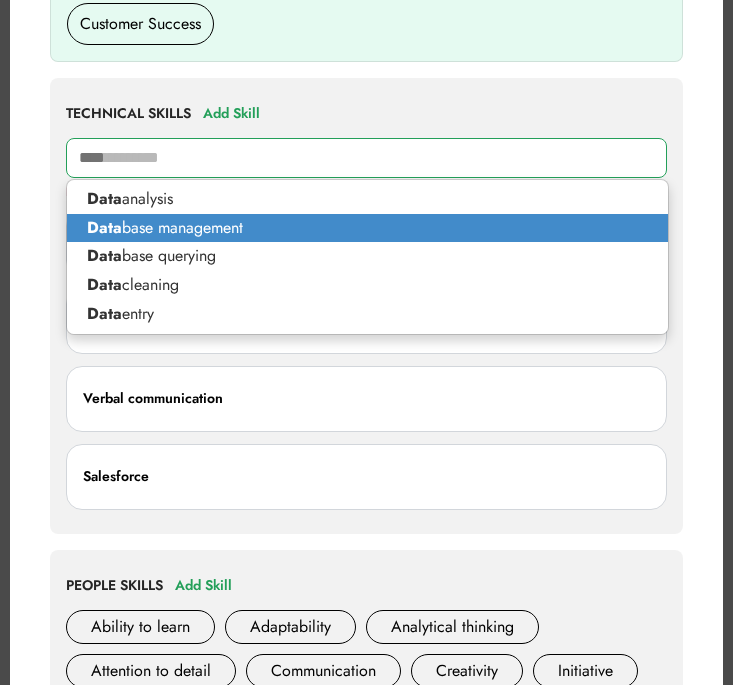 click on "Data base management" at bounding box center [367, 228] 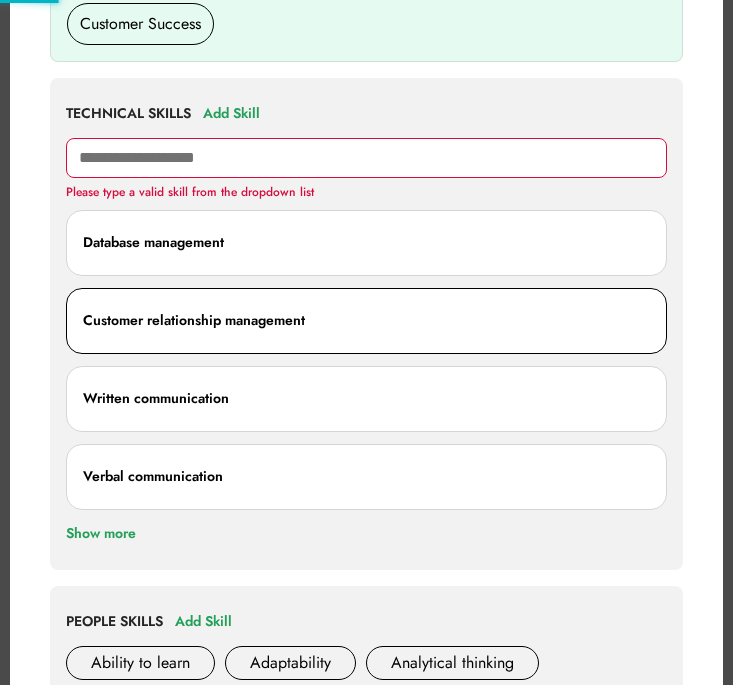 type 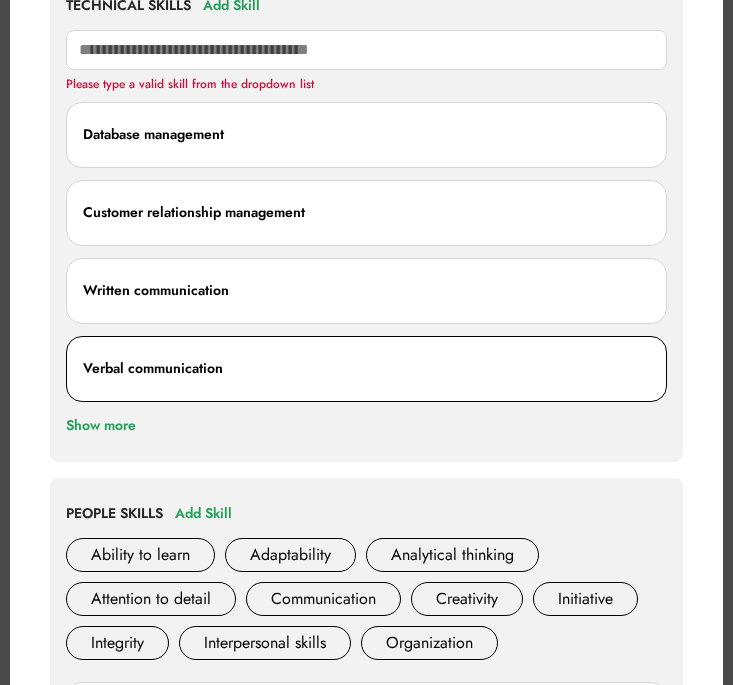 scroll, scrollTop: 1257, scrollLeft: 0, axis: vertical 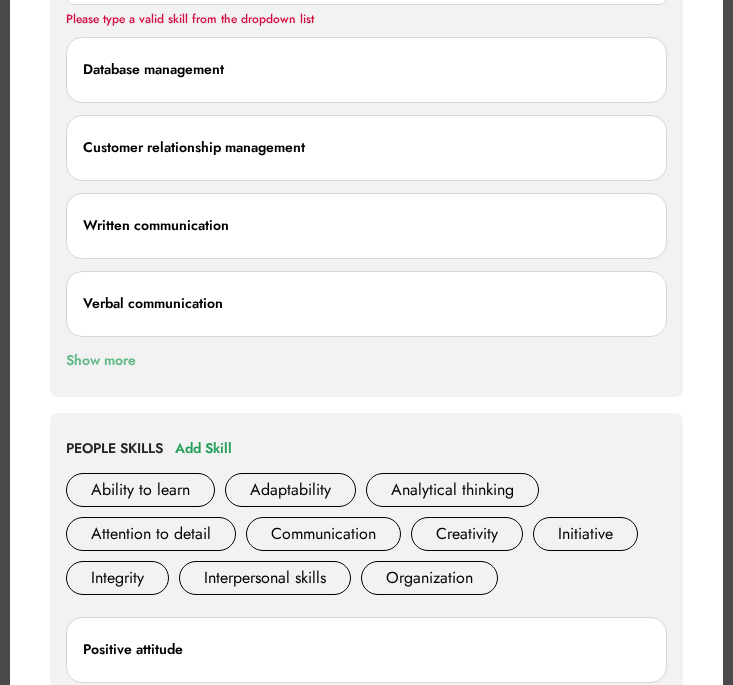 click on "Show more" at bounding box center (101, 361) 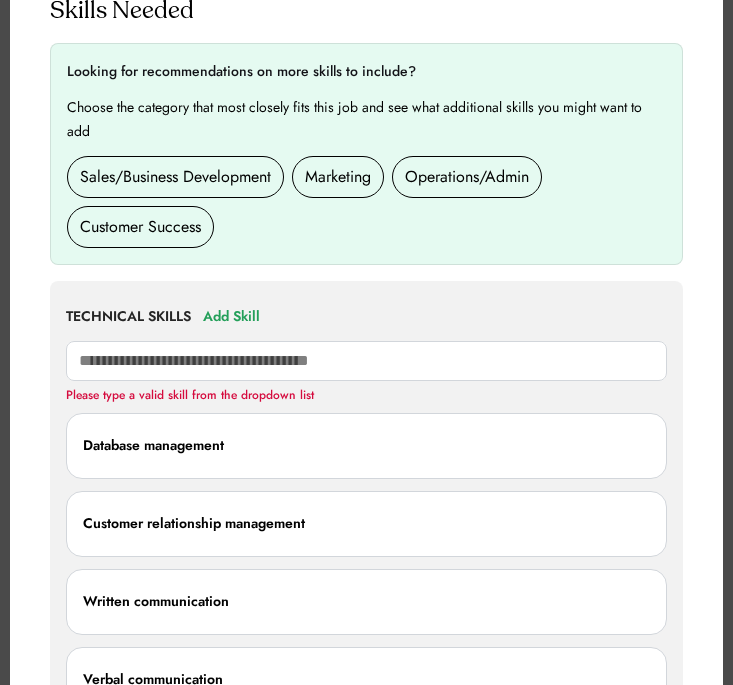 scroll, scrollTop: 654, scrollLeft: 0, axis: vertical 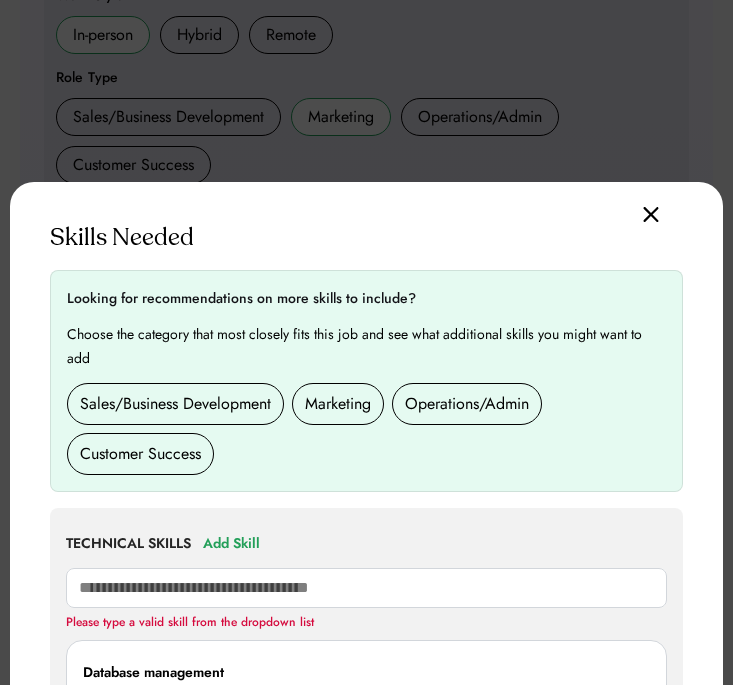 click at bounding box center [366, 342] 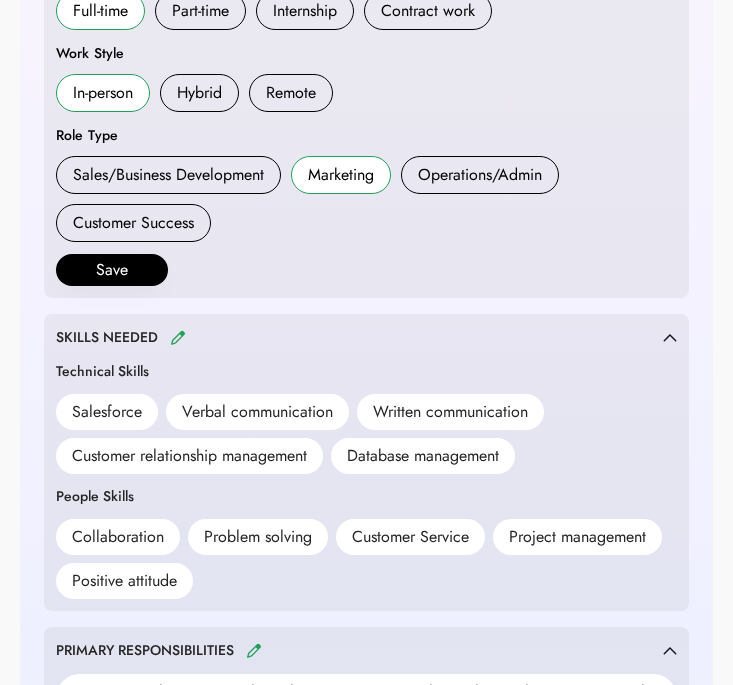 scroll, scrollTop: 0, scrollLeft: 0, axis: both 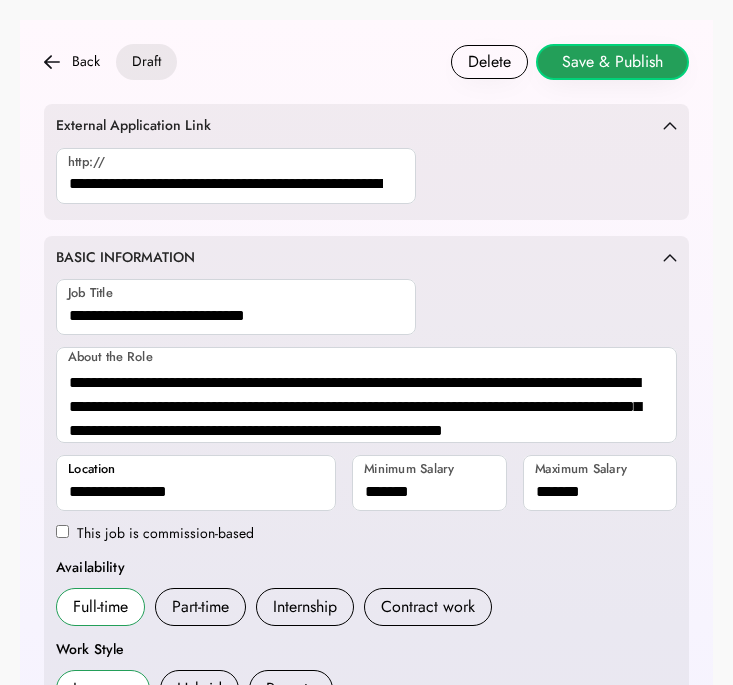 click on "Save & Publish" at bounding box center [612, 62] 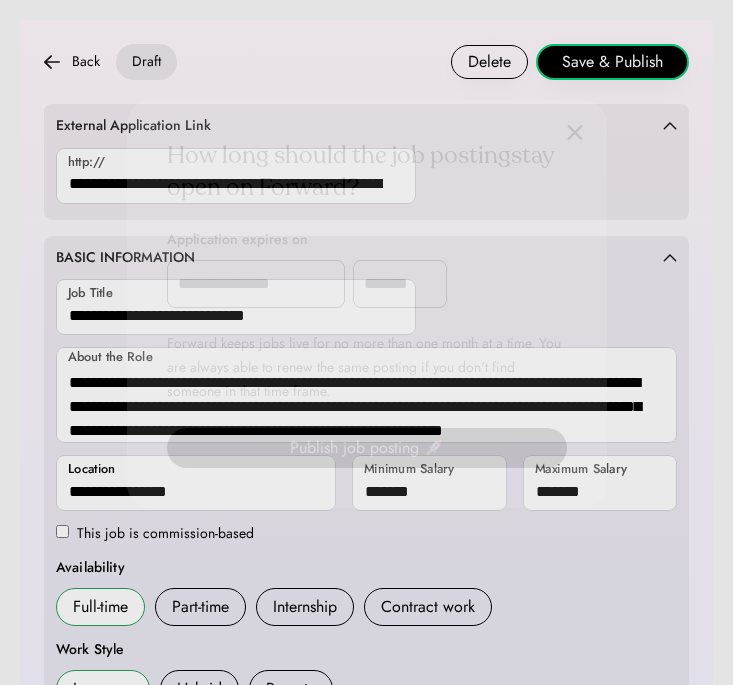 scroll, scrollTop: 128, scrollLeft: 0, axis: vertical 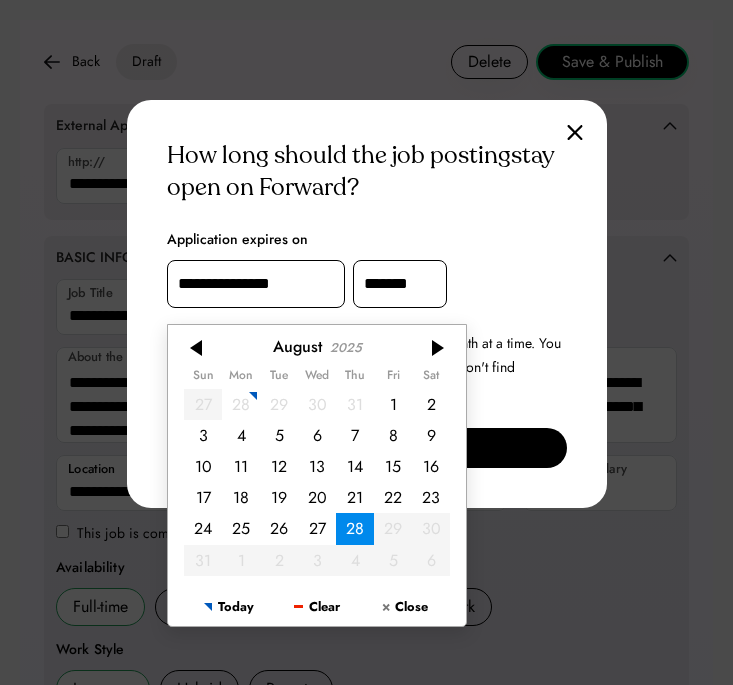 click on "**********" at bounding box center (256, 284) 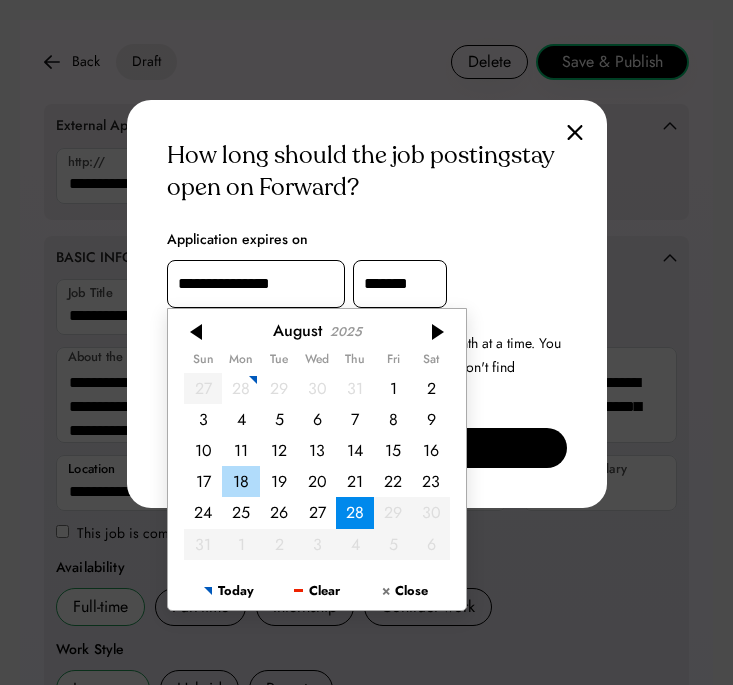 click on "18" at bounding box center (241, 481) 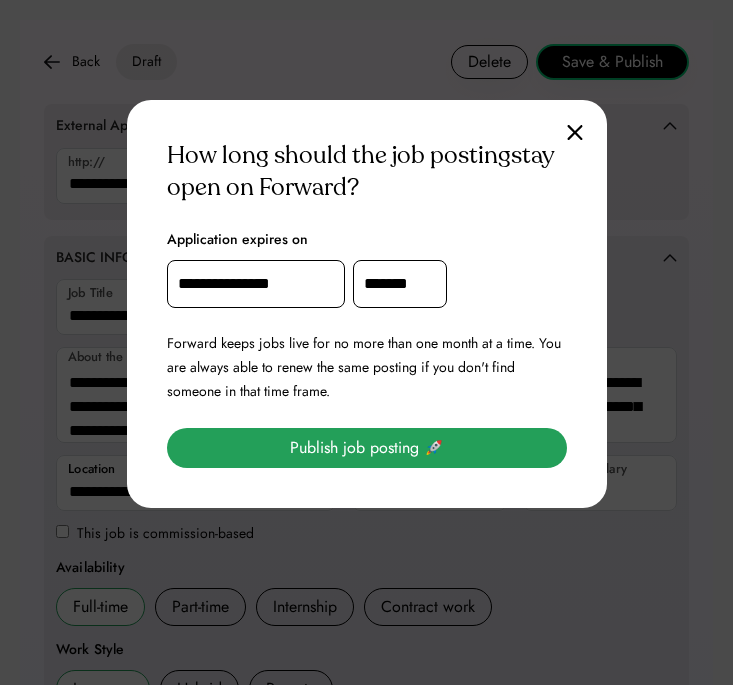 click on "Publish job posting 🚀" at bounding box center [367, 448] 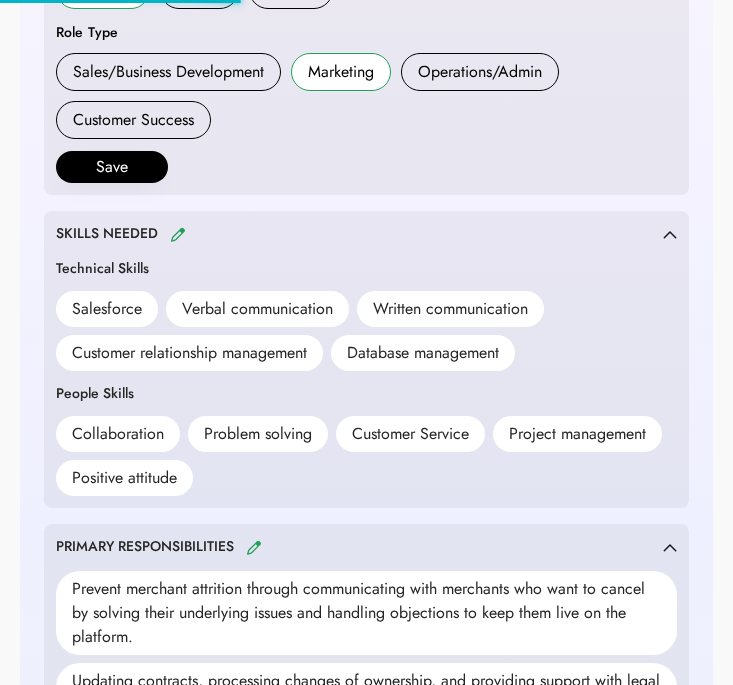 scroll, scrollTop: 1015, scrollLeft: 0, axis: vertical 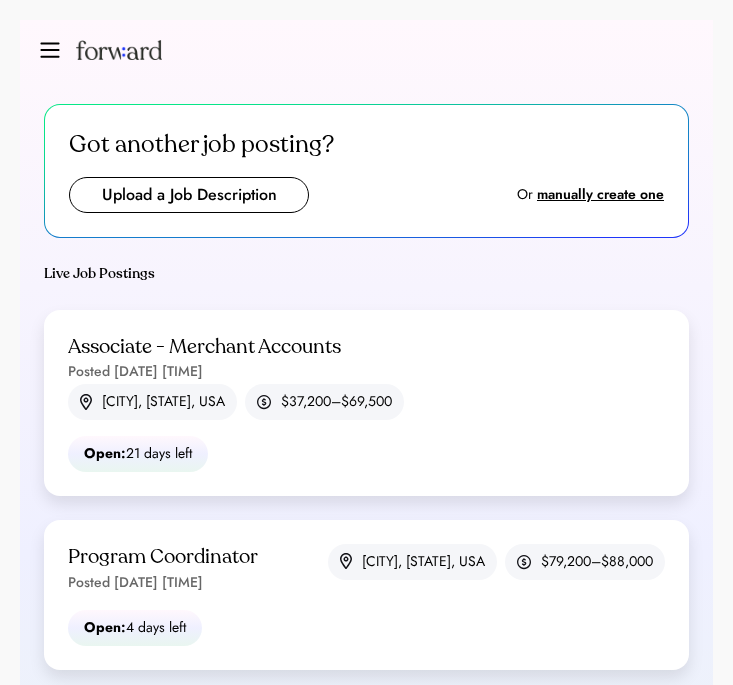 click on "Got another job posting? Upload a Job Description Or manually create one Live Job Postings Associate - Merchant Accounts Posted Jul 28, 2025 2:13 am Chicago, IL, USA $37,200–$69,500 Live Open:  21 days left Program Coordinator Posted Jul 11, 2025 3:24 pm New York, NY, USA $79,200–$88,000 Live Open:  4 days left Program Coordinator Posted Jul 11, 2025 3:20 pm Denver, CO, USA $79,200–$88,000 Live Open:  4 days left Draft Job Postings Posted  Please fill out location Please fill out salary info Closed Job Postings Posted  Please fill out location Please fill out salary info Closed Job Postings Posted  Please fill out location Please fill out salary info" at bounding box center [366, 582] 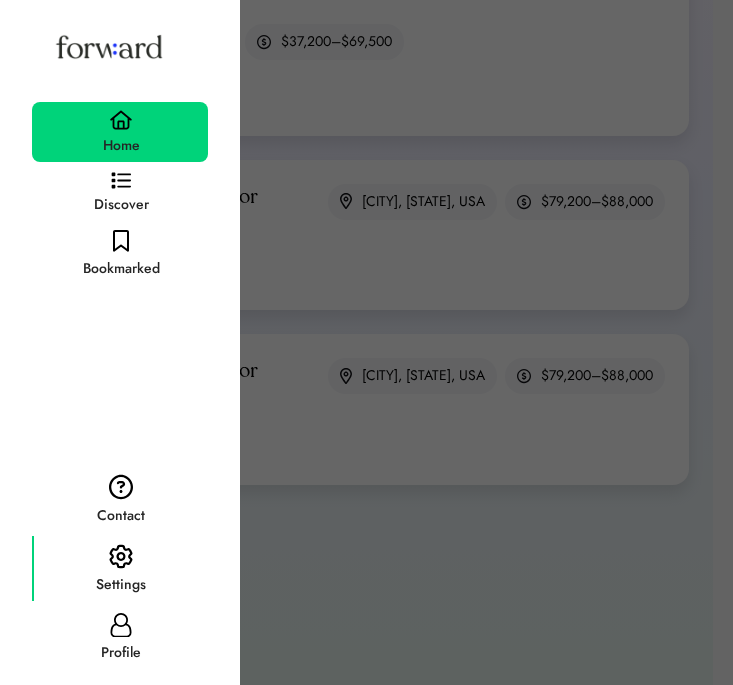 click at bounding box center [121, 557] 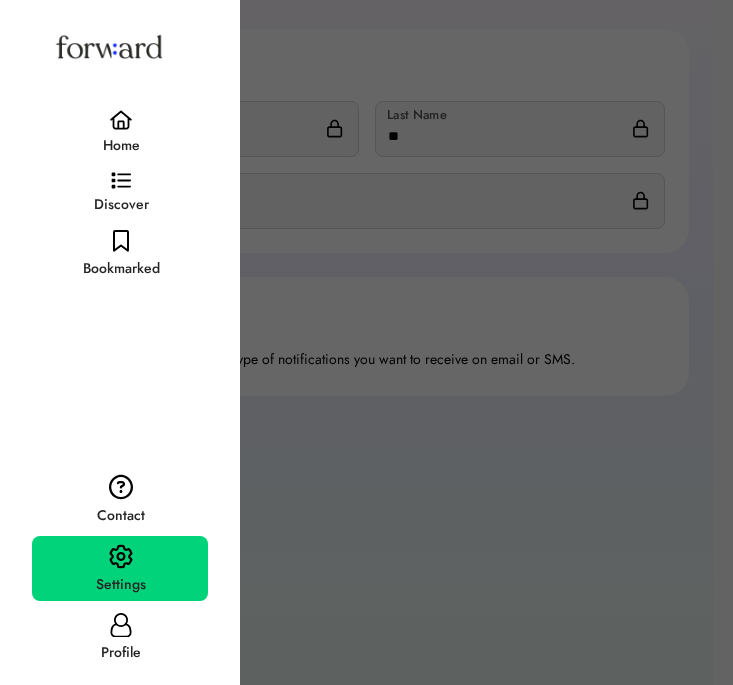 scroll, scrollTop: 135, scrollLeft: 0, axis: vertical 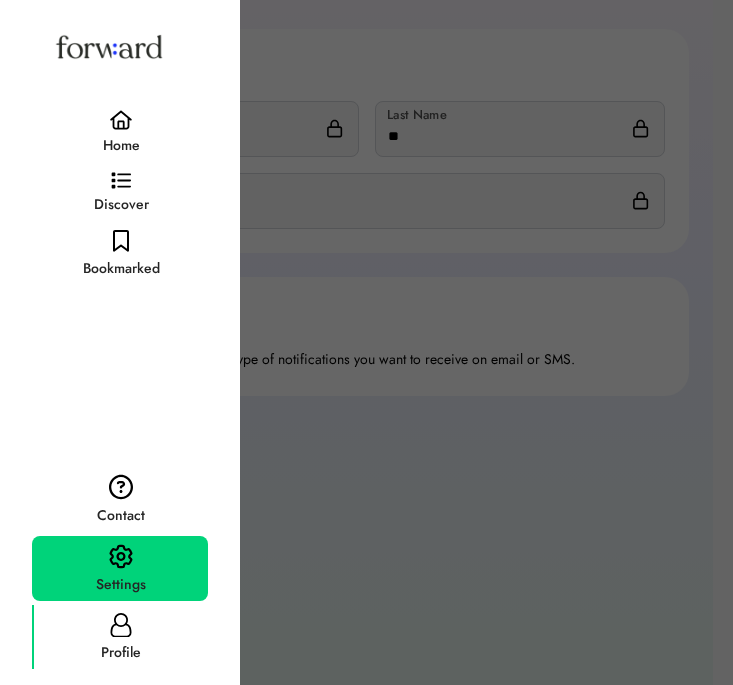 click on "Profile" at bounding box center [121, 653] 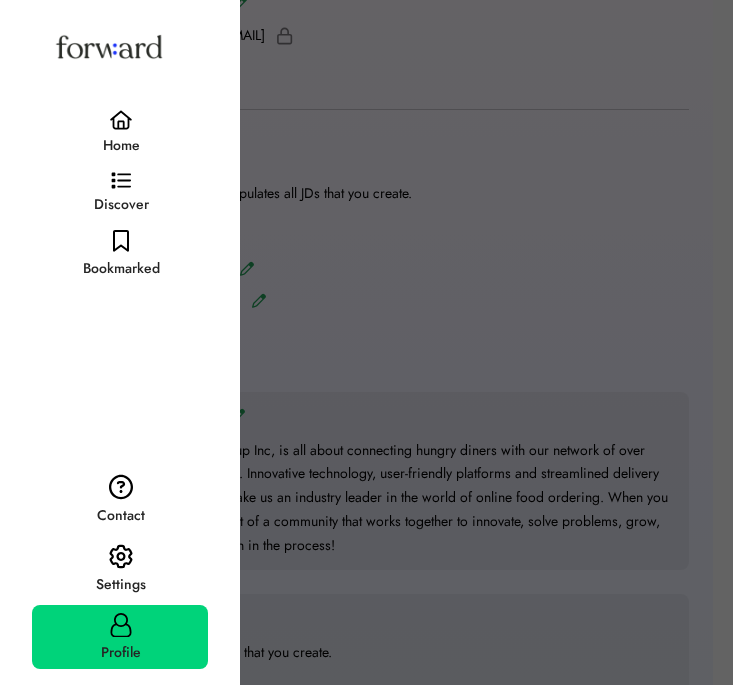 scroll, scrollTop: 360, scrollLeft: 0, axis: vertical 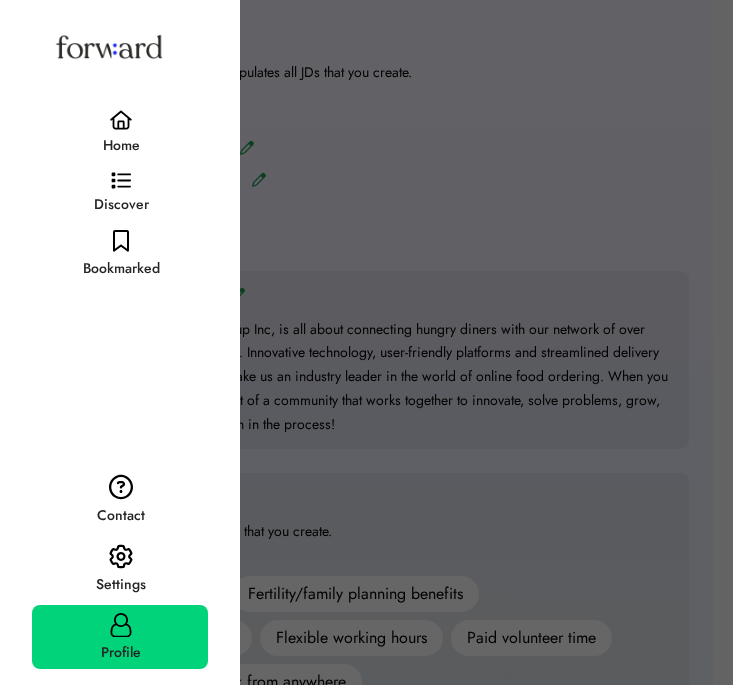 click at bounding box center (366, 342) 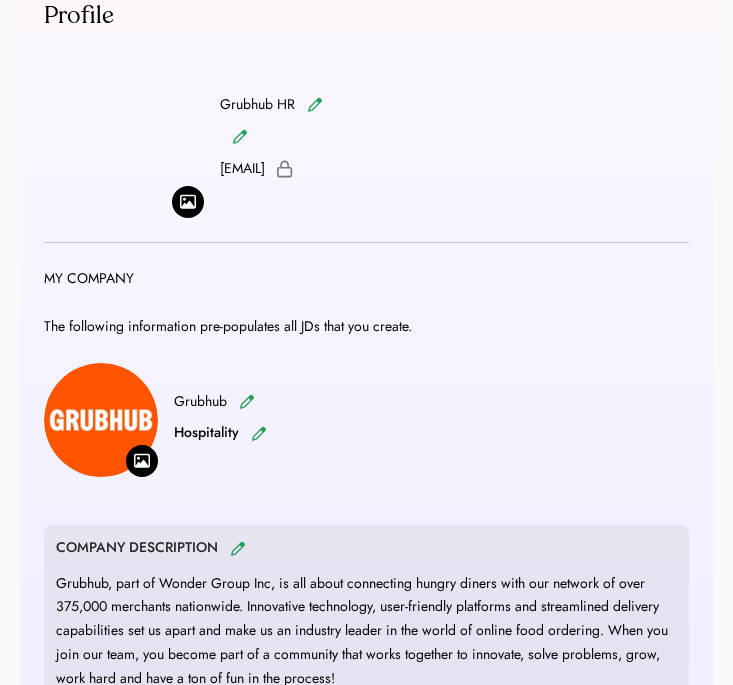scroll, scrollTop: 0, scrollLeft: 0, axis: both 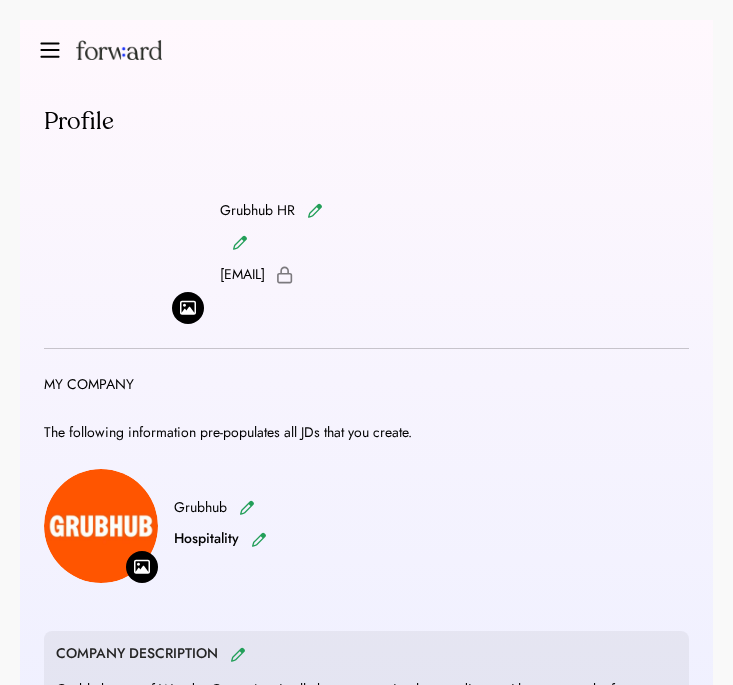 click at bounding box center [50, 50] 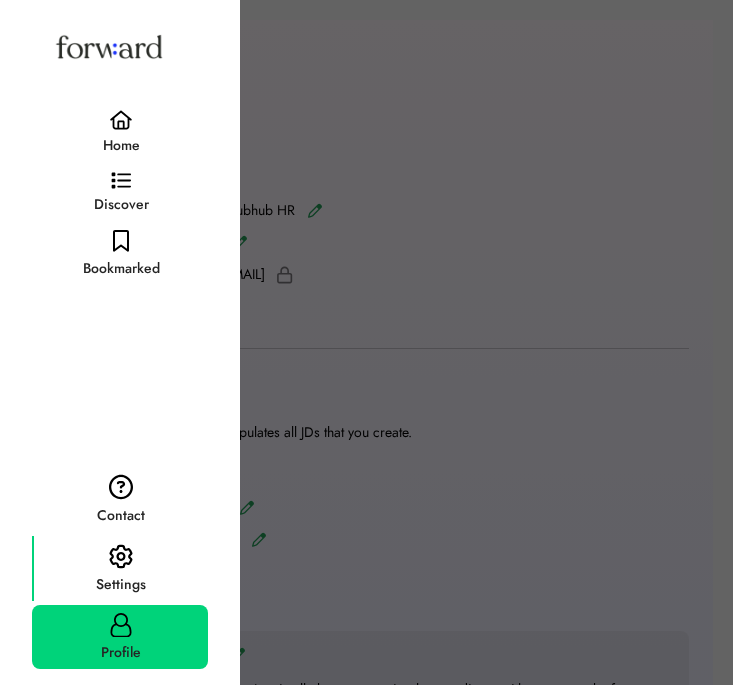 click at bounding box center (121, 557) 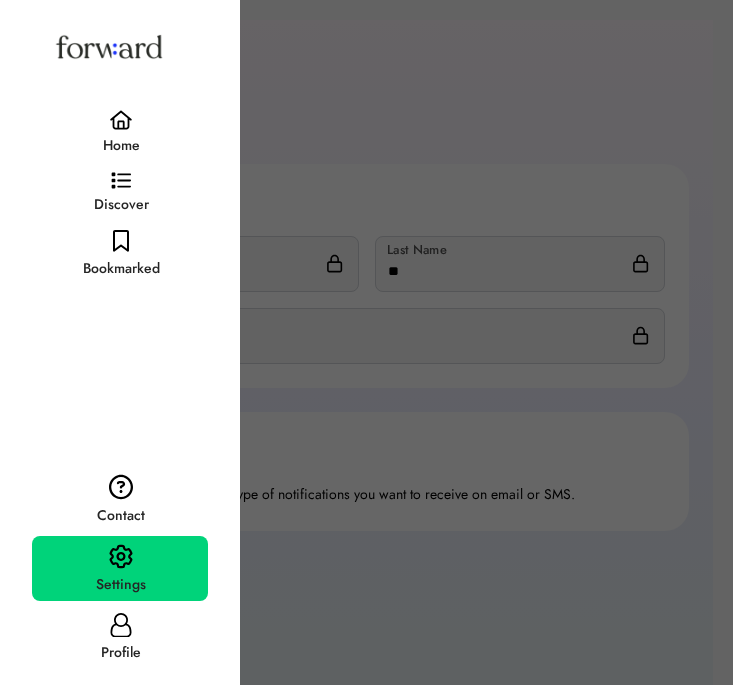 click at bounding box center [366, 342] 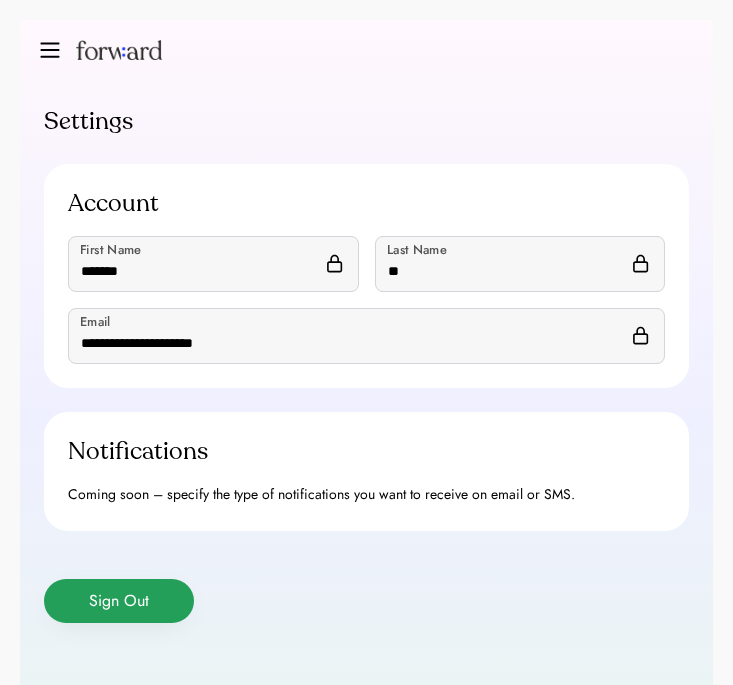 click on "Sign Out" at bounding box center [119, 601] 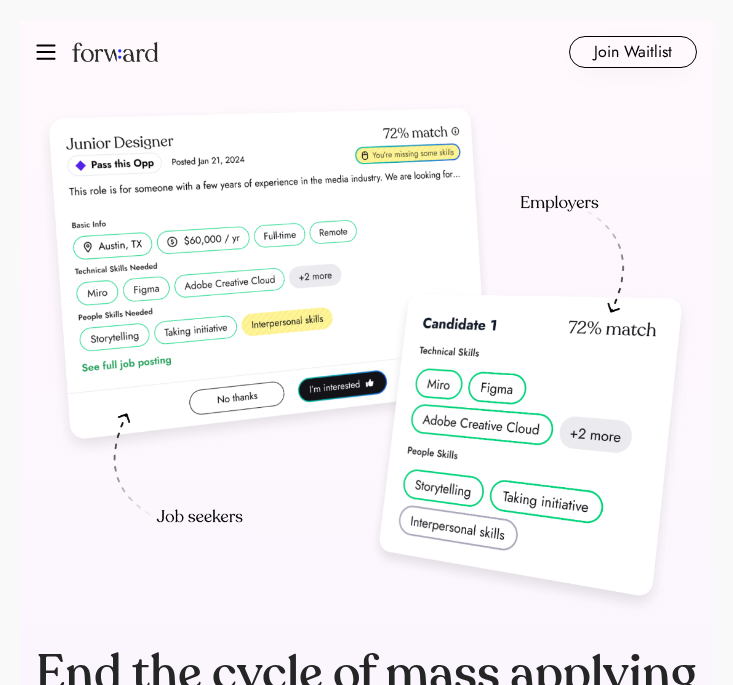 scroll, scrollTop: 0, scrollLeft: 0, axis: both 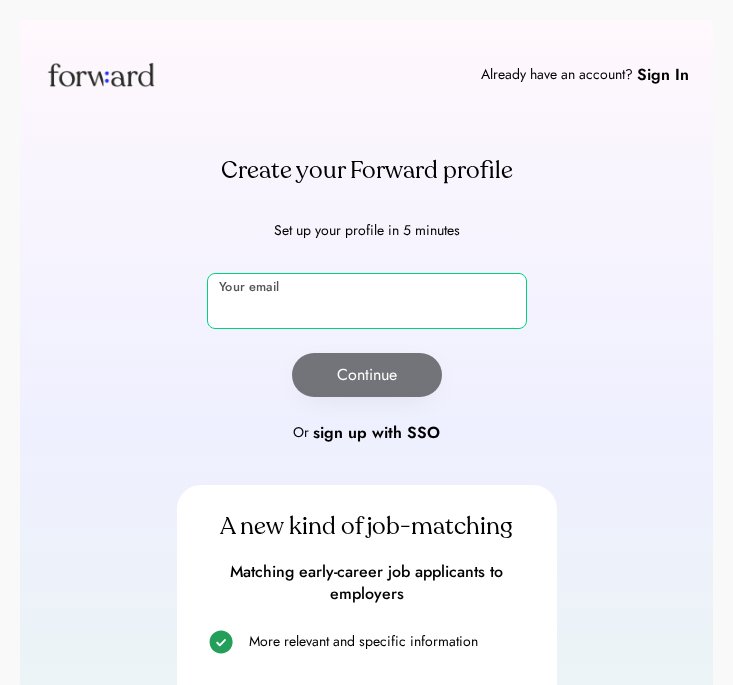 click at bounding box center (367, 301) 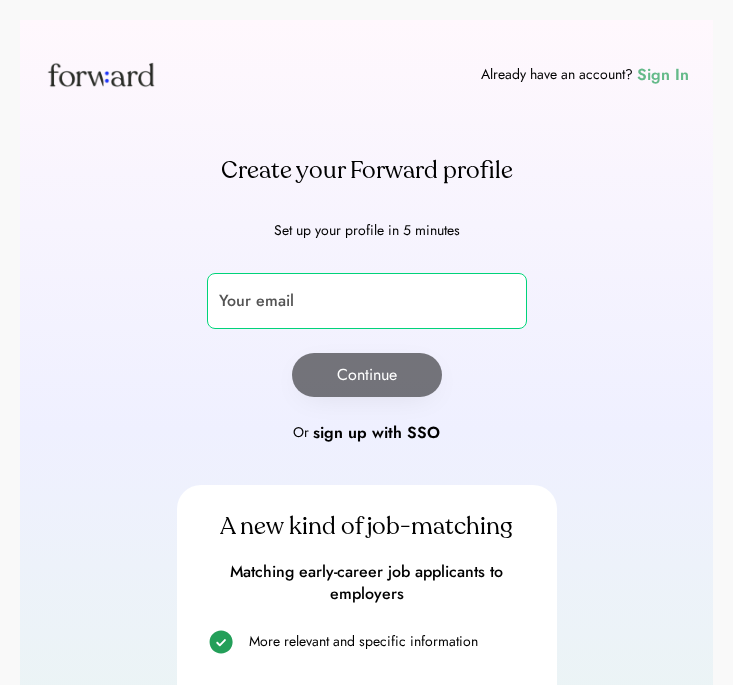 click on "Sign In" at bounding box center (663, 75) 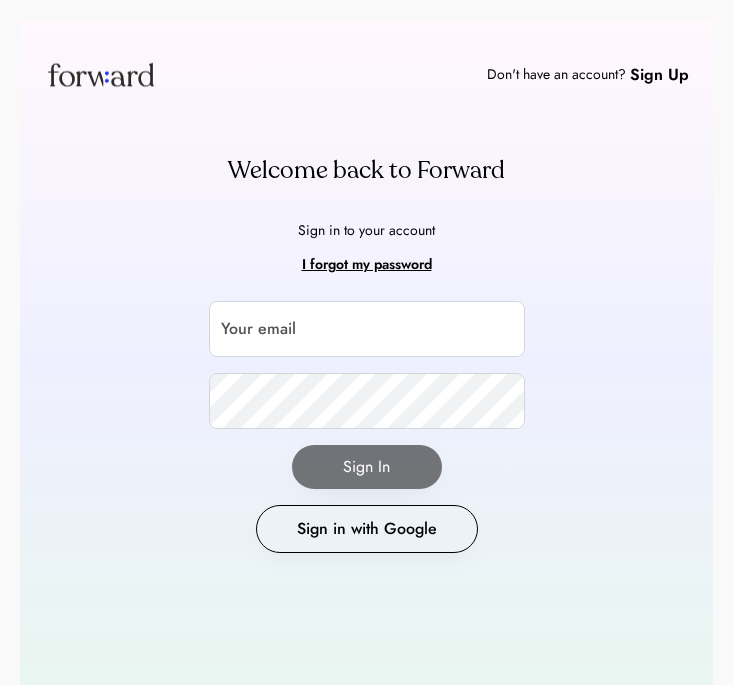 scroll, scrollTop: 0, scrollLeft: 0, axis: both 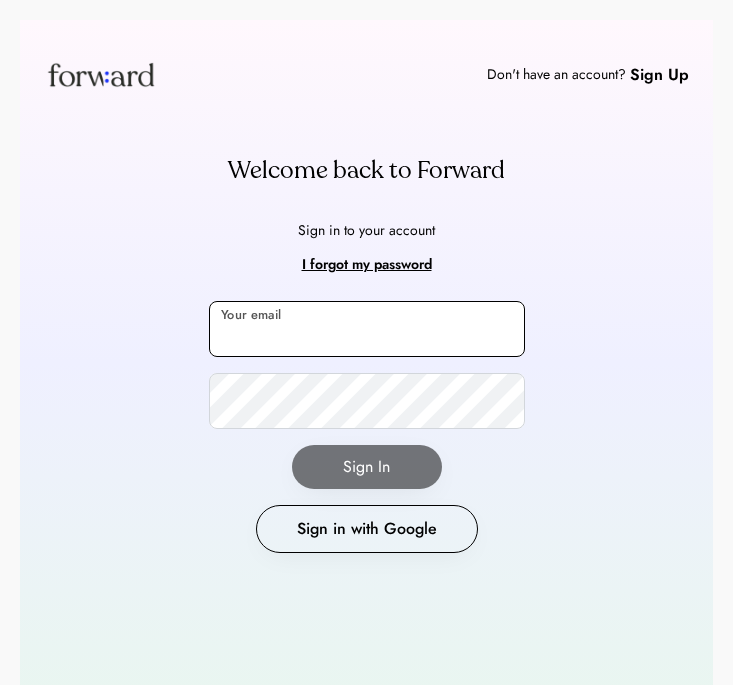 click at bounding box center (367, 329) 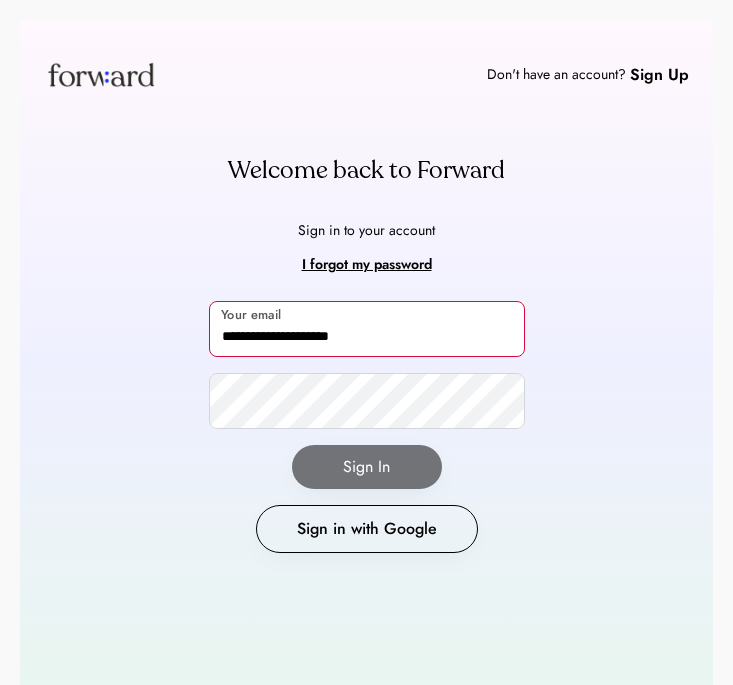 type on "**********" 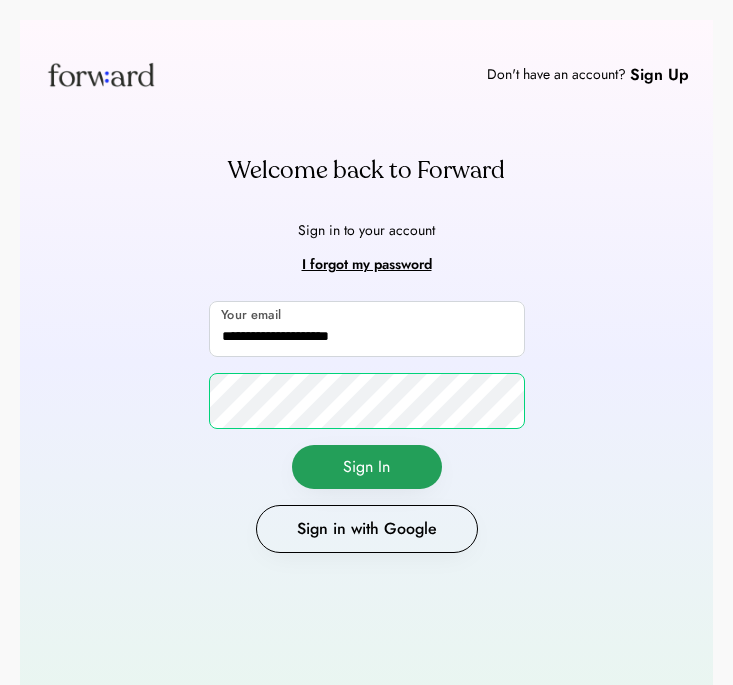 click on "Sign In" at bounding box center [367, 467] 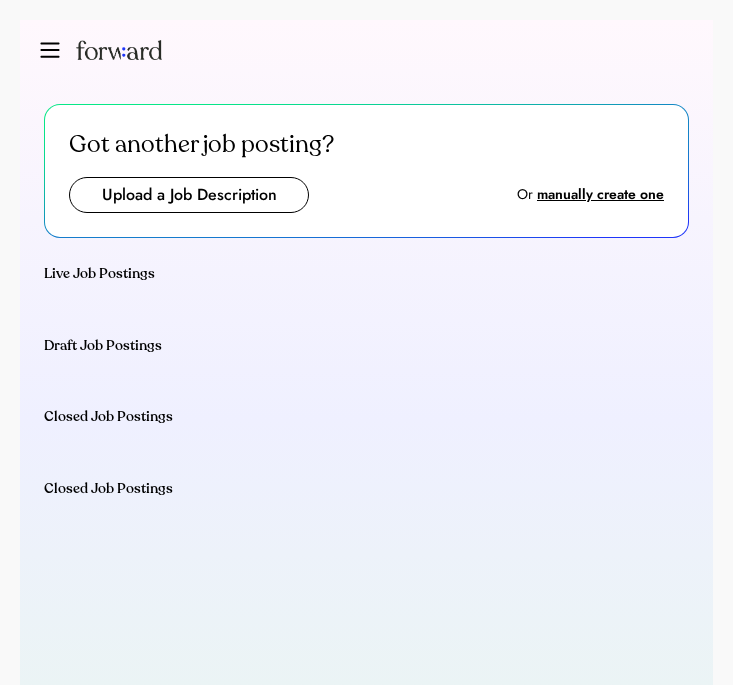 scroll, scrollTop: 0, scrollLeft: 0, axis: both 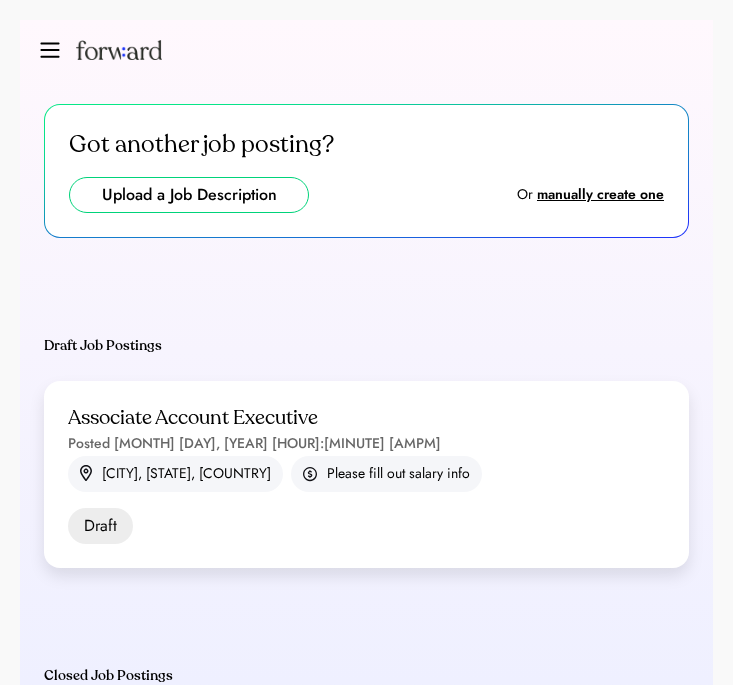 click at bounding box center [189, 195] 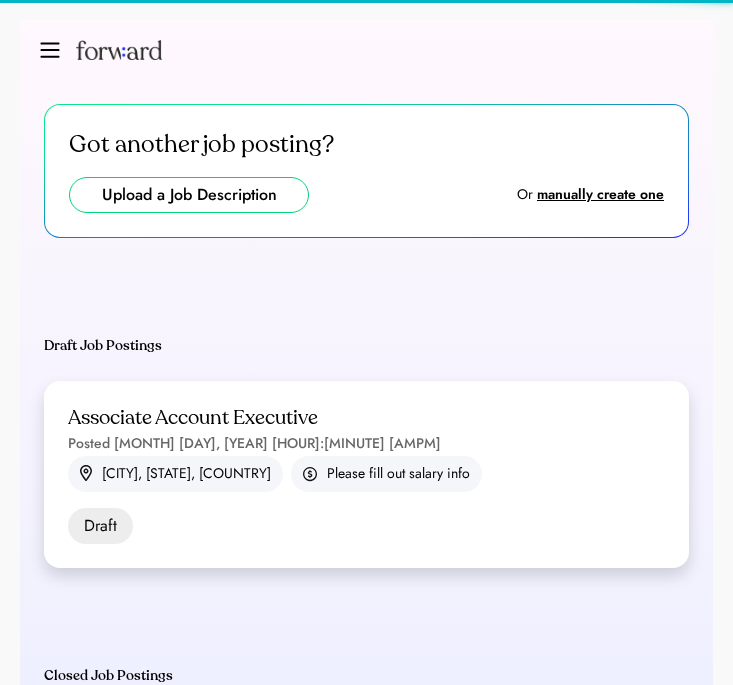 type 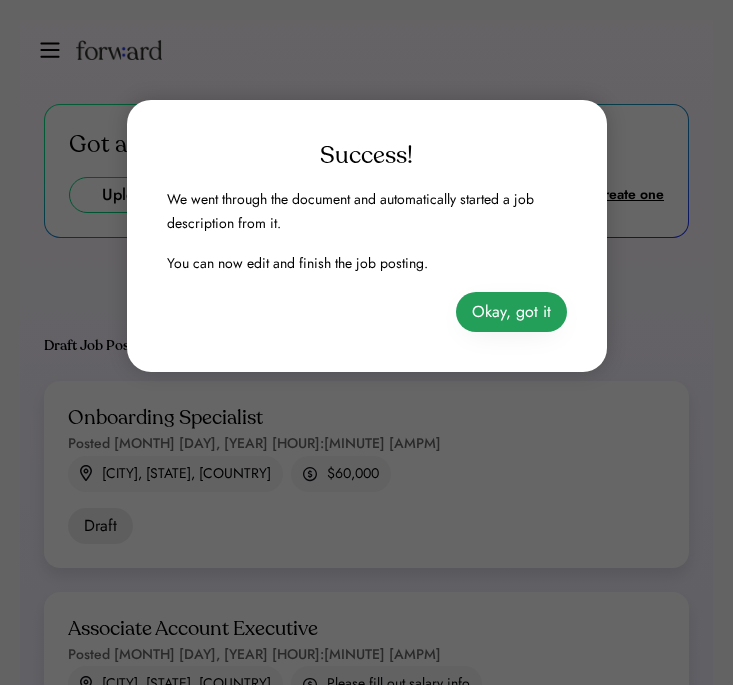click on "Okay, got it" at bounding box center [511, 312] 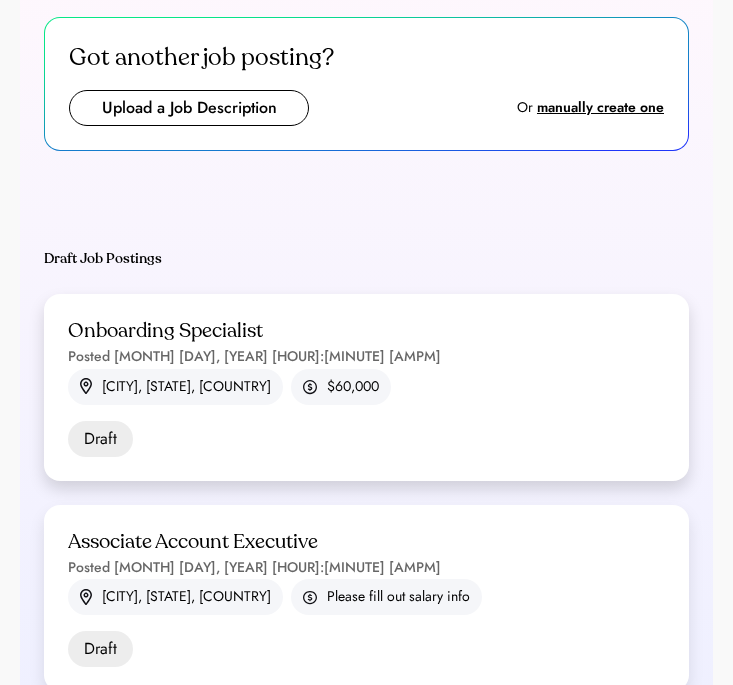 scroll, scrollTop: 104, scrollLeft: 0, axis: vertical 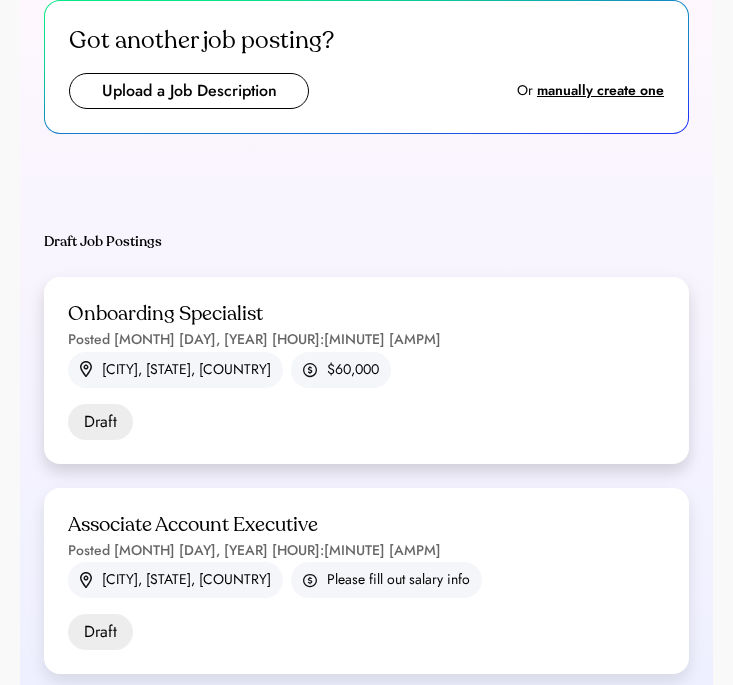 click on "Onboarding Specialist" at bounding box center (165, 314) 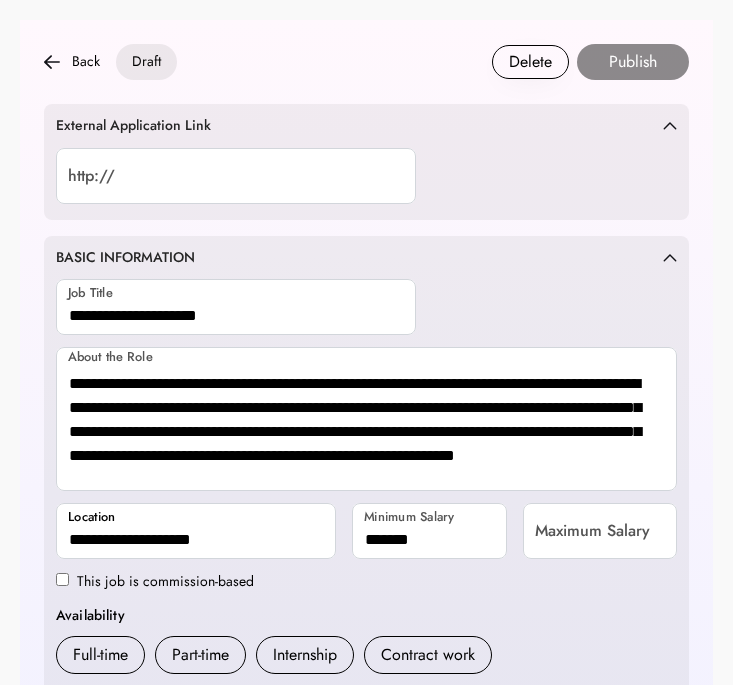 scroll, scrollTop: 0, scrollLeft: 0, axis: both 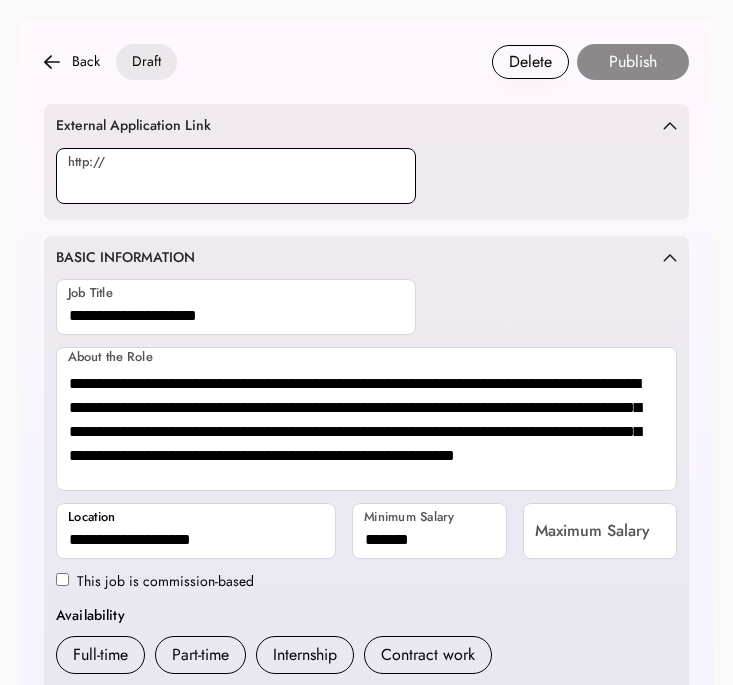 click at bounding box center [236, 176] 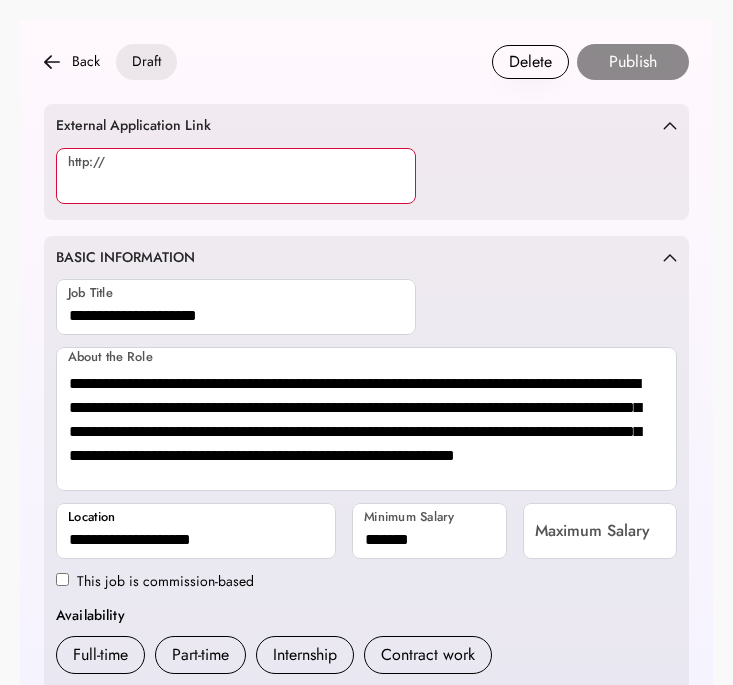 paste on "**********" 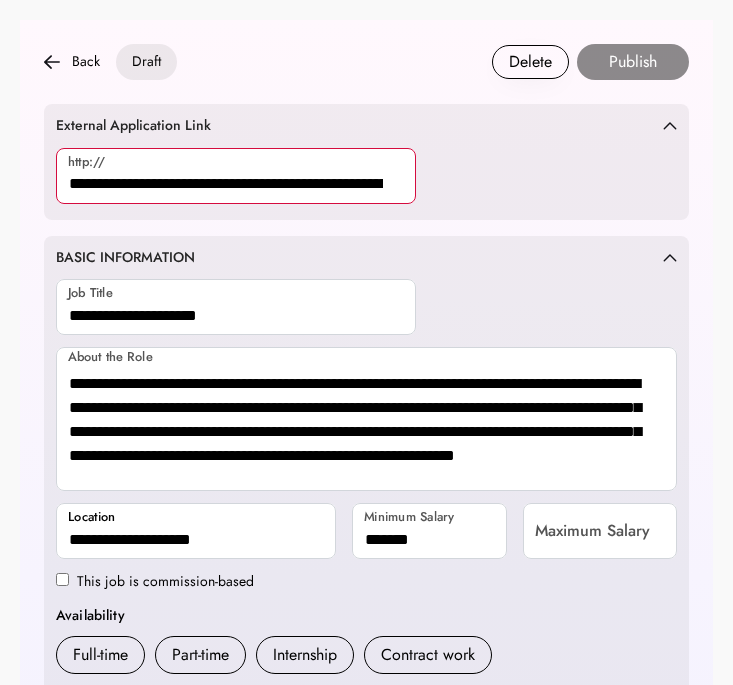 scroll, scrollTop: 0, scrollLeft: 149, axis: horizontal 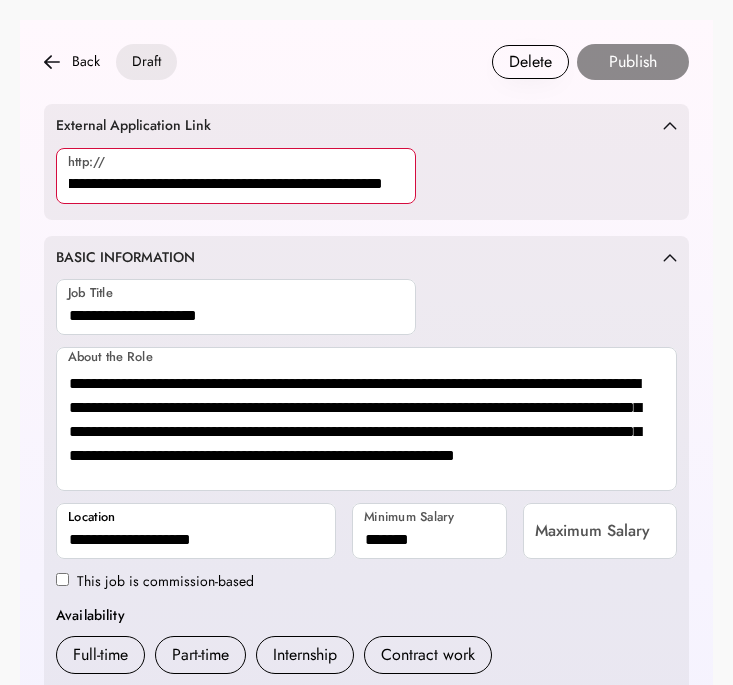 type on "**********" 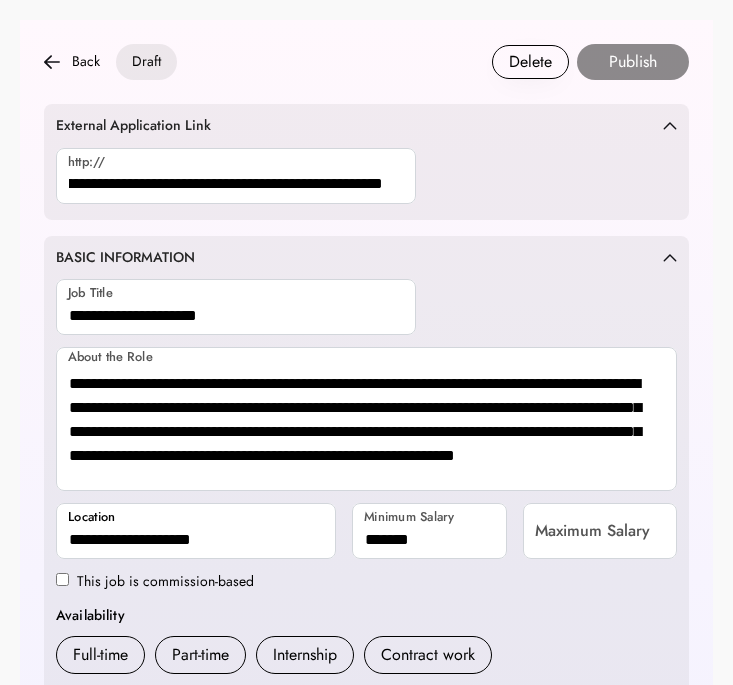 click on "**********" at bounding box center [366, 567] 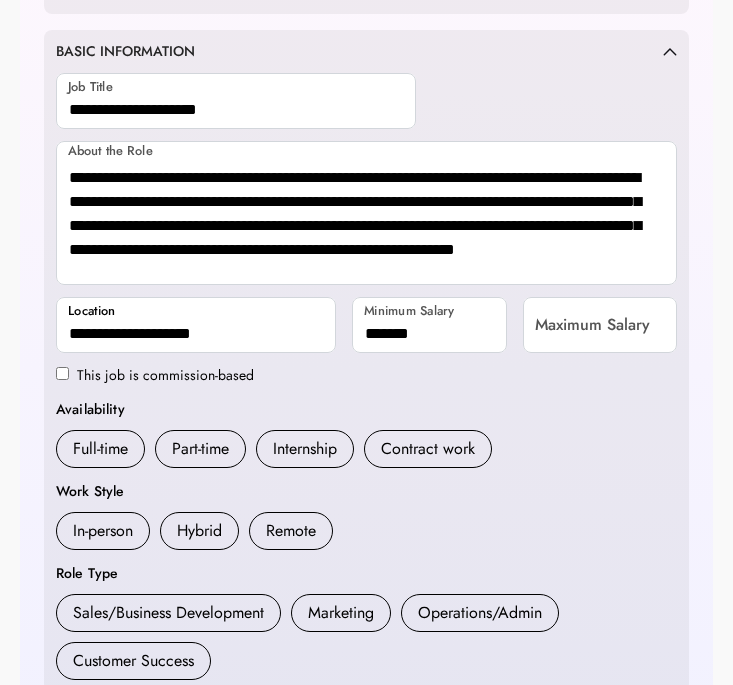 scroll, scrollTop: 377, scrollLeft: 0, axis: vertical 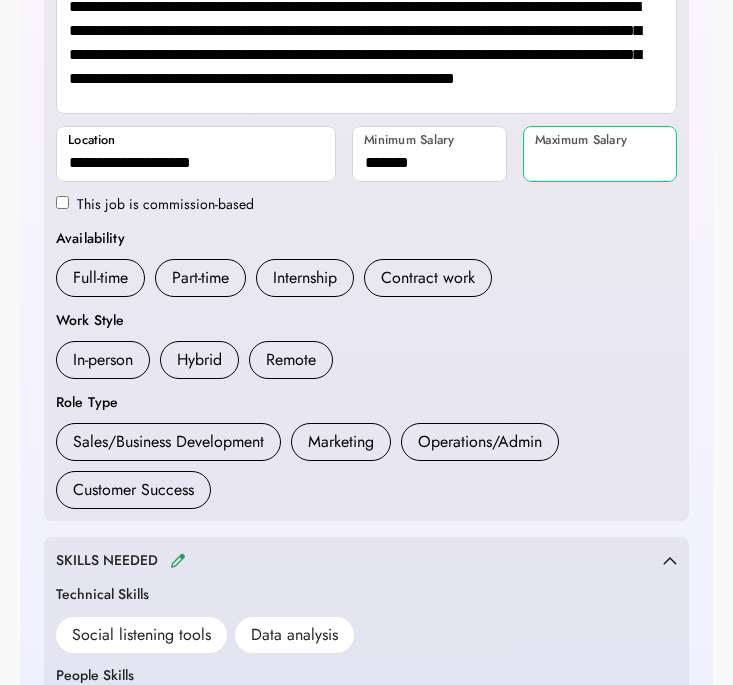 click at bounding box center (600, 154) 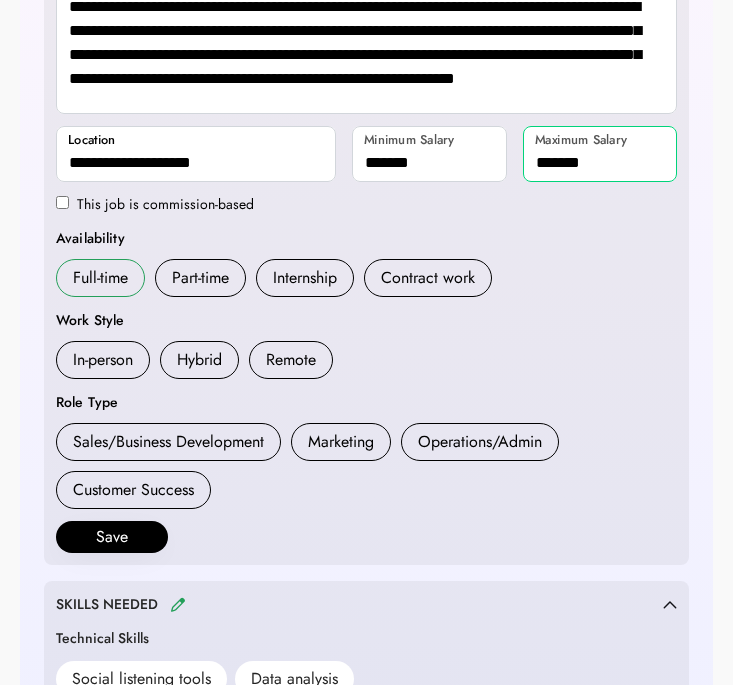 type on "*******" 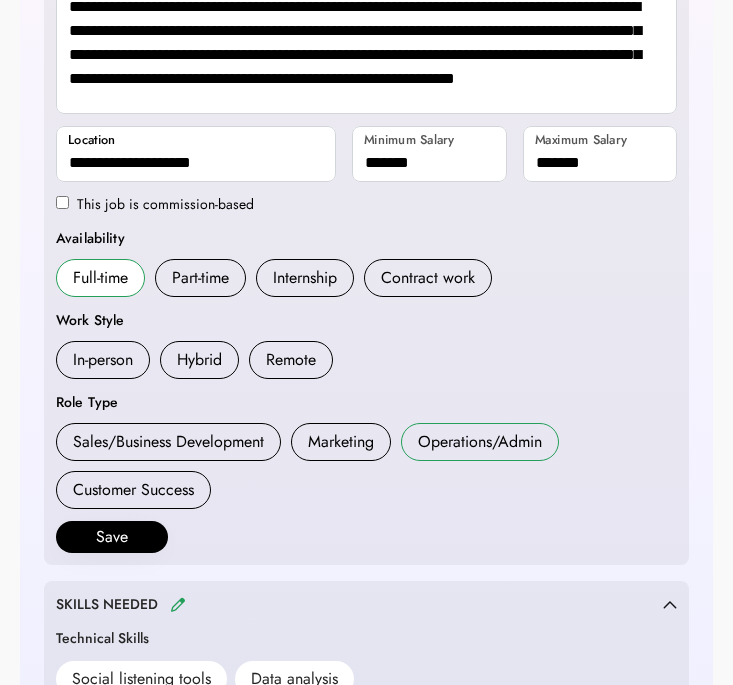 click on "Operations/Admin" at bounding box center (480, 442) 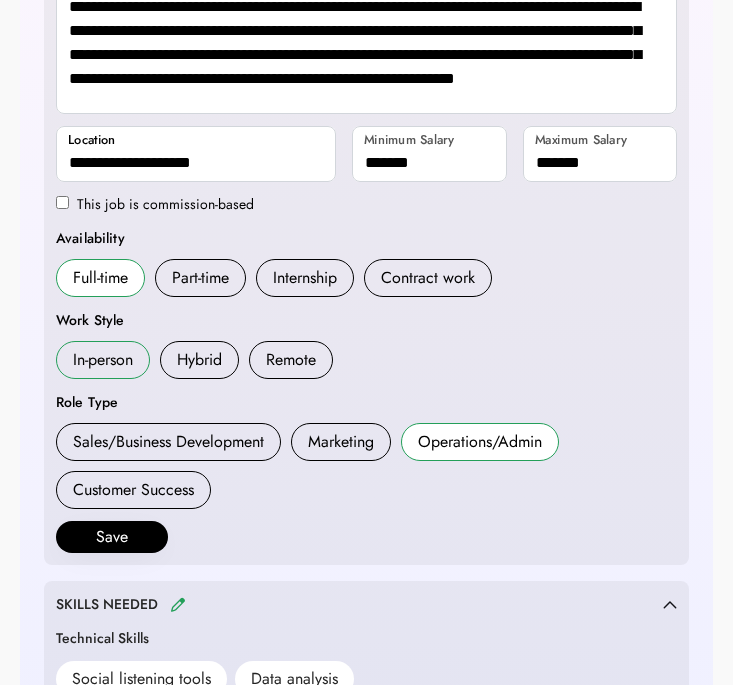 click on "In-person" at bounding box center (103, 360) 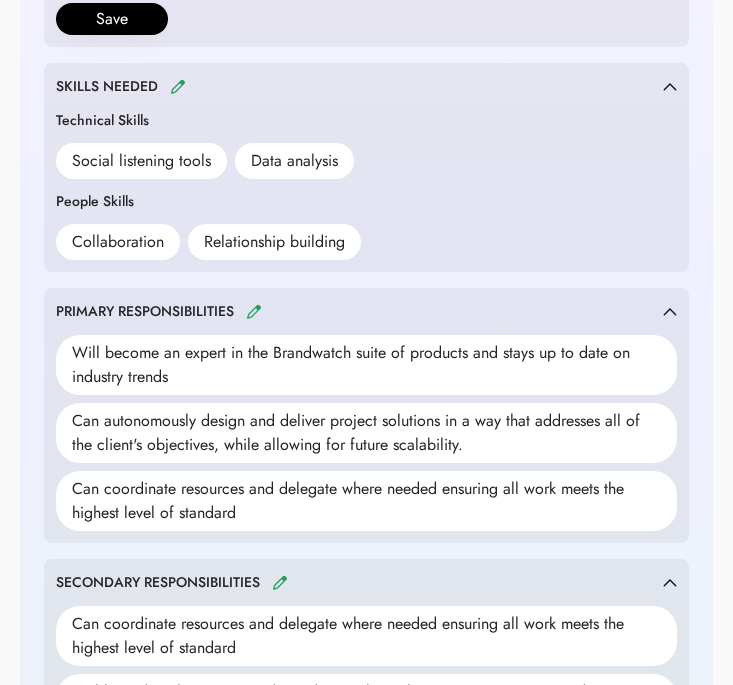 scroll, scrollTop: 898, scrollLeft: 0, axis: vertical 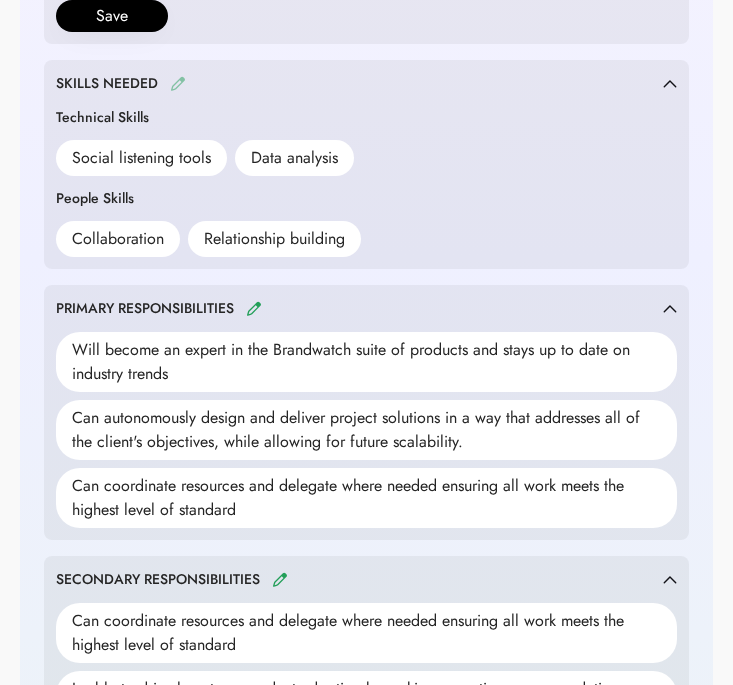 click at bounding box center (178, 83) 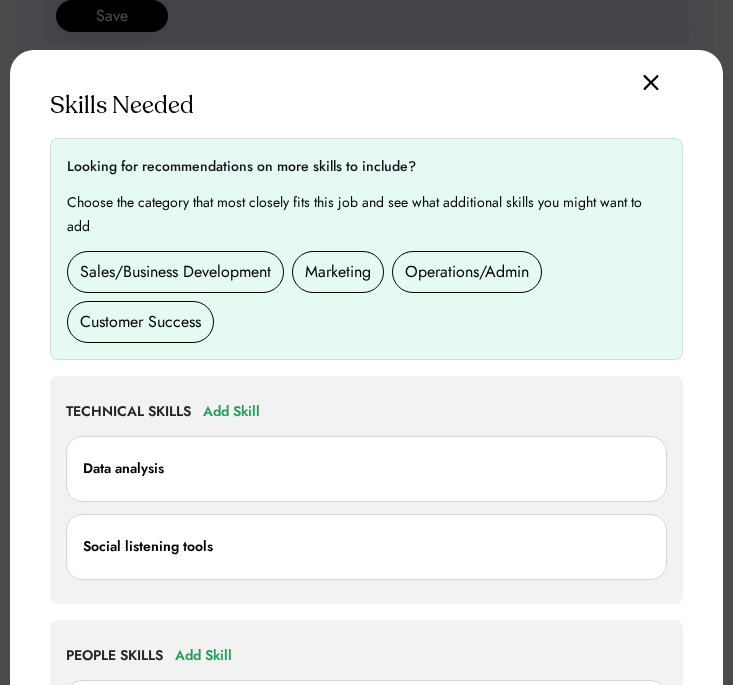 scroll, scrollTop: 1106, scrollLeft: 0, axis: vertical 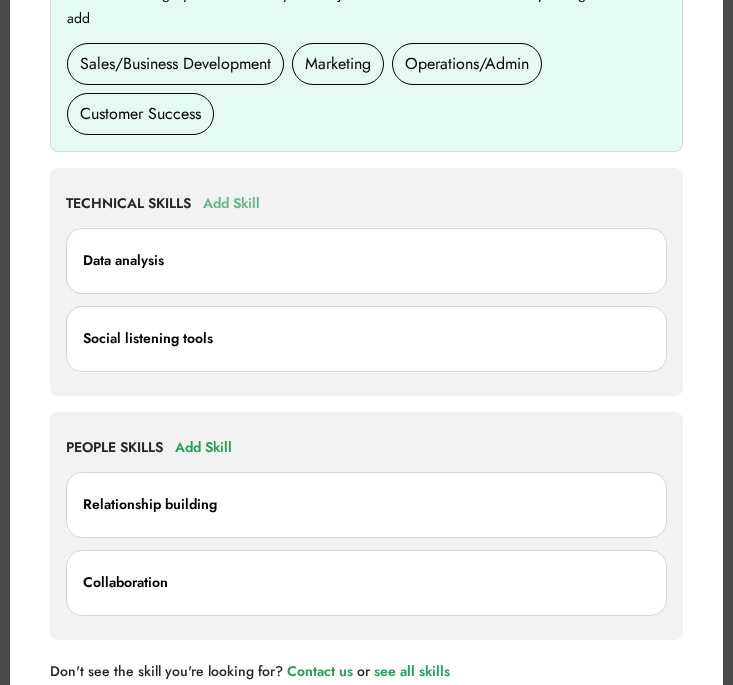 click on "Add Skill" at bounding box center (231, 204) 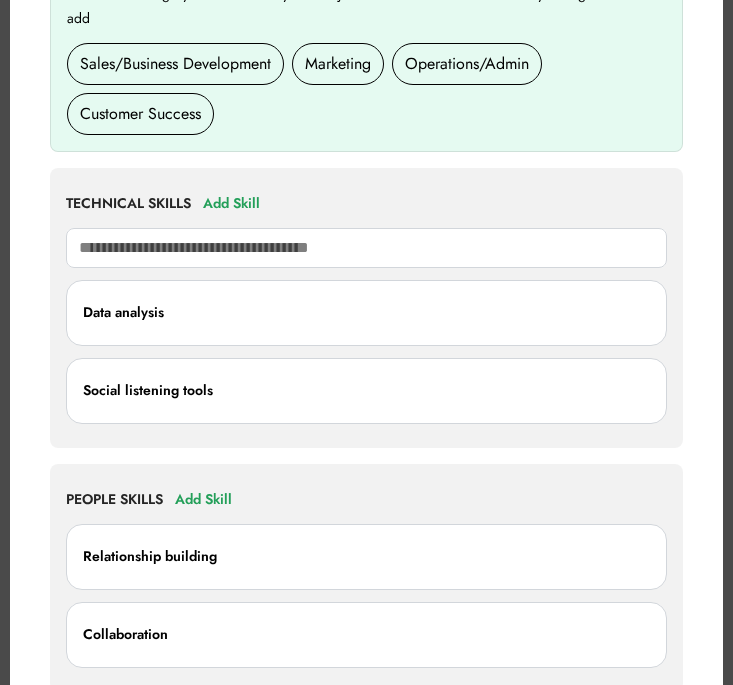 click at bounding box center (366, 248) 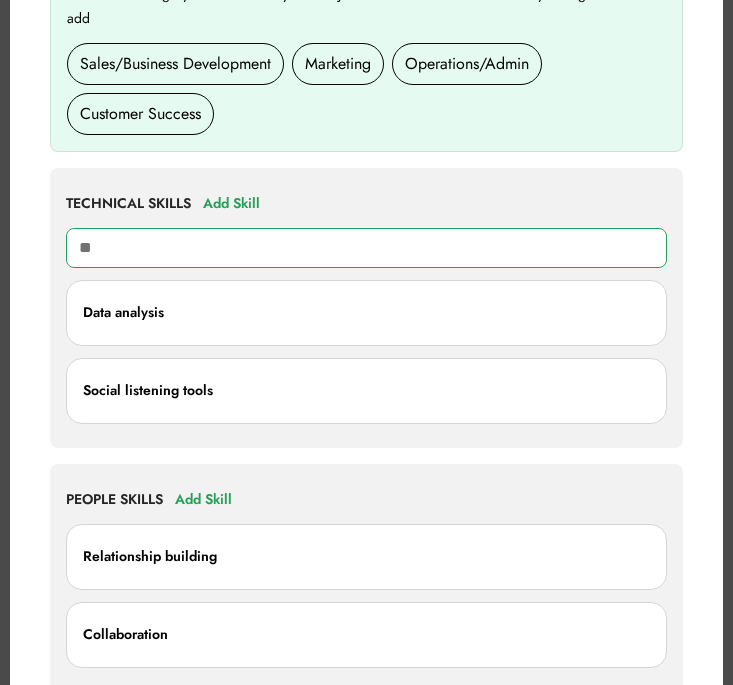 type on "***" 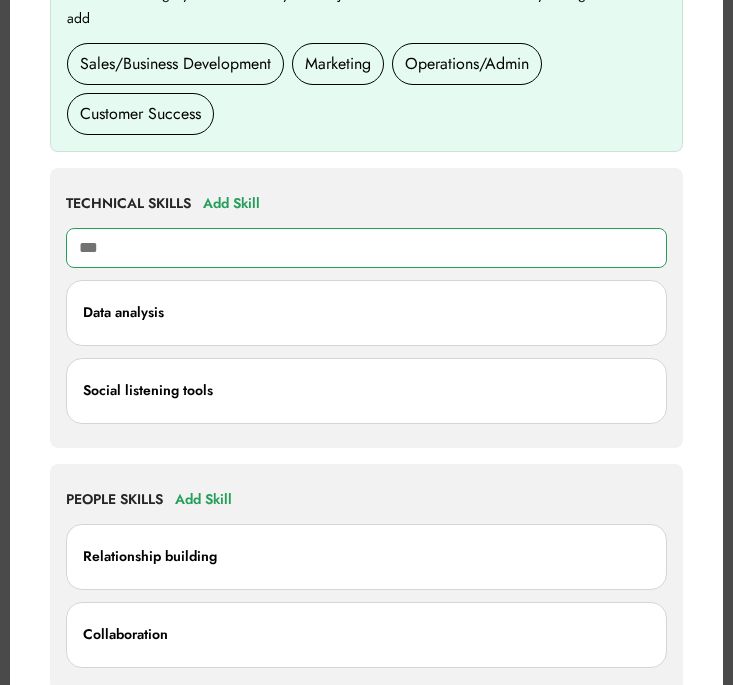 type on "**********" 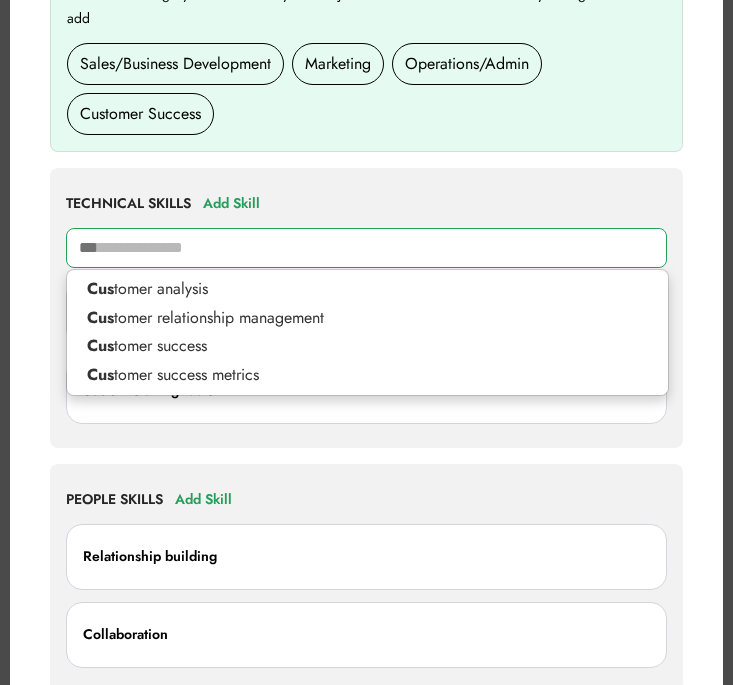 type on "****" 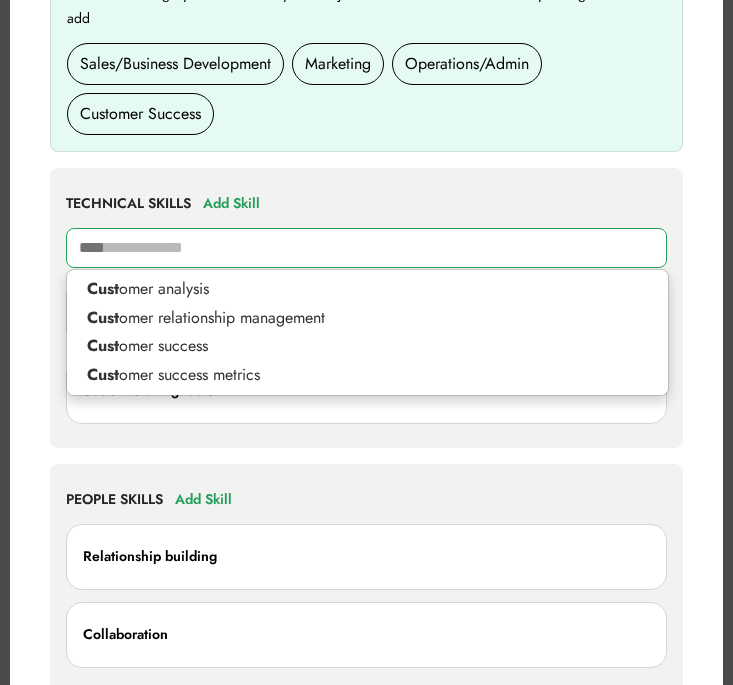 type 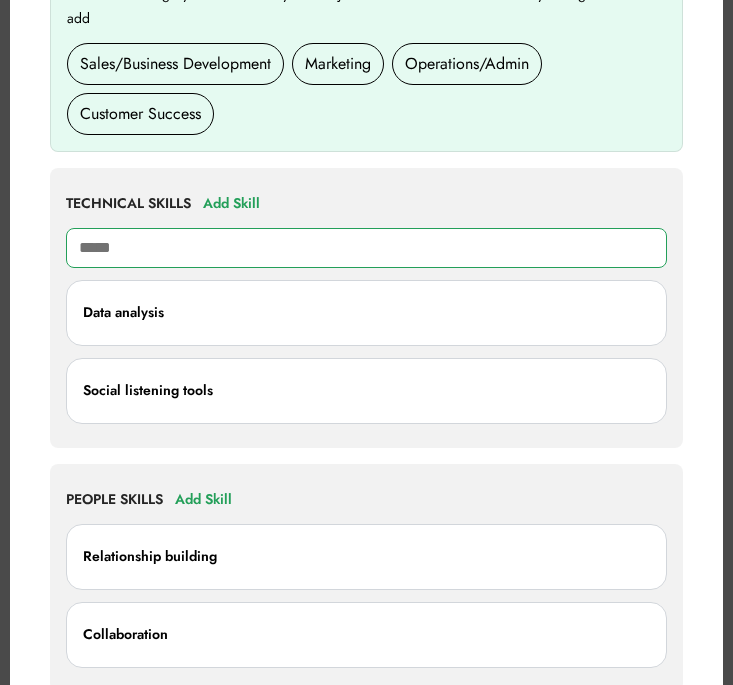 type on "****" 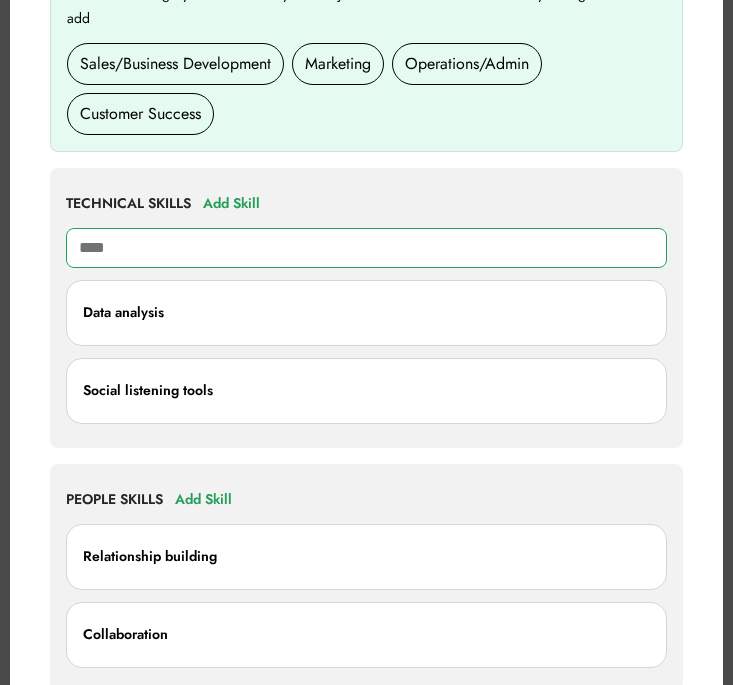 type on "**********" 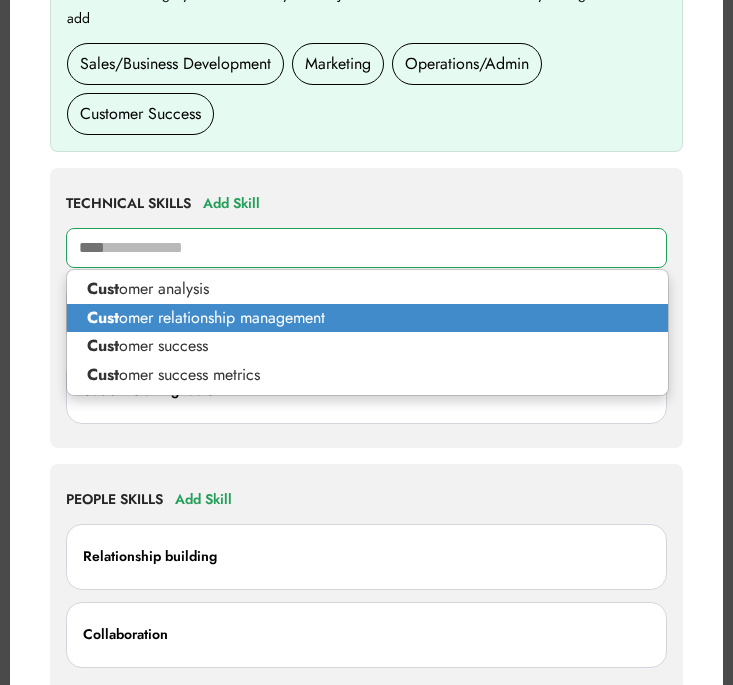 click on "Cust omer relationship management" at bounding box center [367, 318] 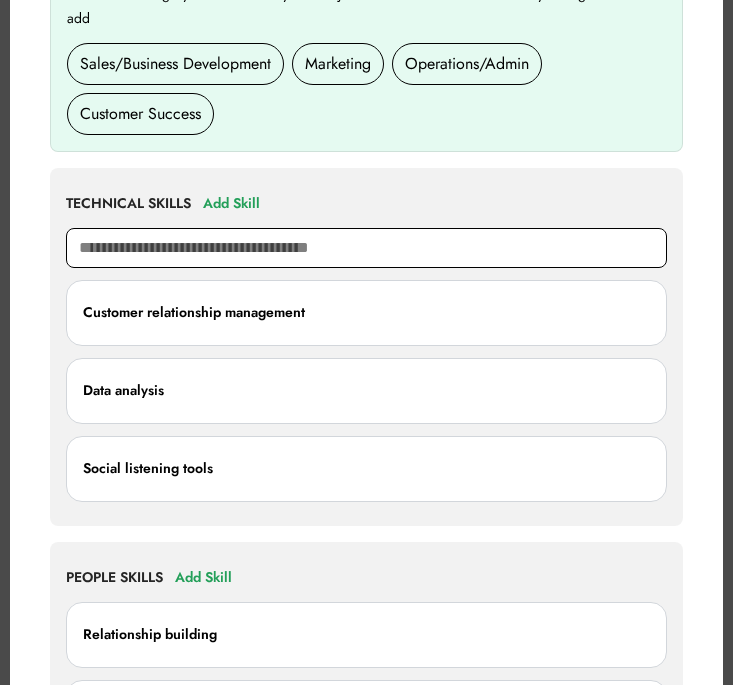 click at bounding box center (366, 248) 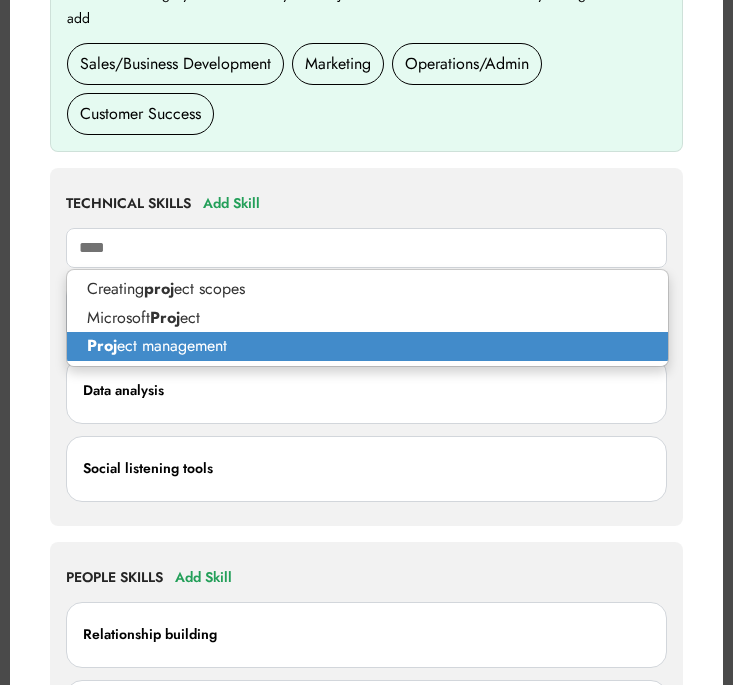 click on "Proj ect management" at bounding box center [367, 346] 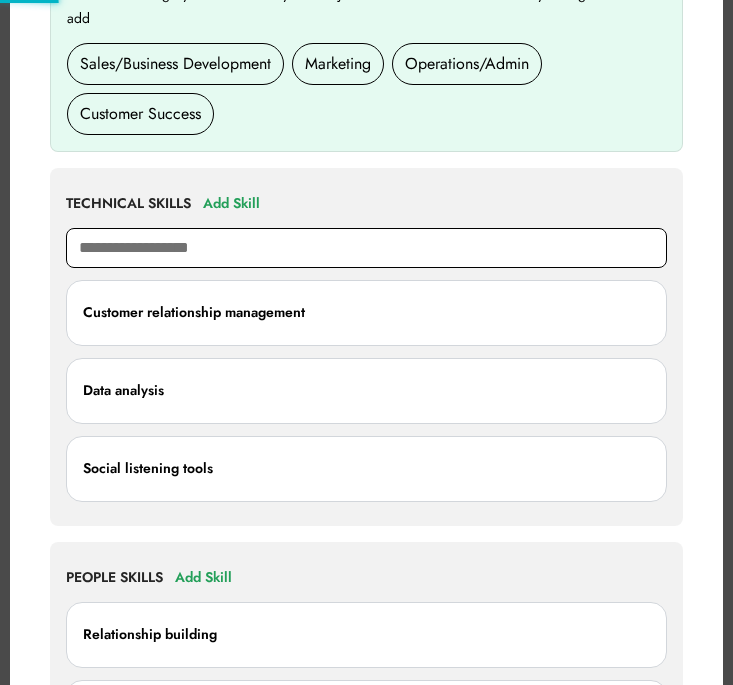 scroll, scrollTop: 1150, scrollLeft: 0, axis: vertical 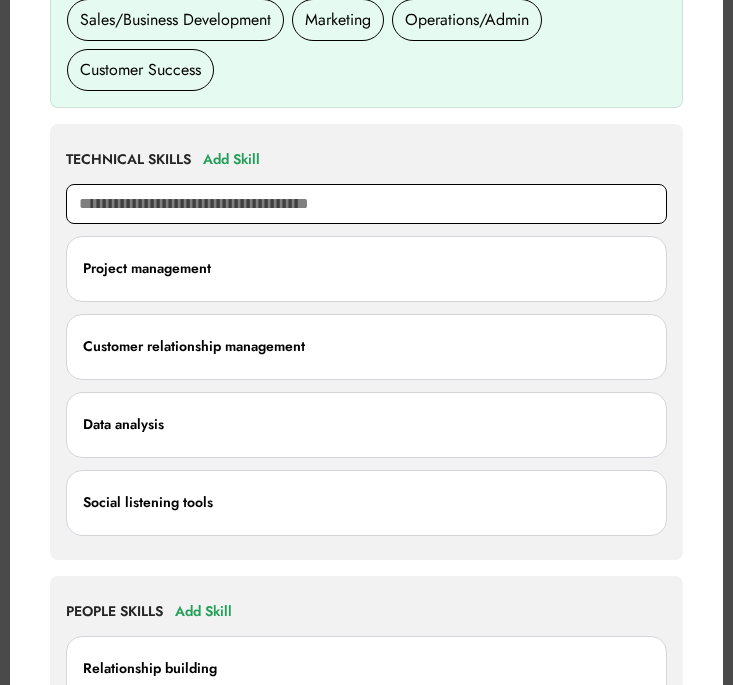 click at bounding box center [366, 204] 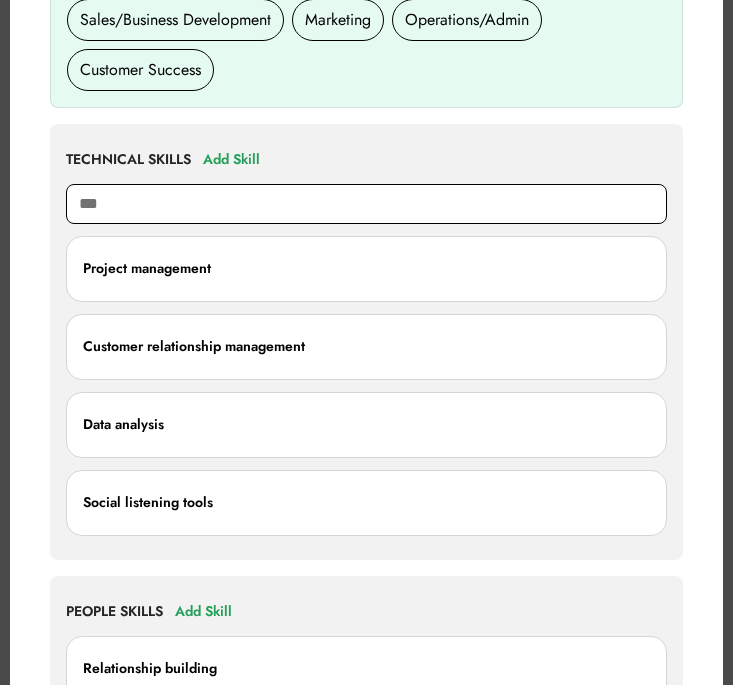 type on "****" 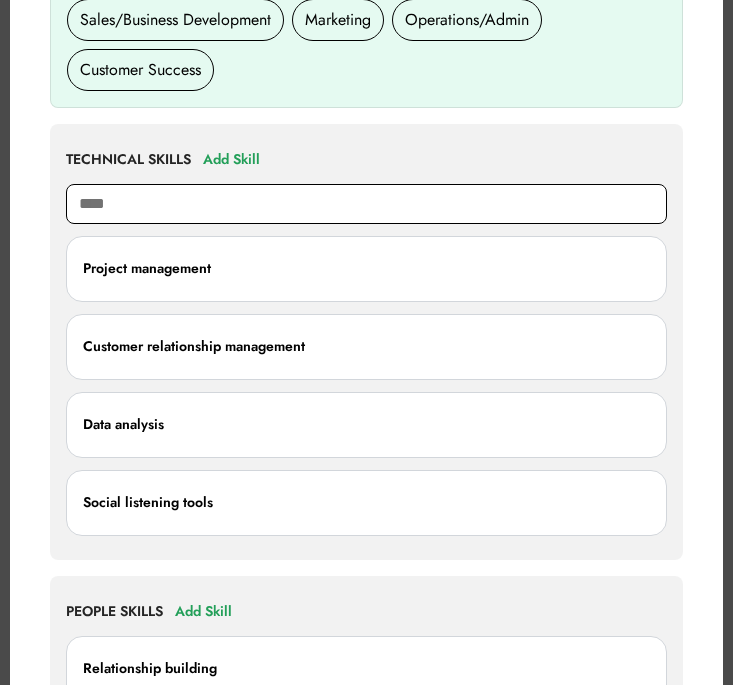 type on "**********" 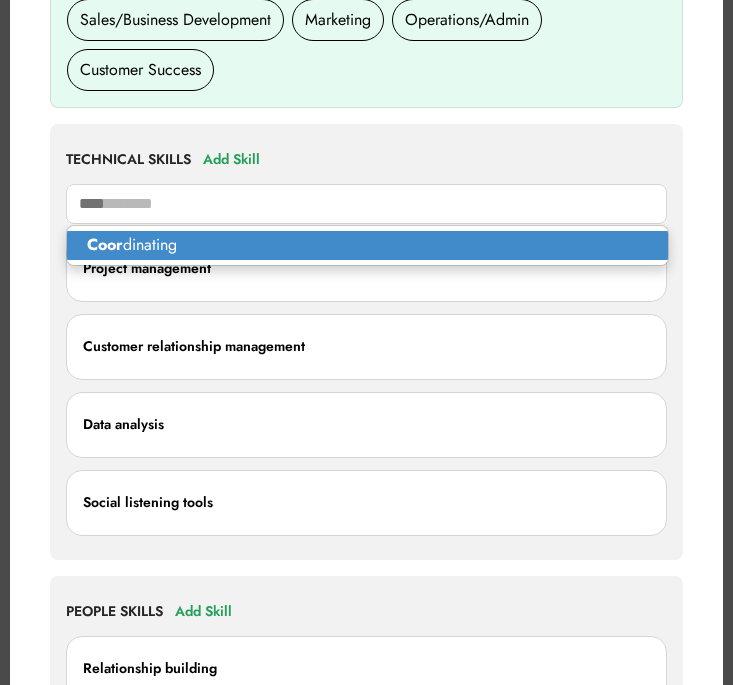 click on "Coor dinating" at bounding box center (367, 245) 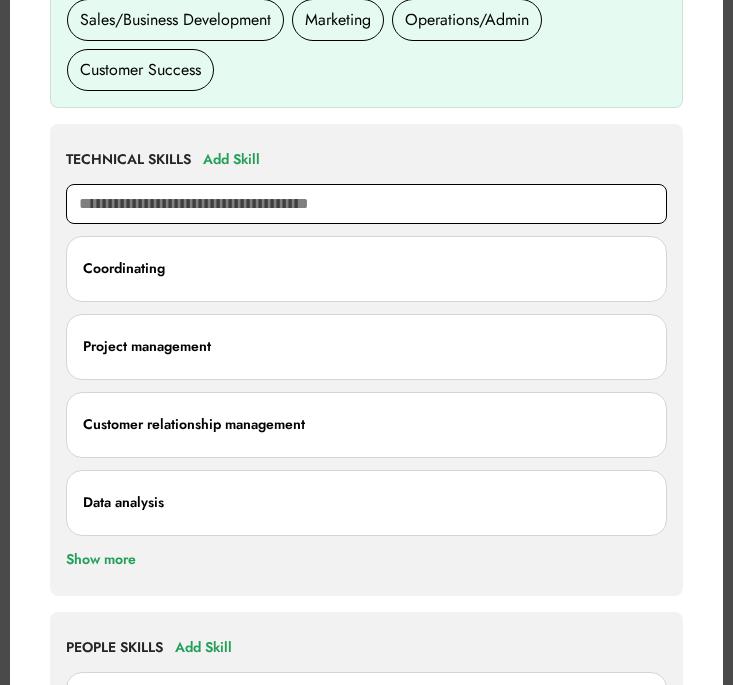 click at bounding box center (366, 204) 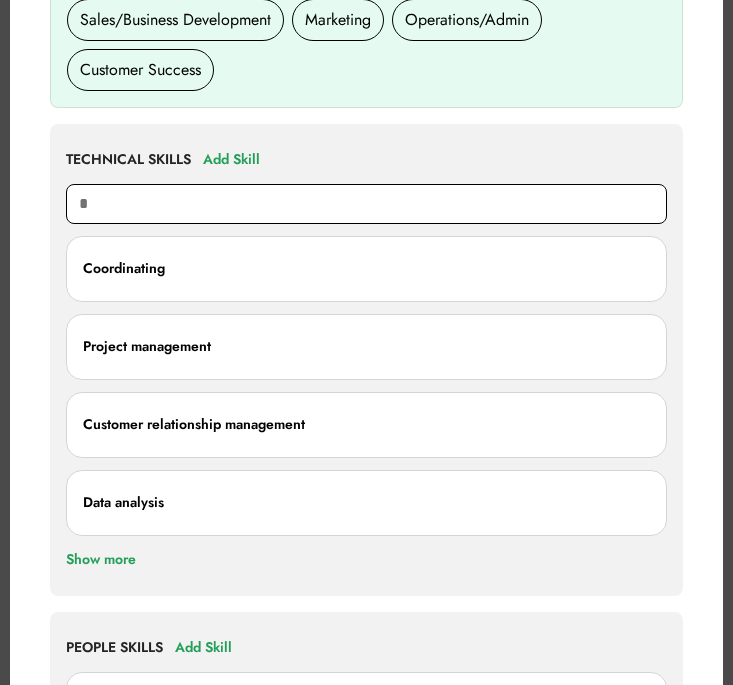 type on "**" 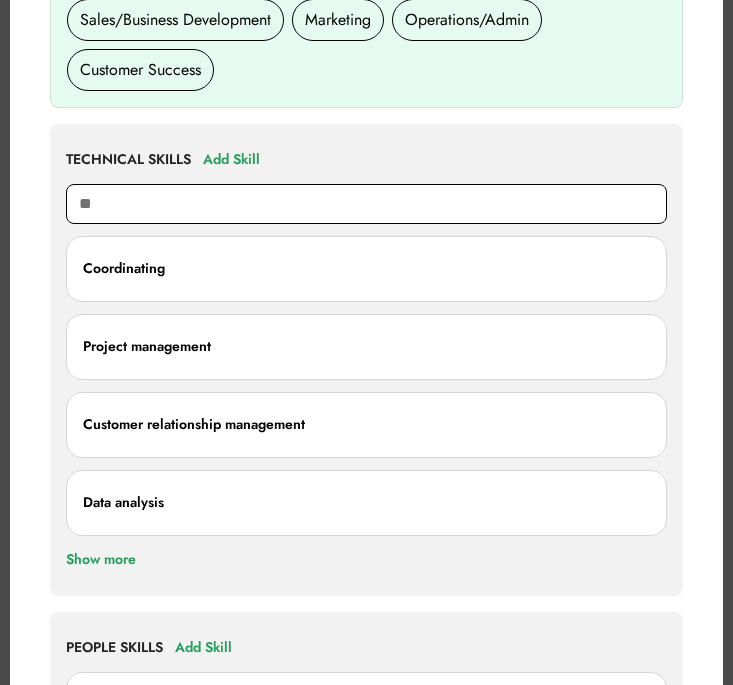 type on "**********" 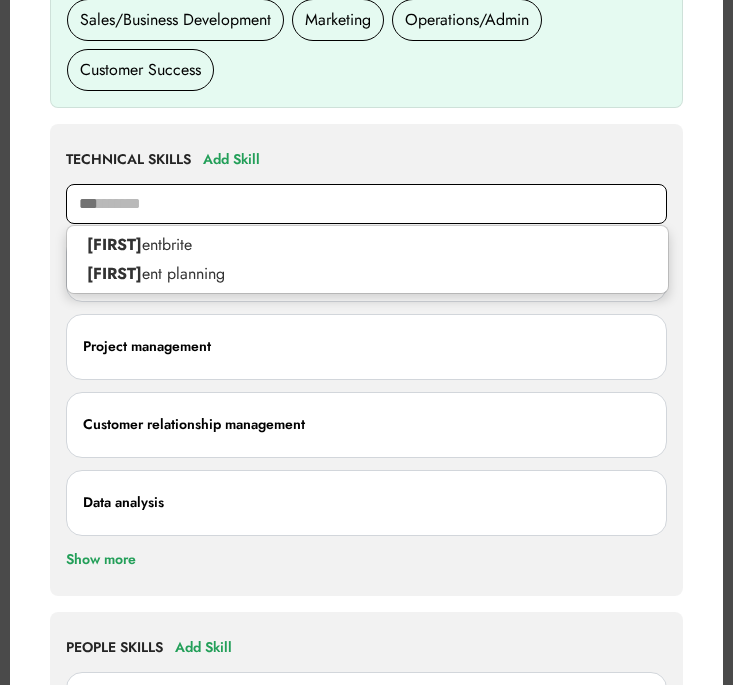 type on "***" 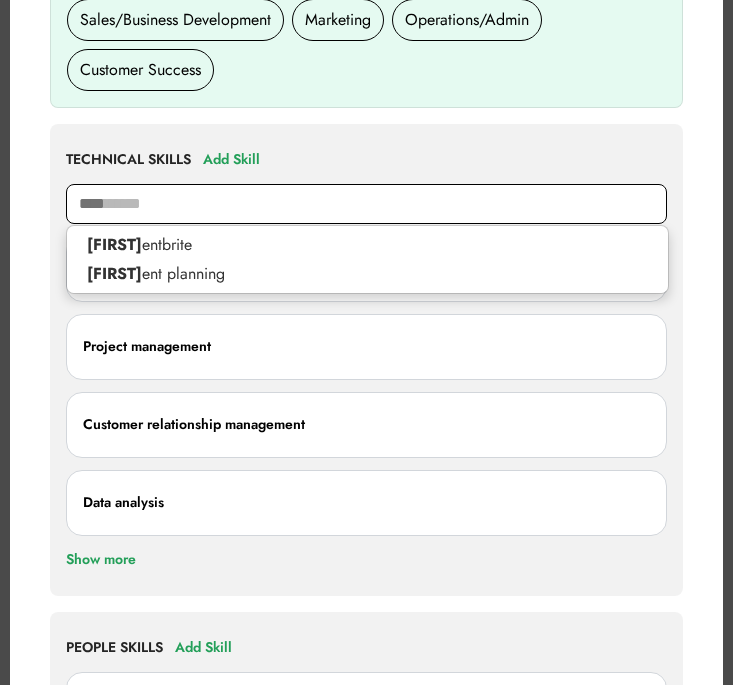 type 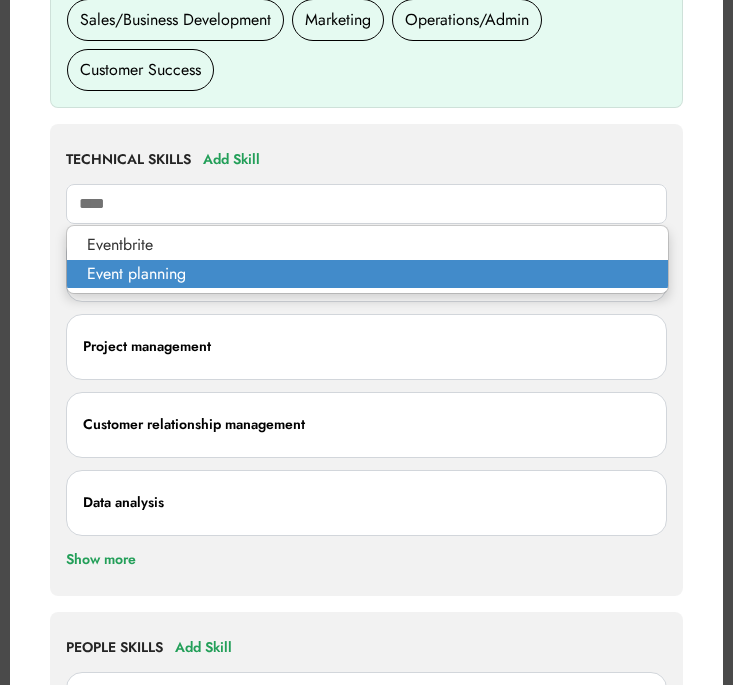 click on "Event planning" at bounding box center (367, 274) 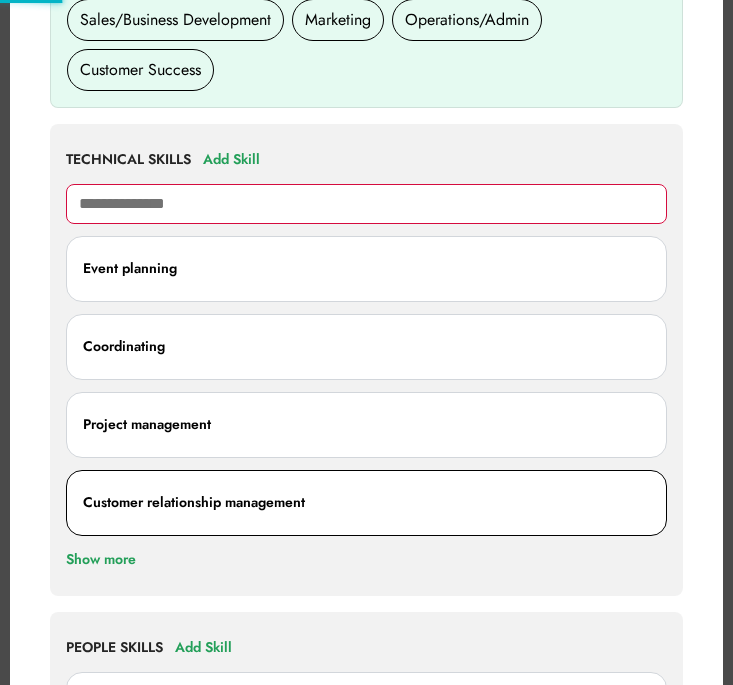 scroll, scrollTop: 1612, scrollLeft: 0, axis: vertical 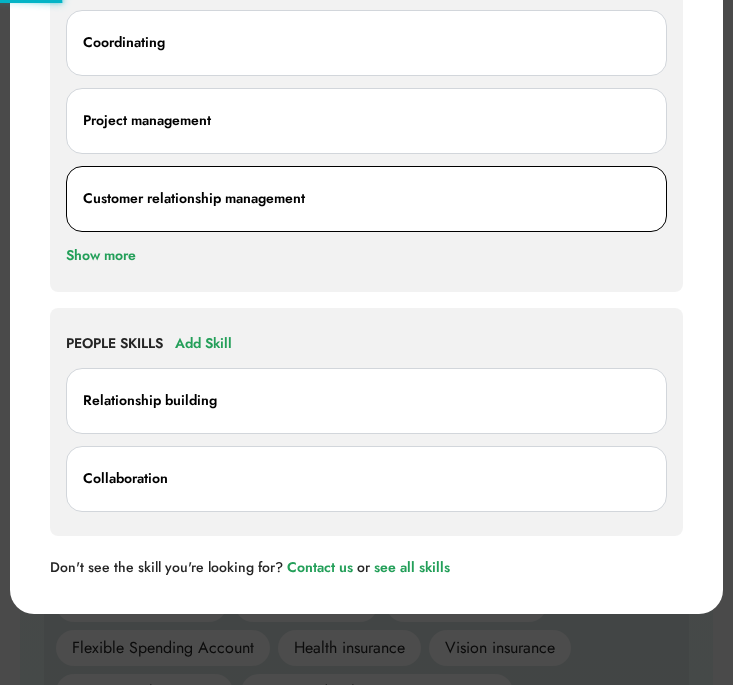 type 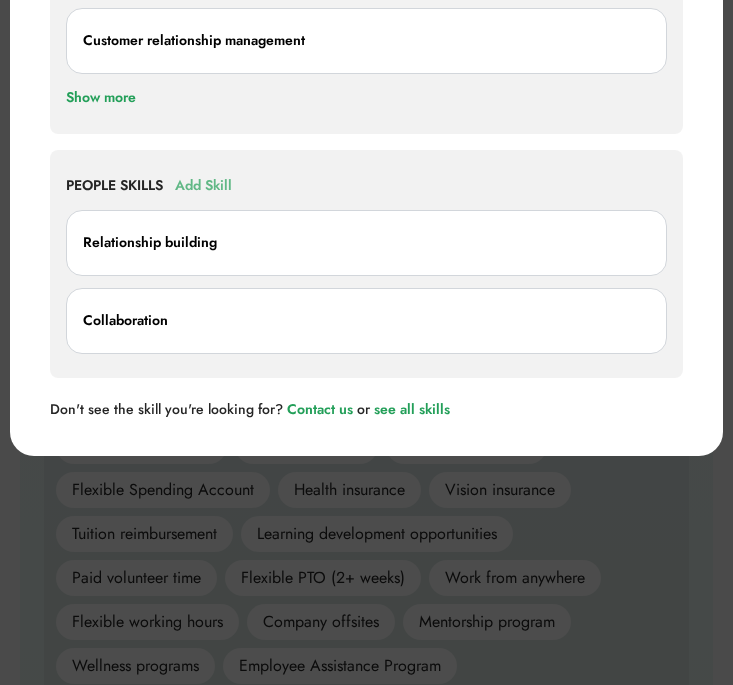 click on "Add Skill" at bounding box center (203, 186) 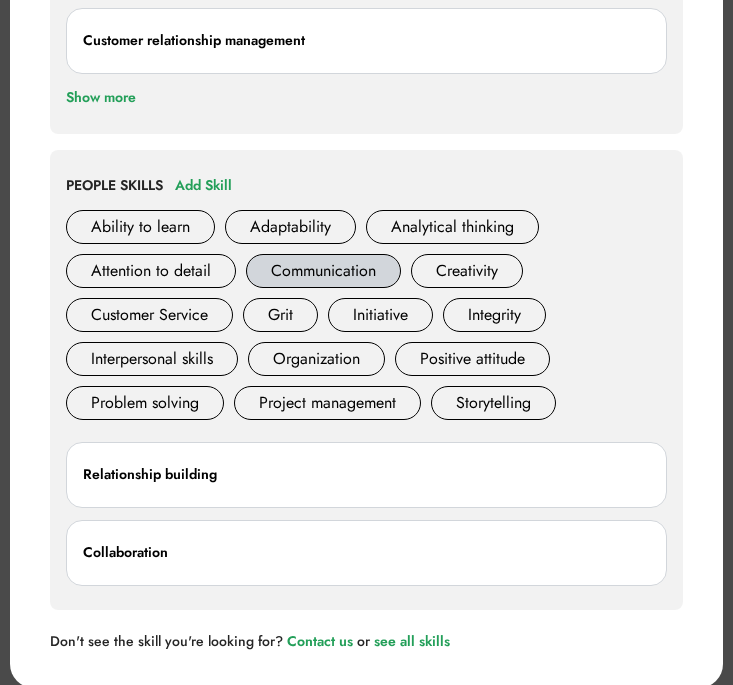 click on "Communication" at bounding box center [323, 271] 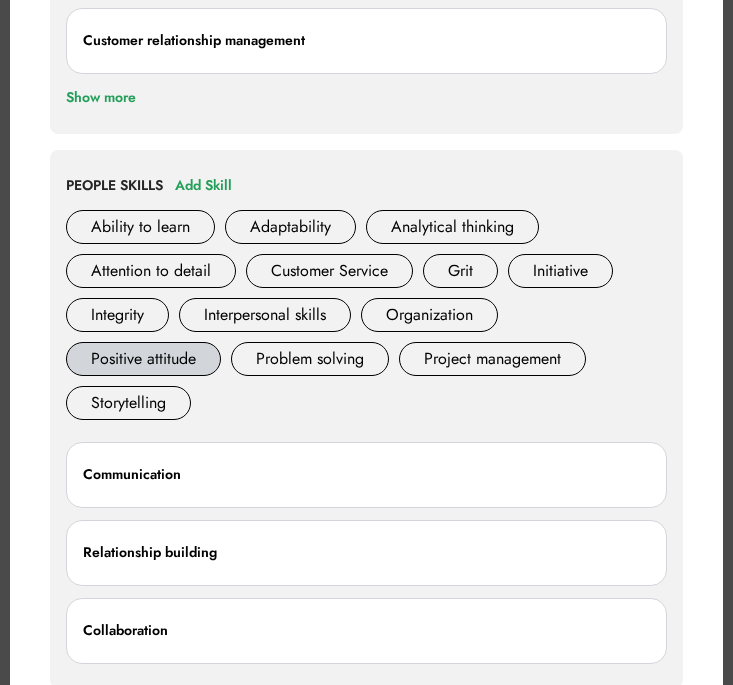 click on "Positive attitude" at bounding box center (143, 359) 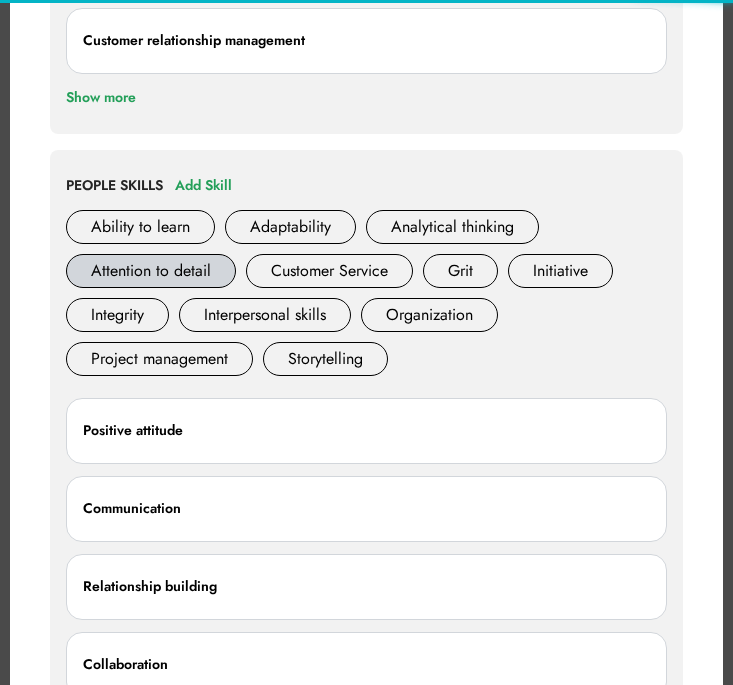 click on "Attention to detail" at bounding box center (151, 271) 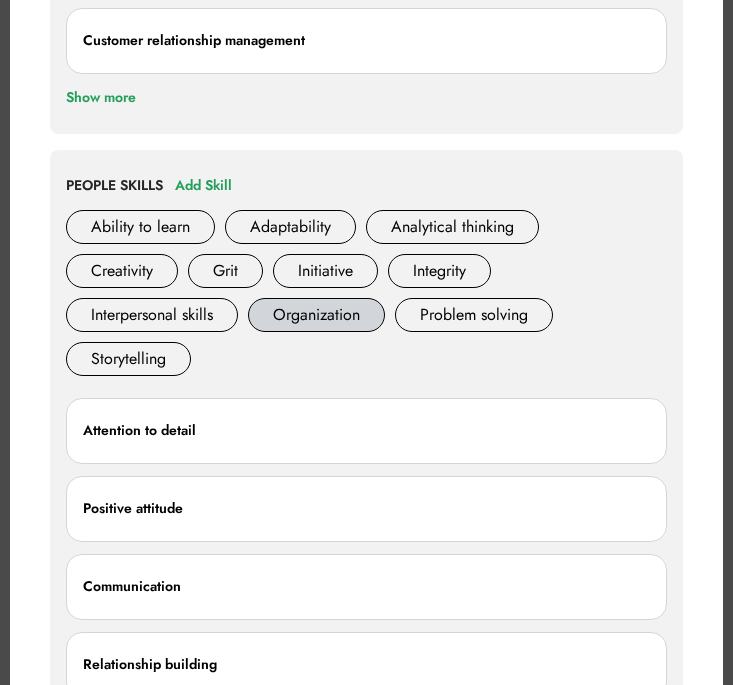 scroll, scrollTop: 1656, scrollLeft: 0, axis: vertical 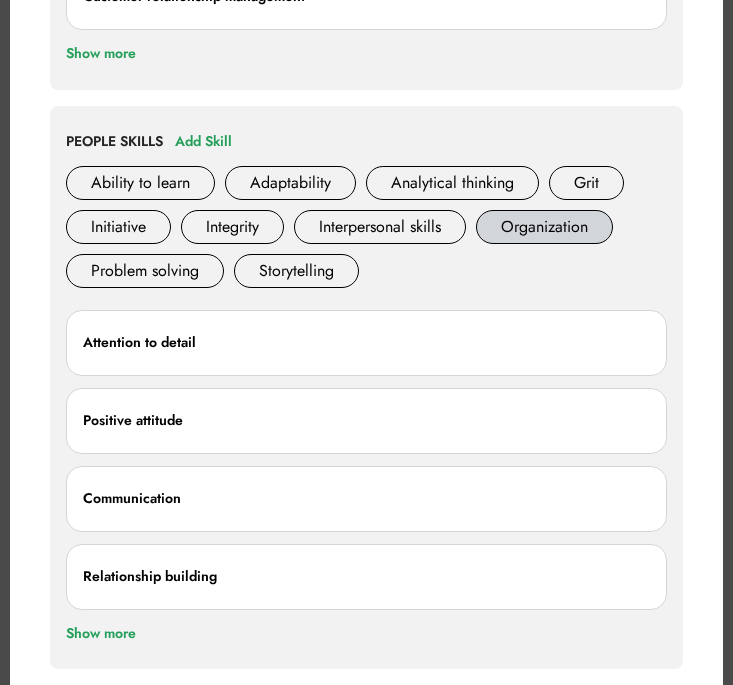 click on "Organization" at bounding box center (544, 227) 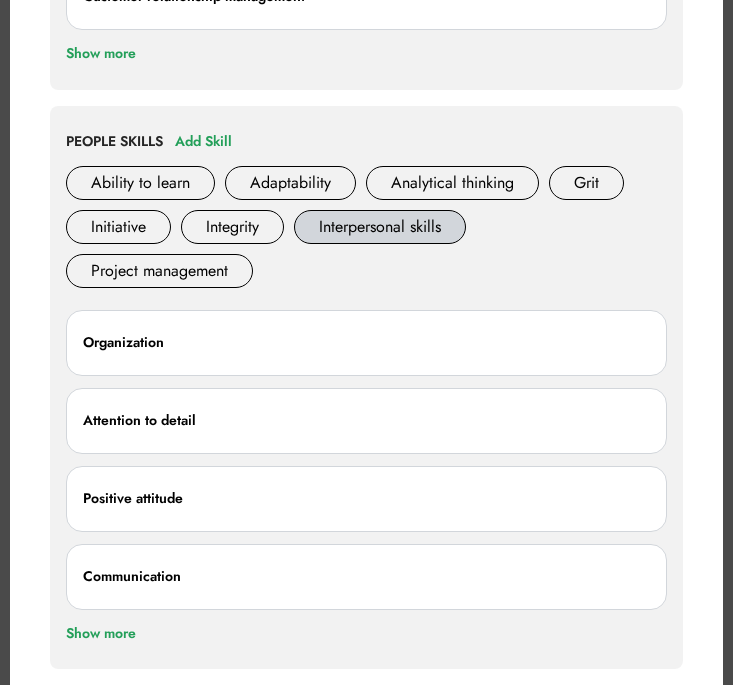 click on "Interpersonal skills" at bounding box center [380, 227] 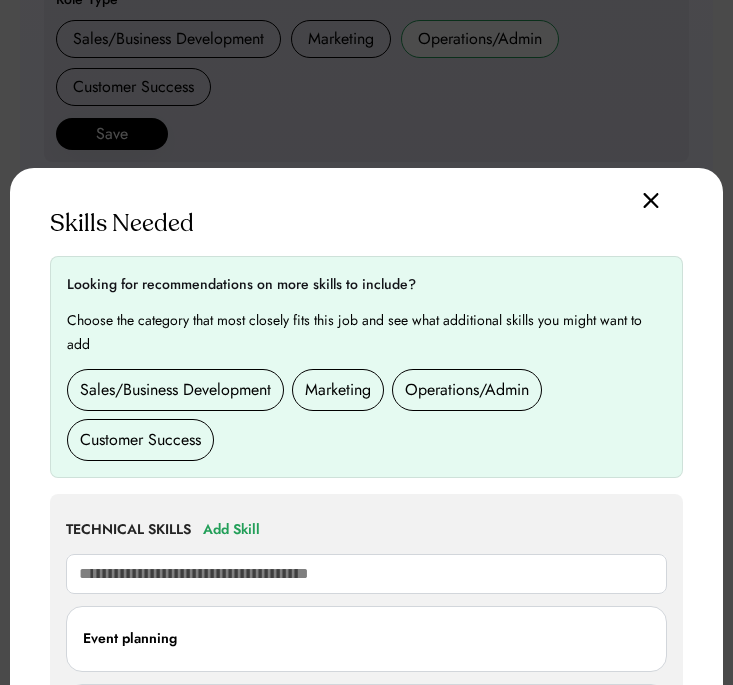 click at bounding box center (366, 342) 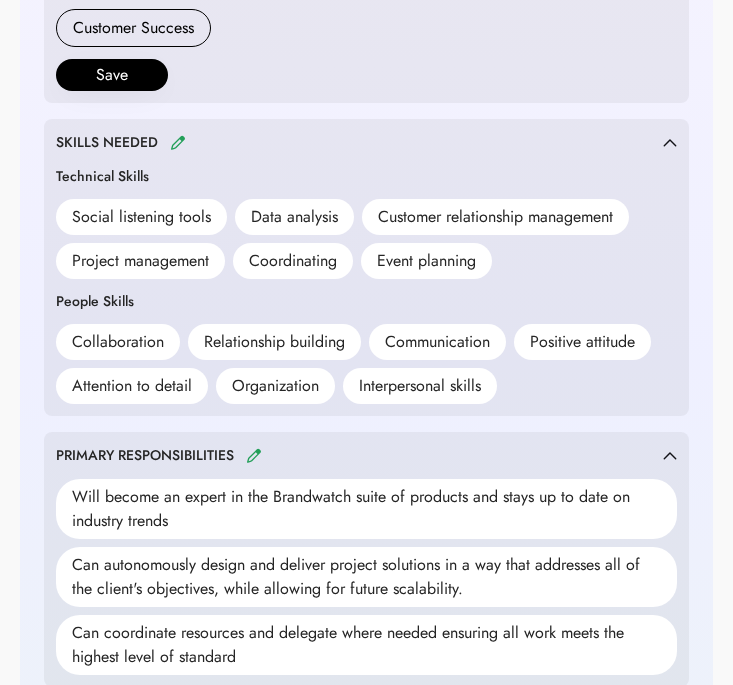 scroll, scrollTop: 0, scrollLeft: 0, axis: both 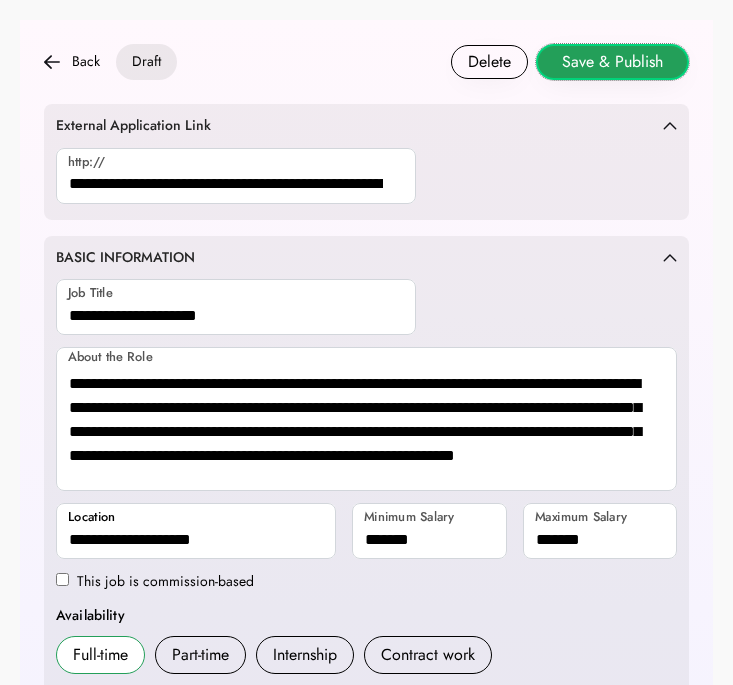 click on "Save & Publish" at bounding box center [612, 62] 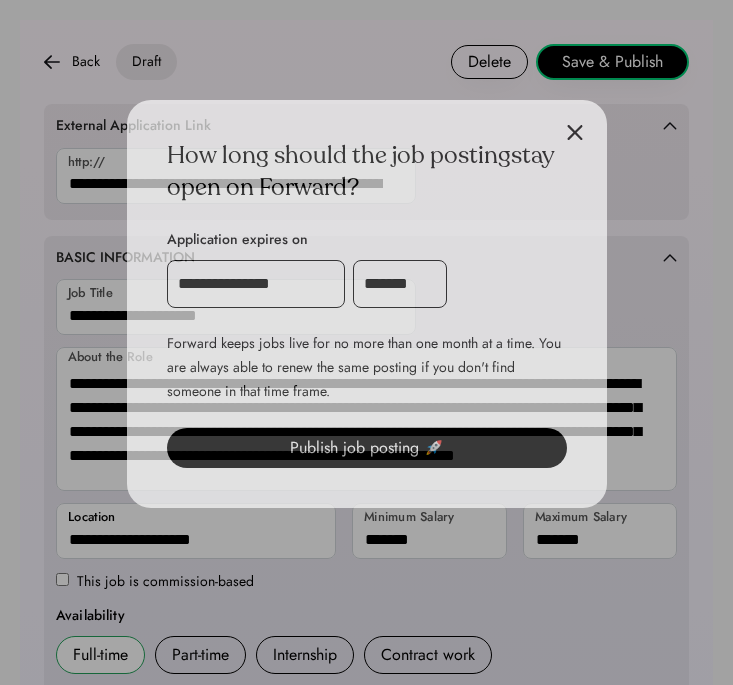 scroll, scrollTop: 128, scrollLeft: 0, axis: vertical 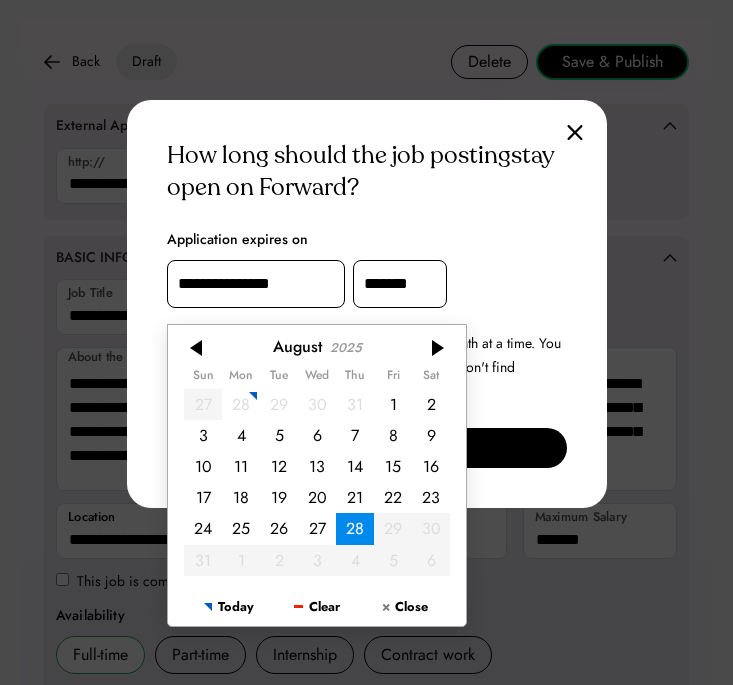 click on "**********" at bounding box center (256, 284) 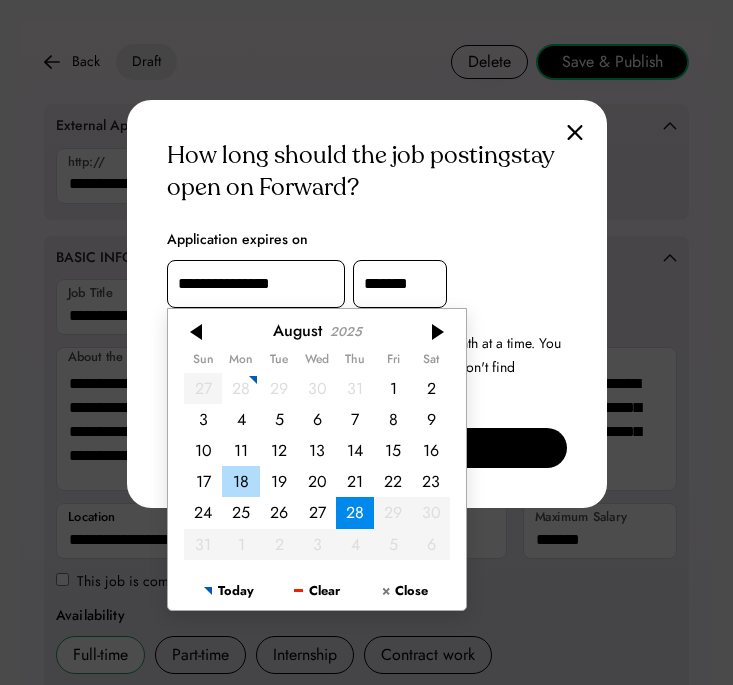 click on "18" at bounding box center (241, 481) 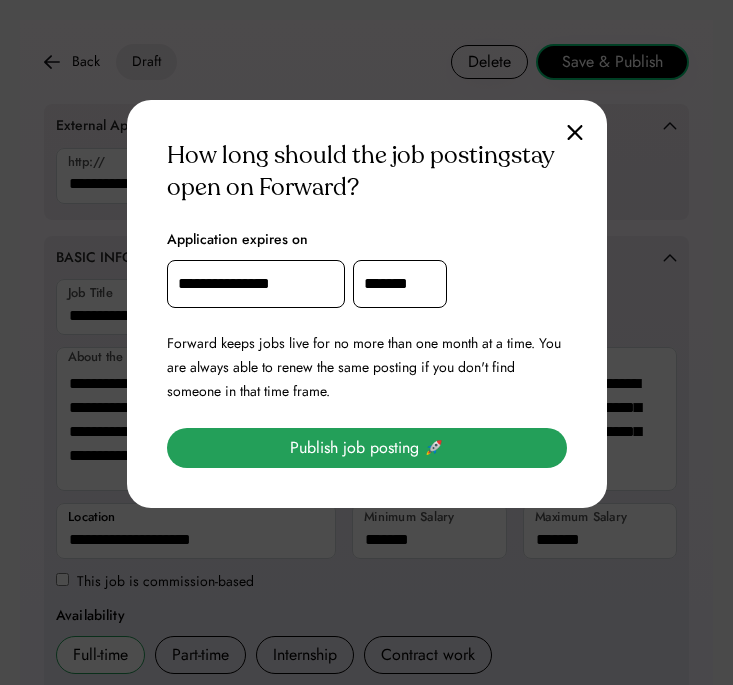 click on "Publish job posting 🚀" at bounding box center [367, 448] 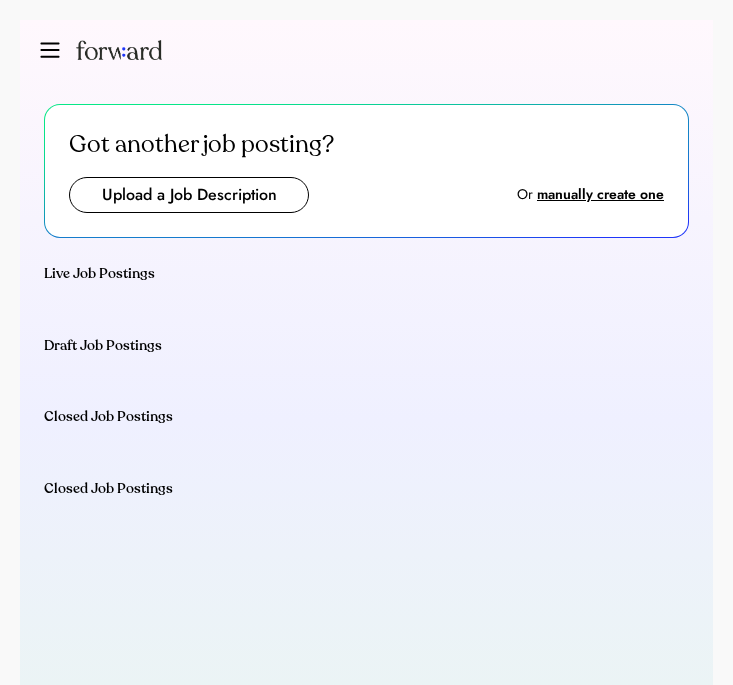 scroll, scrollTop: 0, scrollLeft: 0, axis: both 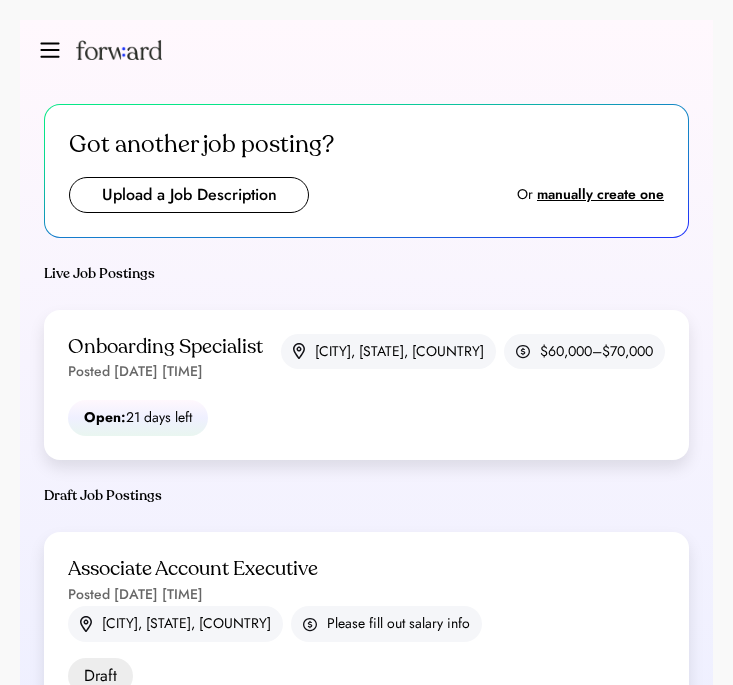 click at bounding box center [50, 50] 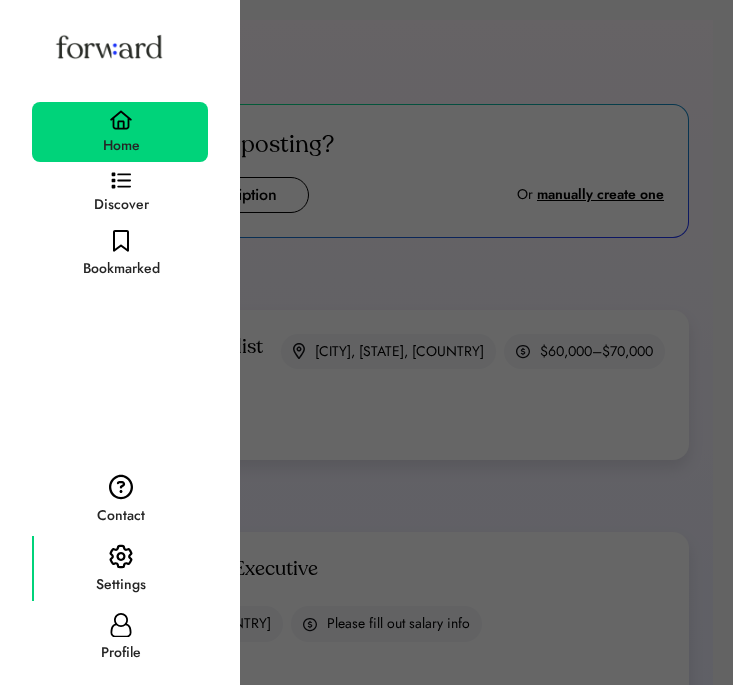 click on "Settings" at bounding box center (120, 568) 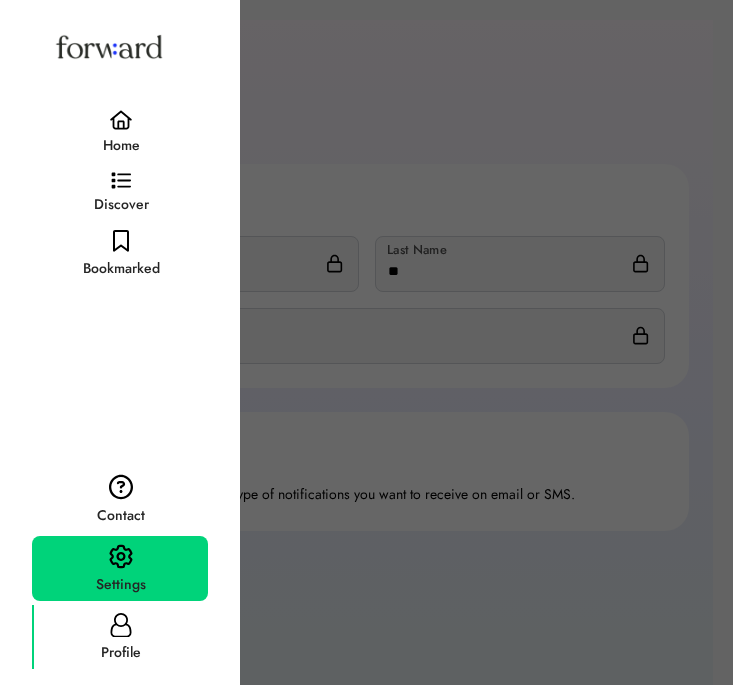 click 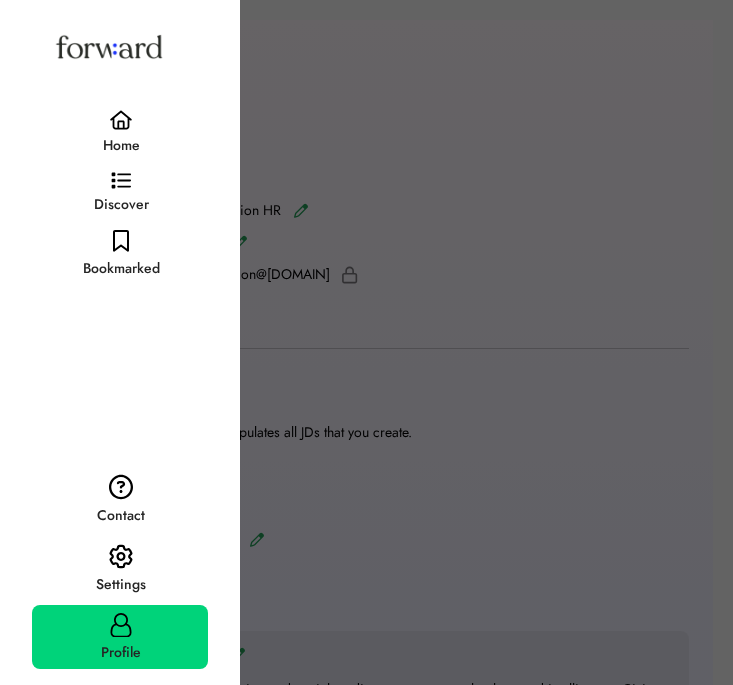 click at bounding box center [366, 342] 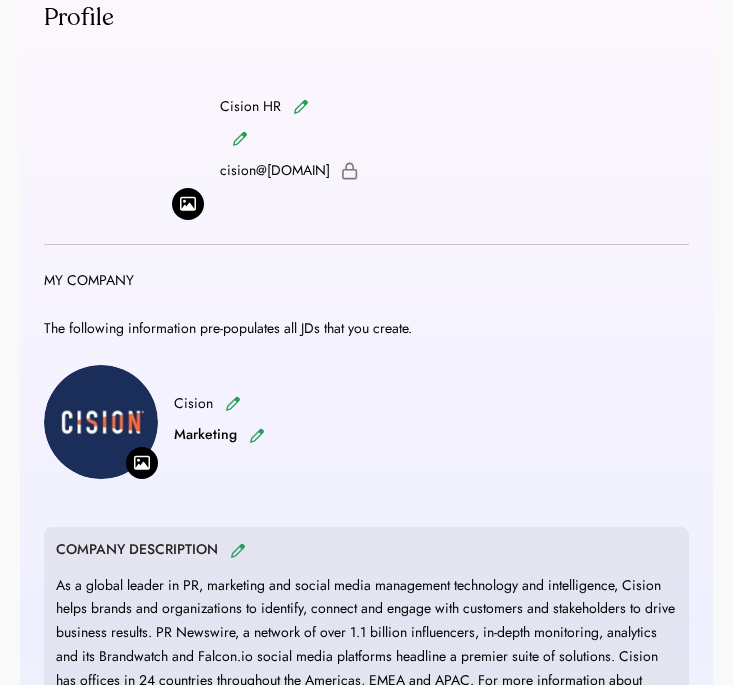 scroll, scrollTop: 378, scrollLeft: 0, axis: vertical 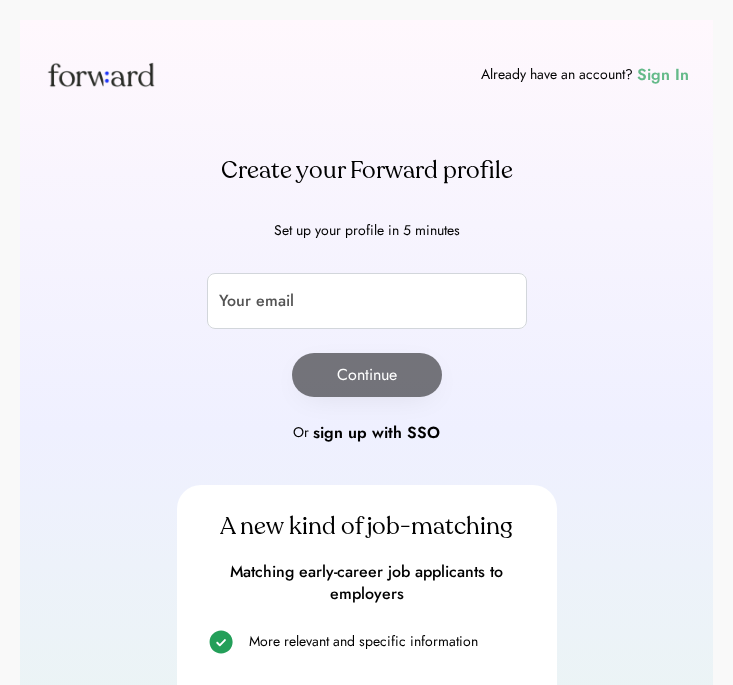 click on "Sign In" at bounding box center (663, 75) 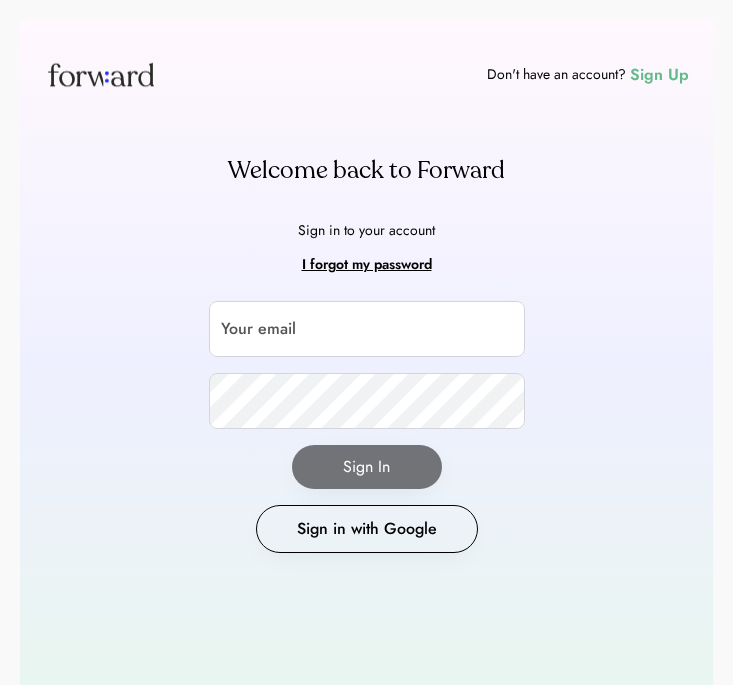 scroll, scrollTop: 0, scrollLeft: 0, axis: both 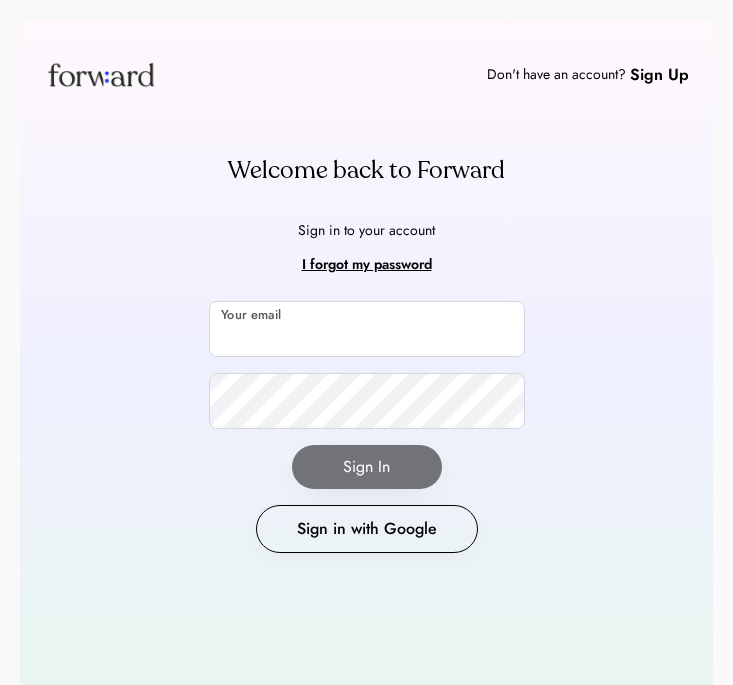 click at bounding box center [367, 329] 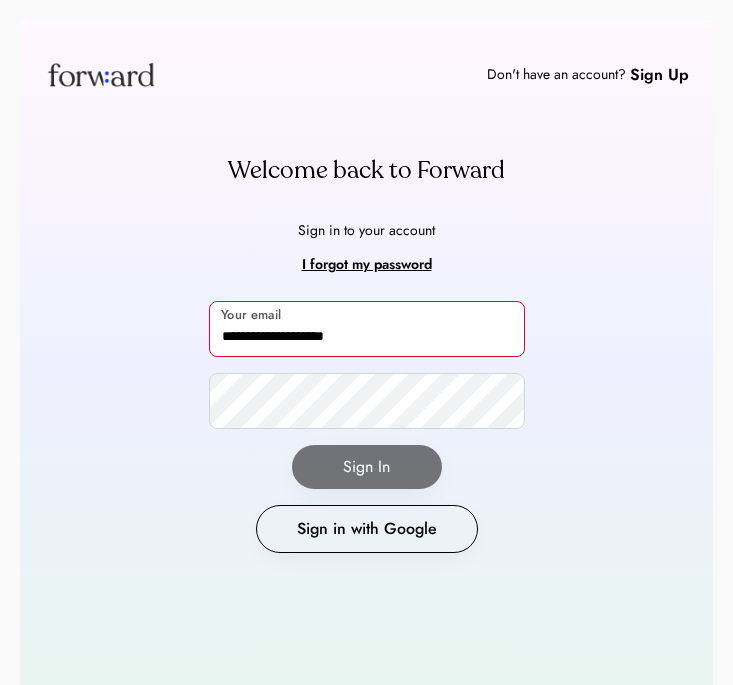 type on "**********" 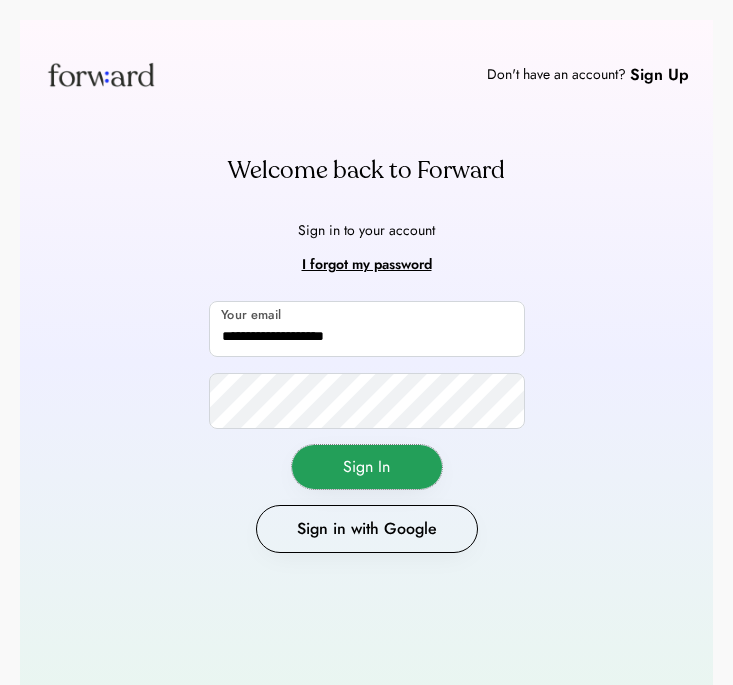 click on "Sign In" at bounding box center (367, 467) 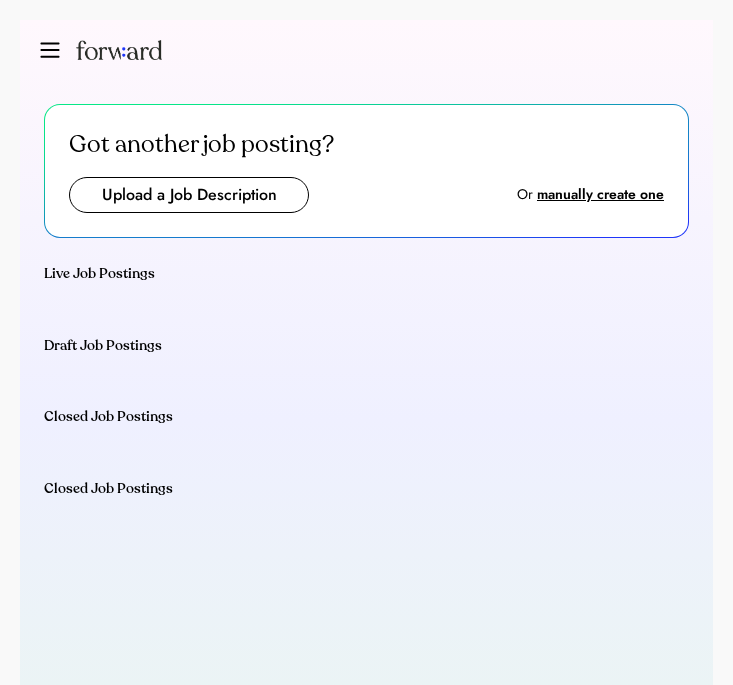 scroll, scrollTop: 0, scrollLeft: 0, axis: both 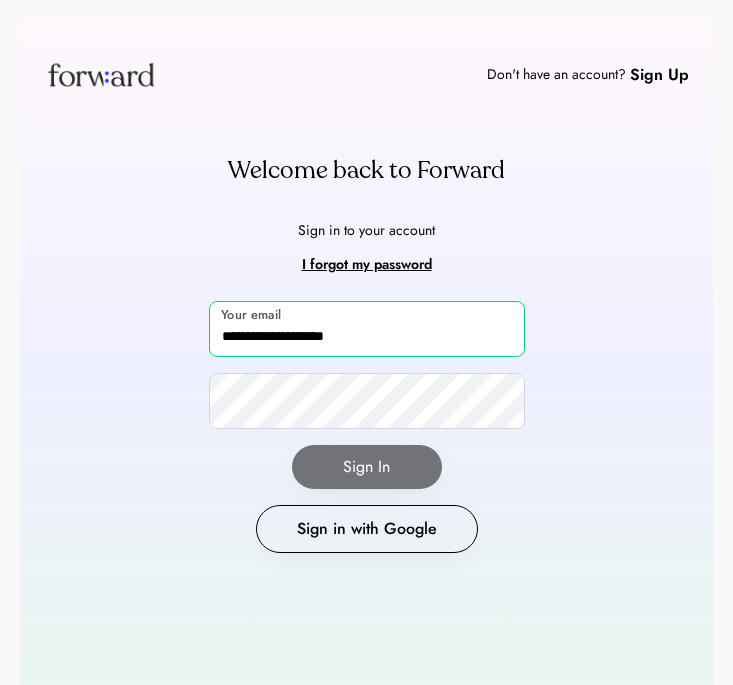 drag, startPoint x: 248, startPoint y: 339, endPoint x: 190, endPoint y: 339, distance: 58 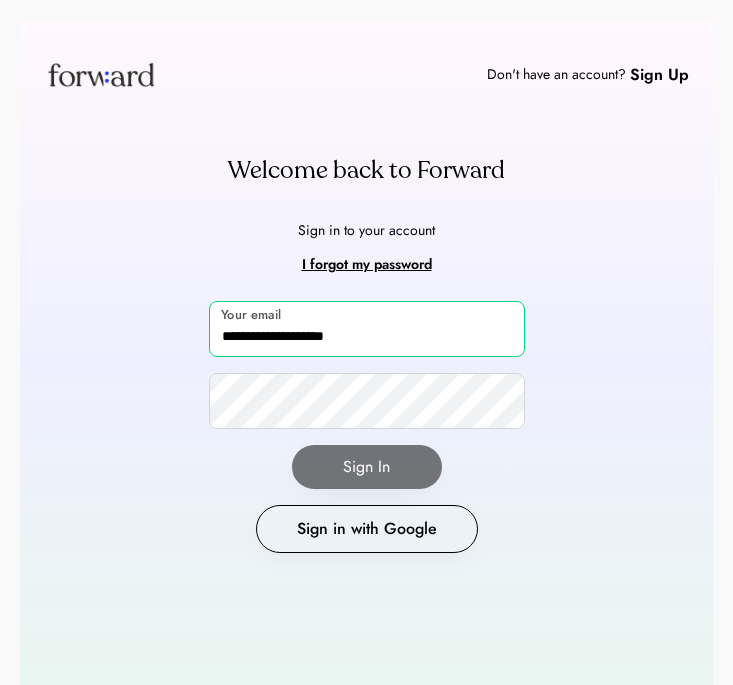 type on "**********" 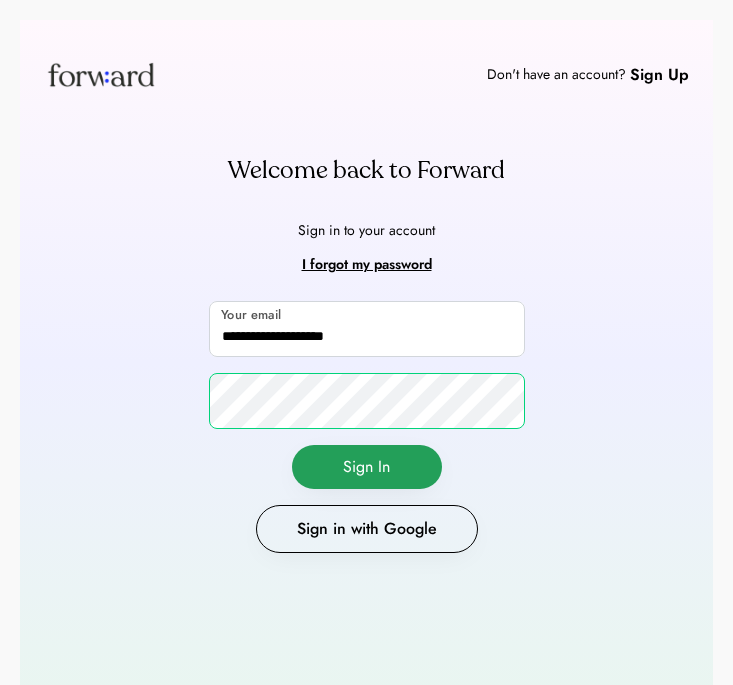 click on "Sign In" at bounding box center [367, 467] 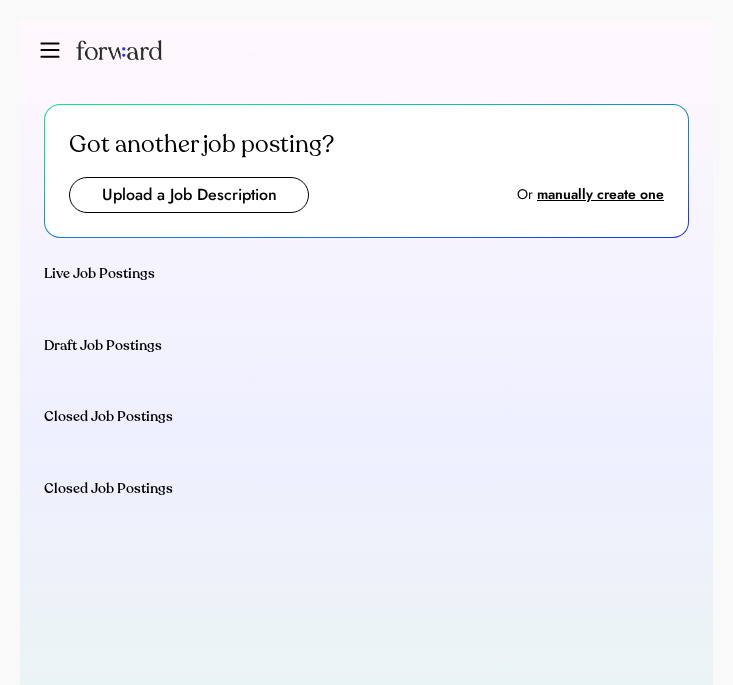 scroll, scrollTop: 0, scrollLeft: 0, axis: both 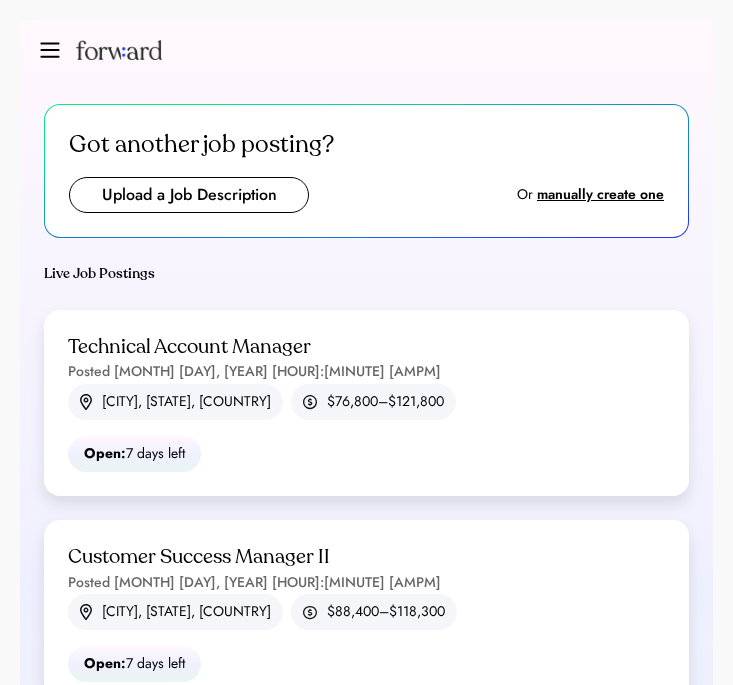 click at bounding box center (189, 195) 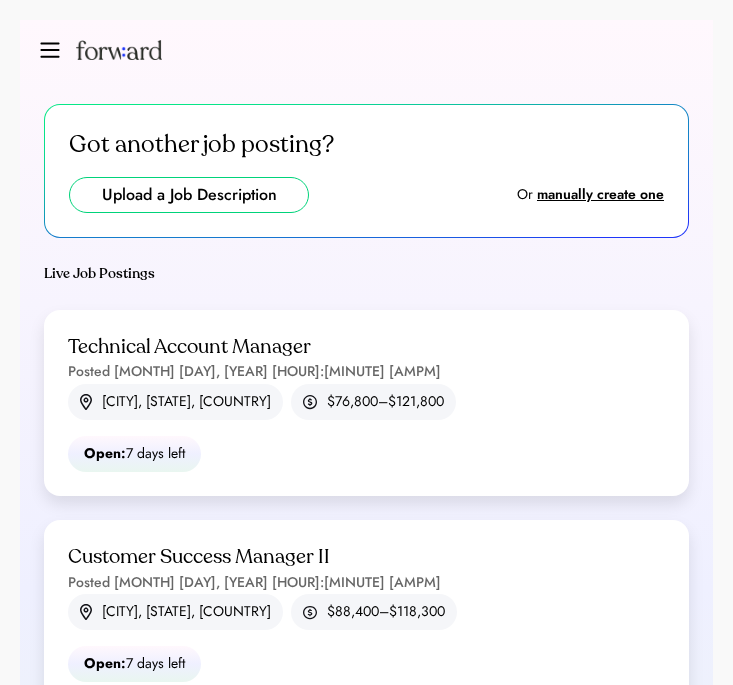 type on "**********" 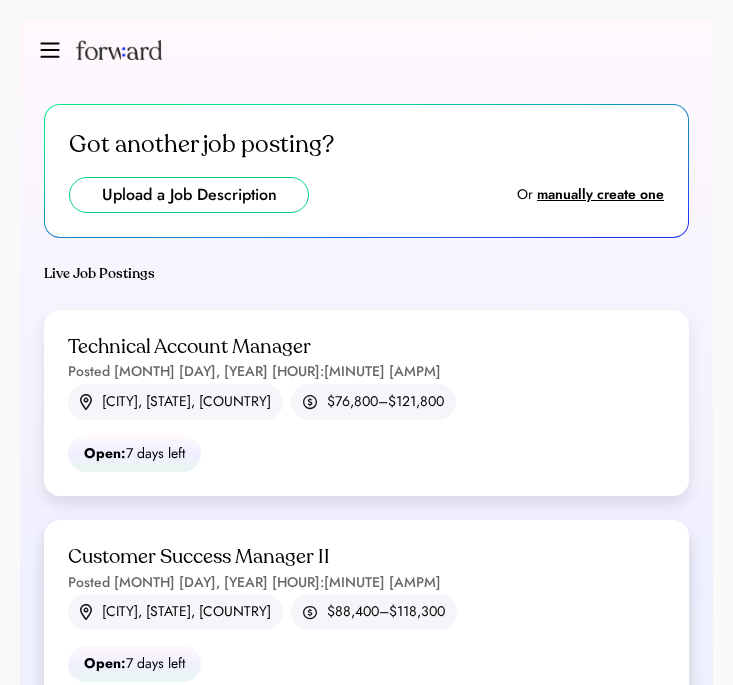 type 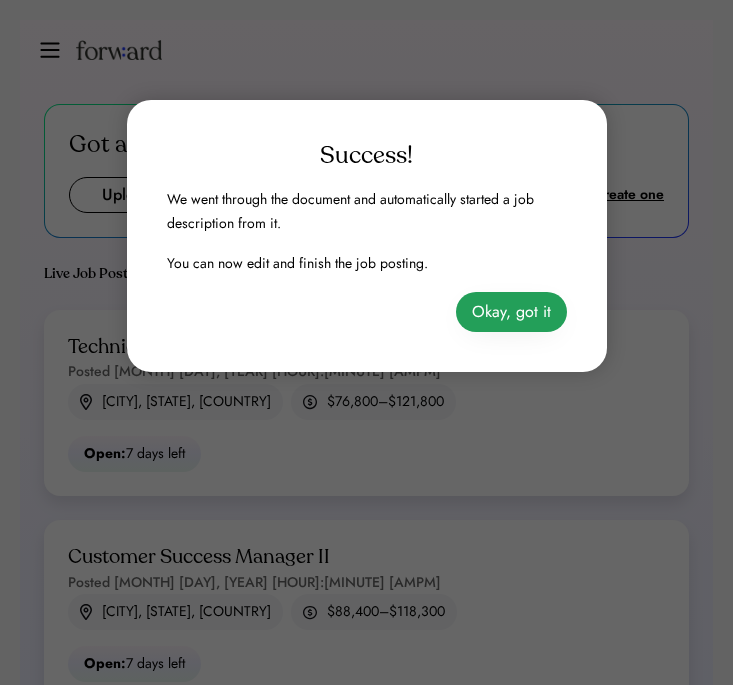 click on "Okay, got it" at bounding box center (511, 312) 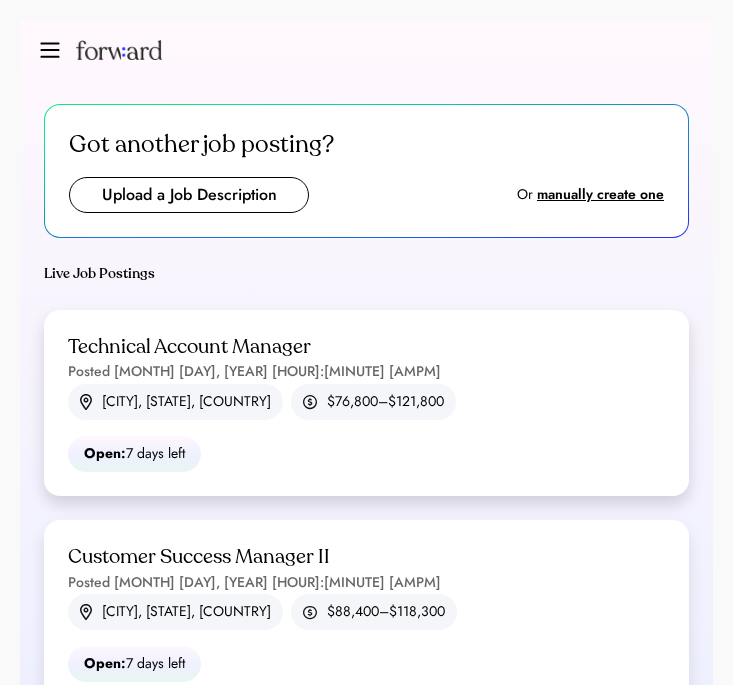 click on "Technical Account Manager Posted Jul 21, 2025 9:41 am" at bounding box center (254, 359) 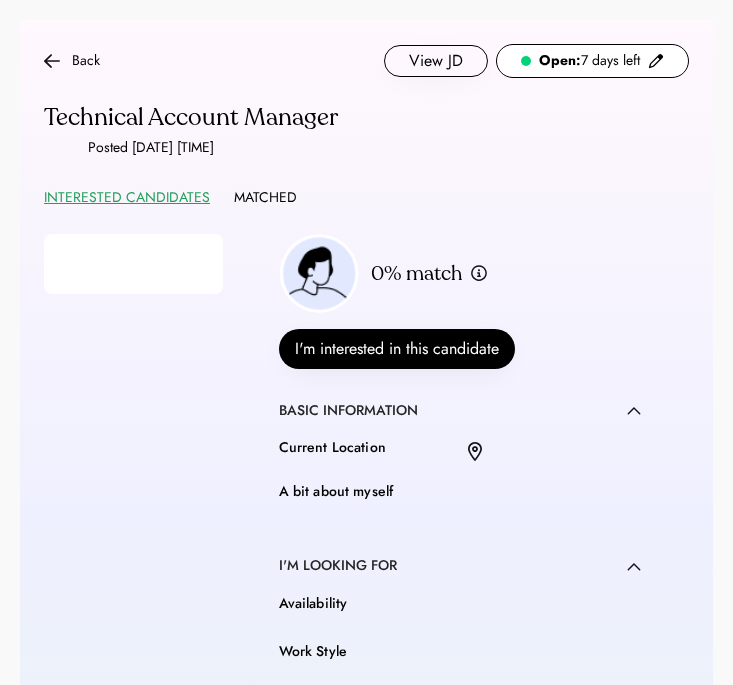 scroll, scrollTop: 0, scrollLeft: 0, axis: both 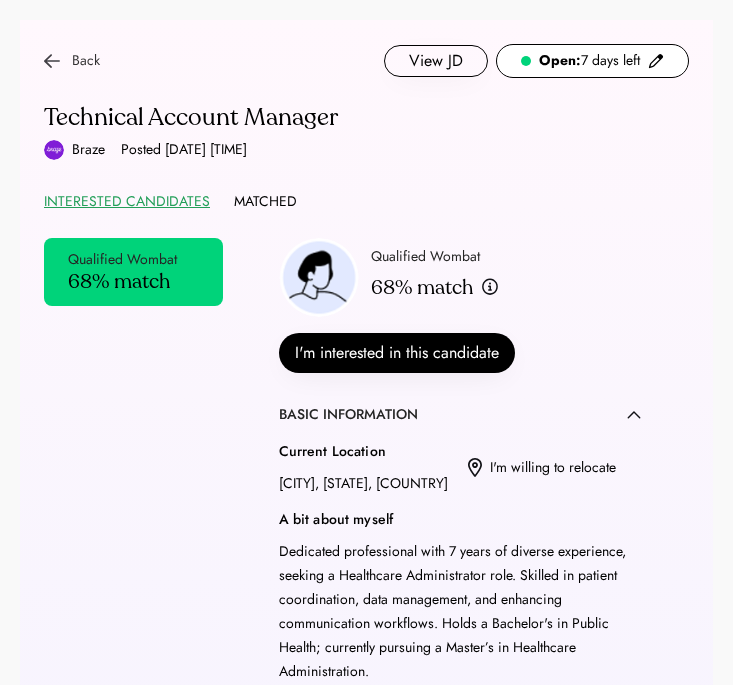 click at bounding box center [52, 61] 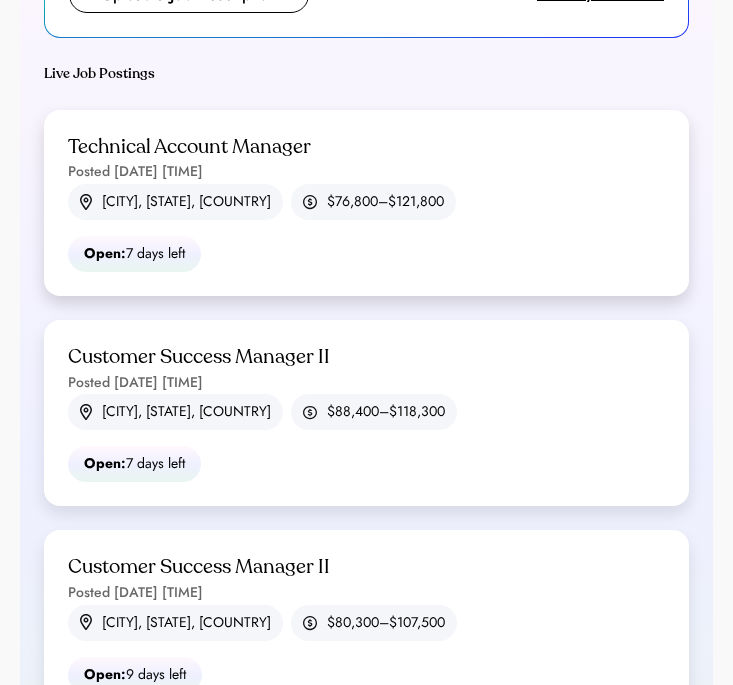 scroll, scrollTop: 514, scrollLeft: 0, axis: vertical 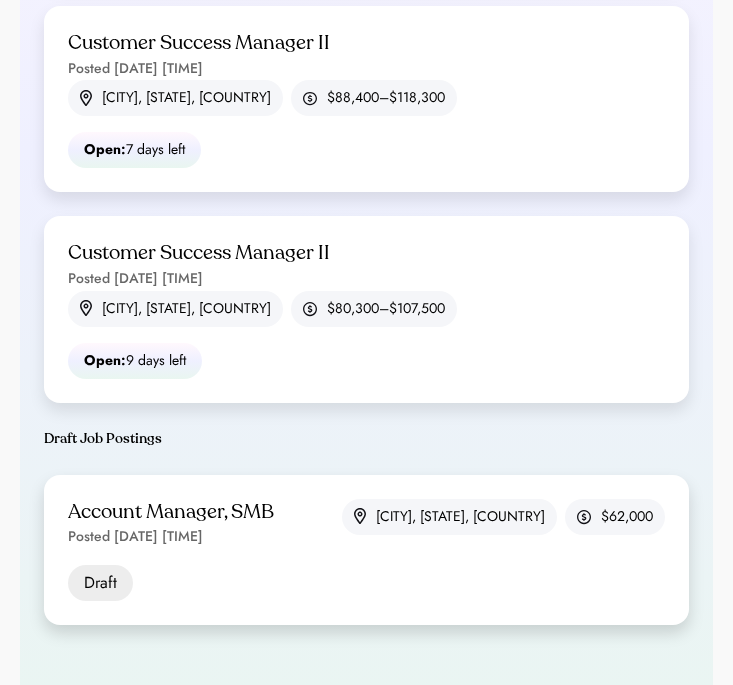 click on "Account Manager, SMB" at bounding box center (171, 512) 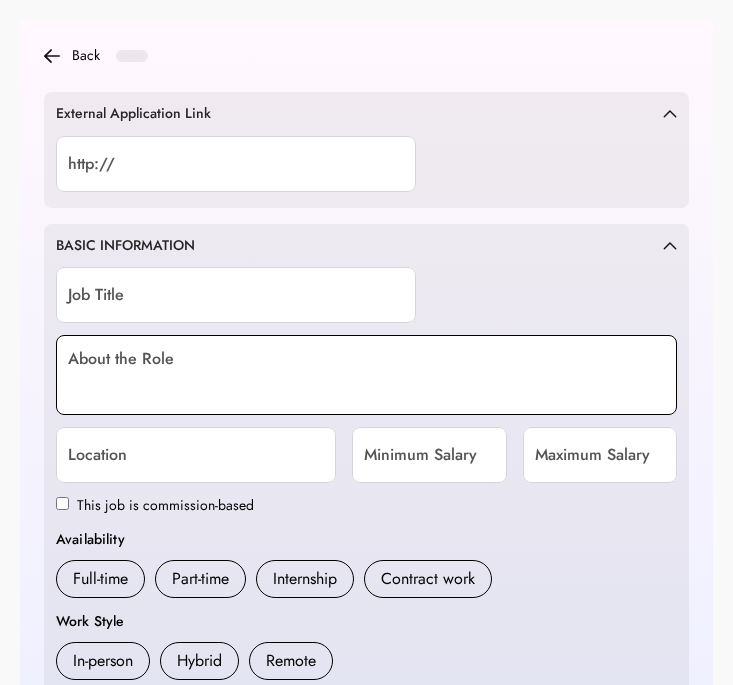 scroll, scrollTop: 0, scrollLeft: 0, axis: both 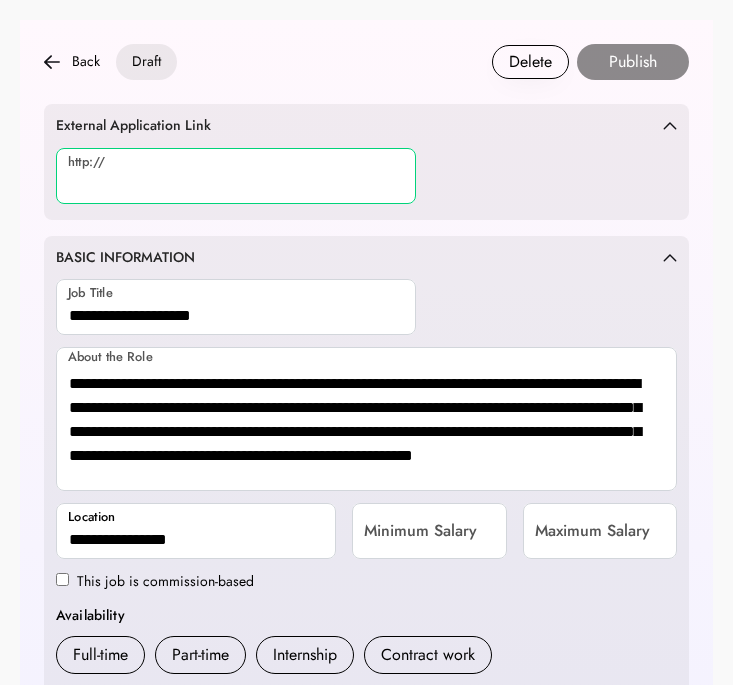 click at bounding box center (236, 176) 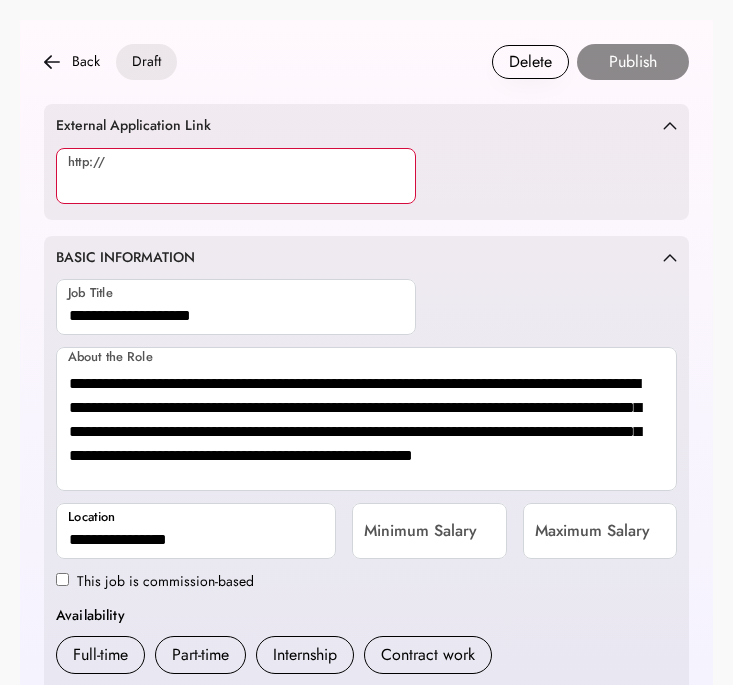 paste on "**********" 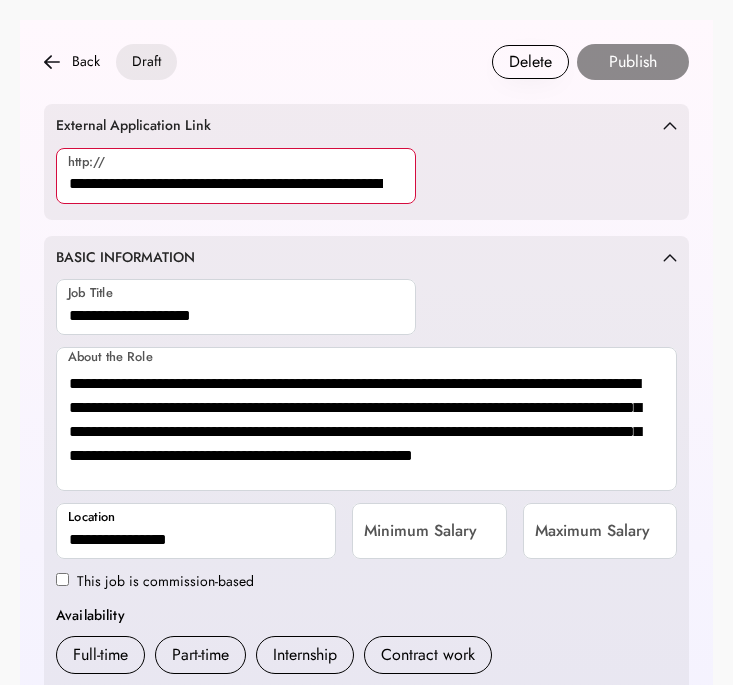 scroll, scrollTop: 0, scrollLeft: 184, axis: horizontal 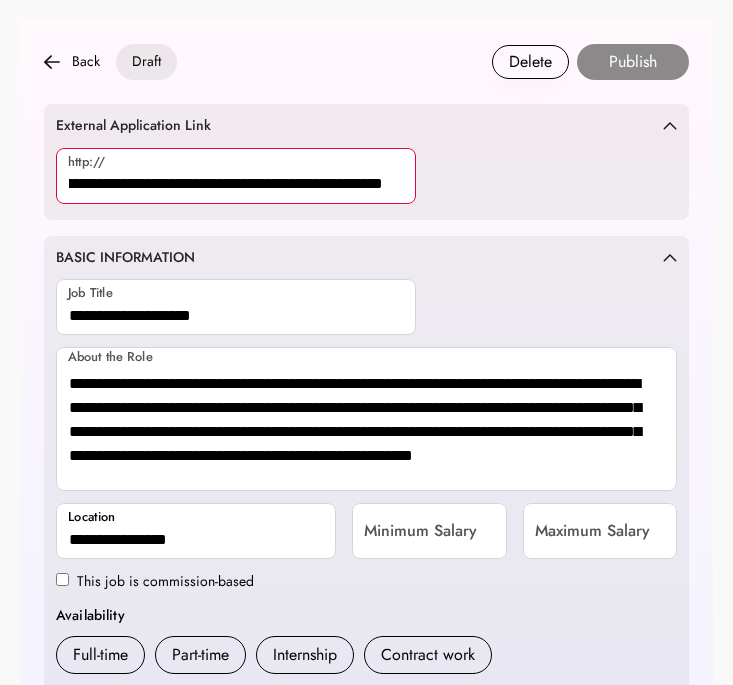 type on "**********" 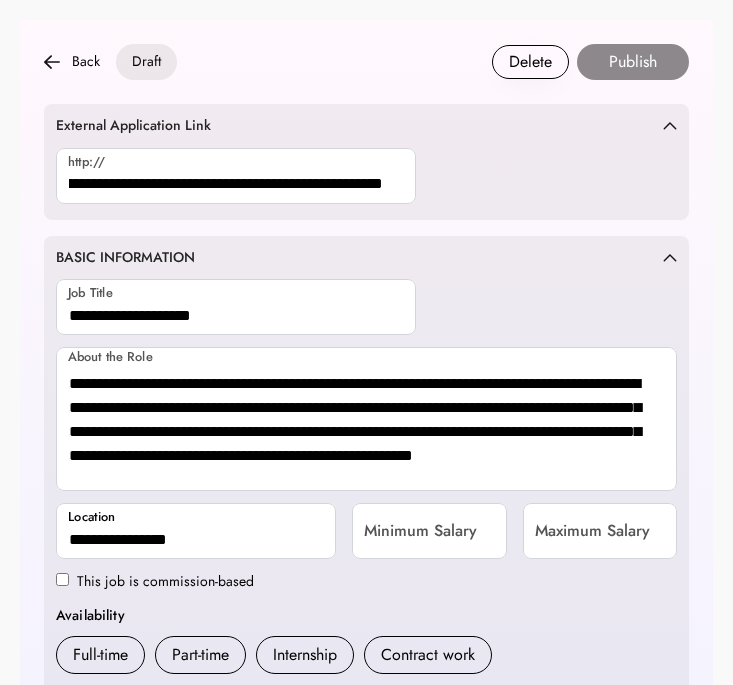 scroll, scrollTop: 0, scrollLeft: 0, axis: both 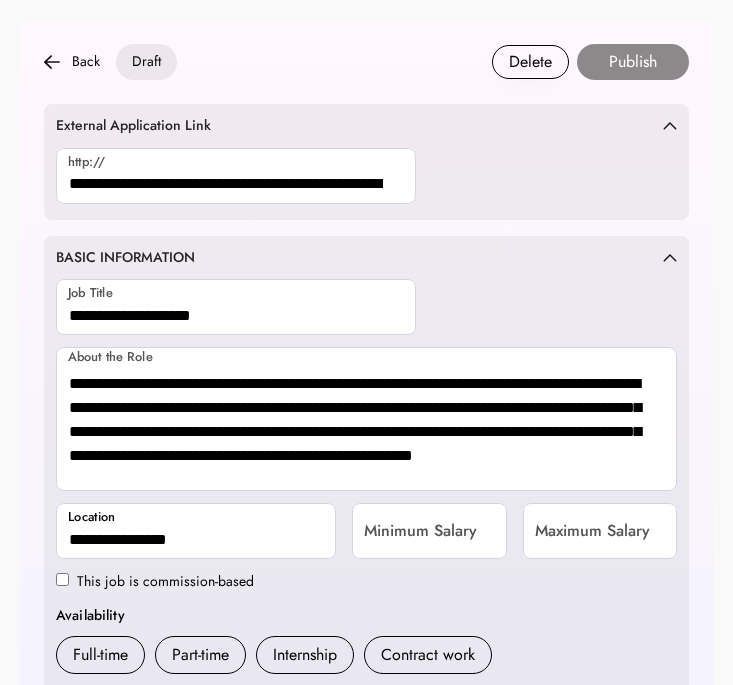 click on "BASIC INFORMATION" at bounding box center (366, 258) 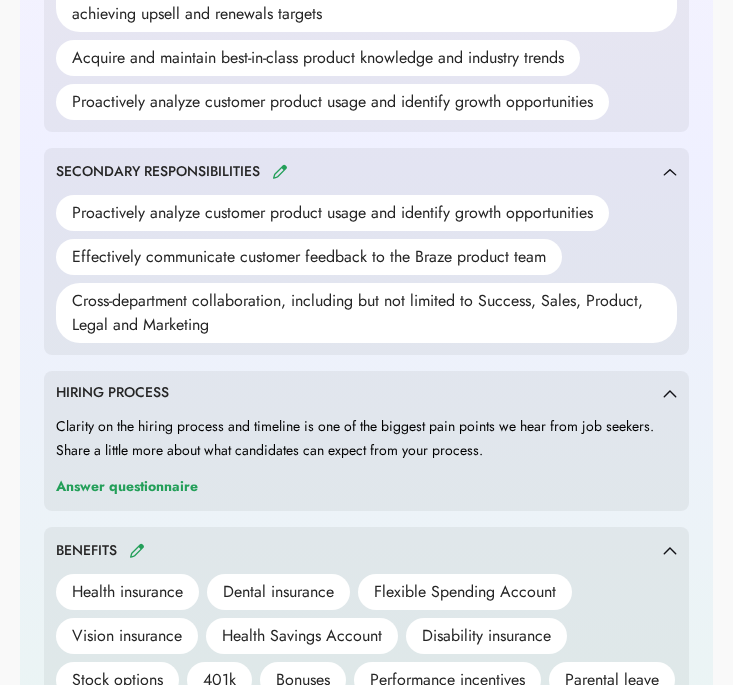 scroll, scrollTop: 325, scrollLeft: 0, axis: vertical 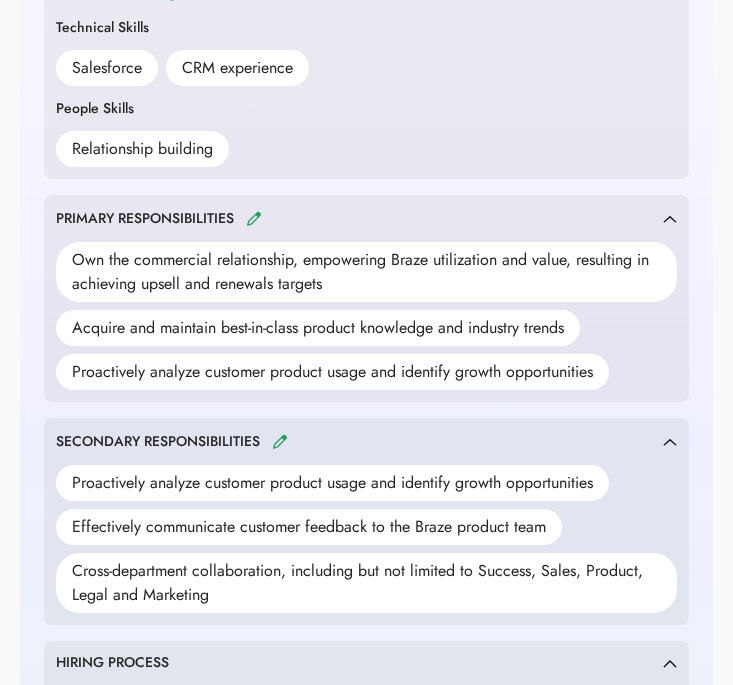 click on "SECONDARY RESPONSIBILITIES Proactively analyze customer product usage and identify growth opportunities Effectively communicate customer feedback to the Braze product team Cross-department collaboration, including but not limited to Success, Sales, Product, Legal and Marketing" at bounding box center (366, 521) 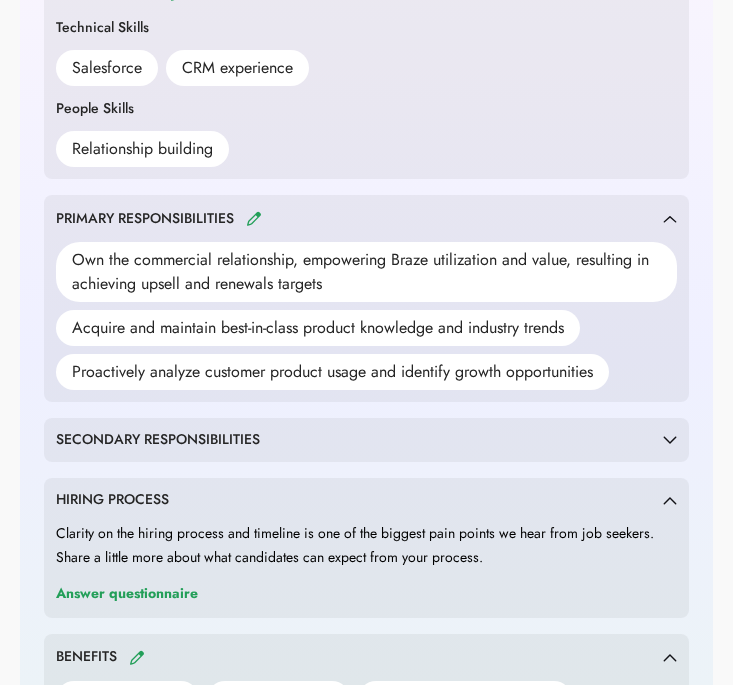click on "PRIMARY RESPONSIBILITIES" at bounding box center [359, 218] 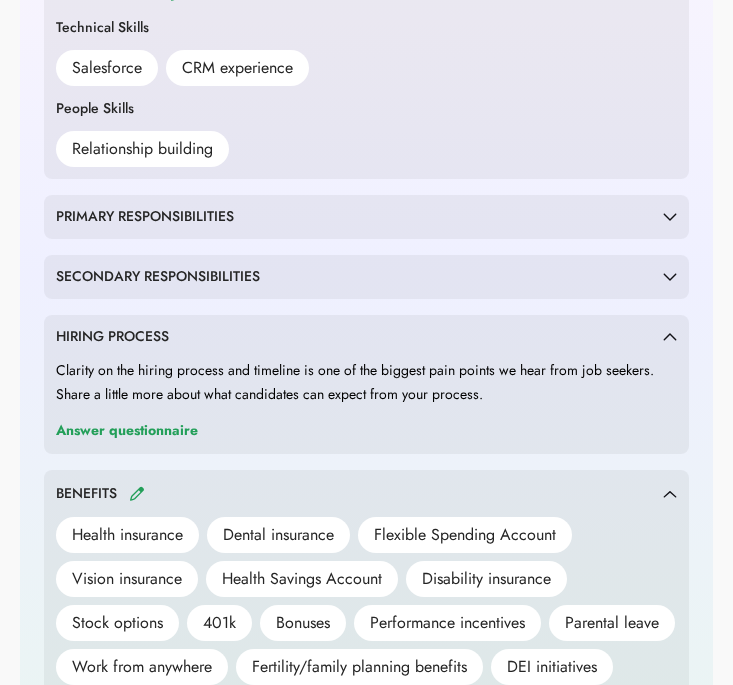 click on "HIRING PROCESS Clarity on the hiring process and timeline is one of the biggest pain points we hear from job seekers. Share a little more about what candidates can expect from your process. Answer questionnaire" at bounding box center [366, 385] 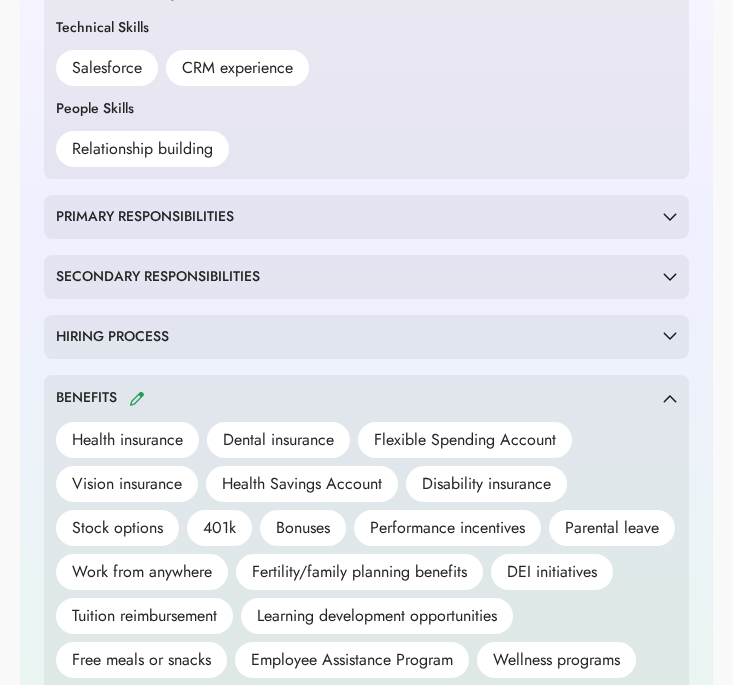 click on "HIRING PROCESS" at bounding box center [366, 337] 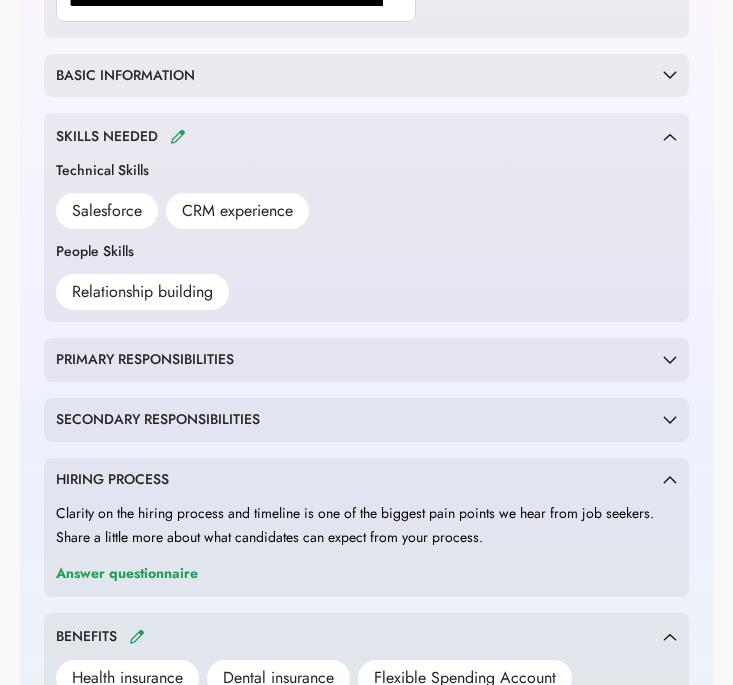 scroll, scrollTop: 166, scrollLeft: 0, axis: vertical 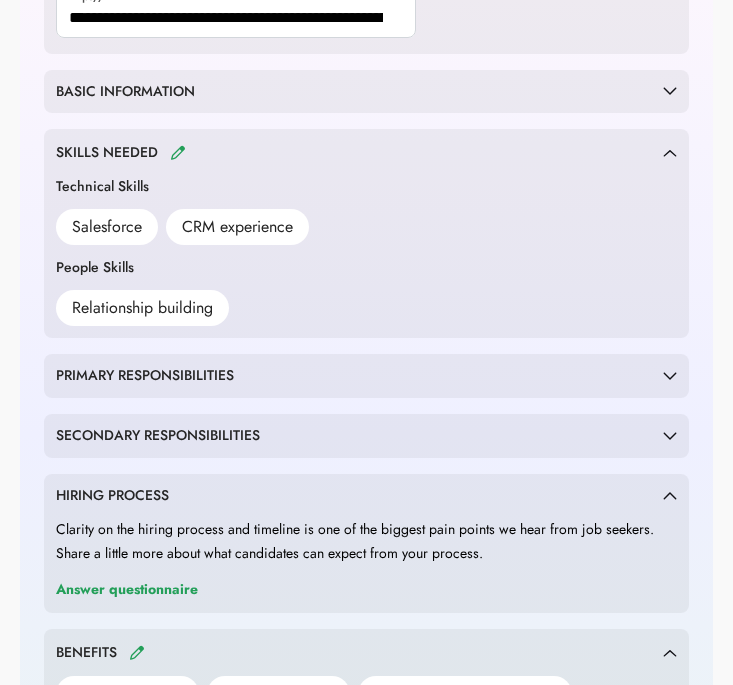 click on "BASIC INFORMATION" at bounding box center (125, 92) 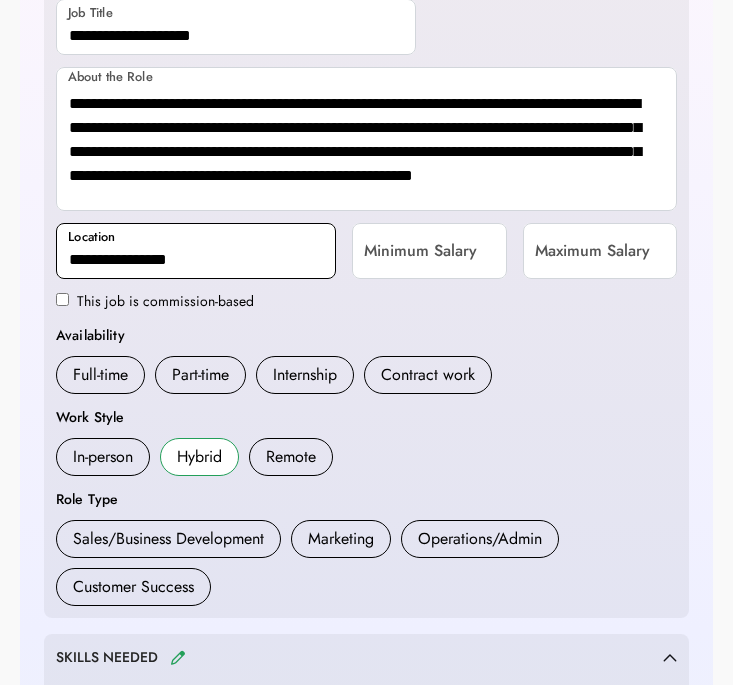 scroll, scrollTop: 399, scrollLeft: 0, axis: vertical 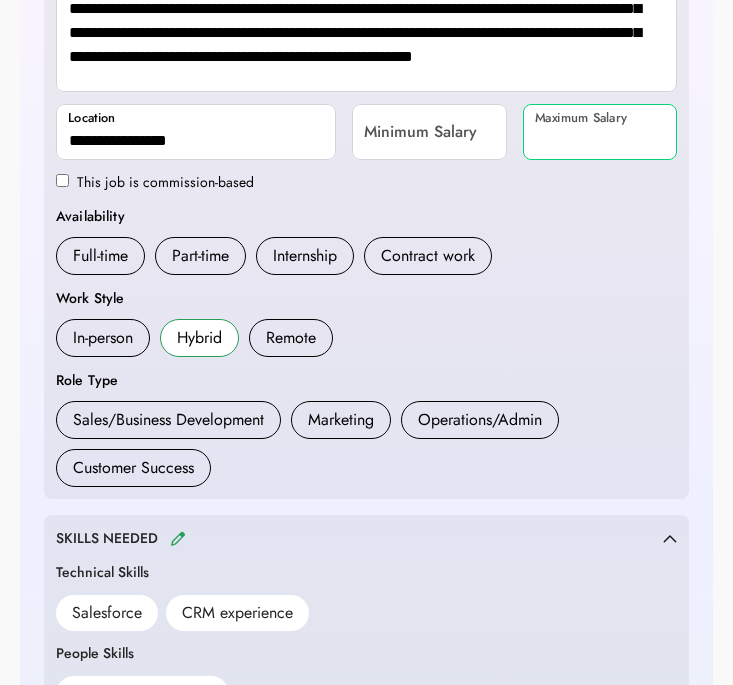 click at bounding box center (600, 132) 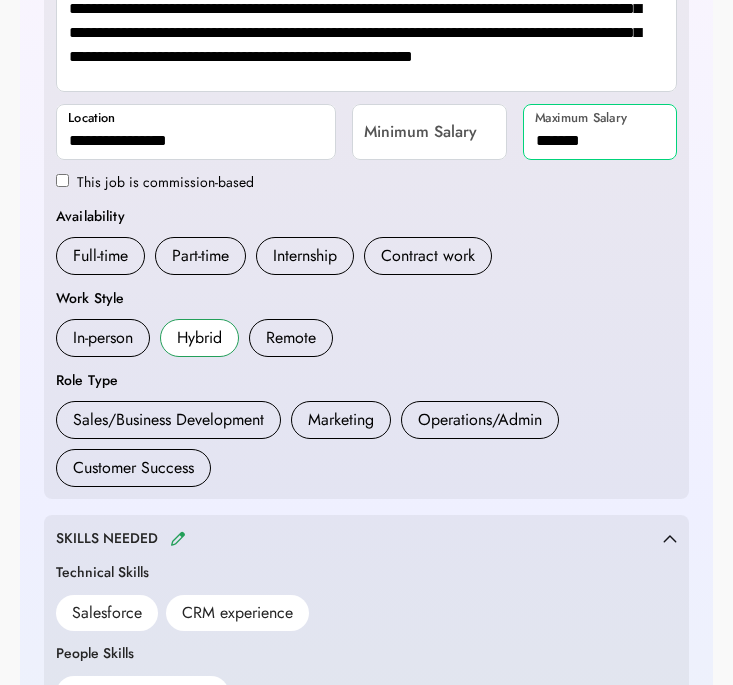 type on "*******" 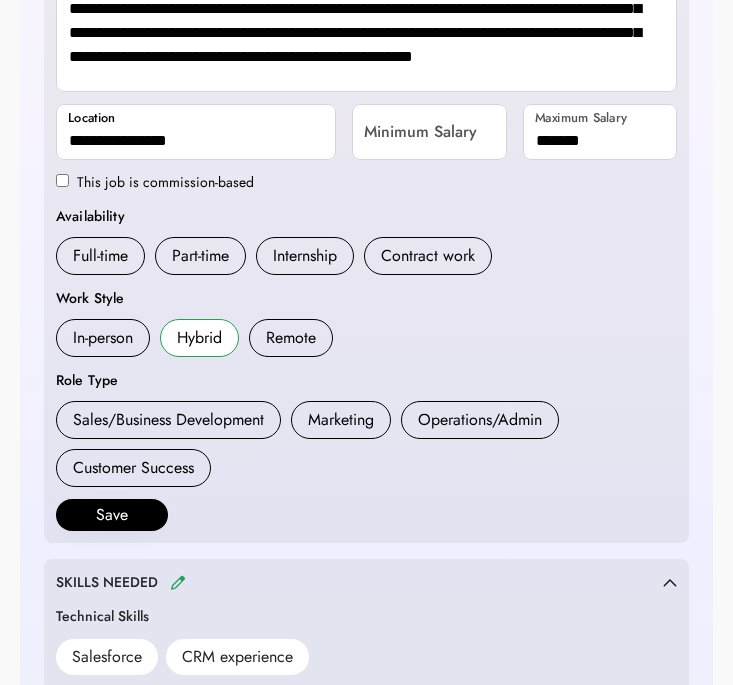 click on "In-person Hybrid Remote" at bounding box center (366, 338) 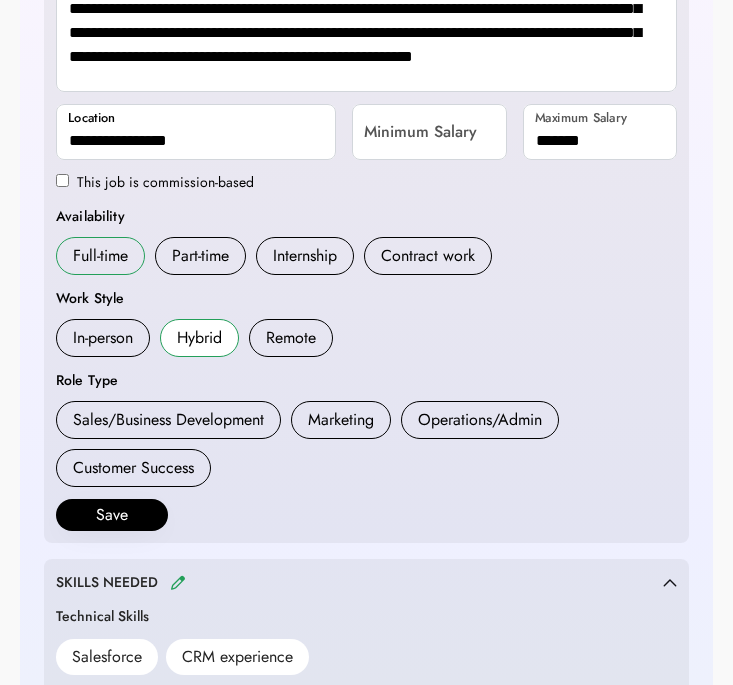 click on "Full-time" at bounding box center [100, 256] 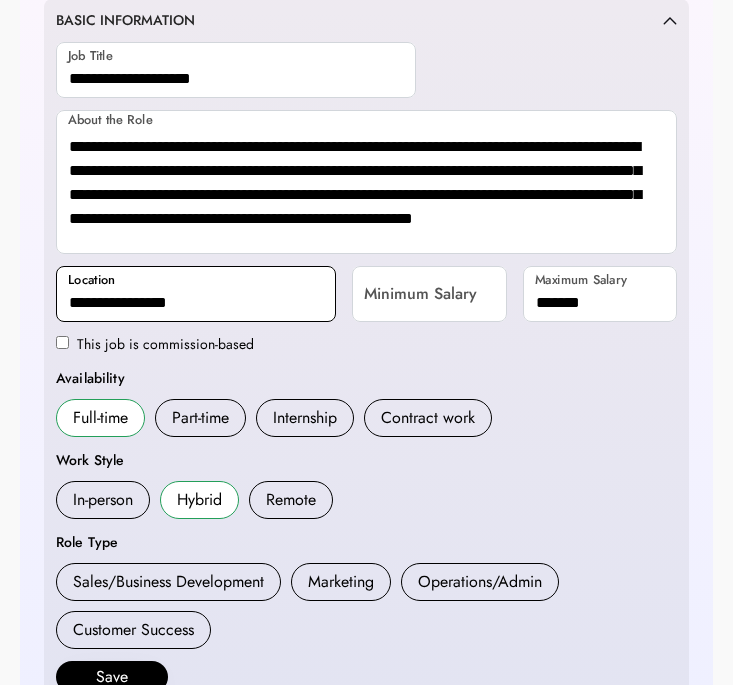 scroll, scrollTop: 235, scrollLeft: 0, axis: vertical 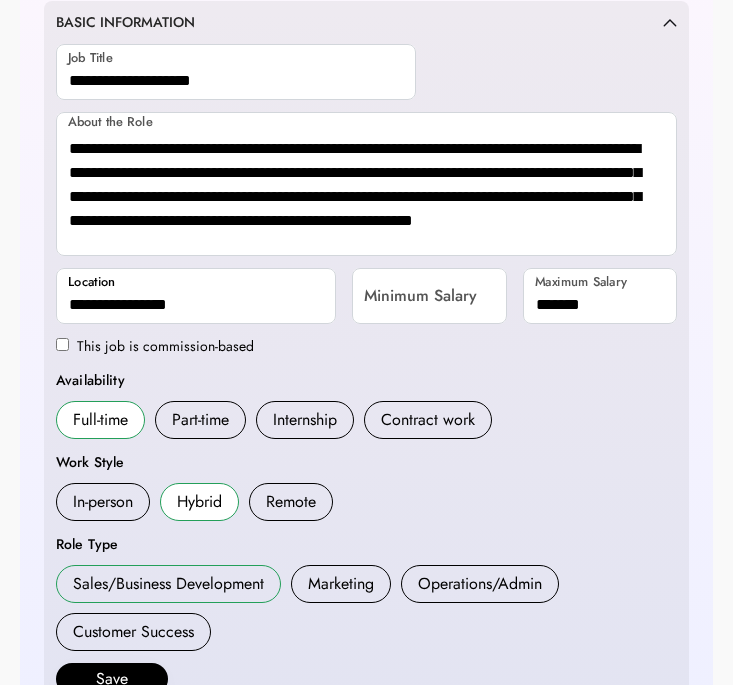 click on "Sales/Business Development" at bounding box center (168, 584) 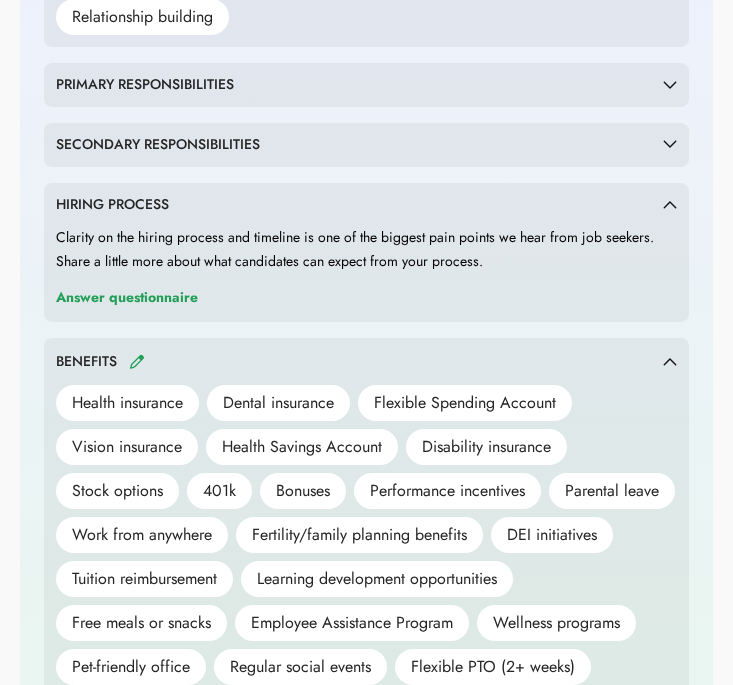 scroll, scrollTop: 722, scrollLeft: 0, axis: vertical 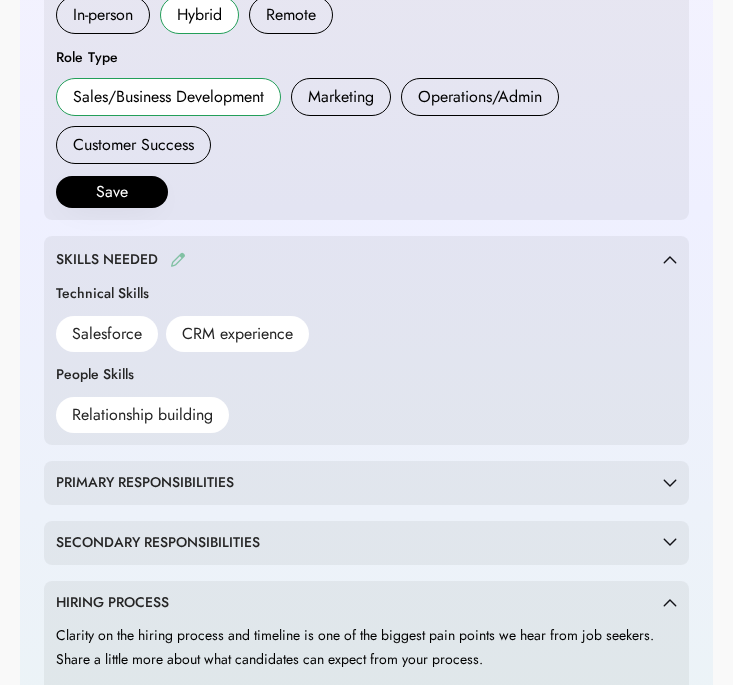 click at bounding box center [178, 259] 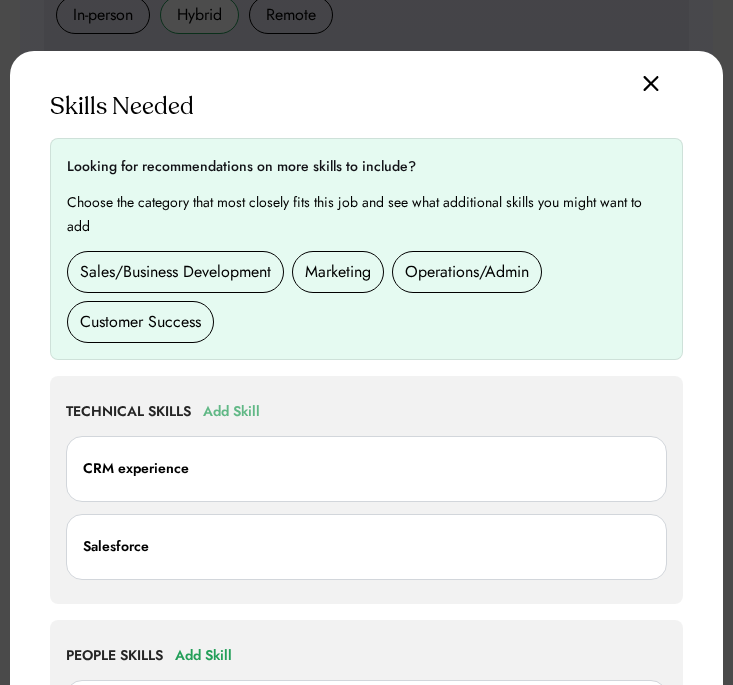 click on "Add Skill" at bounding box center (231, 412) 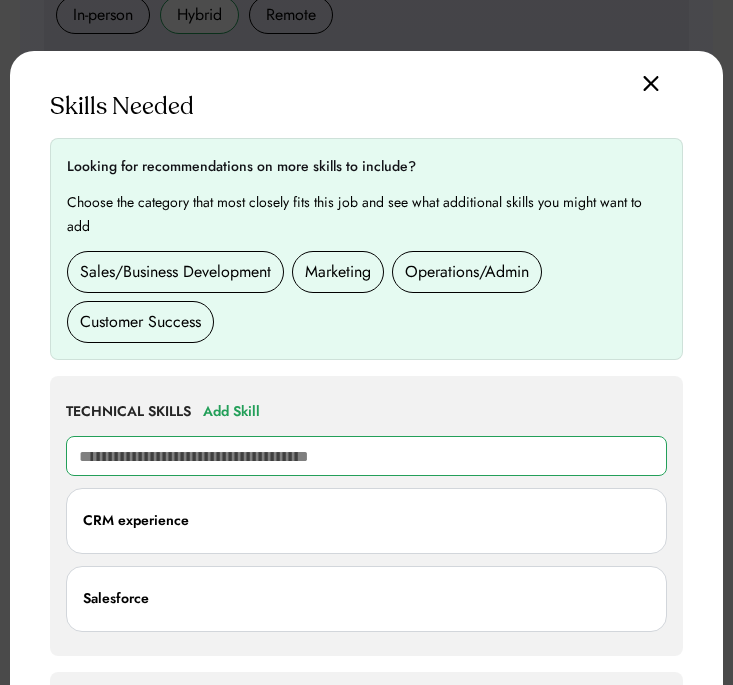 click at bounding box center (366, 456) 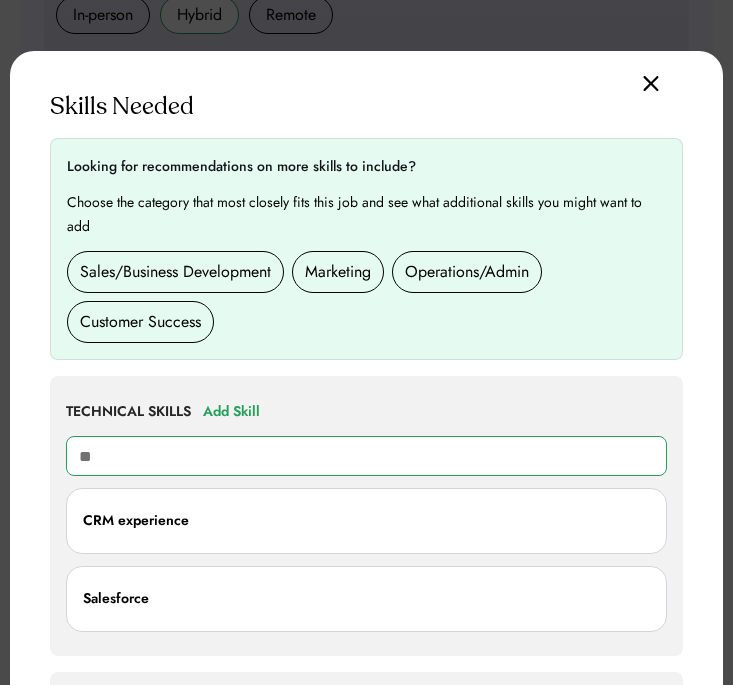 type on "***" 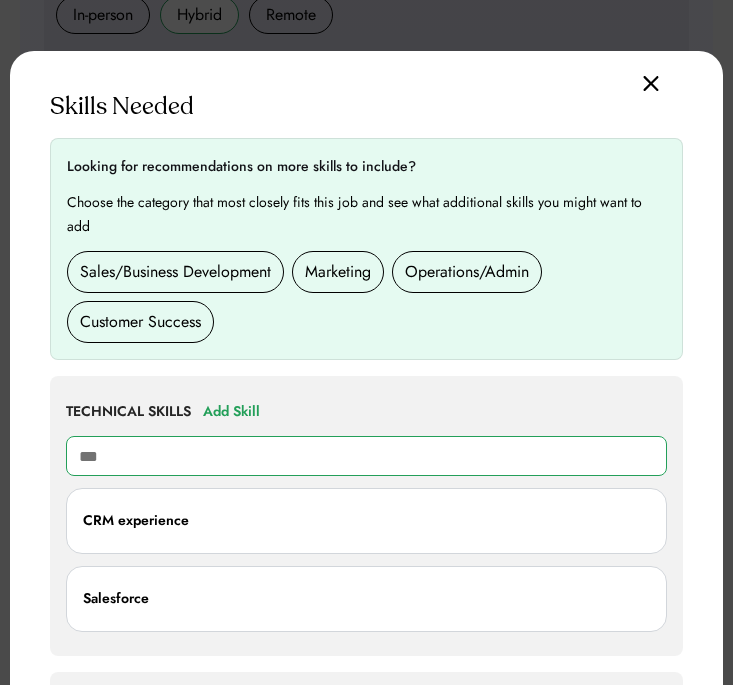type on "**********" 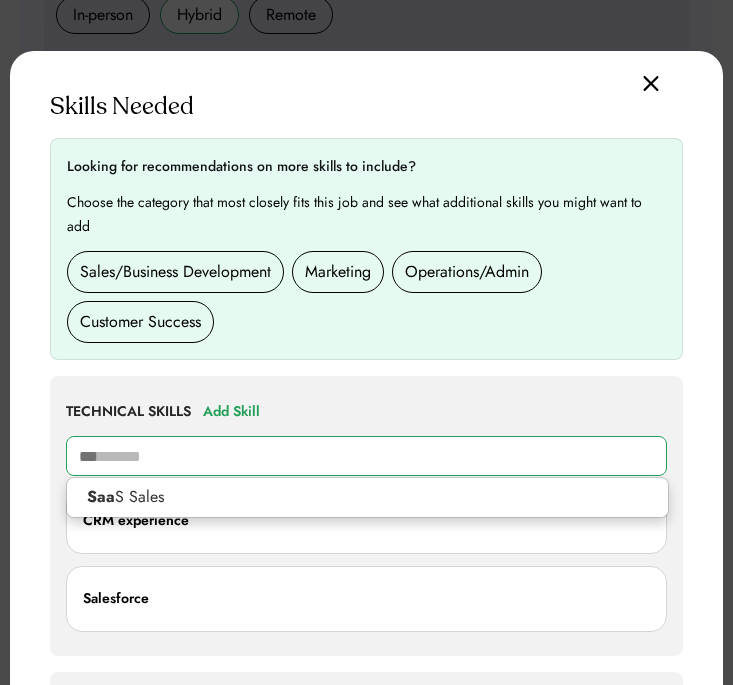 type on "****" 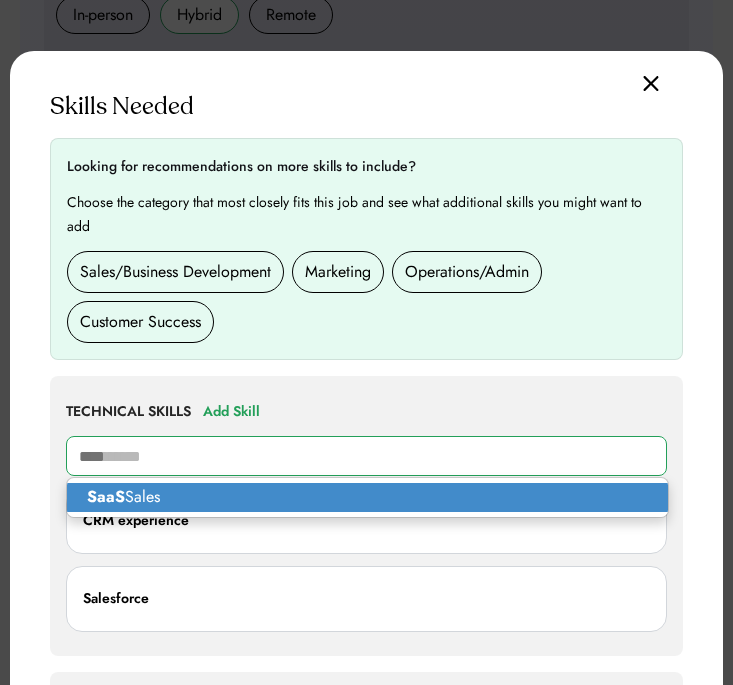click on "SaaS  Sales" at bounding box center (367, 497) 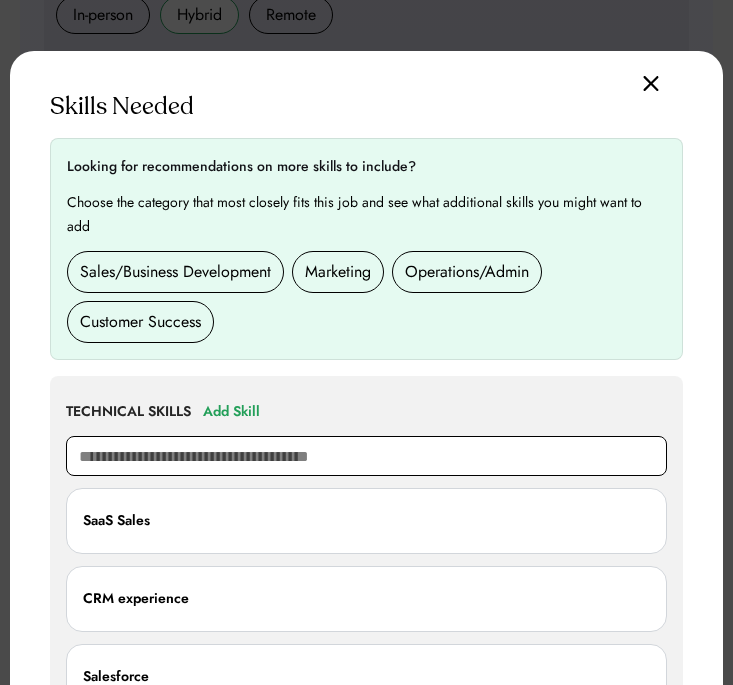 click at bounding box center (366, 456) 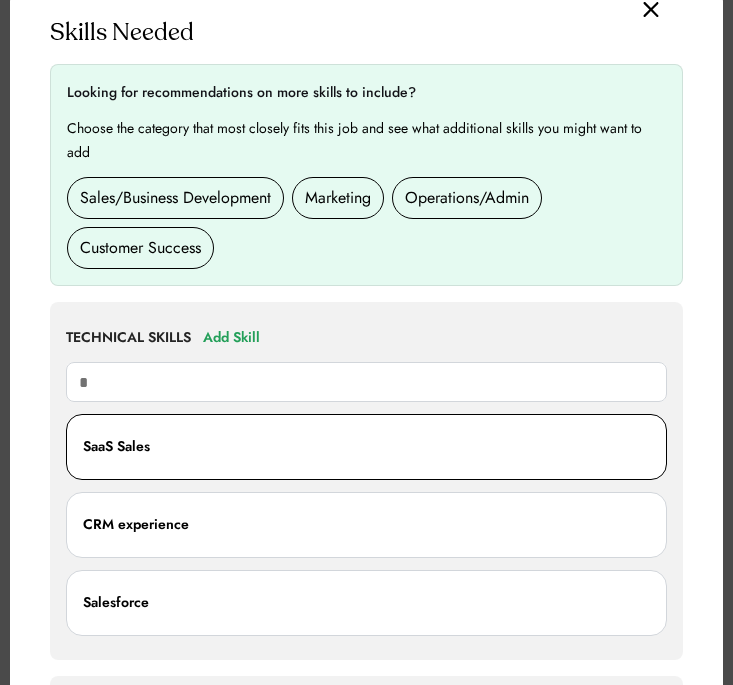 type on "*" 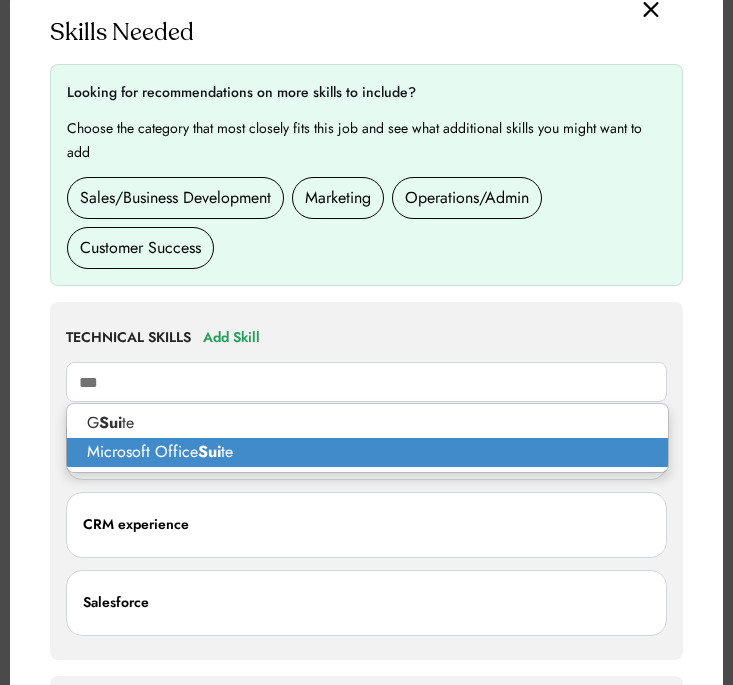 click on "Microsoft Office  Sui te" at bounding box center (367, 452) 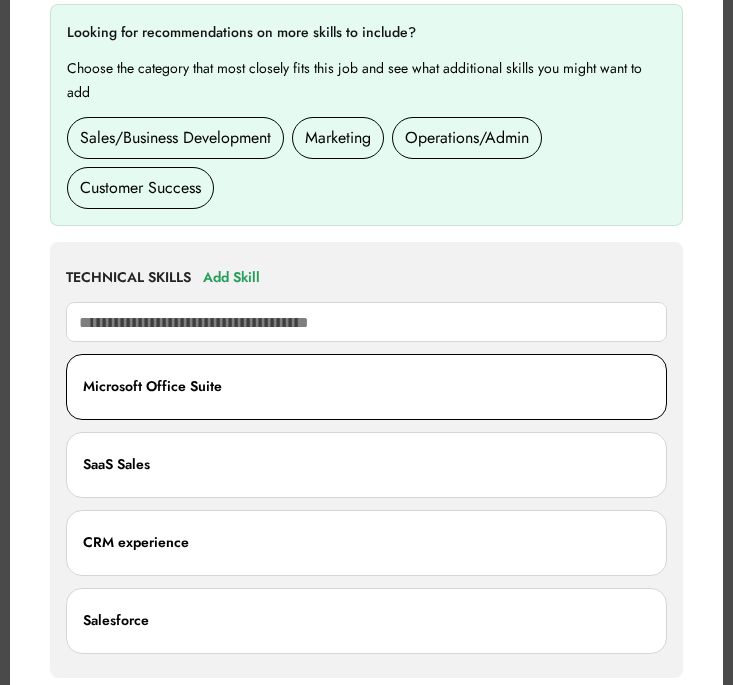 scroll, scrollTop: 863, scrollLeft: 0, axis: vertical 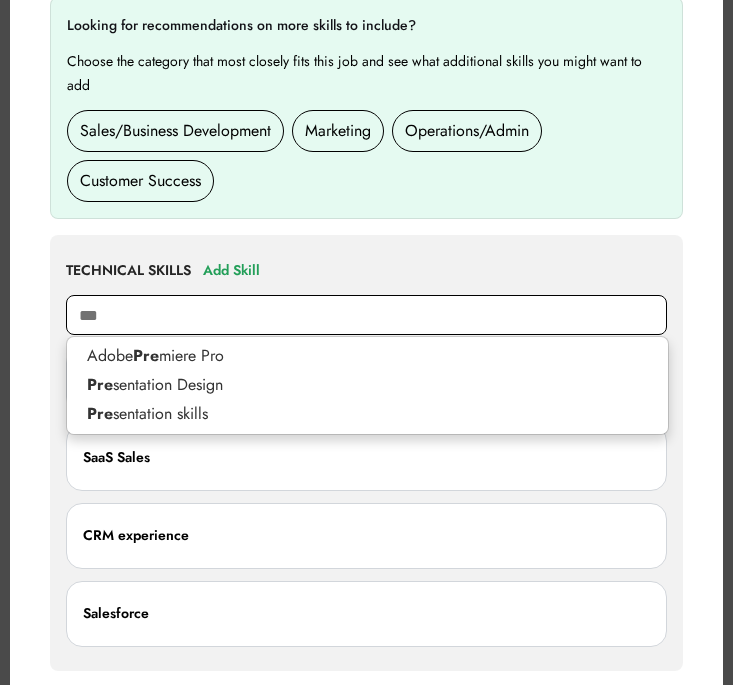 type on "****" 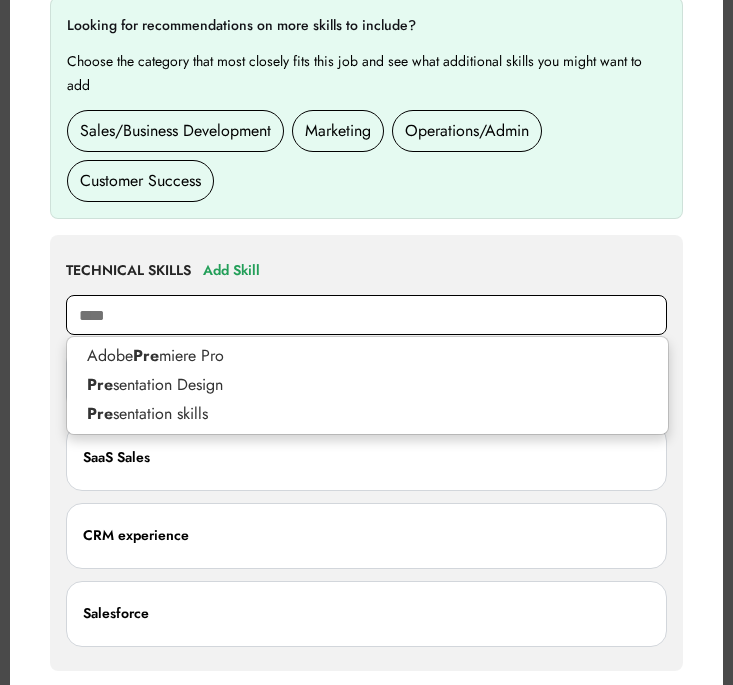type on "**********" 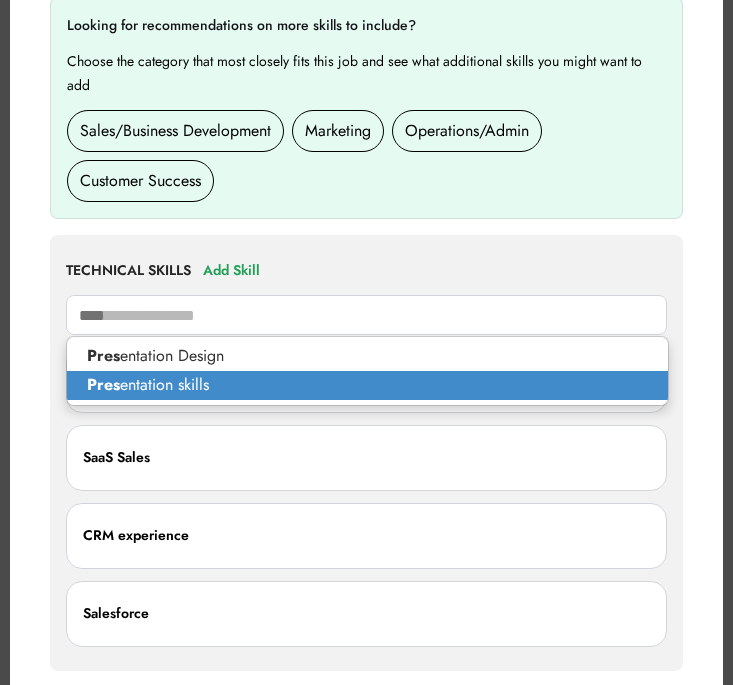 click on "Pres entation skills" at bounding box center (367, 385) 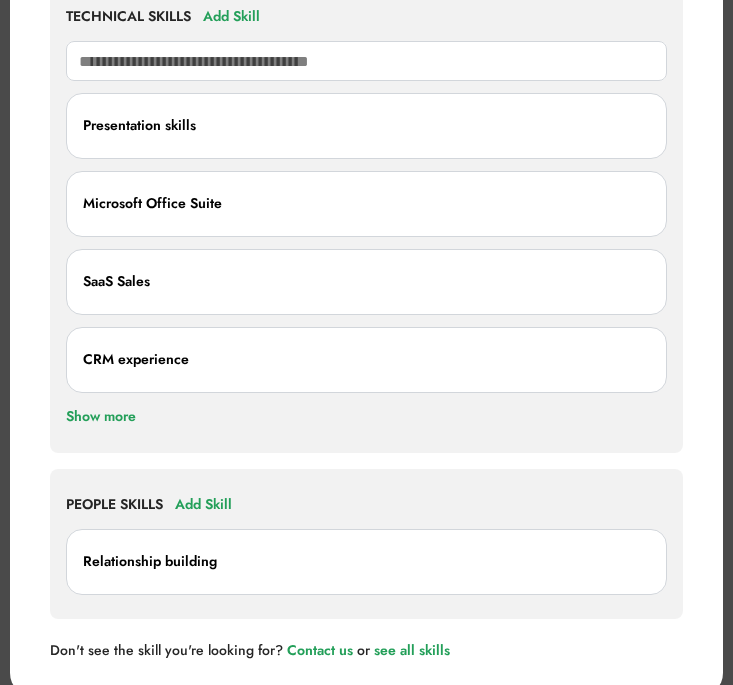 scroll, scrollTop: 1095, scrollLeft: 0, axis: vertical 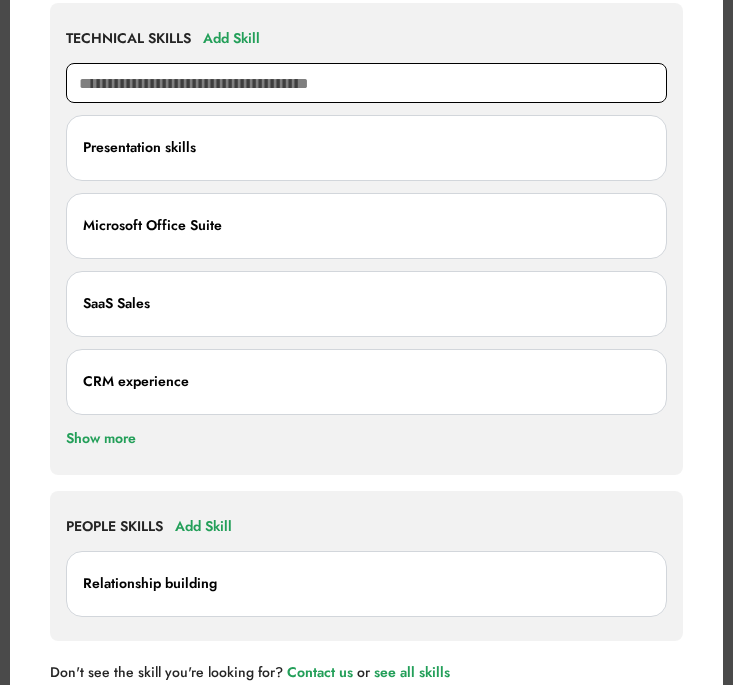click at bounding box center [366, 83] 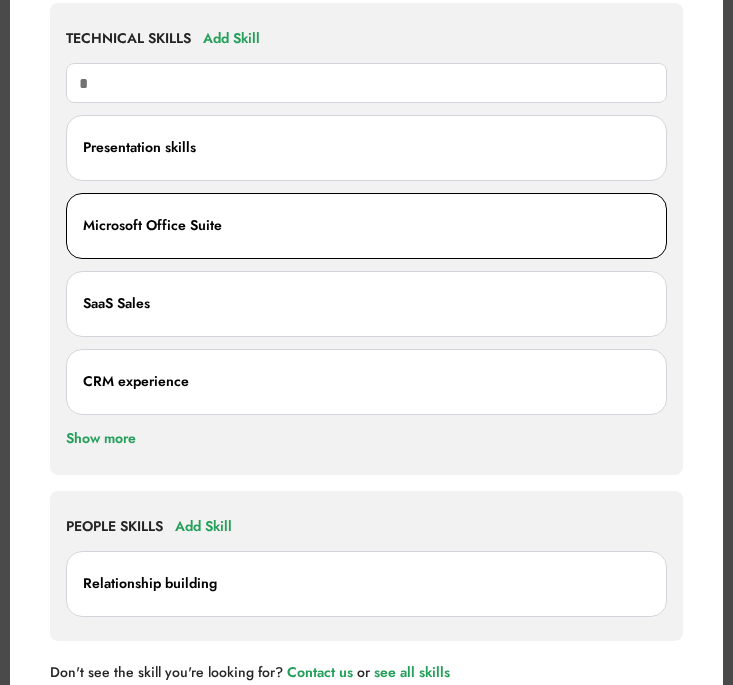 type on "**" 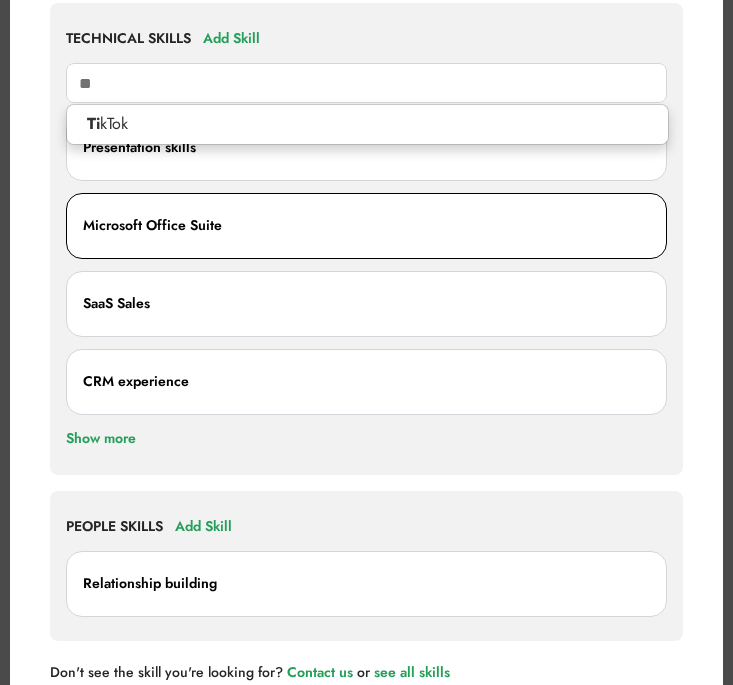 type on "******" 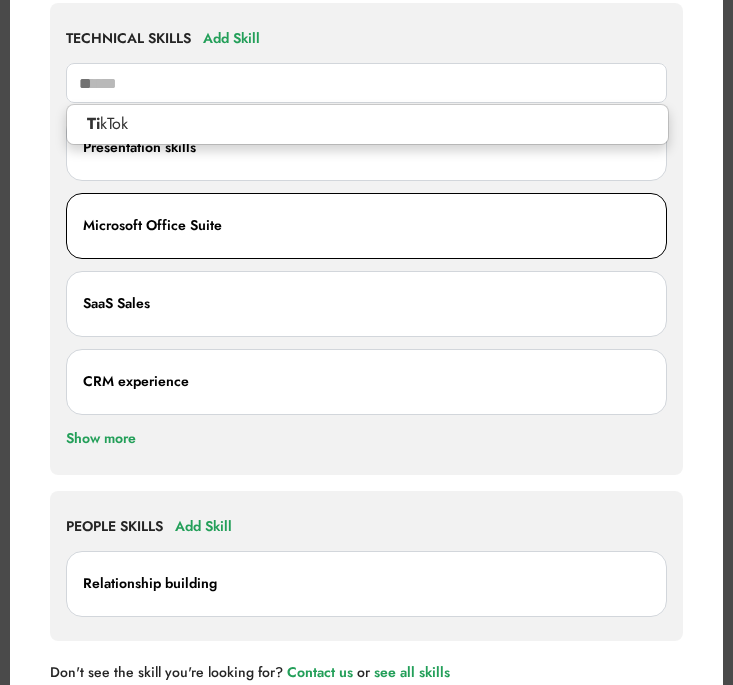 type 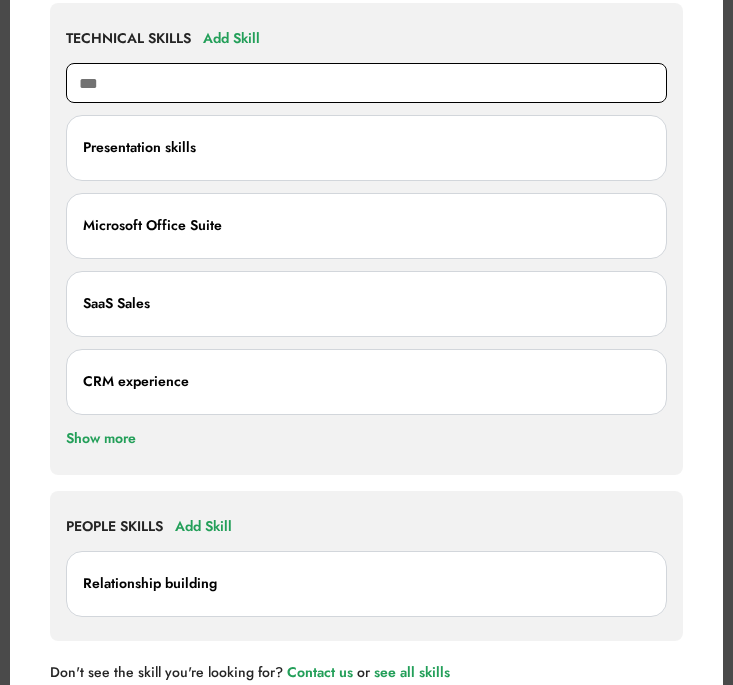 type on "**" 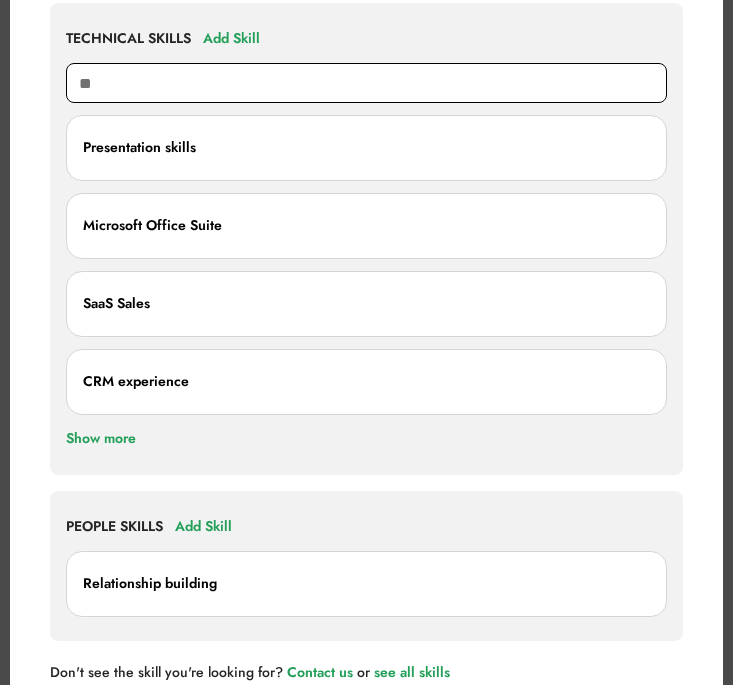 type on "******" 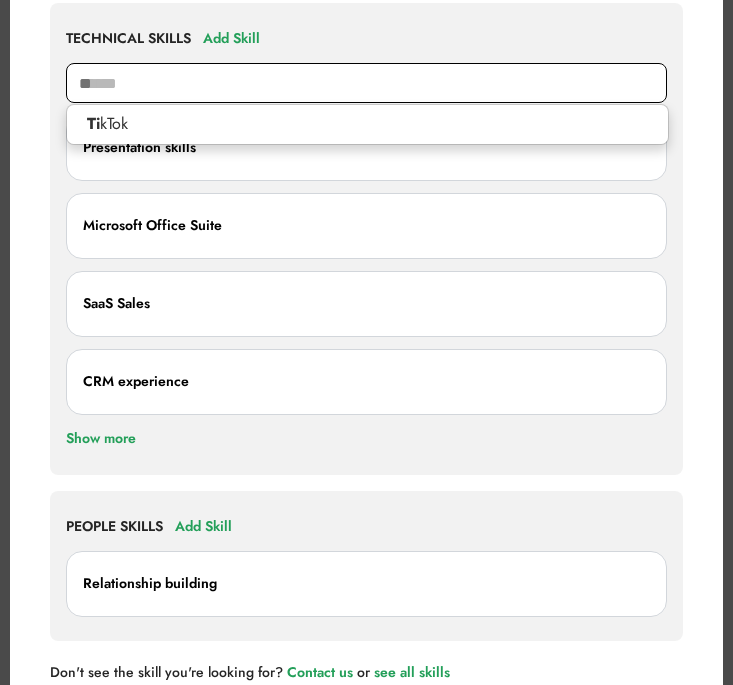 type on "*" 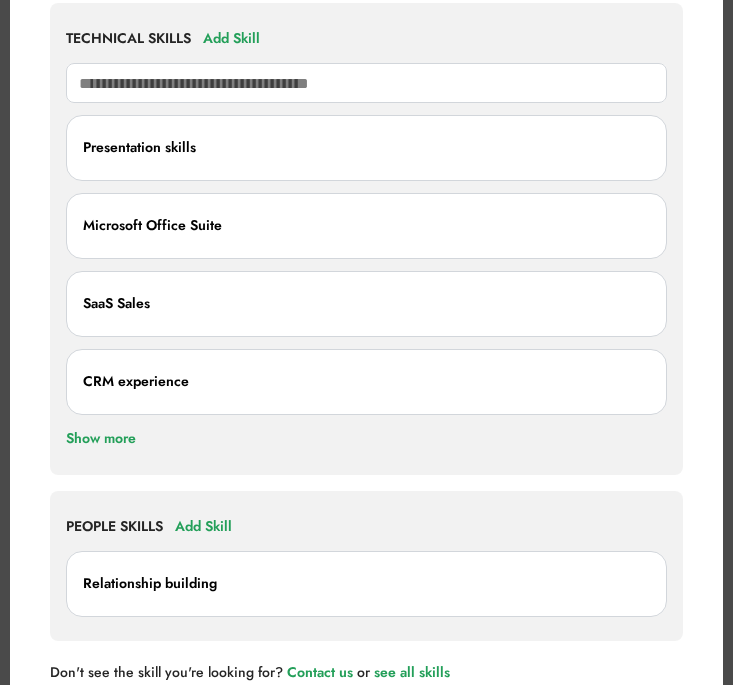 click on "Relationship building" at bounding box center (366, 578) 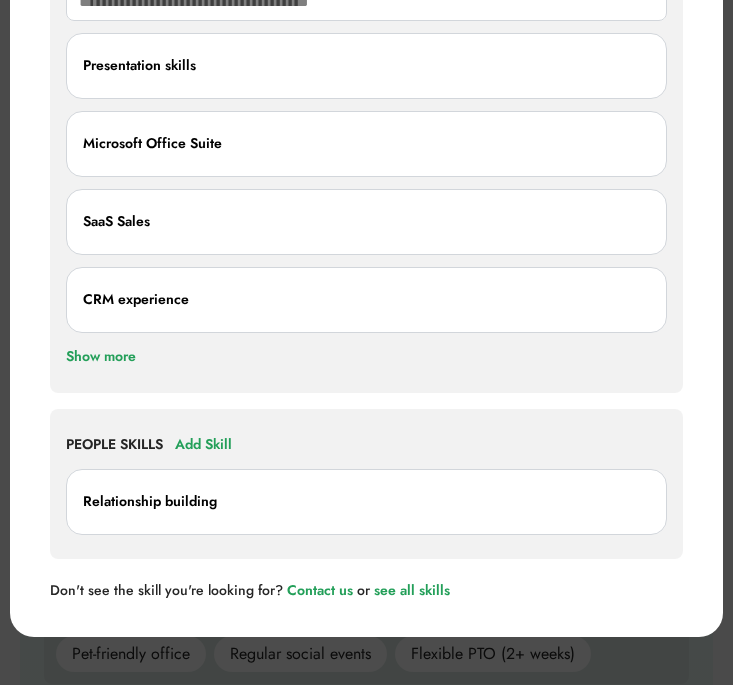 scroll, scrollTop: 1188, scrollLeft: 0, axis: vertical 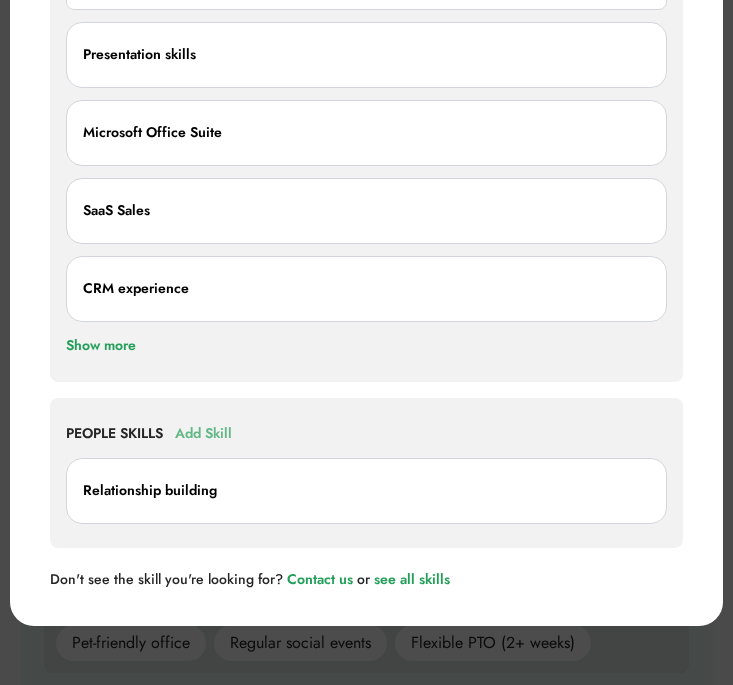 click on "Add Skill" at bounding box center (203, 434) 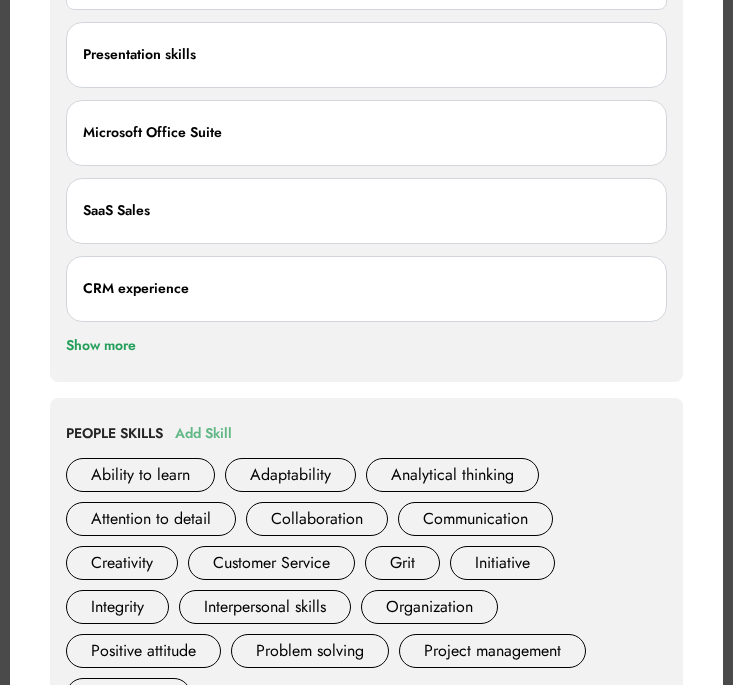 scroll, scrollTop: 1405, scrollLeft: 0, axis: vertical 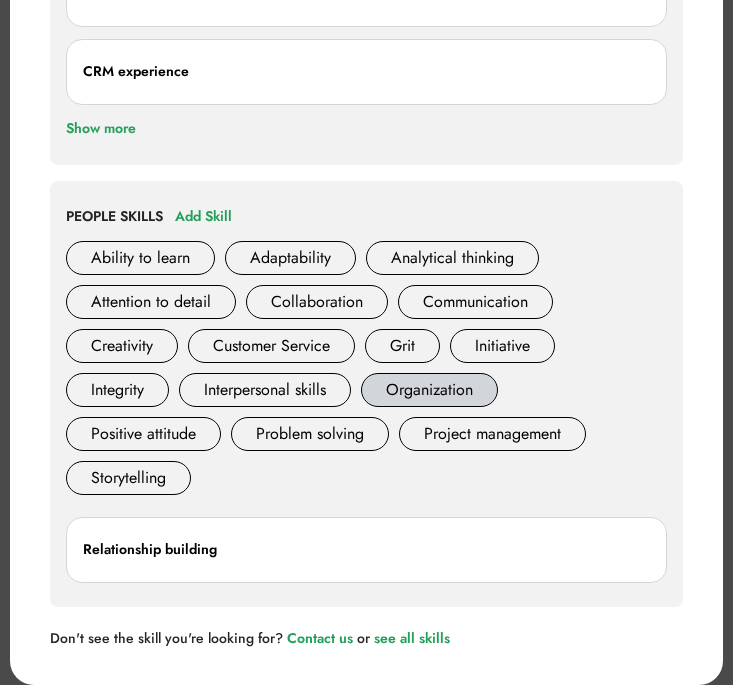 click on "Organization" at bounding box center [429, 390] 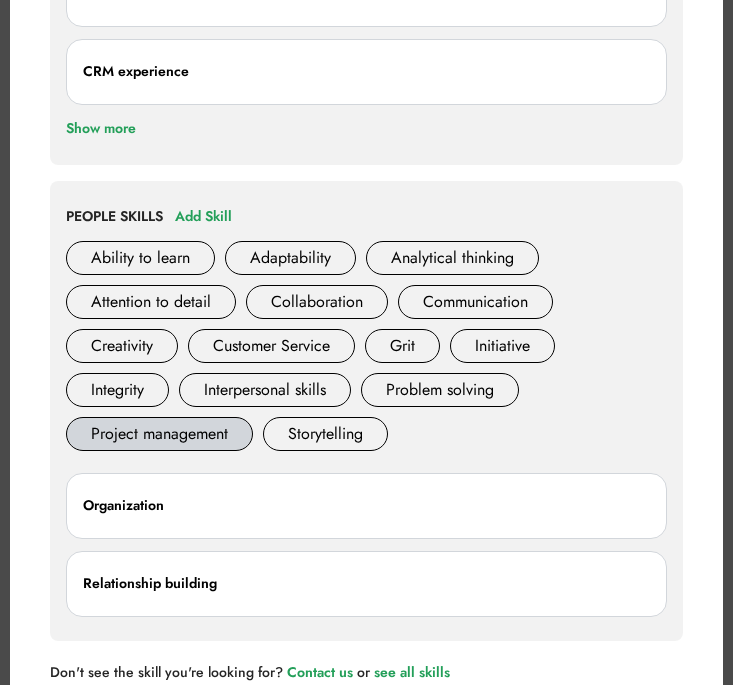 click on "Project management" at bounding box center (159, 434) 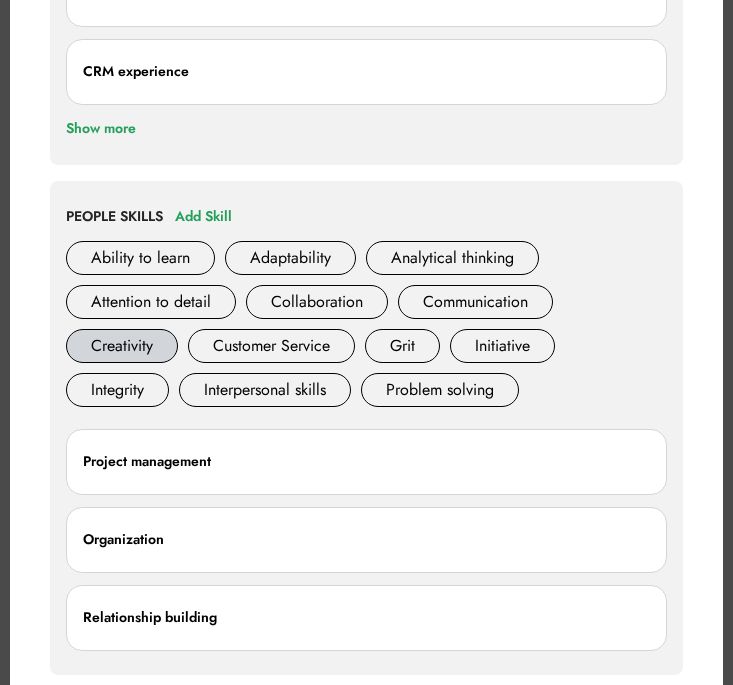 scroll, scrollTop: 1473, scrollLeft: 0, axis: vertical 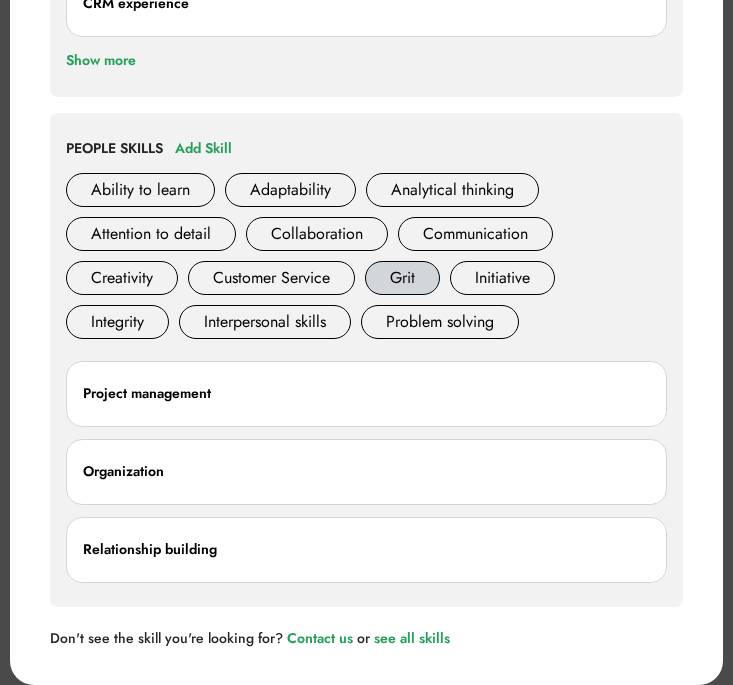 click on "Grit" at bounding box center (402, 278) 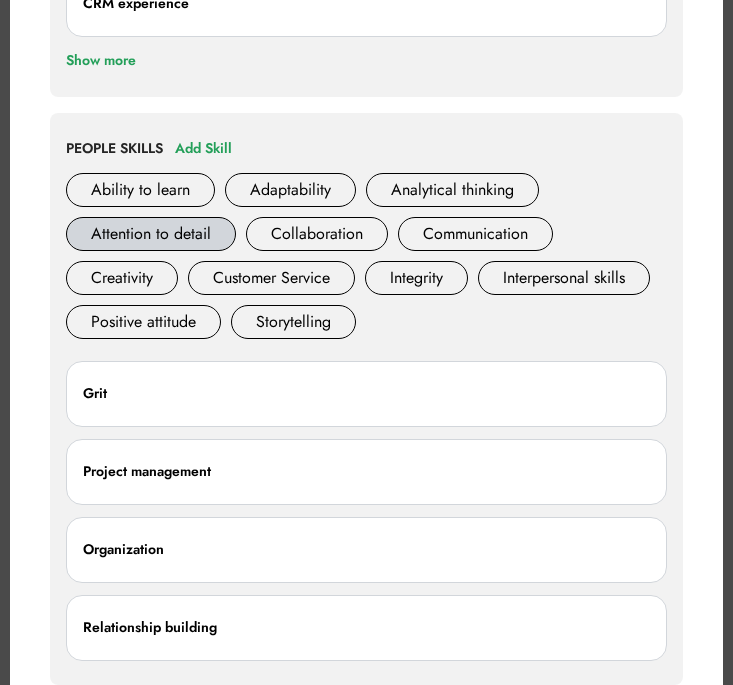 click on "Attention to detail" at bounding box center (151, 234) 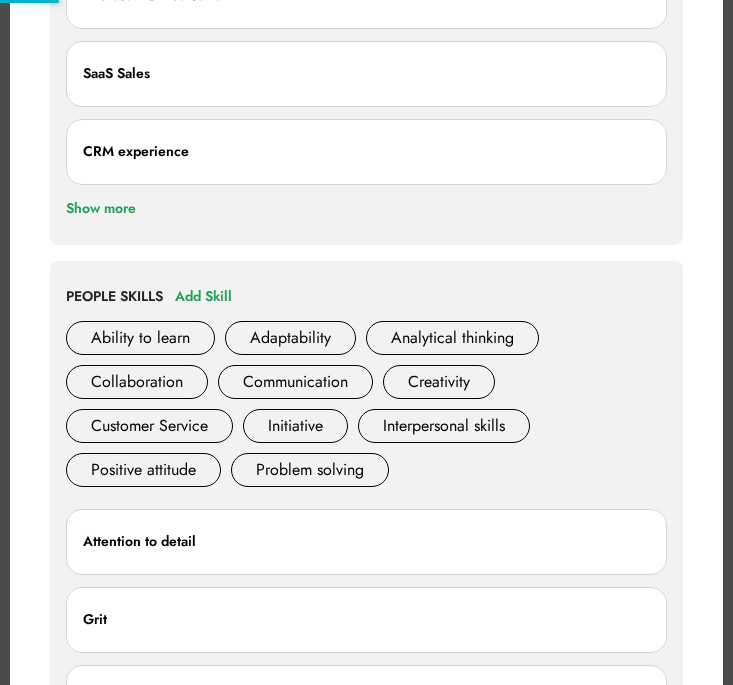 scroll, scrollTop: 1179, scrollLeft: 0, axis: vertical 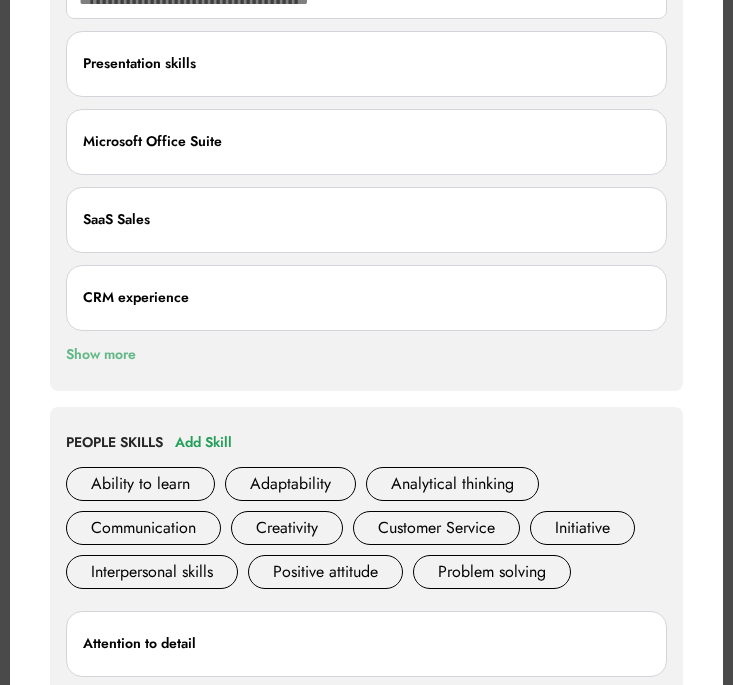 click on "Show more" at bounding box center [101, 355] 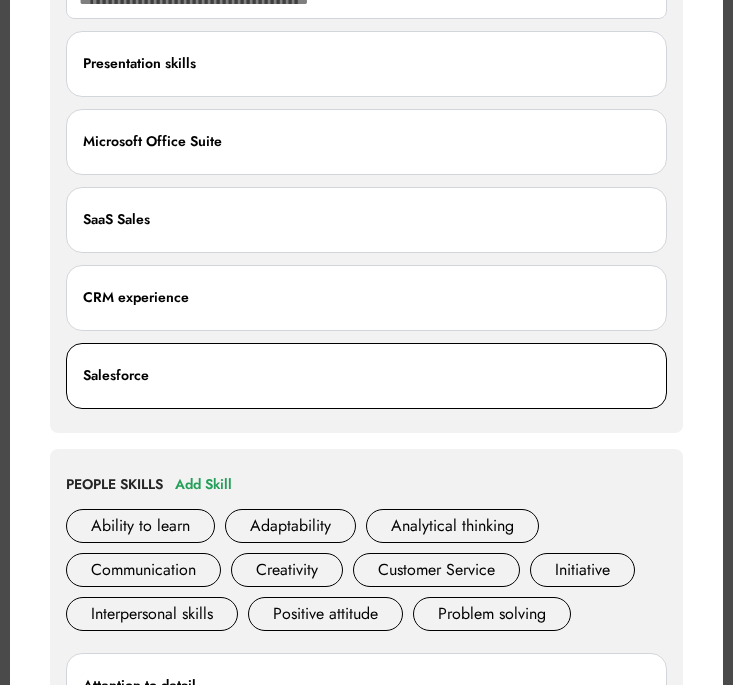 scroll, scrollTop: 1052, scrollLeft: 0, axis: vertical 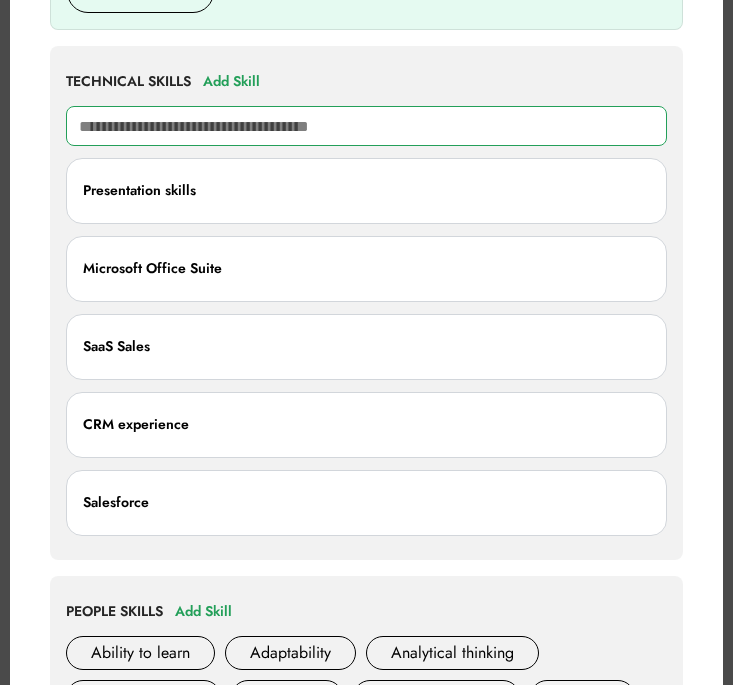 click at bounding box center (366, 126) 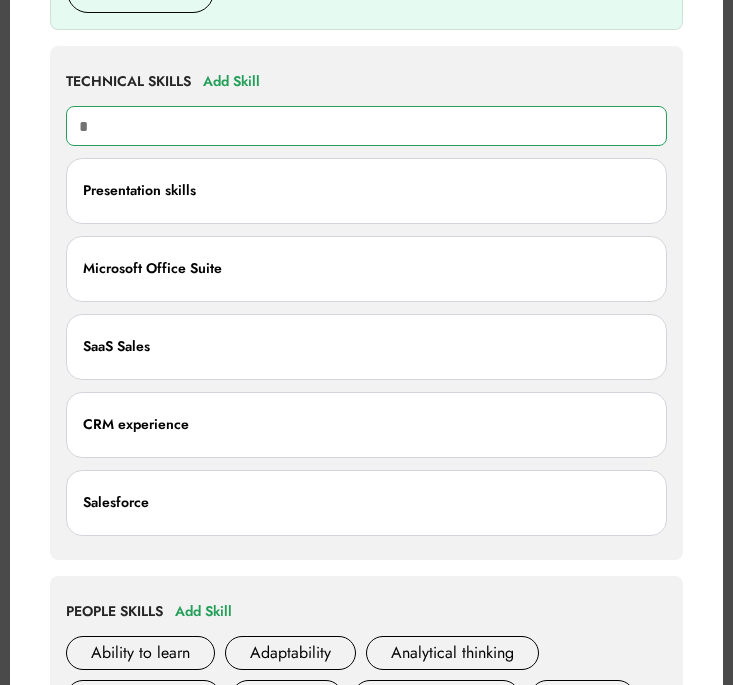 type on "**" 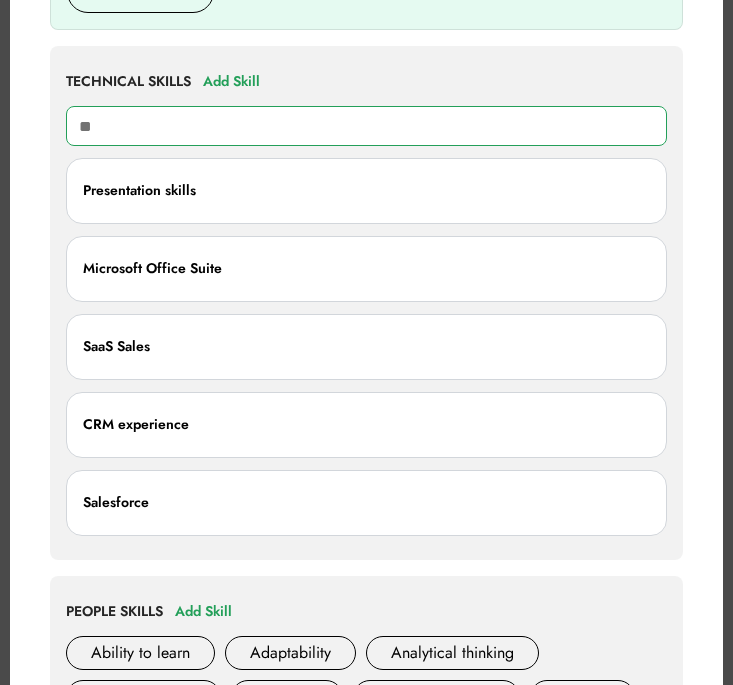 type on "**********" 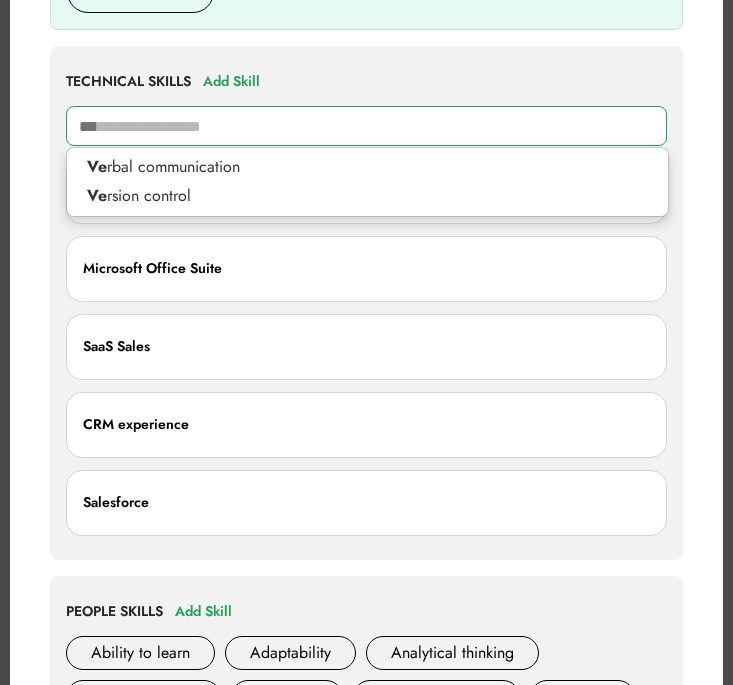type on "****" 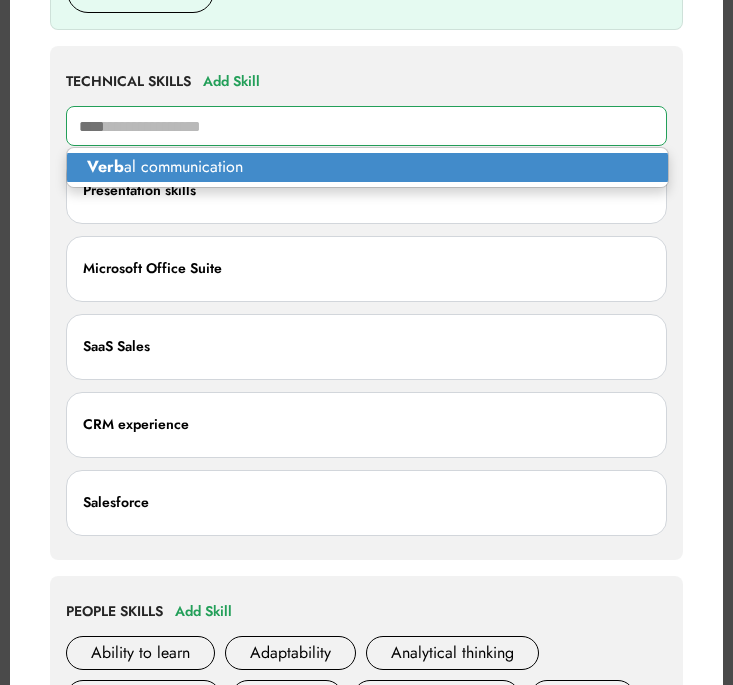 click on "Verb al communication" at bounding box center (367, 167) 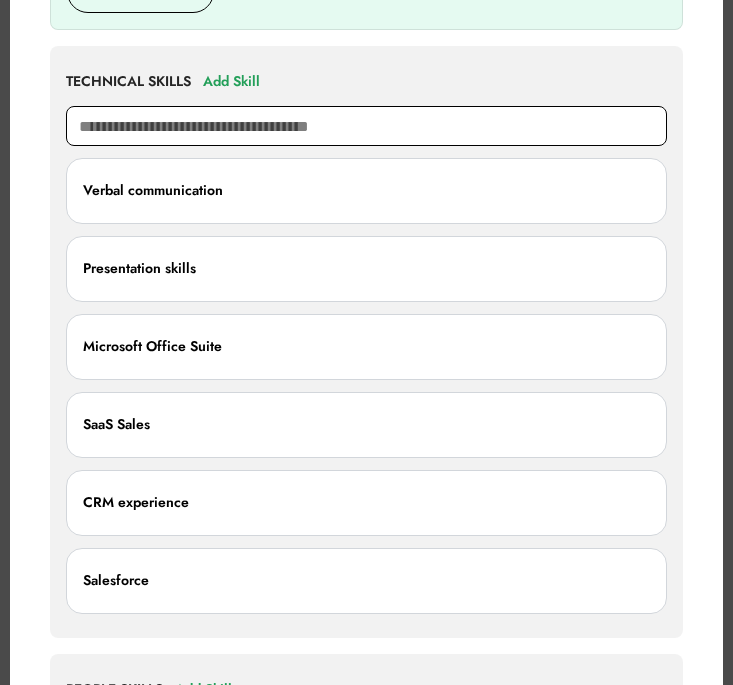 click at bounding box center [366, 126] 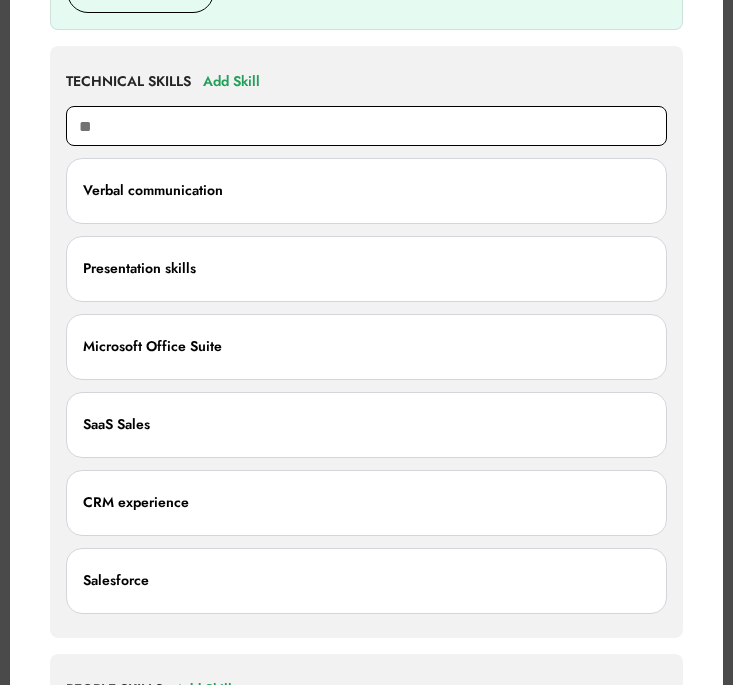 type on "***" 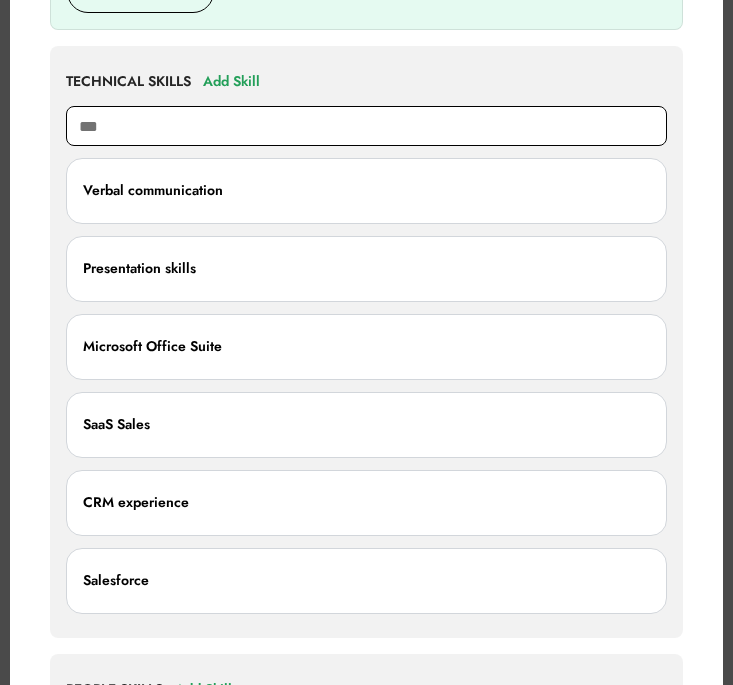 type on "**********" 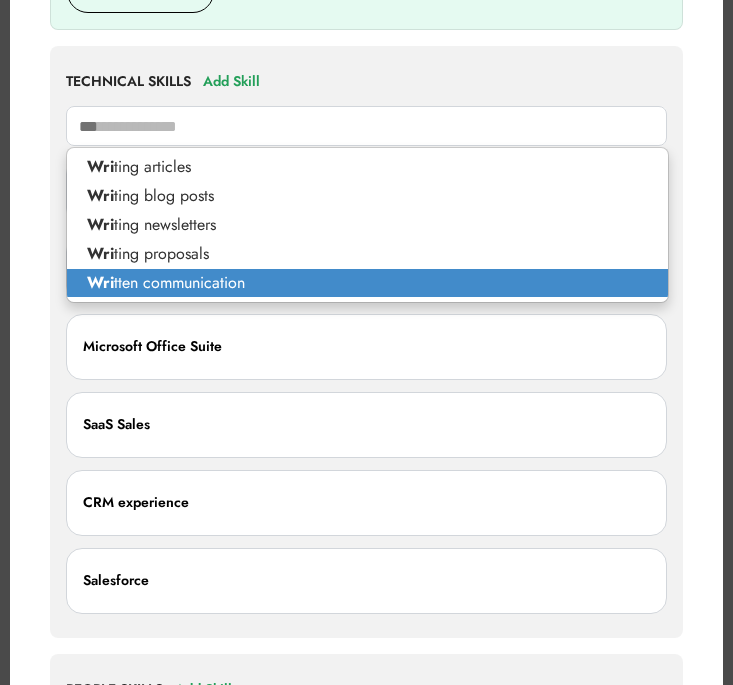 click on "Wri tten communication" at bounding box center [367, 283] 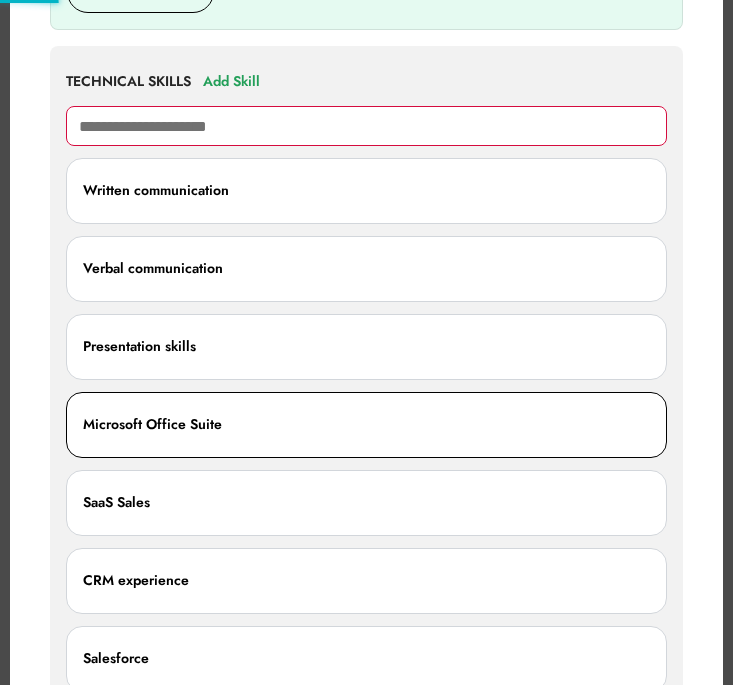 type 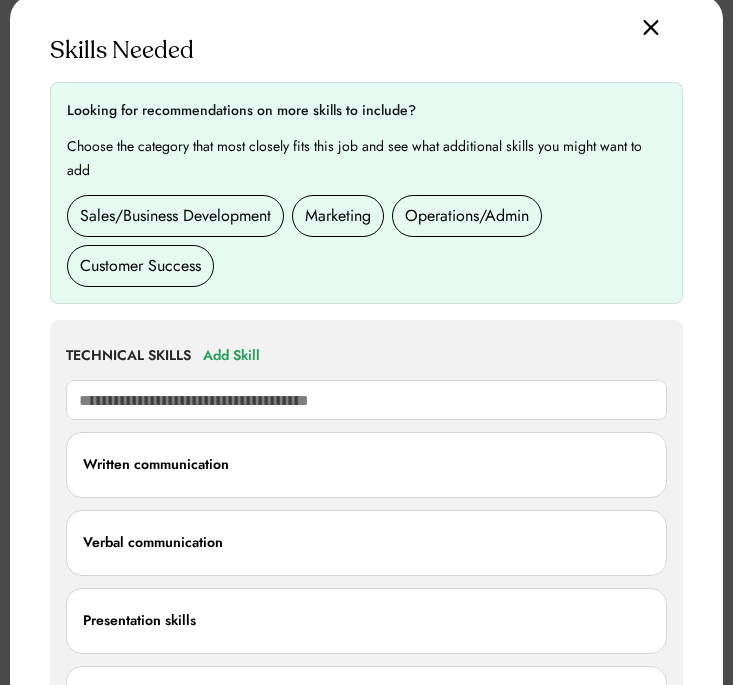 scroll, scrollTop: 748, scrollLeft: 0, axis: vertical 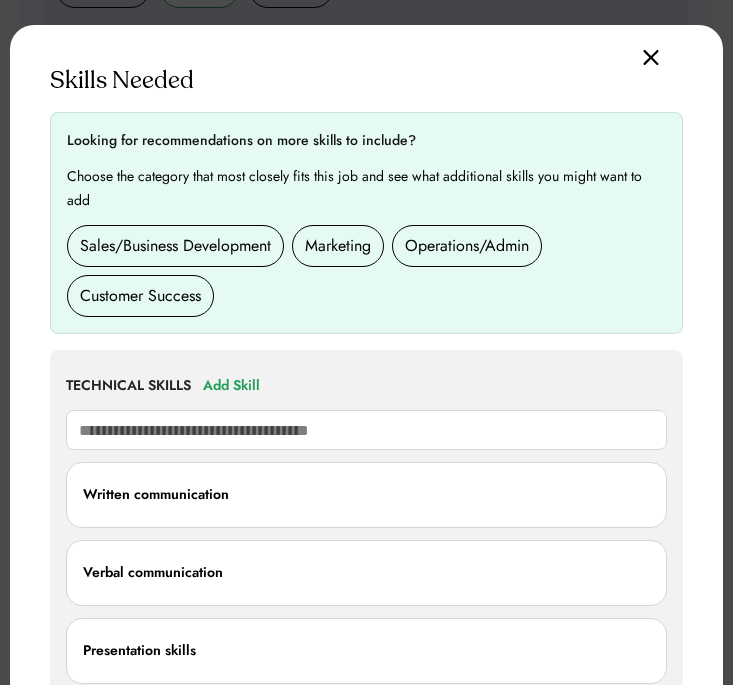 click at bounding box center [366, 342] 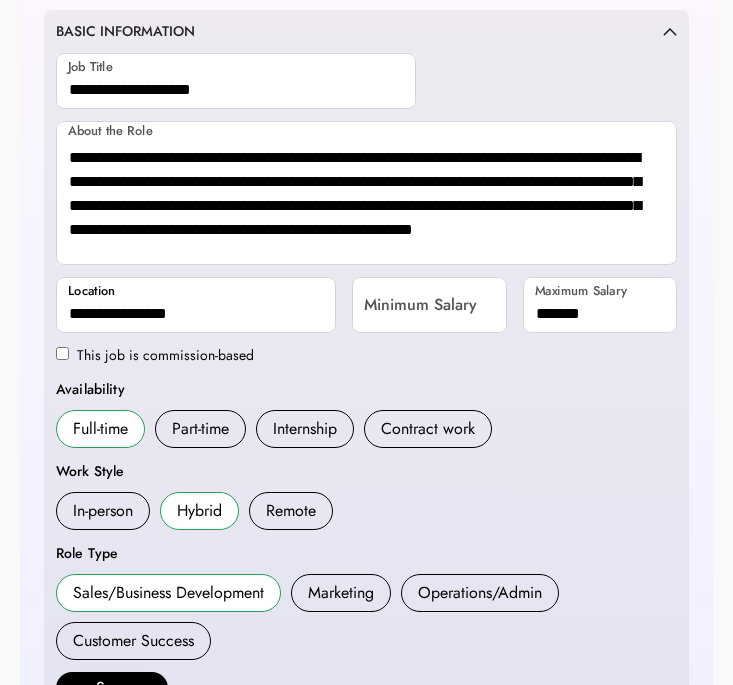 scroll, scrollTop: 0, scrollLeft: 0, axis: both 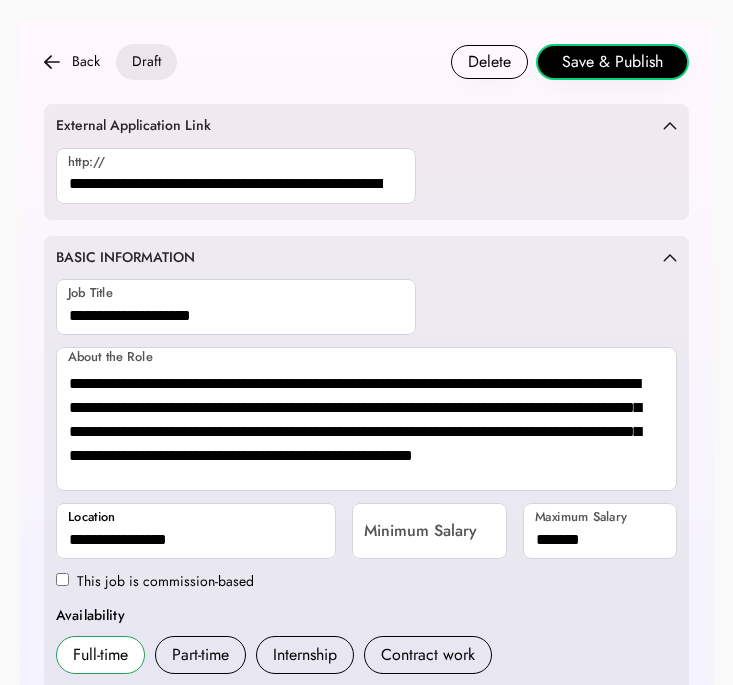 click on "**********" at bounding box center [366, 589] 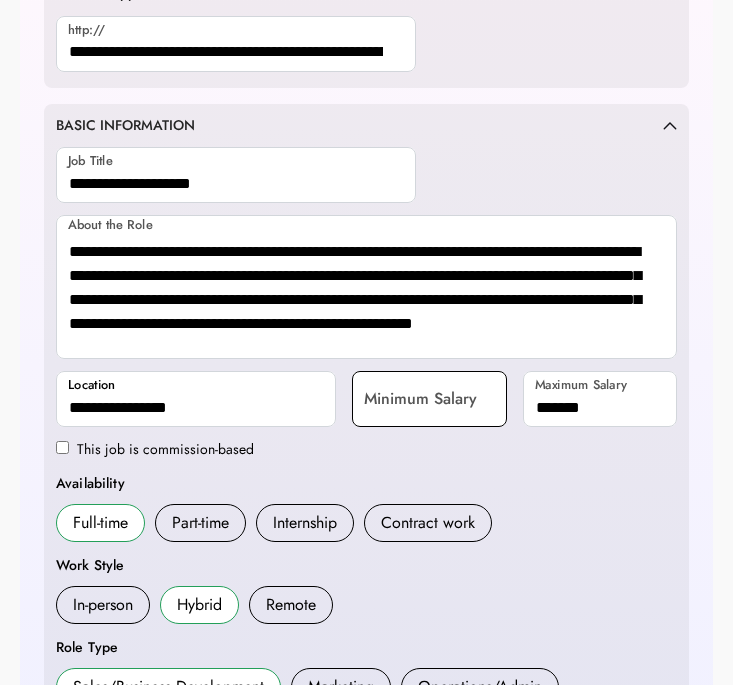 scroll, scrollTop: 0, scrollLeft: 0, axis: both 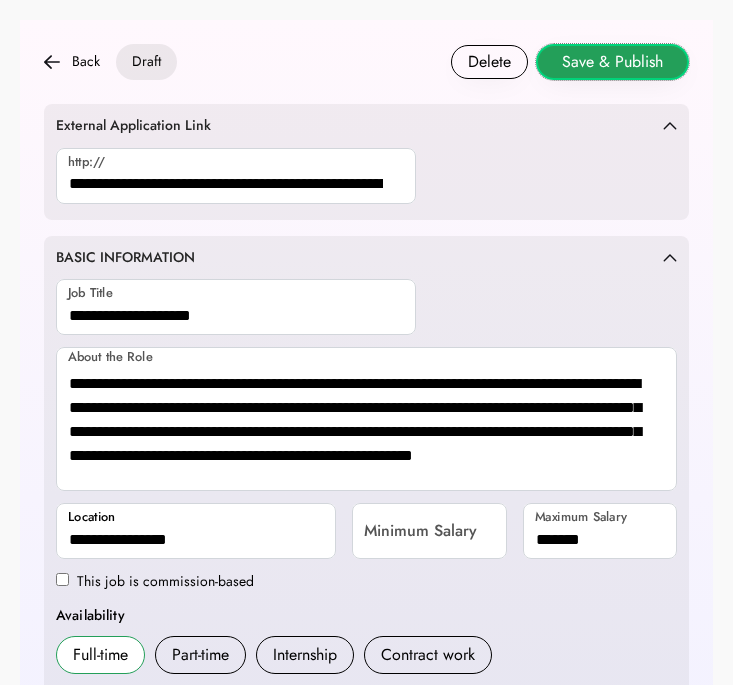 click on "Save & Publish" at bounding box center (612, 62) 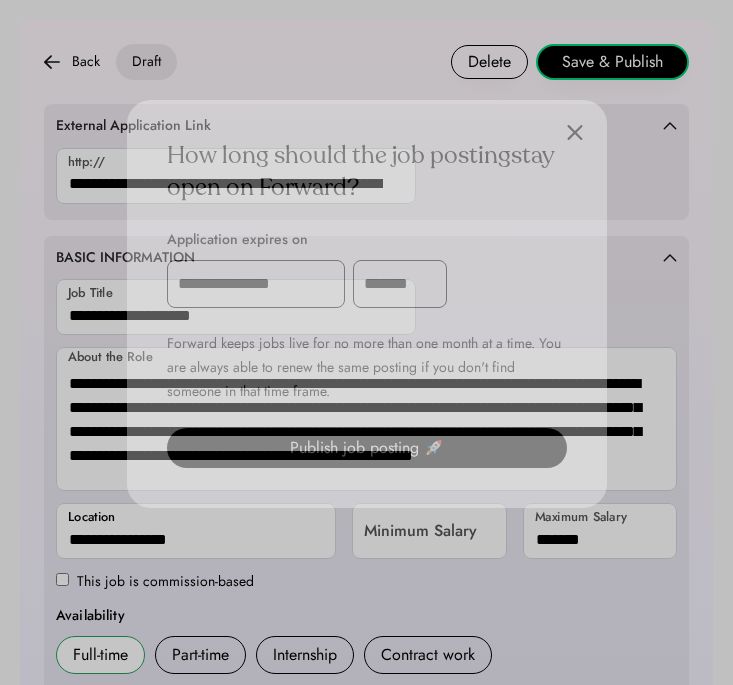 scroll, scrollTop: 128, scrollLeft: 0, axis: vertical 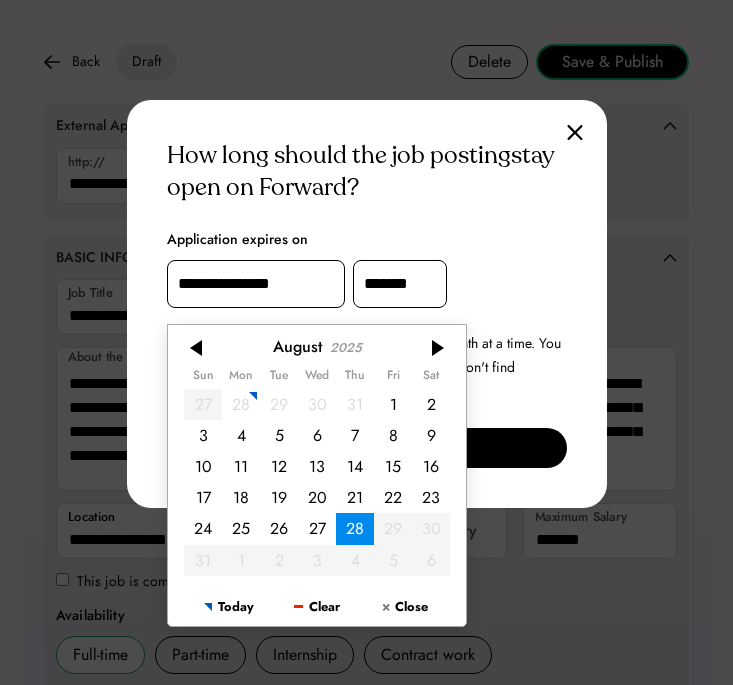 click on "**********" at bounding box center [256, 284] 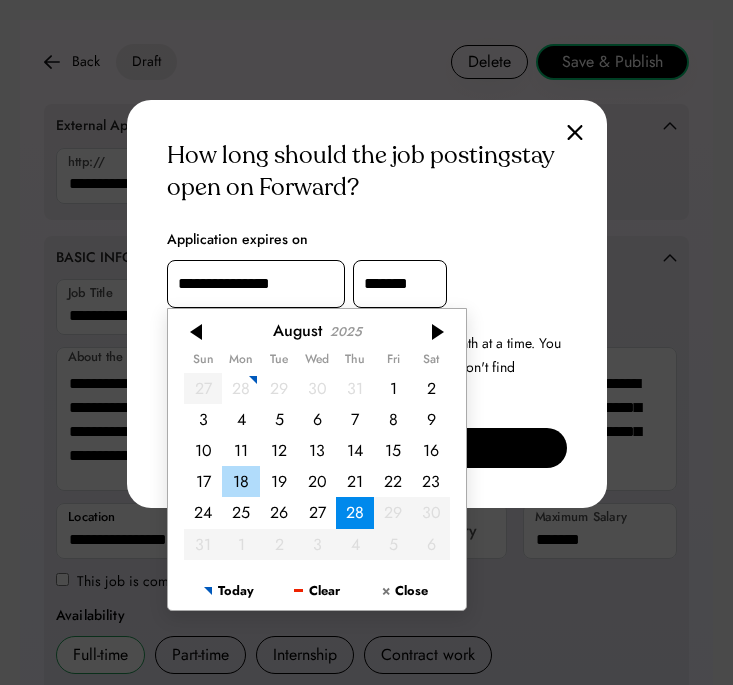 click on "18" at bounding box center (241, 481) 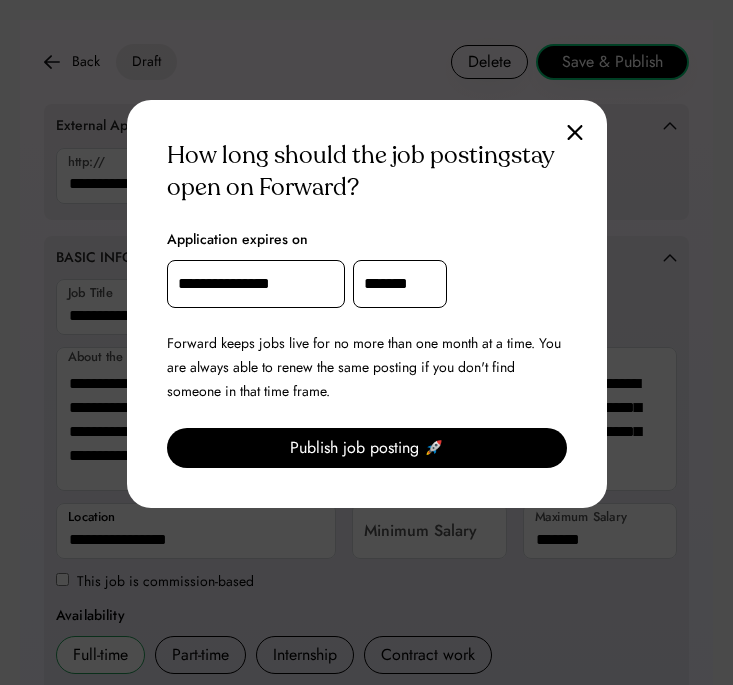 click on "Publish job posting 🚀" at bounding box center (367, 448) 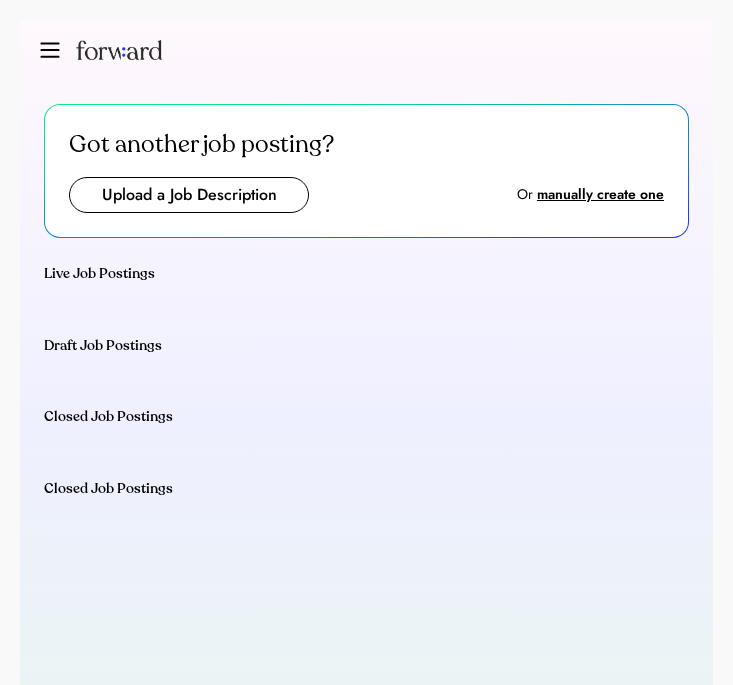 scroll, scrollTop: 0, scrollLeft: 0, axis: both 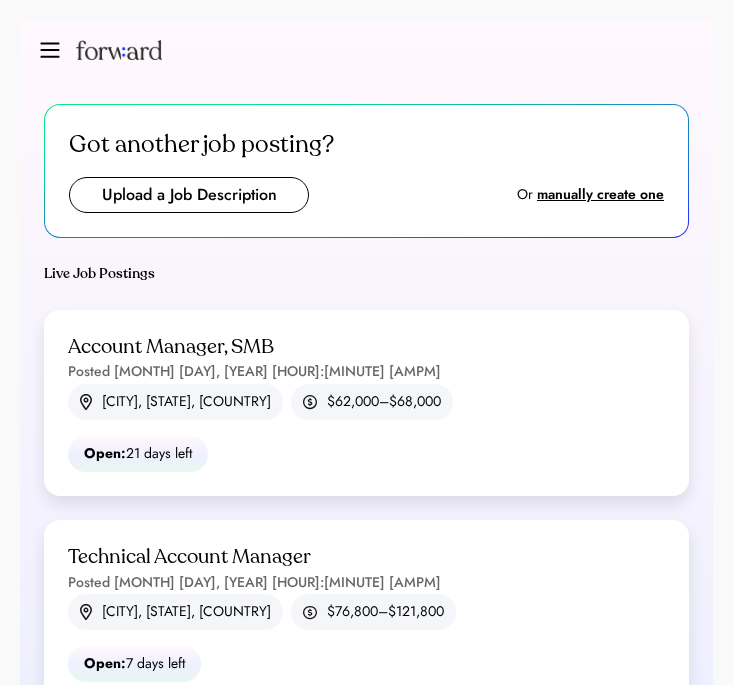 click at bounding box center [101, 50] 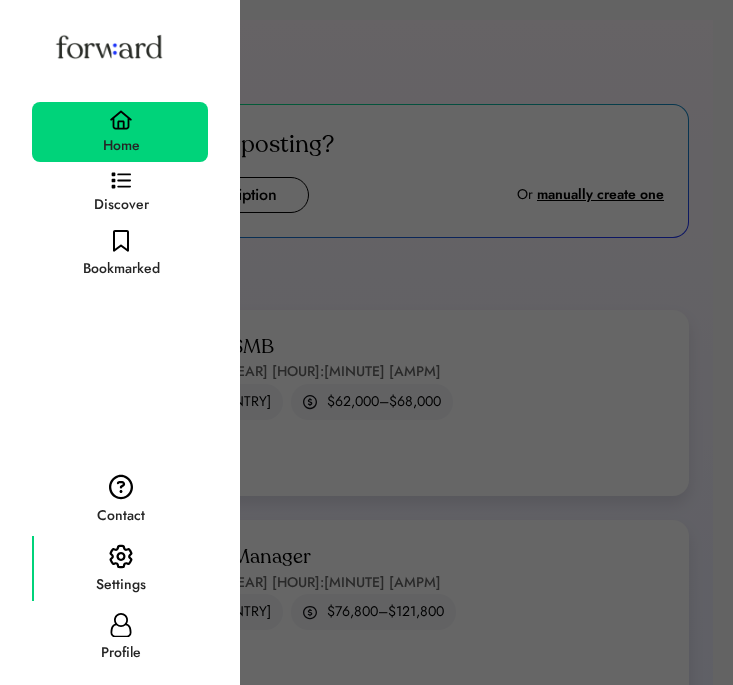 click at bounding box center [121, 557] 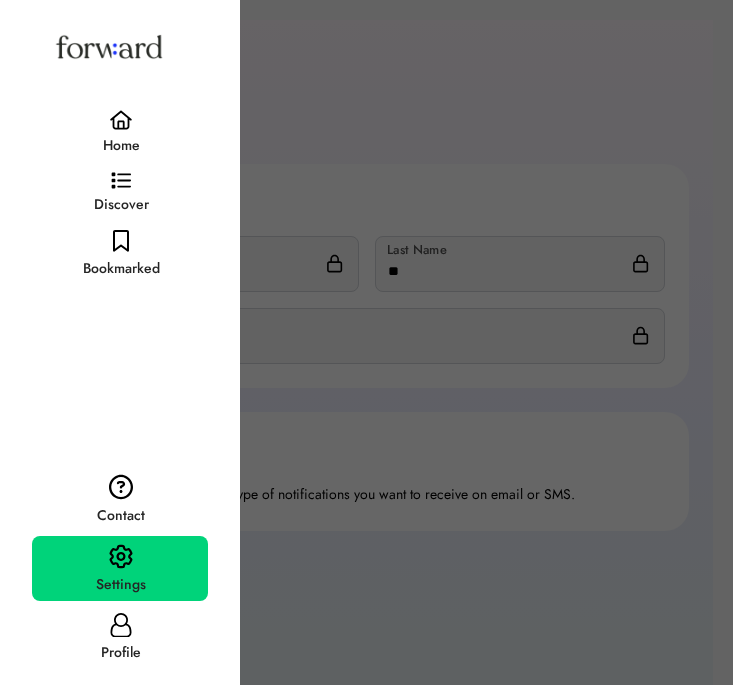 click at bounding box center (366, 342) 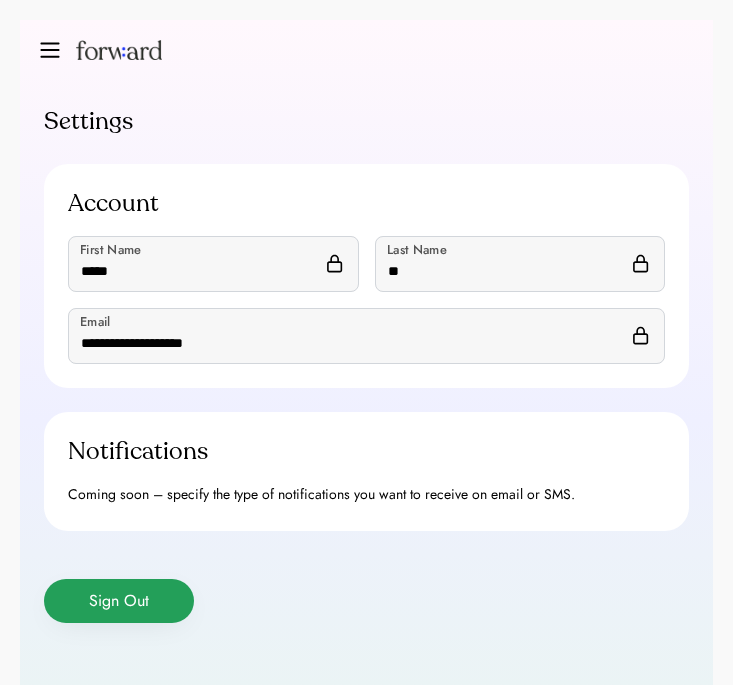 click on "Sign Out" at bounding box center (119, 601) 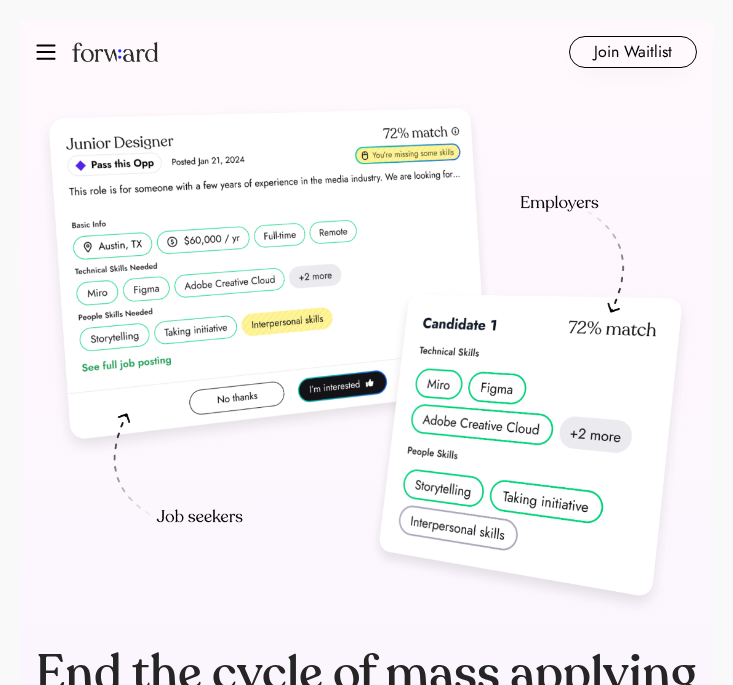 scroll, scrollTop: 0, scrollLeft: 0, axis: both 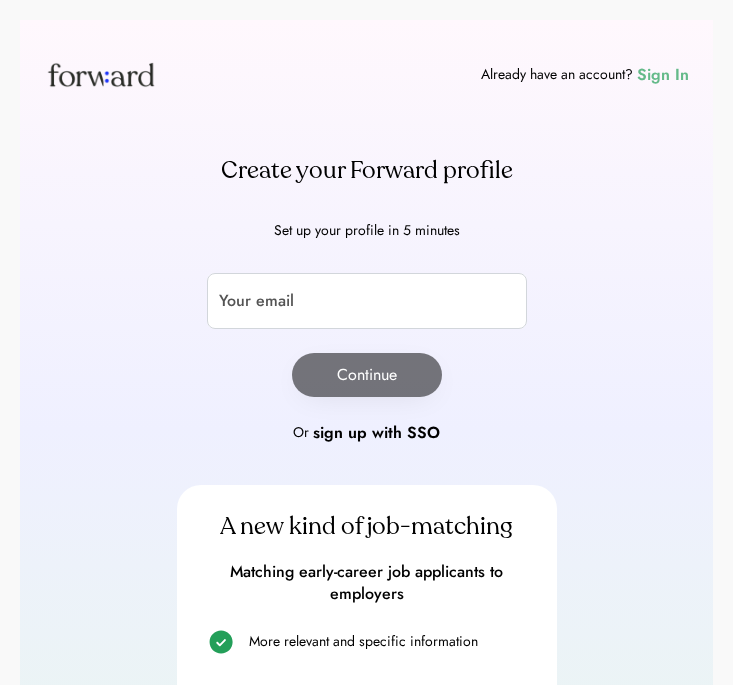 click on "Sign In" at bounding box center [663, 75] 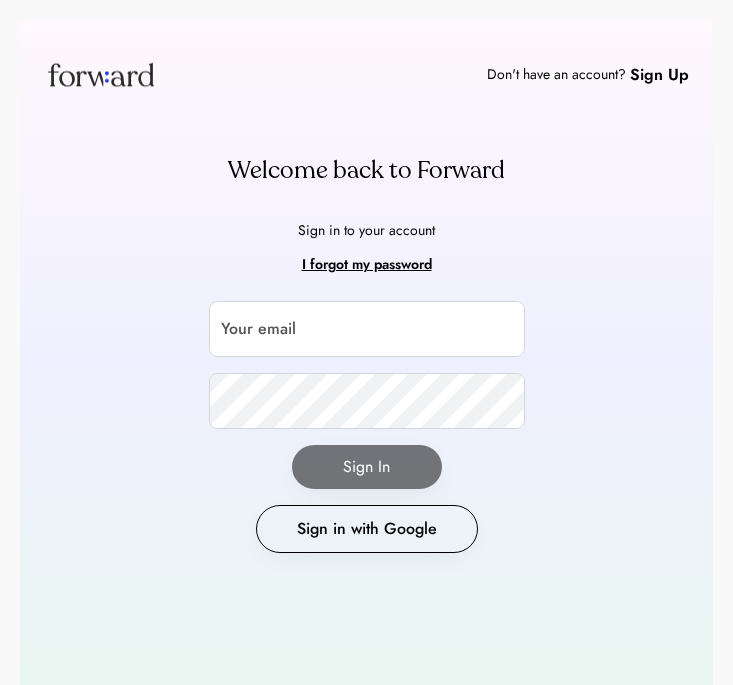 scroll, scrollTop: 0, scrollLeft: 0, axis: both 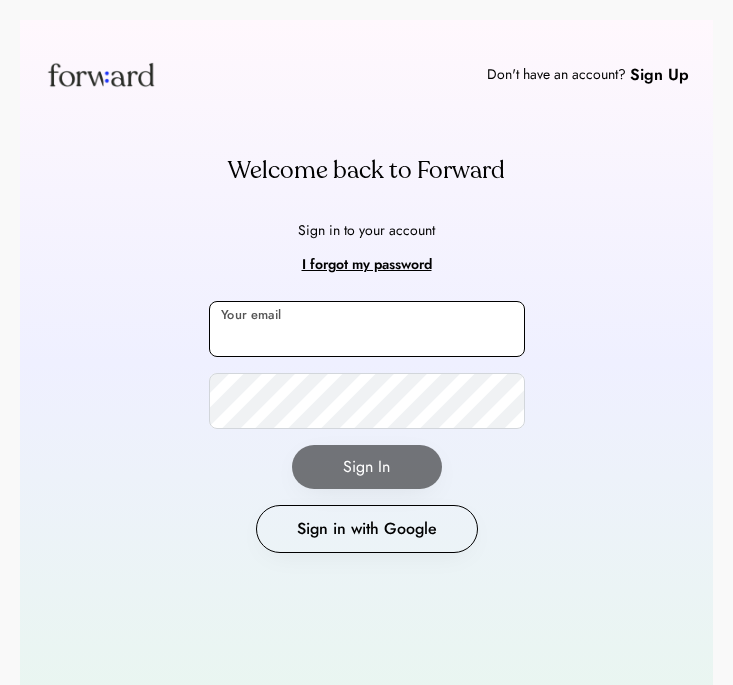 click at bounding box center [367, 329] 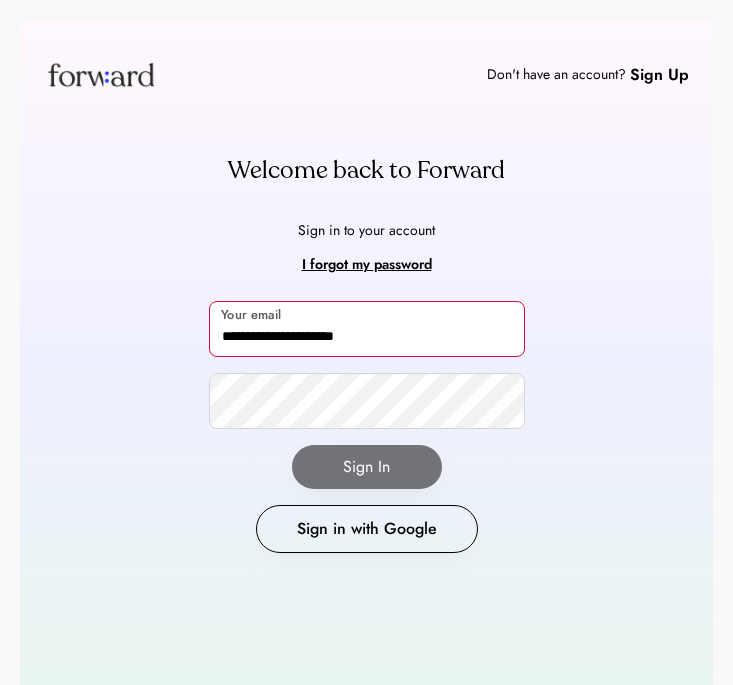 type on "**********" 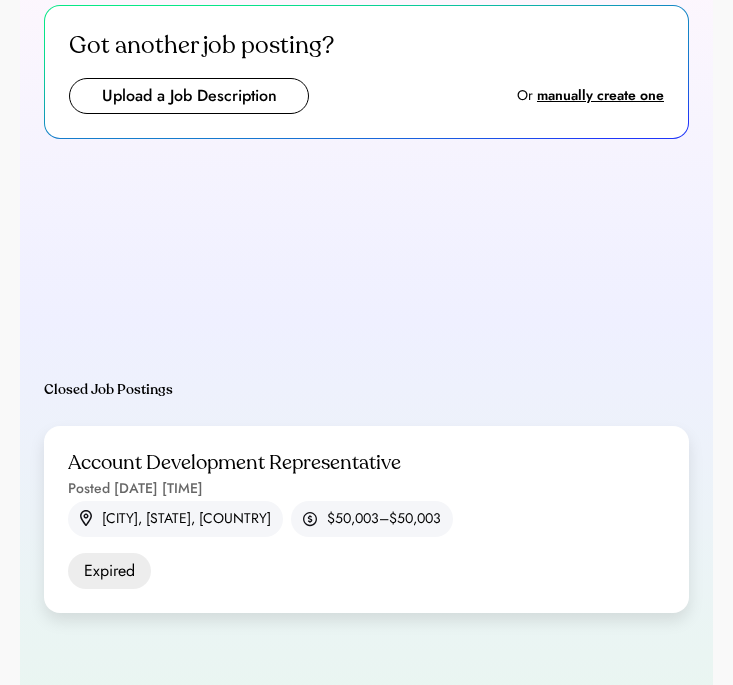 scroll, scrollTop: 109, scrollLeft: 0, axis: vertical 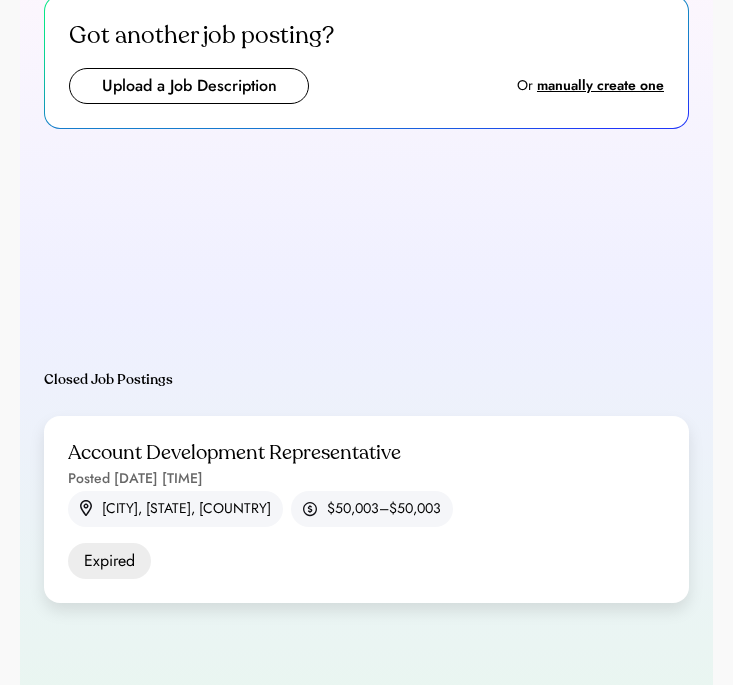 click at bounding box center [189, 86] 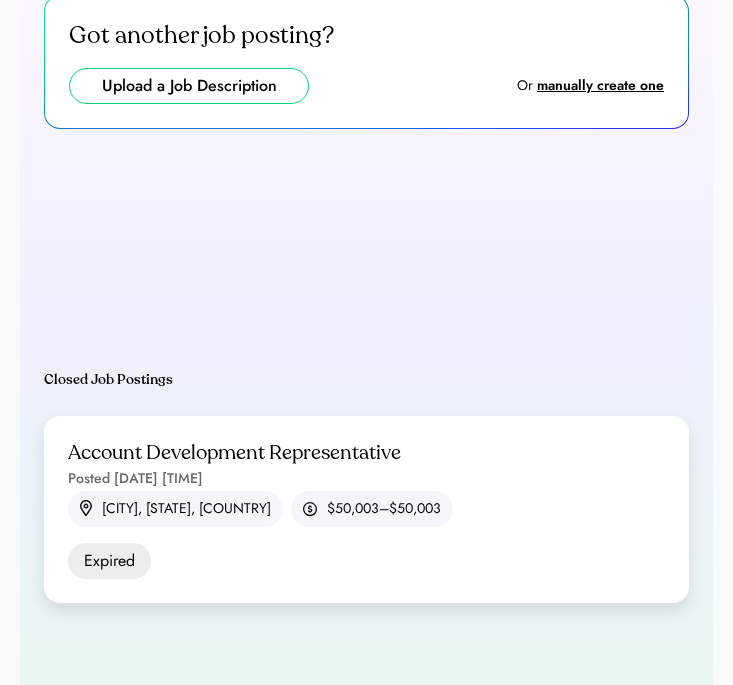 type on "**********" 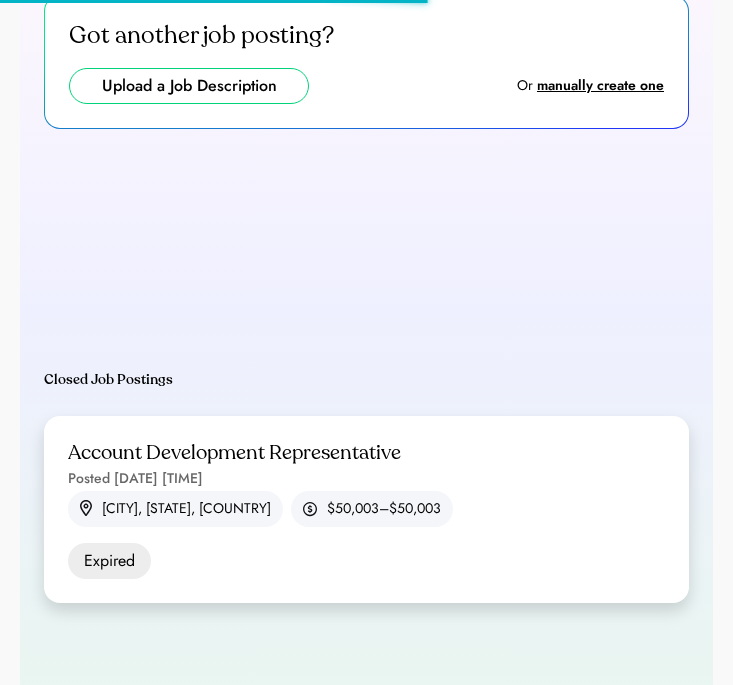 type 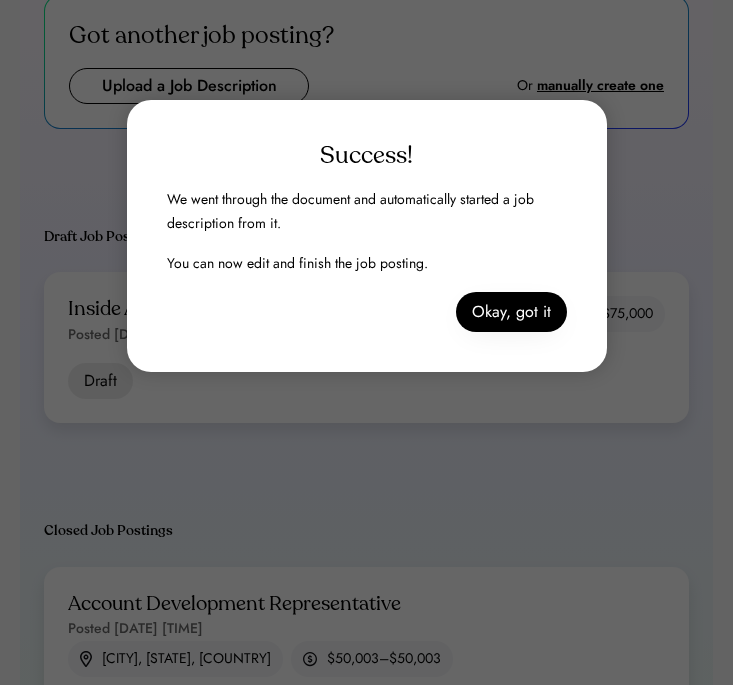 click on "Success! We went through the document and automatically started a job description from it.  You can now edit and finish the job posting. Okay, got it" at bounding box center (367, 236) 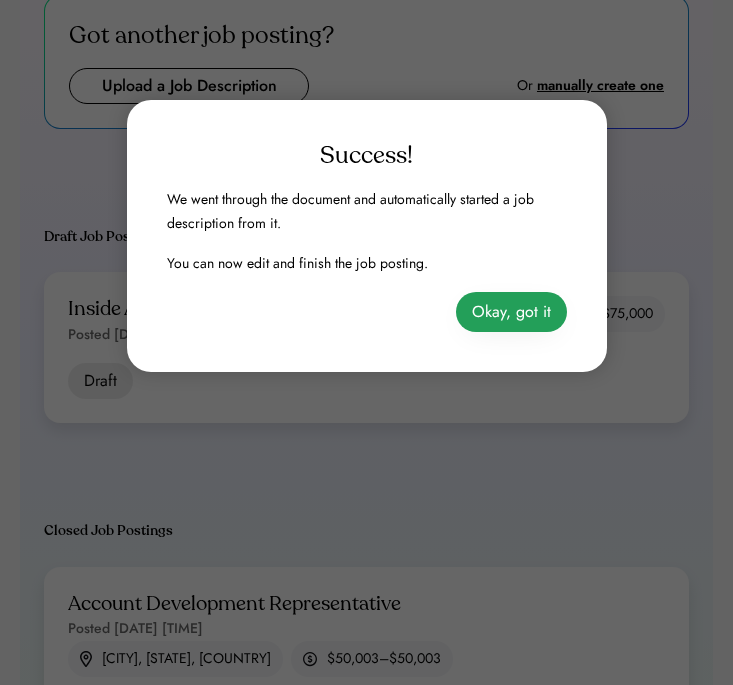 click on "Okay, got it" at bounding box center (511, 312) 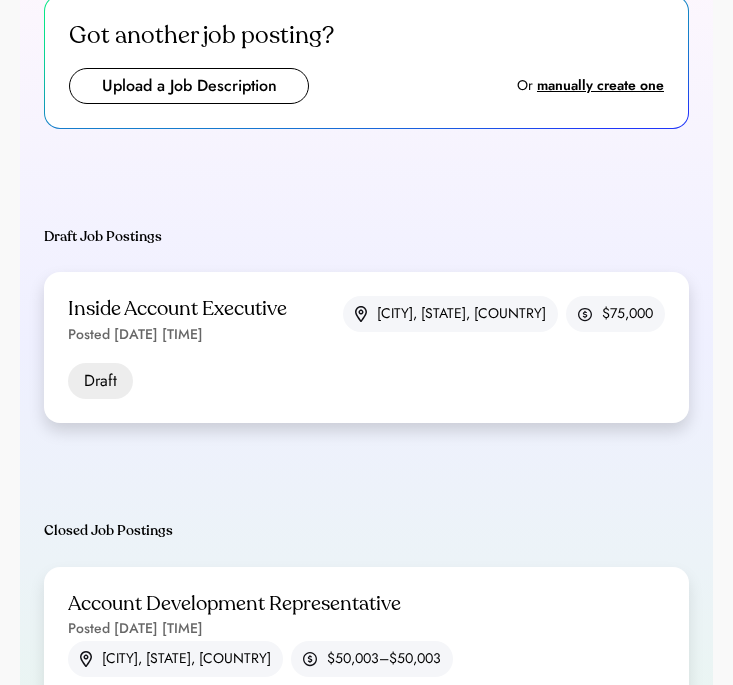 click on "Posted Jul 28, 2025 2:29 am" at bounding box center (135, 335) 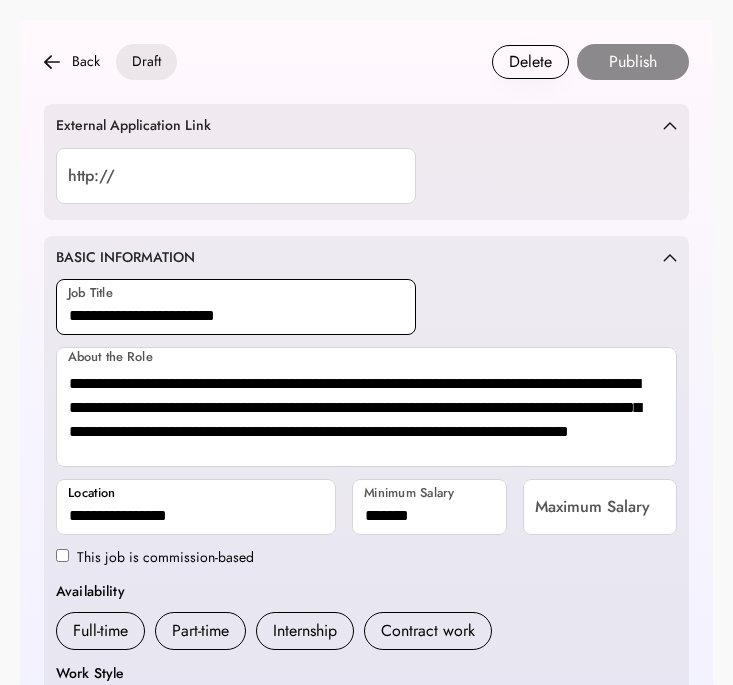 scroll, scrollTop: 0, scrollLeft: 0, axis: both 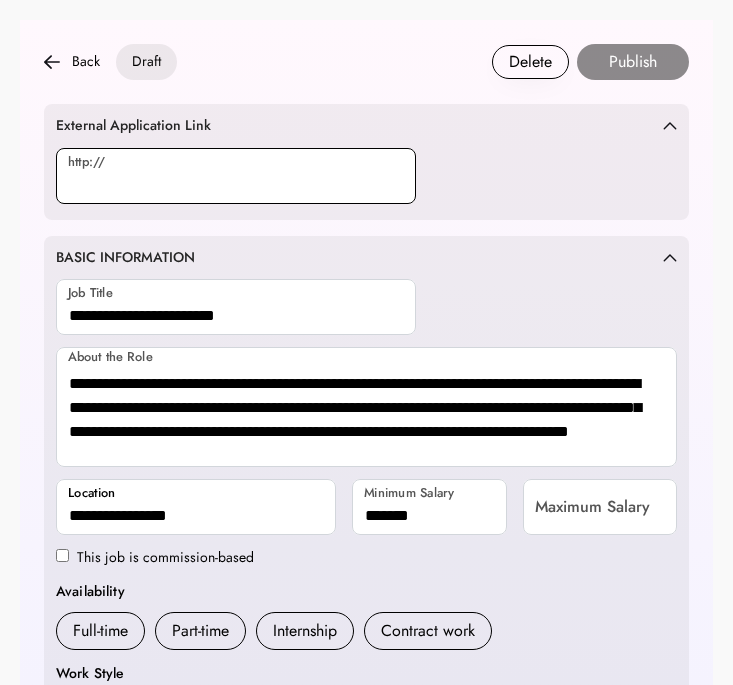 click at bounding box center (236, 176) 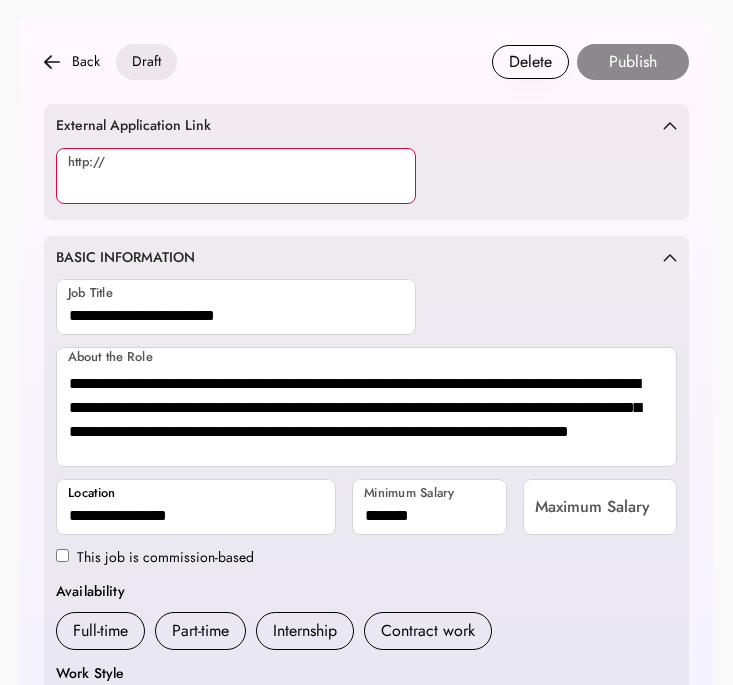 paste on "**********" 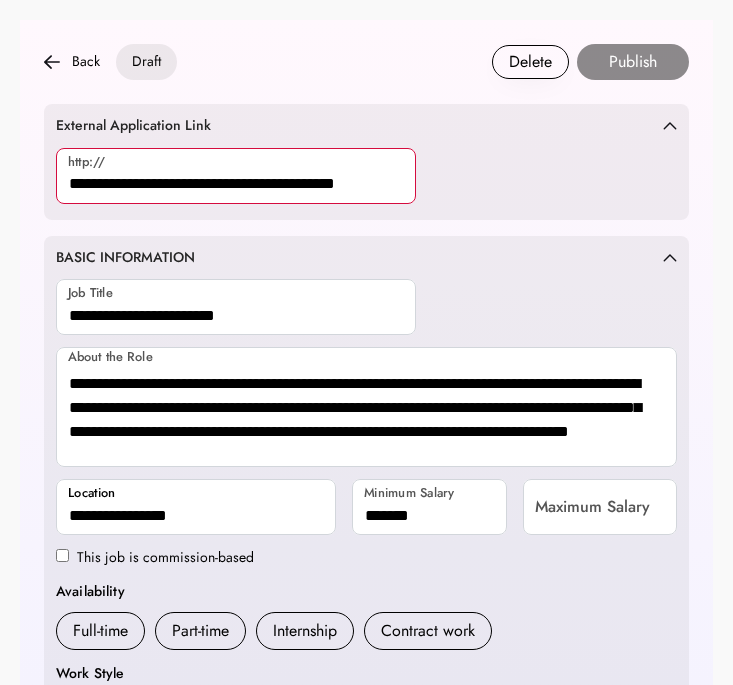 scroll, scrollTop: 0, scrollLeft: 34, axis: horizontal 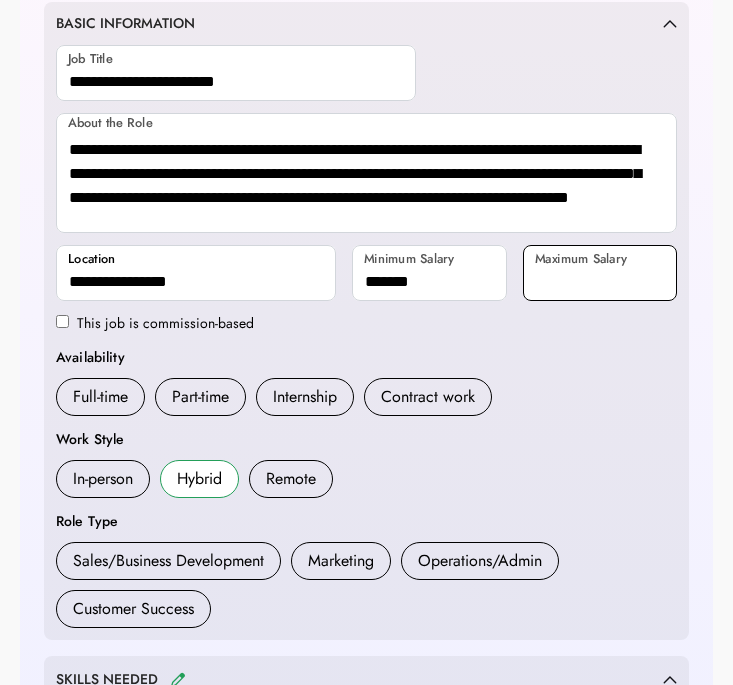 click at bounding box center (600, 273) 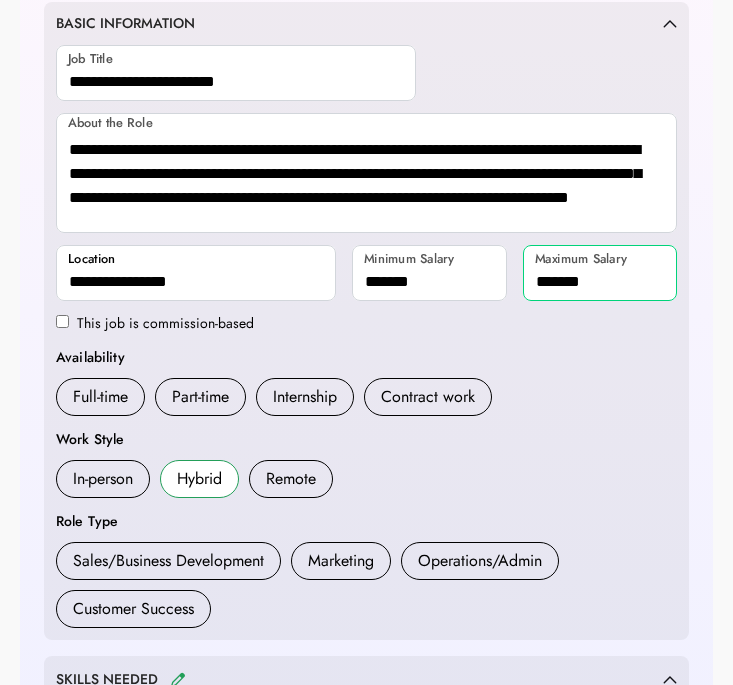 type on "*******" 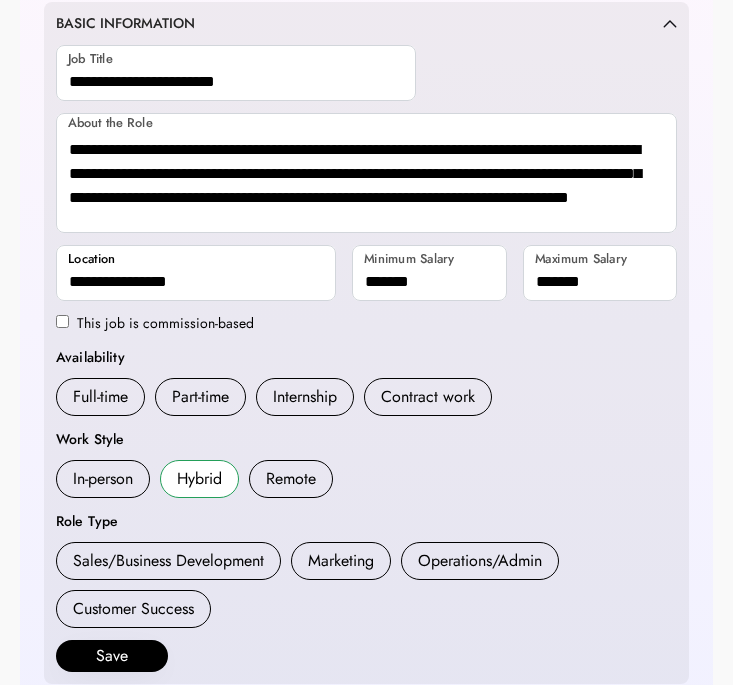 click on "Work Style In-person Hybrid Remote" at bounding box center (366, 463) 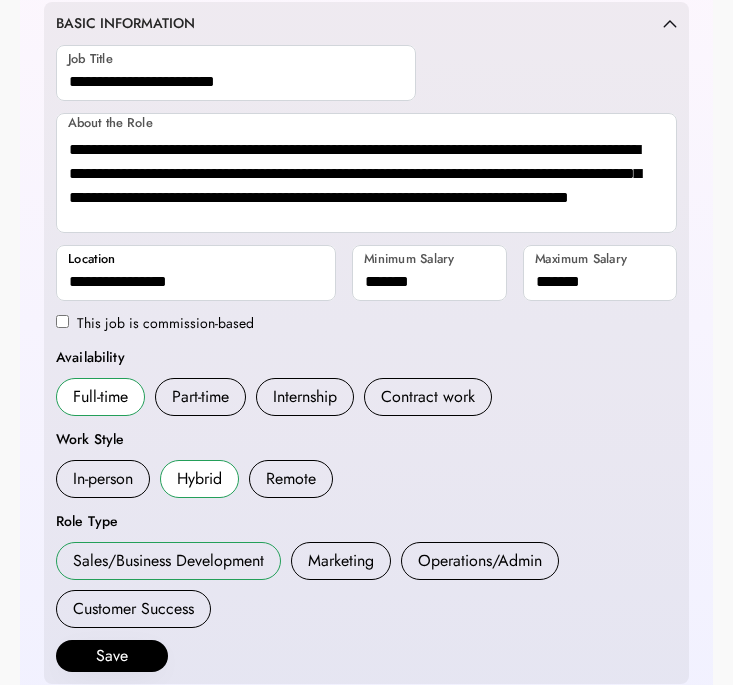 click on "Sales/Business Development" at bounding box center (168, 561) 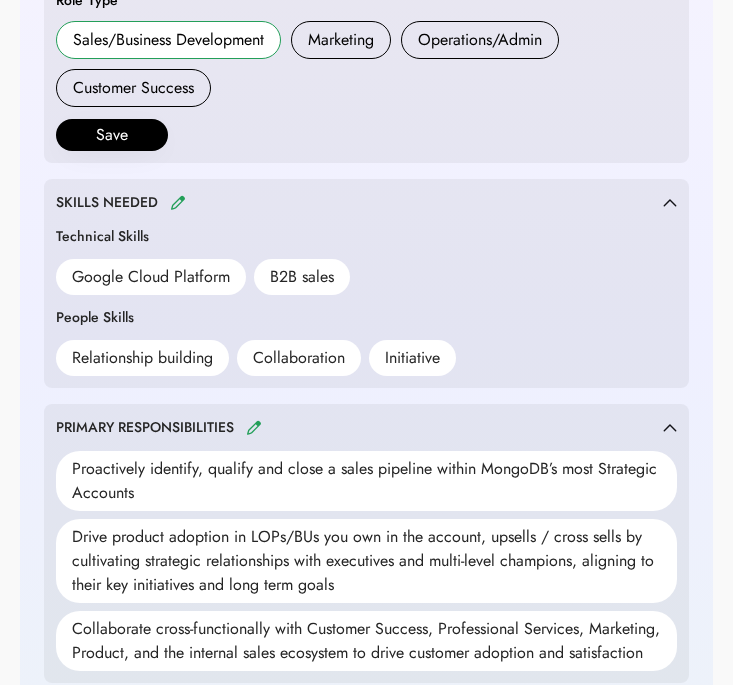 scroll, scrollTop: 788, scrollLeft: 0, axis: vertical 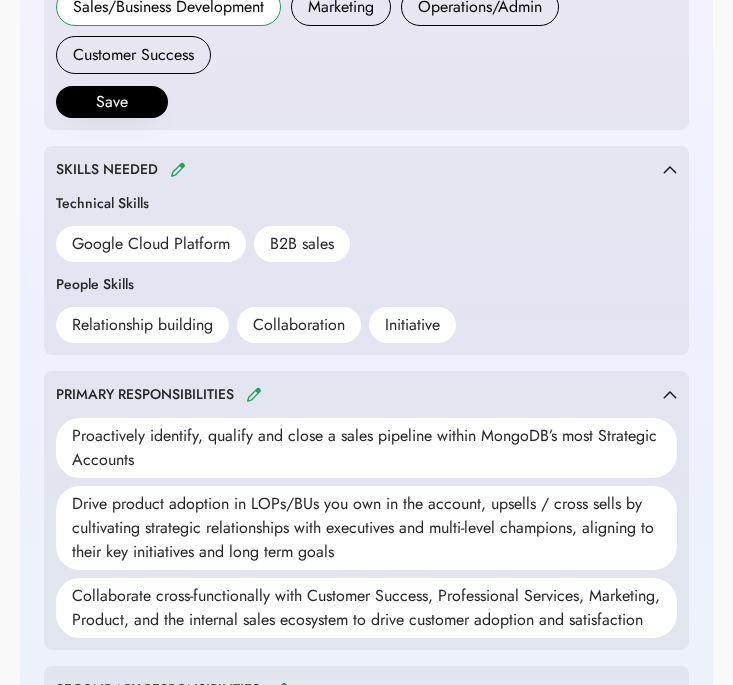 click on "SKILLS NEEDED" at bounding box center [123, 169] 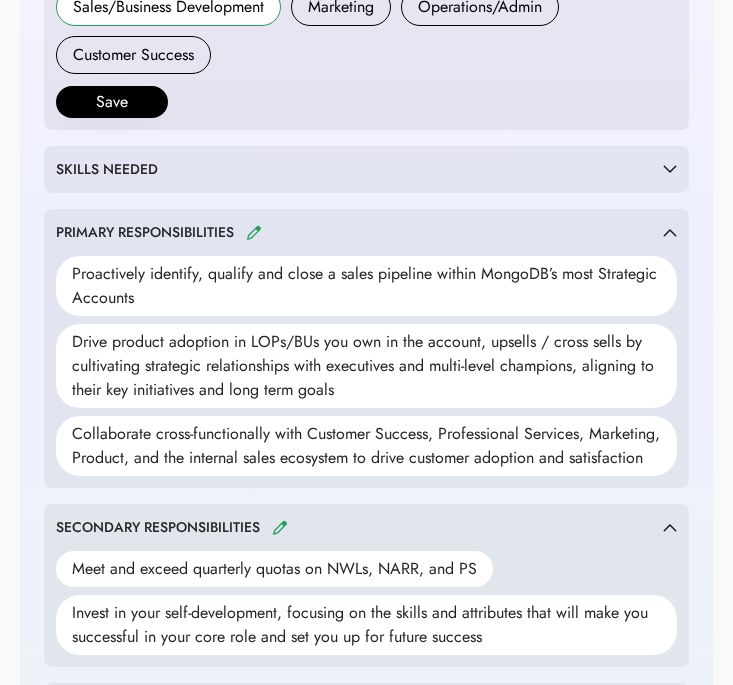 click on "SKILLS NEEDED Technical Skills Google Cloud Platform B2B sales People Skills Relationship building Collaboration Initiative" at bounding box center [366, 169] 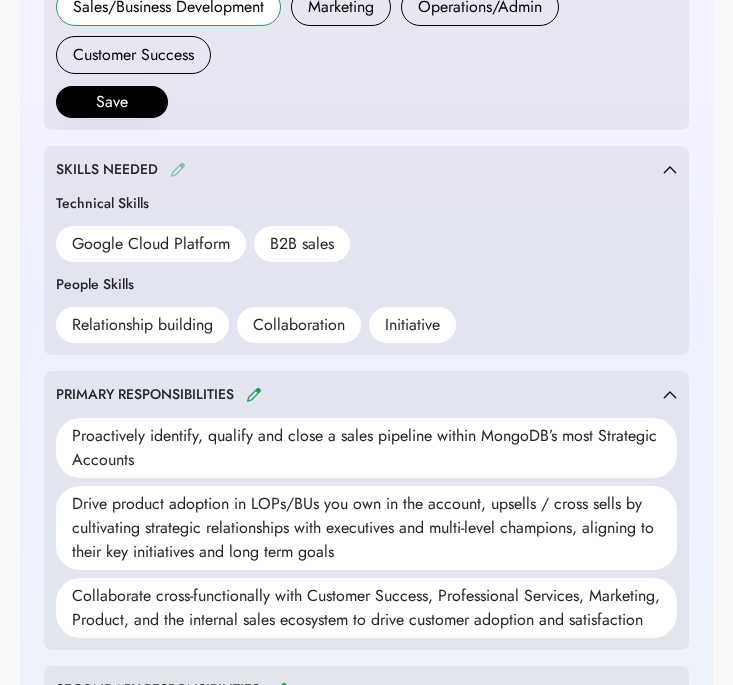 click at bounding box center [178, 169] 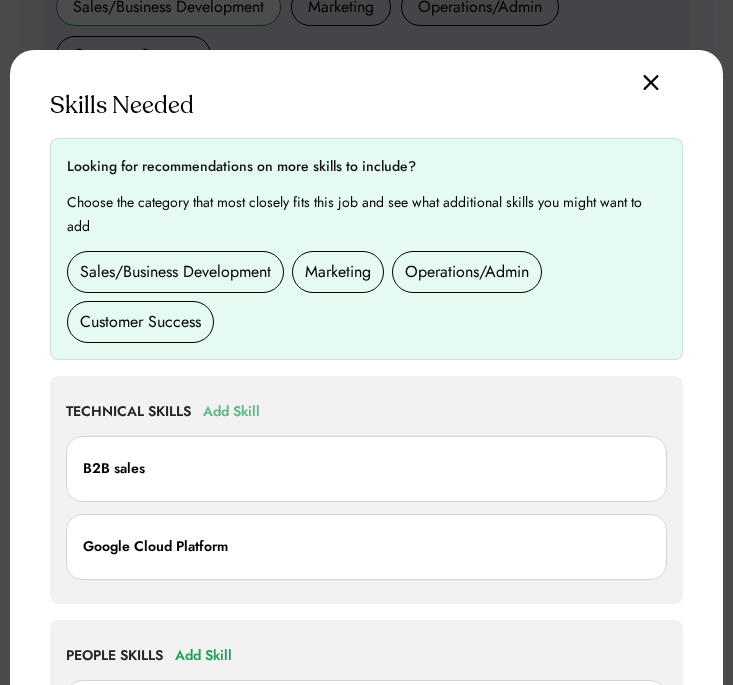 click on "Add Skill" at bounding box center (231, 412) 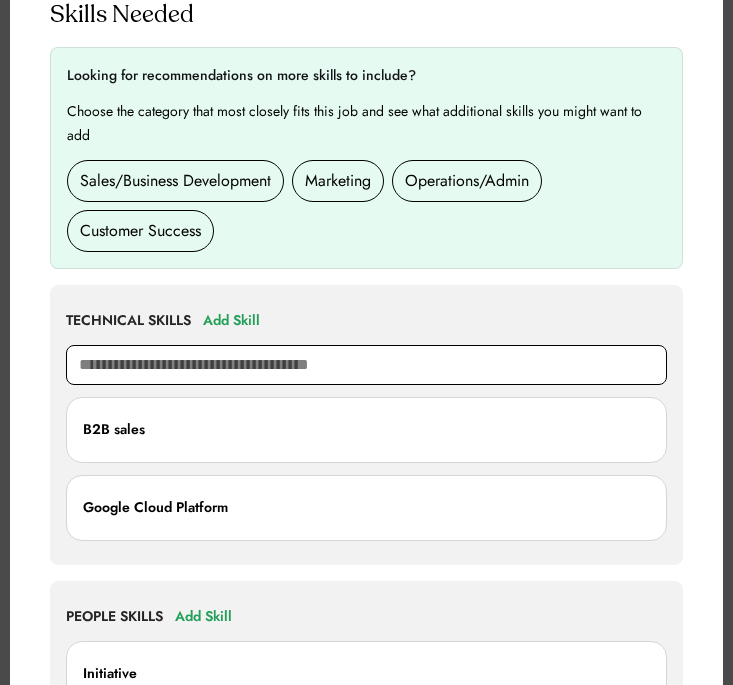 scroll, scrollTop: 893, scrollLeft: 0, axis: vertical 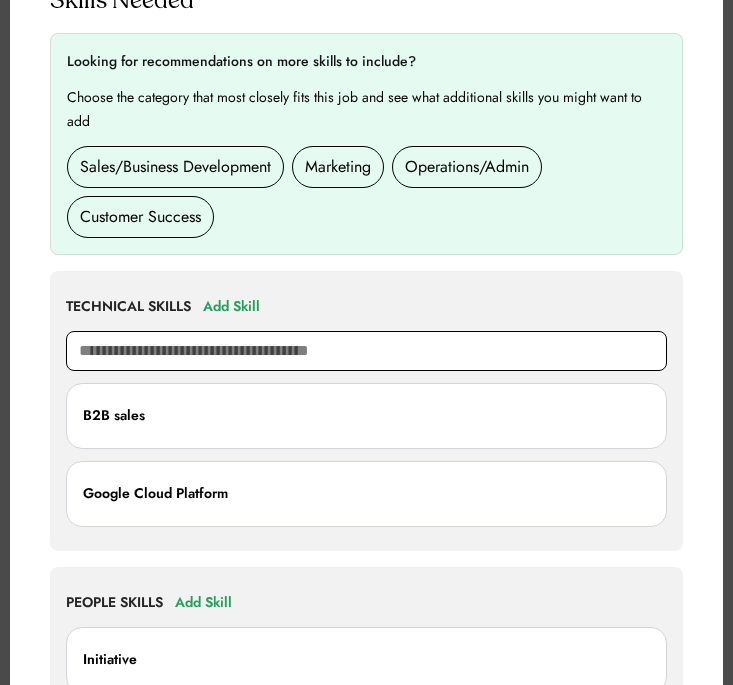 click at bounding box center (366, 351) 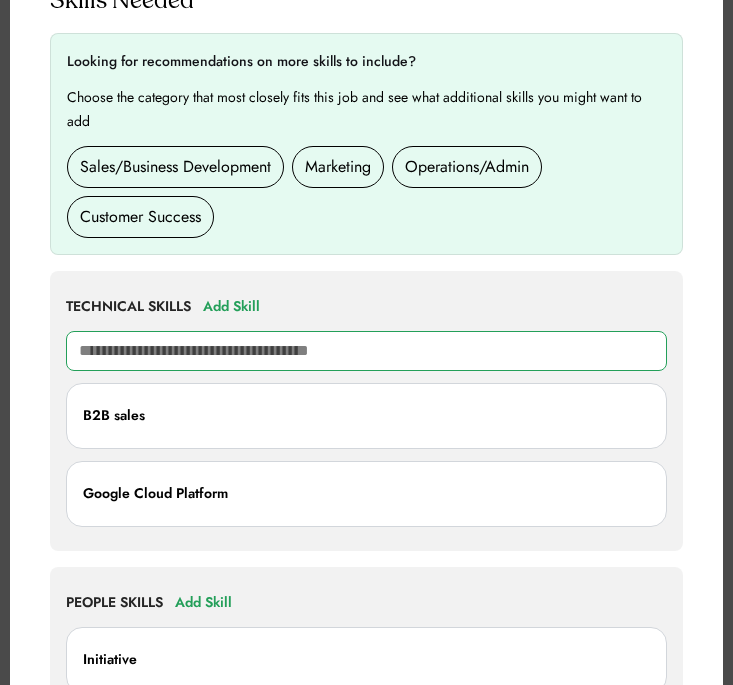 type on "*" 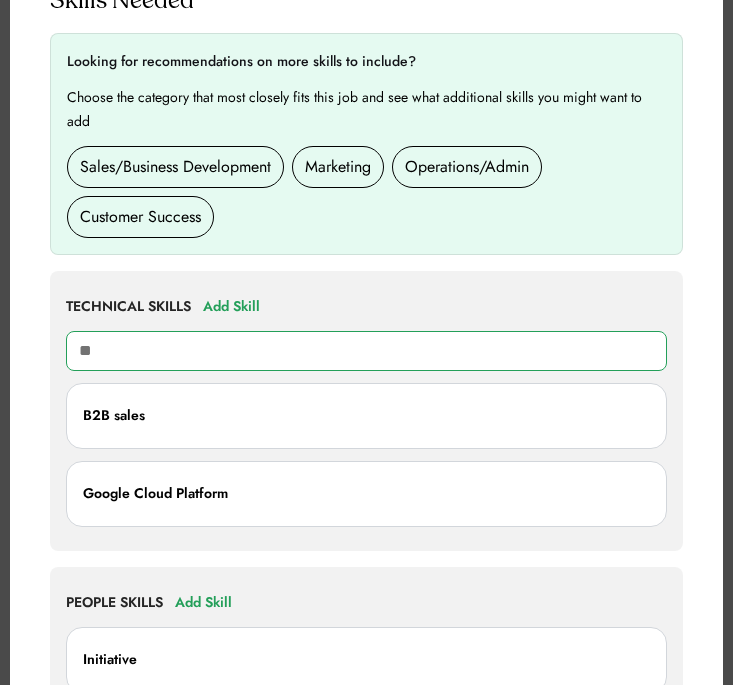type on "***" 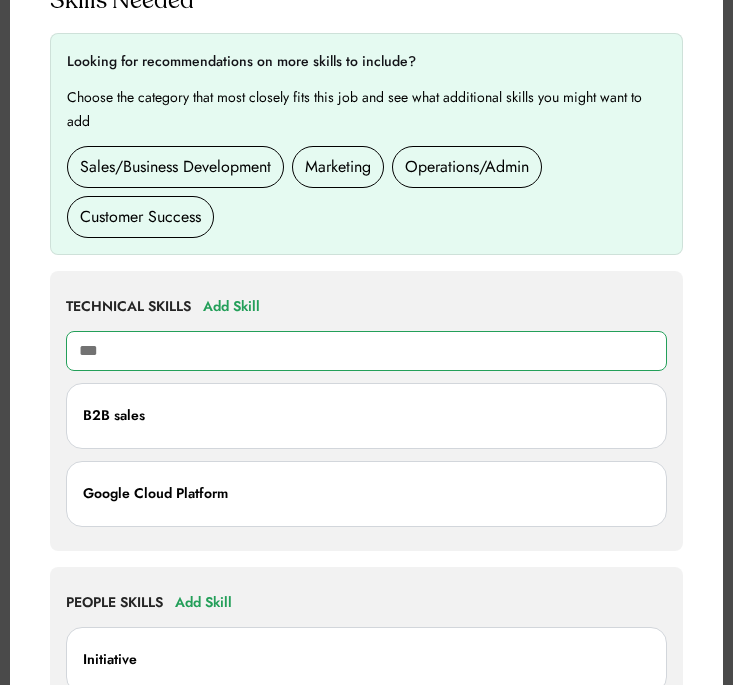 type on "**********" 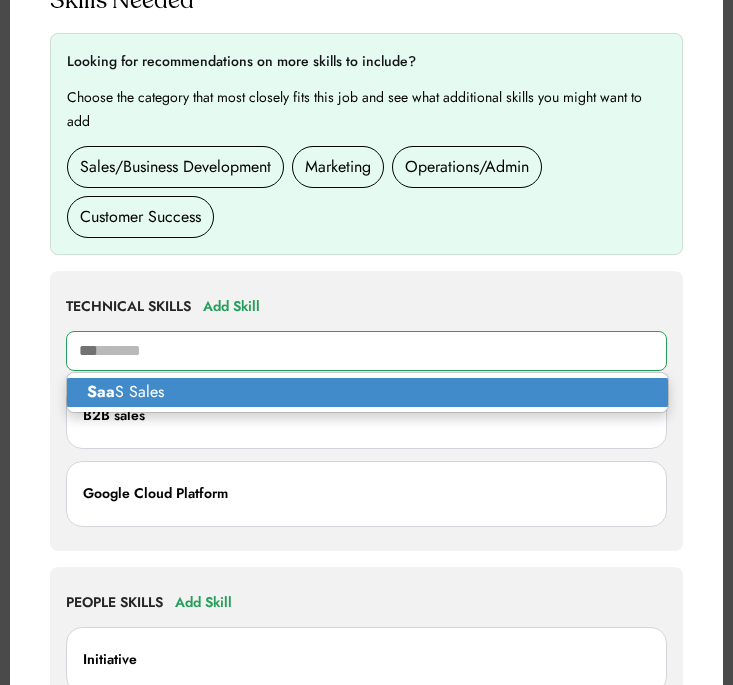 click on "Saa S Sales" at bounding box center (367, 392) 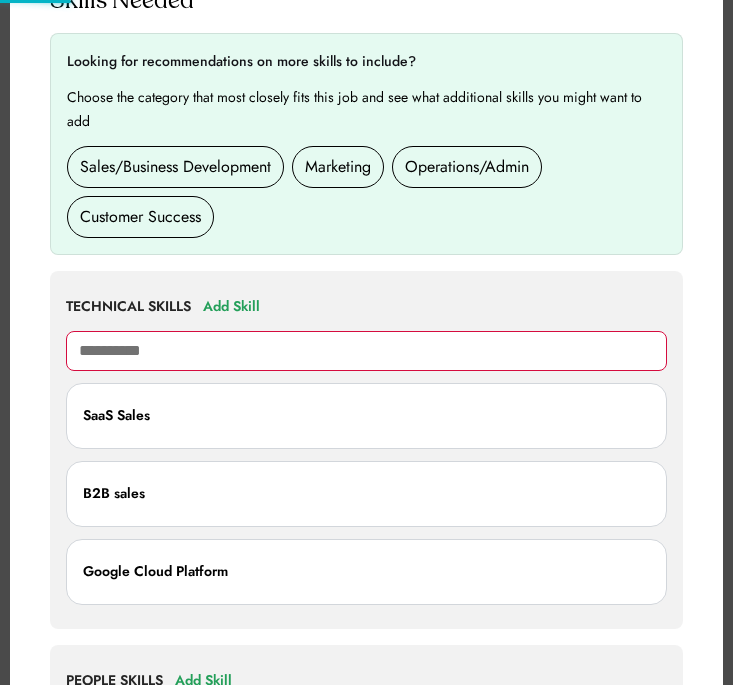 click on "**********" at bounding box center [366, 351] 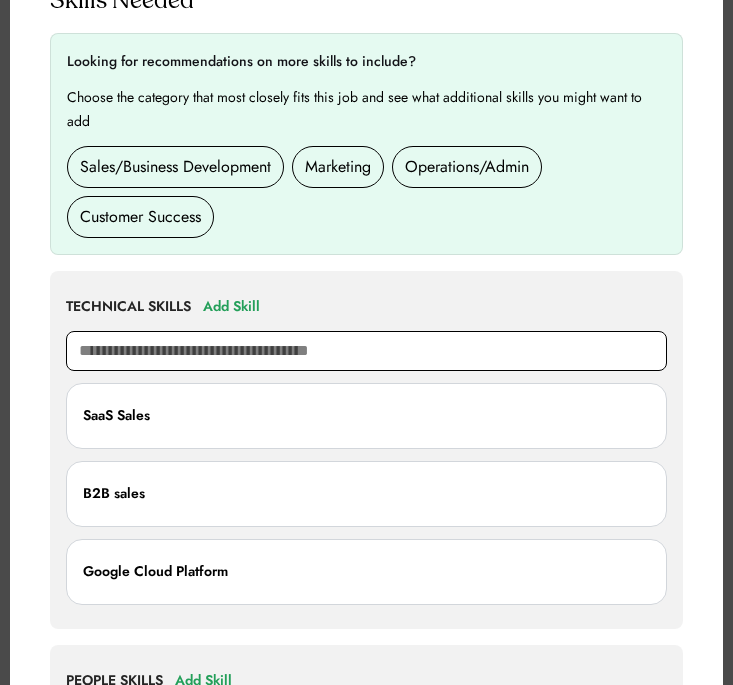 drag, startPoint x: 160, startPoint y: 356, endPoint x: 60, endPoint y: 356, distance: 100 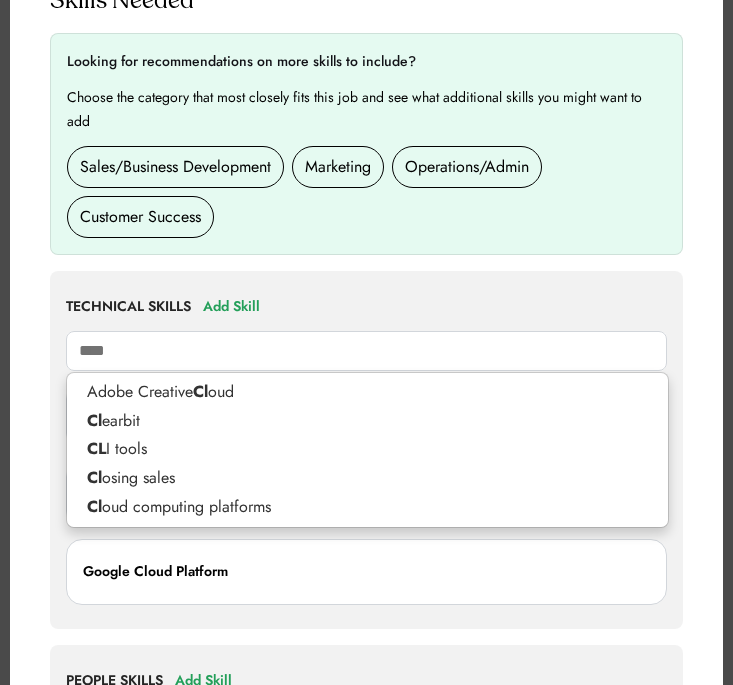 type on "*****" 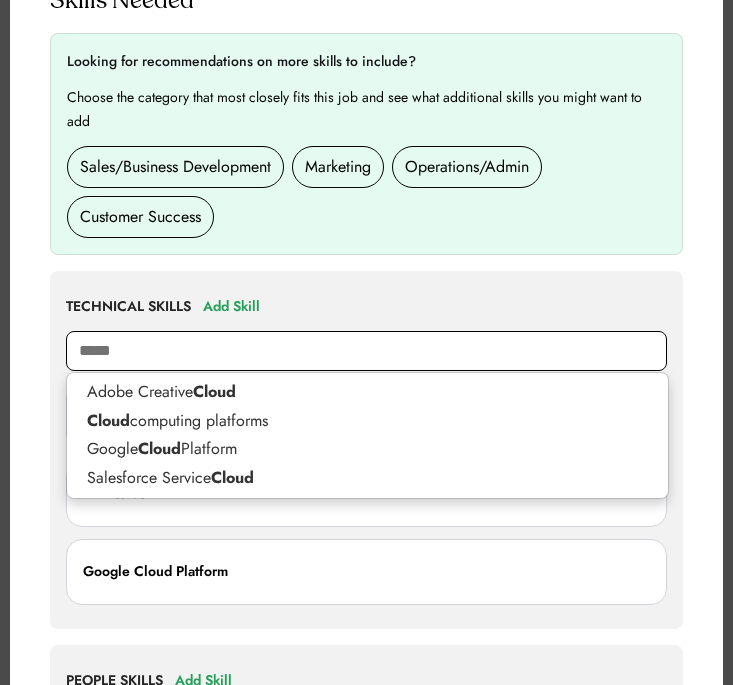 drag, startPoint x: 131, startPoint y: 355, endPoint x: 20, endPoint y: 355, distance: 111 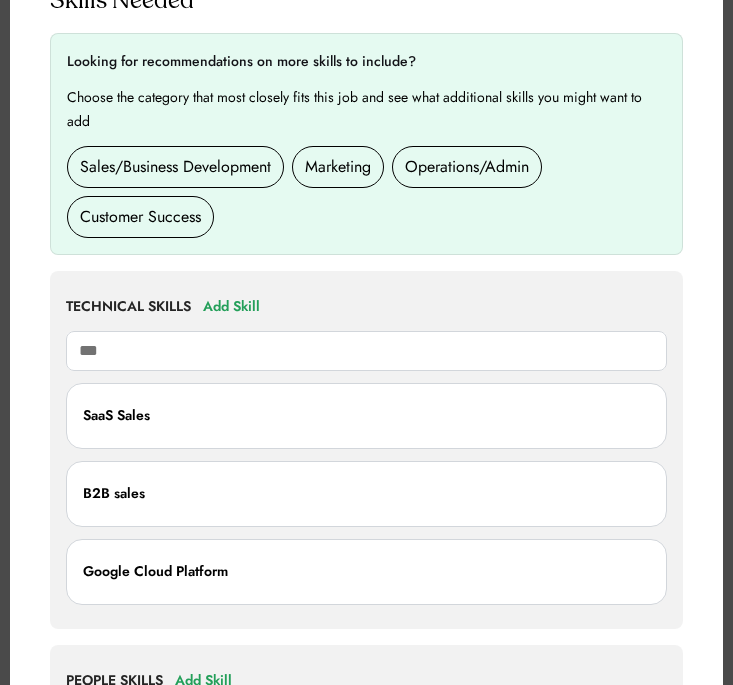 type on "****" 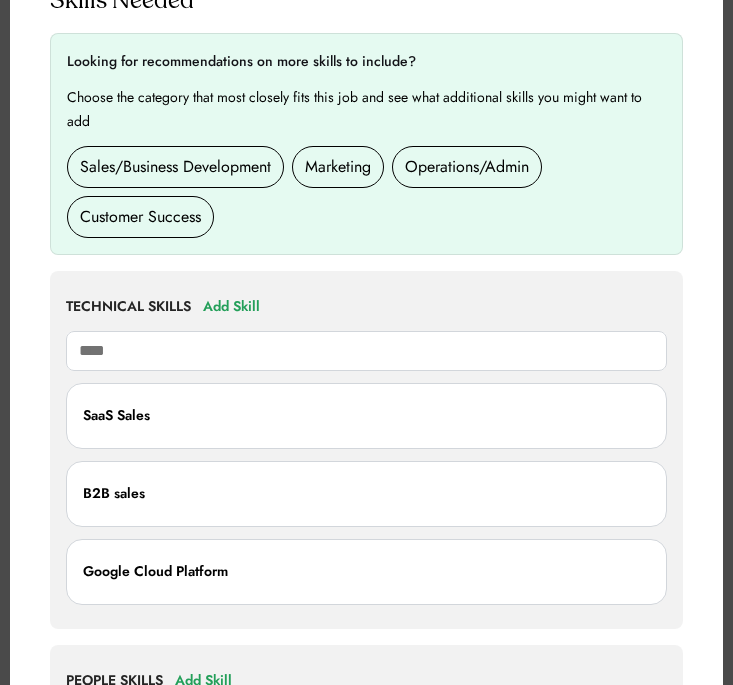 type on "**********" 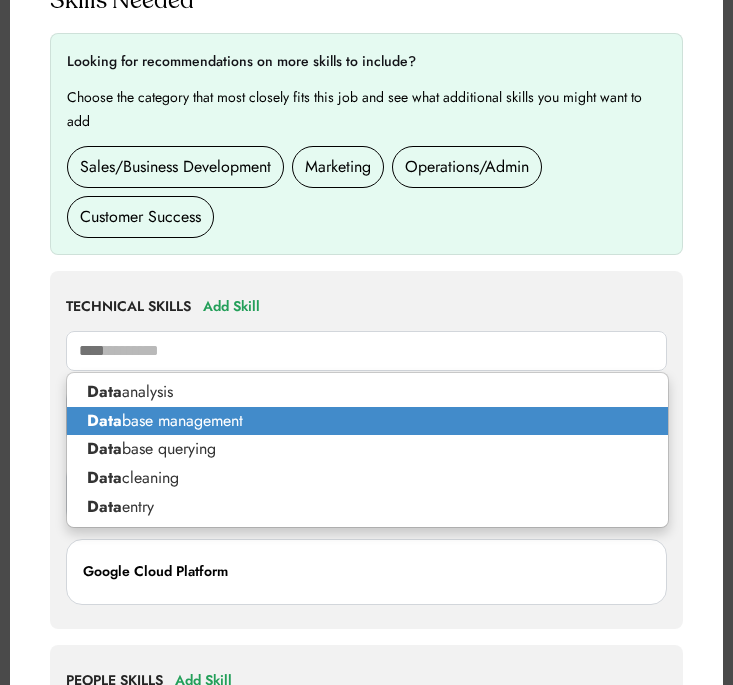 click on "Data base management" at bounding box center (367, 421) 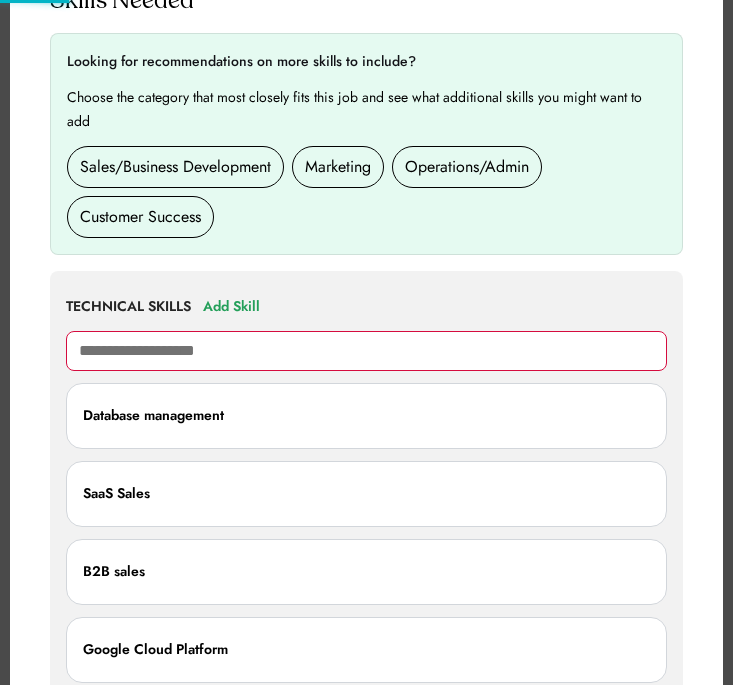 type 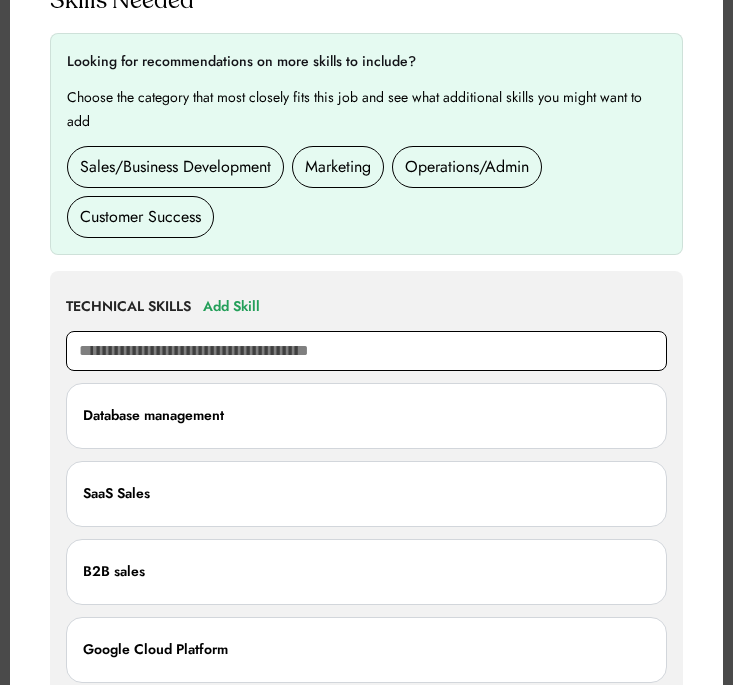 click at bounding box center (366, 351) 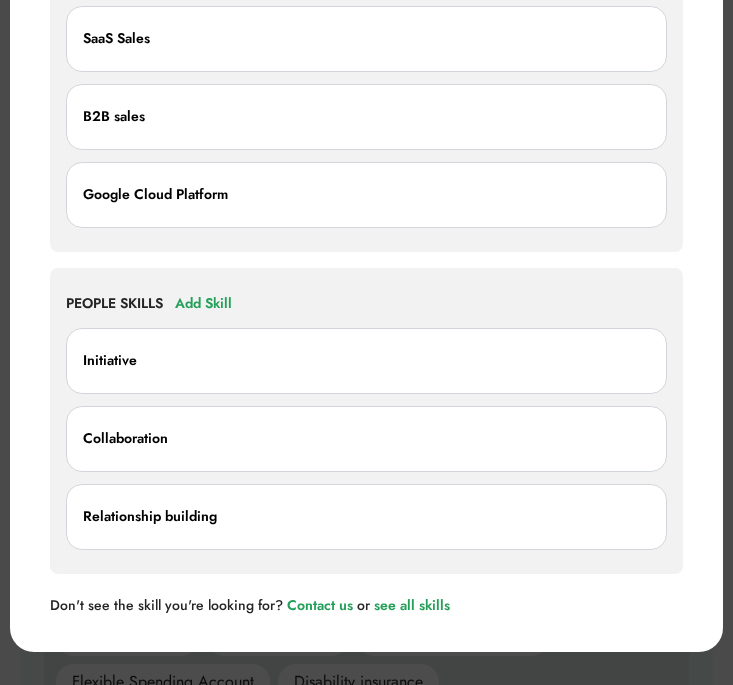 scroll, scrollTop: 1363, scrollLeft: 0, axis: vertical 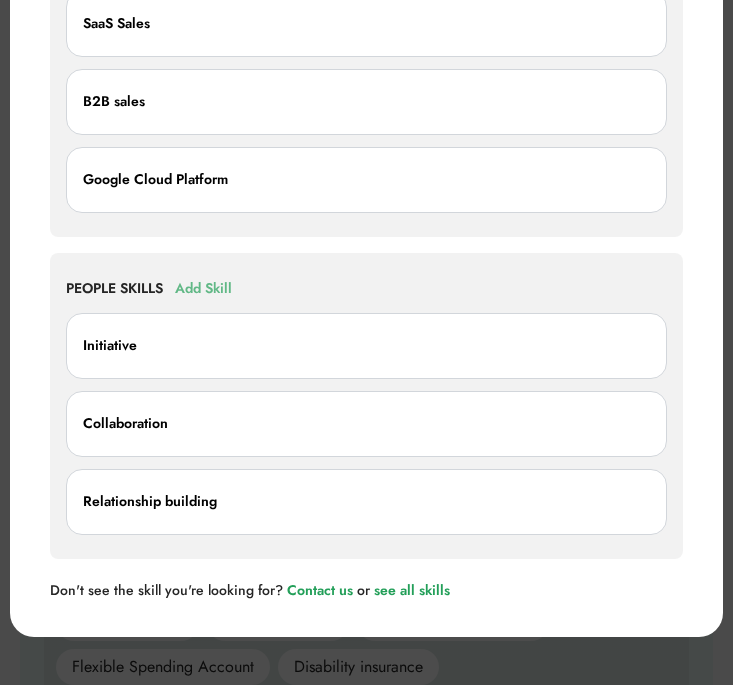 click on "Add Skill" at bounding box center (203, 289) 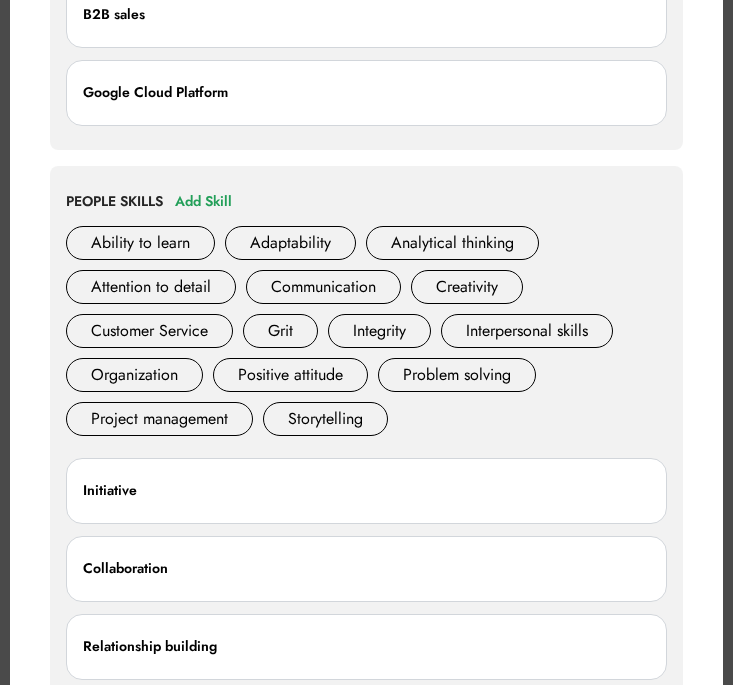 scroll, scrollTop: 1546, scrollLeft: 0, axis: vertical 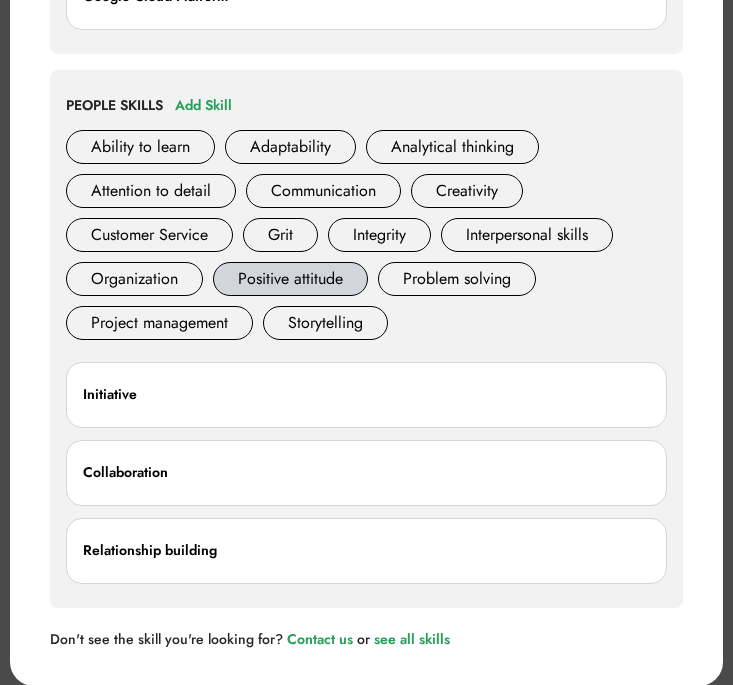 click on "Positive attitude" at bounding box center [290, 279] 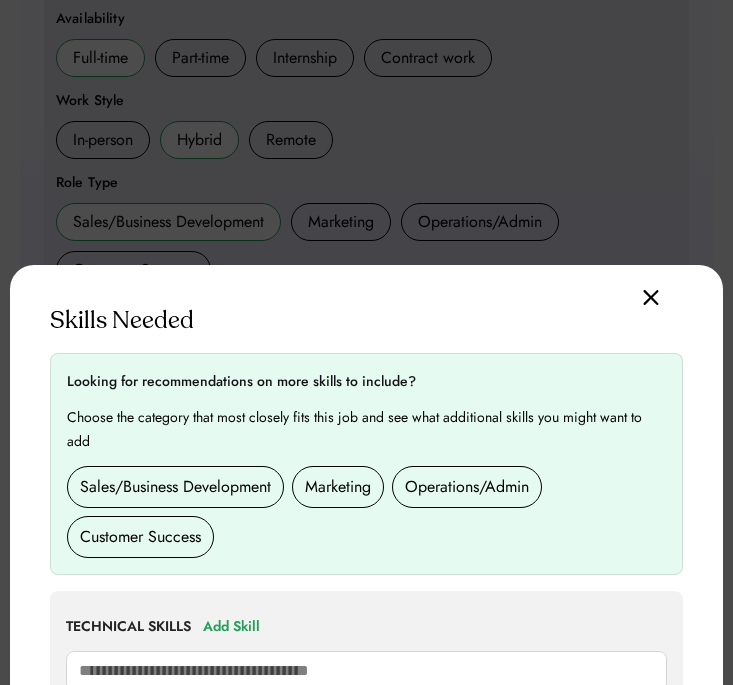 scroll, scrollTop: 543, scrollLeft: 0, axis: vertical 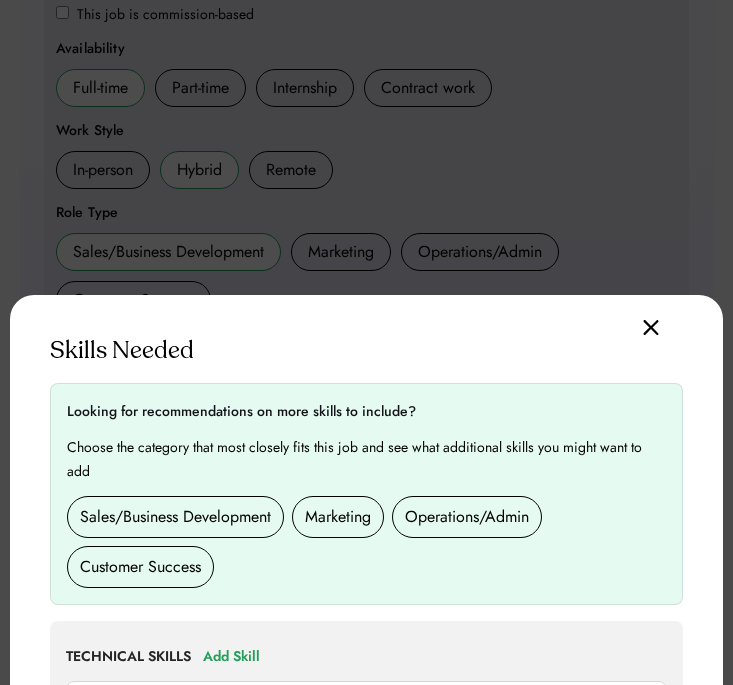 click at bounding box center [366, 342] 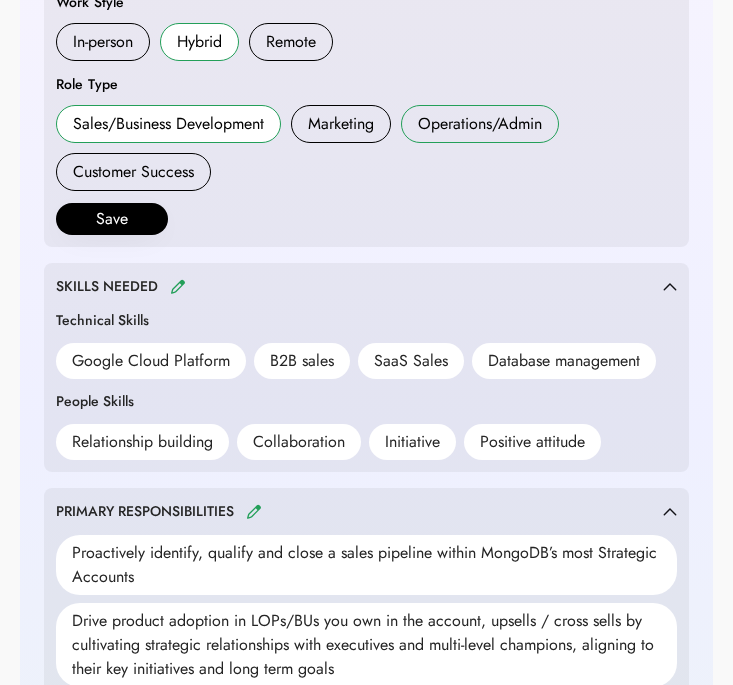 scroll, scrollTop: 643, scrollLeft: 0, axis: vertical 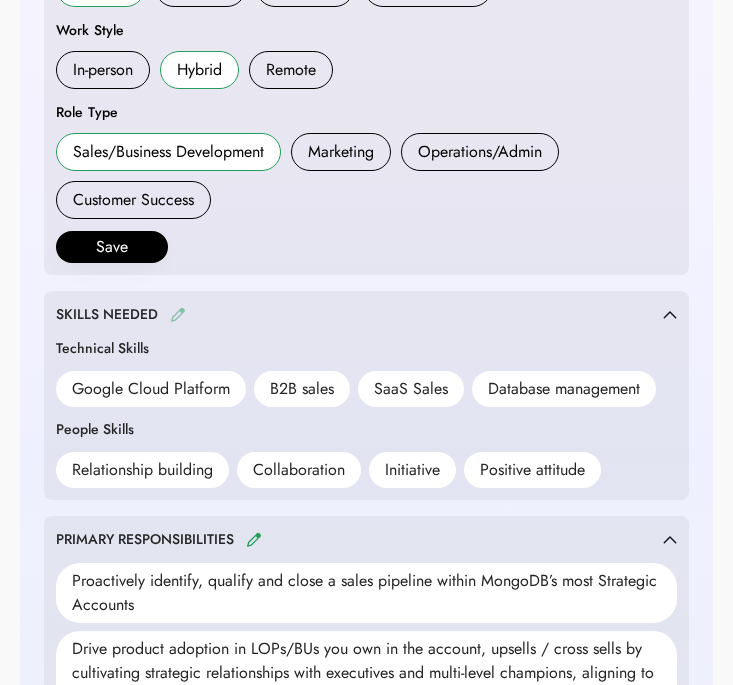 click at bounding box center (178, 314) 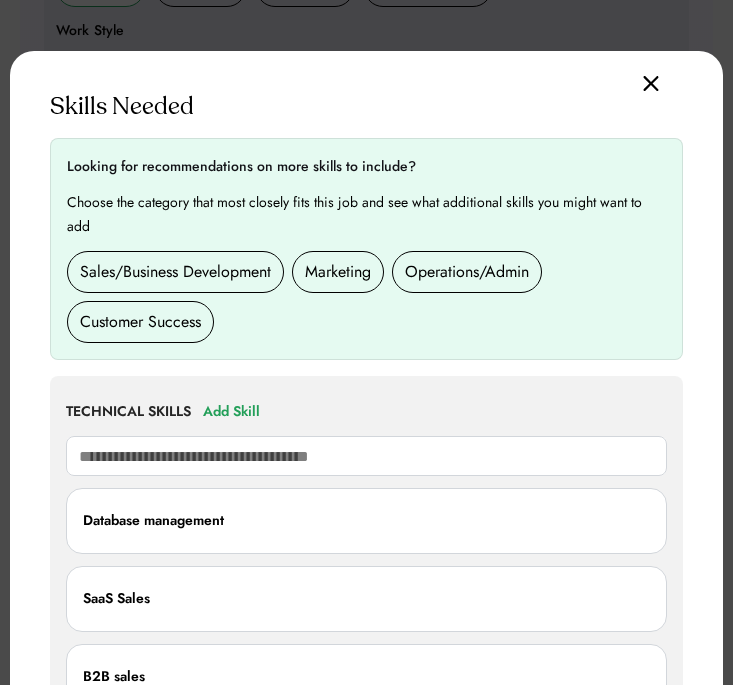 click on "Sales/Business Development" at bounding box center (175, 272) 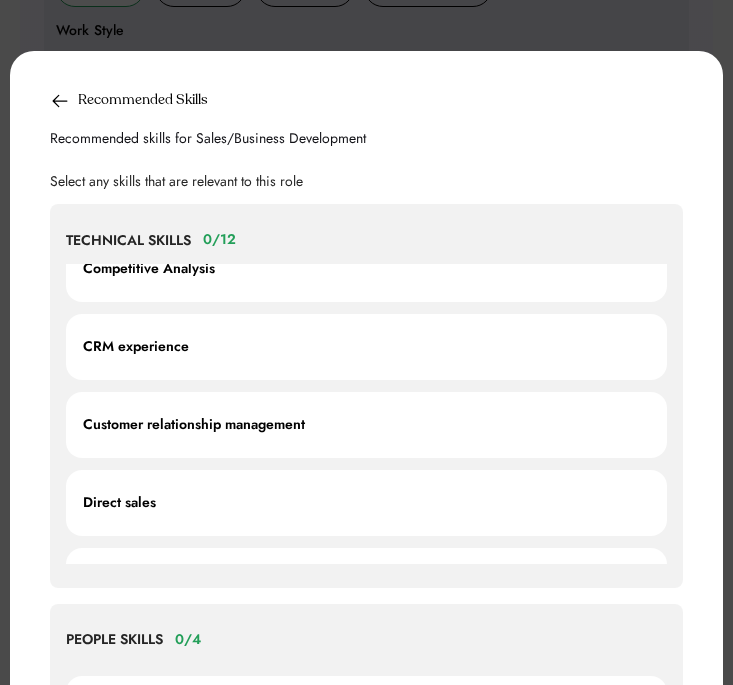 scroll, scrollTop: 0, scrollLeft: 0, axis: both 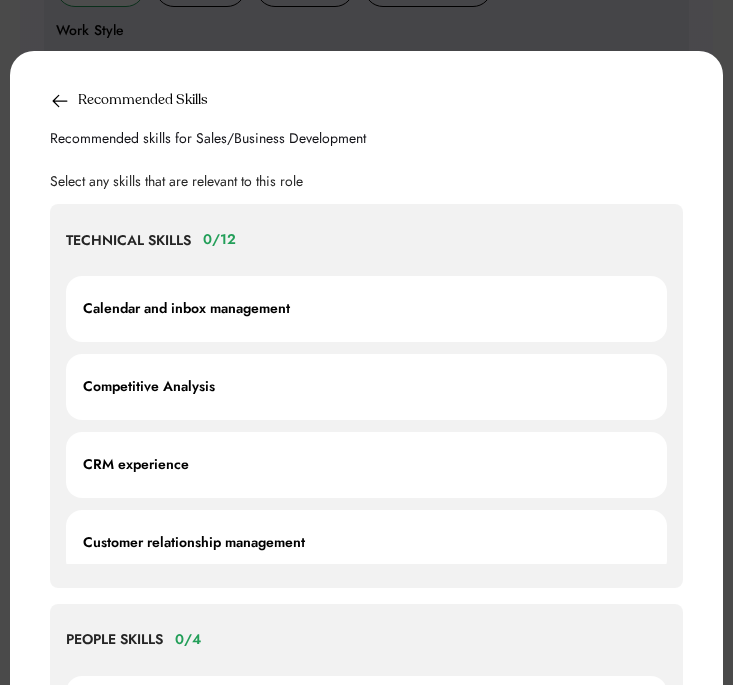 click on "CRM experience" at bounding box center (366, 465) 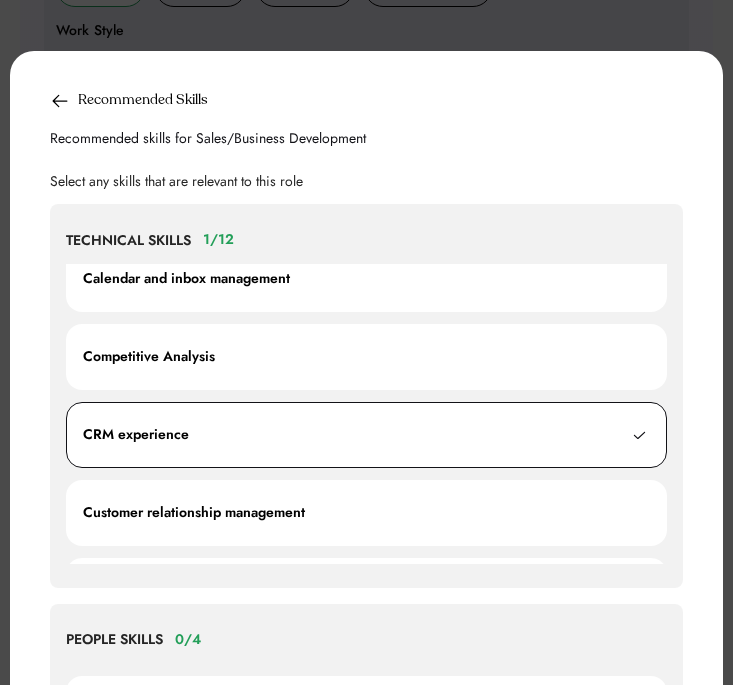 scroll, scrollTop: 32, scrollLeft: 0, axis: vertical 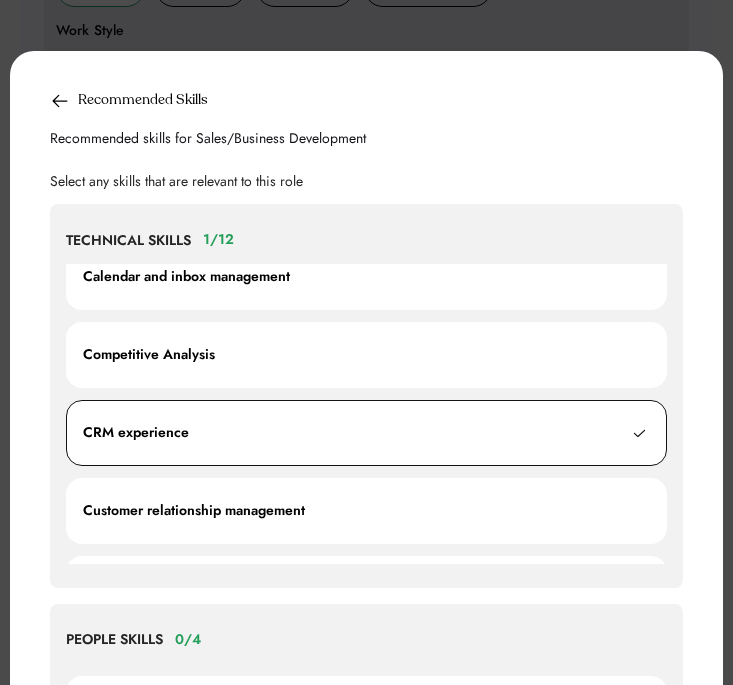 click on "Customer relationship management" at bounding box center (194, 511) 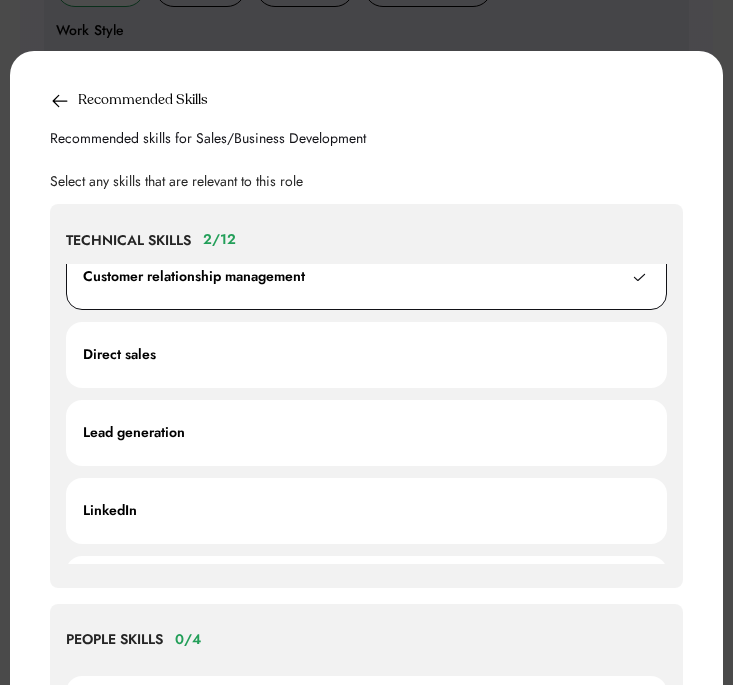 scroll, scrollTop: 289, scrollLeft: 0, axis: vertical 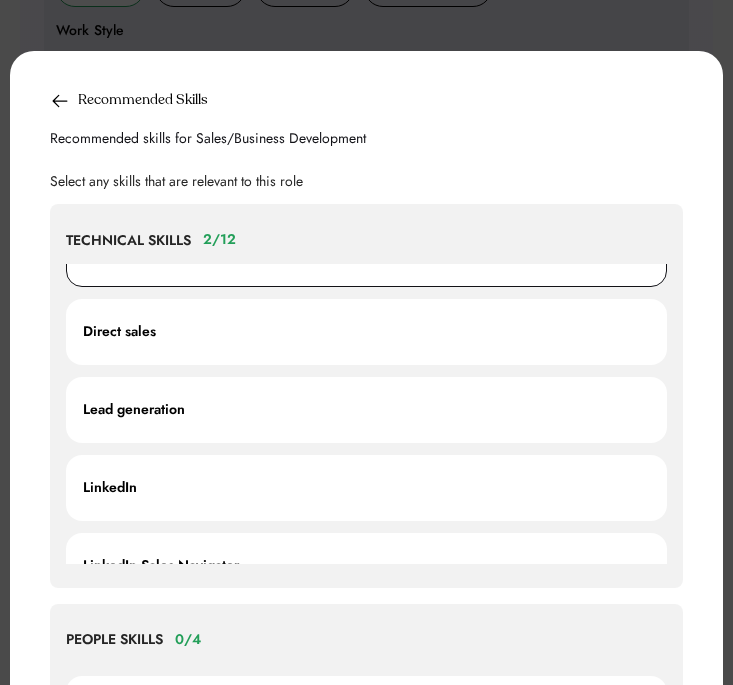 click on "Direct sales" at bounding box center (366, 332) 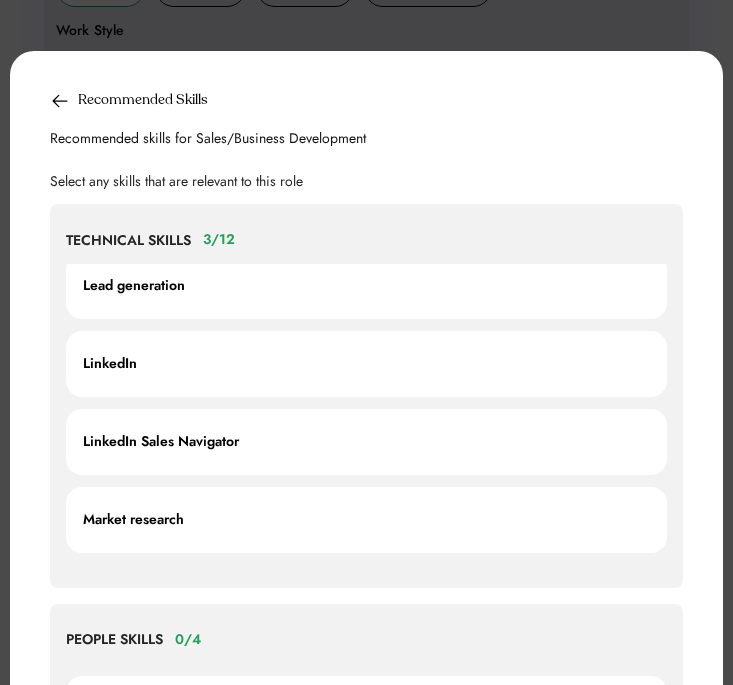scroll, scrollTop: 290, scrollLeft: 0, axis: vertical 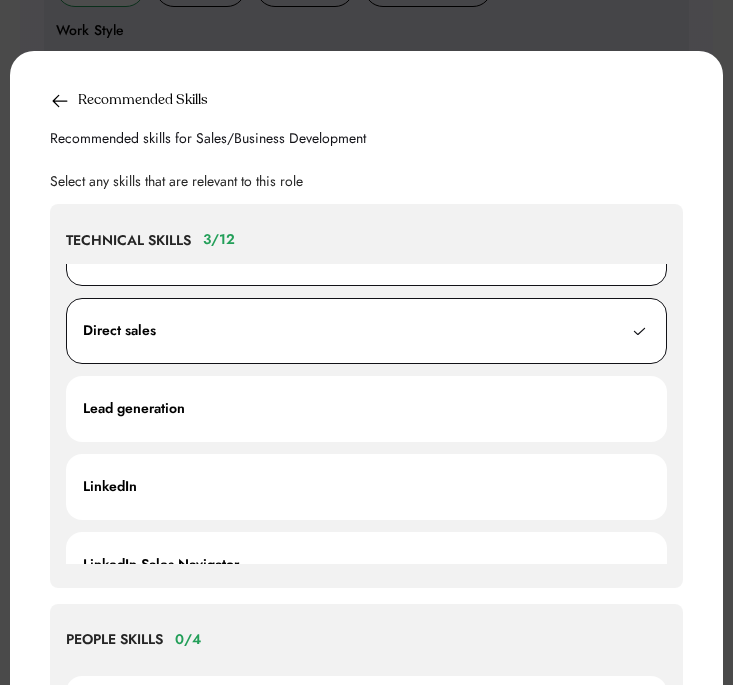 click on "Direct sales" at bounding box center (366, 331) 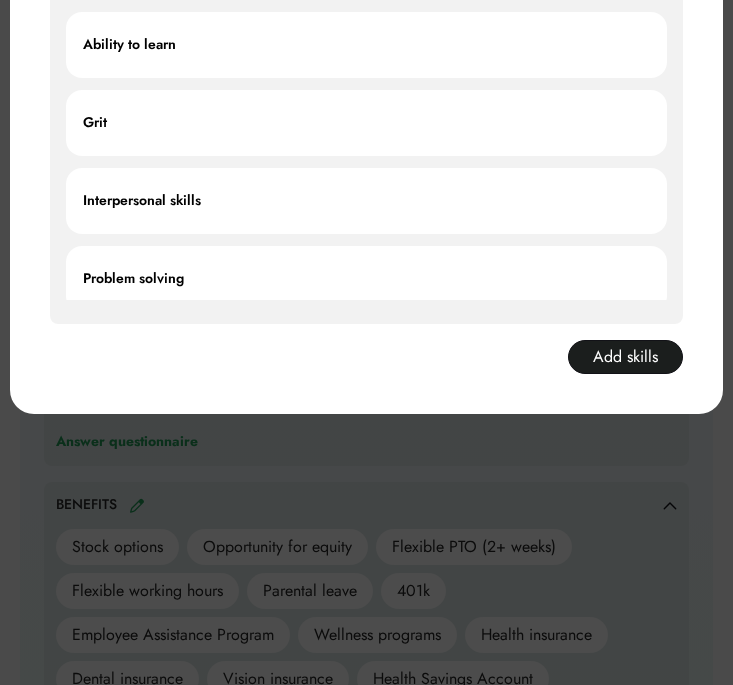 scroll, scrollTop: 1511, scrollLeft: 0, axis: vertical 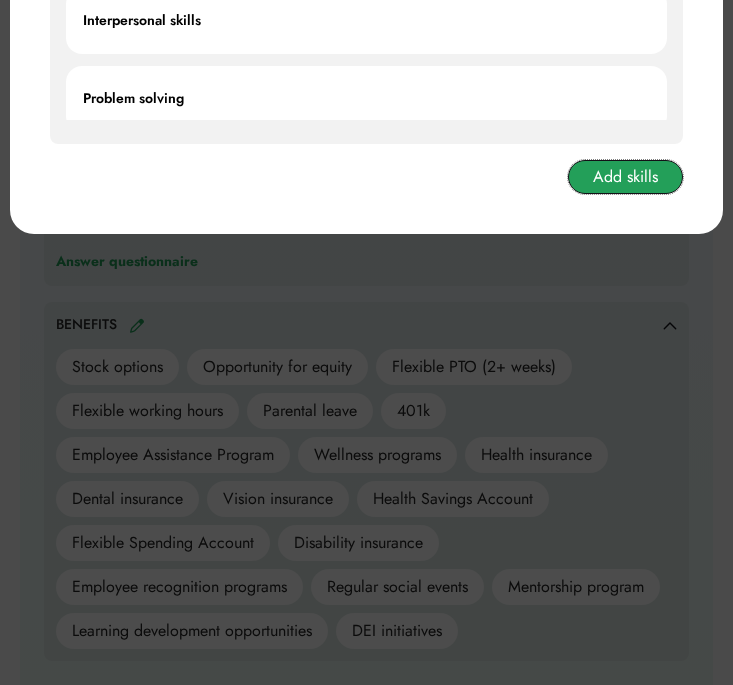 click on "Add skills" at bounding box center [625, 177] 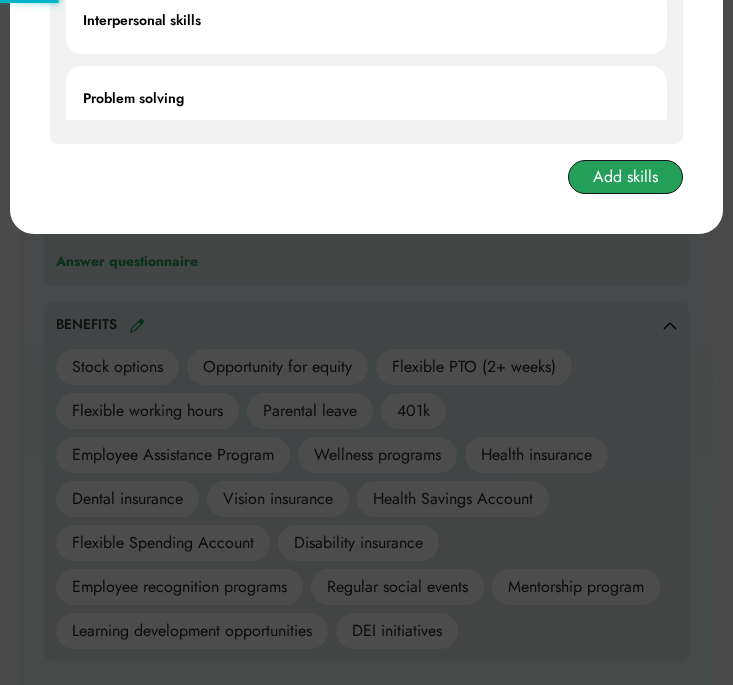 click on "Add skills" at bounding box center [625, 177] 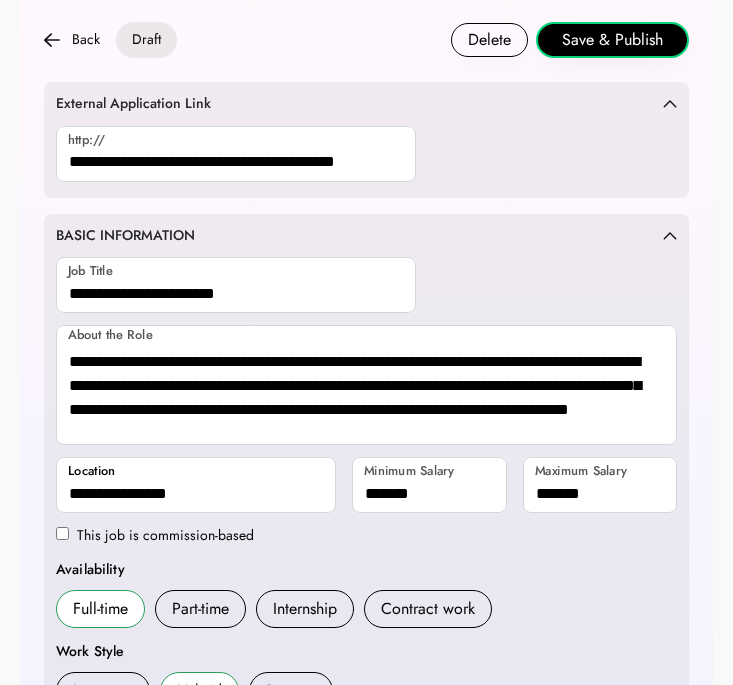 scroll, scrollTop: 0, scrollLeft: 0, axis: both 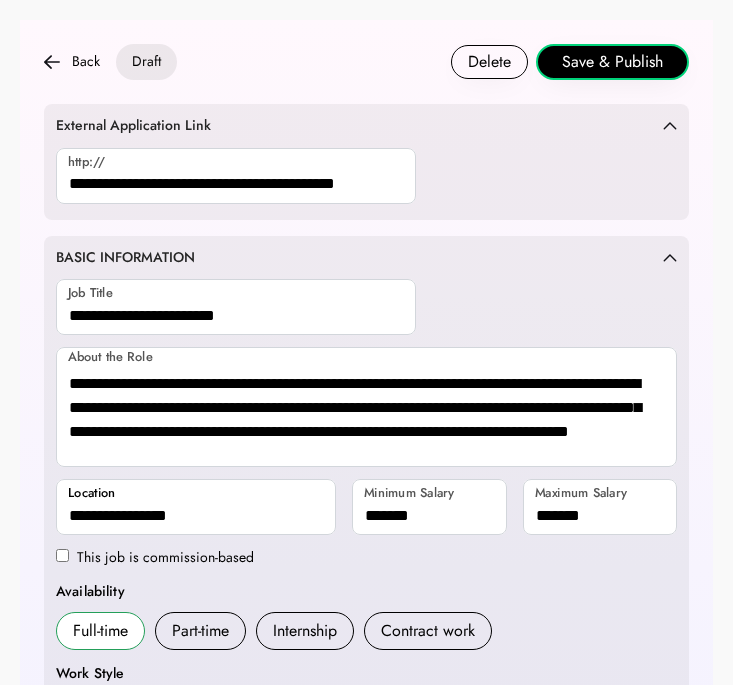 click on "Save & Publish" at bounding box center [612, 62] 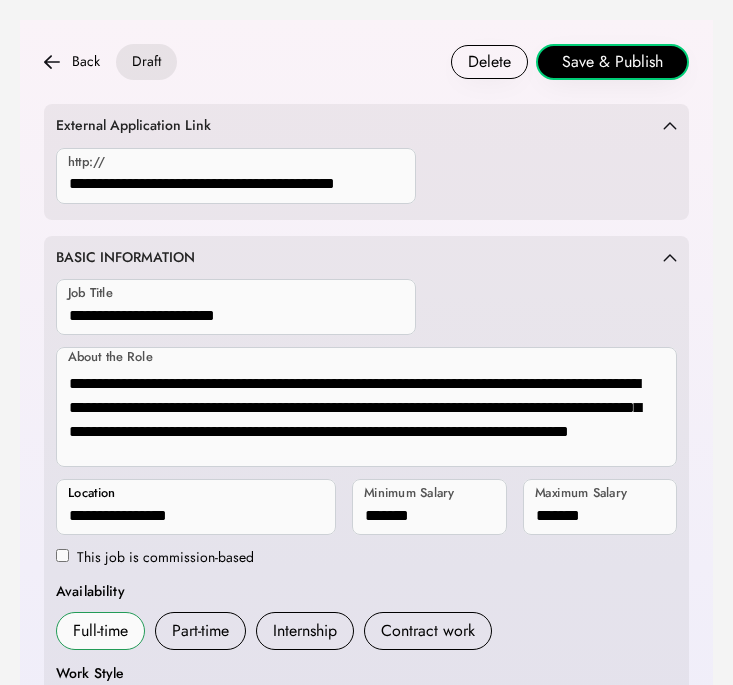 scroll, scrollTop: 167, scrollLeft: 0, axis: vertical 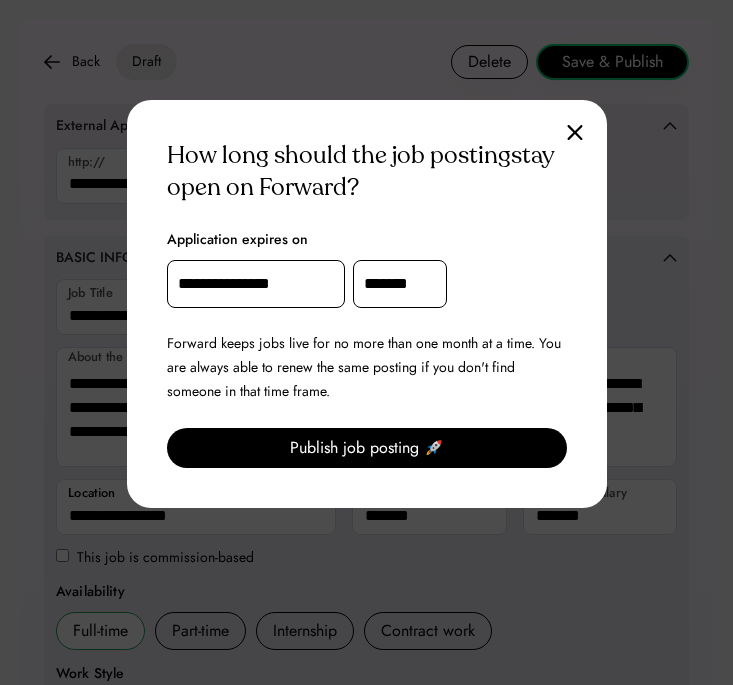 click on "**********" at bounding box center [256, 284] 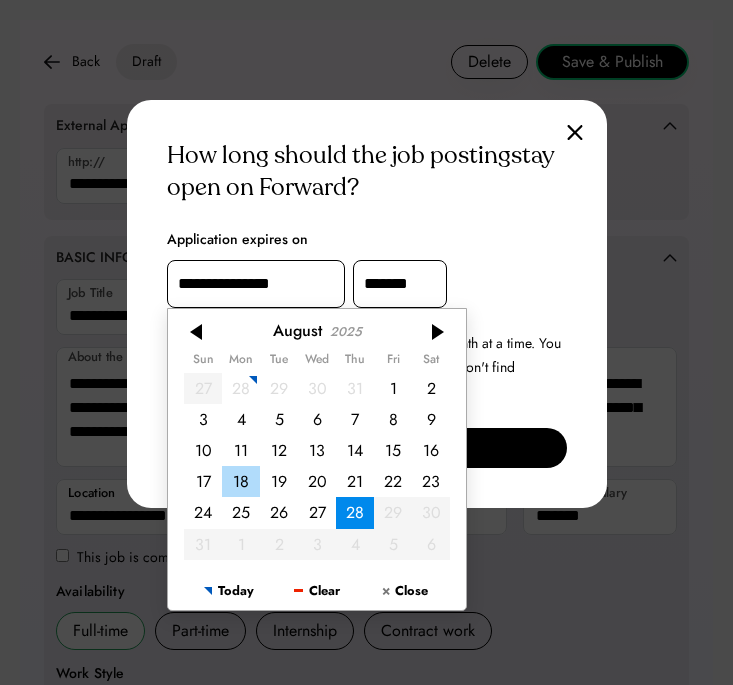 click on "18" at bounding box center (241, 481) 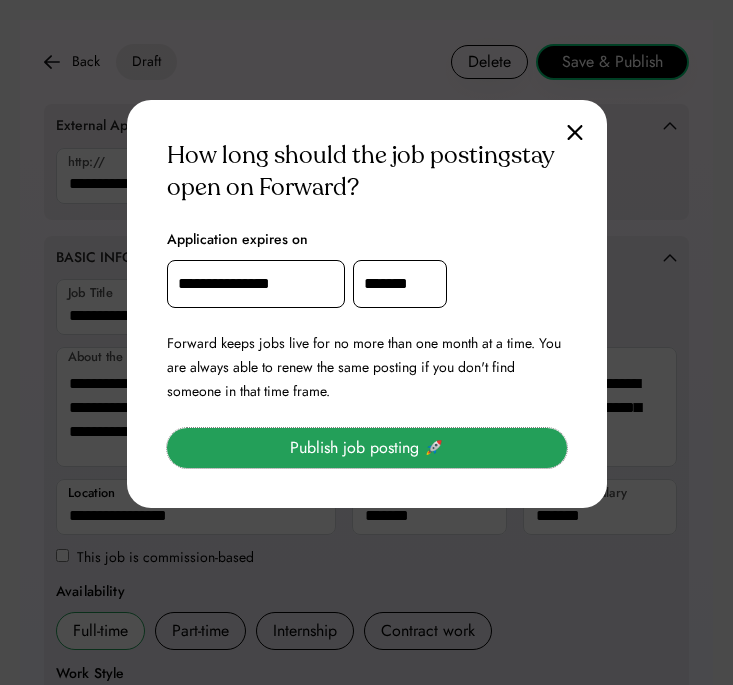 click on "Publish job posting 🚀" at bounding box center (367, 448) 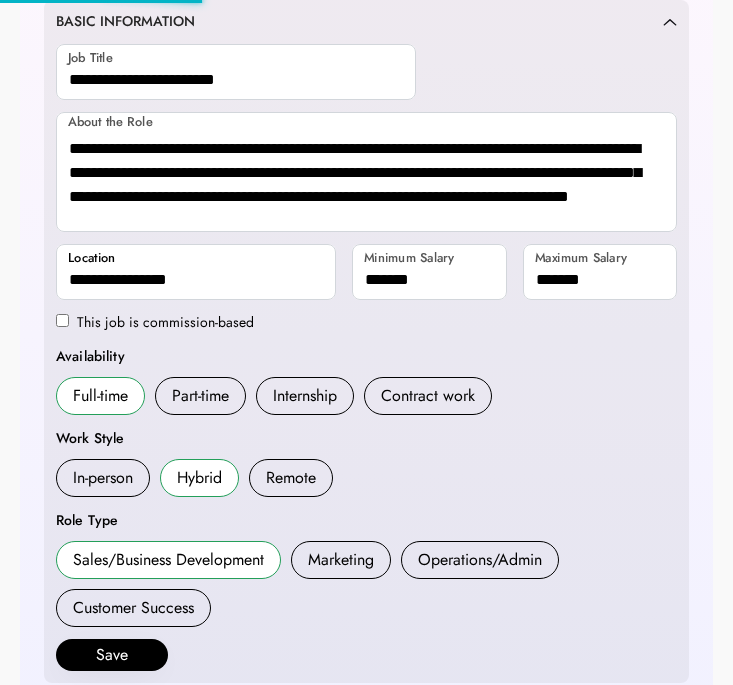 scroll, scrollTop: 0, scrollLeft: 0, axis: both 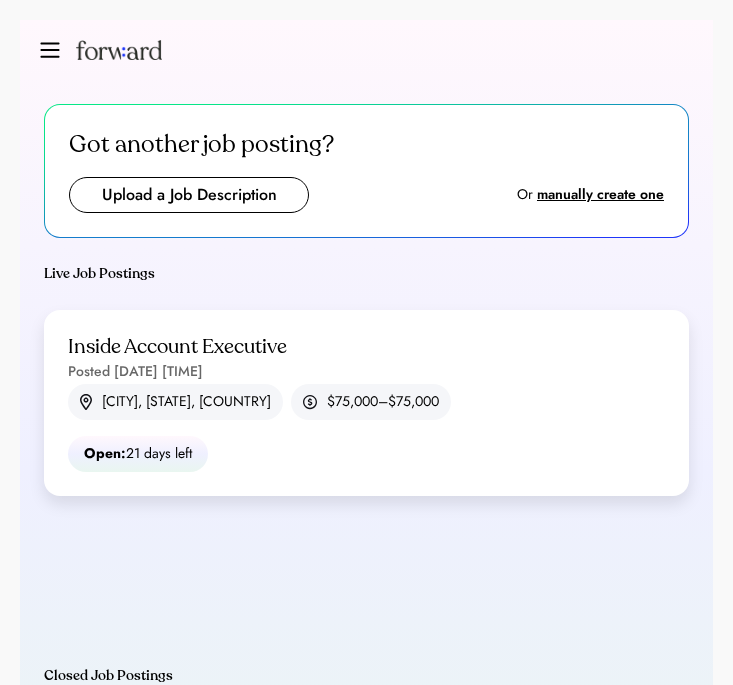 click at bounding box center (50, 50) 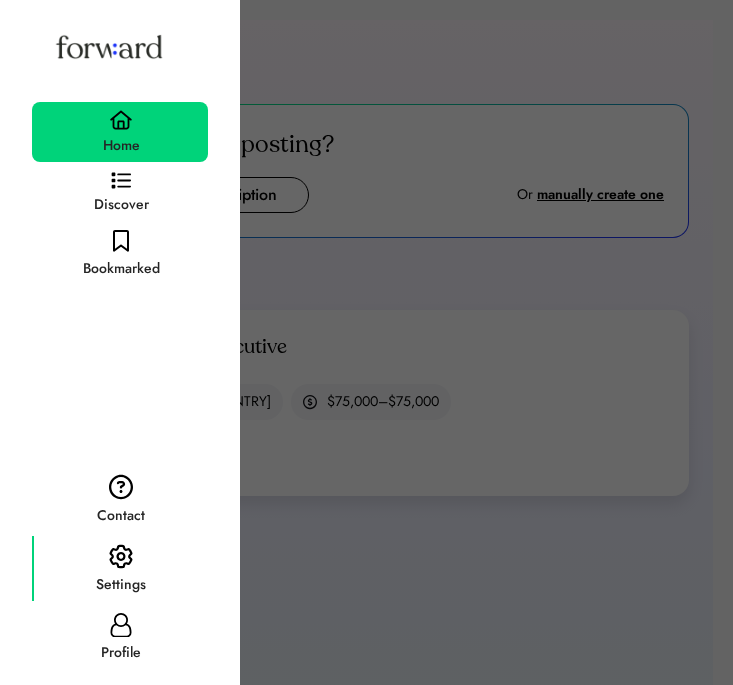 click on "Settings" at bounding box center (120, 568) 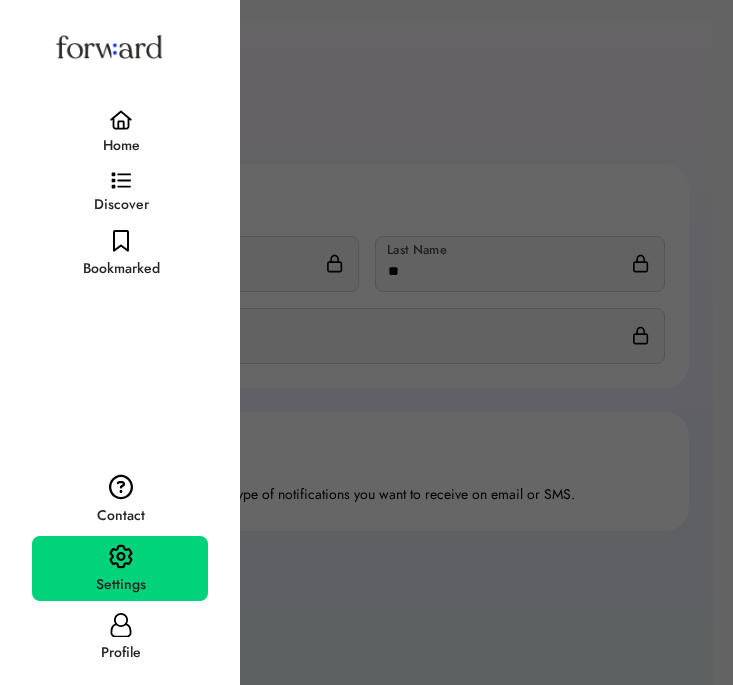 click at bounding box center [366, 342] 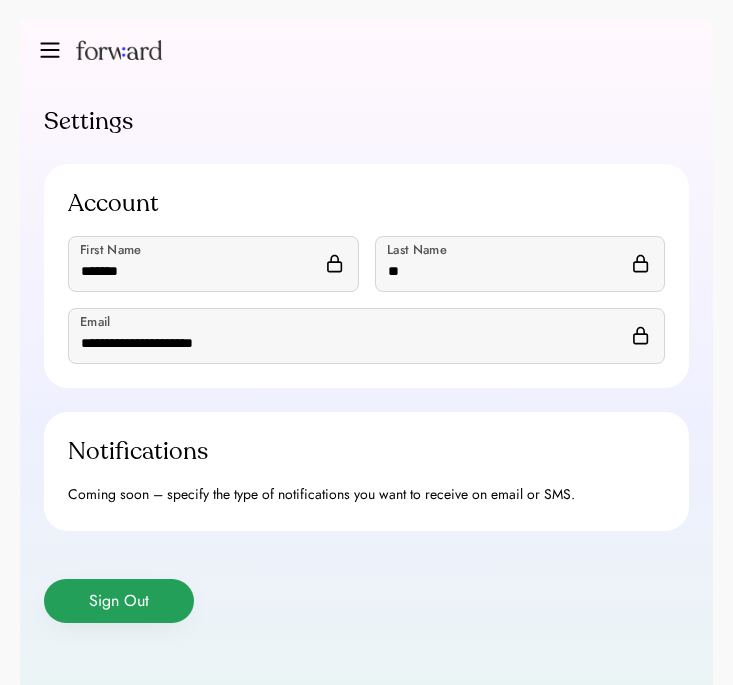 click on "Sign Out" at bounding box center [119, 601] 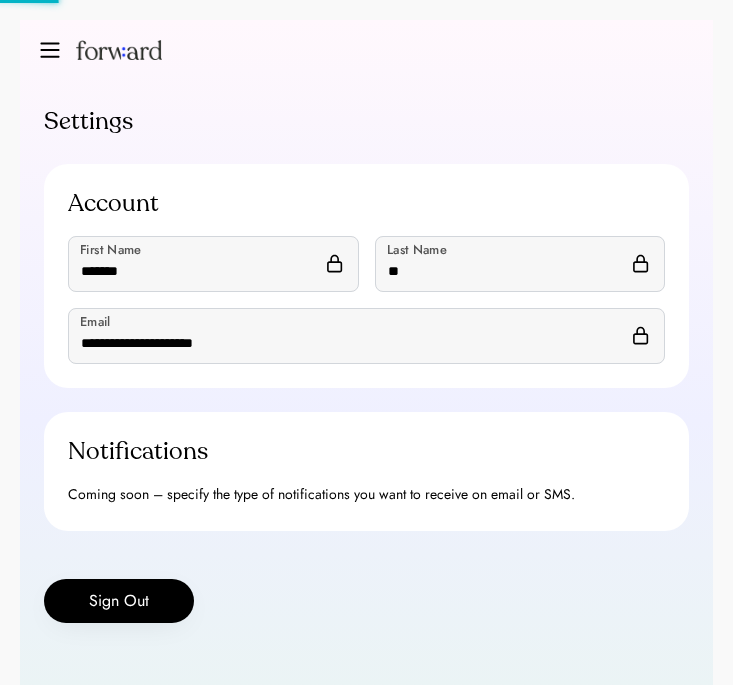 type 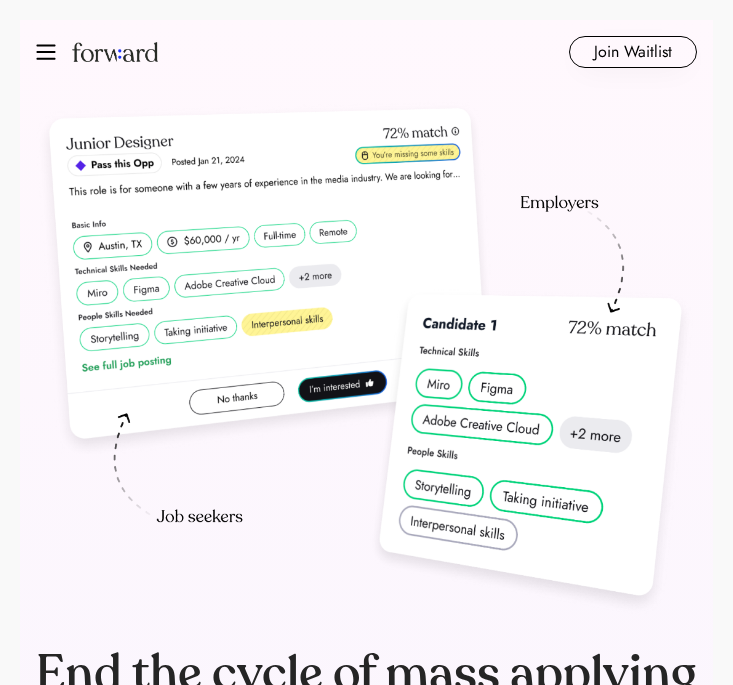 scroll, scrollTop: 0, scrollLeft: 0, axis: both 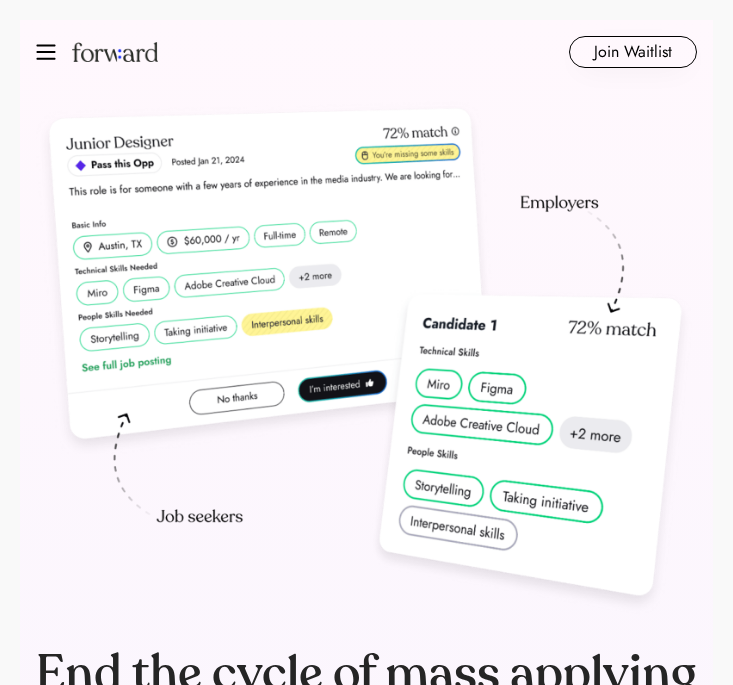 click at bounding box center [46, 52] 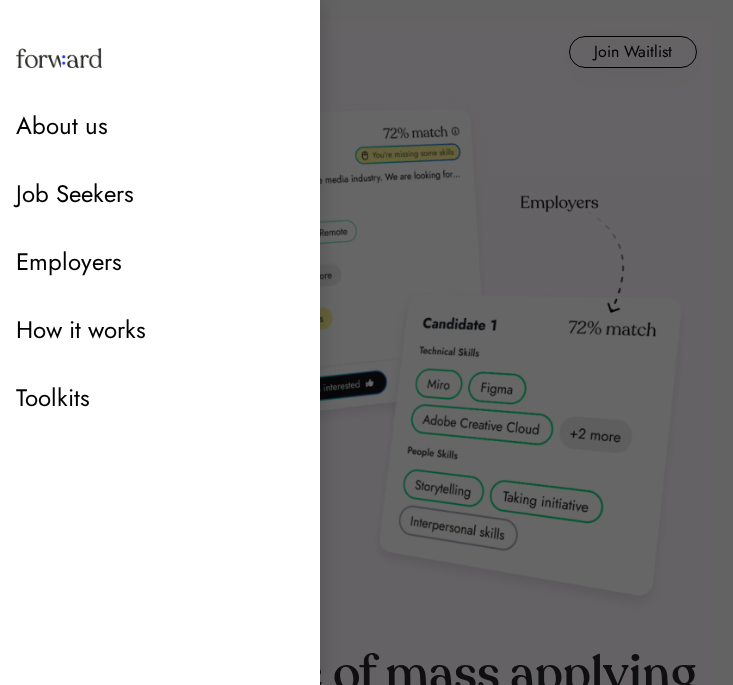 click at bounding box center [366, 342] 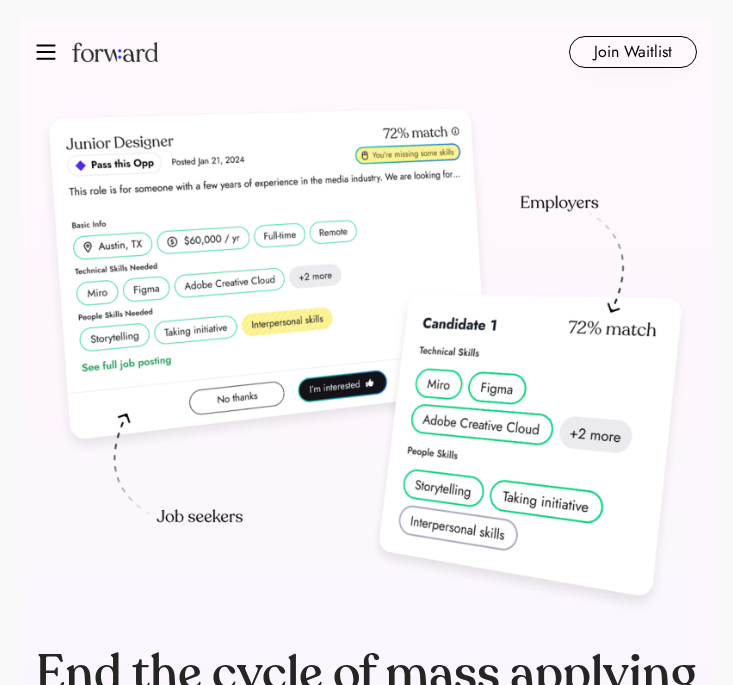 click at bounding box center [46, 52] 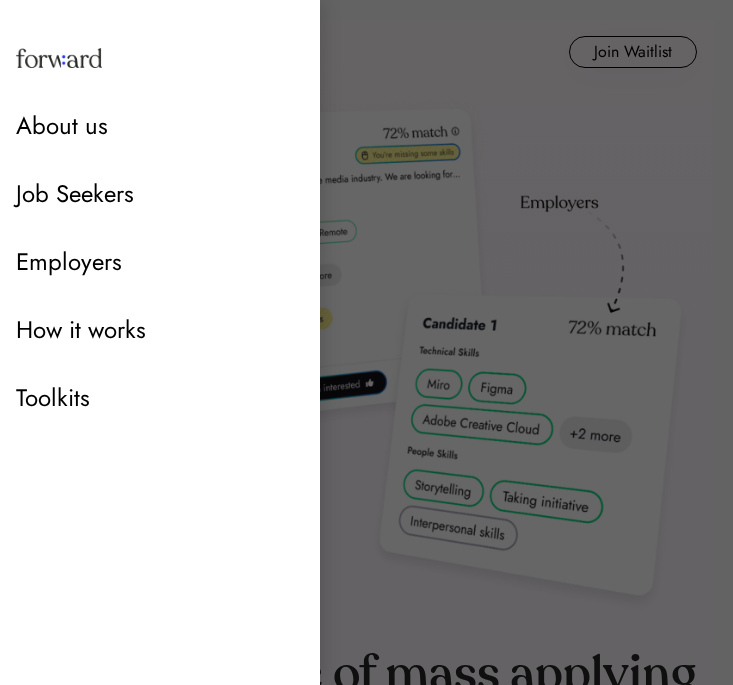 click at bounding box center [366, 342] 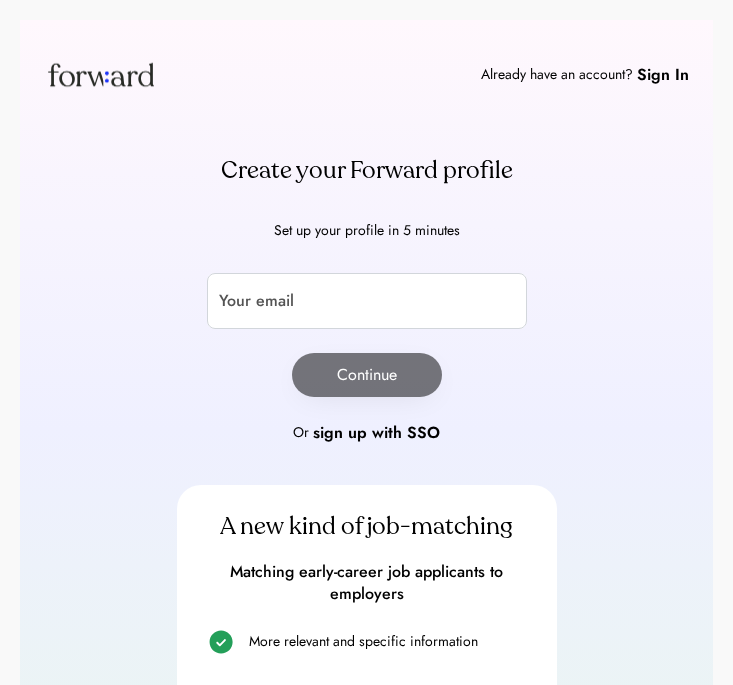 scroll, scrollTop: 0, scrollLeft: 0, axis: both 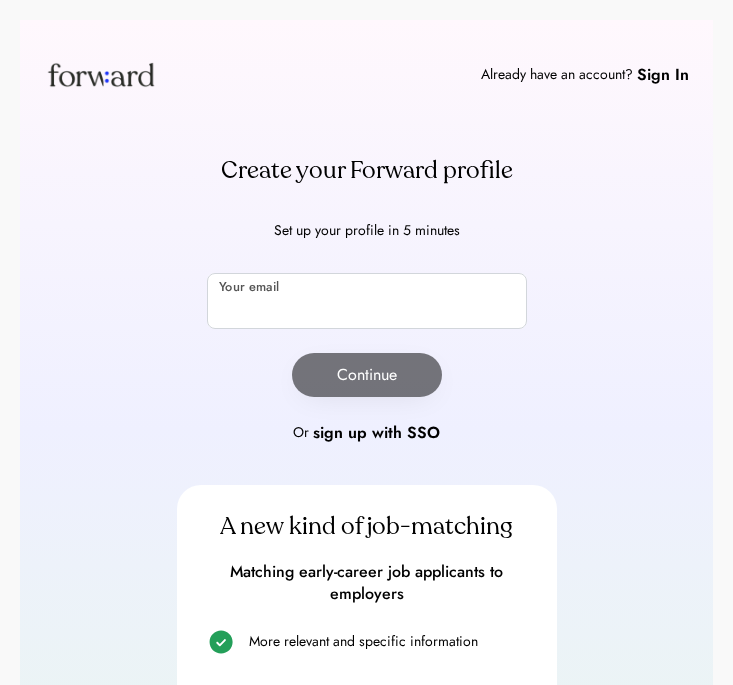 click at bounding box center [367, 301] 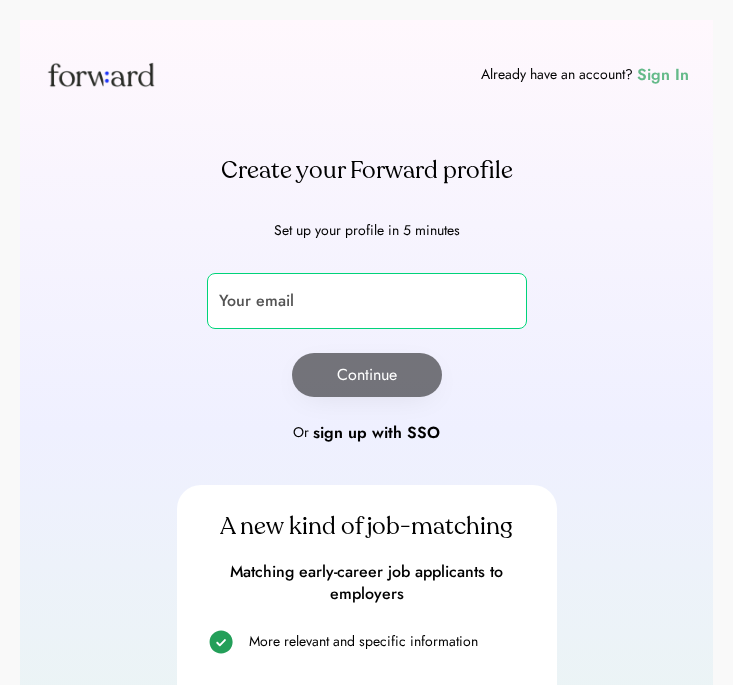 click on "Sign In" at bounding box center [663, 75] 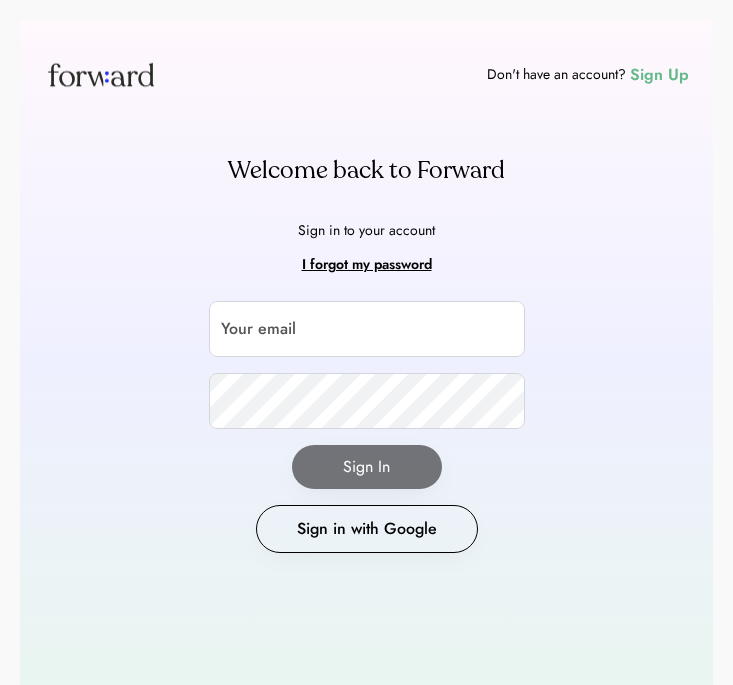 scroll, scrollTop: 0, scrollLeft: 0, axis: both 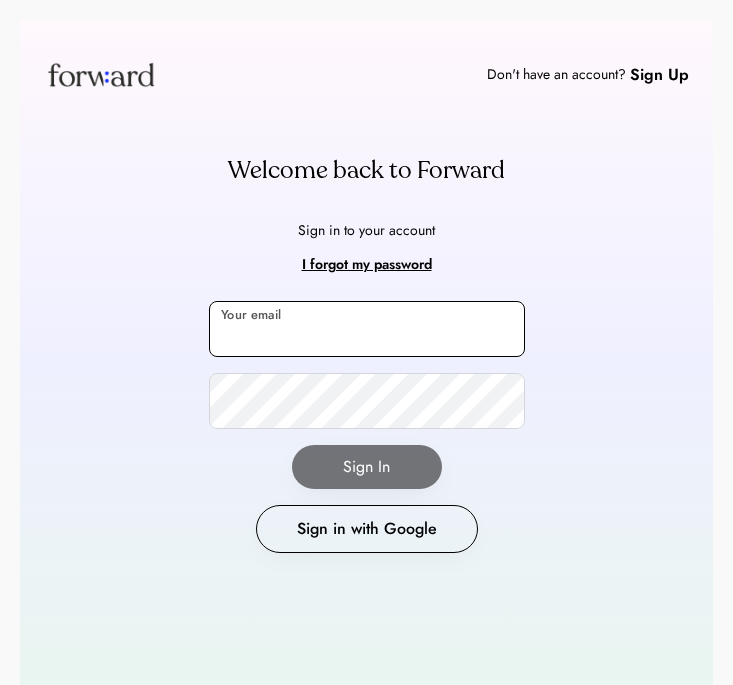 click at bounding box center (367, 329) 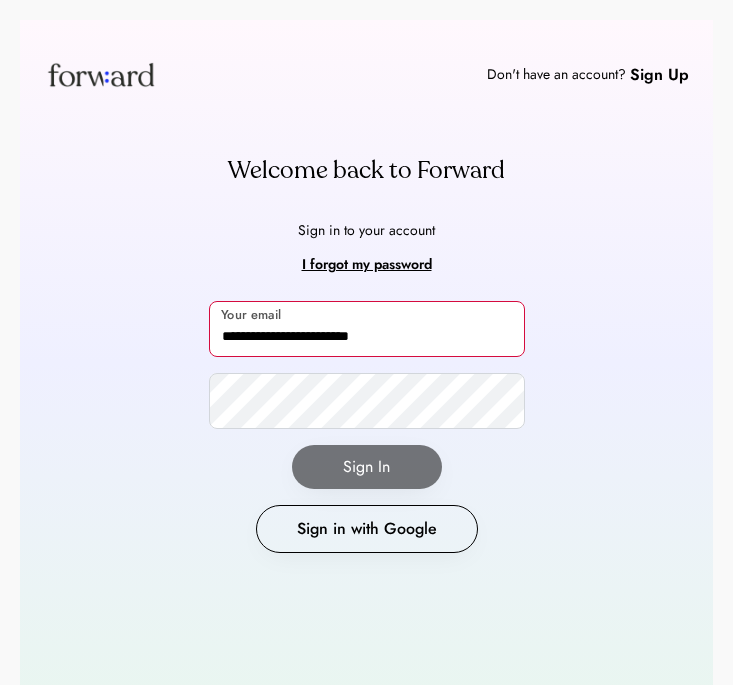 type on "**********" 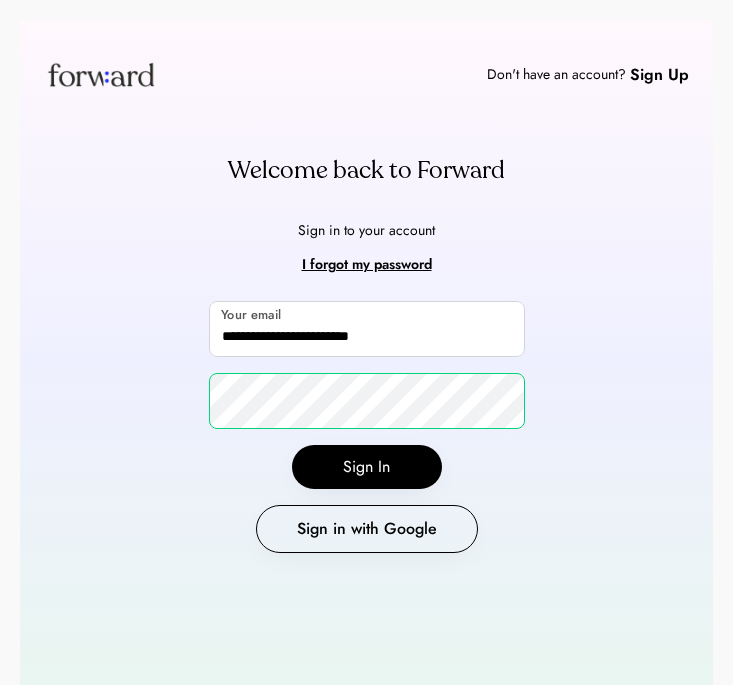 click on "Sign In" at bounding box center [367, 467] 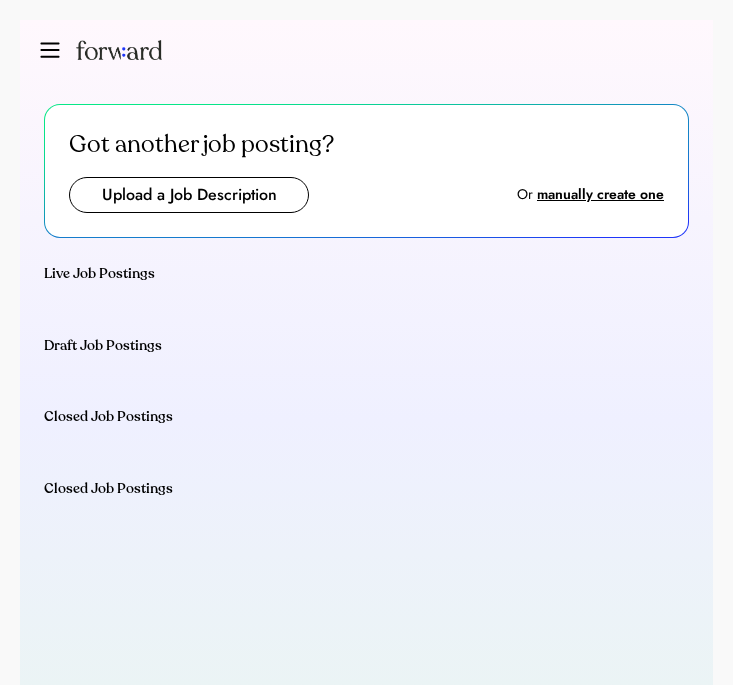 scroll, scrollTop: 0, scrollLeft: 0, axis: both 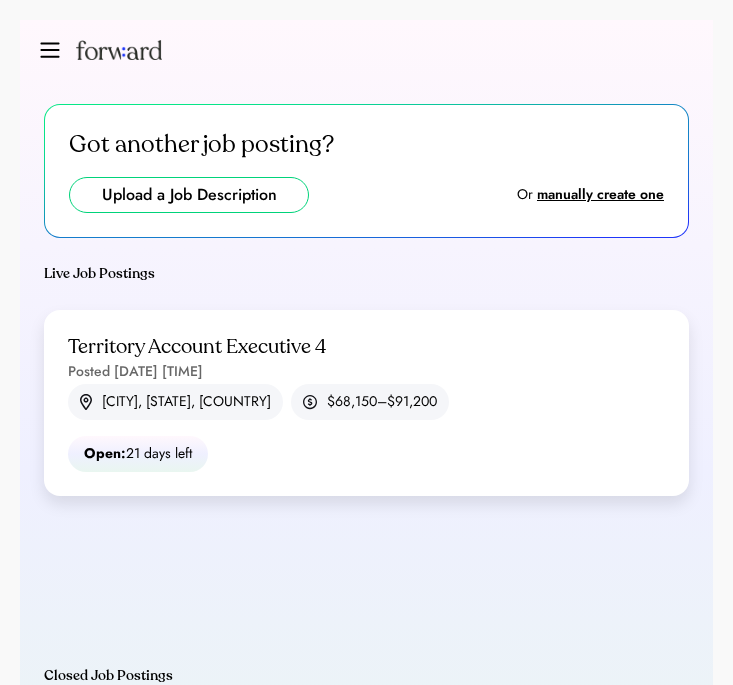 click at bounding box center [189, 195] 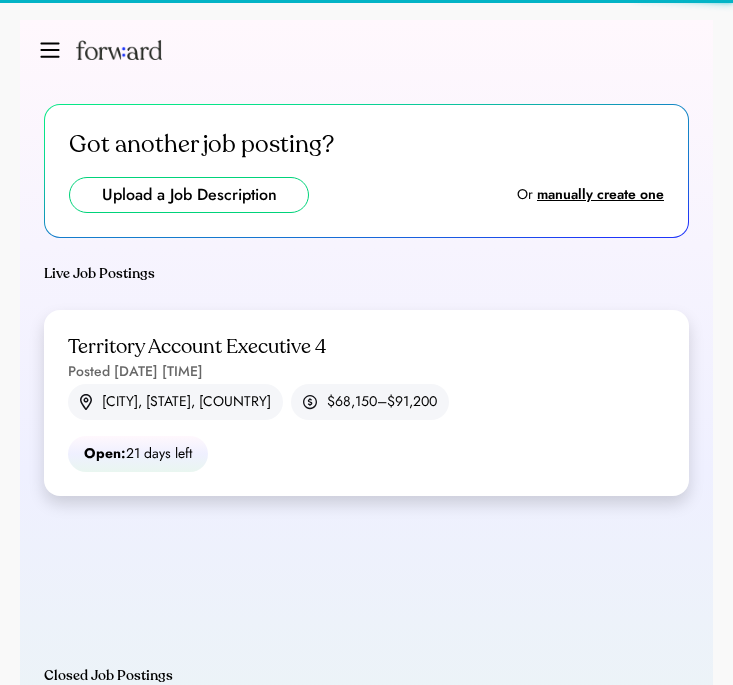 type 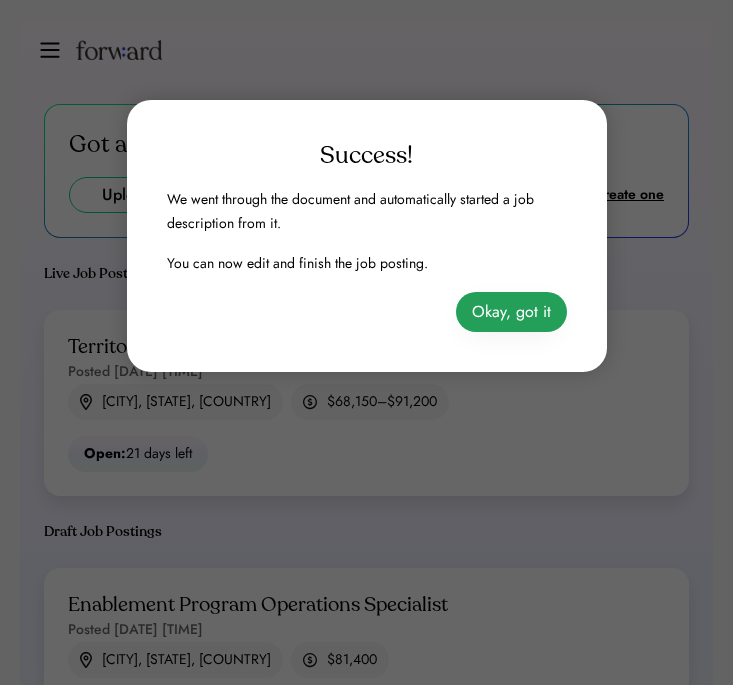 click on "Okay, got it" at bounding box center [511, 312] 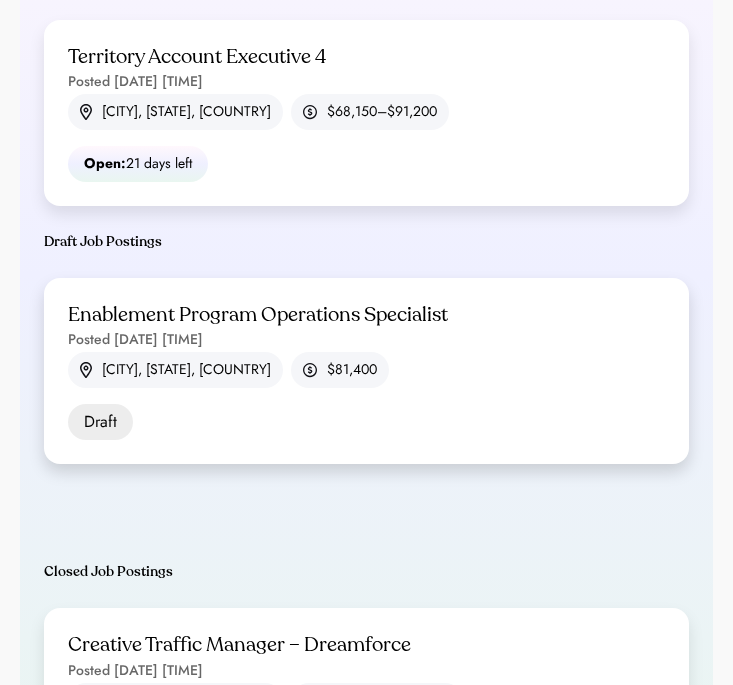 scroll, scrollTop: 423, scrollLeft: 0, axis: vertical 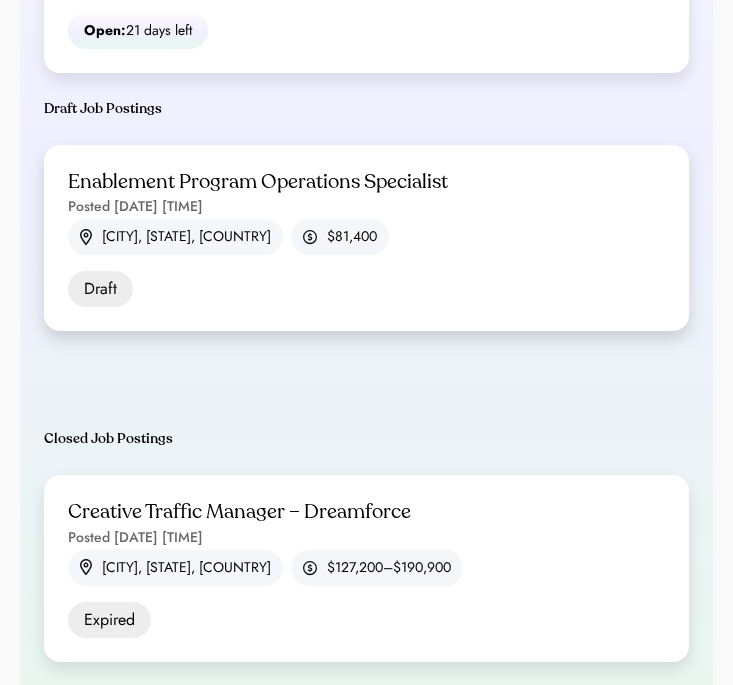 click on "Enablement Program Operations Specialist" at bounding box center [258, 182] 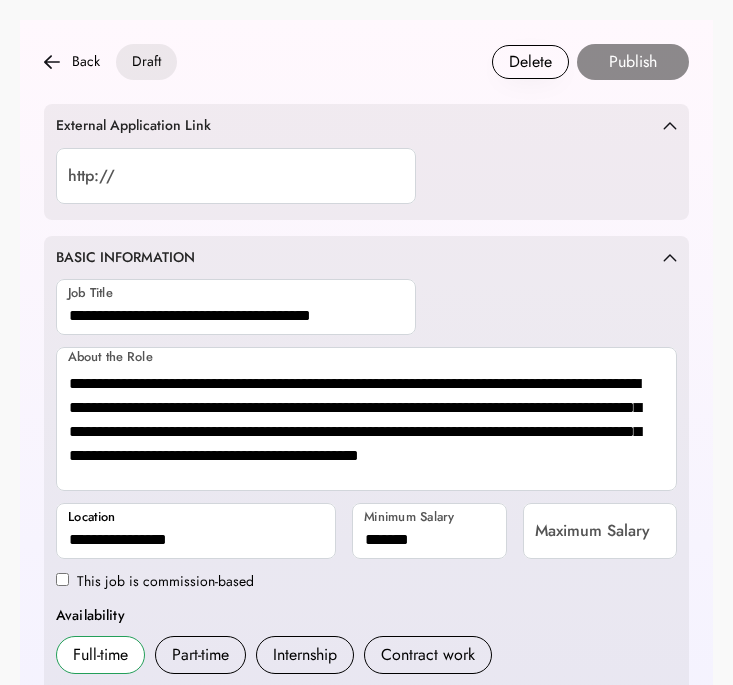 scroll, scrollTop: 0, scrollLeft: 0, axis: both 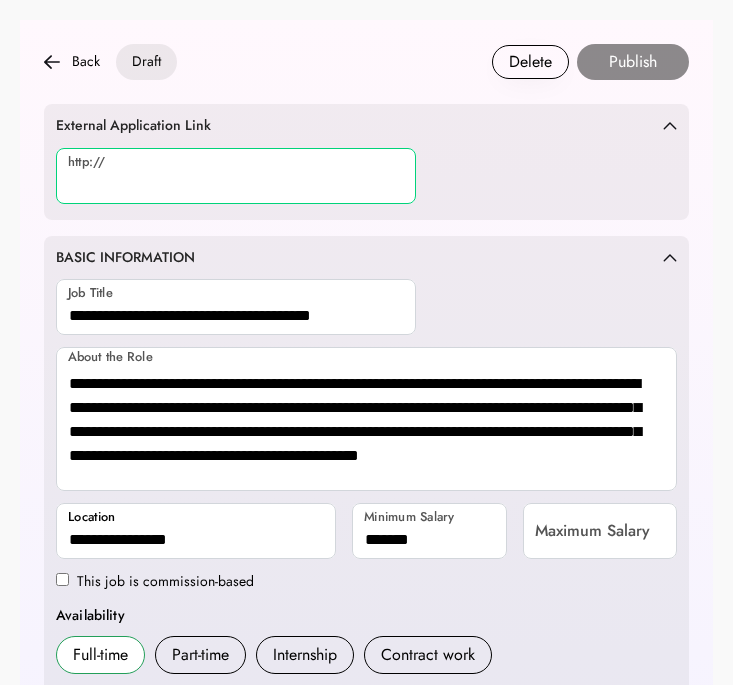 click at bounding box center (236, 176) 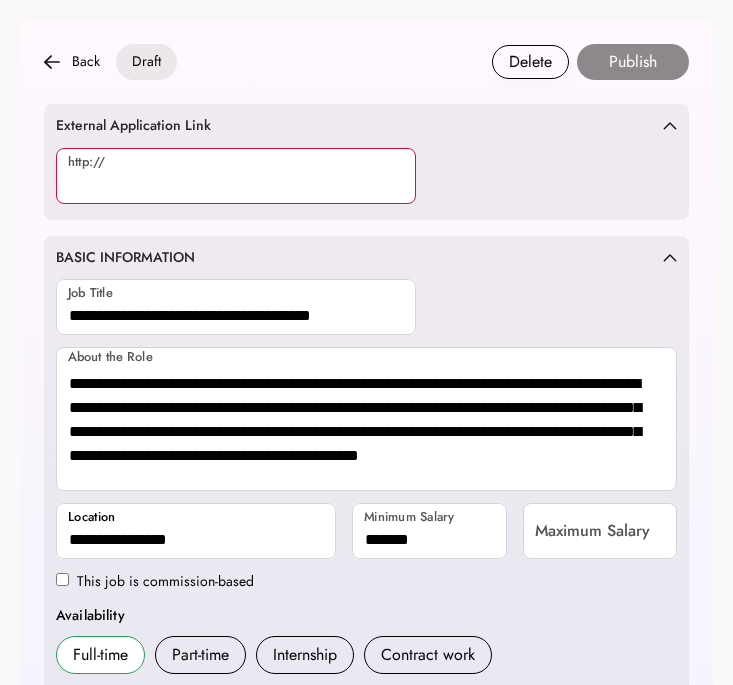 paste on "**********" 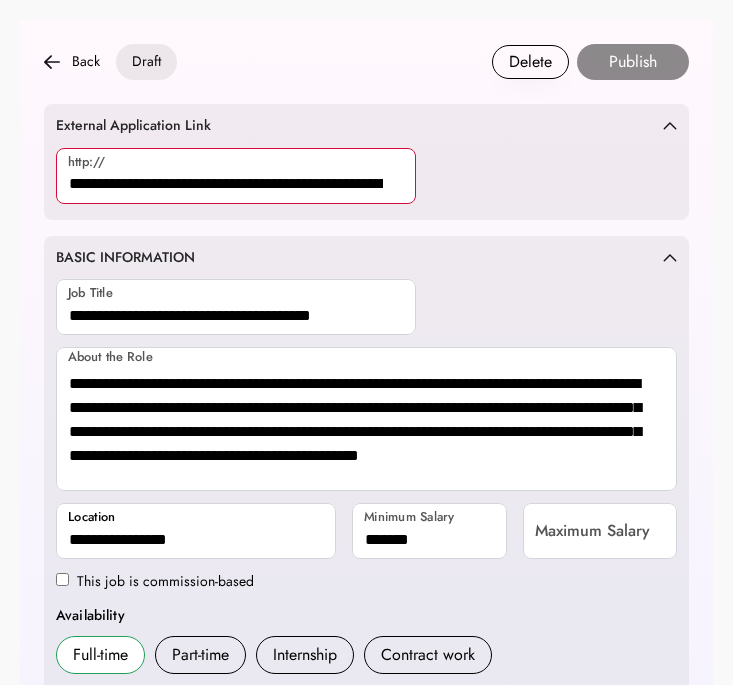 scroll, scrollTop: 0, scrollLeft: 648, axis: horizontal 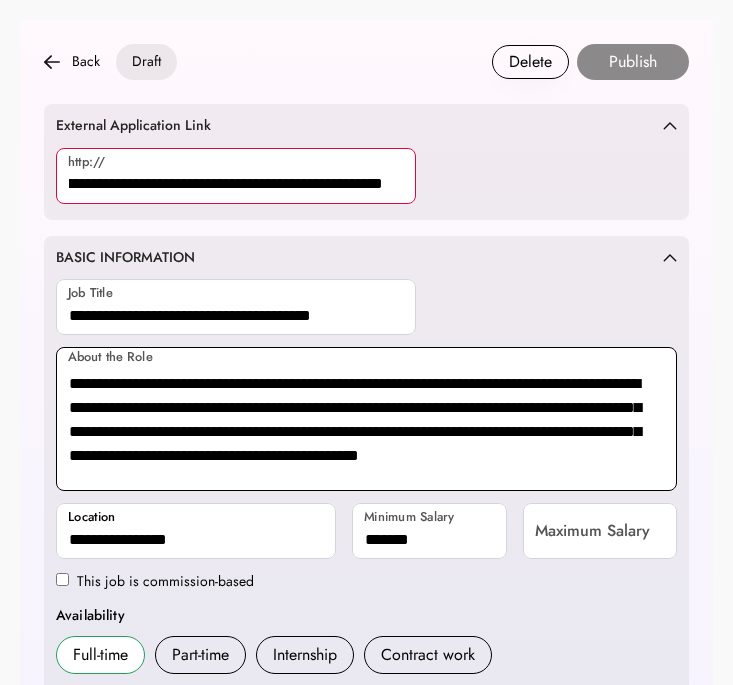 type on "**********" 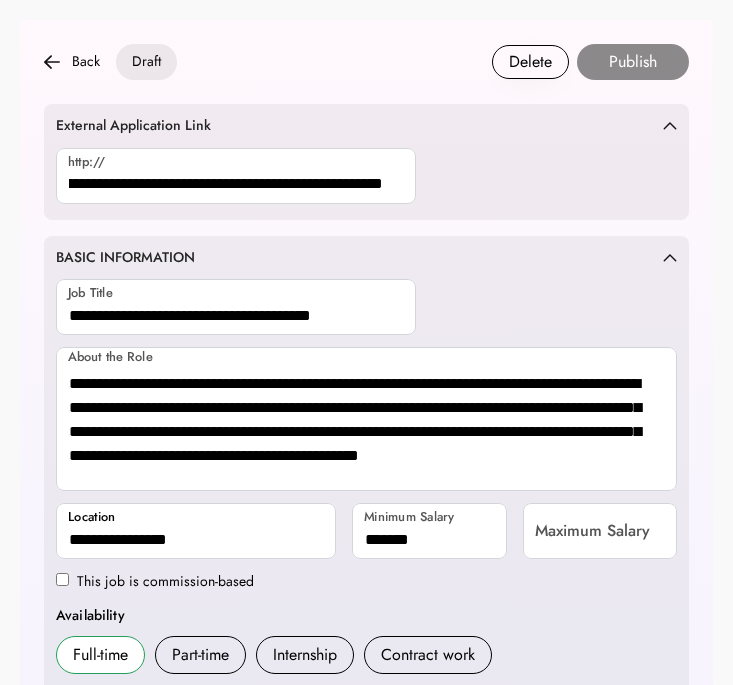 click on "**********" at bounding box center [366, 582] 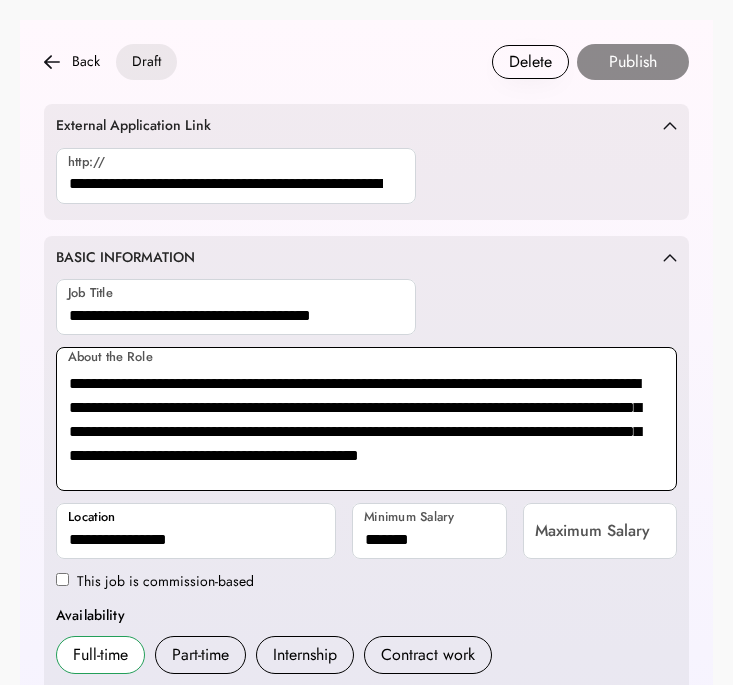 click on "**********" at bounding box center (366, 419) 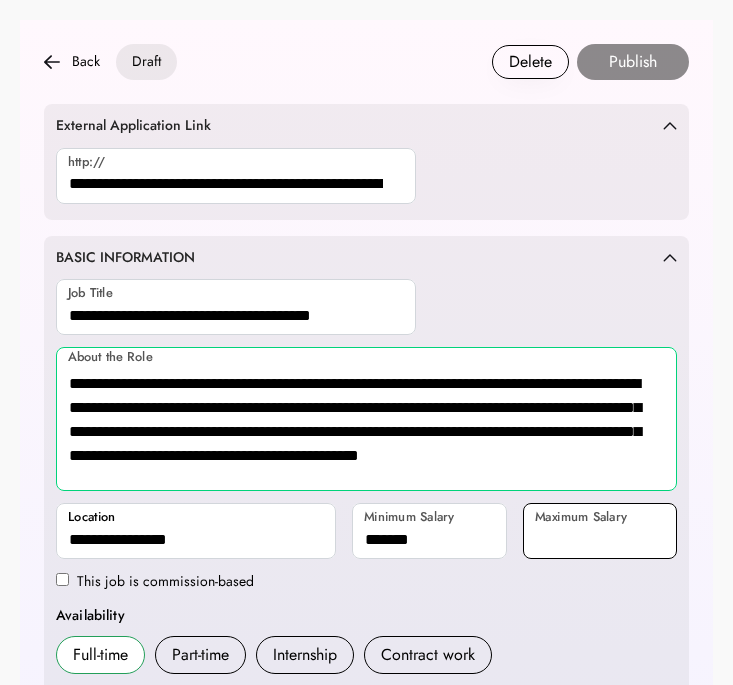 click at bounding box center [600, 531] 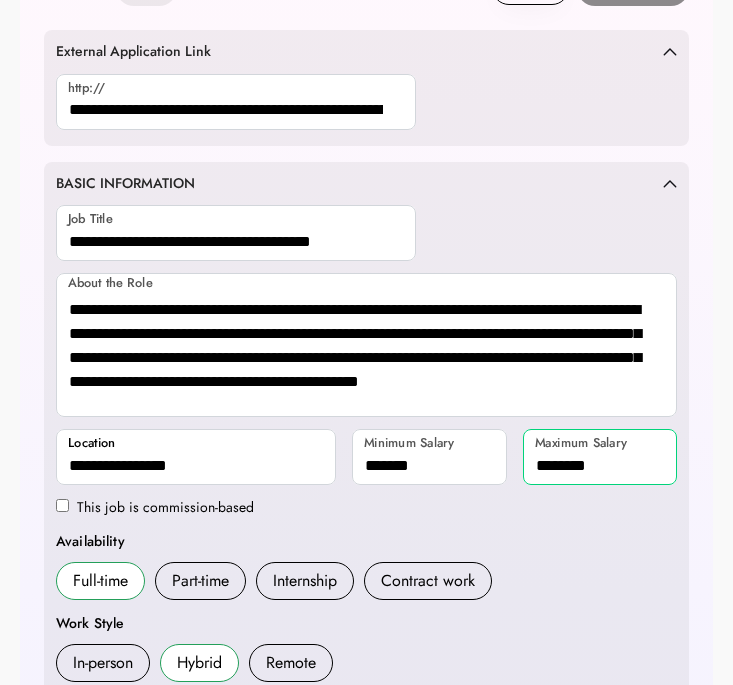 scroll, scrollTop: 188, scrollLeft: 0, axis: vertical 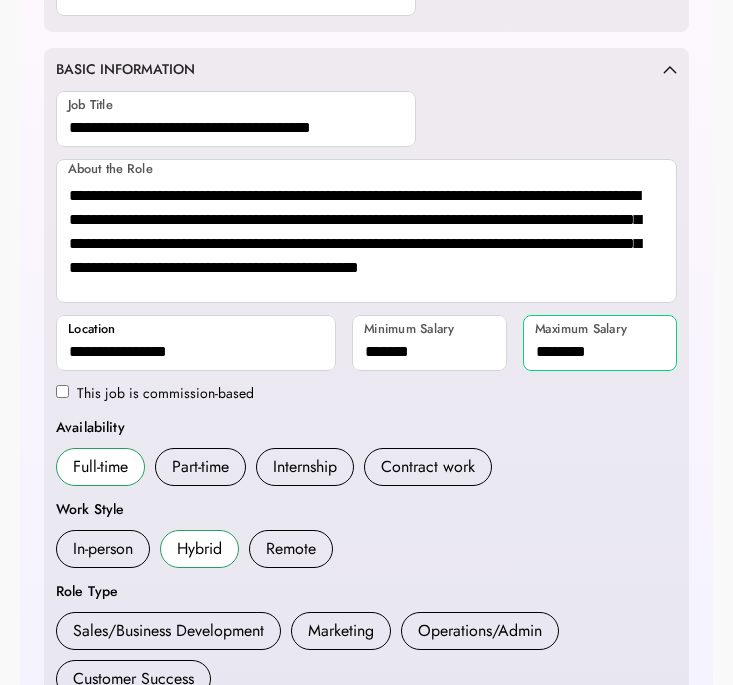 type on "********" 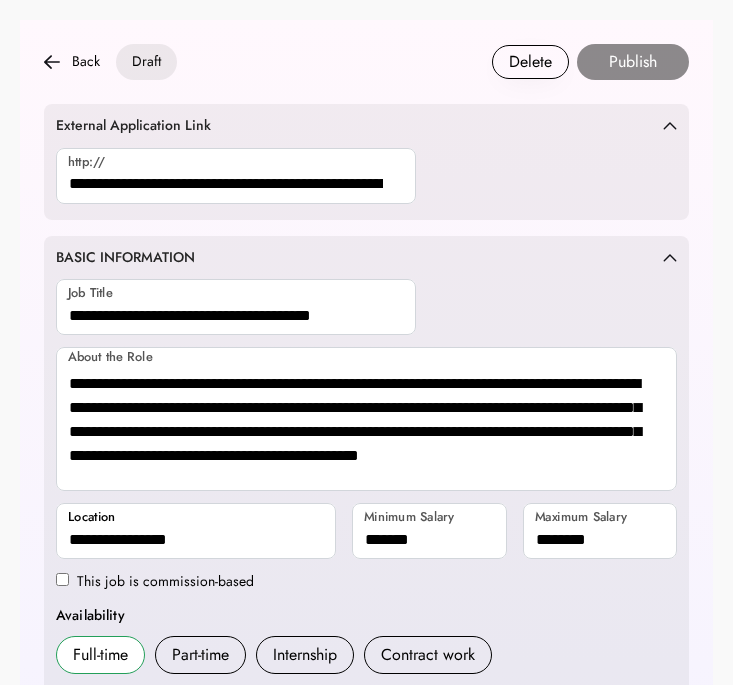 scroll, scrollTop: 486, scrollLeft: 0, axis: vertical 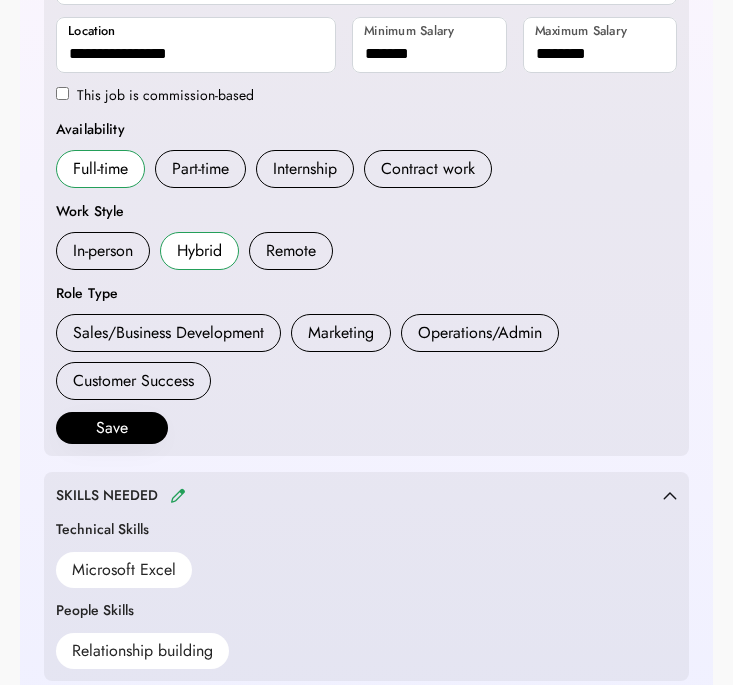 click on "Operations/Admin" at bounding box center [480, 333] 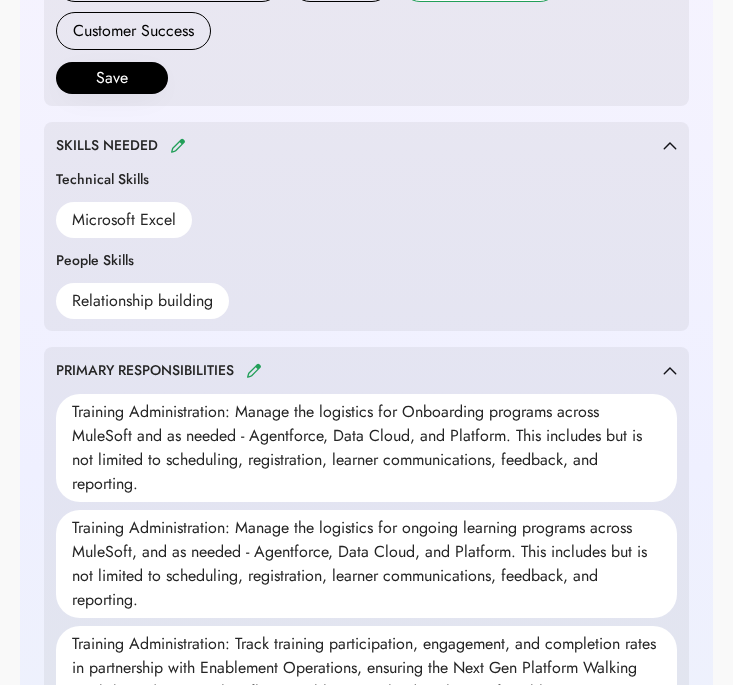 scroll, scrollTop: 900, scrollLeft: 0, axis: vertical 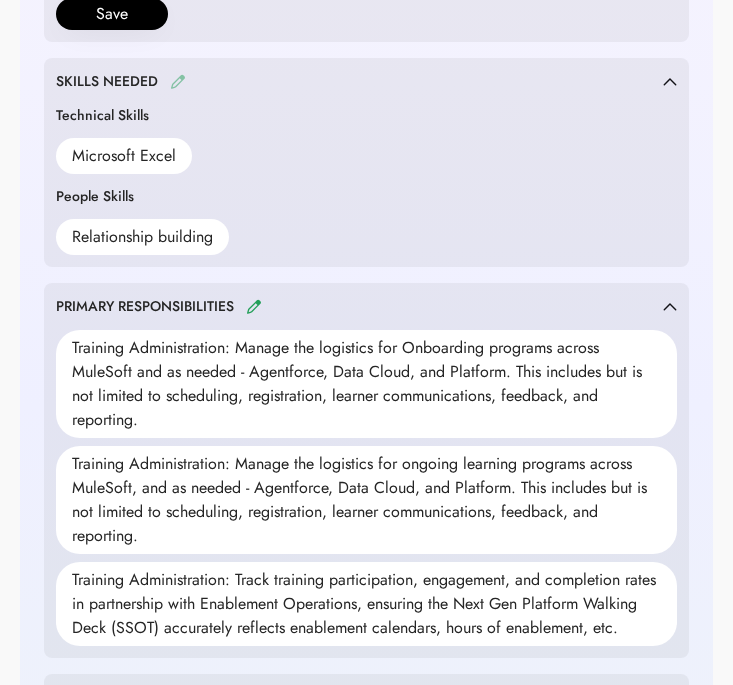 click at bounding box center [178, 81] 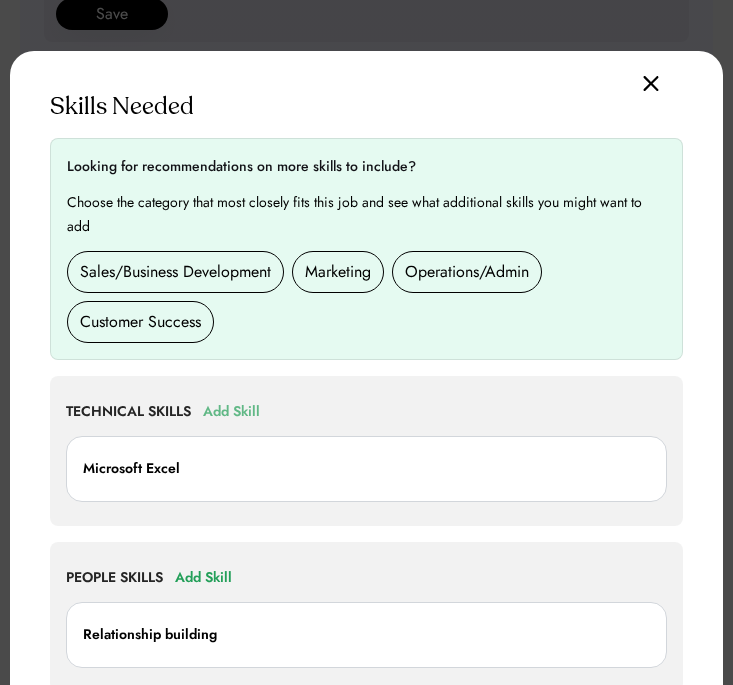 click on "Add Skill" at bounding box center [231, 412] 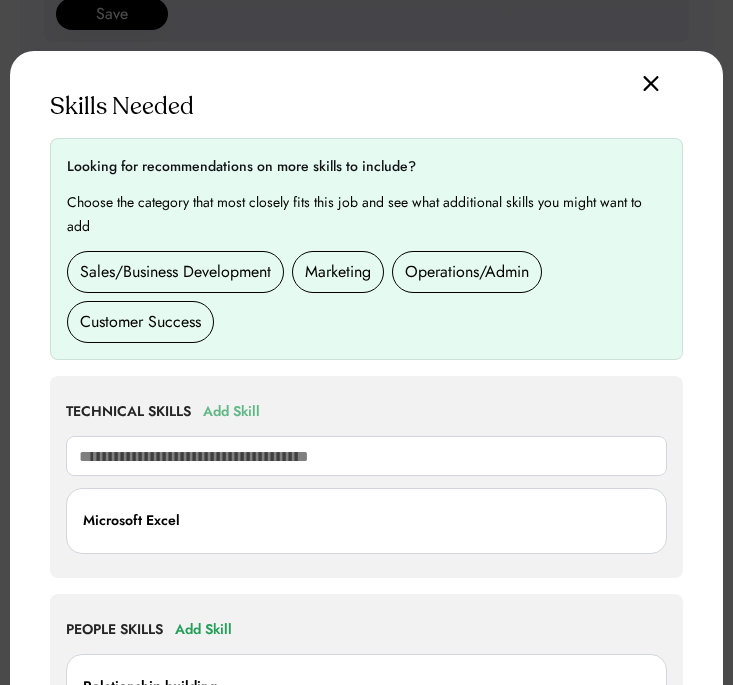 click at bounding box center (366, 456) 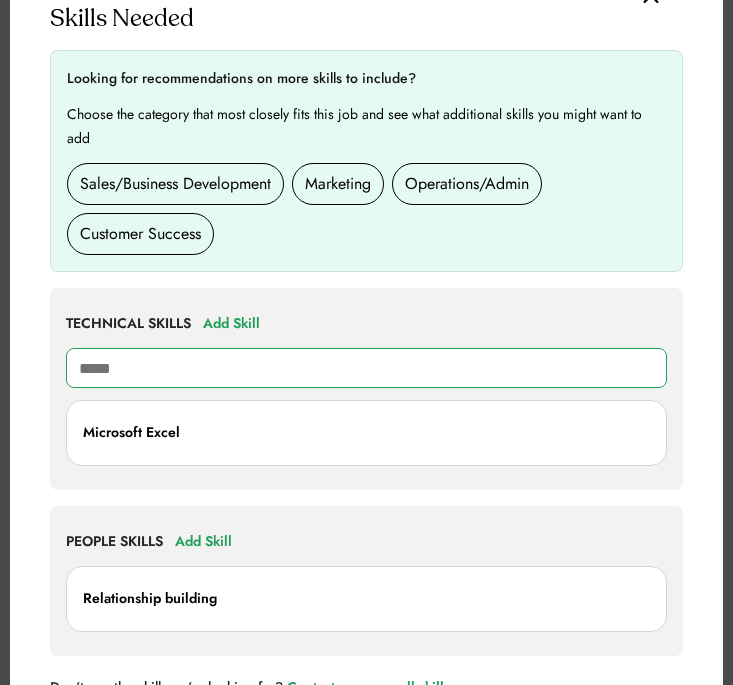 scroll, scrollTop: 1010, scrollLeft: 0, axis: vertical 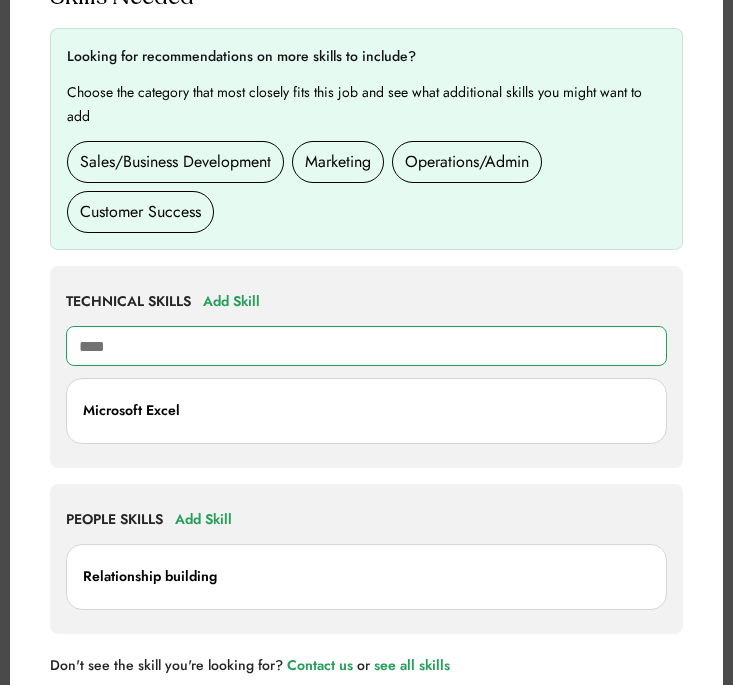 type on "***" 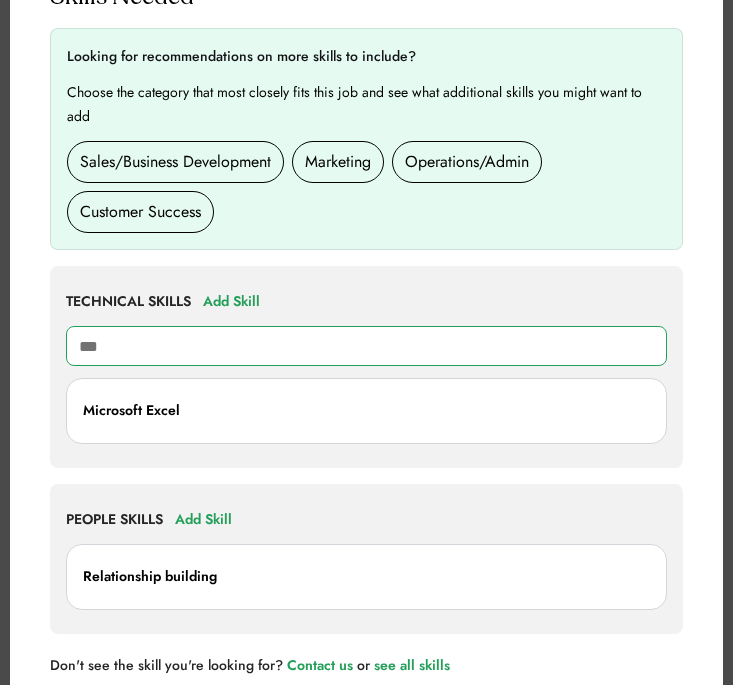 type on "**********" 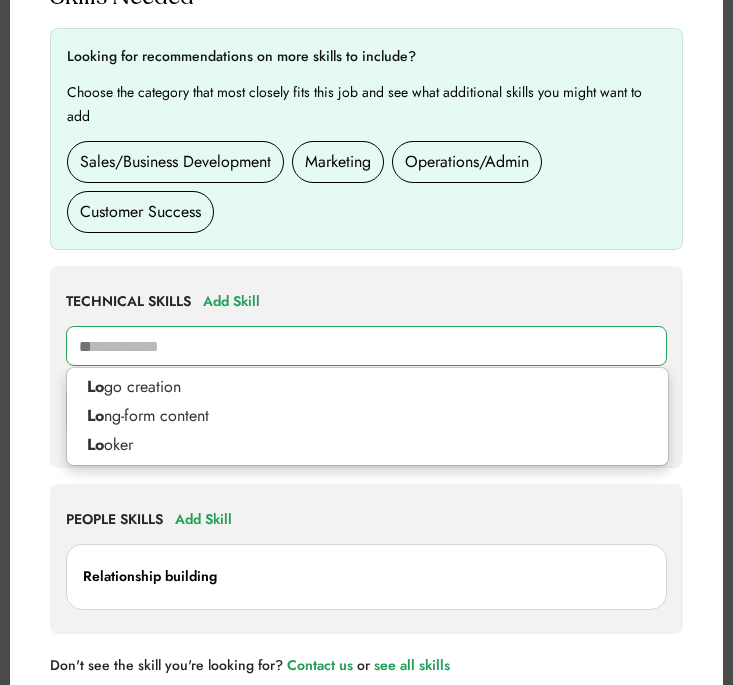 type on "*" 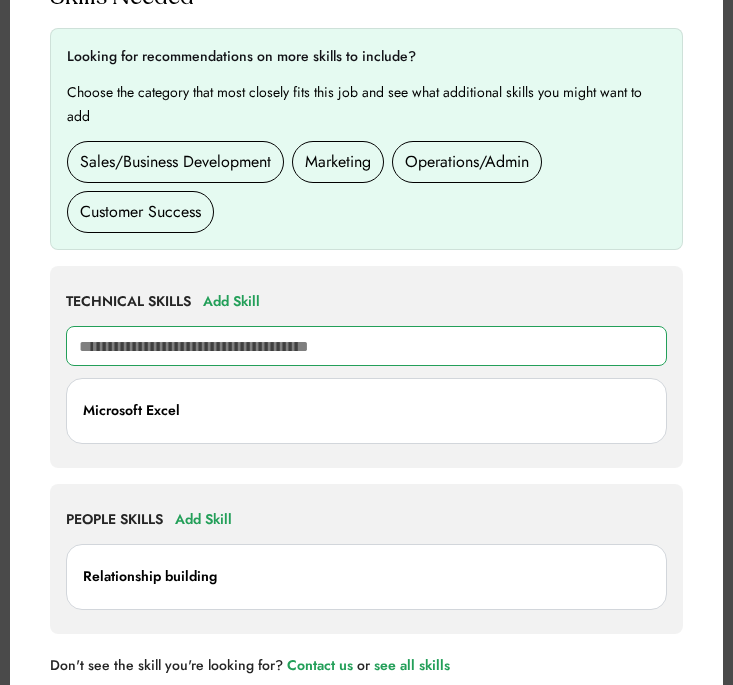 click at bounding box center (366, 346) 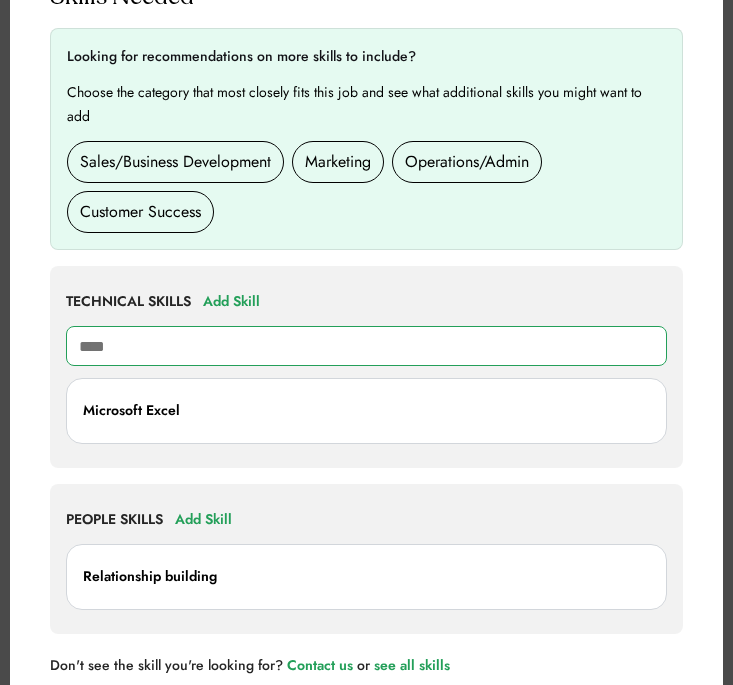 type on "*****" 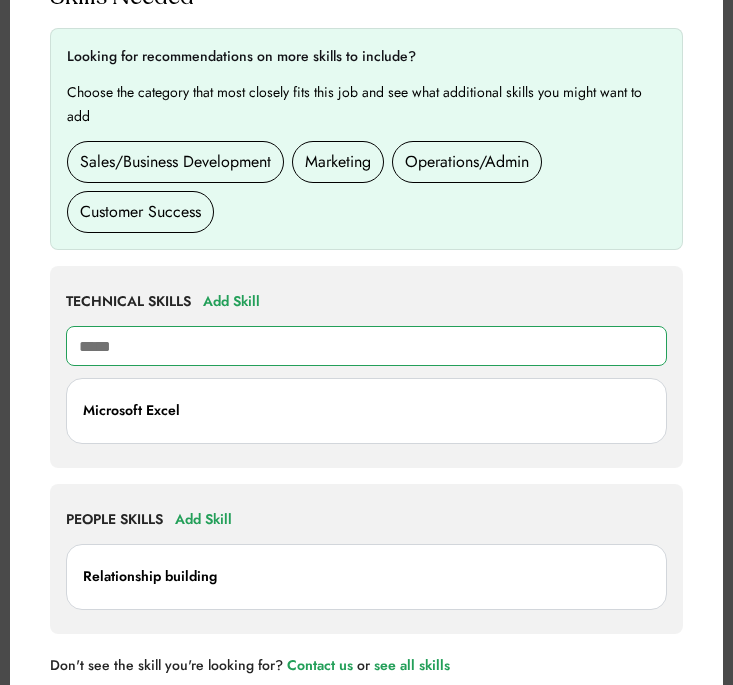 type on "**********" 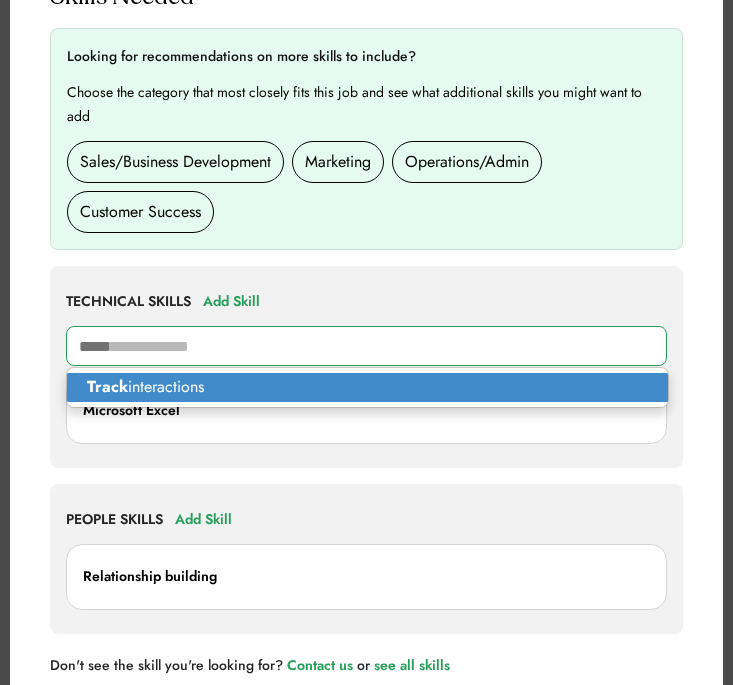 click on "Track  interactions" at bounding box center (367, 387) 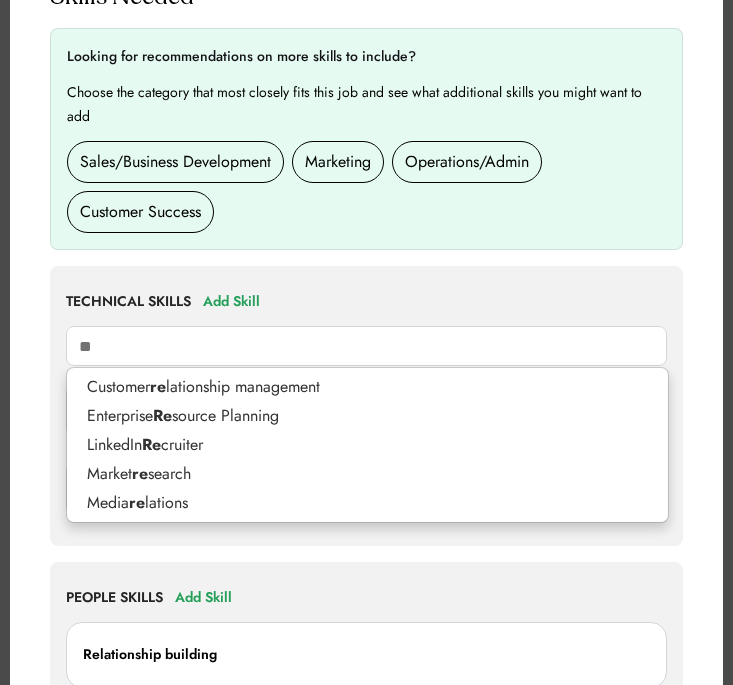 type on "*" 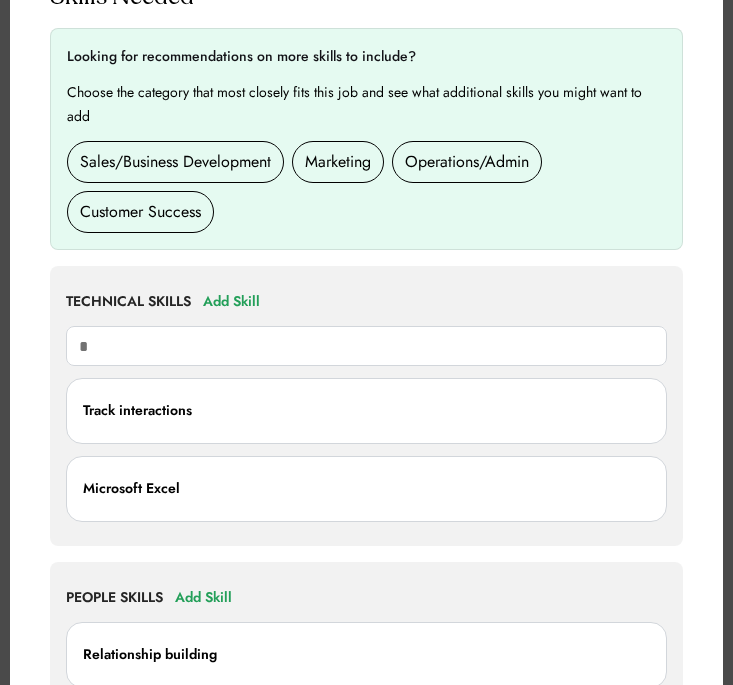 type on "**" 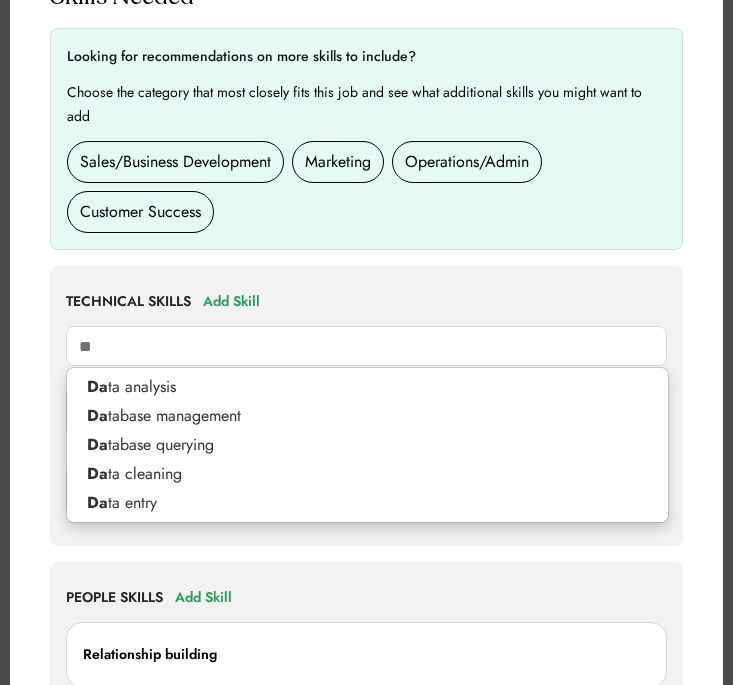 type on "**********" 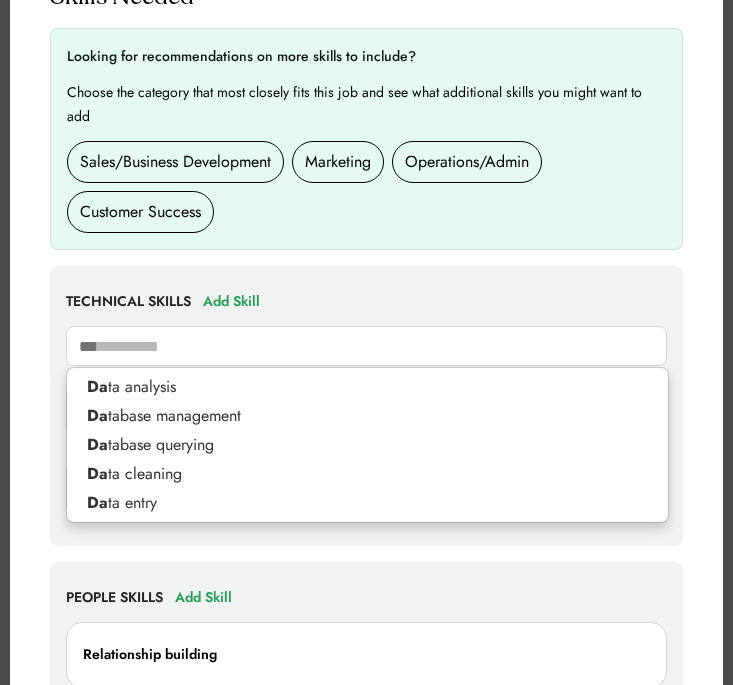type on "****" 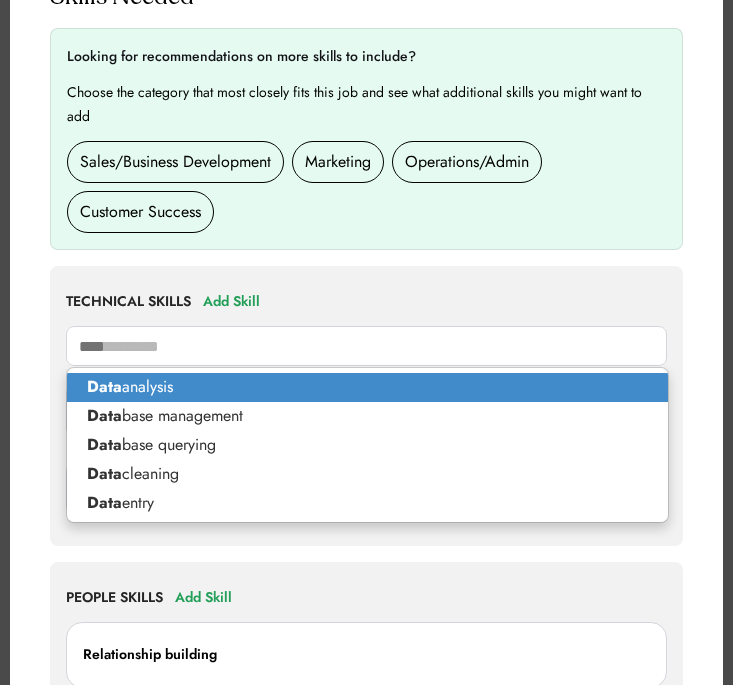 drag, startPoint x: 118, startPoint y: 403, endPoint x: 112, endPoint y: 381, distance: 22.803509 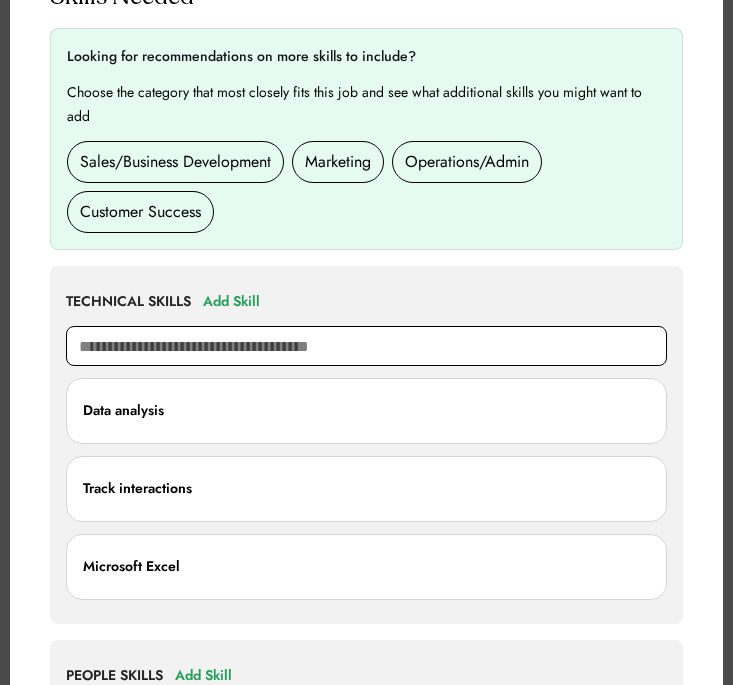 click at bounding box center (366, 346) 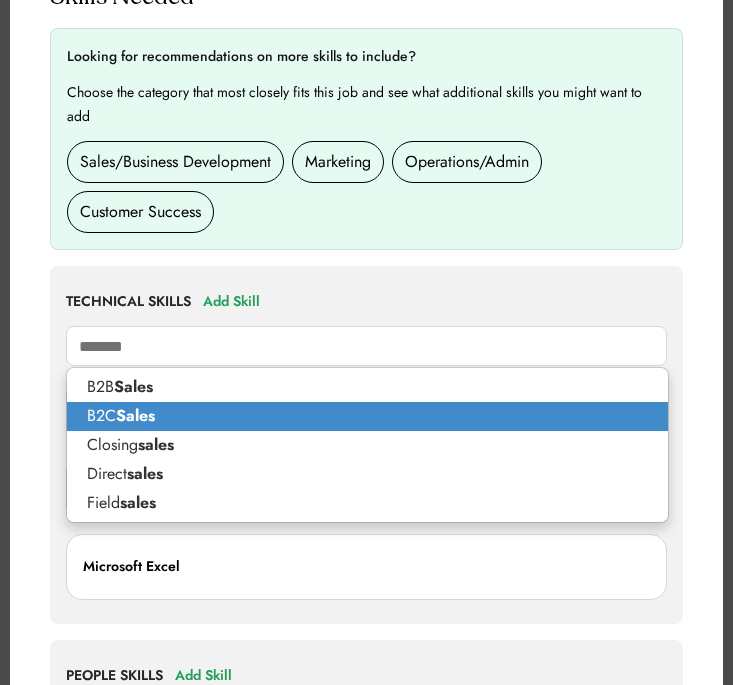 type on "********" 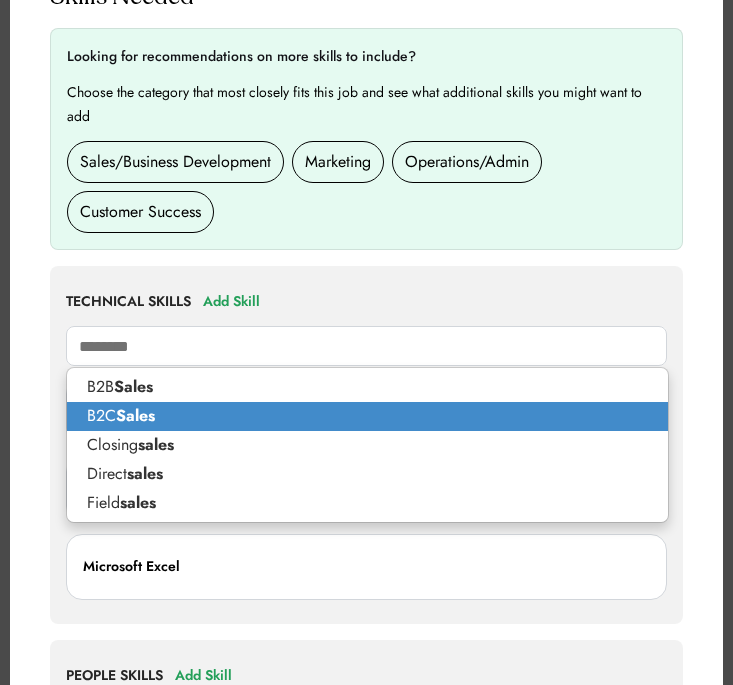 type on "**********" 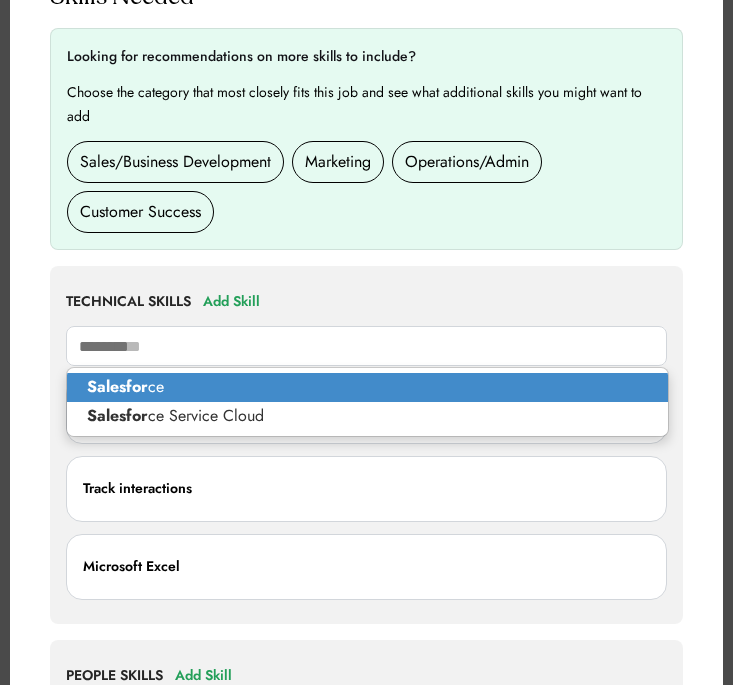 click on "Salesfor ce" at bounding box center [367, 387] 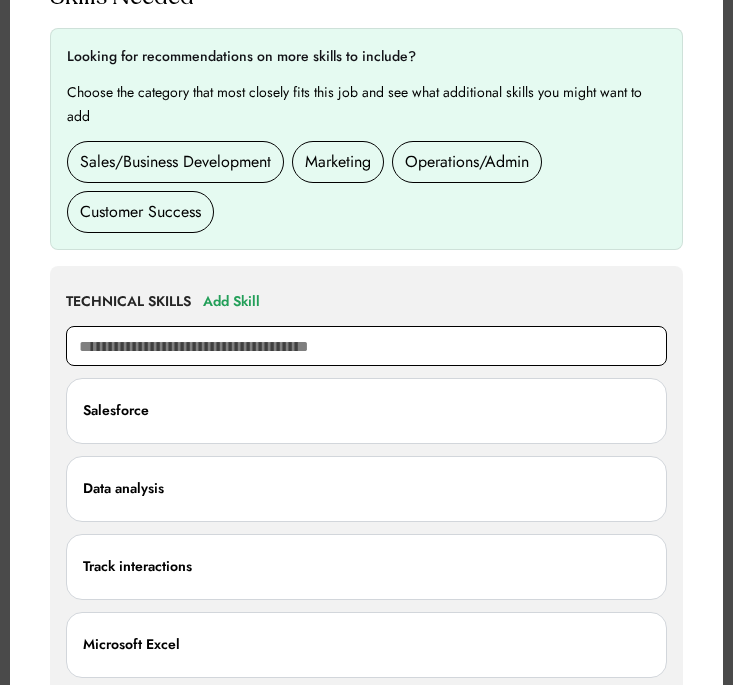 click at bounding box center (366, 346) 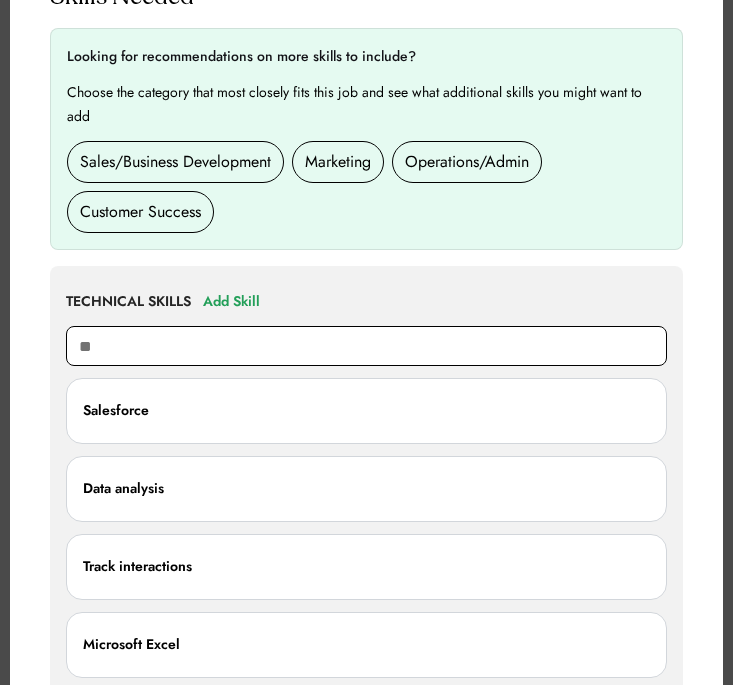 type on "***" 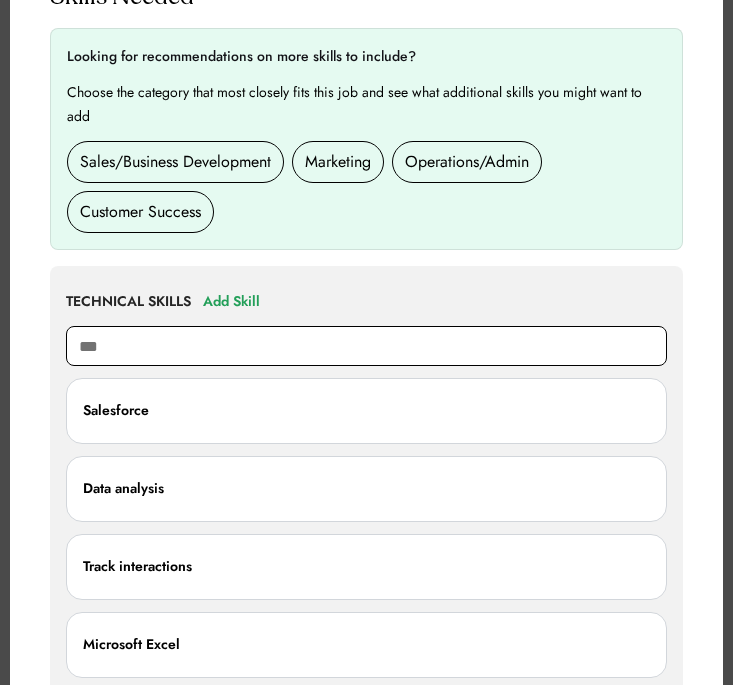 type on "*********" 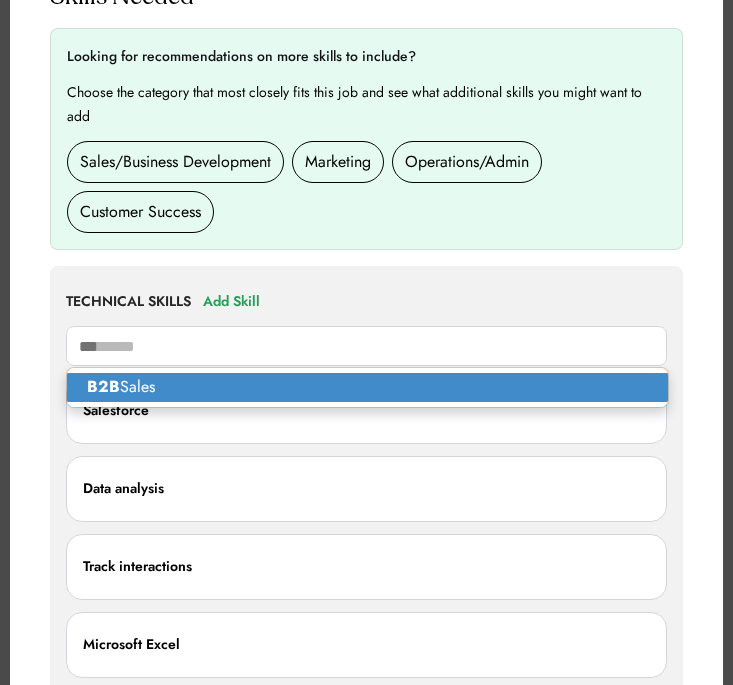 click on "B2B  Sales" at bounding box center [367, 387] 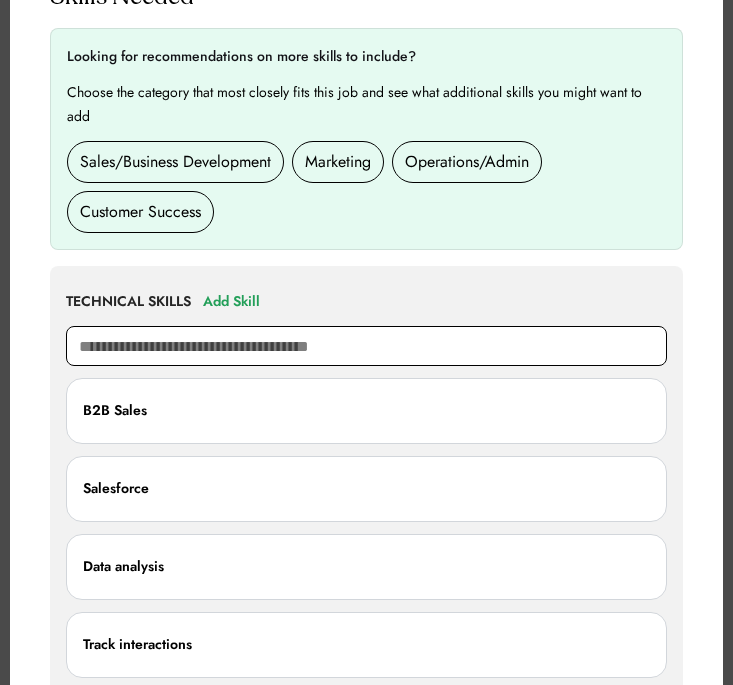 click at bounding box center [366, 346] 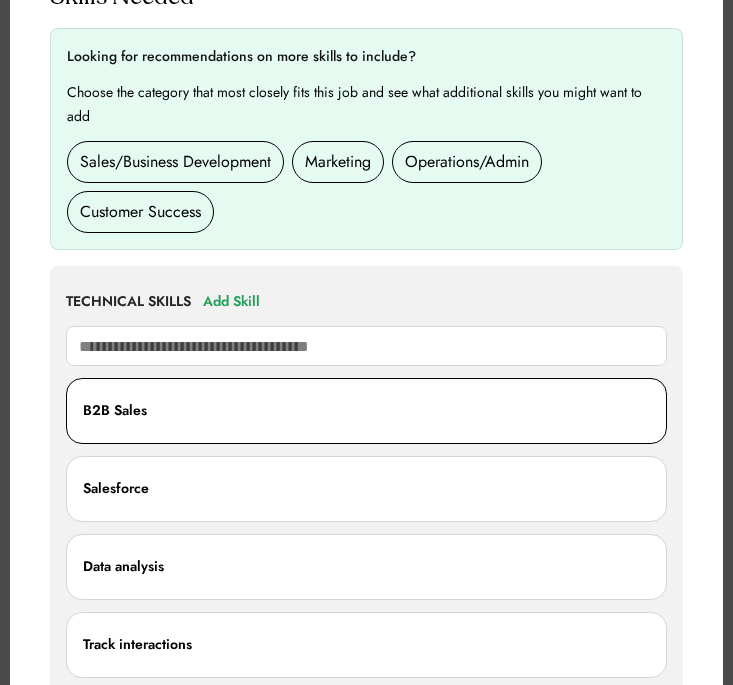 scroll, scrollTop: 1195, scrollLeft: 0, axis: vertical 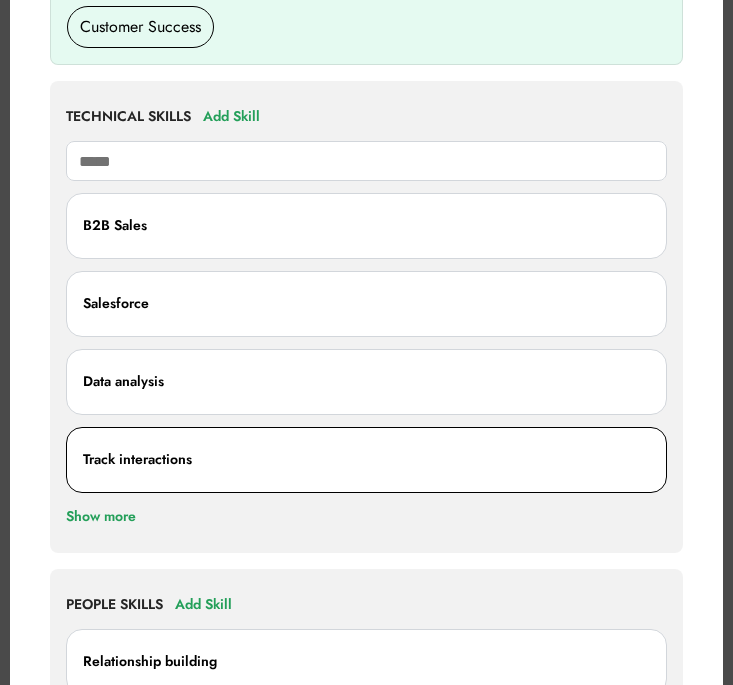 type on "******" 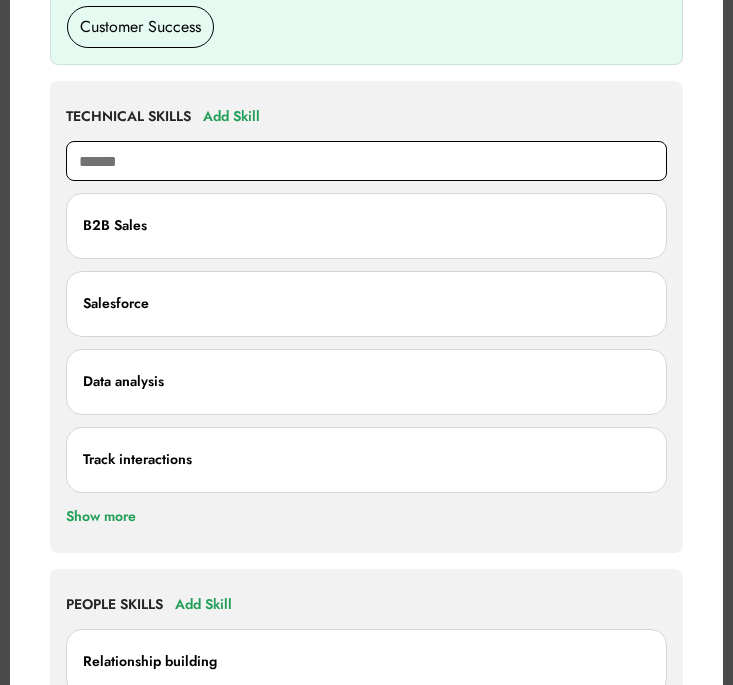 drag, startPoint x: 190, startPoint y: 165, endPoint x: 16, endPoint y: 141, distance: 175.64737 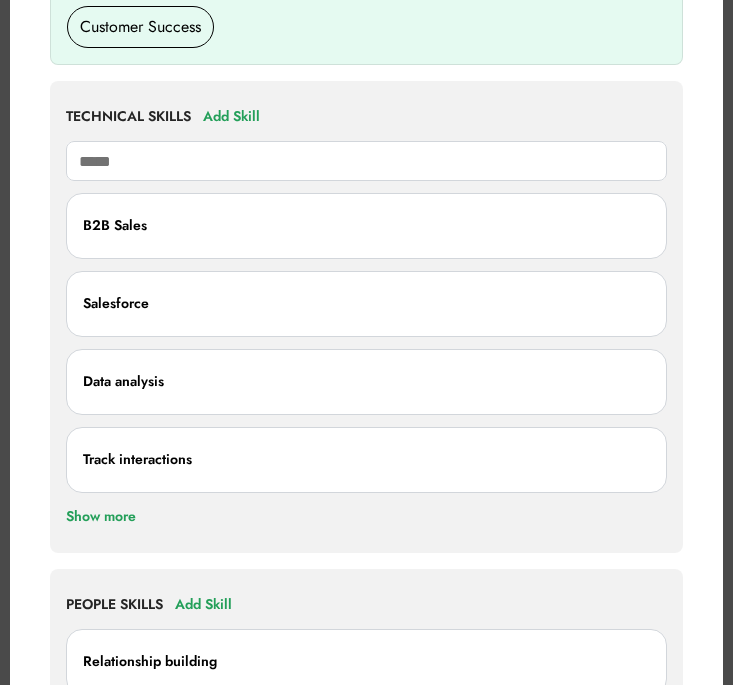 type on "******" 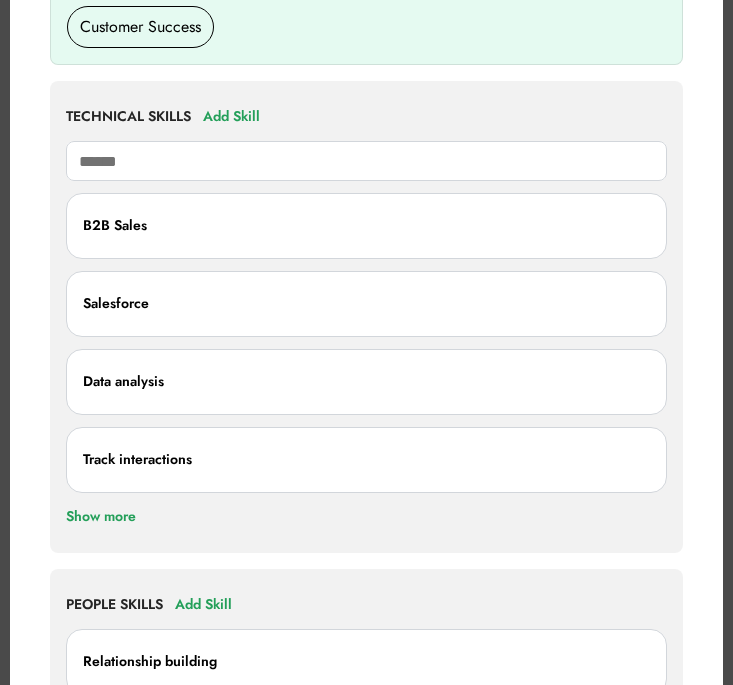type on "**********" 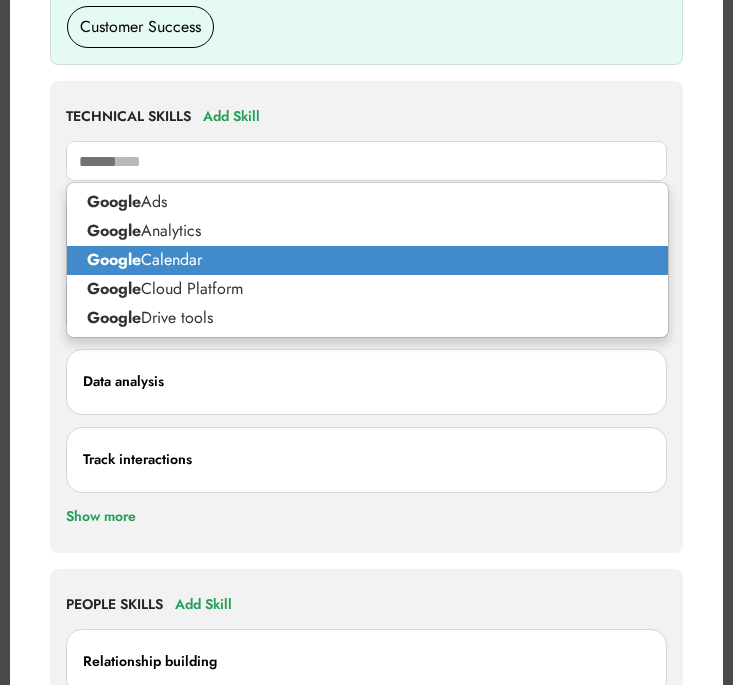 type on "******" 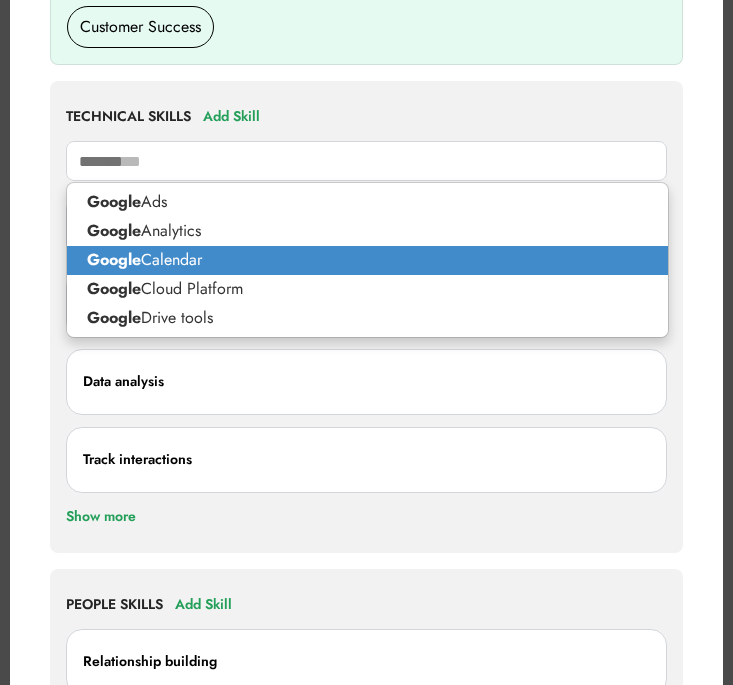 type 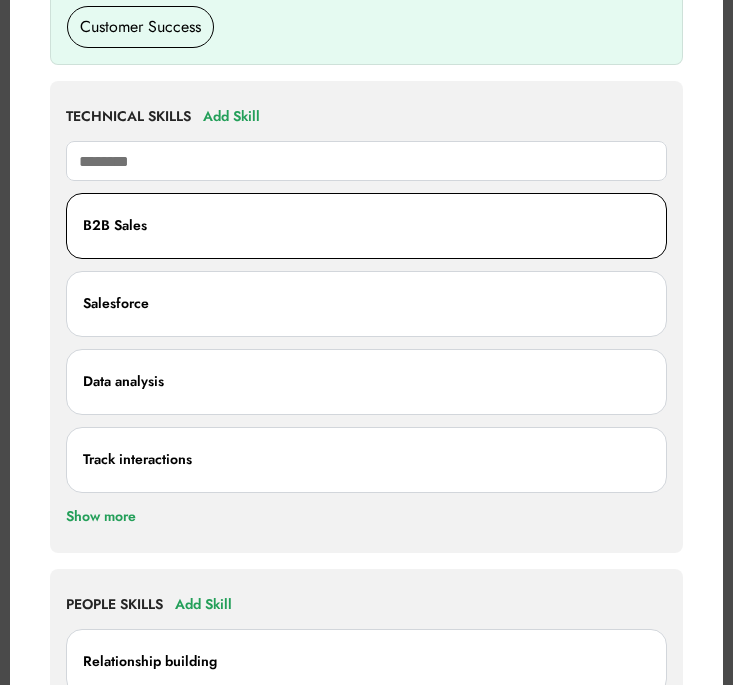 type on "******" 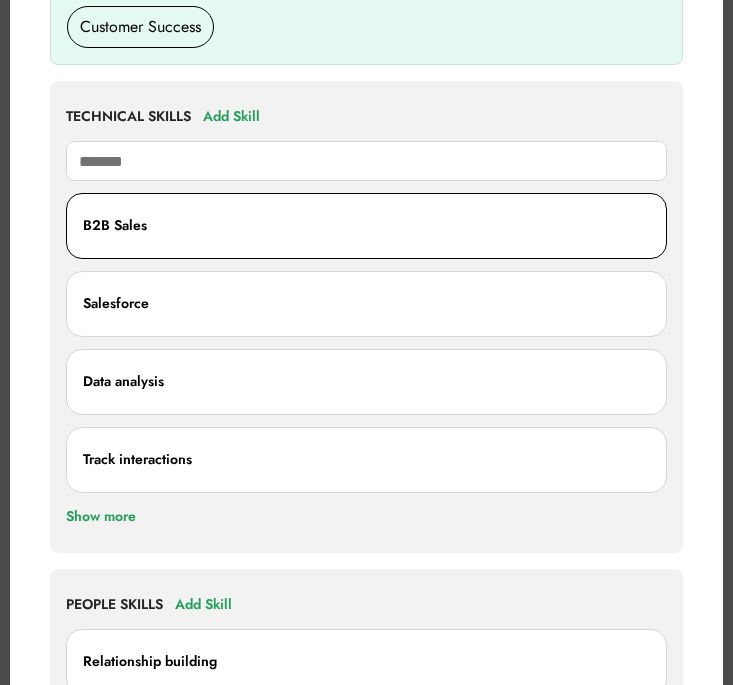 type on "**********" 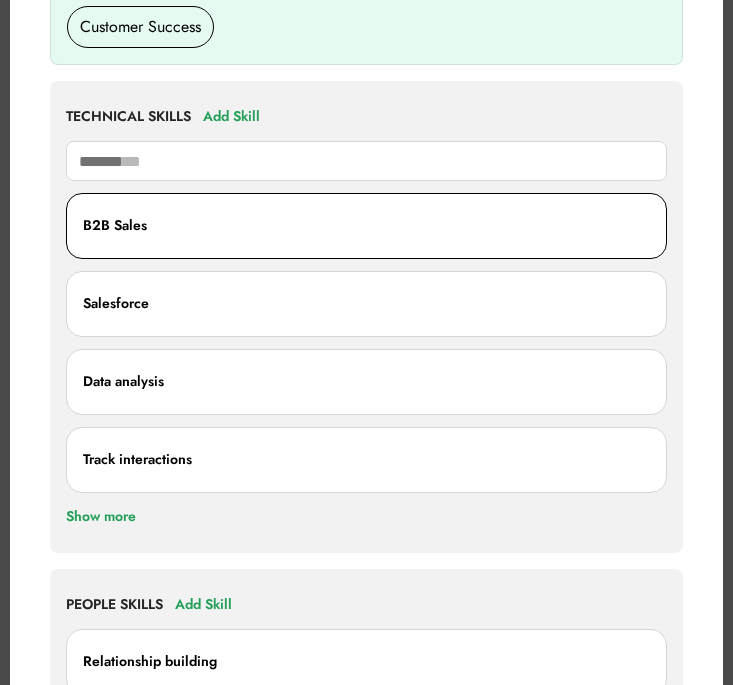 type 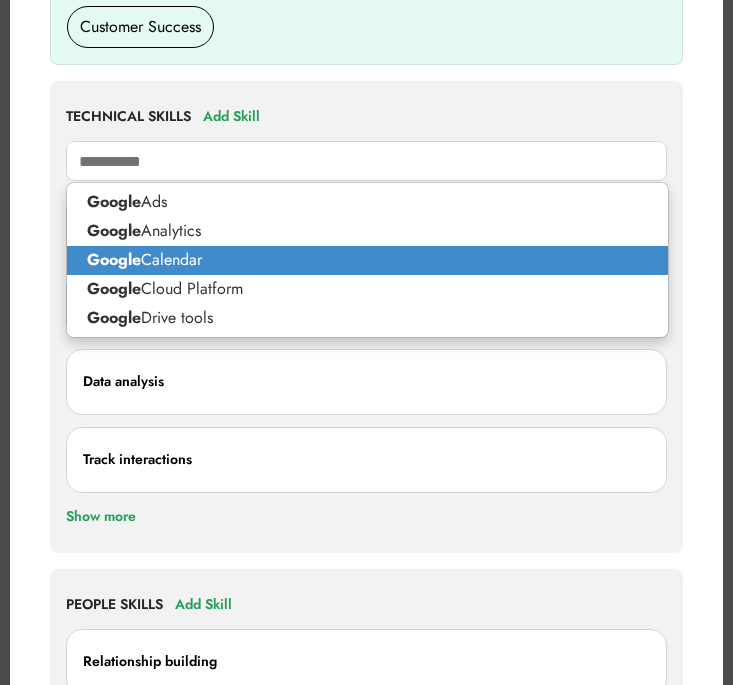 type on "**********" 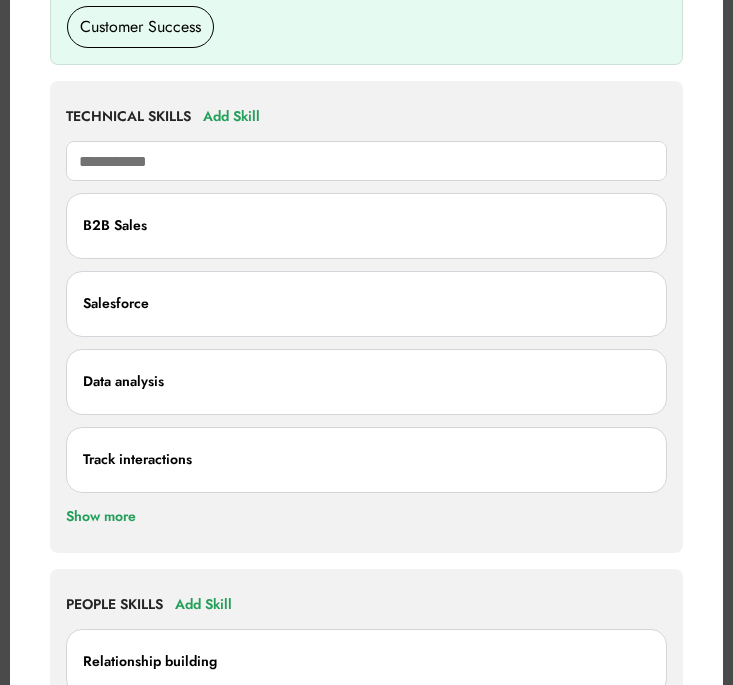 drag, startPoint x: 216, startPoint y: 157, endPoint x: 36, endPoint y: 157, distance: 180 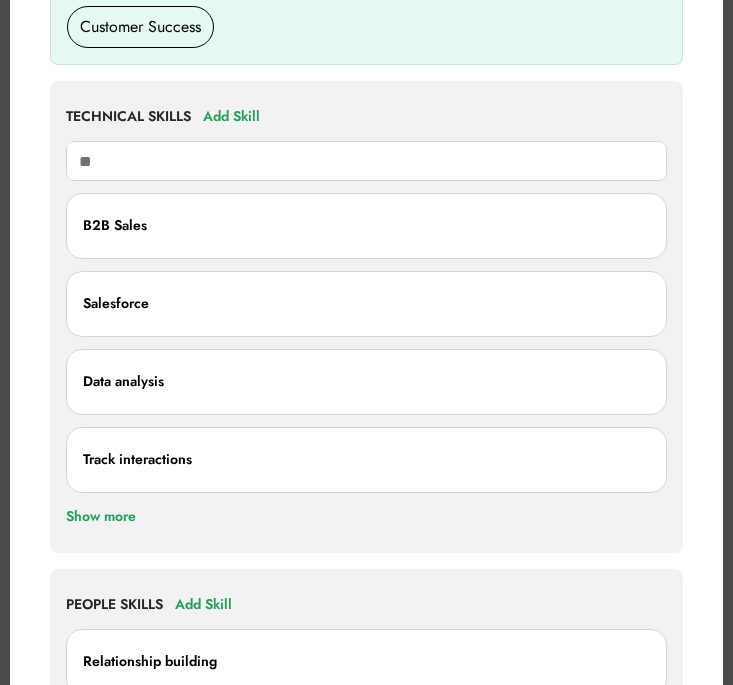 type on "***" 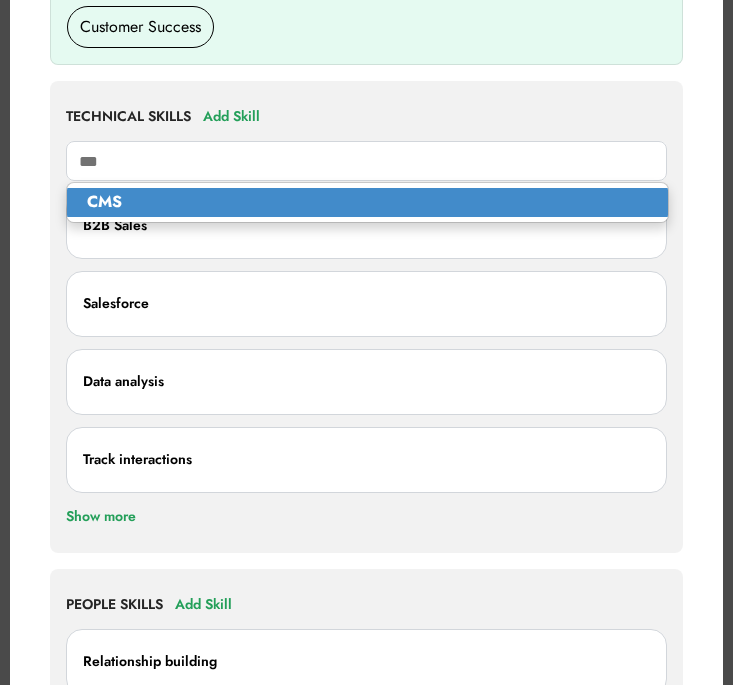click on "CMS" at bounding box center [367, 202] 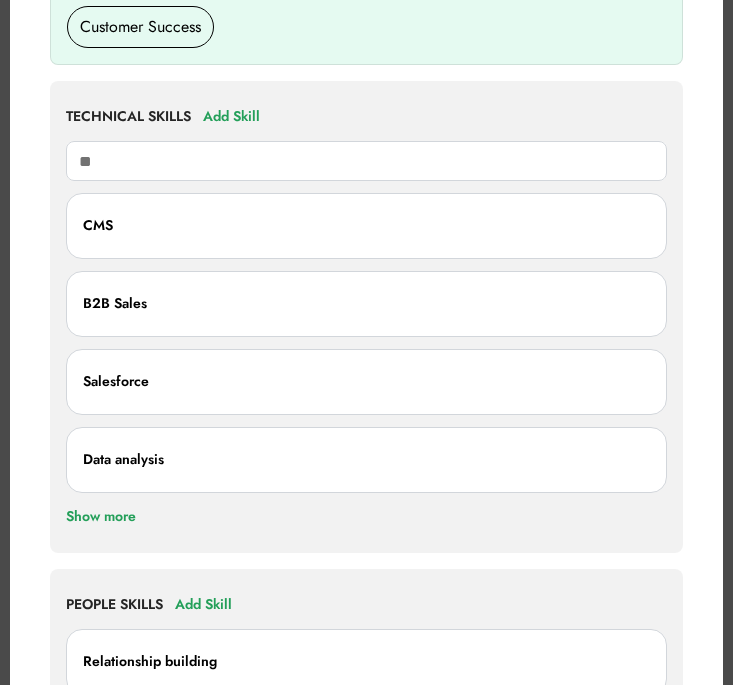 type on "*" 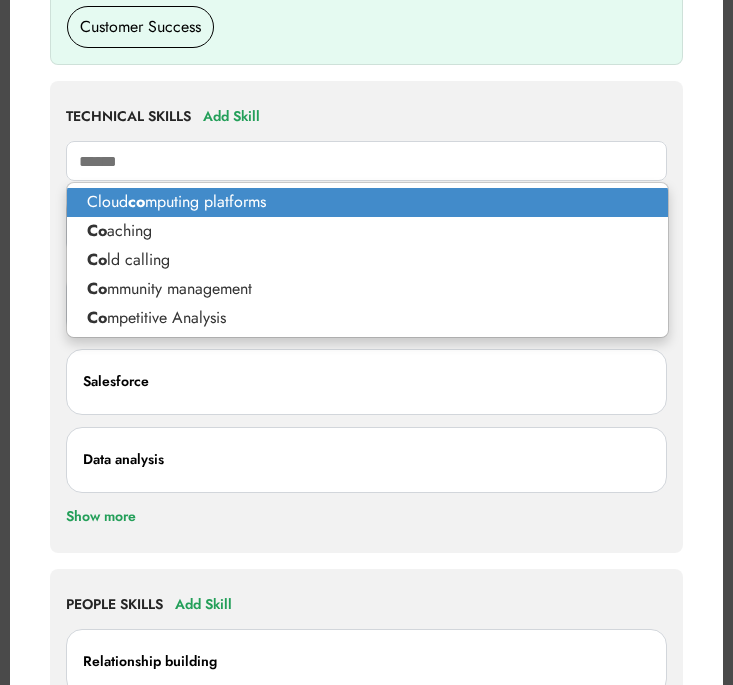 type on "*******" 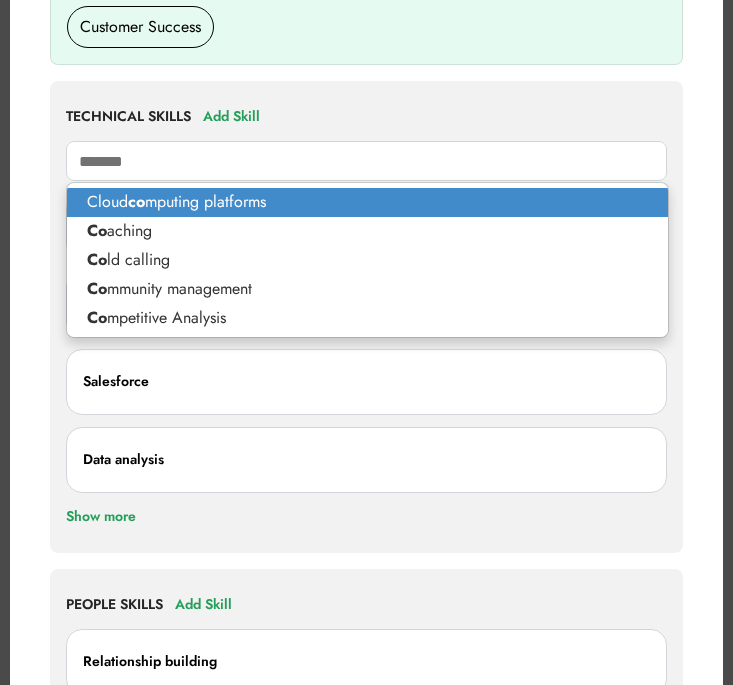type on "**********" 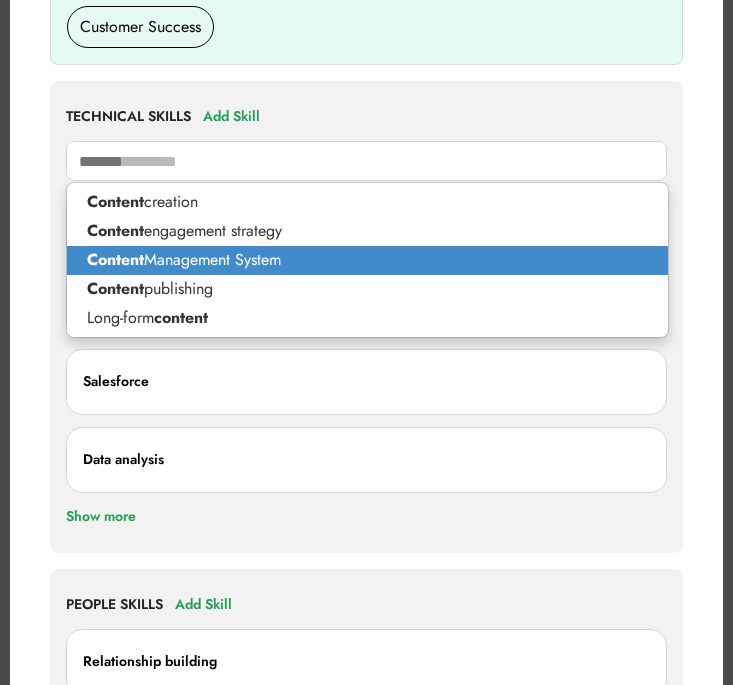 click on "Content  Management System" at bounding box center (367, 260) 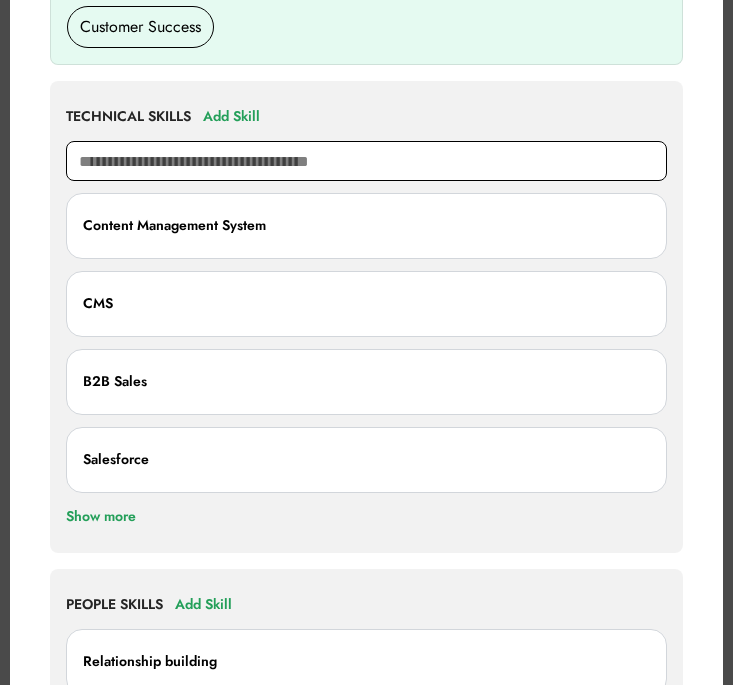 click at bounding box center (366, 161) 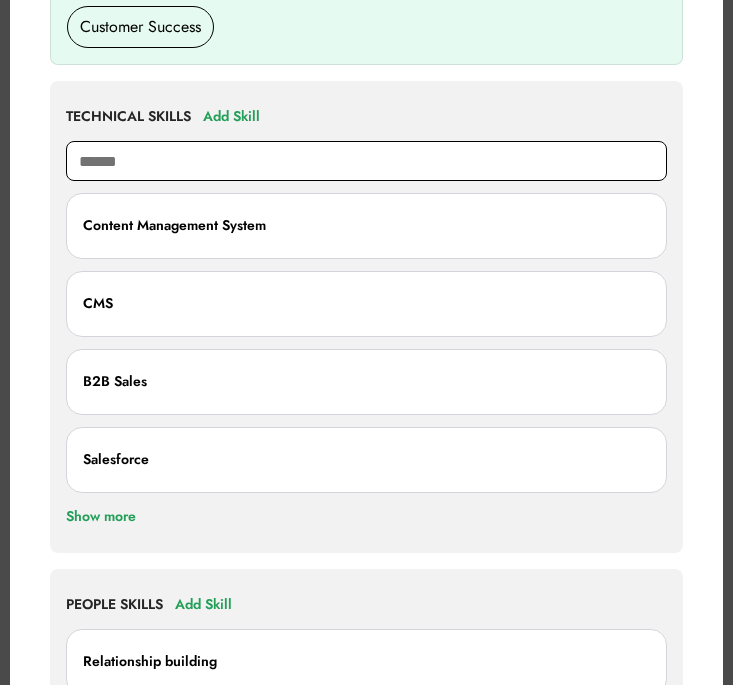 type on "*******" 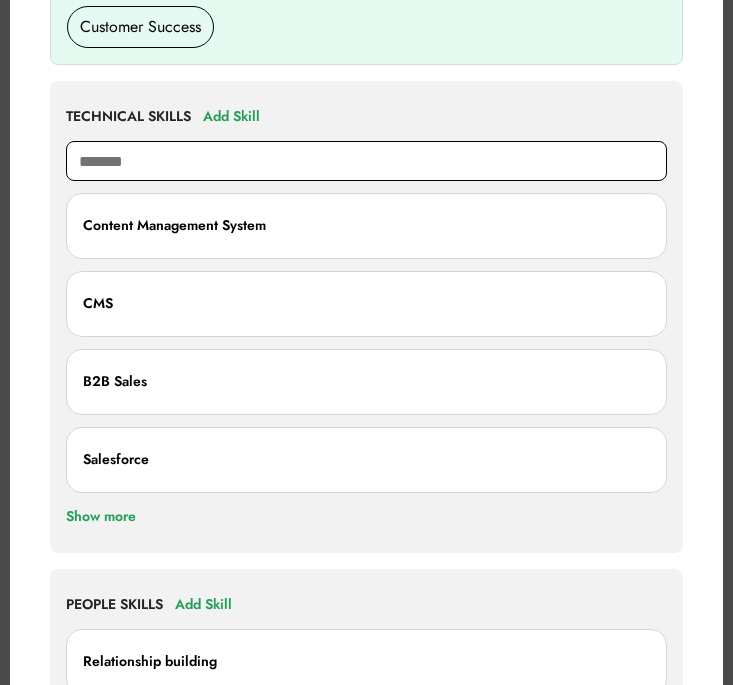 type on "**********" 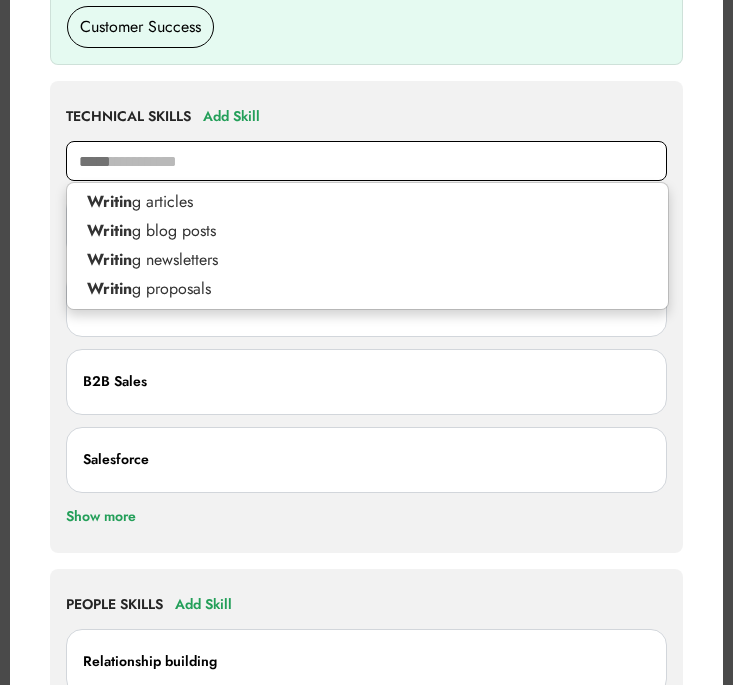 type on "****" 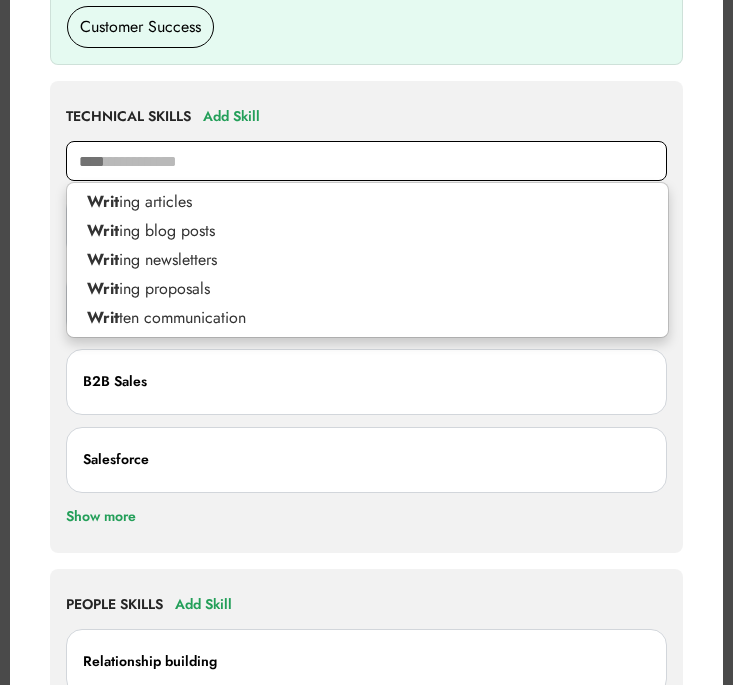 type 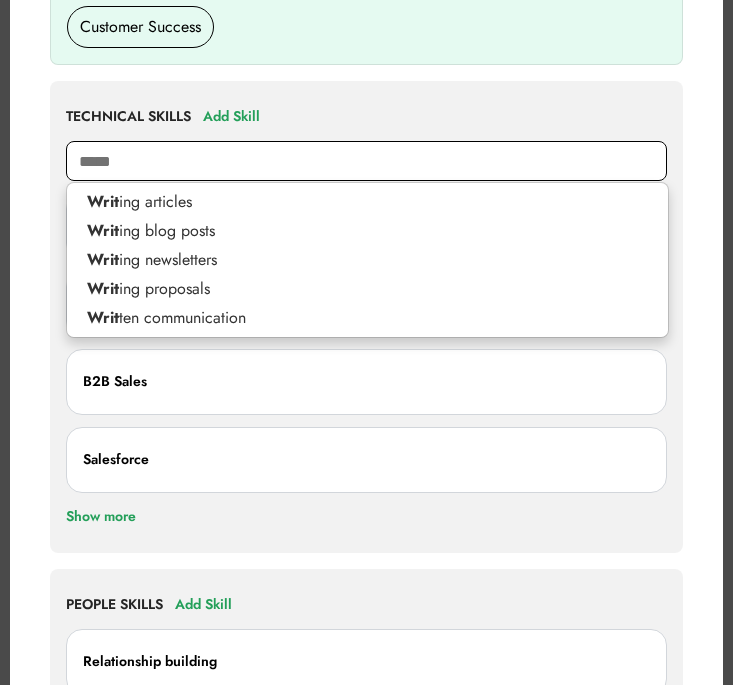 type on "**********" 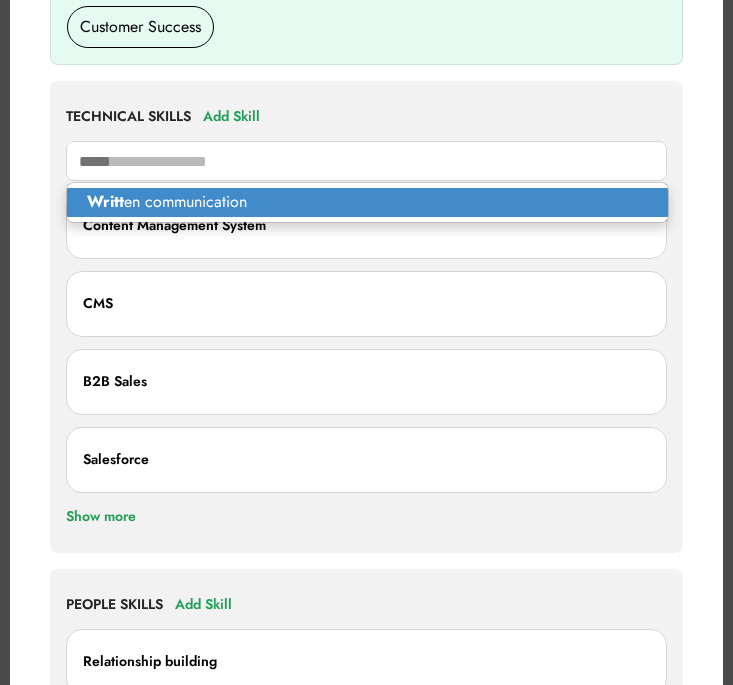 click on "Writt en communication" at bounding box center (367, 202) 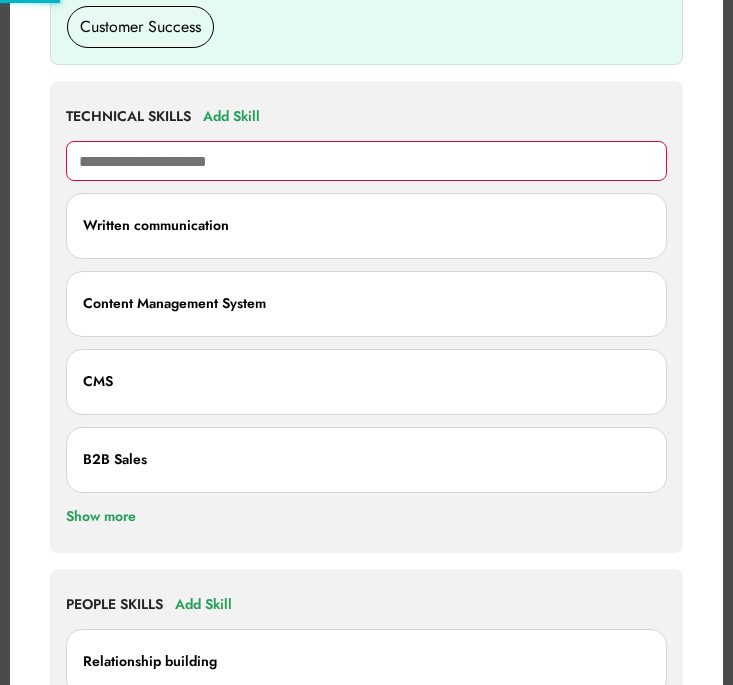 type 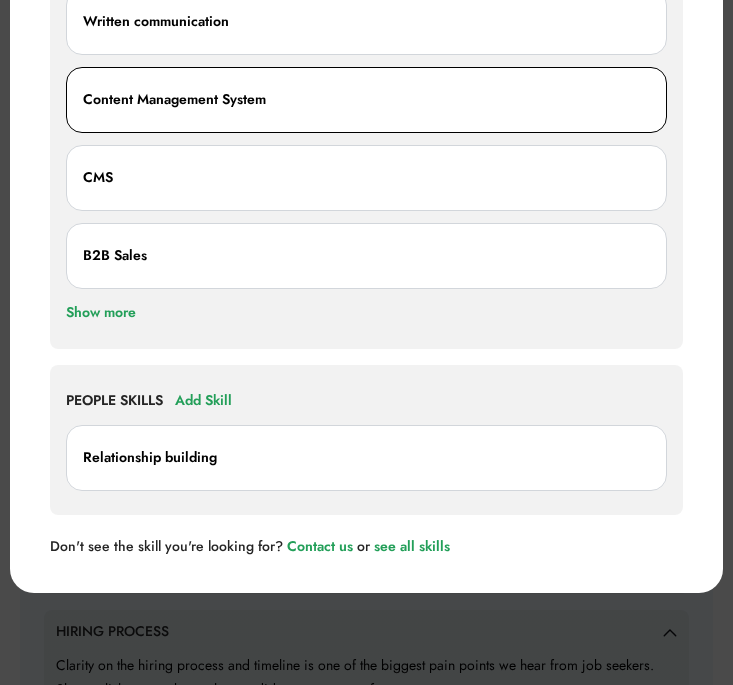 scroll, scrollTop: 1490, scrollLeft: 0, axis: vertical 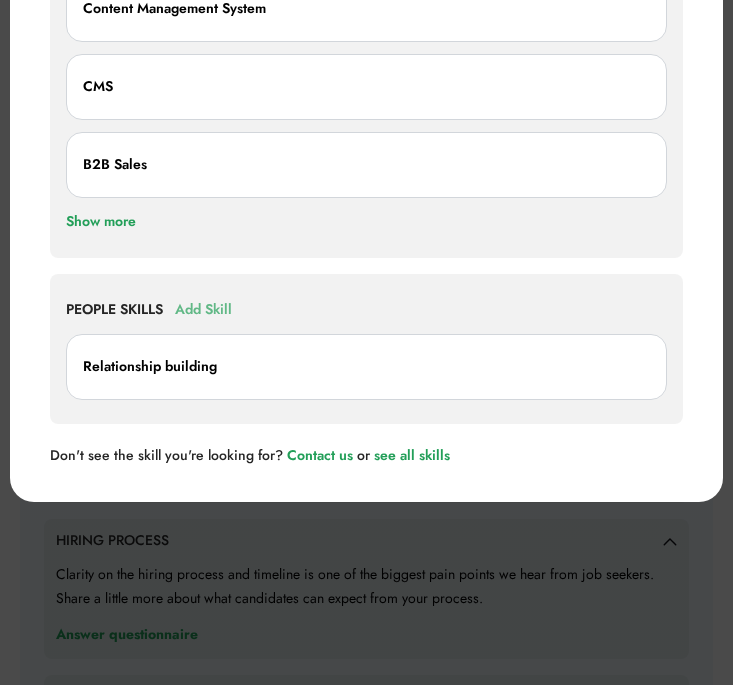 click on "Add Skill" at bounding box center [203, 310] 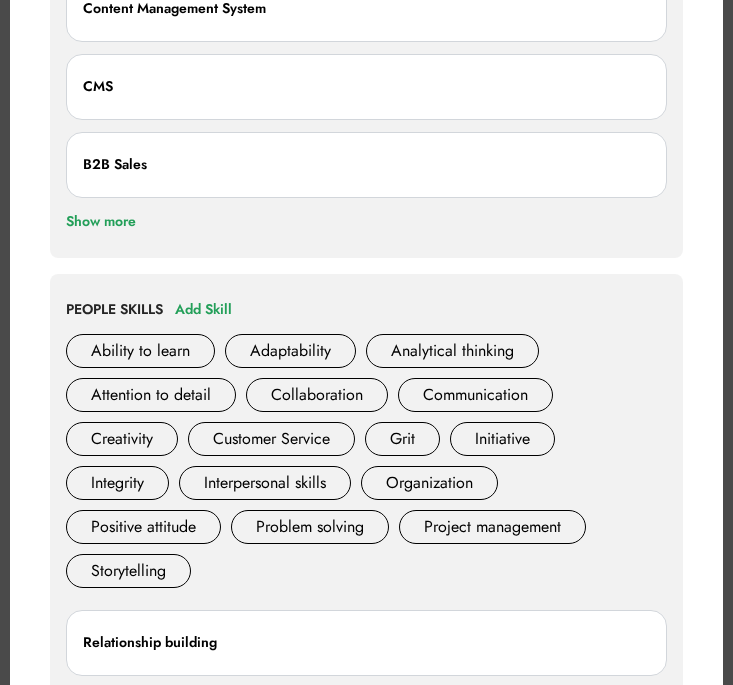 click on "Communication" at bounding box center [475, 395] 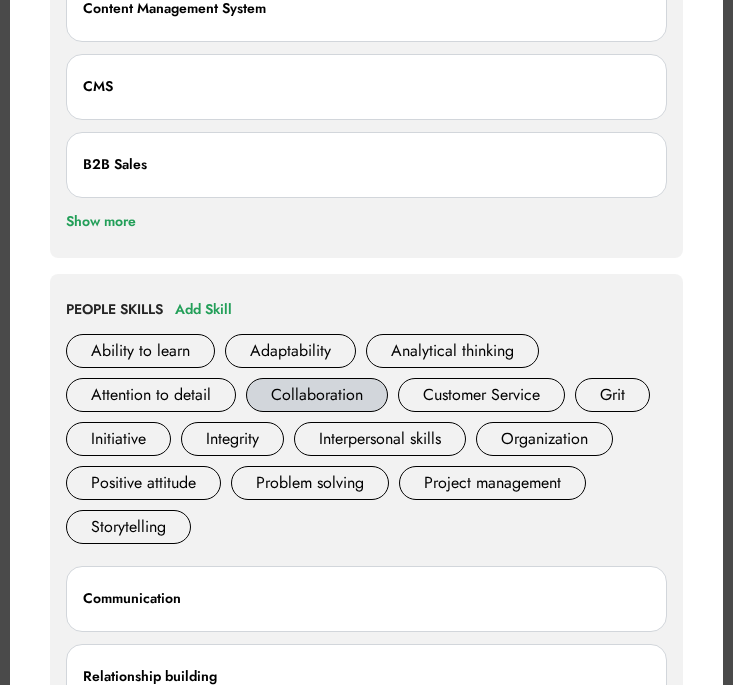 click on "Collaboration" at bounding box center [317, 395] 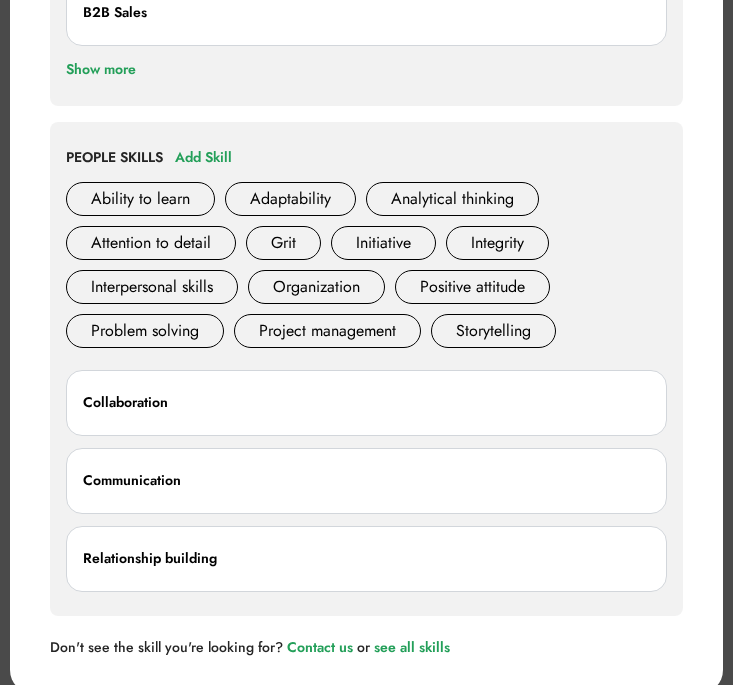 scroll, scrollTop: 1644, scrollLeft: 0, axis: vertical 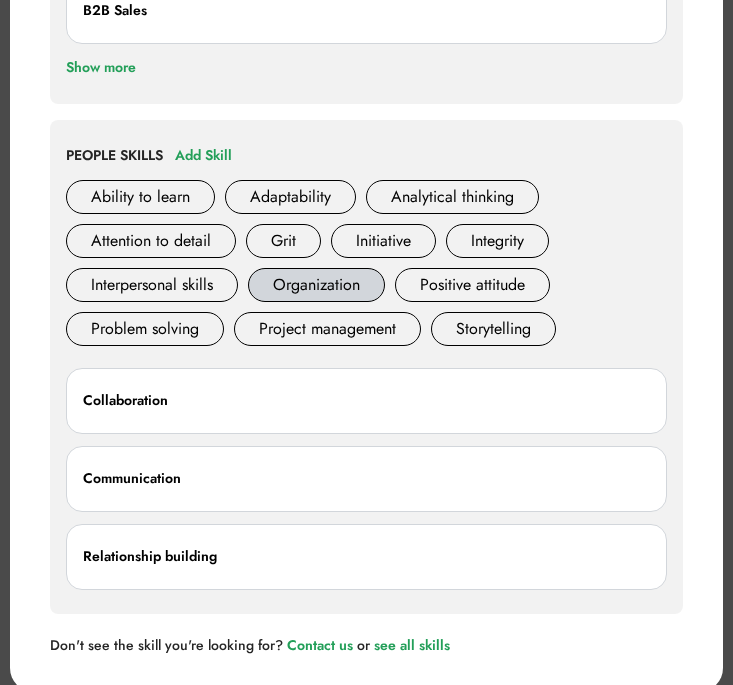 click on "Organization" at bounding box center (316, 285) 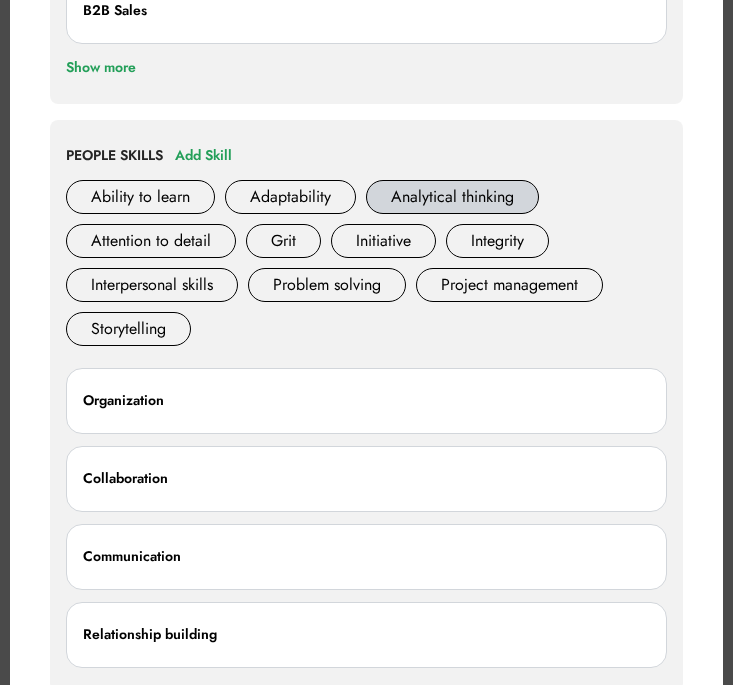 click on "Analytical thinking" at bounding box center [452, 197] 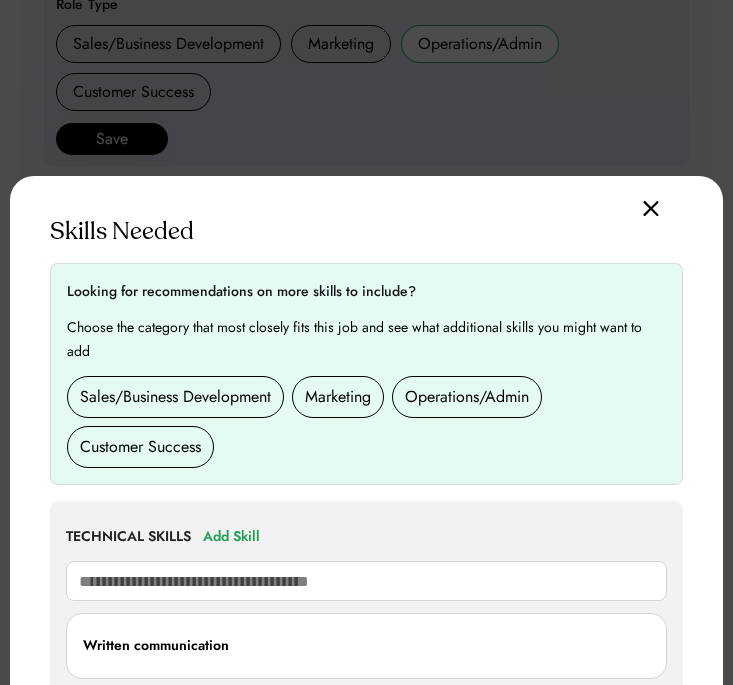 scroll, scrollTop: 0, scrollLeft: 0, axis: both 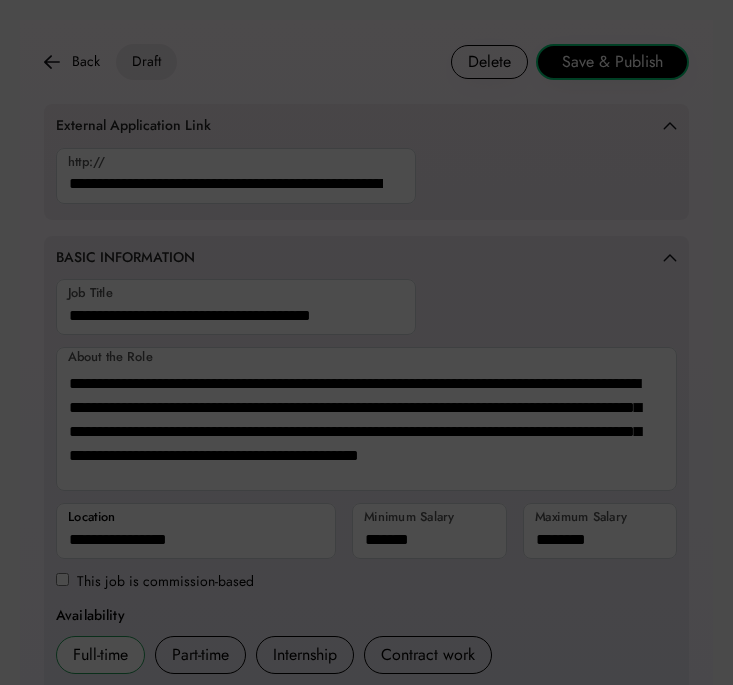 click at bounding box center [366, 342] 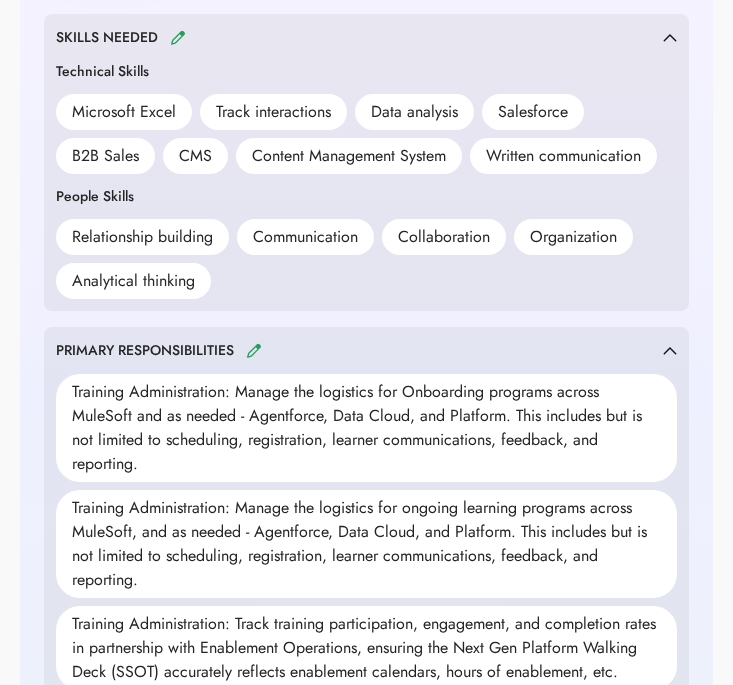 scroll, scrollTop: 0, scrollLeft: 0, axis: both 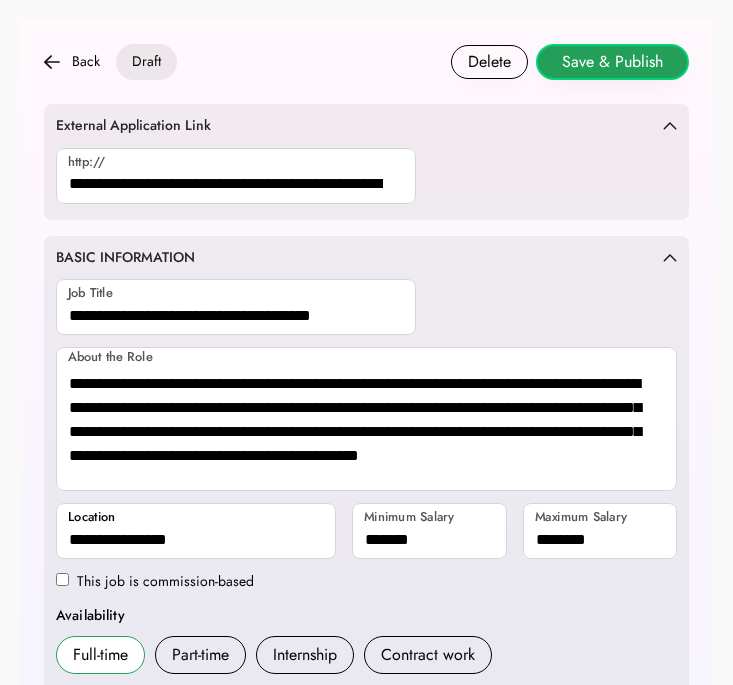 click on "Save & Publish" at bounding box center (612, 62) 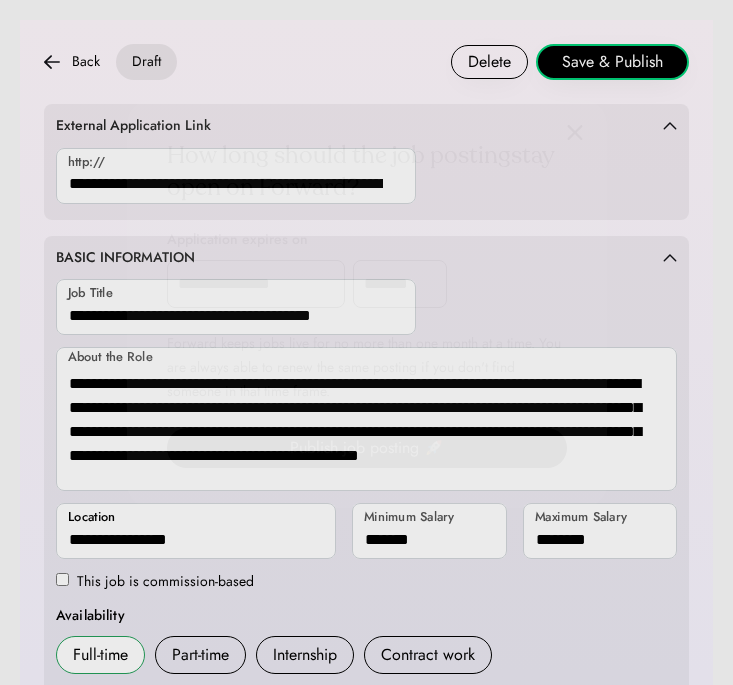 scroll, scrollTop: 167, scrollLeft: 0, axis: vertical 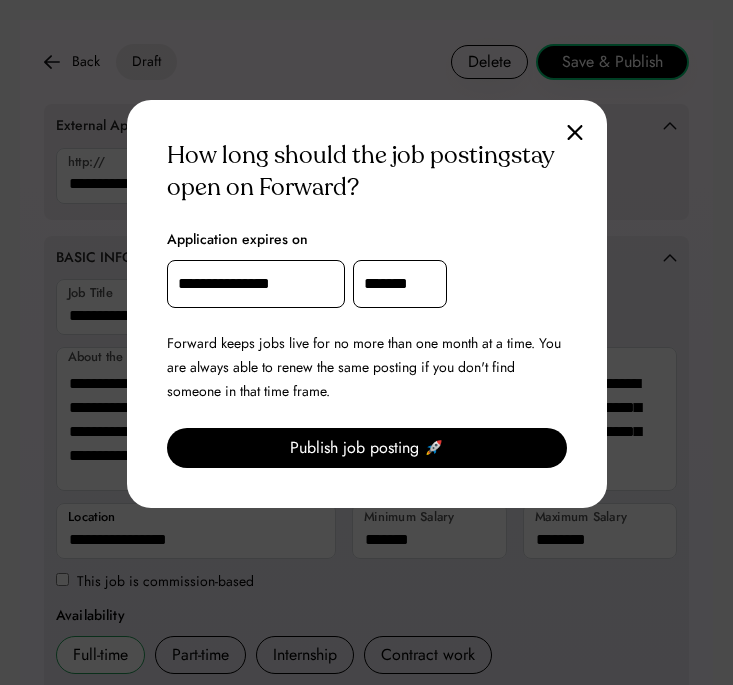 click on "**********" at bounding box center [367, 304] 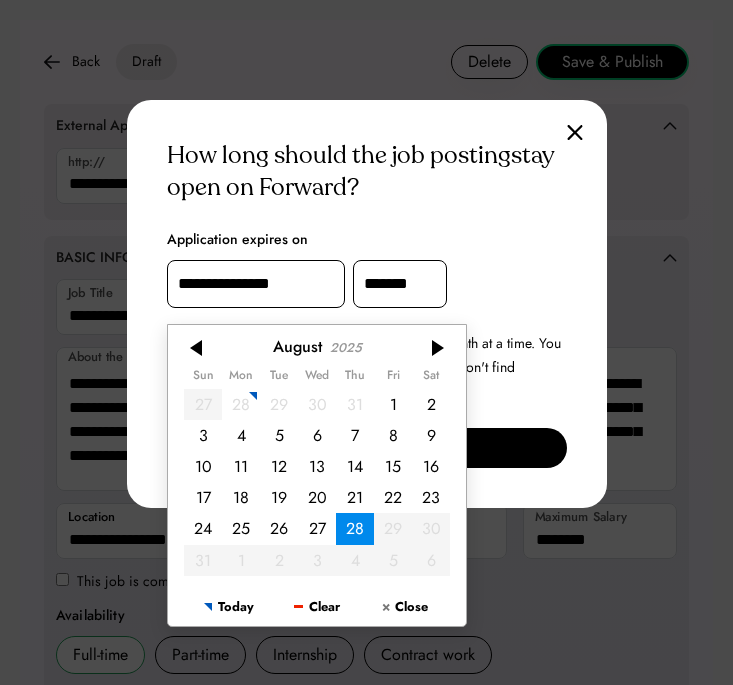 click on "**********" at bounding box center (256, 284) 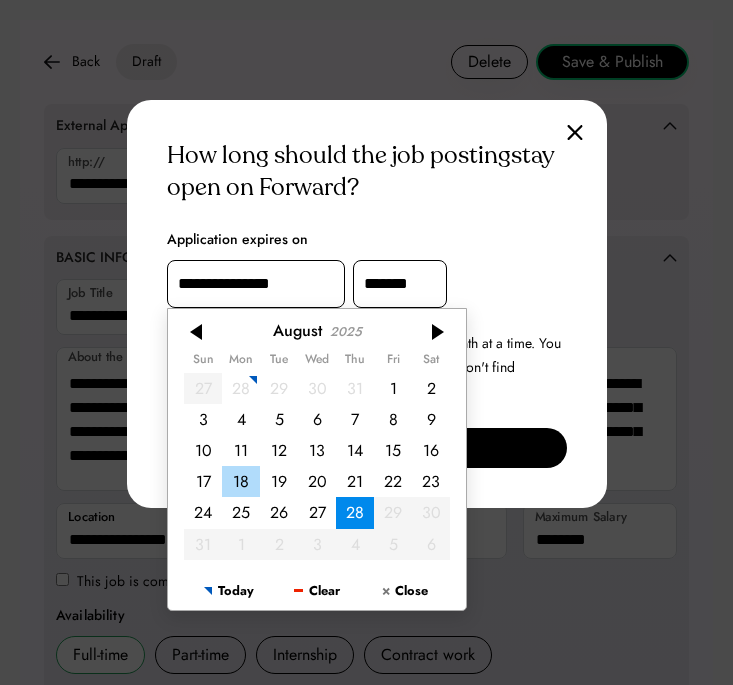 click on "18" at bounding box center [241, 481] 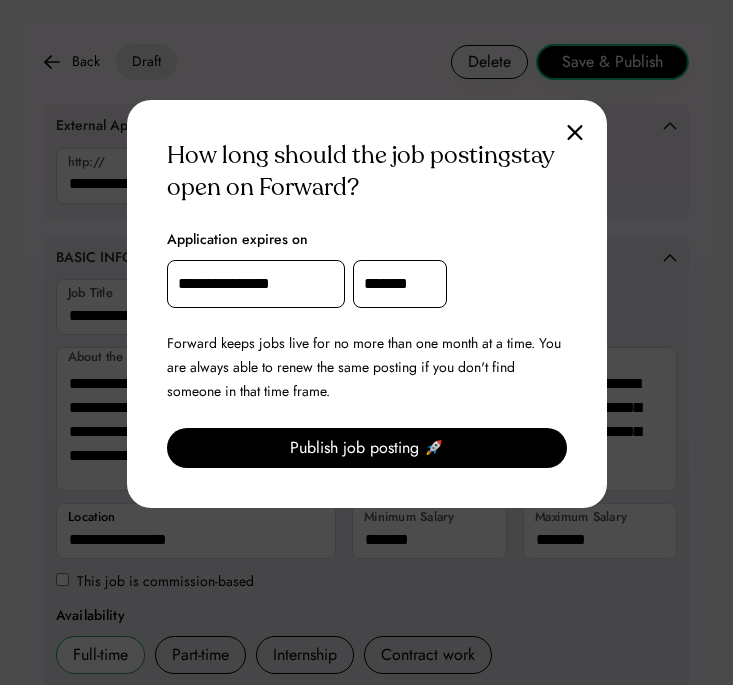 click on "Publish job posting 🚀" at bounding box center (367, 448) 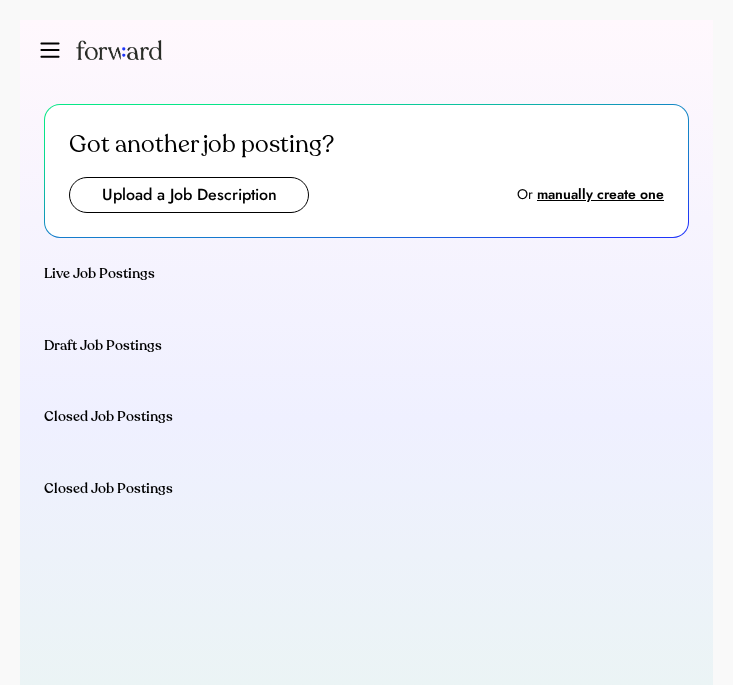 scroll, scrollTop: 0, scrollLeft: 0, axis: both 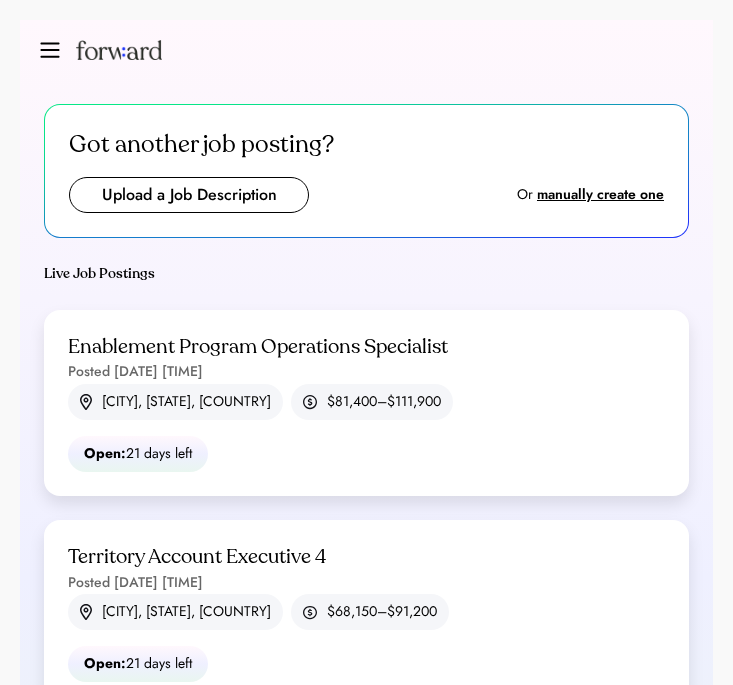 click at bounding box center [50, 50] 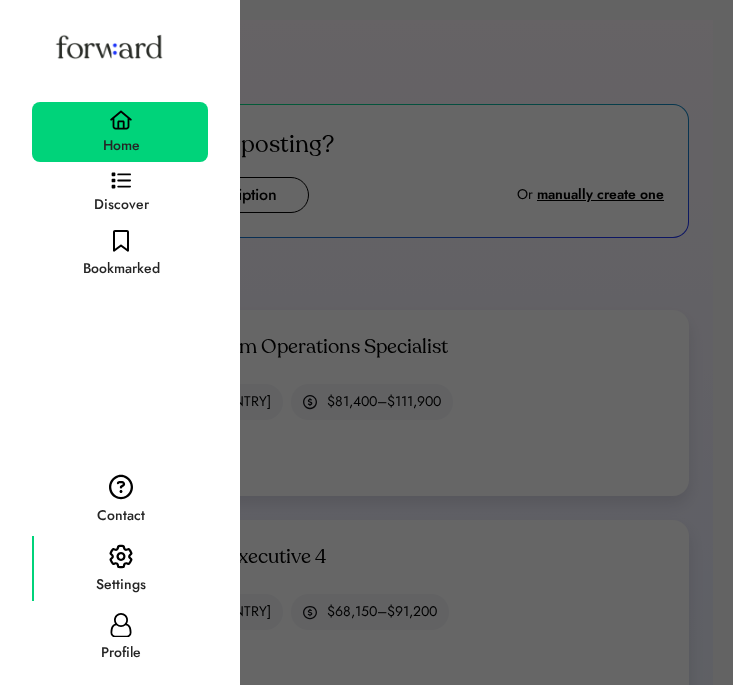 click on "Settings" at bounding box center (120, 568) 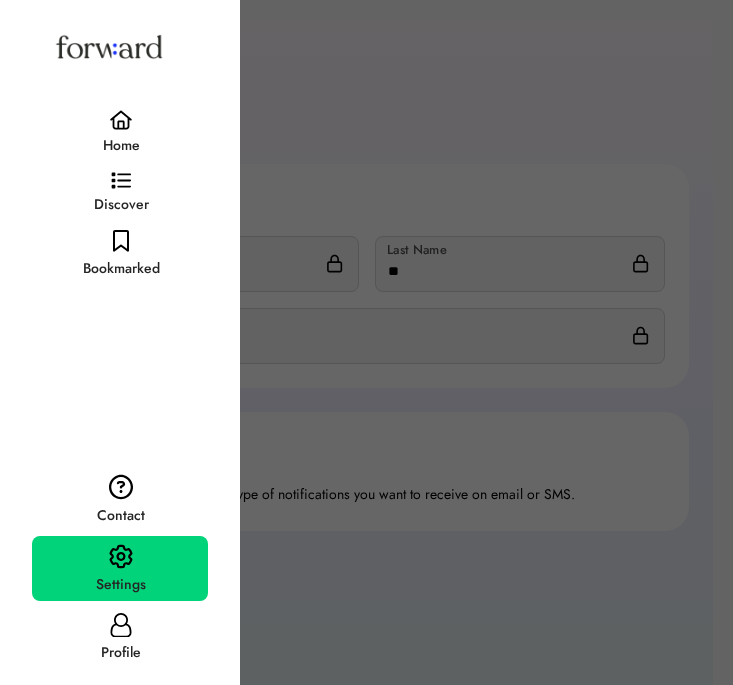 click at bounding box center [366, 342] 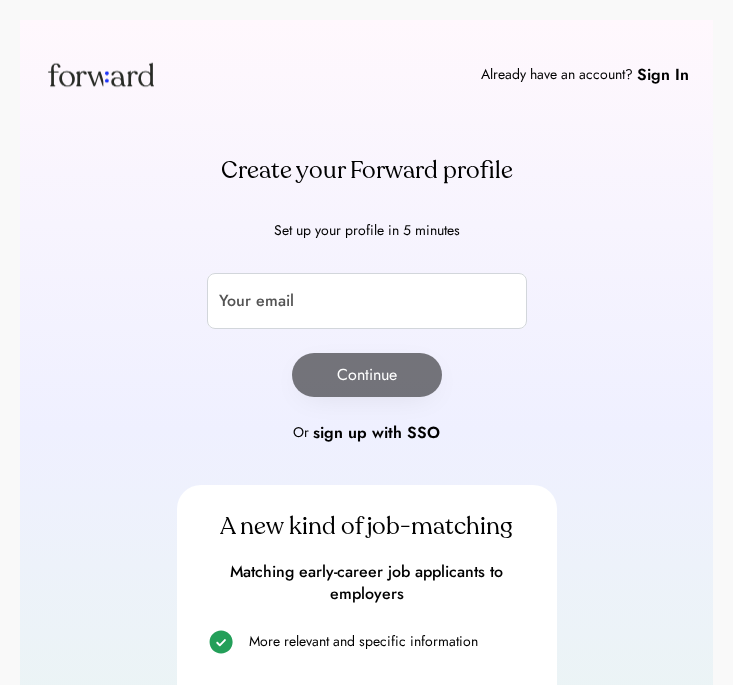 scroll, scrollTop: 0, scrollLeft: 0, axis: both 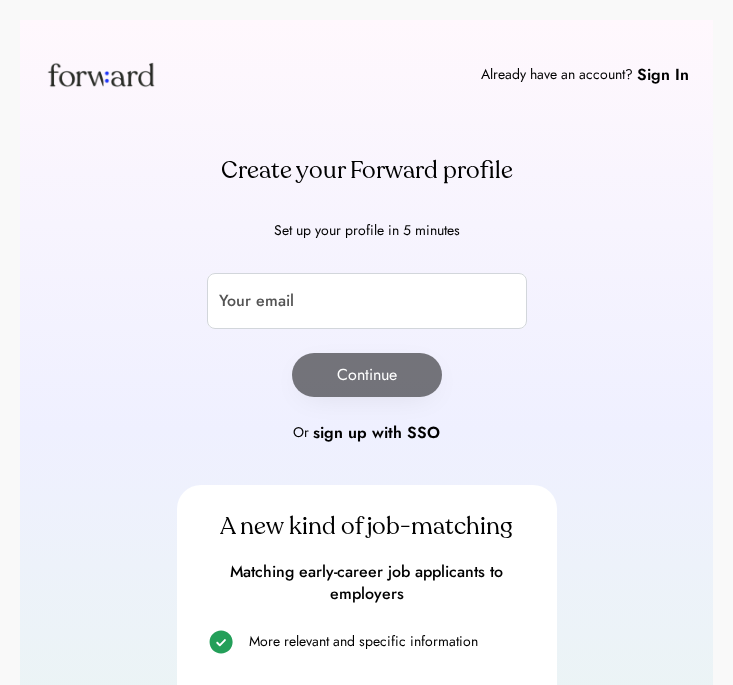 click on "Already have an account? Sign In" at bounding box center (585, 75) 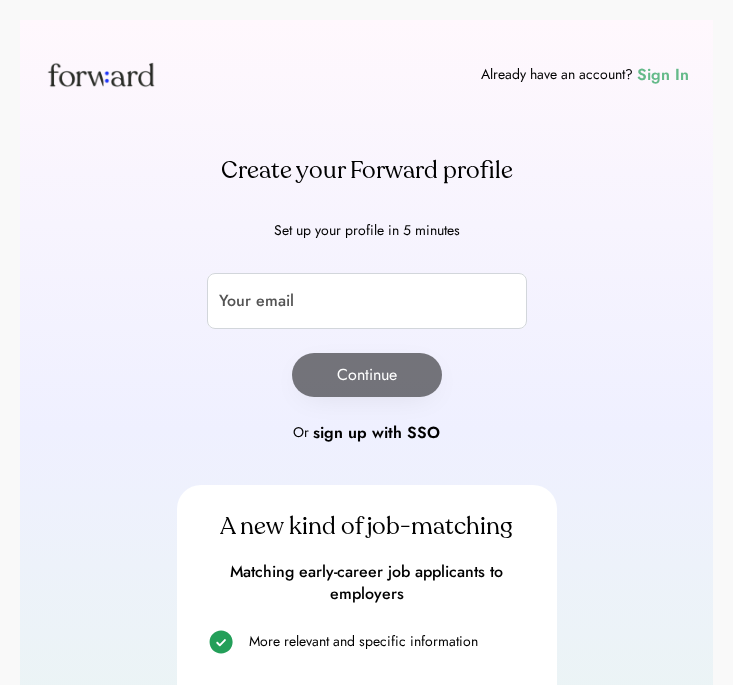 click on "Sign In" at bounding box center (663, 75) 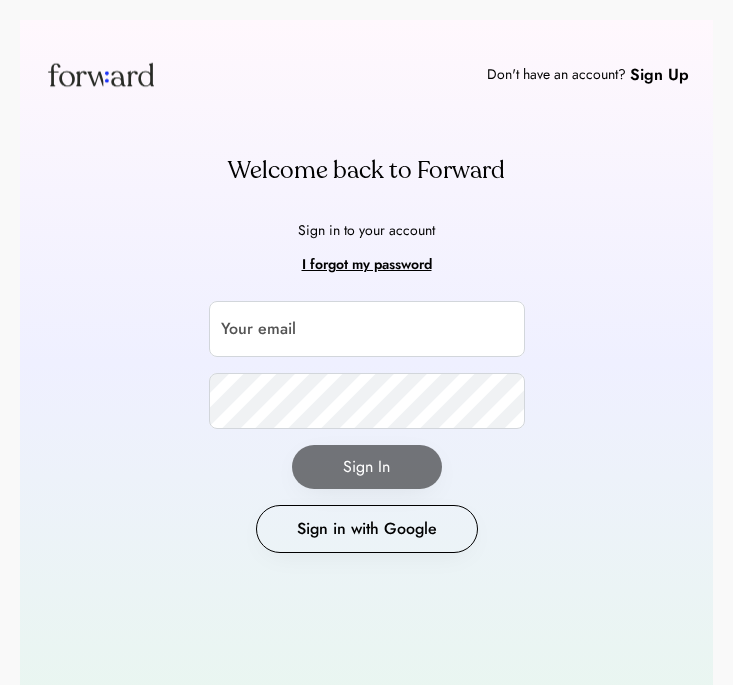 scroll, scrollTop: 0, scrollLeft: 0, axis: both 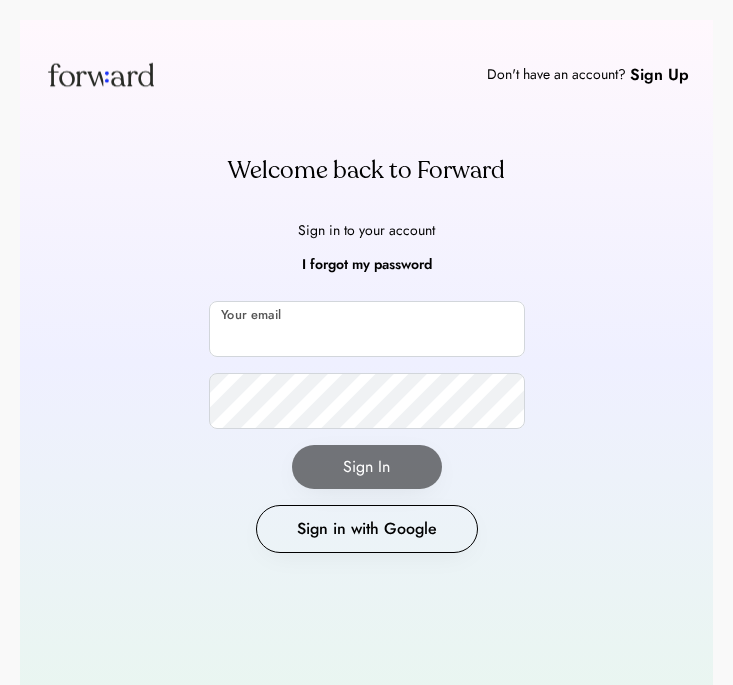 click at bounding box center (367, 329) 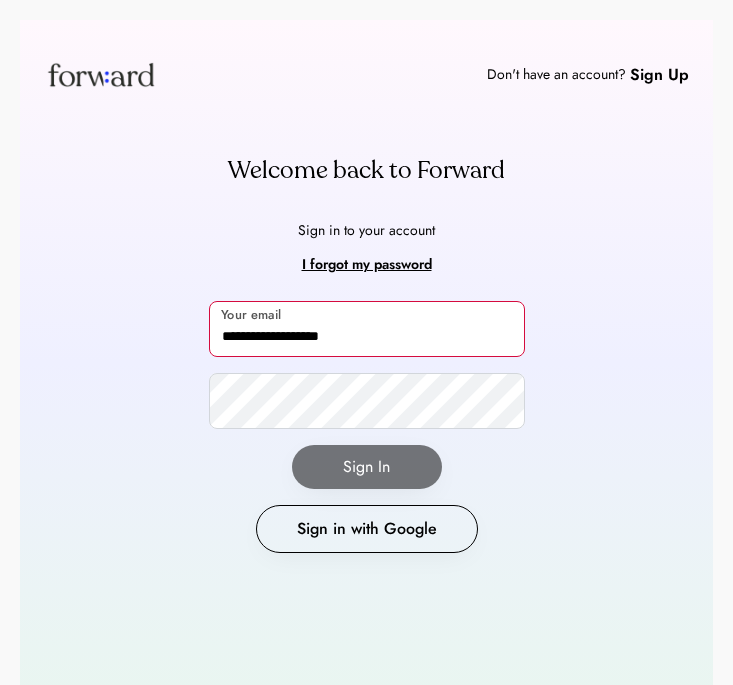 type on "**********" 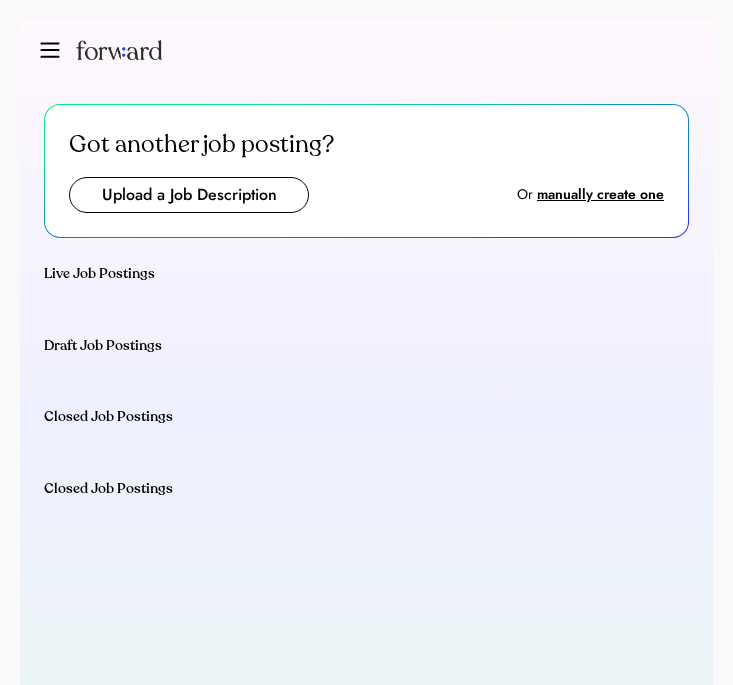 scroll, scrollTop: 0, scrollLeft: 0, axis: both 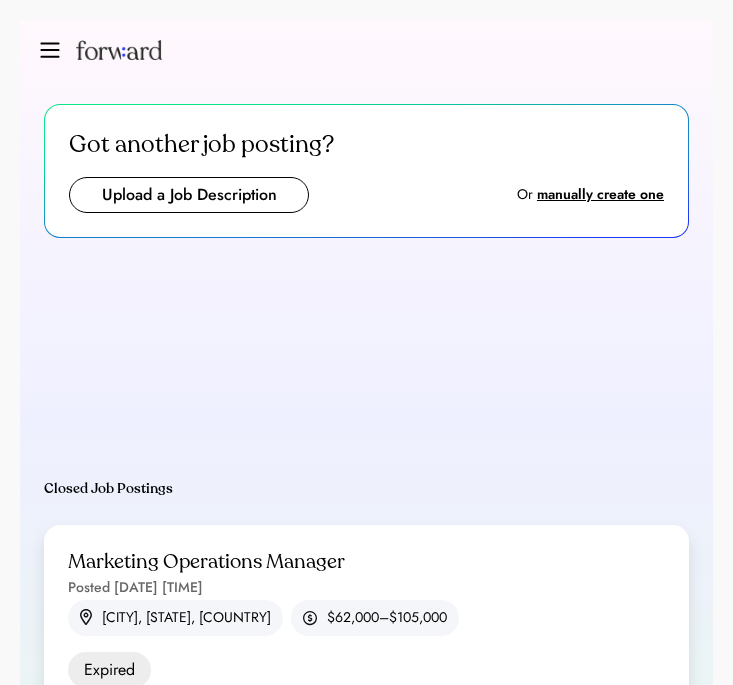 click at bounding box center (189, 195) 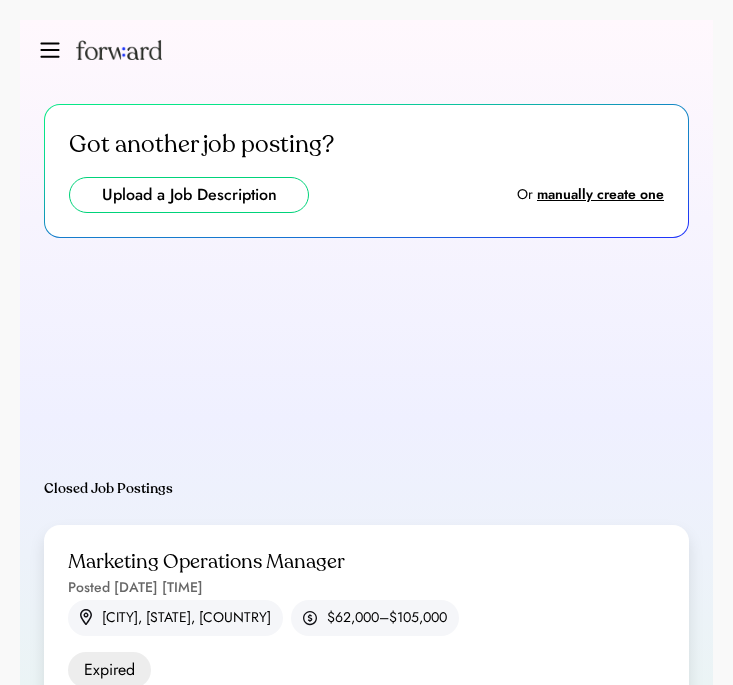 type on "**********" 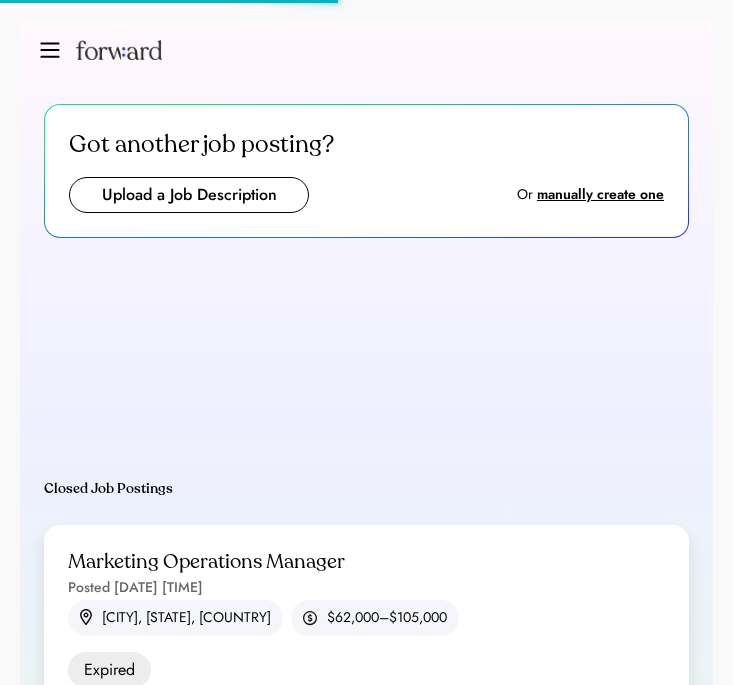type 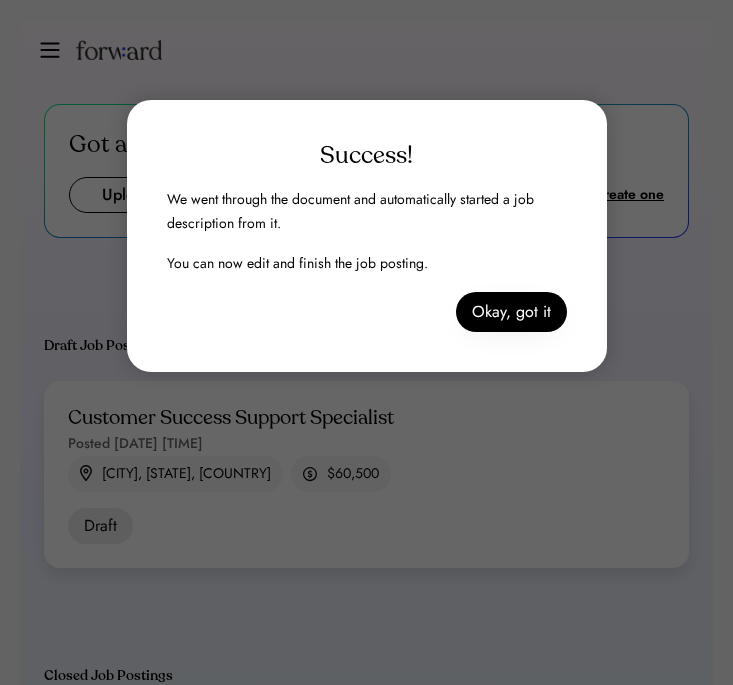 click on "Success! We went through the document and automatically started a job description from it.  You can now edit and finish the job posting. Okay, got it" at bounding box center (367, 236) 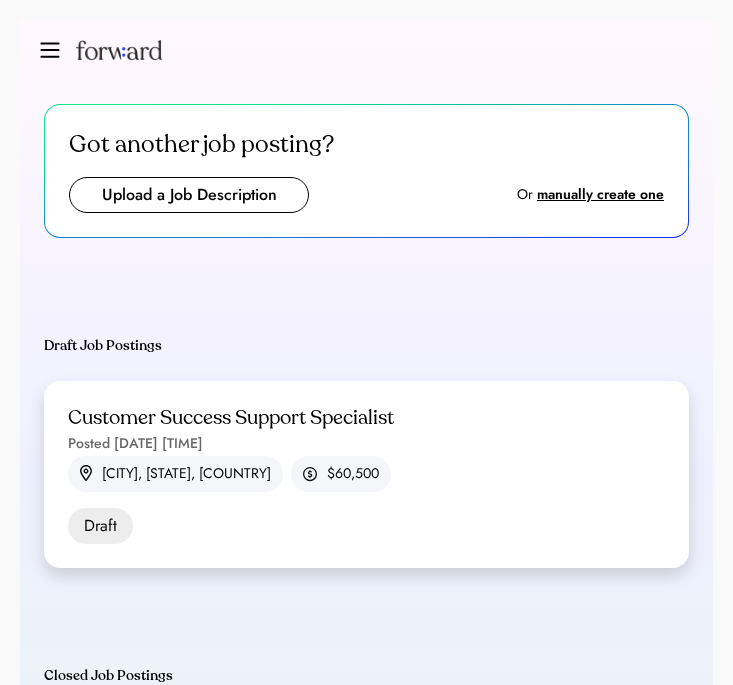 click on "Customer Success Support Specialist" at bounding box center [231, 418] 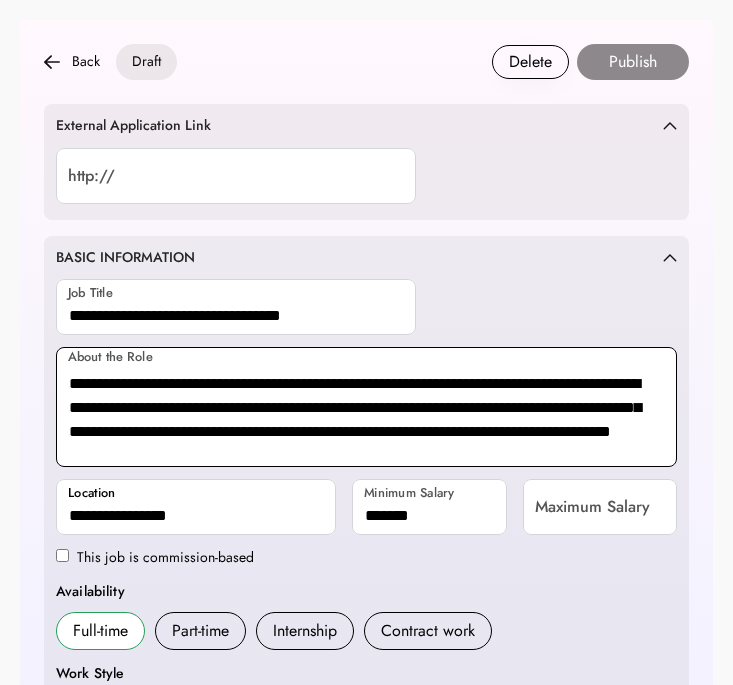 scroll, scrollTop: 0, scrollLeft: 0, axis: both 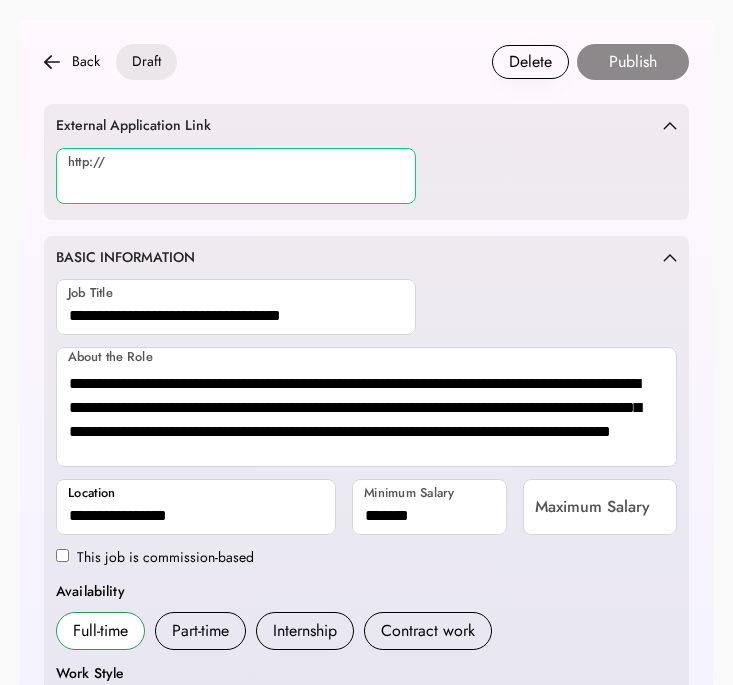 click at bounding box center (236, 176) 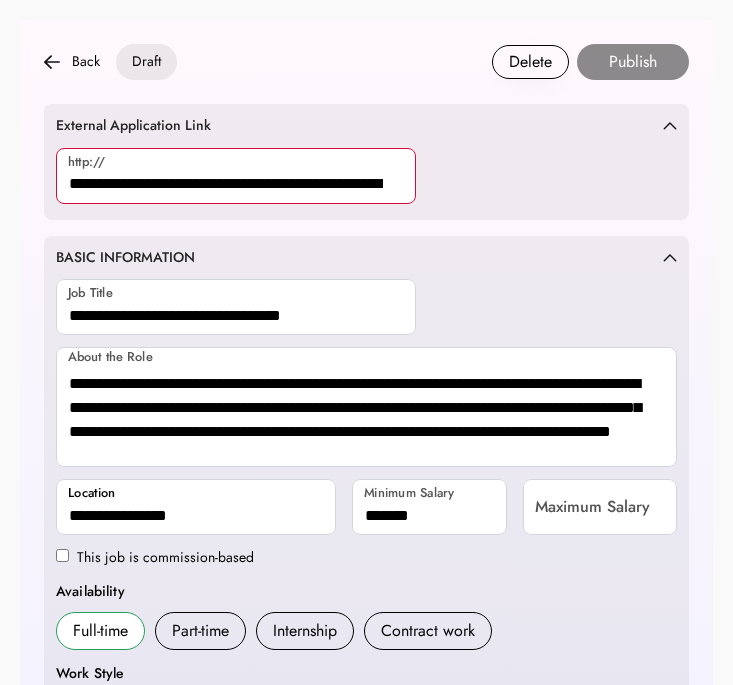 scroll, scrollTop: 0, scrollLeft: 364, axis: horizontal 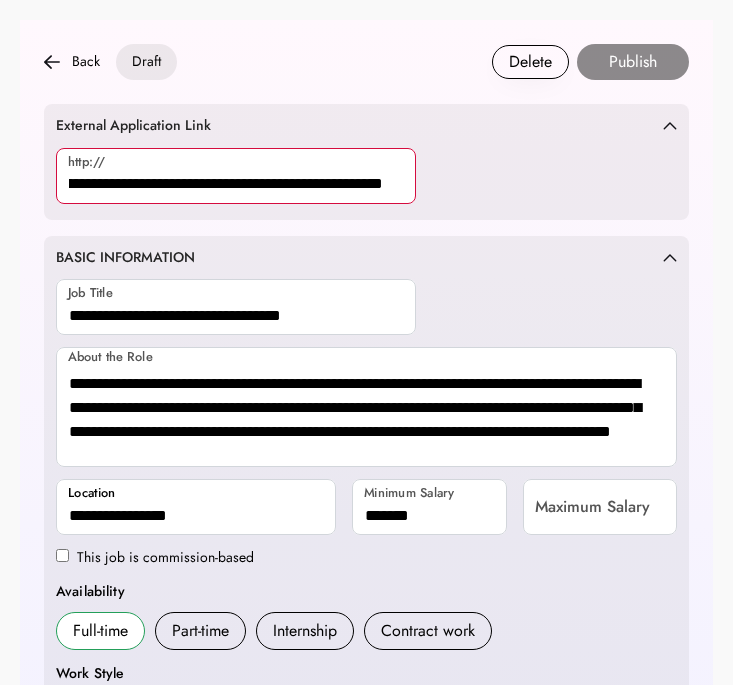 type on "**********" 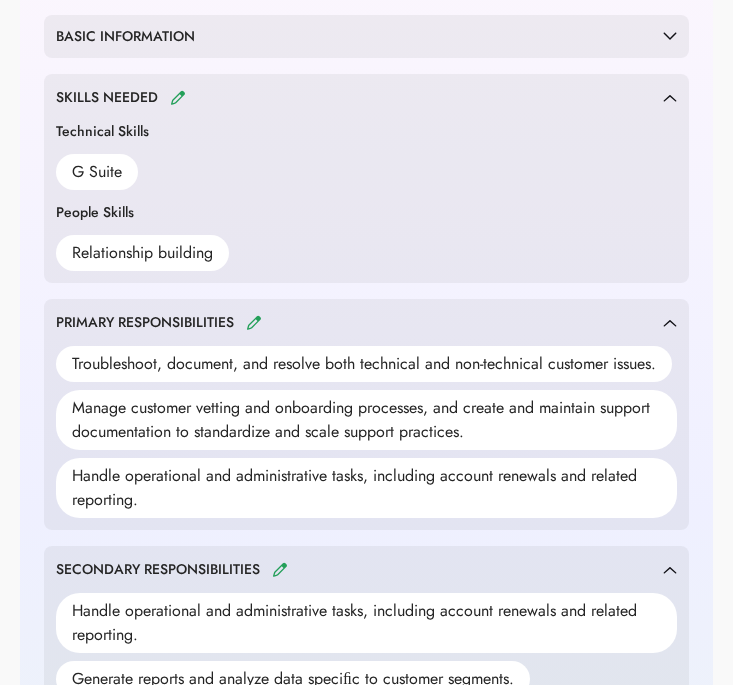 scroll, scrollTop: 150, scrollLeft: 0, axis: vertical 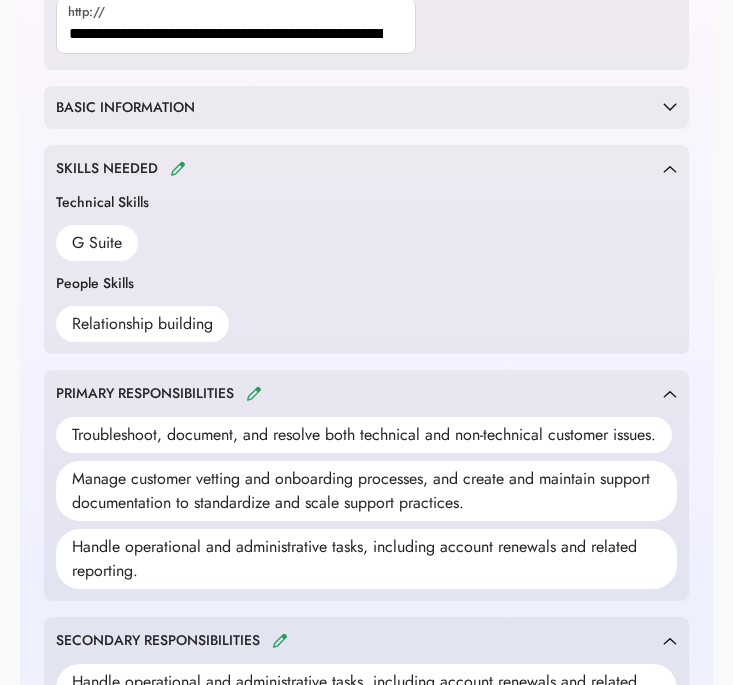 click on "SKILLS NEEDED" at bounding box center [123, 168] 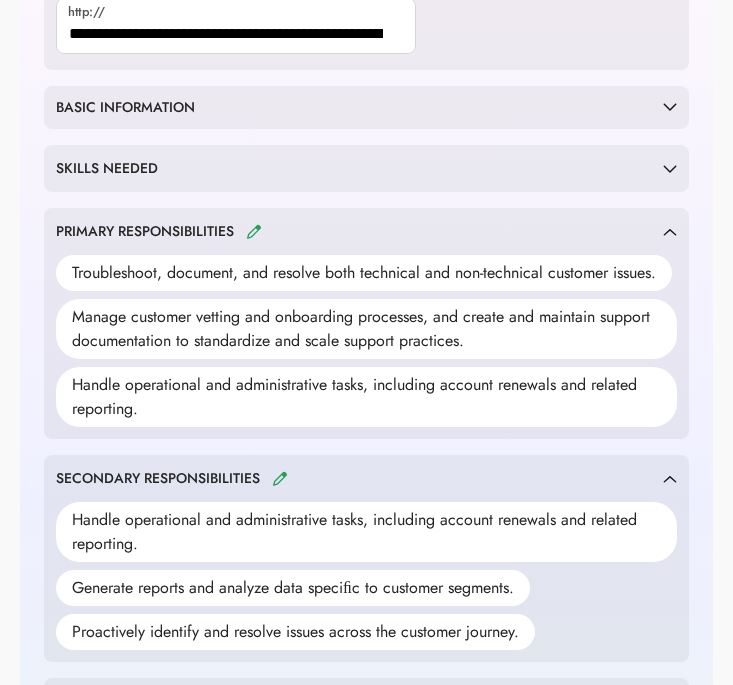 click on "SKILLS NEEDED" at bounding box center (123, 168) 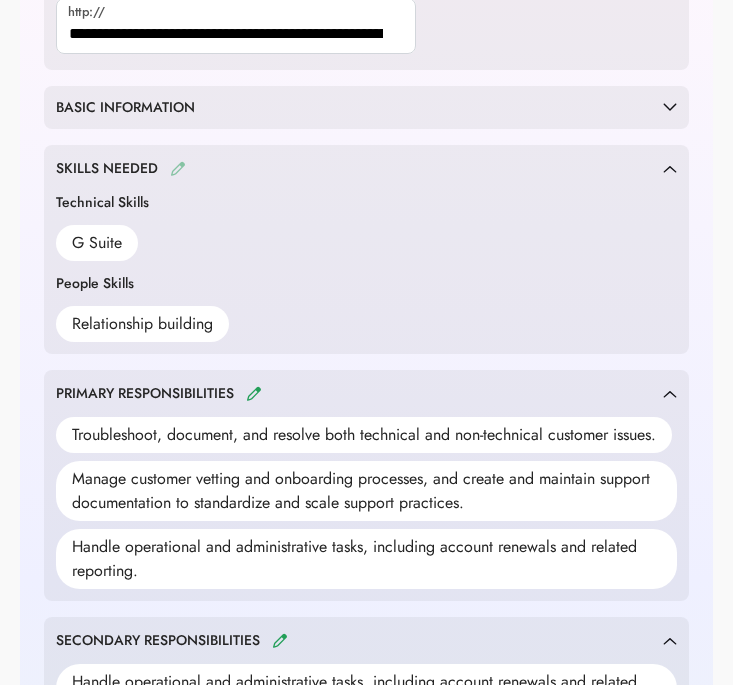 click at bounding box center [178, 168] 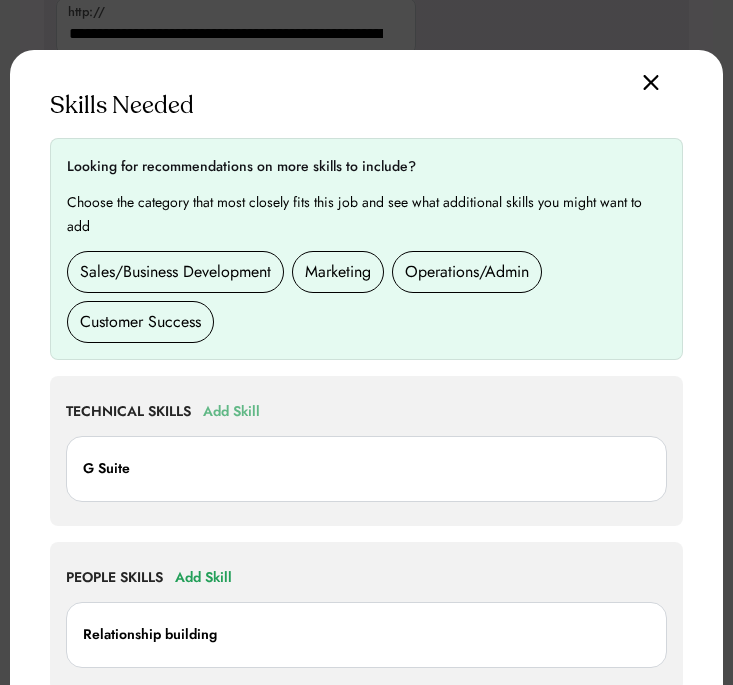 click on "Add Skill" at bounding box center [231, 412] 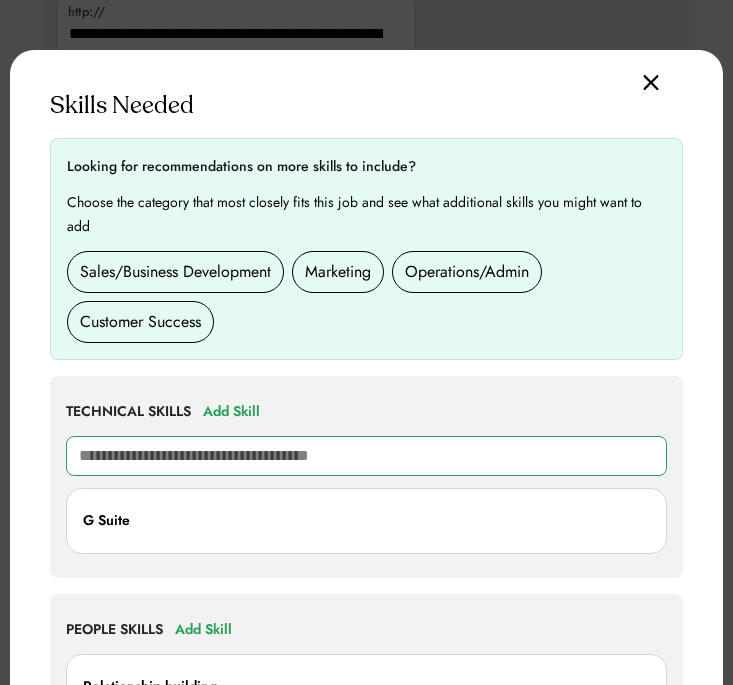 click at bounding box center (366, 456) 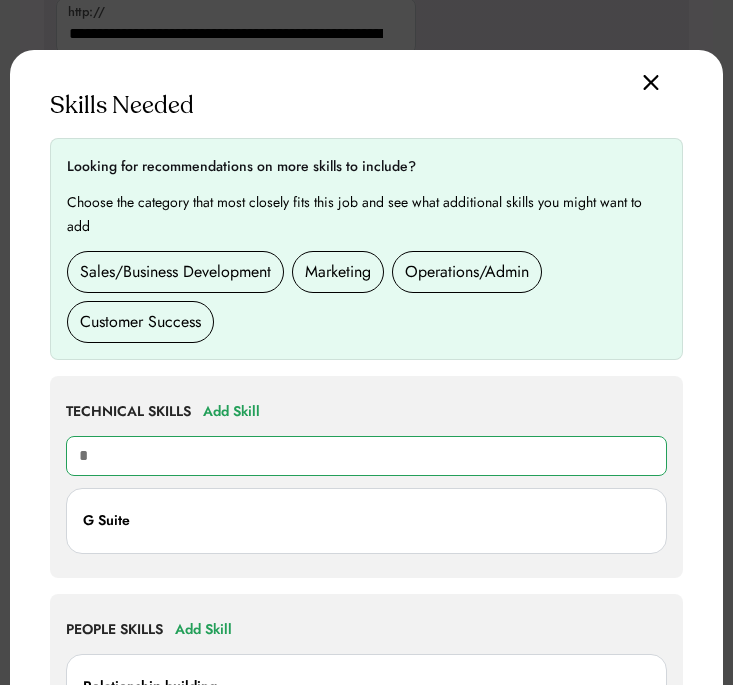 type on "*" 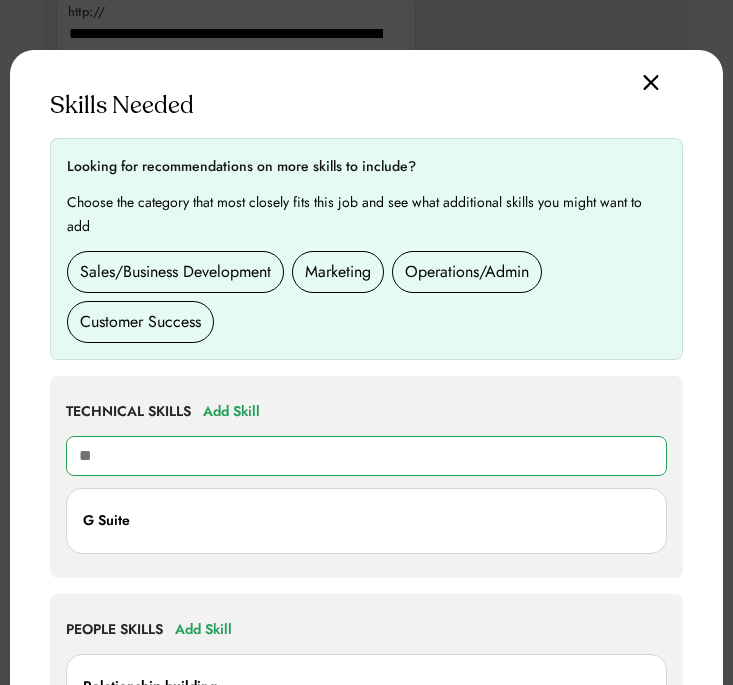 type on "****" 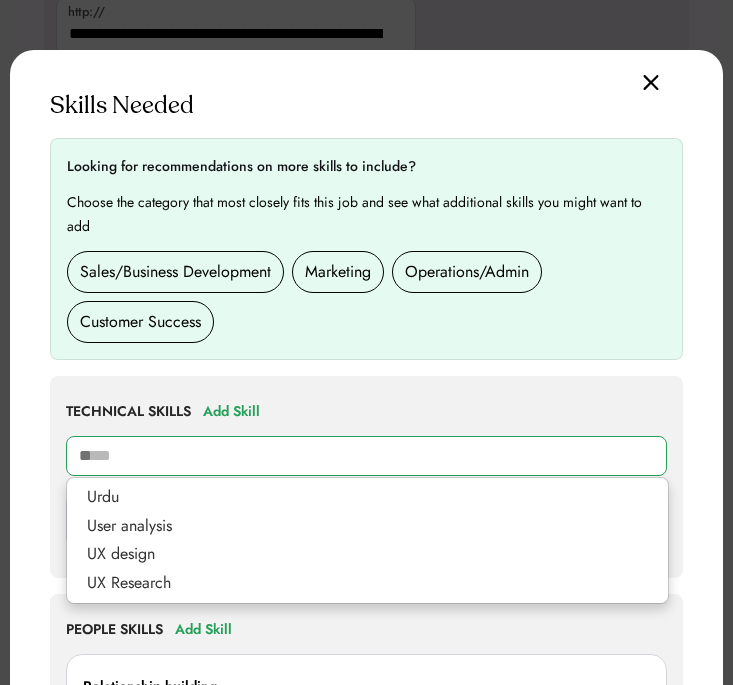 type 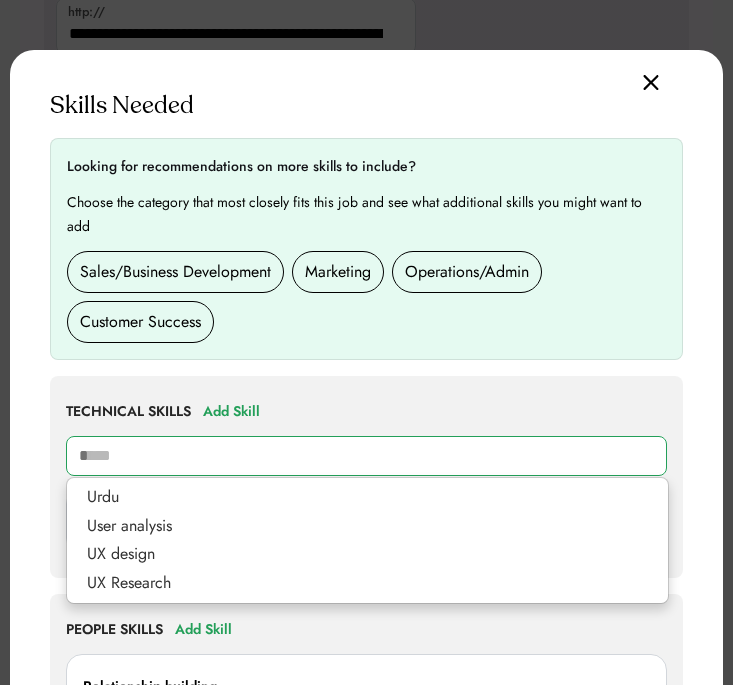 type 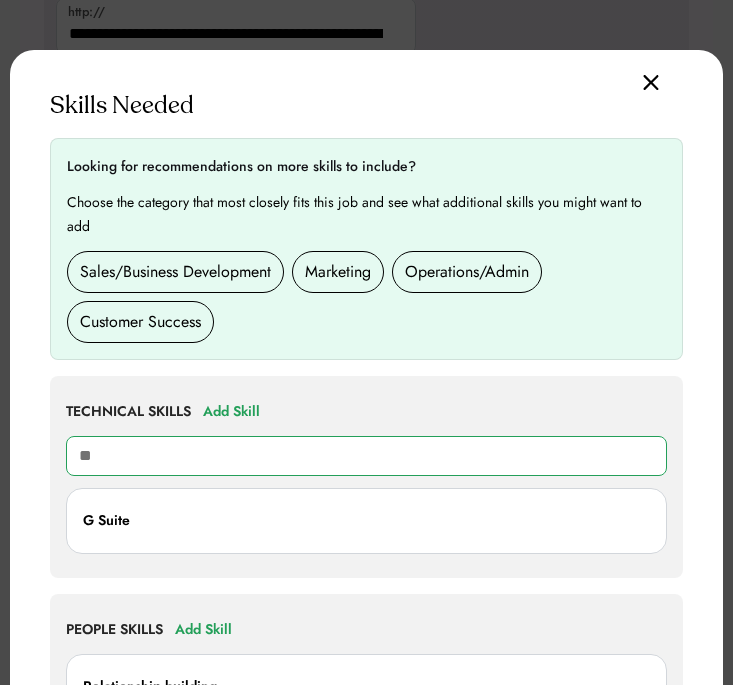 type on "***" 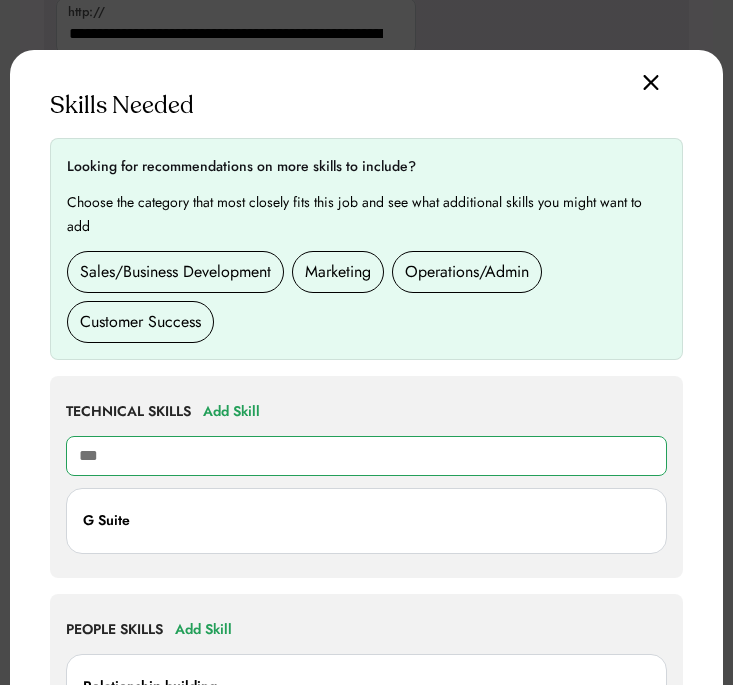 type on "**********" 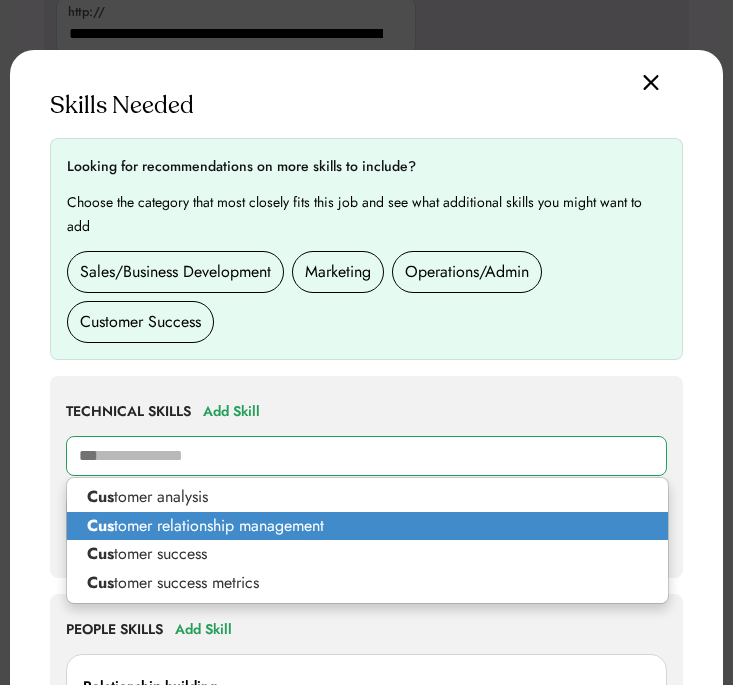 click on "Cus tomer relationship management" at bounding box center (367, 526) 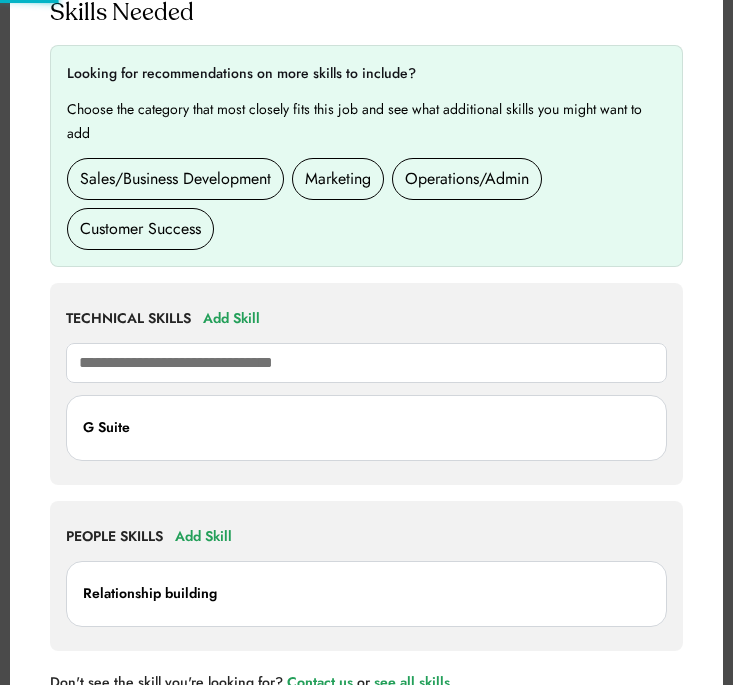 scroll, scrollTop: 244, scrollLeft: 0, axis: vertical 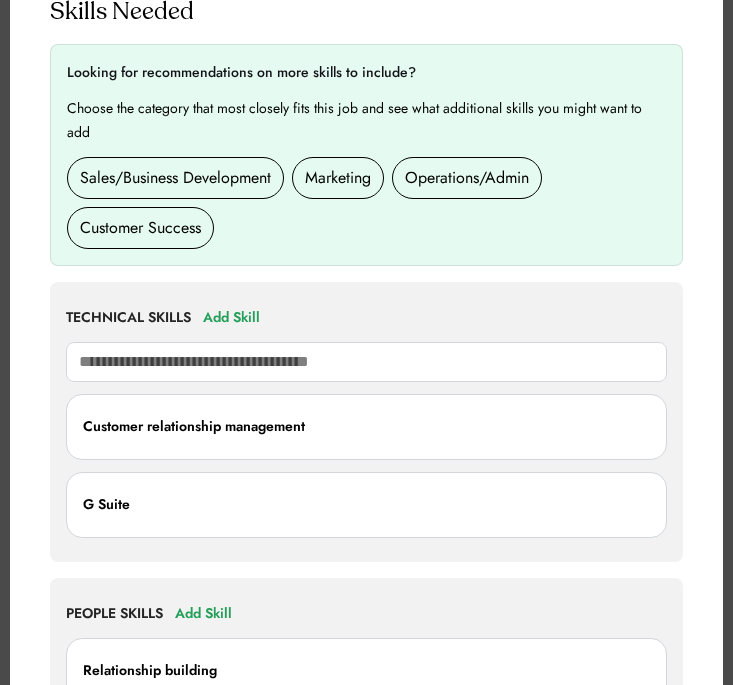 click on "TECHNICAL SKILLS Add Skill cus Customer relationship management G Suite" at bounding box center [366, 422] 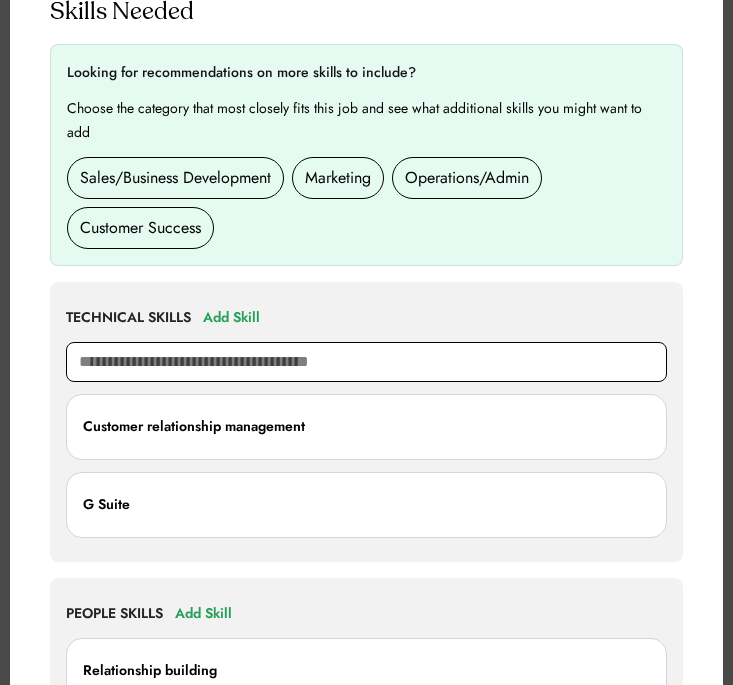 click at bounding box center [366, 362] 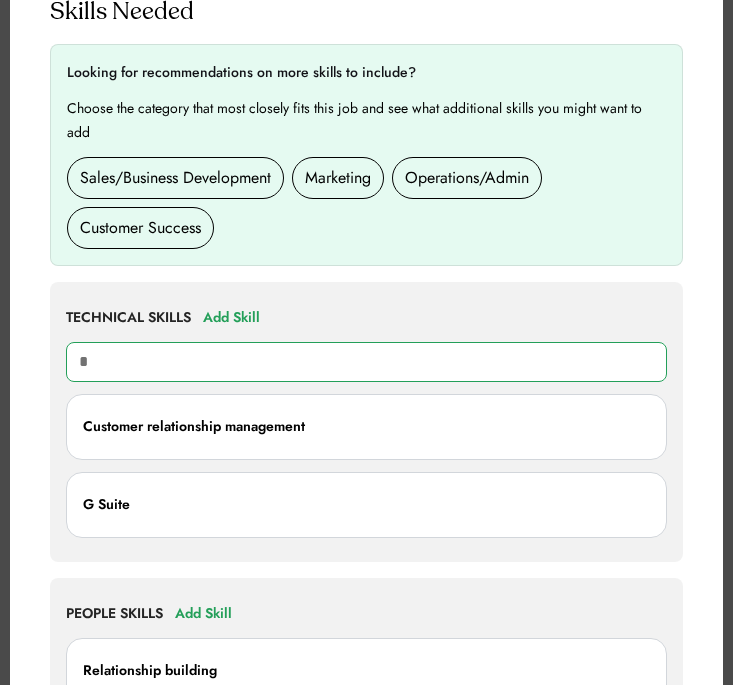 type on "**" 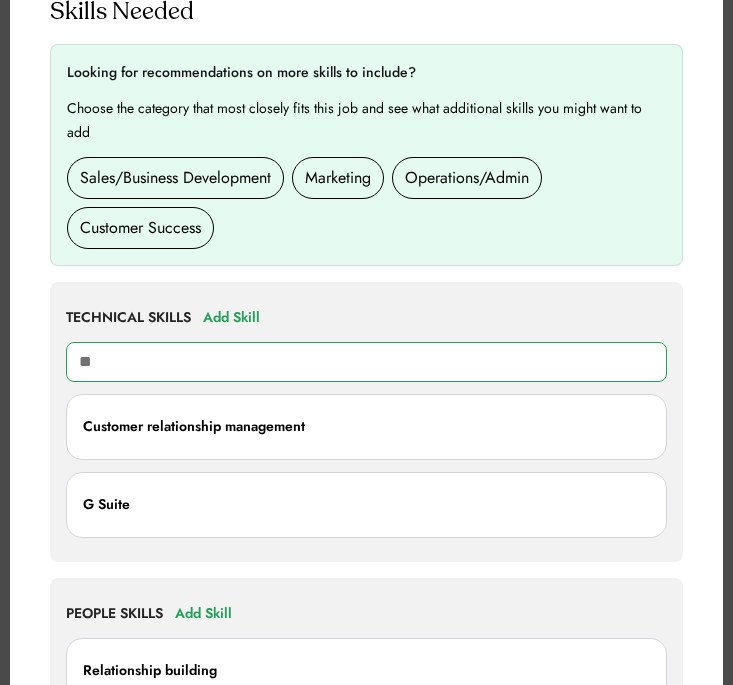 type on "**********" 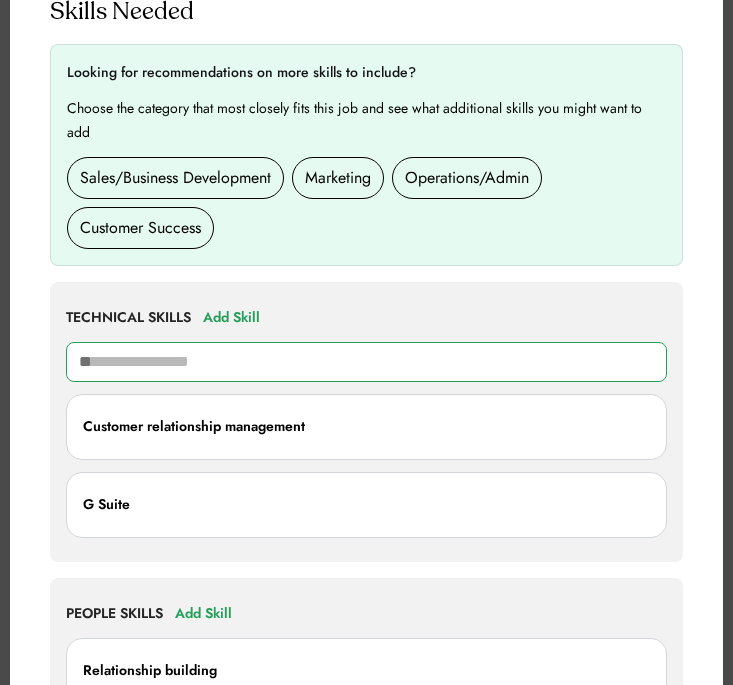 type on "***" 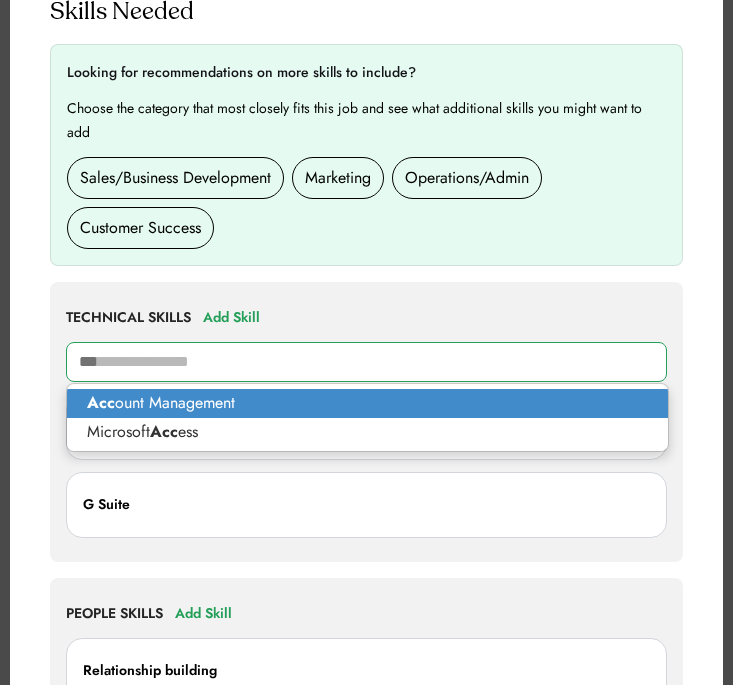 click on "Acc ount Management" at bounding box center [367, 403] 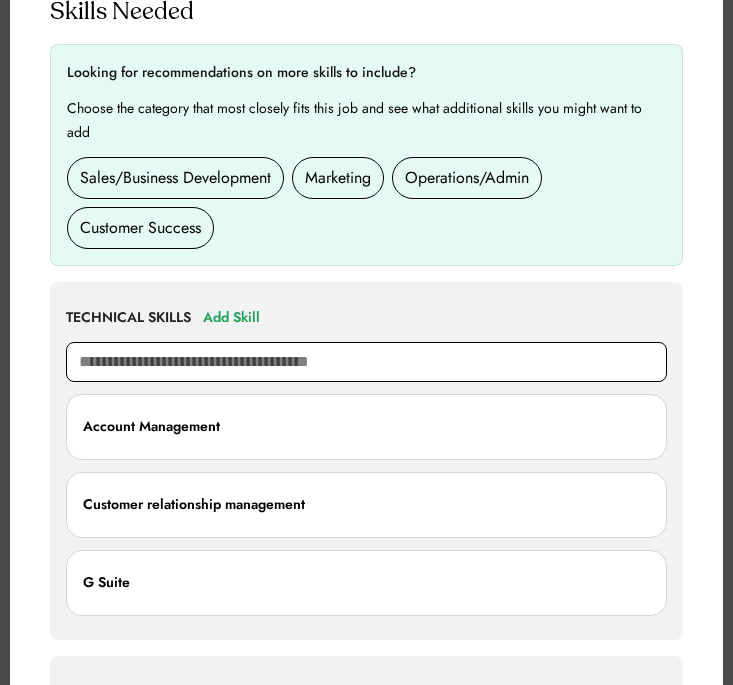 click at bounding box center [366, 362] 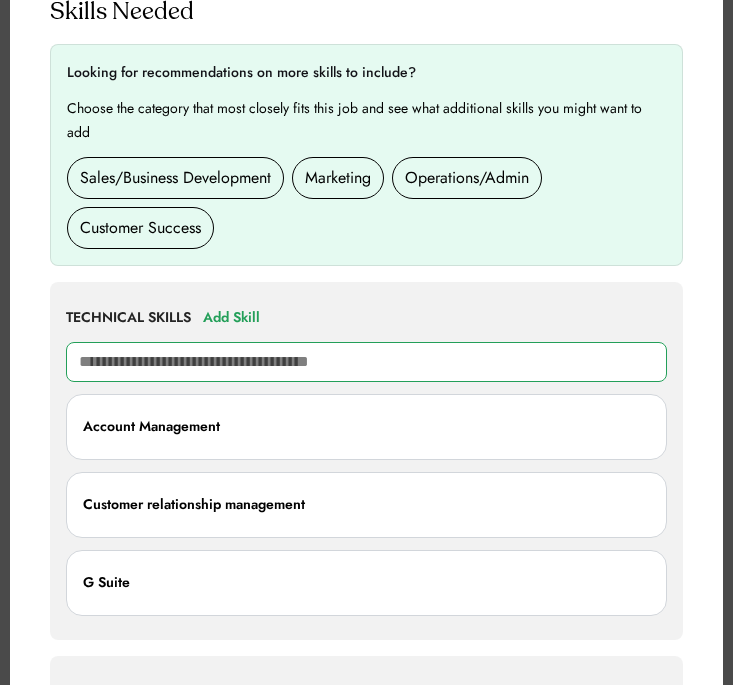 click at bounding box center (366, 362) 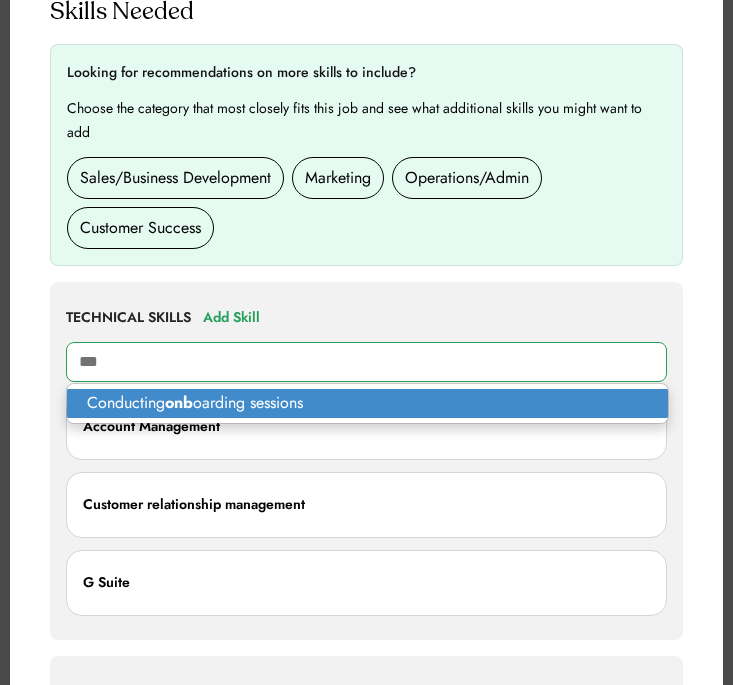 click on "Conducting  onb oarding sessions" at bounding box center (367, 403) 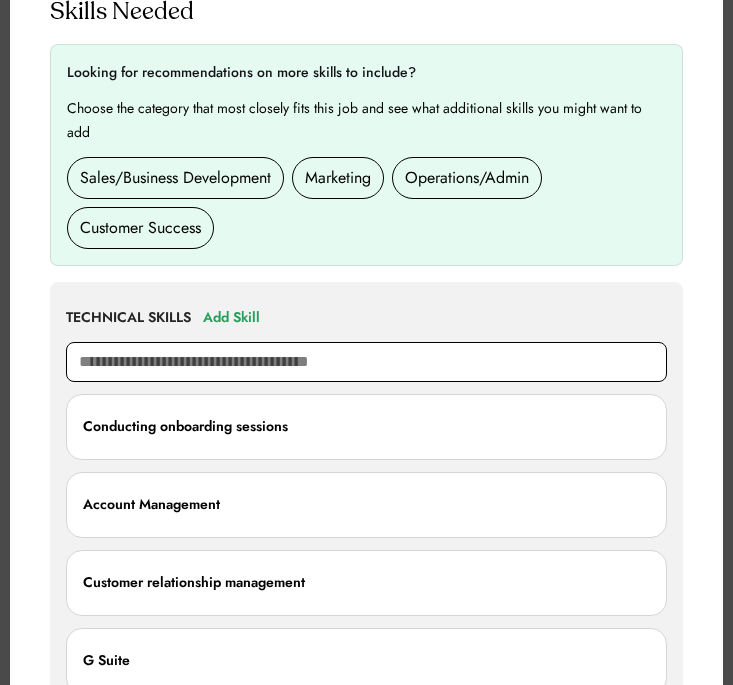 click at bounding box center [366, 362] 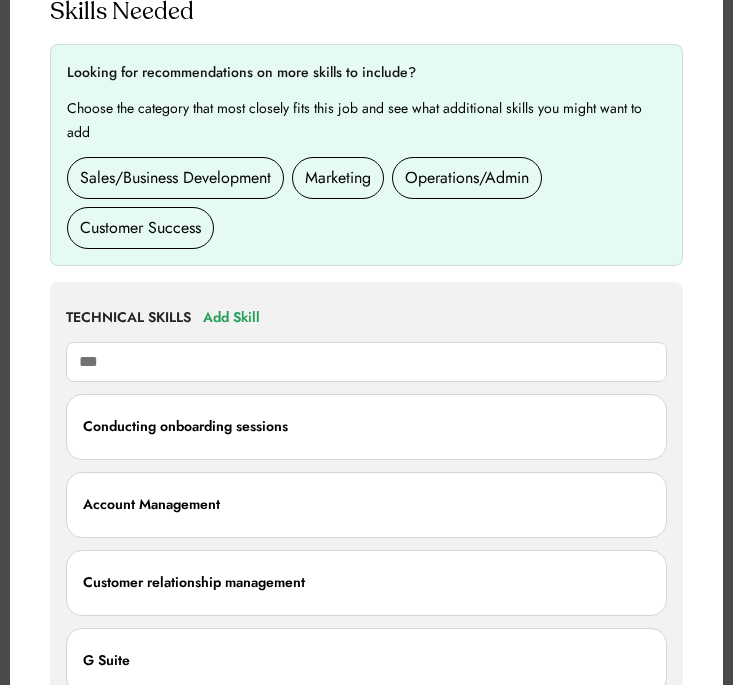 type on "****" 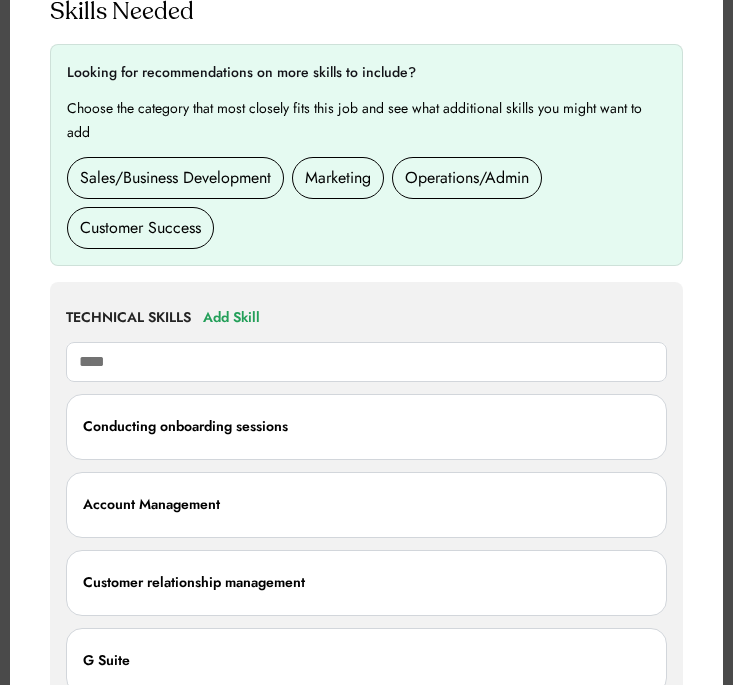 type on "**********" 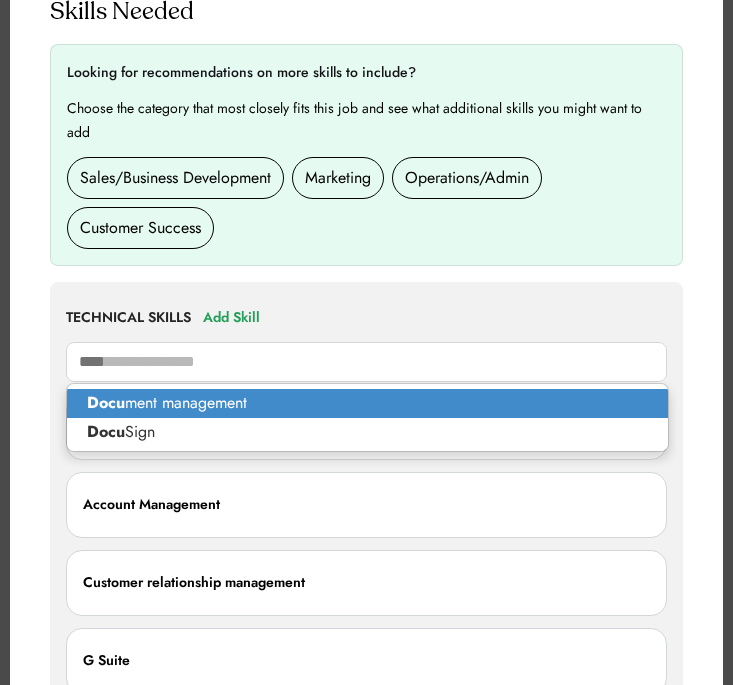 click on "Docu" 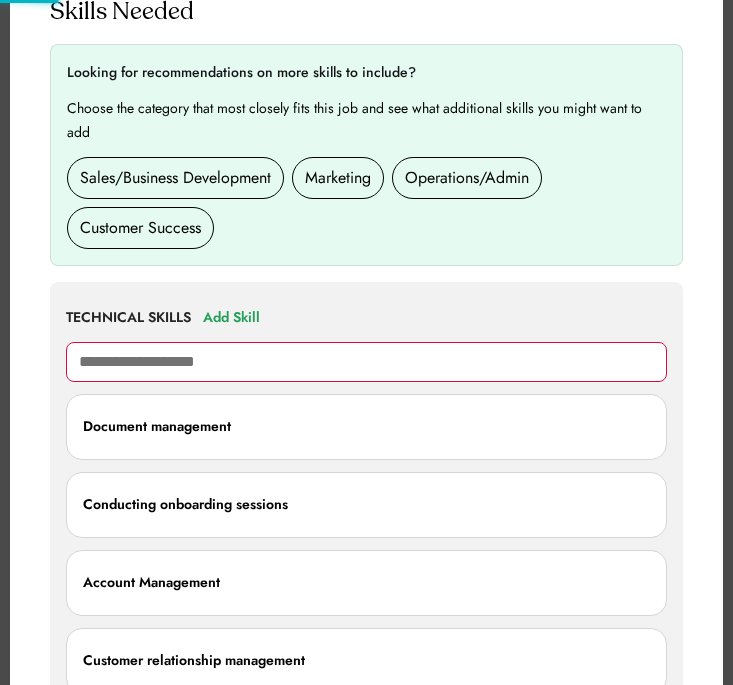 type 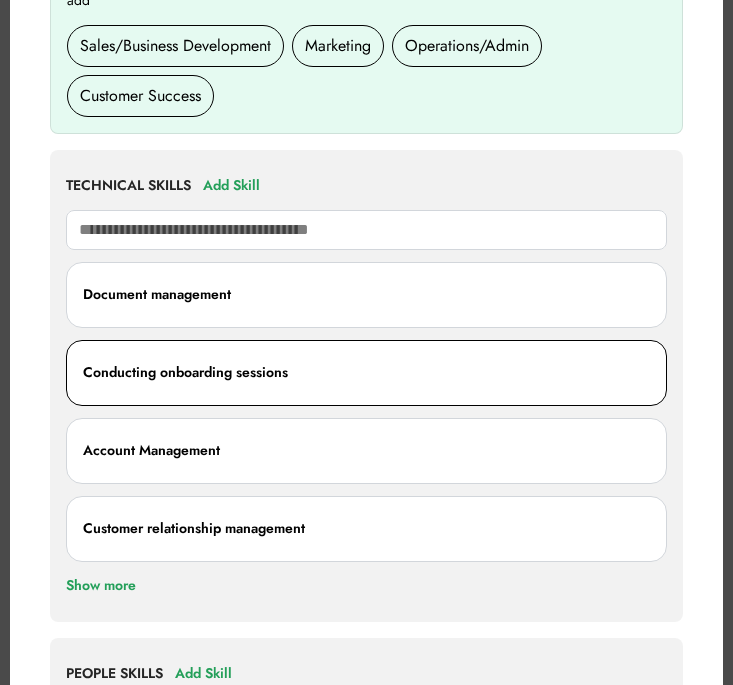 scroll, scrollTop: 508, scrollLeft: 0, axis: vertical 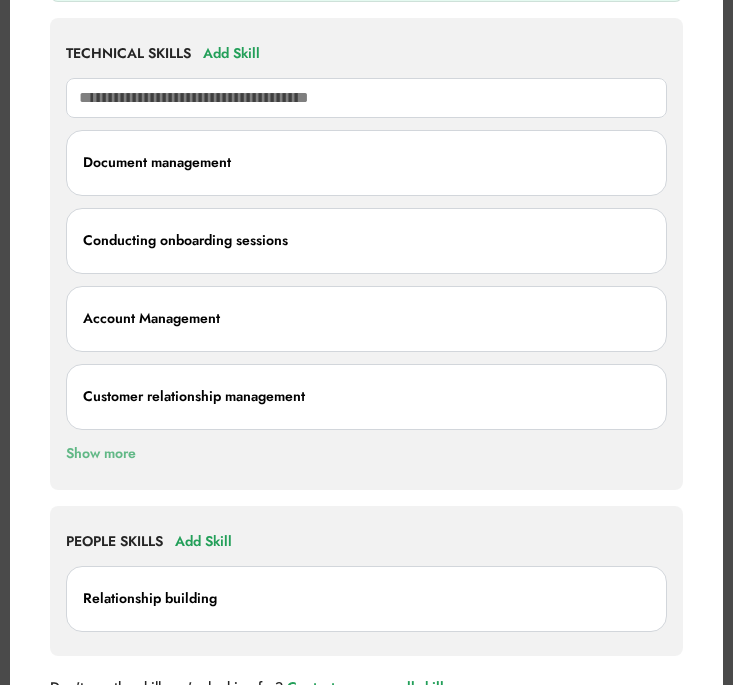 click on "Show more" at bounding box center [101, 454] 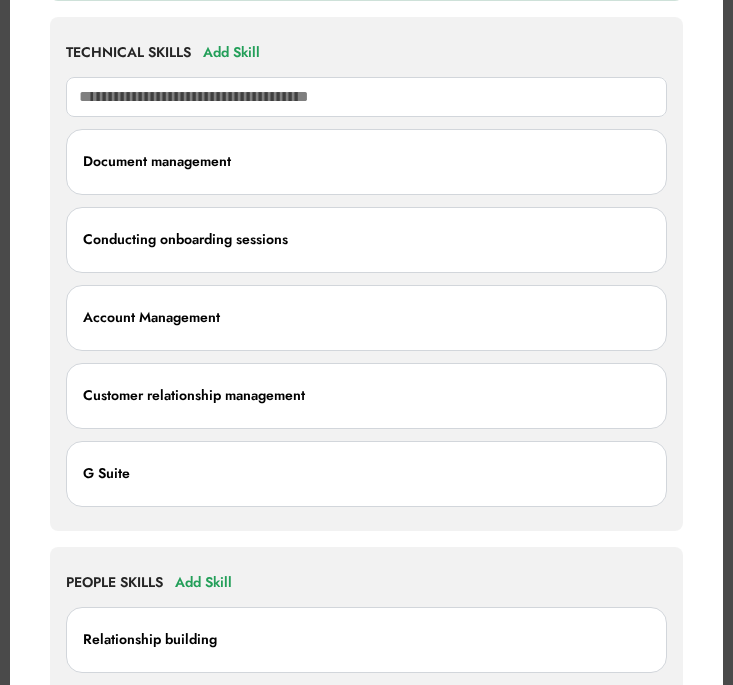 scroll, scrollTop: 800, scrollLeft: 0, axis: vertical 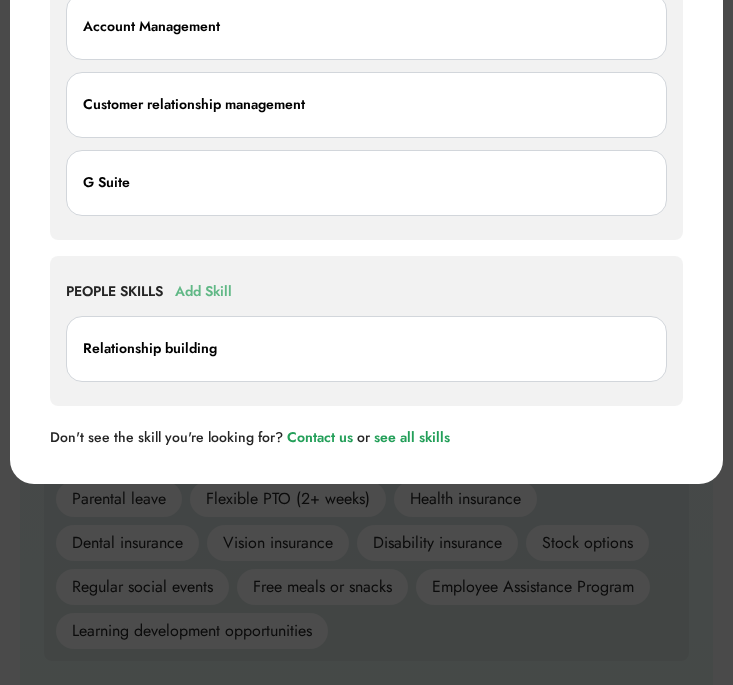 click on "Add Skill" at bounding box center (203, 292) 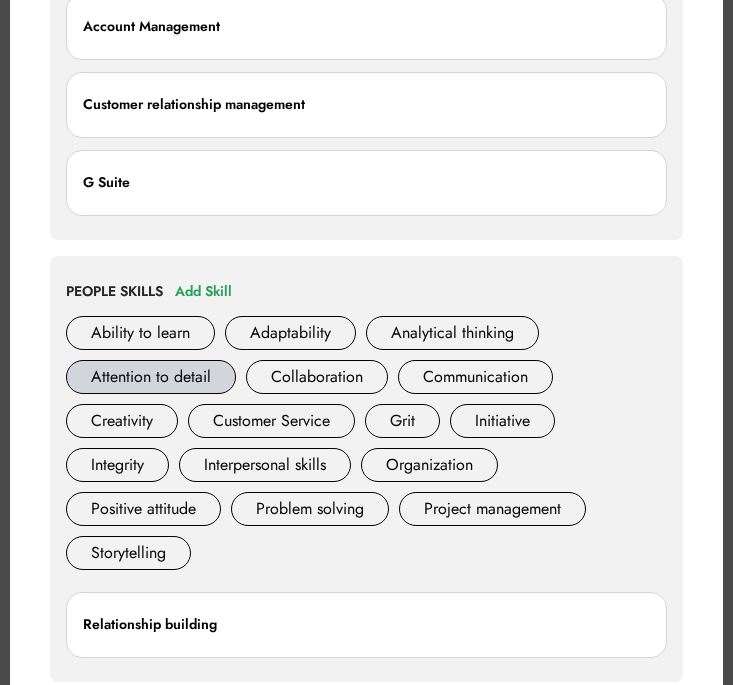 click on "Attention to detail" at bounding box center (151, 377) 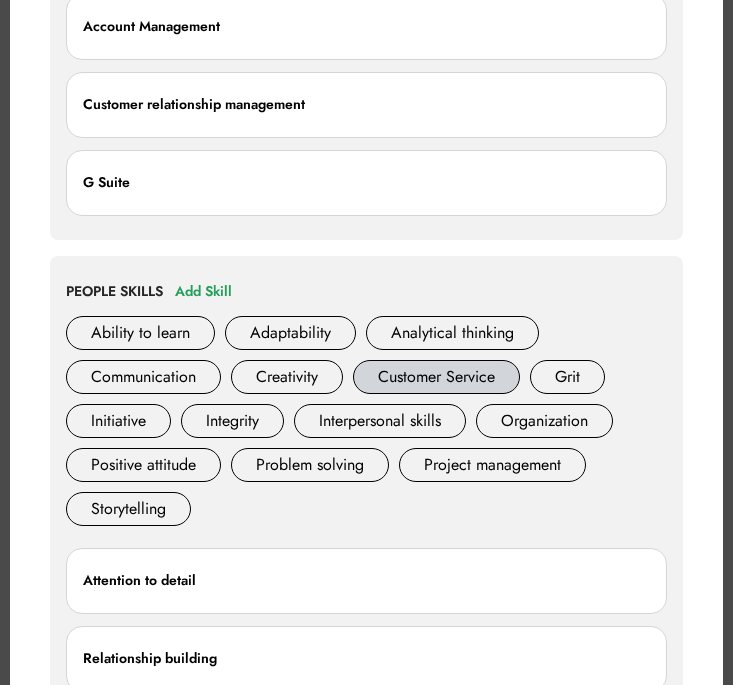 click on "Customer Service" at bounding box center (436, 377) 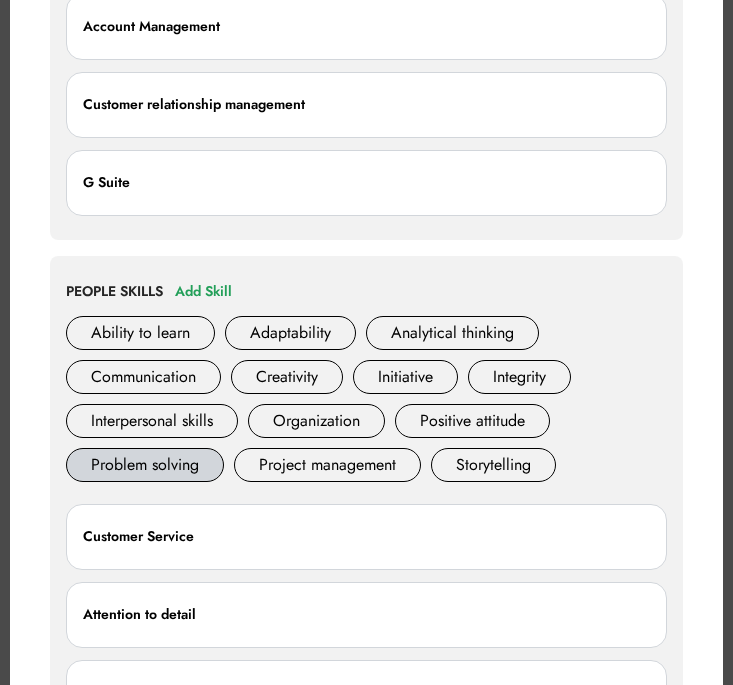 click on "Problem solving" at bounding box center (145, 465) 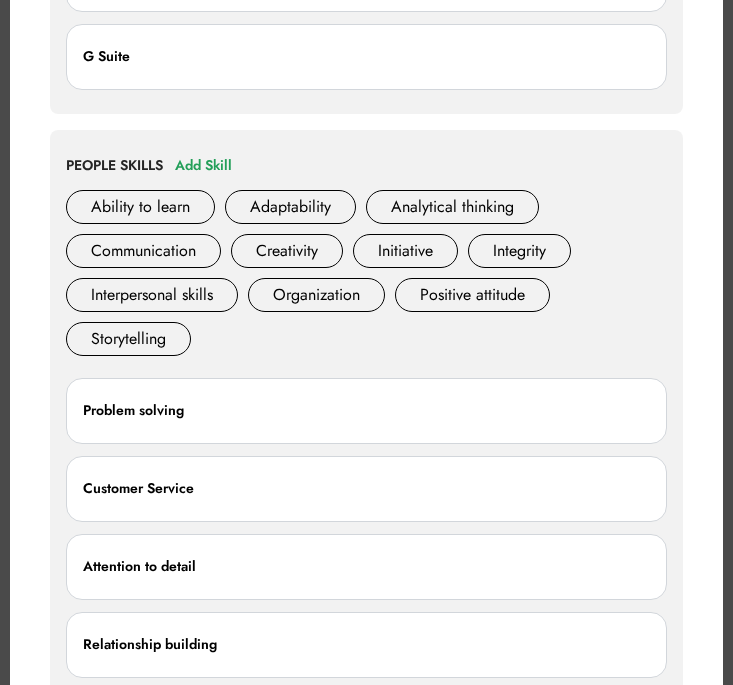 scroll, scrollTop: 1001, scrollLeft: 0, axis: vertical 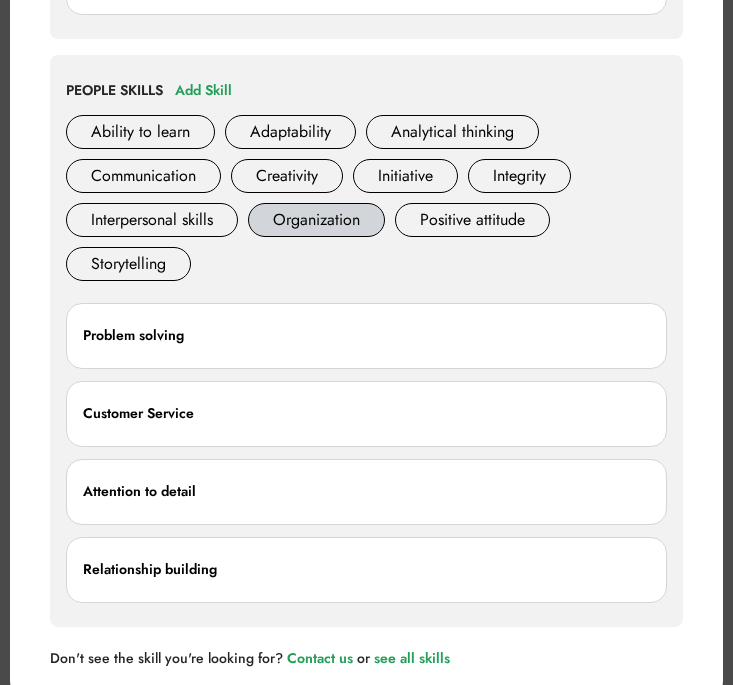 click on "Organization" at bounding box center [316, 220] 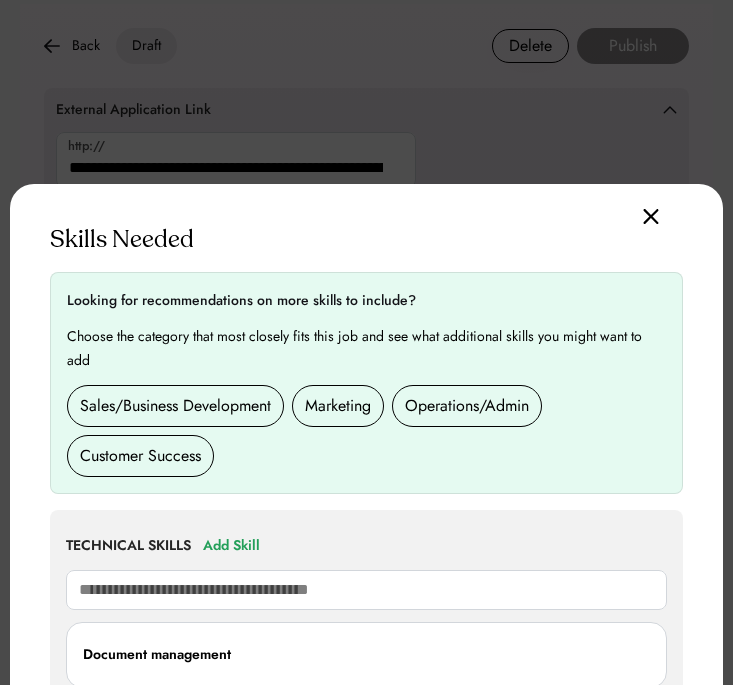 scroll, scrollTop: 0, scrollLeft: 0, axis: both 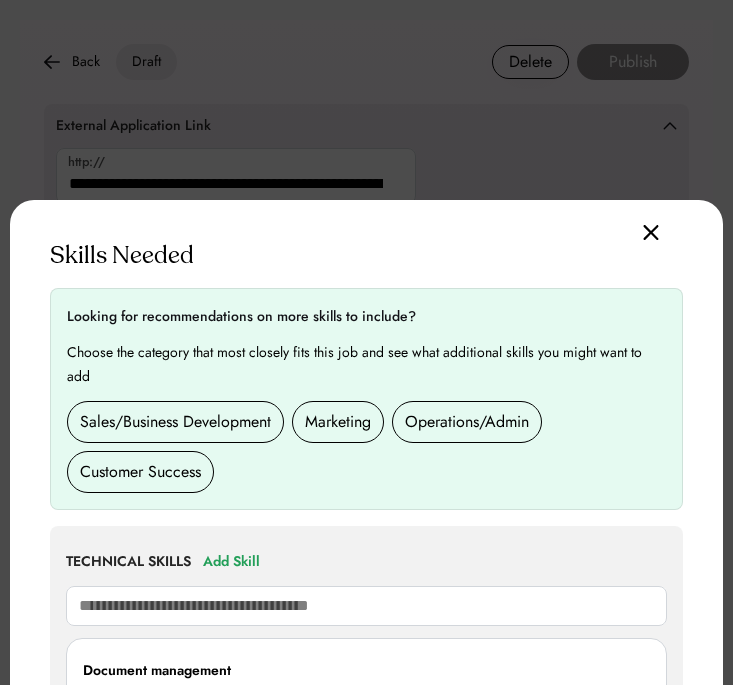 click at bounding box center (366, 342) 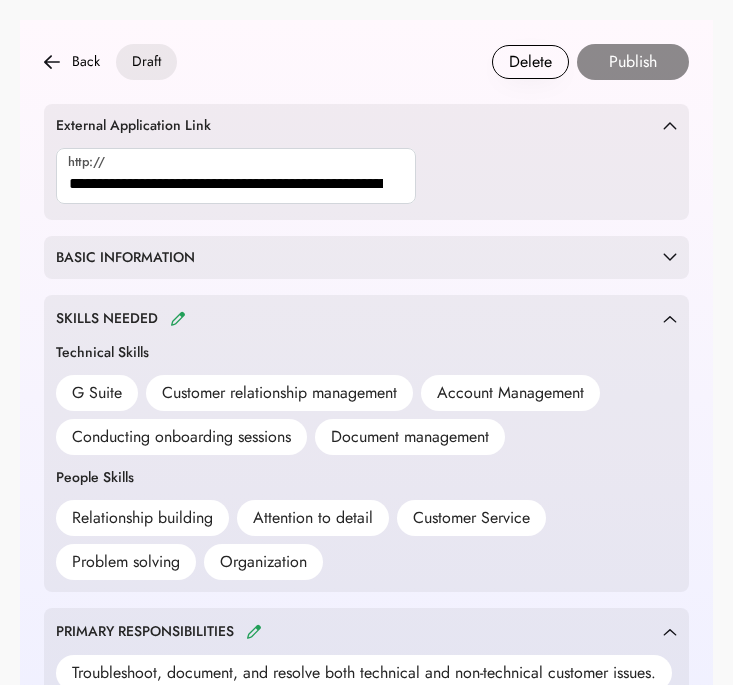 click on "BASIC INFORMATION" at bounding box center [366, 258] 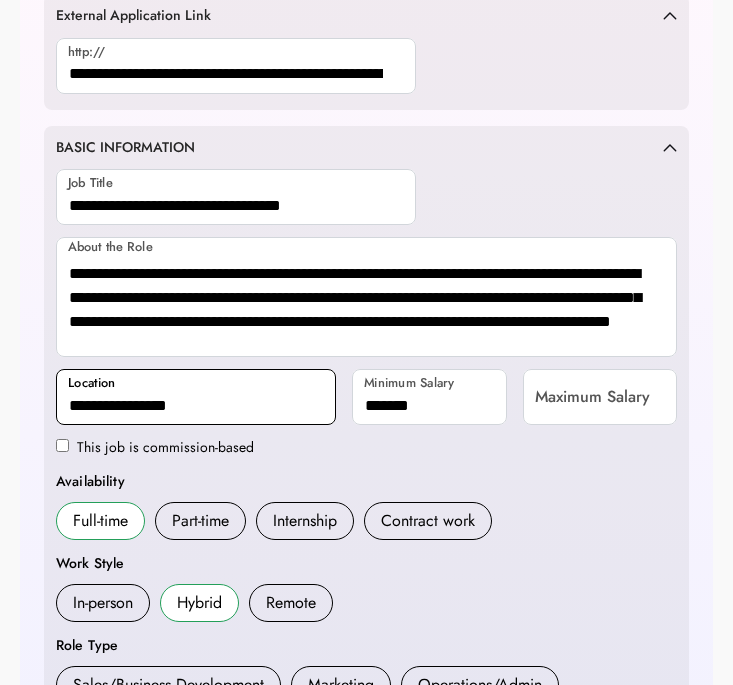 scroll, scrollTop: 310, scrollLeft: 0, axis: vertical 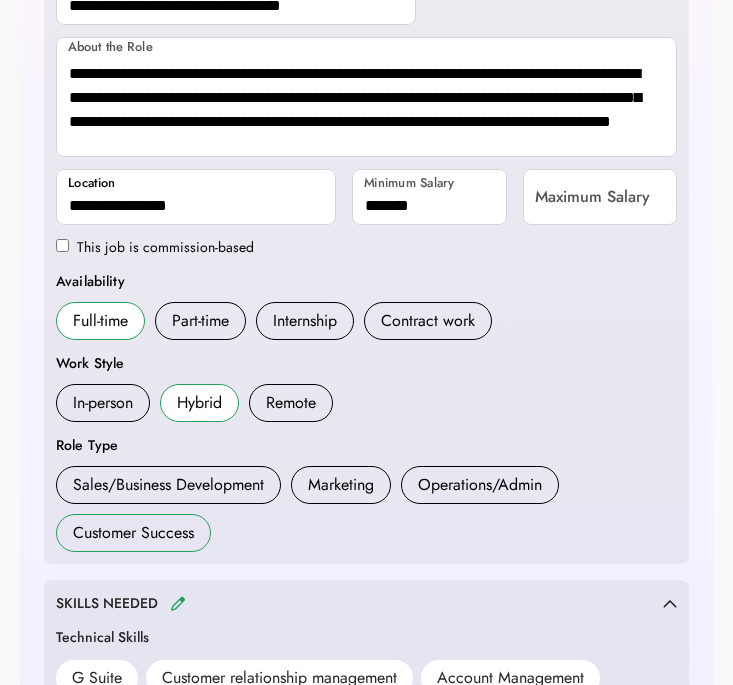 click on "Customer Success" at bounding box center [133, 533] 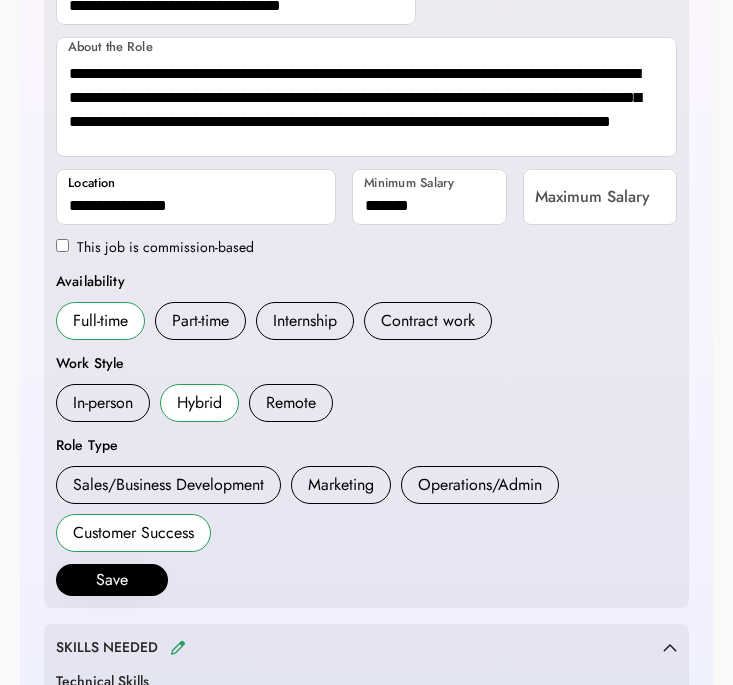 click on "In-person Hybrid Remote" at bounding box center (366, 403) 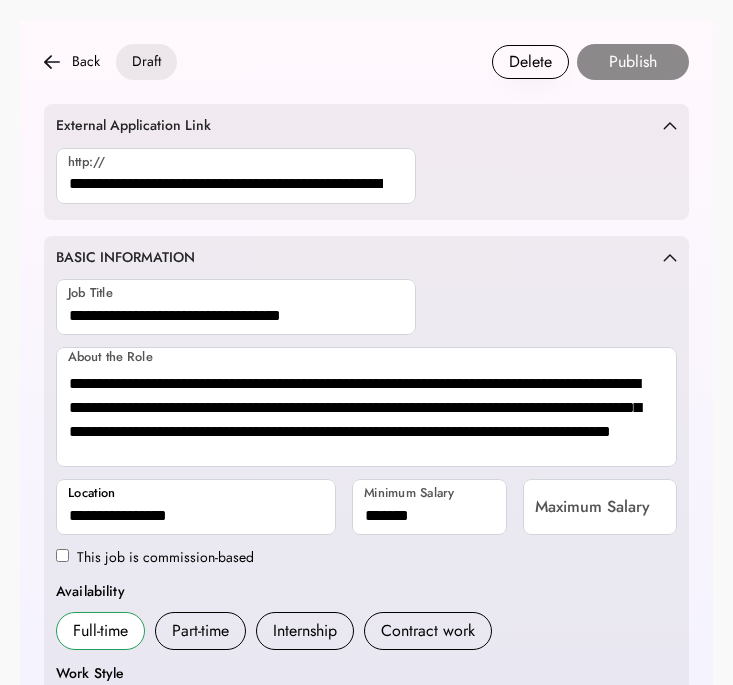 click on "**********" at bounding box center [366, 570] 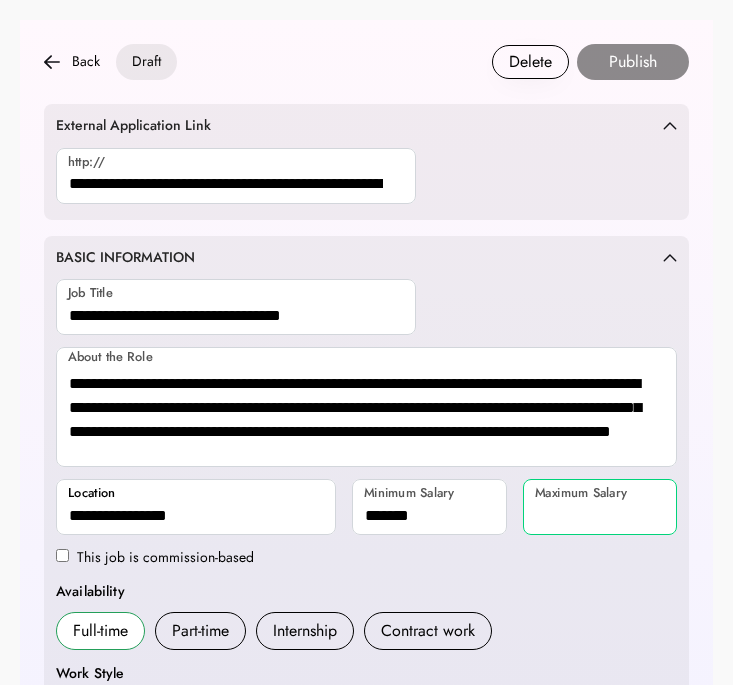 click at bounding box center (600, 507) 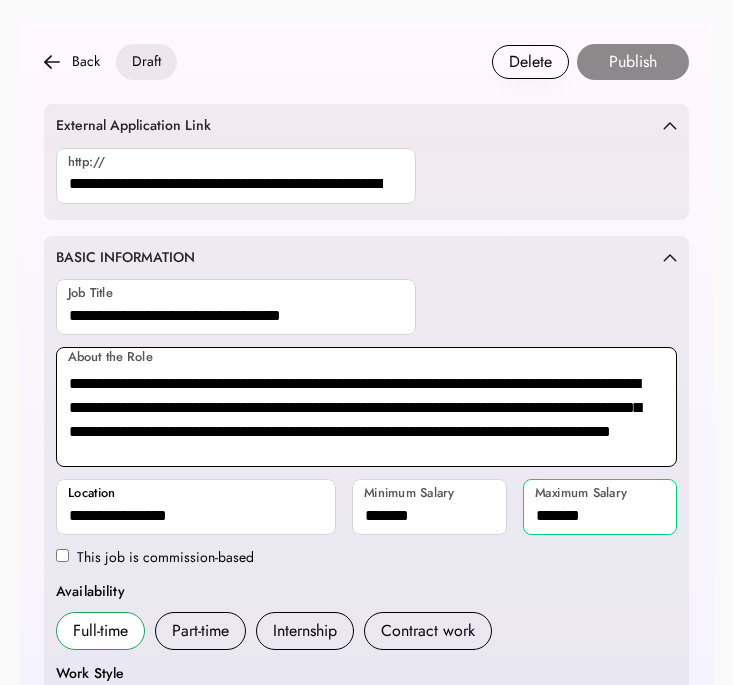 type on "*******" 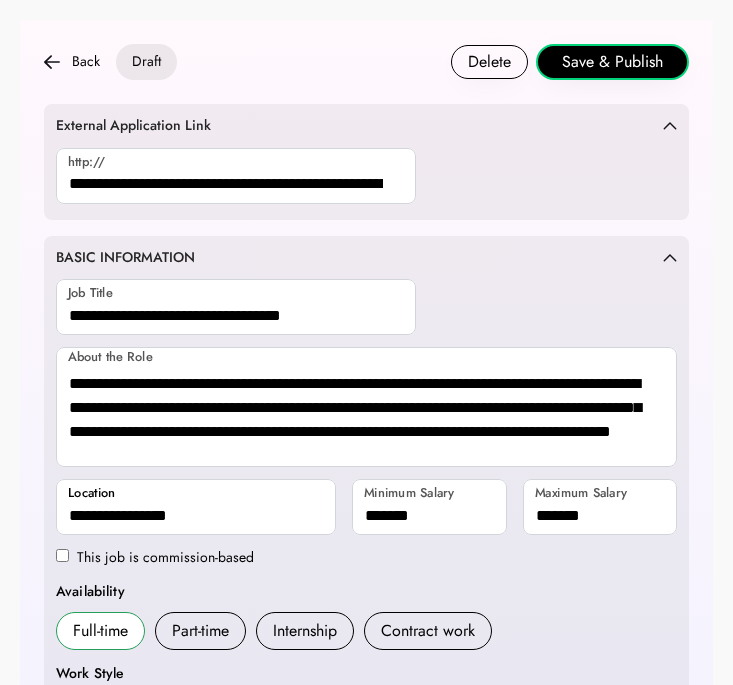 click on "**********" at bounding box center (366, 570) 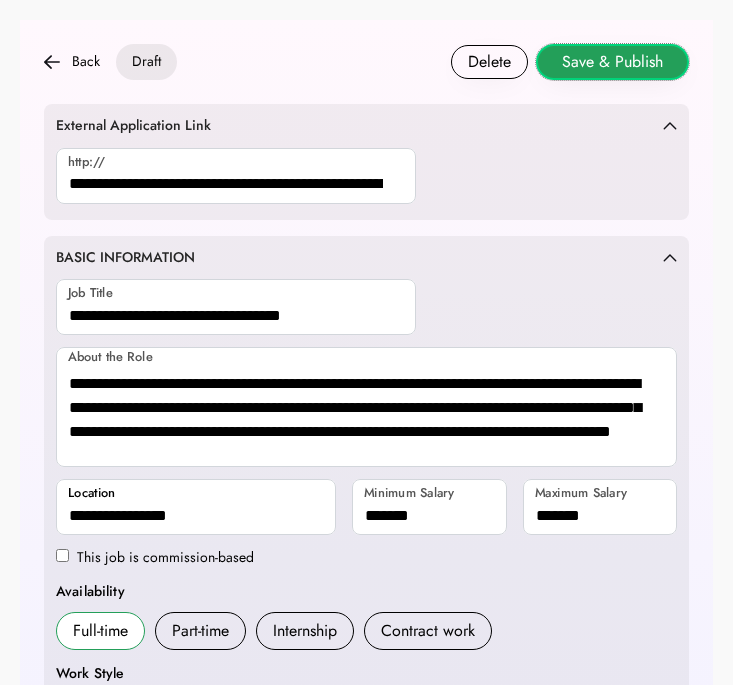 click on "Save & Publish" at bounding box center (612, 62) 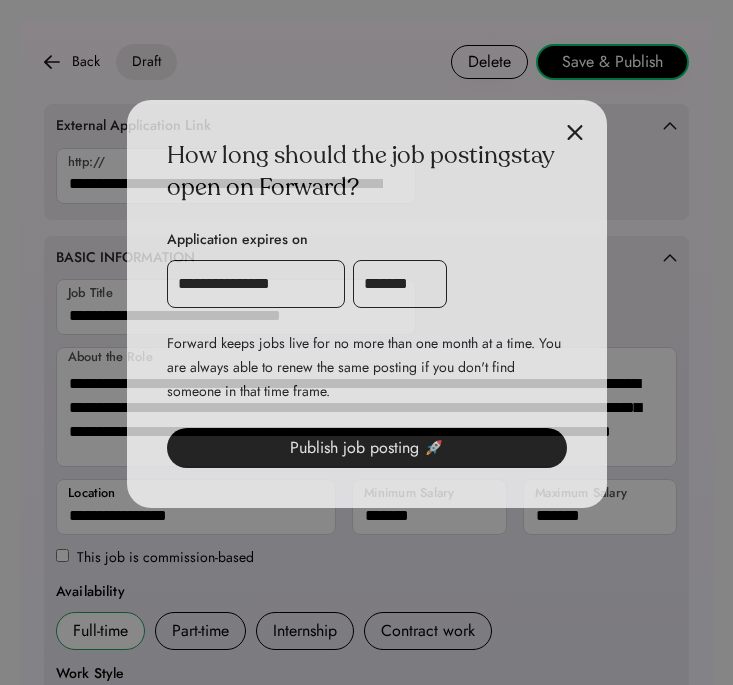 scroll, scrollTop: 167, scrollLeft: 0, axis: vertical 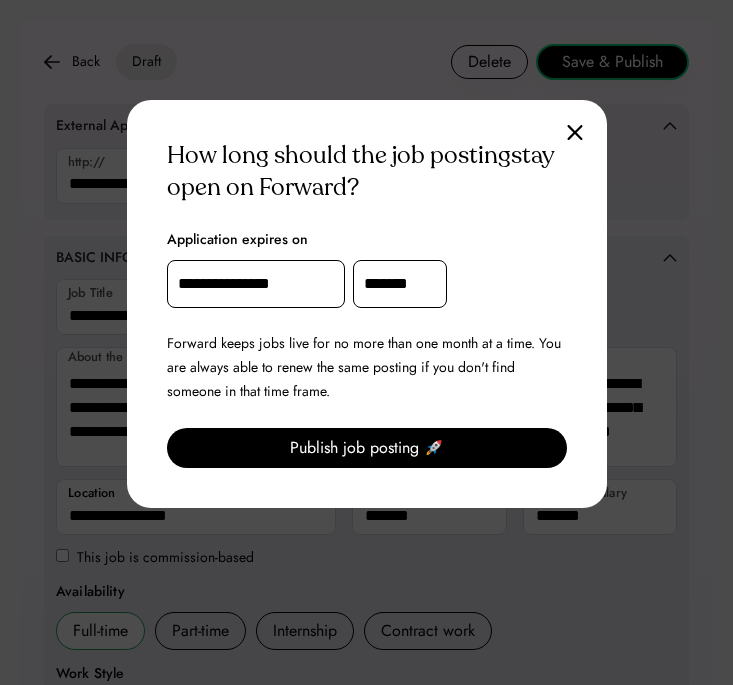 click on "**********" at bounding box center [256, 284] 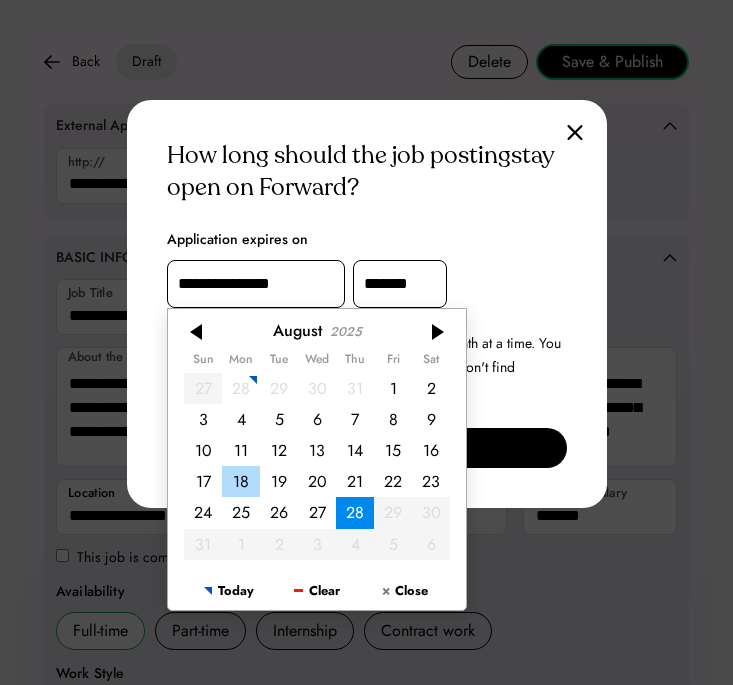 click on "18" at bounding box center (241, 481) 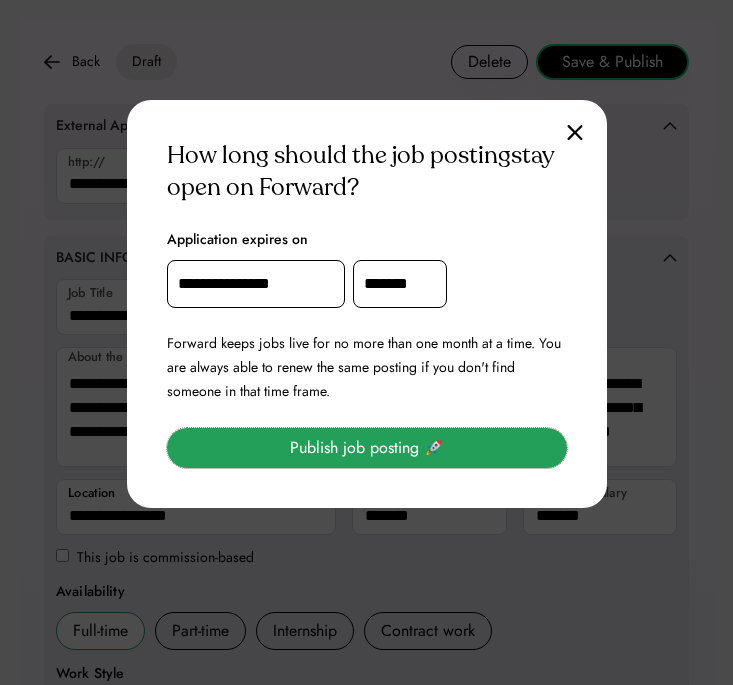 click on "Publish job posting 🚀" at bounding box center (367, 448) 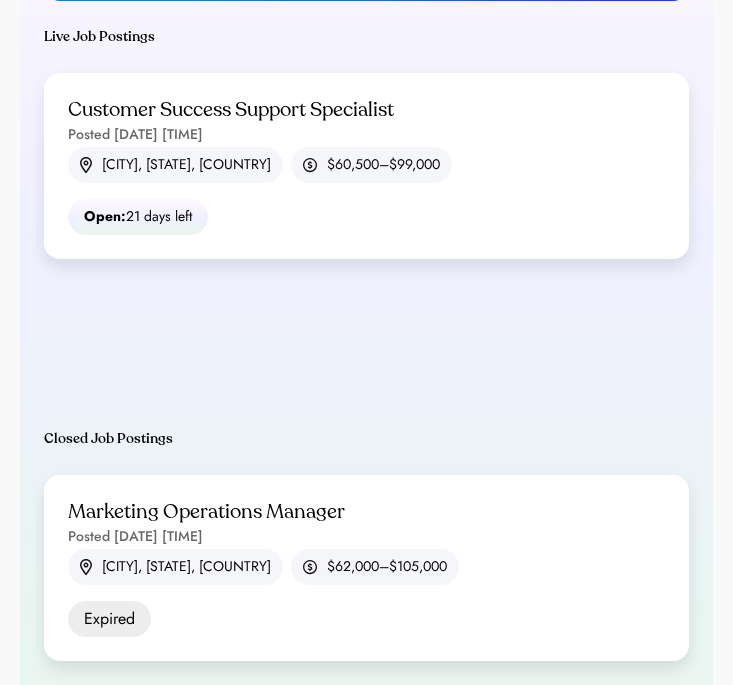 scroll, scrollTop: 0, scrollLeft: 0, axis: both 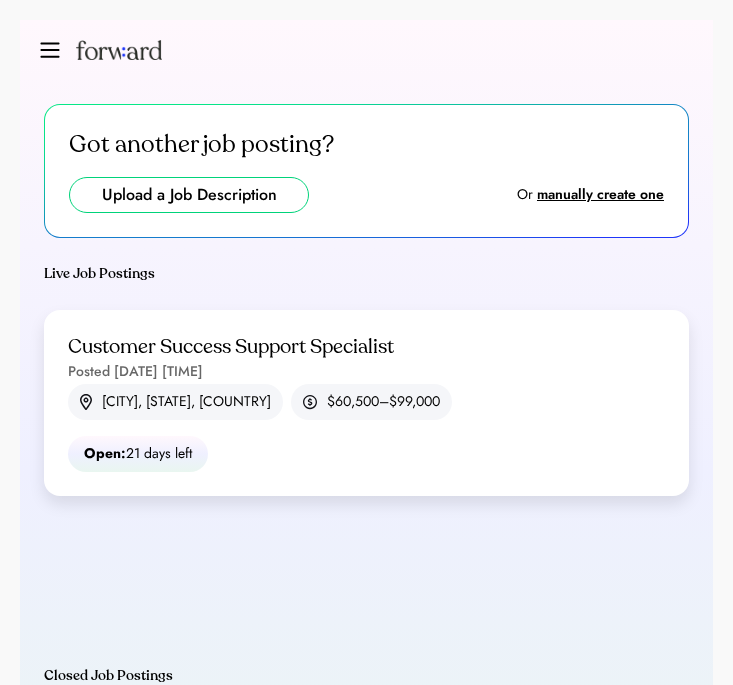 click at bounding box center [189, 195] 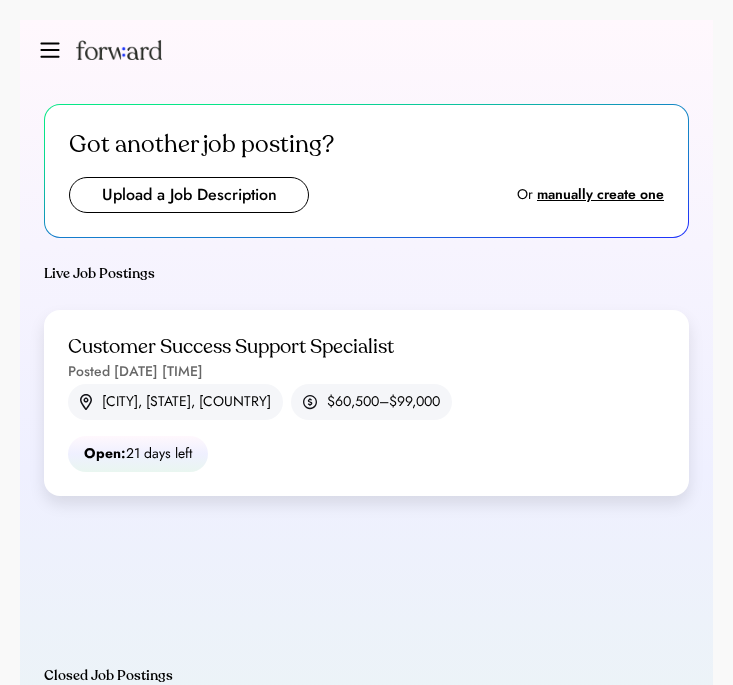 click at bounding box center (366, 50) 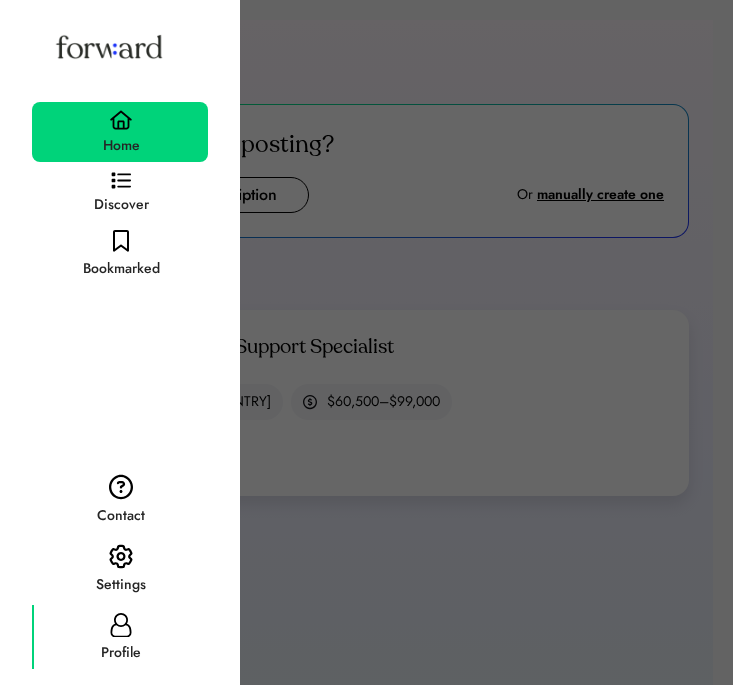 click on "Profile" at bounding box center [120, 637] 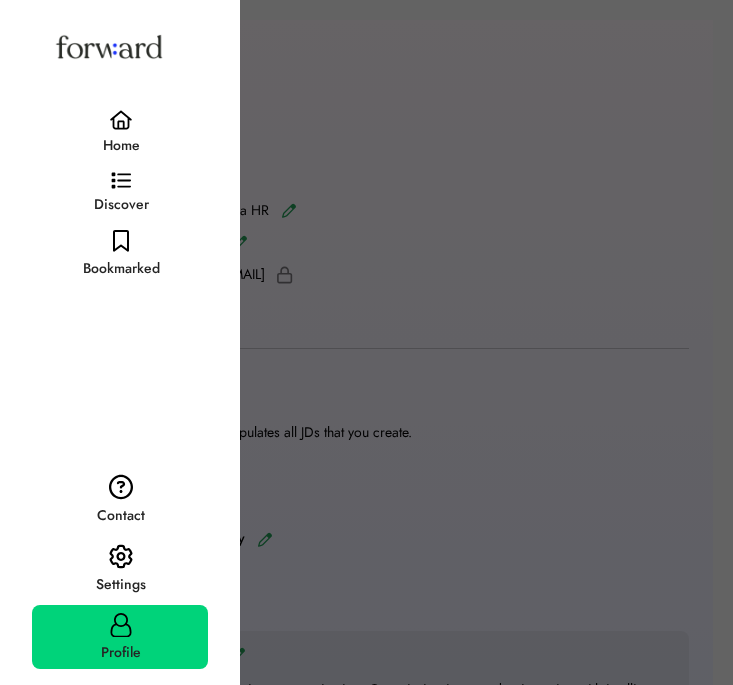 click at bounding box center (366, 342) 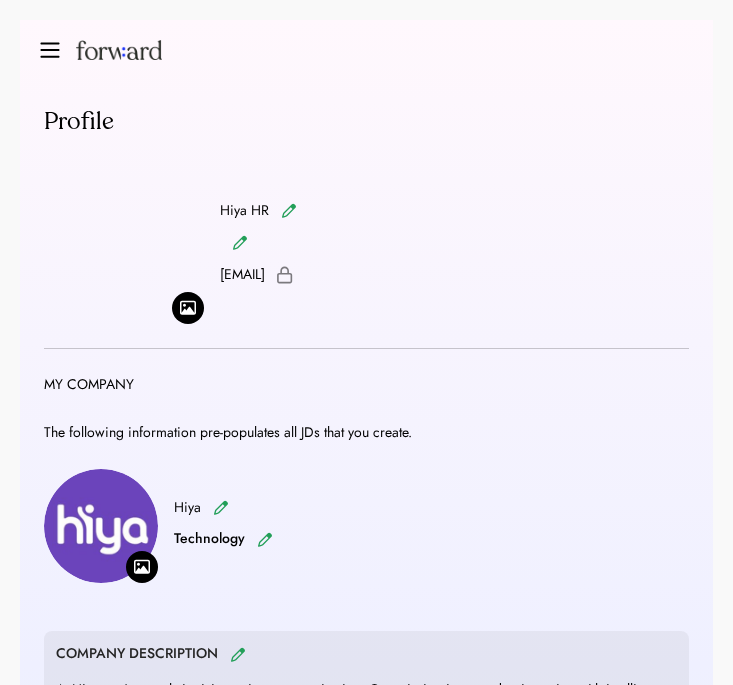 click at bounding box center (366, 50) 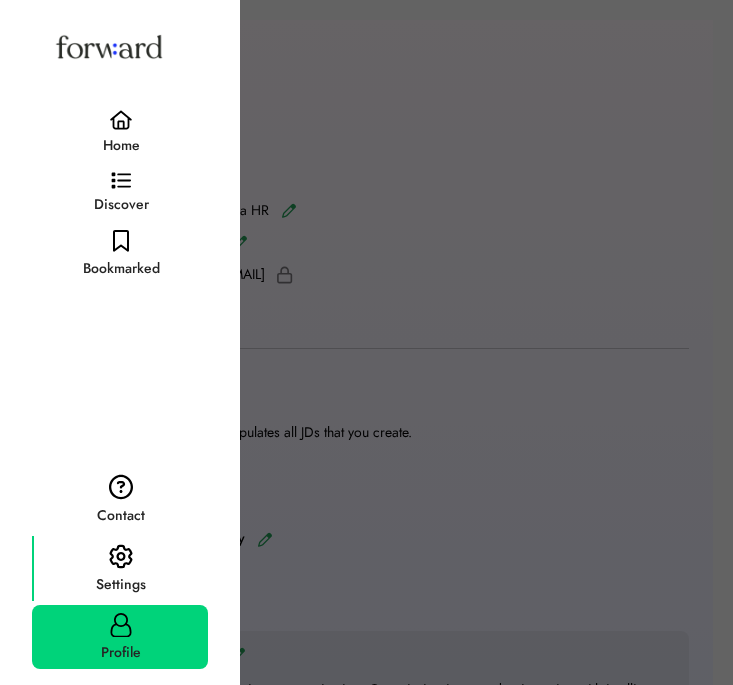 click on "Settings" at bounding box center (120, 568) 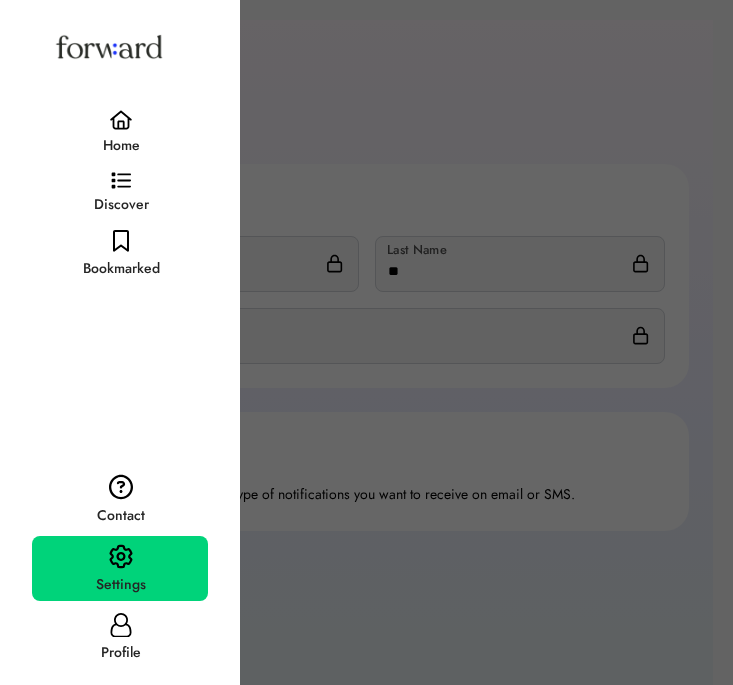 click at bounding box center [366, 342] 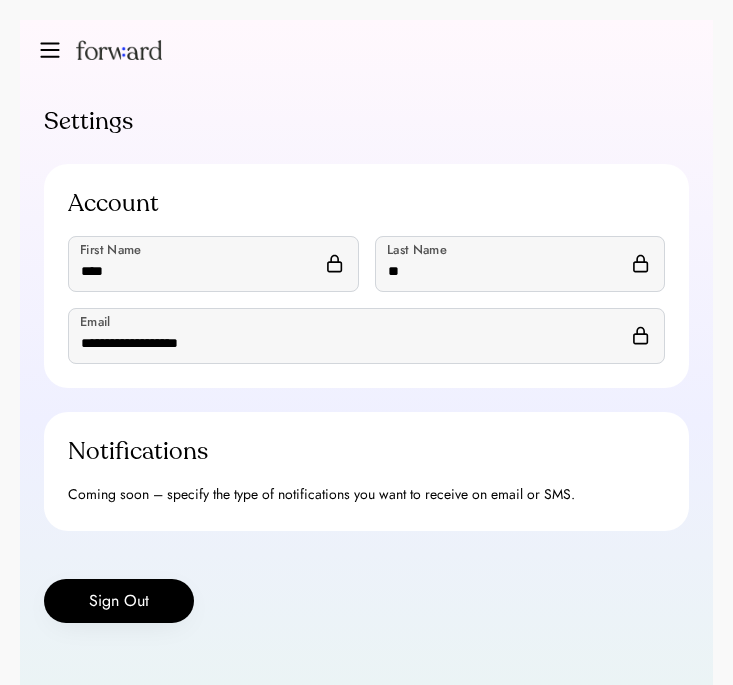 click on "Sign Out" at bounding box center [119, 601] 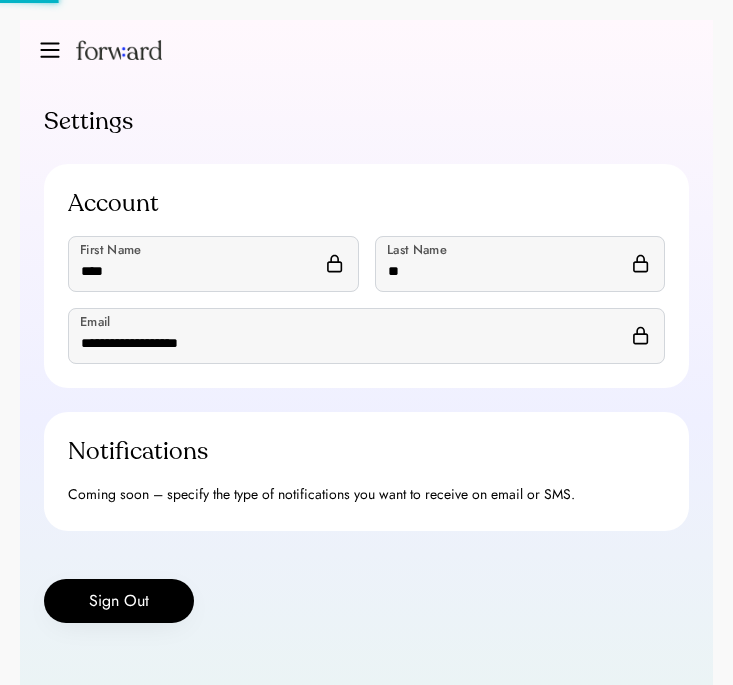 type 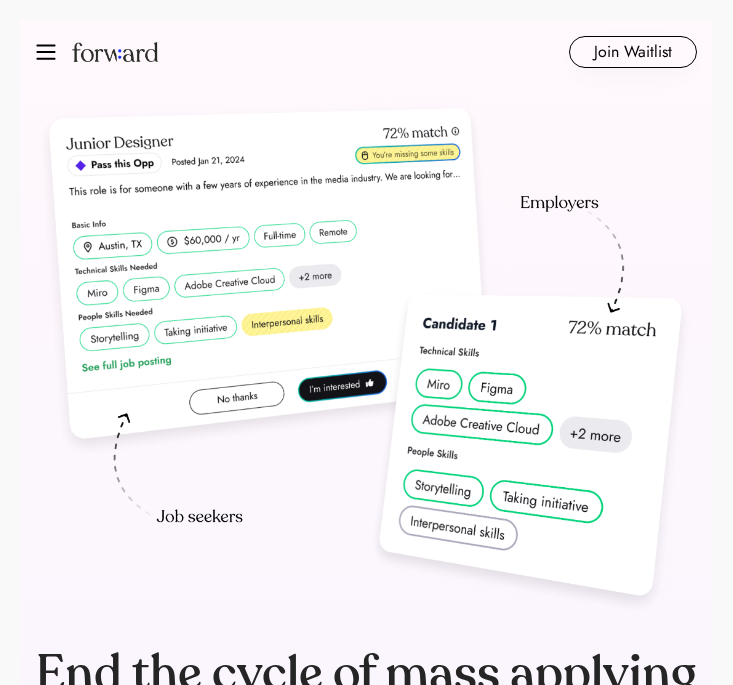 scroll, scrollTop: 0, scrollLeft: 0, axis: both 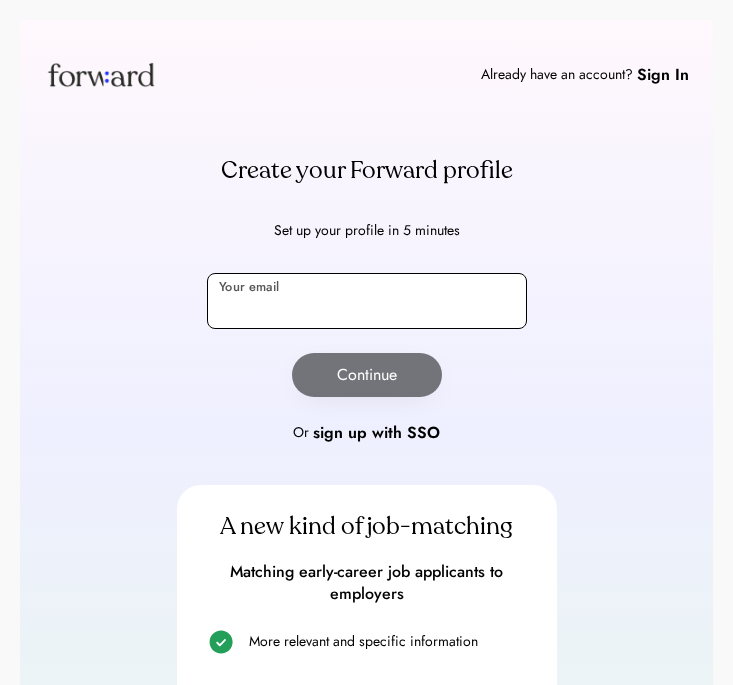 click at bounding box center [367, 301] 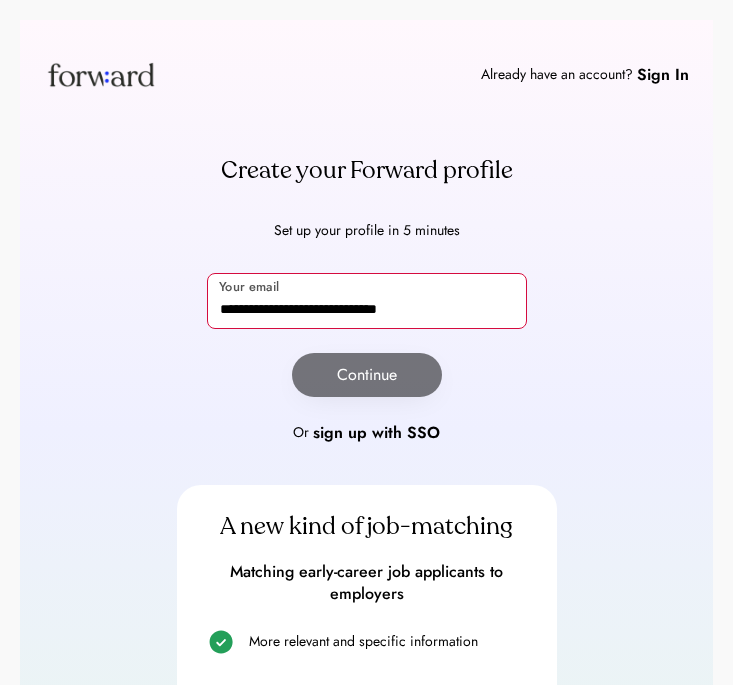 type on "**********" 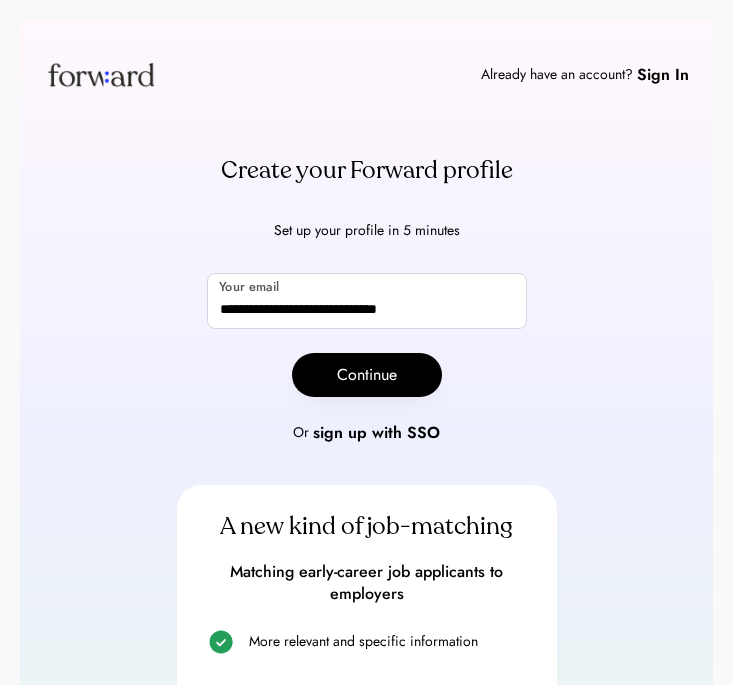 click on "**********" at bounding box center [366, 299] 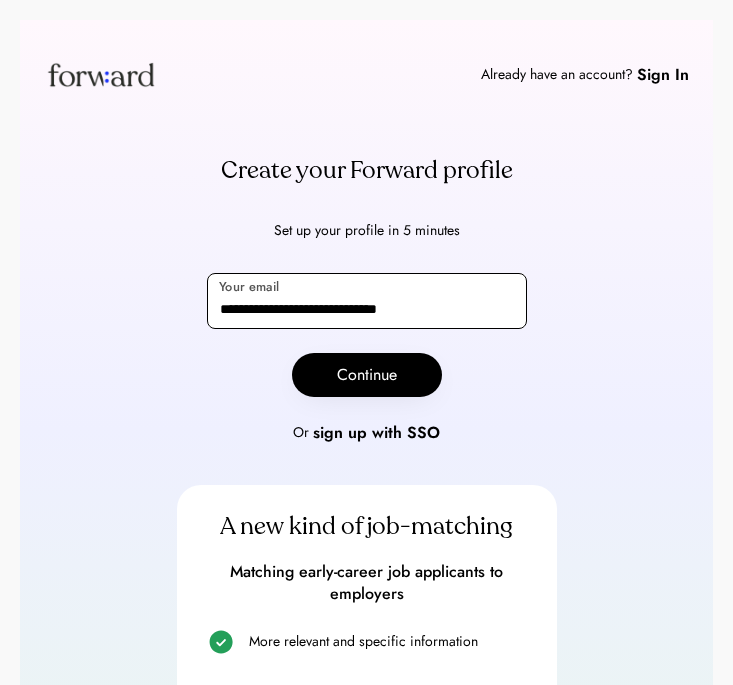 click on "**********" at bounding box center [367, 301] 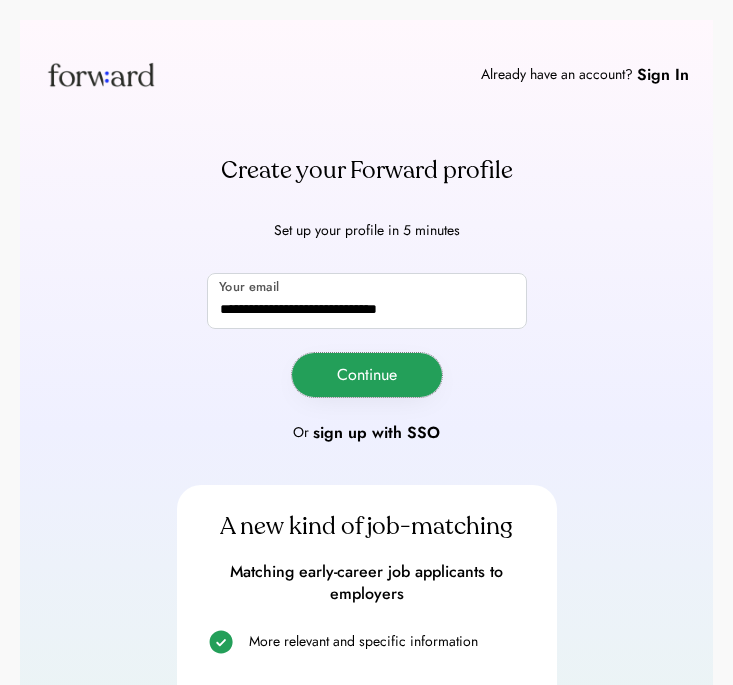 click on "Continue" at bounding box center (367, 375) 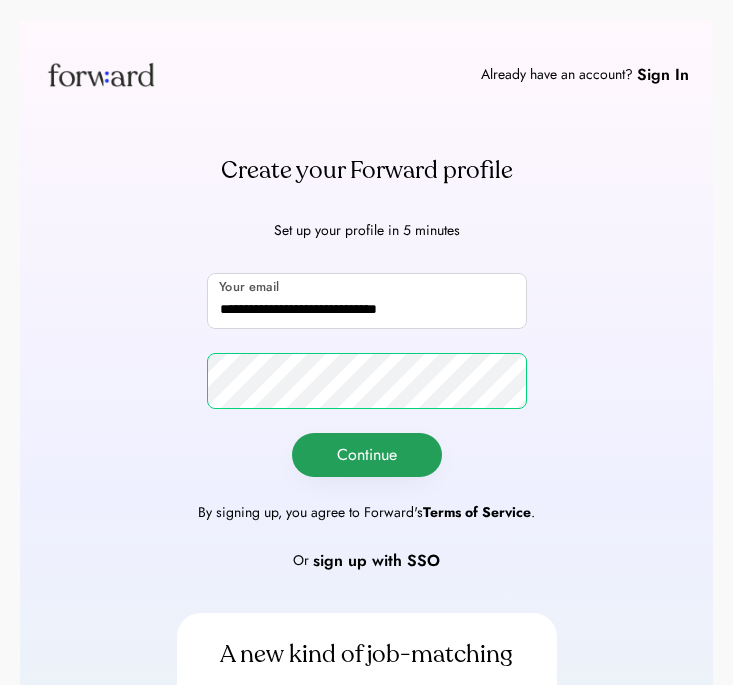 click on "Continue" at bounding box center [367, 455] 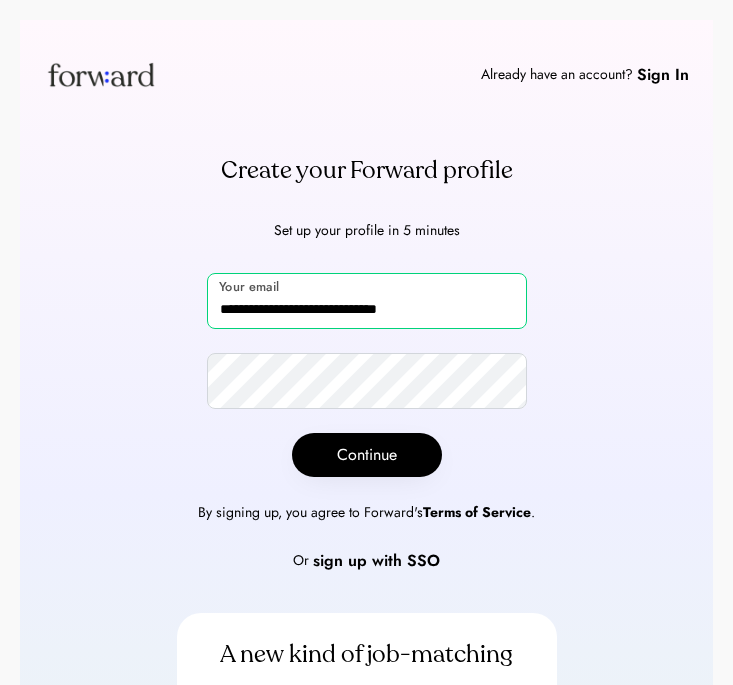 drag, startPoint x: 457, startPoint y: 308, endPoint x: 113, endPoint y: 308, distance: 344 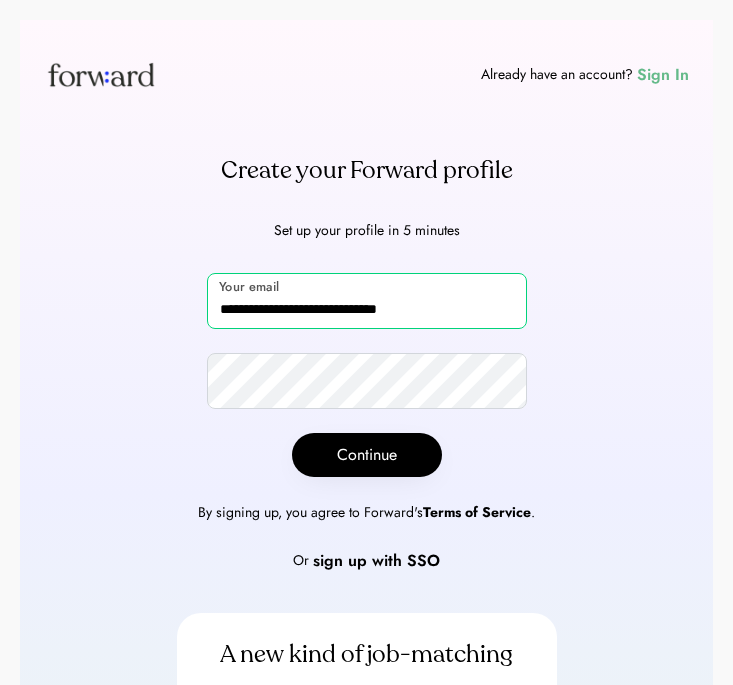 click on "Sign In" at bounding box center [663, 75] 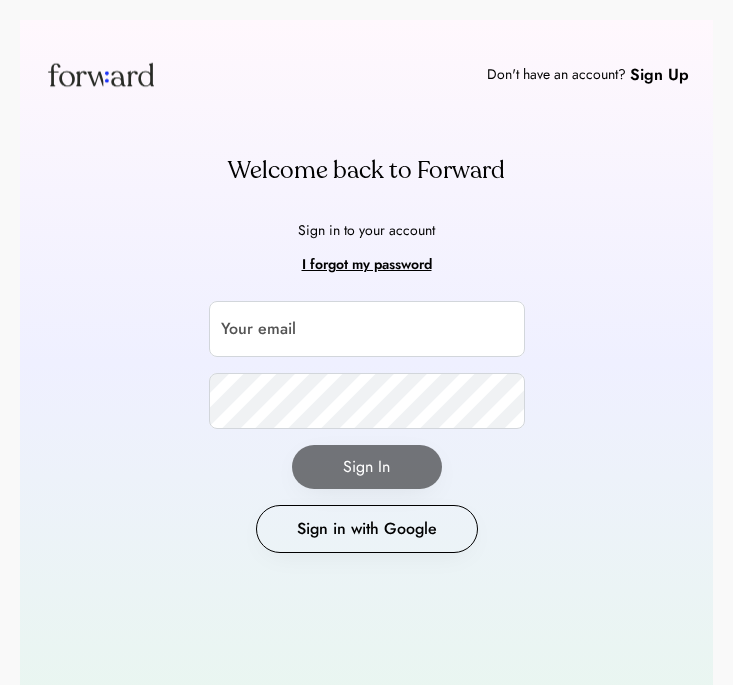 scroll, scrollTop: 0, scrollLeft: 0, axis: both 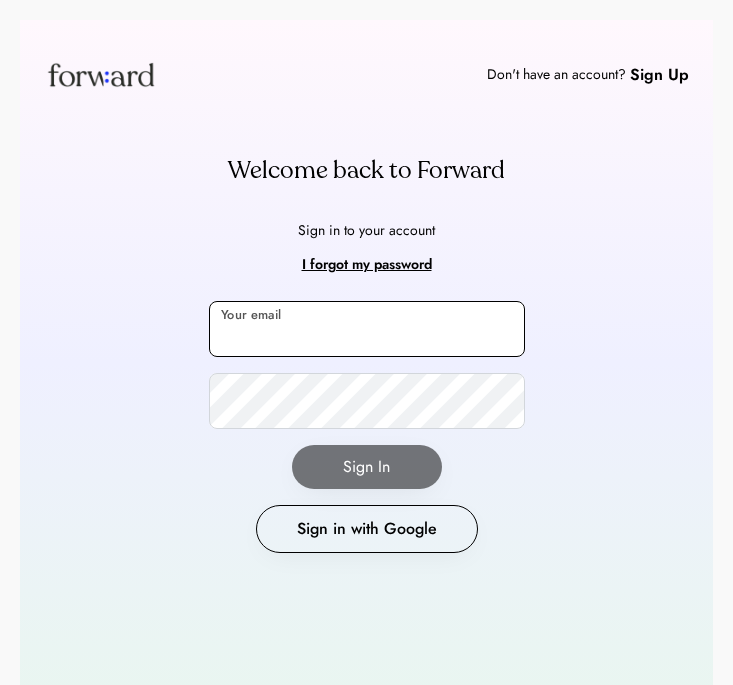 click at bounding box center [367, 329] 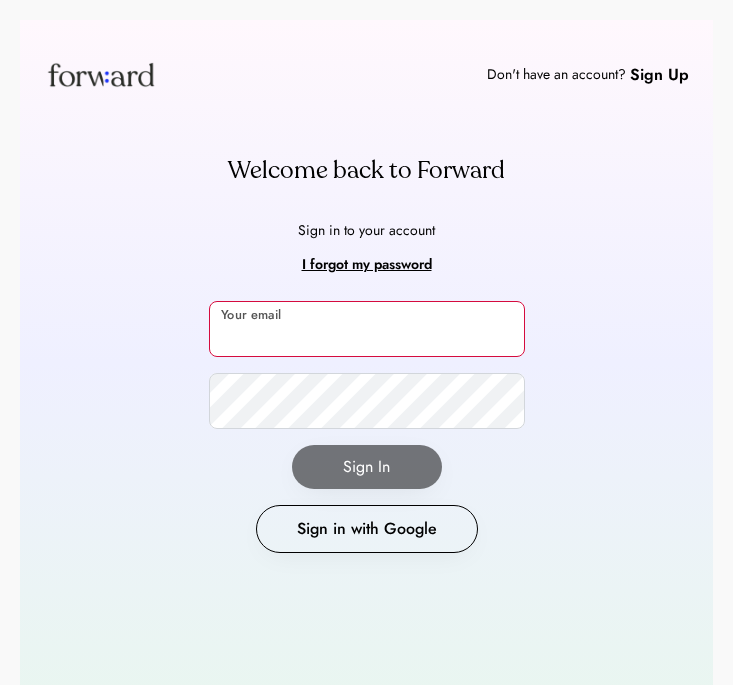 paste on "**********" 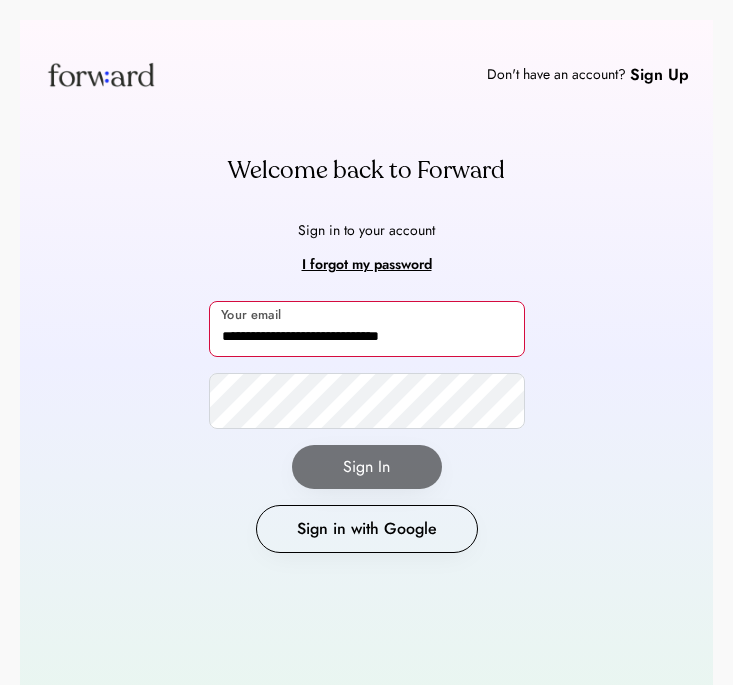 type on "**********" 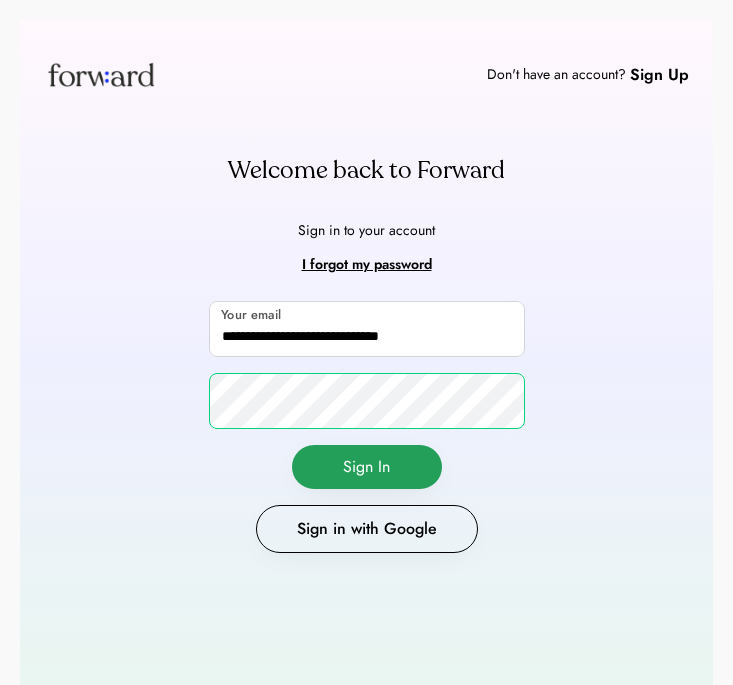 click on "Sign In" at bounding box center [367, 467] 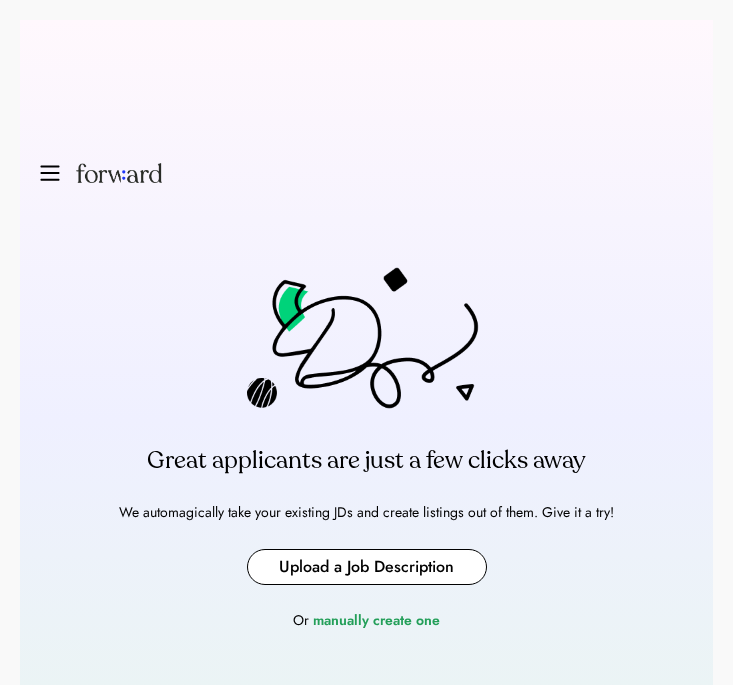 scroll, scrollTop: 0, scrollLeft: 0, axis: both 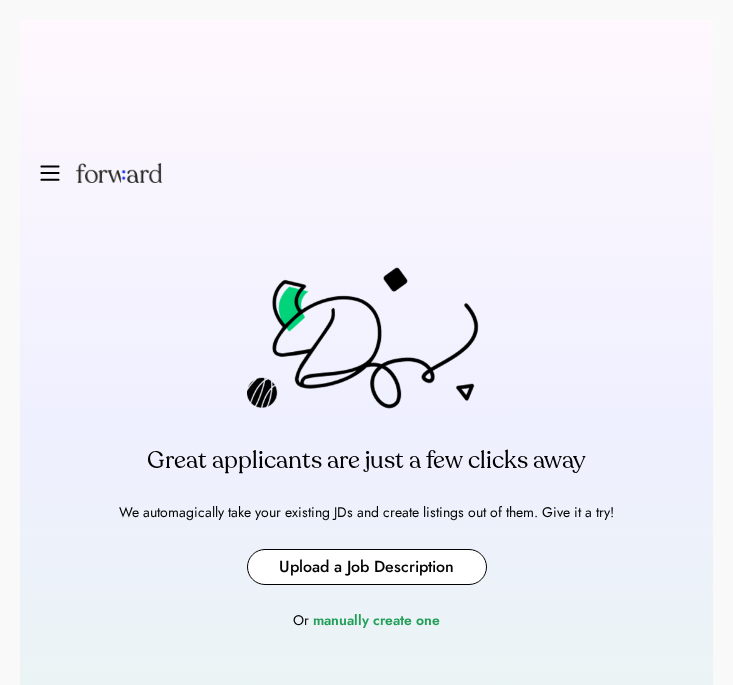 click at bounding box center (50, 173) 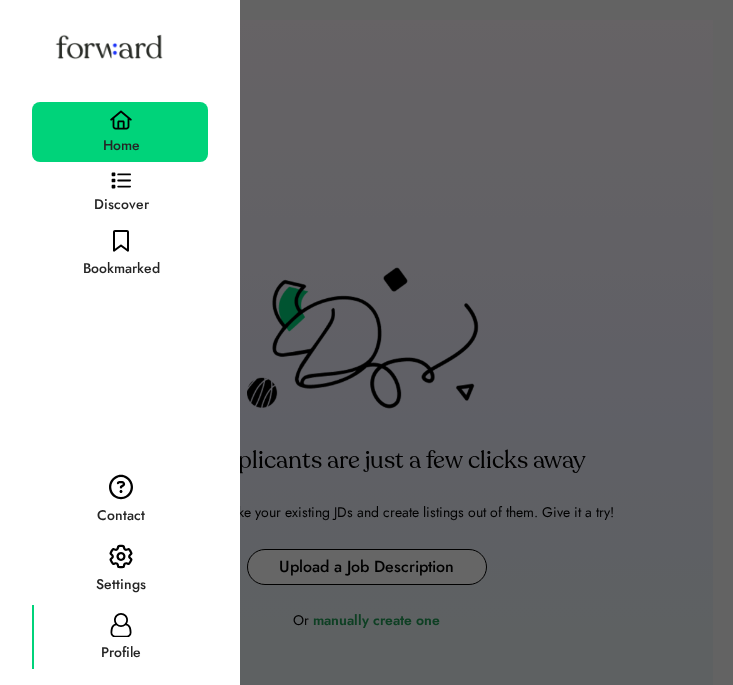 click on "Profile" at bounding box center [120, 637] 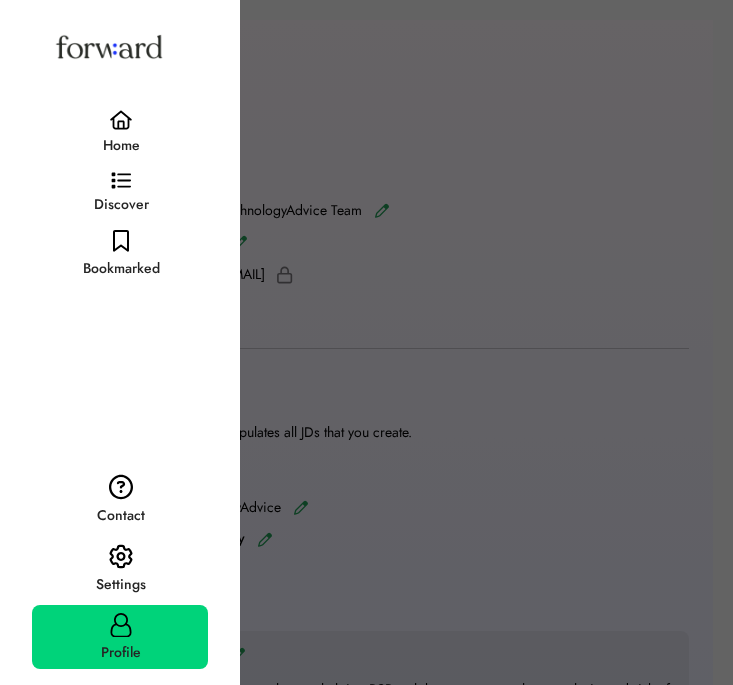 click at bounding box center [366, 342] 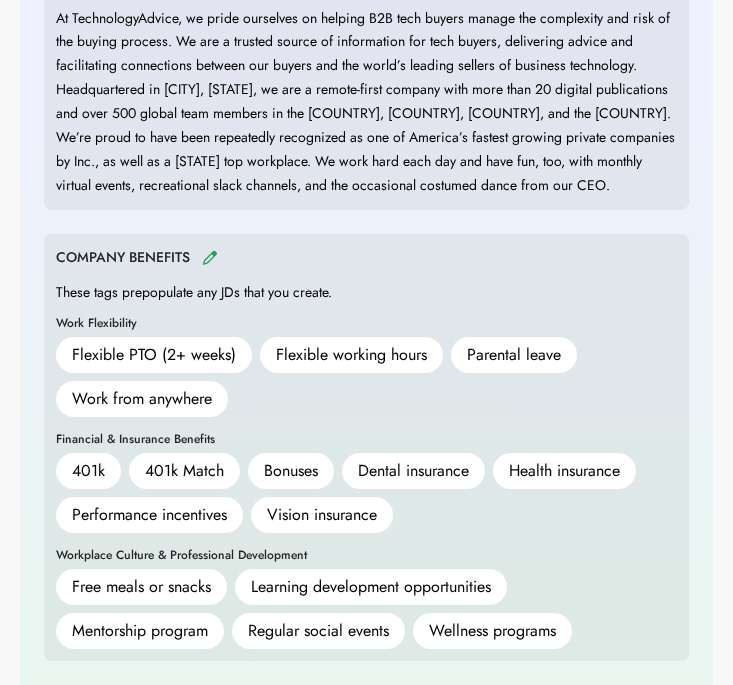 scroll, scrollTop: 0, scrollLeft: 0, axis: both 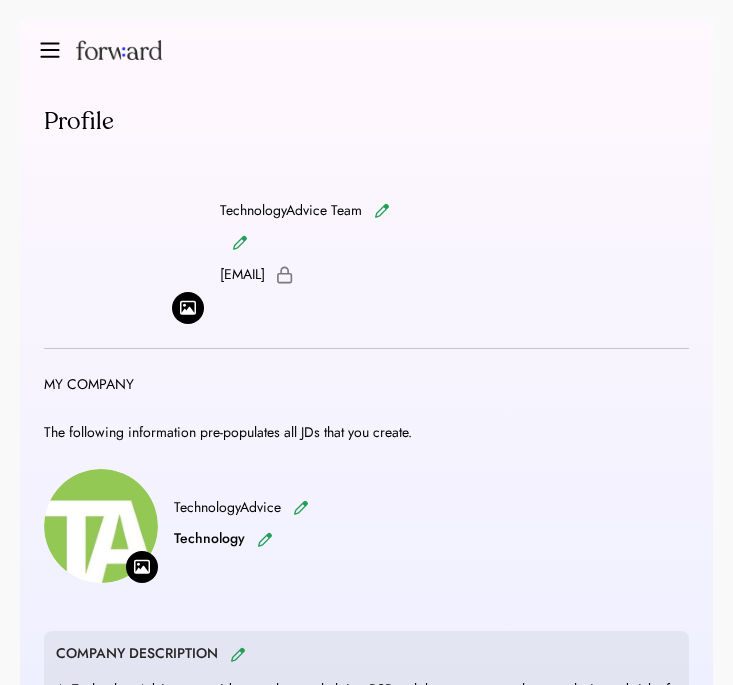 click at bounding box center [366, 50] 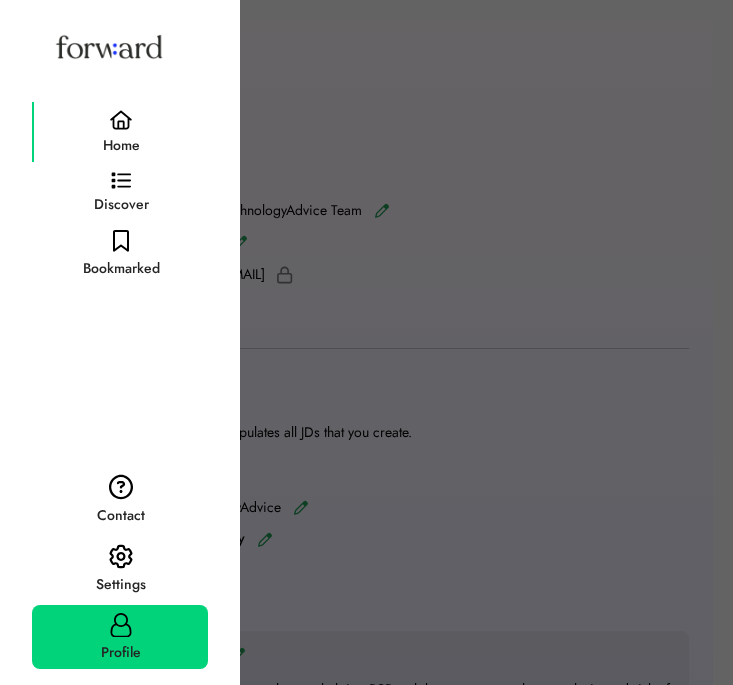 click on "Home" at bounding box center [120, 132] 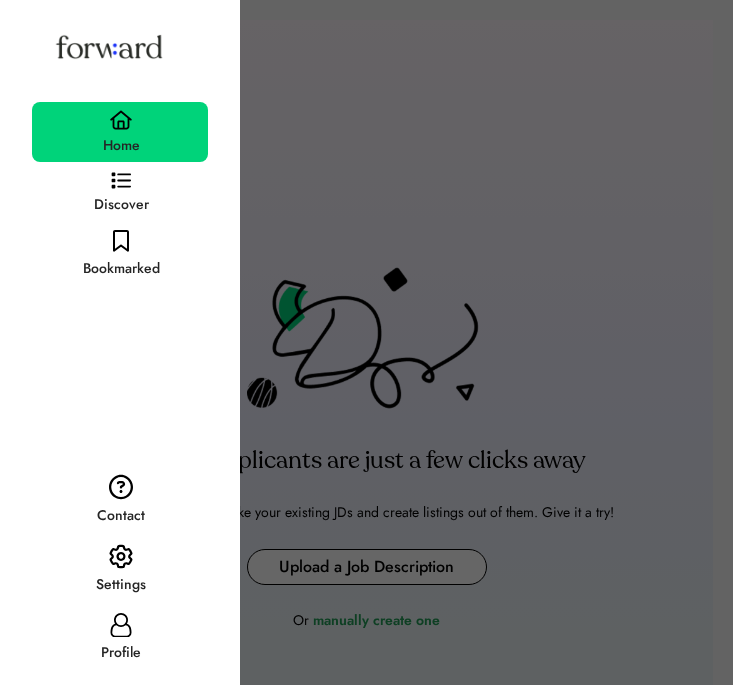 click at bounding box center (366, 342) 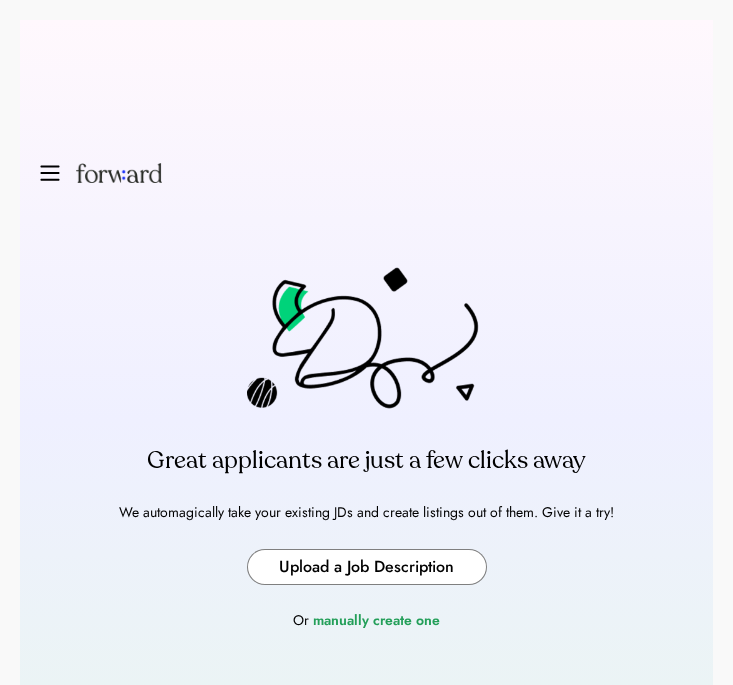click at bounding box center (367, 567) 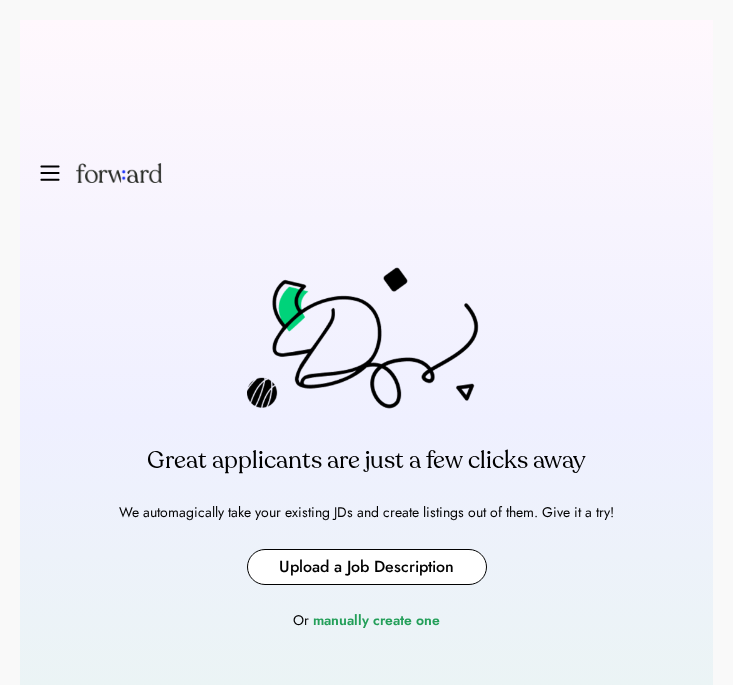 type on "**********" 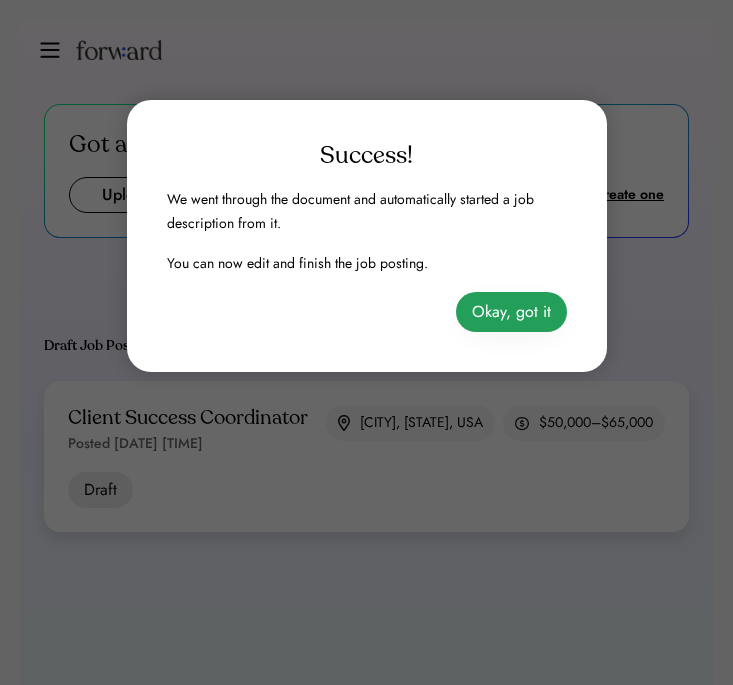 click on "Okay, got it" at bounding box center [511, 312] 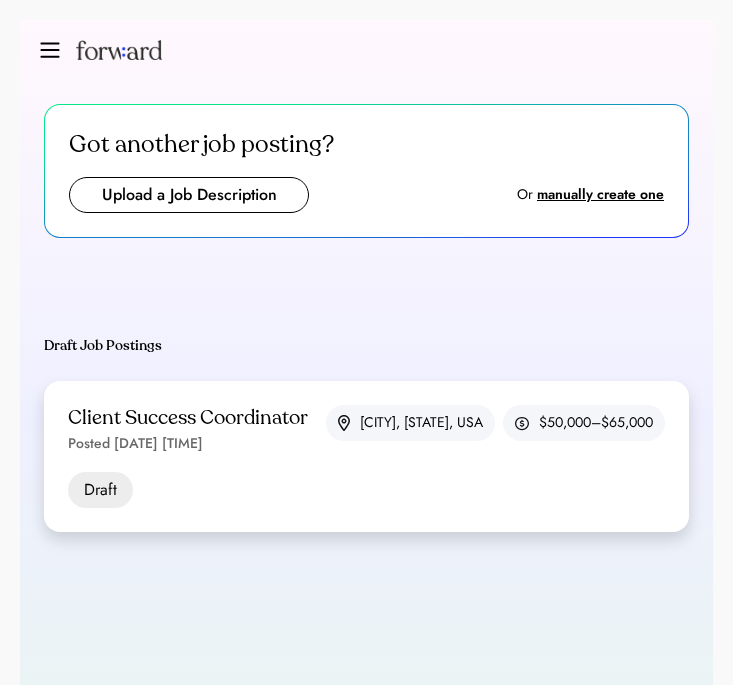 click on "Posted [DATE] [TIME]" at bounding box center (135, 444) 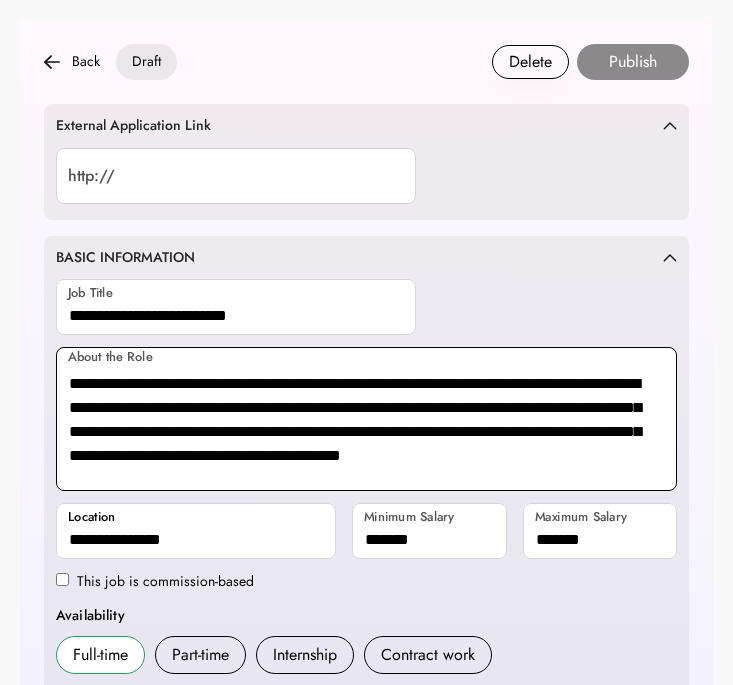 scroll, scrollTop: 0, scrollLeft: 0, axis: both 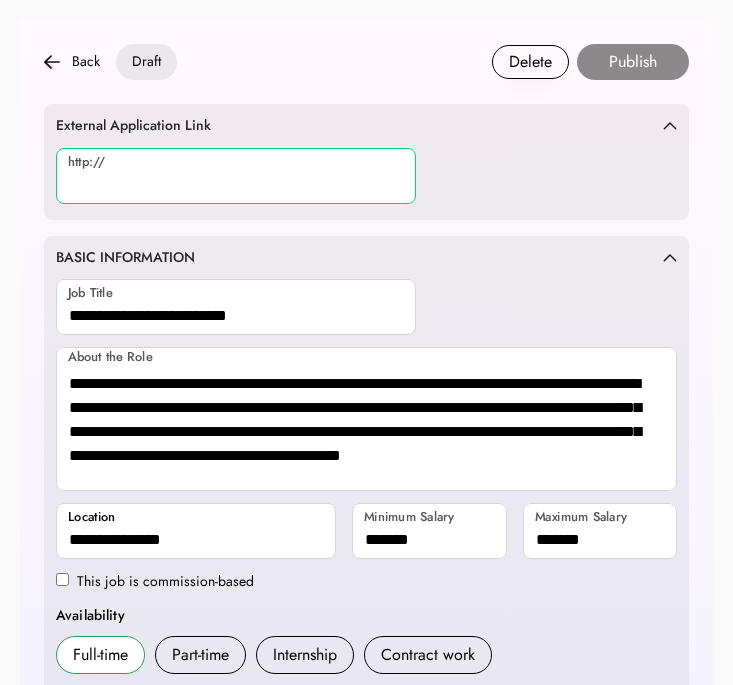 click at bounding box center (236, 176) 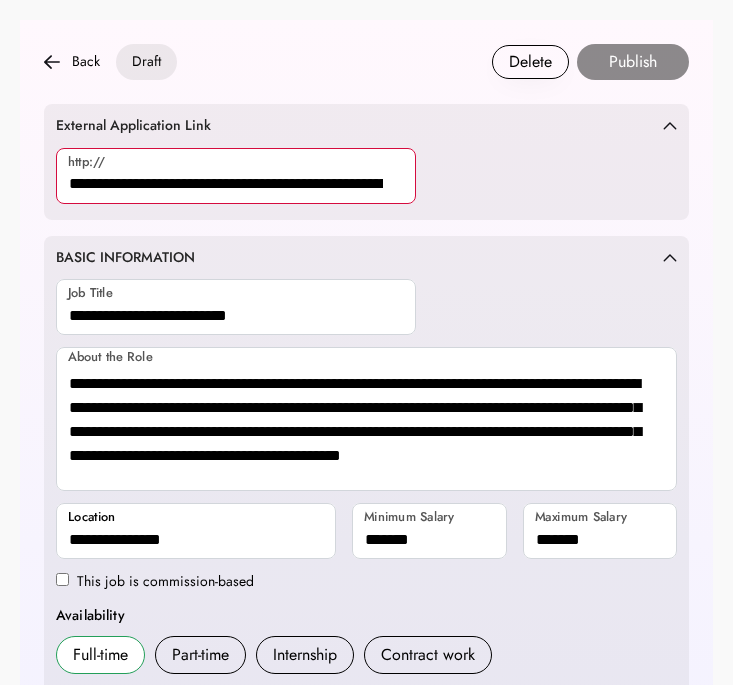 scroll, scrollTop: 0, scrollLeft: 460, axis: horizontal 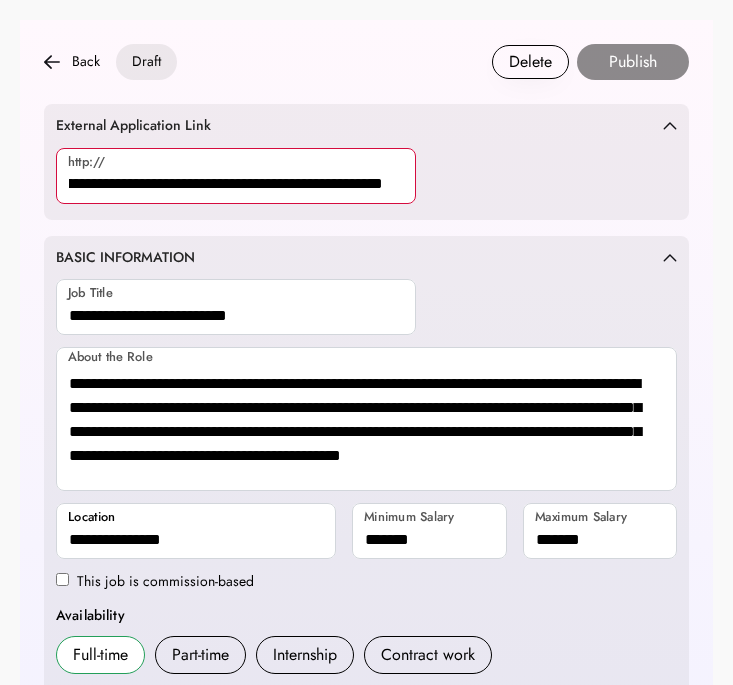 type on "**********" 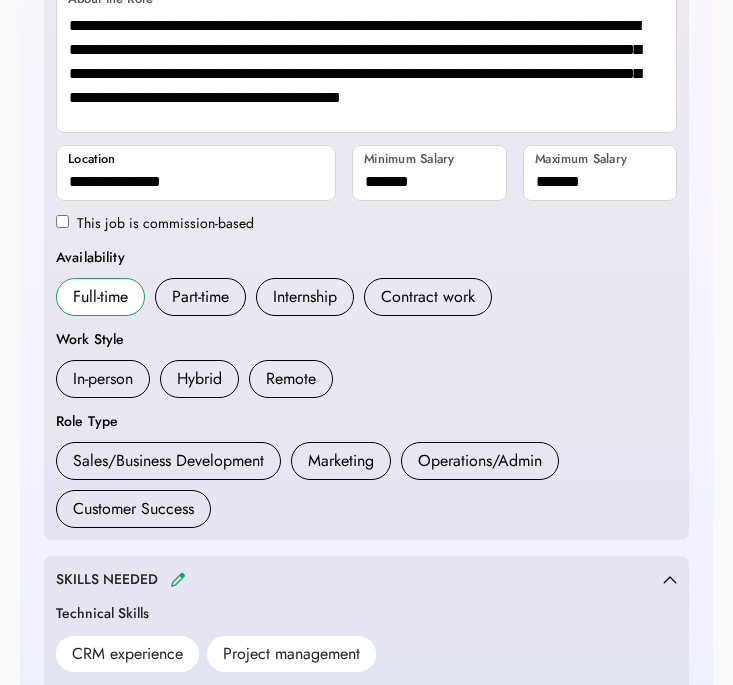 scroll, scrollTop: 411, scrollLeft: 0, axis: vertical 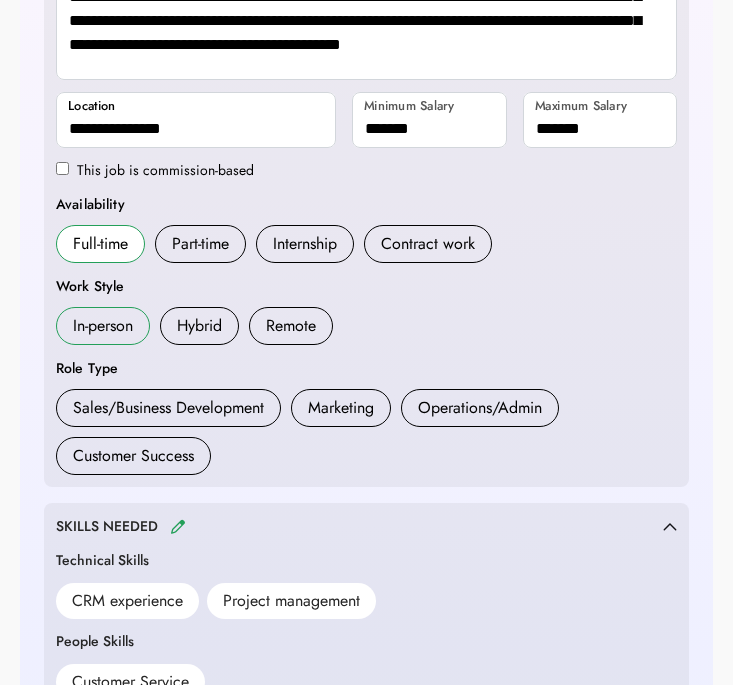 click on "In-person" at bounding box center [103, 326] 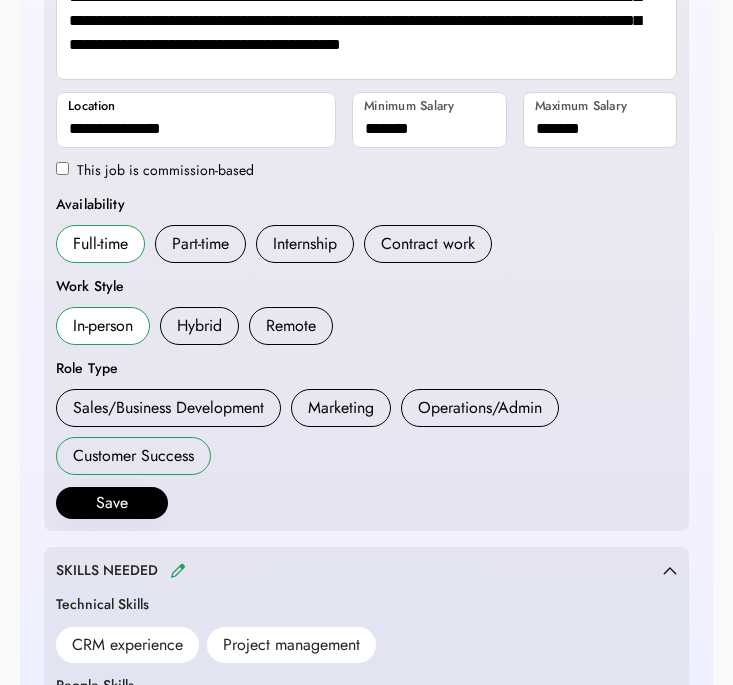 click on "Customer Success" at bounding box center [133, 456] 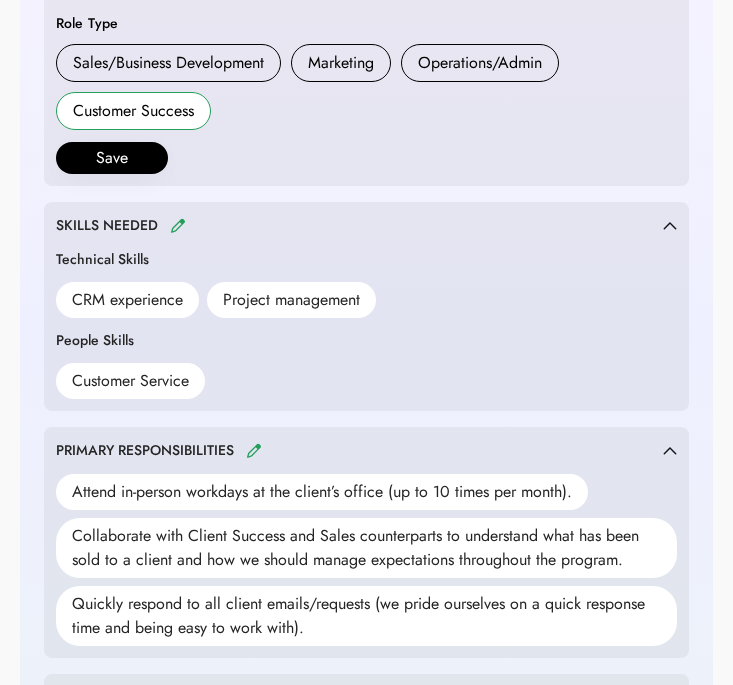 scroll, scrollTop: 837, scrollLeft: 0, axis: vertical 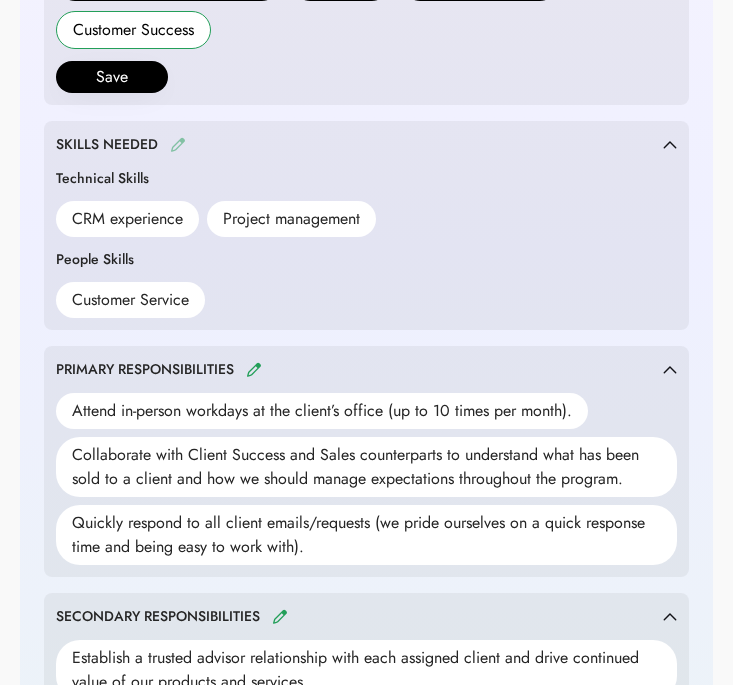 click at bounding box center [178, 144] 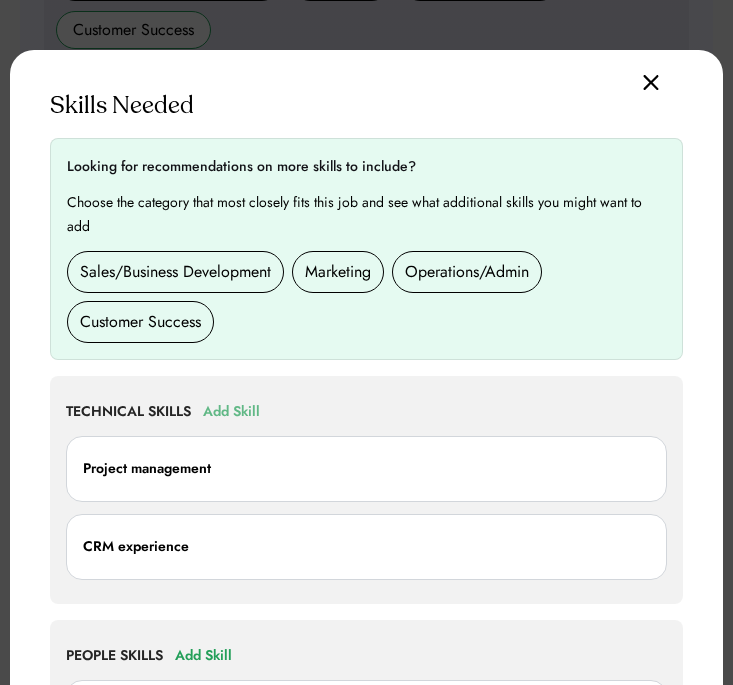 click on "Add Skill" at bounding box center (231, 412) 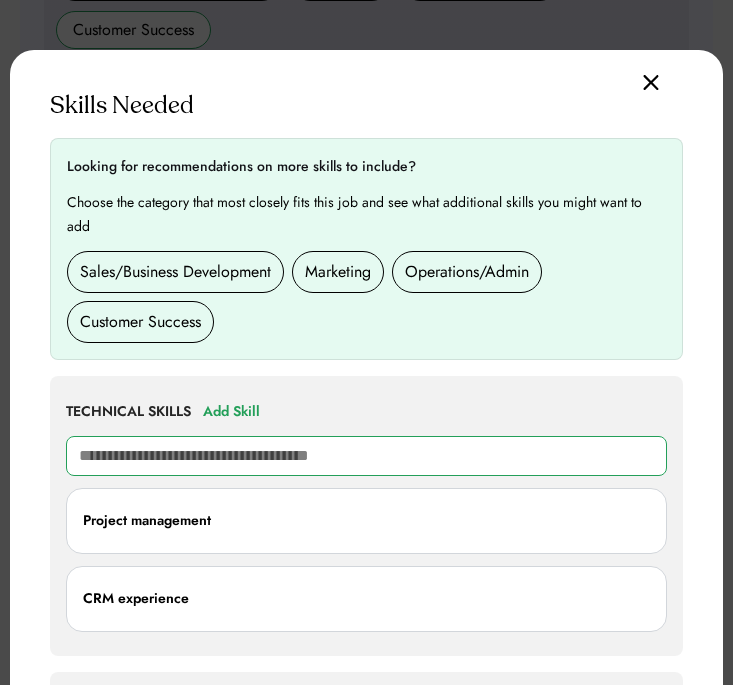 click at bounding box center (366, 456) 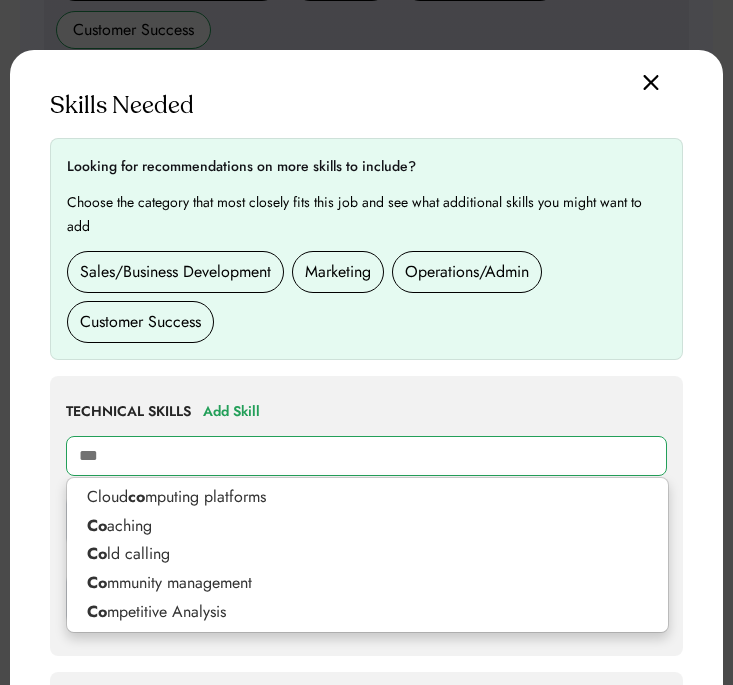 type on "****" 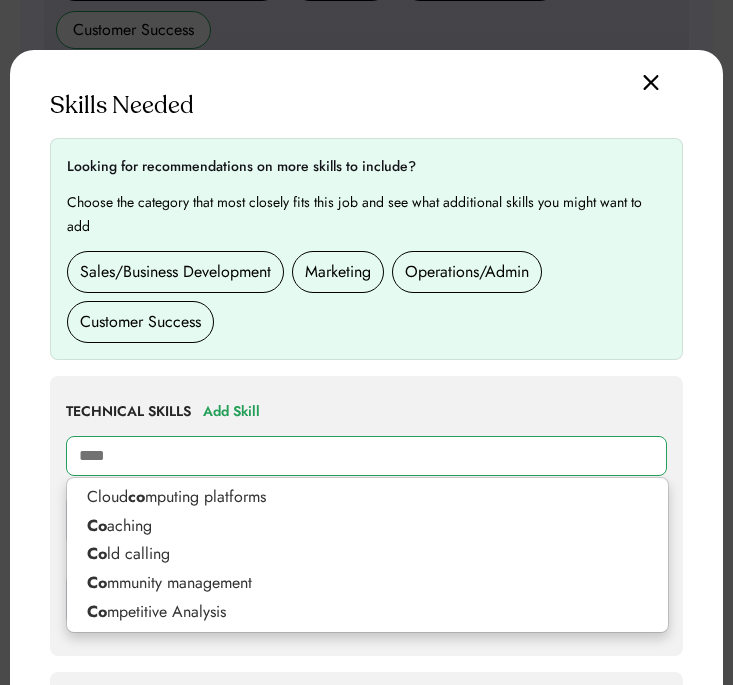 type on "**********" 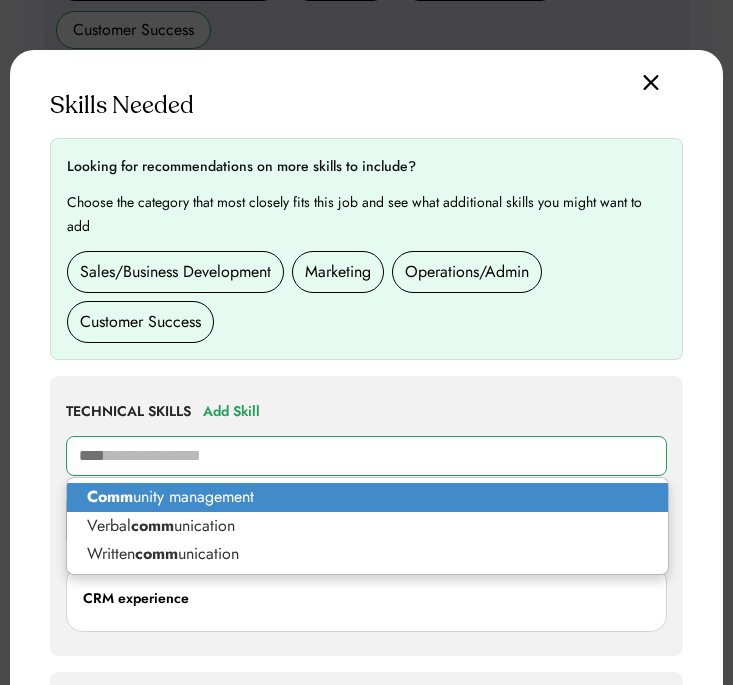 click on "Comm unity management" at bounding box center (367, 497) 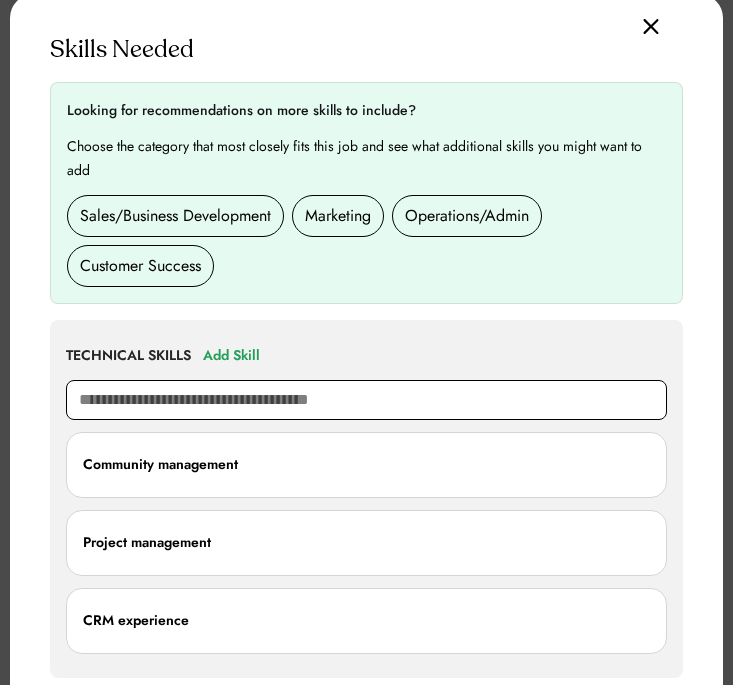scroll, scrollTop: 954, scrollLeft: 0, axis: vertical 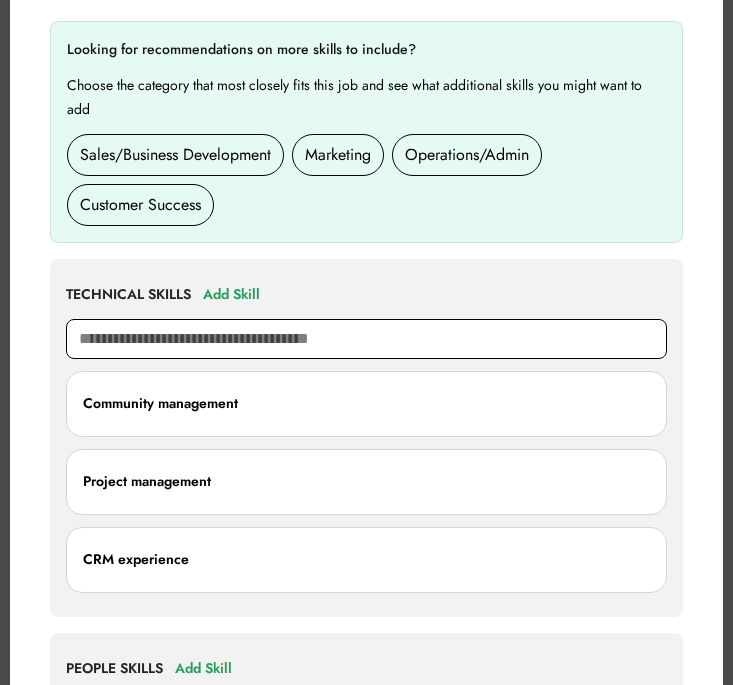 click at bounding box center [366, 339] 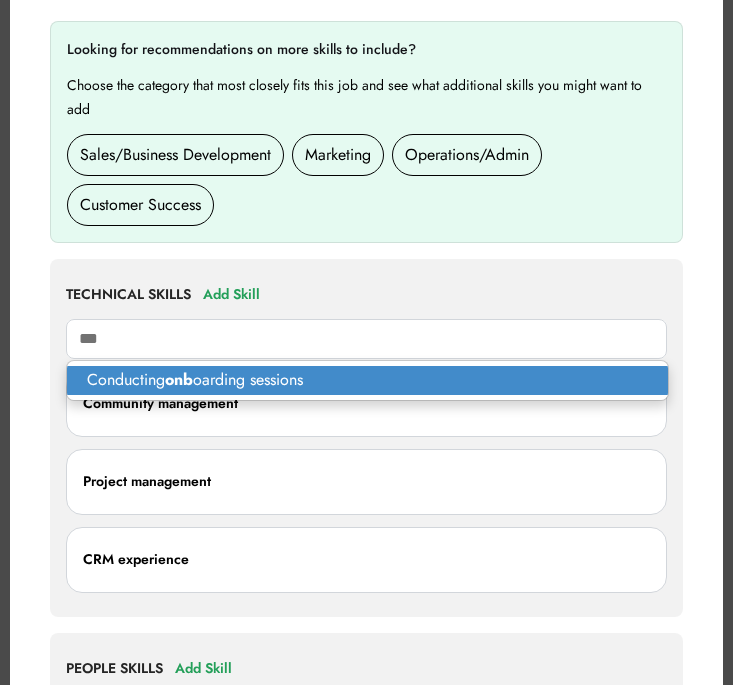 click on "Conducting  onb oarding sessions" at bounding box center [367, 380] 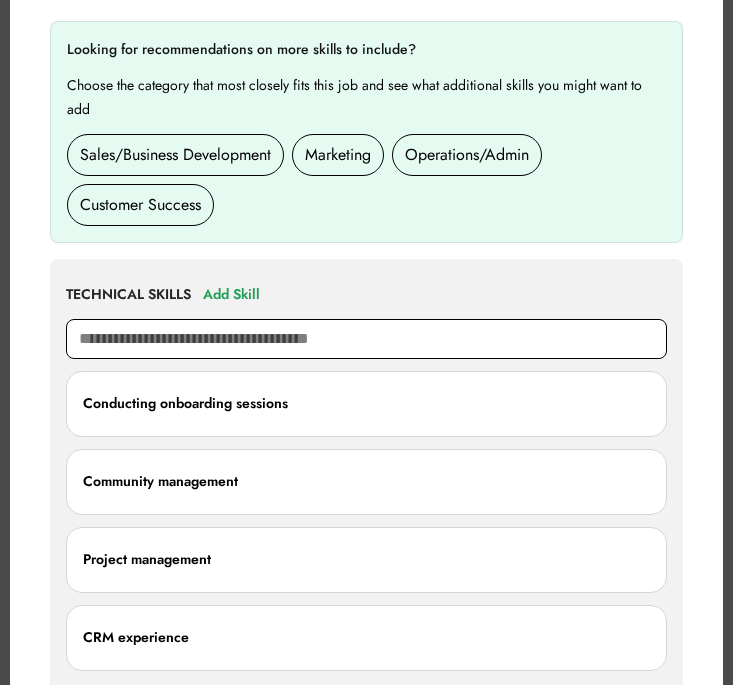 click at bounding box center [366, 339] 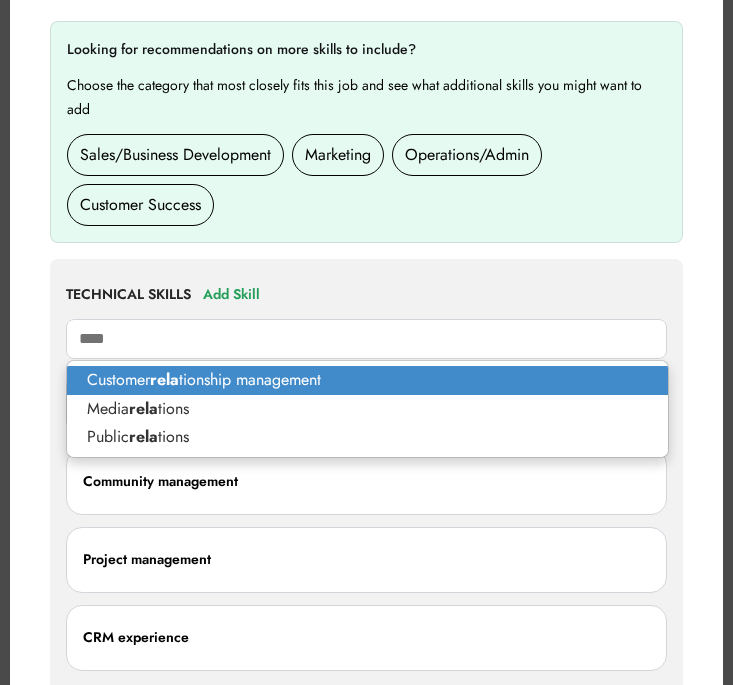click on "rela" at bounding box center [164, 379] 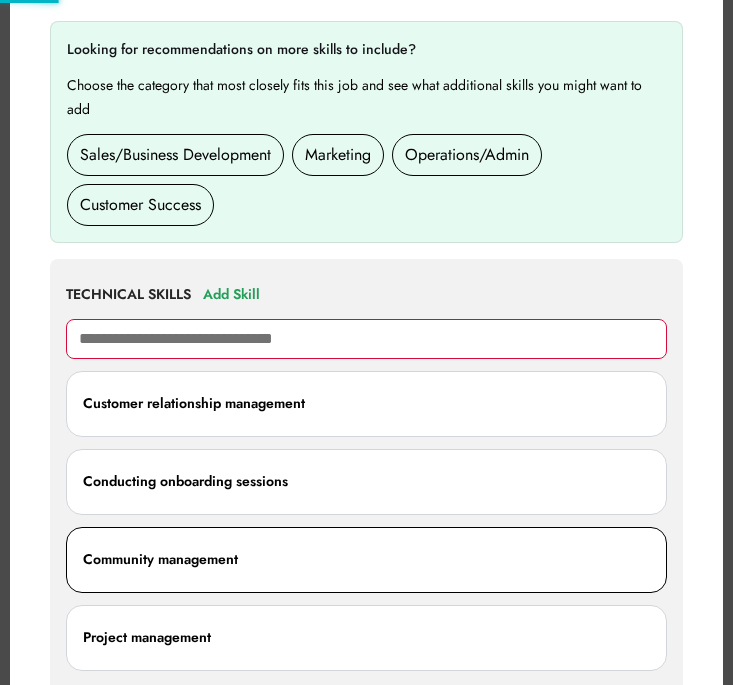 scroll, scrollTop: 1131, scrollLeft: 0, axis: vertical 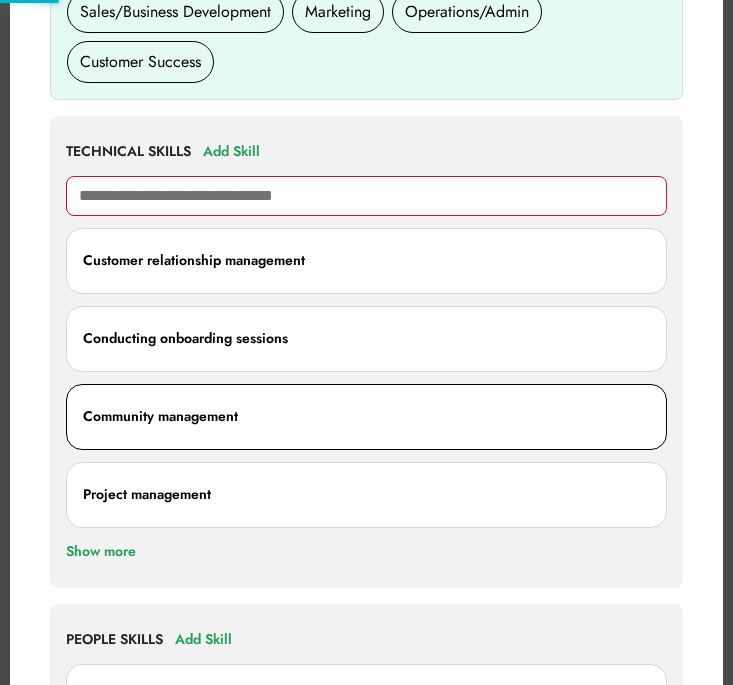 type 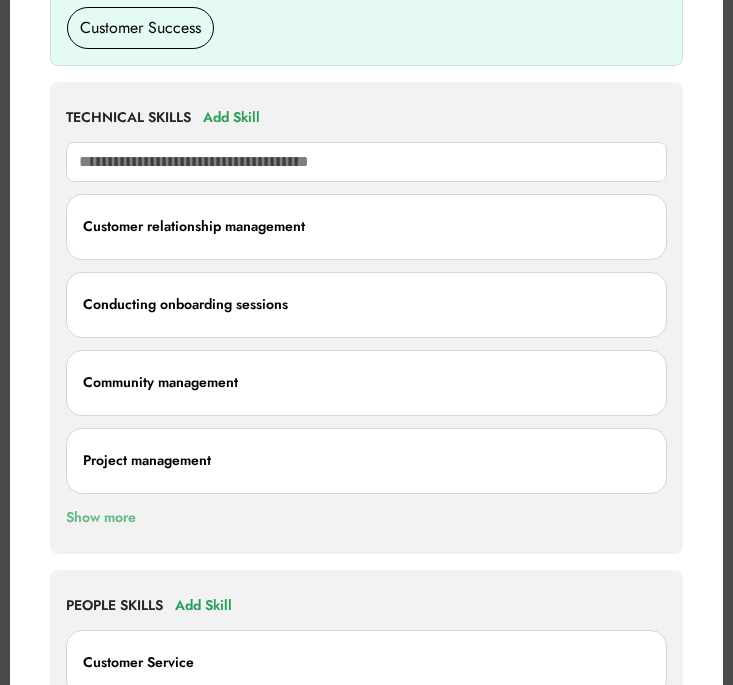 click on "Show more" at bounding box center [101, 518] 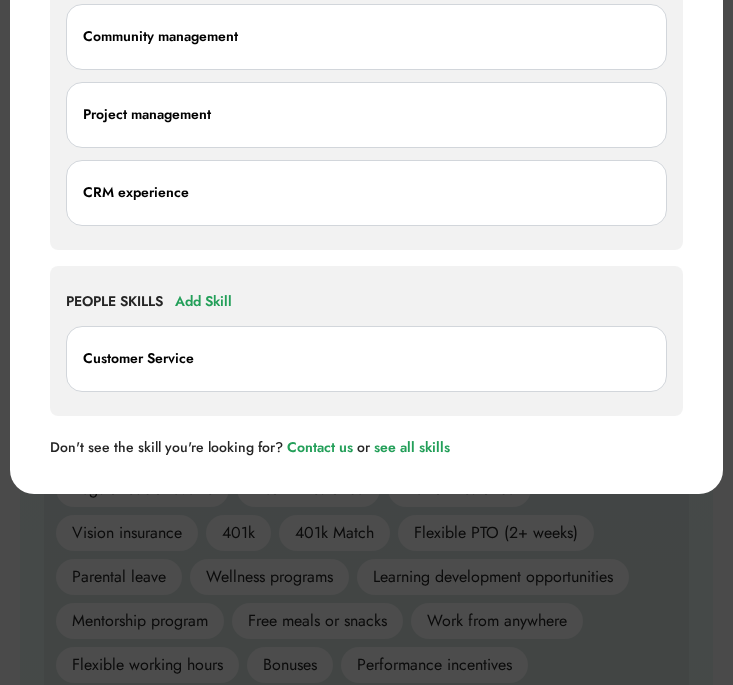 scroll, scrollTop: 1506, scrollLeft: 0, axis: vertical 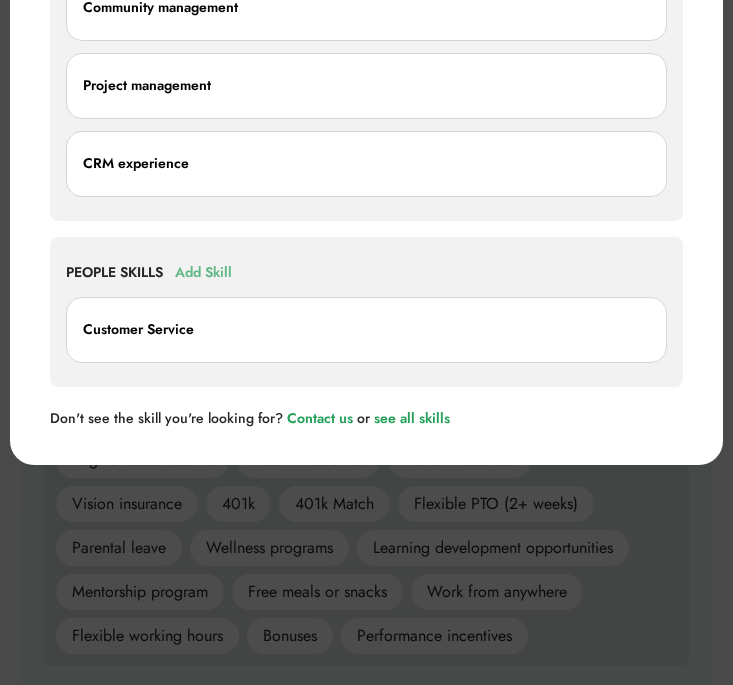 click on "Add Skill" at bounding box center (203, 273) 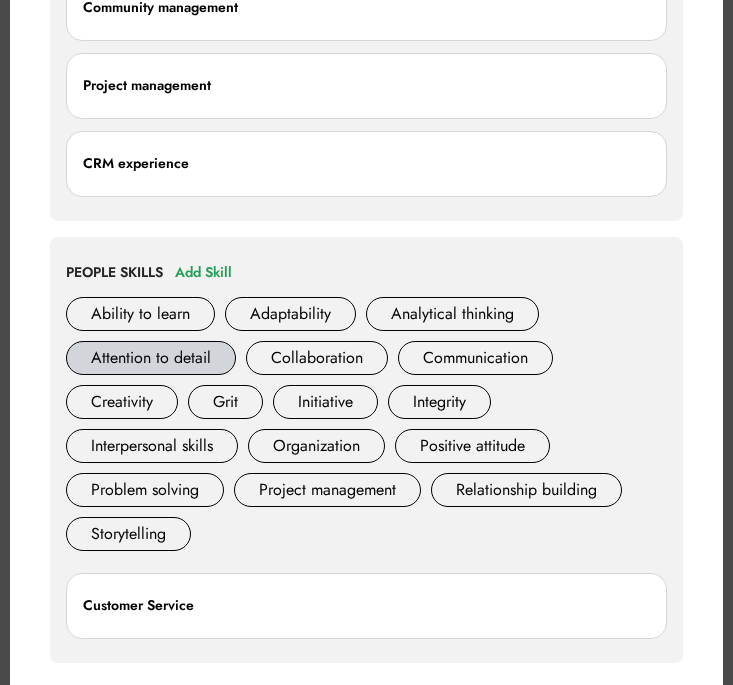 click on "Attention to detail" at bounding box center [151, 358] 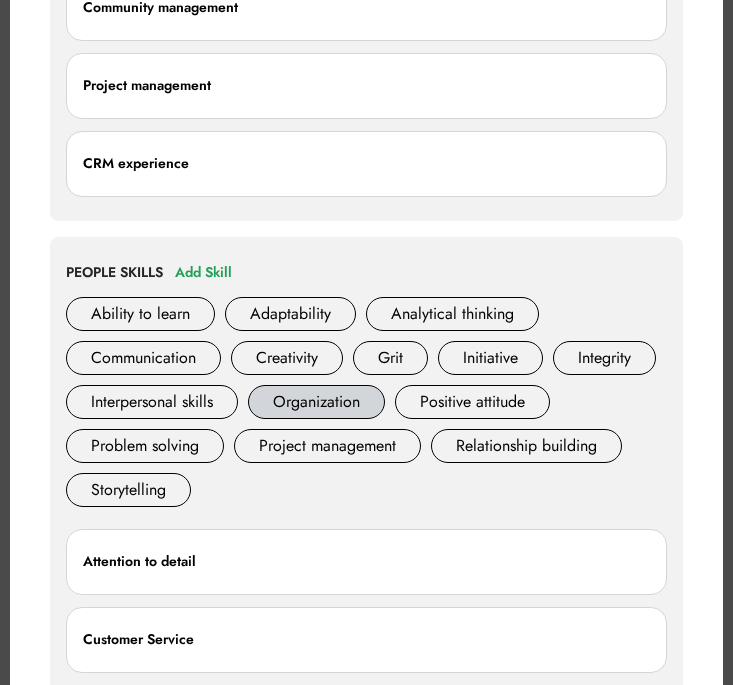 click on "Organization" at bounding box center (316, 402) 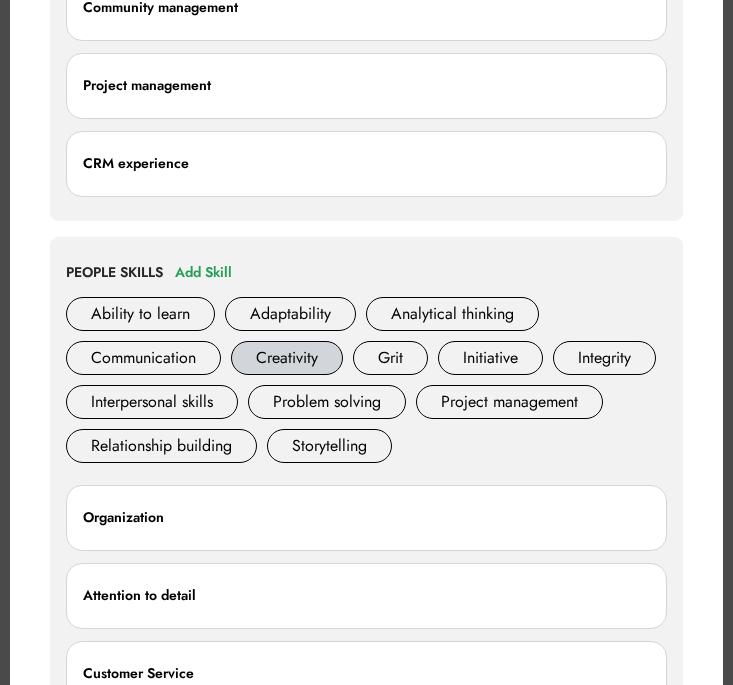 click on "Creativity" at bounding box center (287, 358) 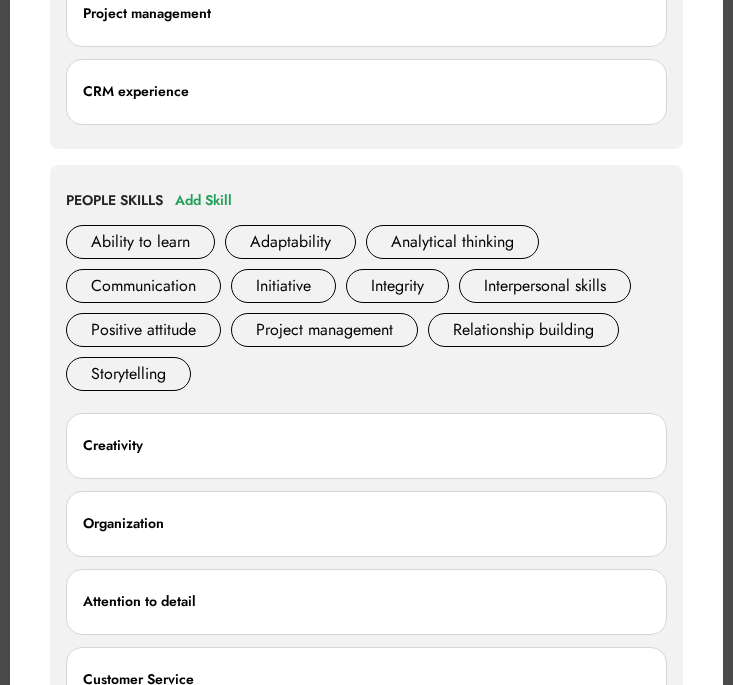 scroll, scrollTop: 1670, scrollLeft: 0, axis: vertical 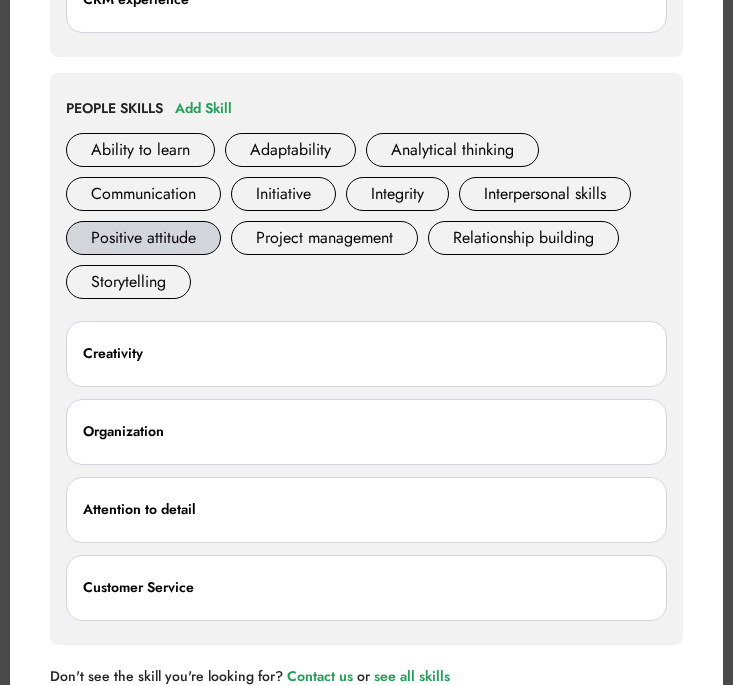 click on "Positive attitude" at bounding box center [143, 238] 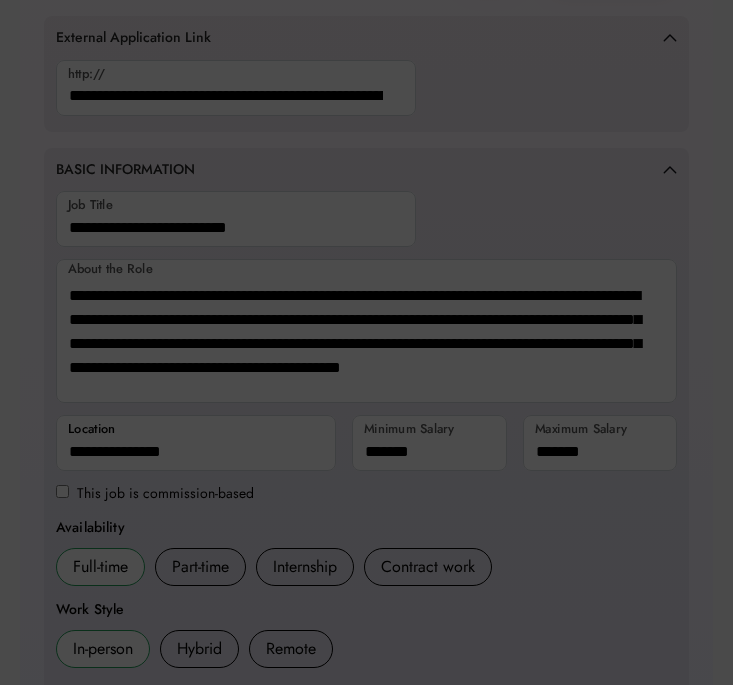 scroll, scrollTop: 0, scrollLeft: 0, axis: both 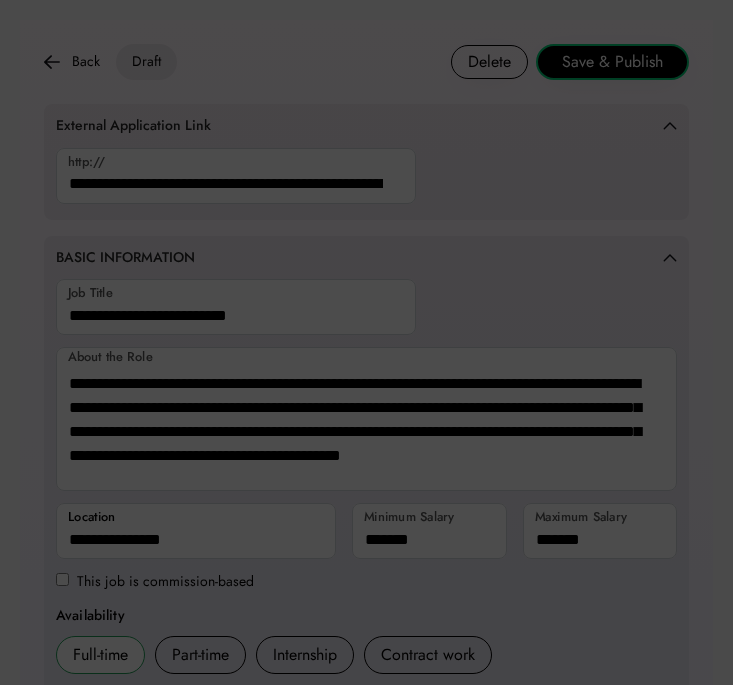 click at bounding box center [366, 342] 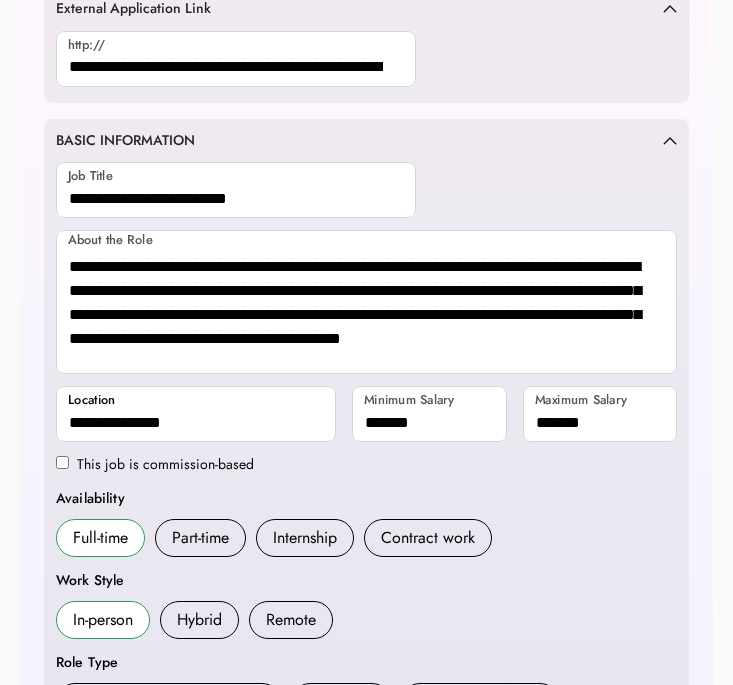 scroll, scrollTop: 0, scrollLeft: 0, axis: both 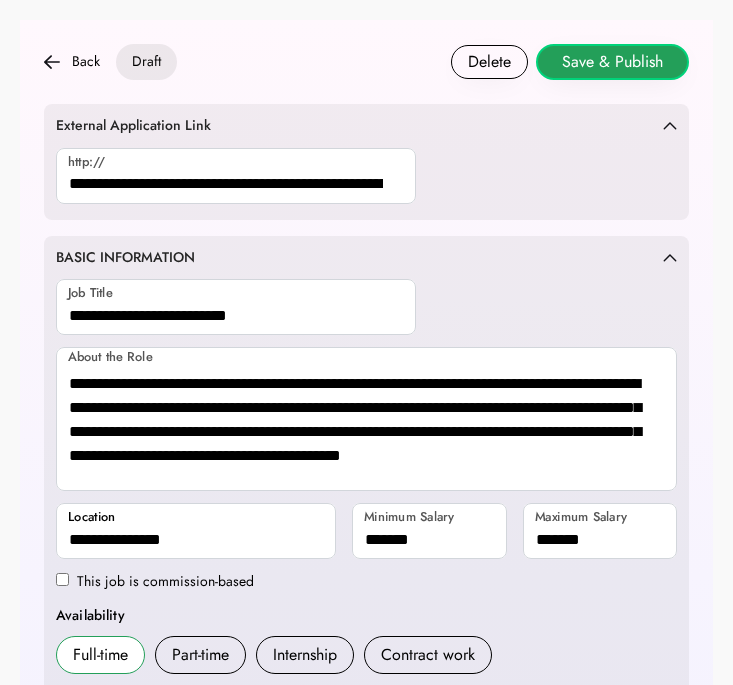 click on "Save & Publish" at bounding box center (612, 62) 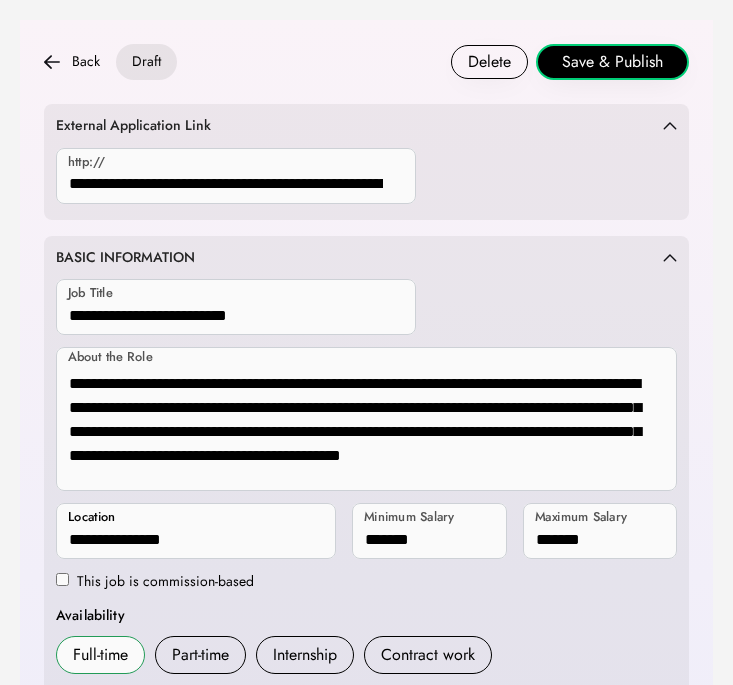 scroll, scrollTop: 167, scrollLeft: 0, axis: vertical 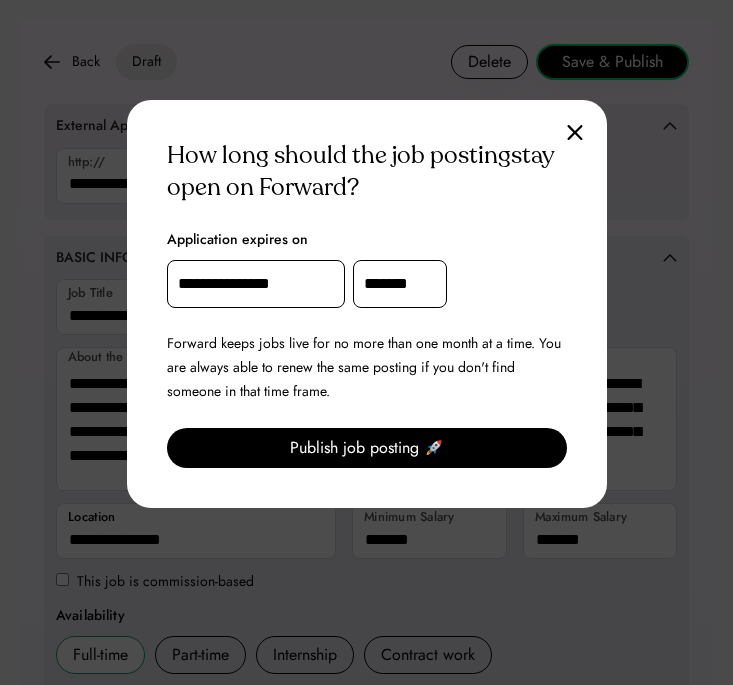 click on "**********" at bounding box center [256, 284] 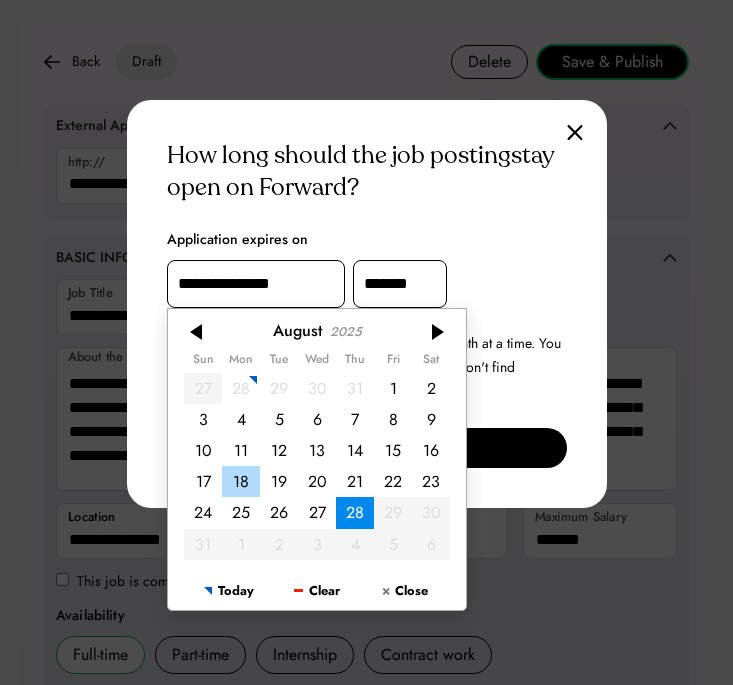 click on "18" at bounding box center (241, 481) 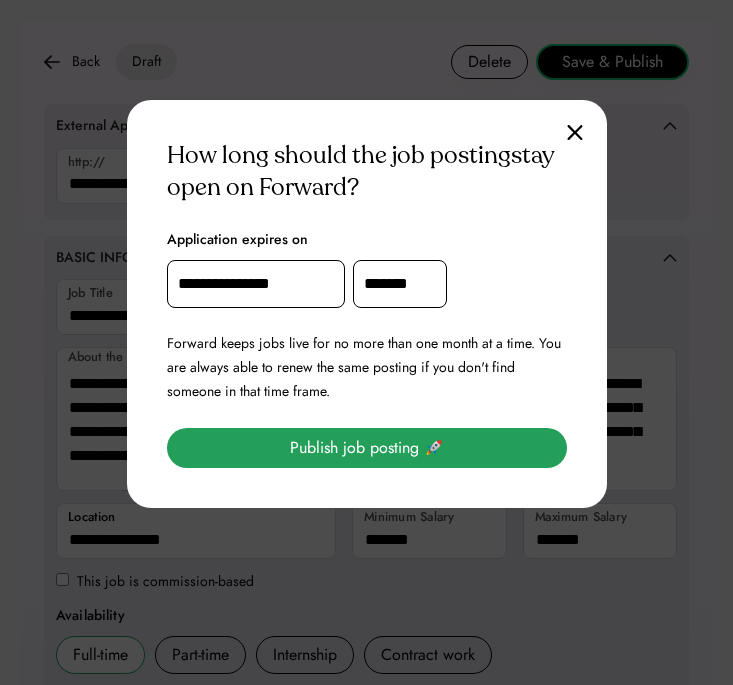 click on "Publish job posting 🚀" at bounding box center (367, 448) 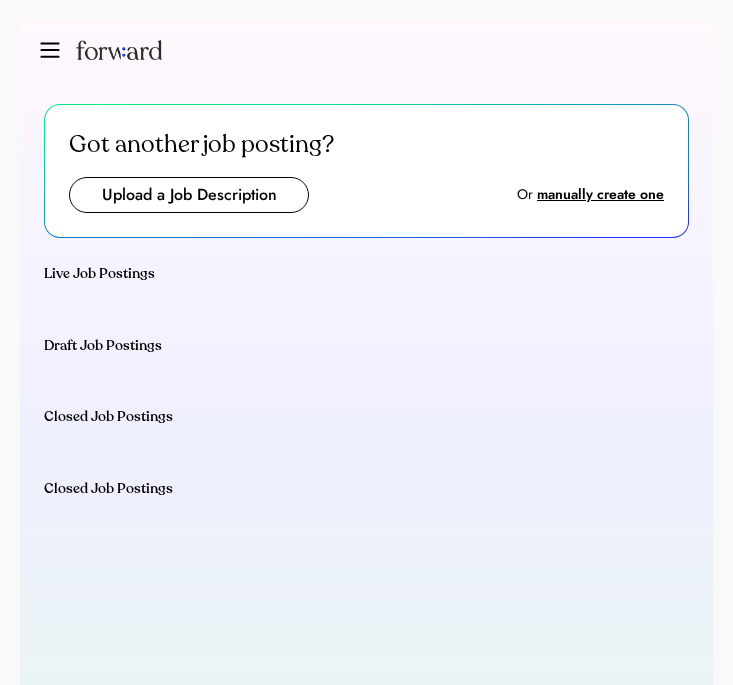 scroll, scrollTop: 0, scrollLeft: 0, axis: both 